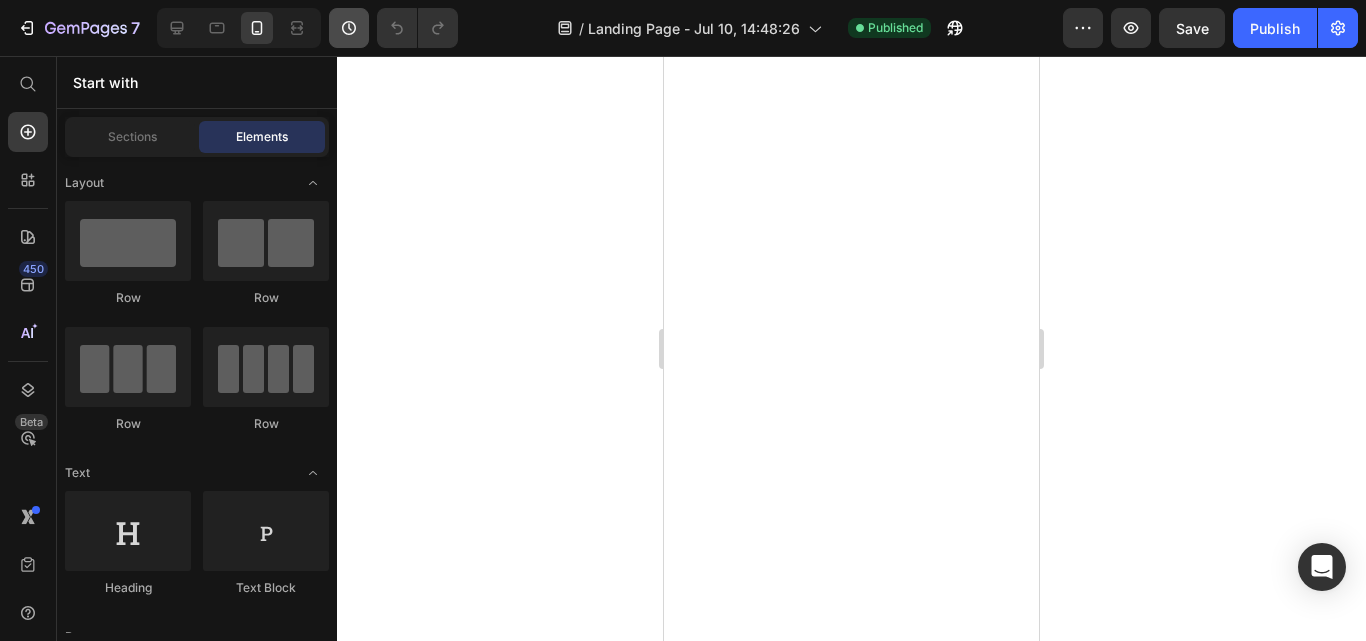 scroll, scrollTop: 0, scrollLeft: 0, axis: both 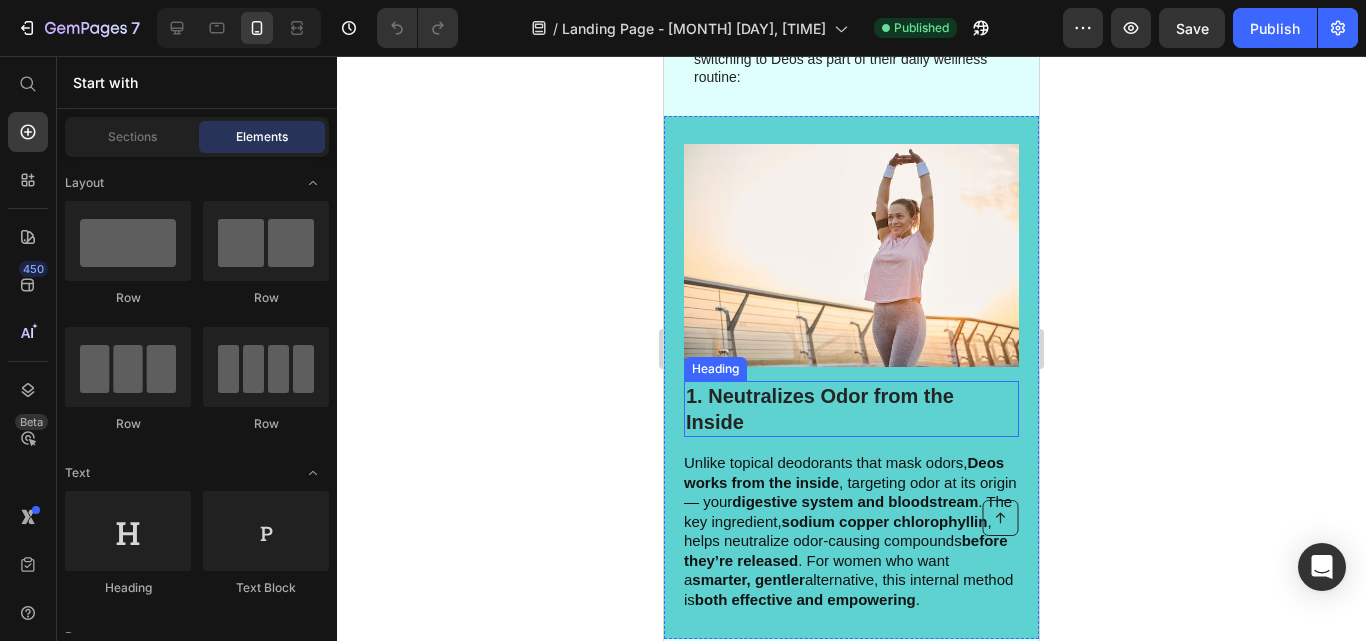 click on "1. Neutralizes Odor from the Inside" at bounding box center (851, 409) 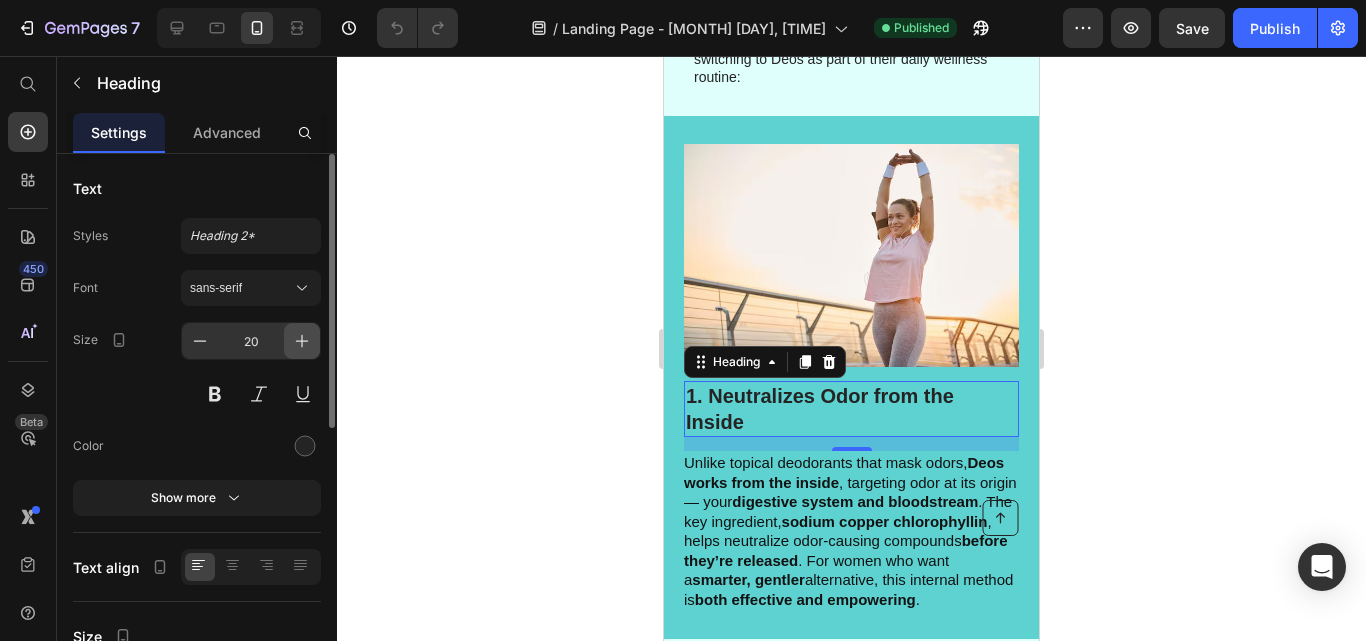 click 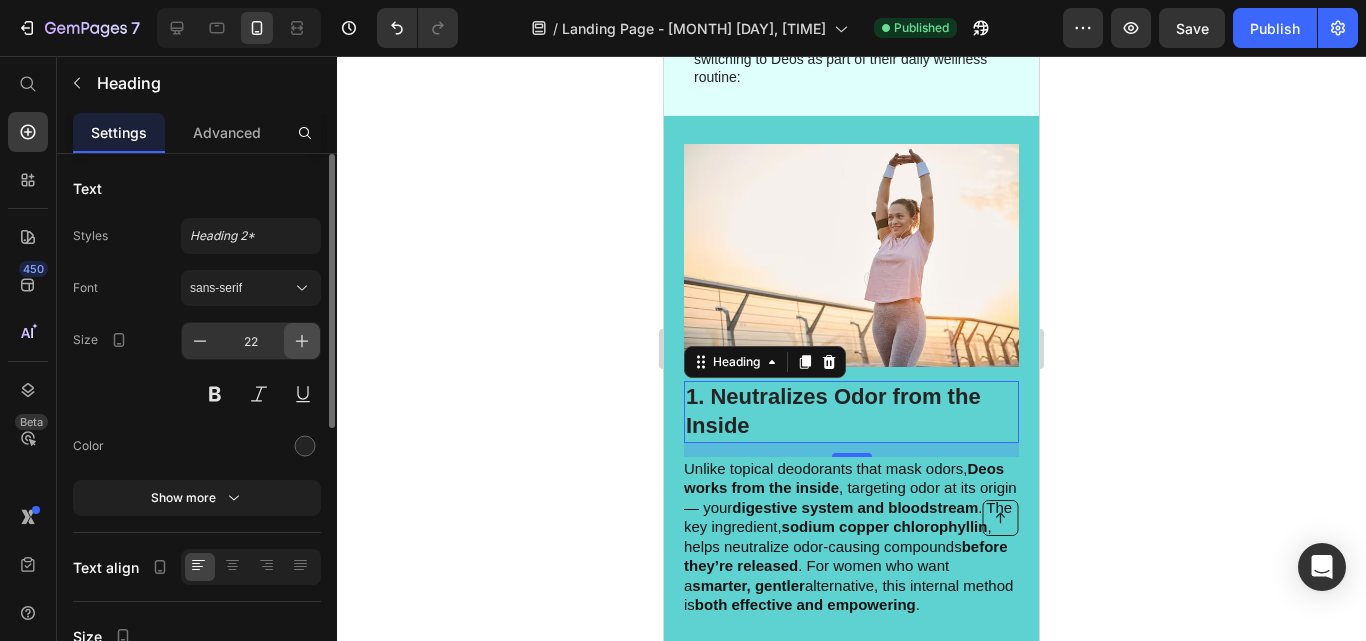 click 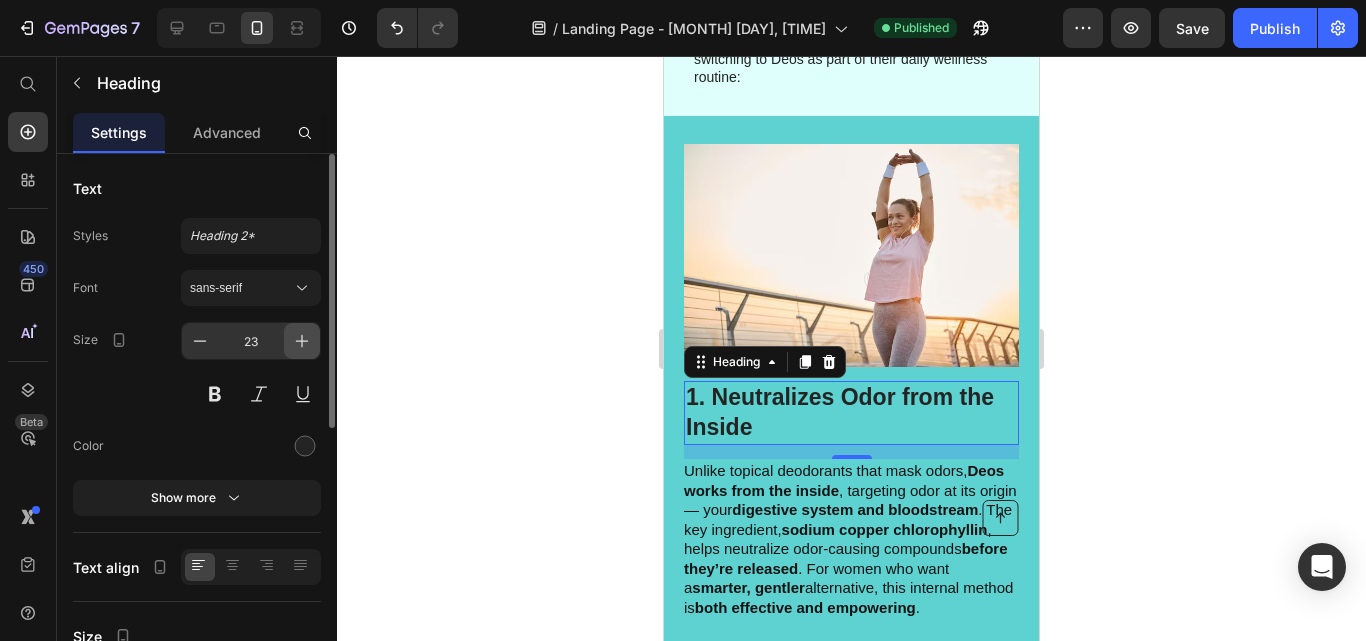 click 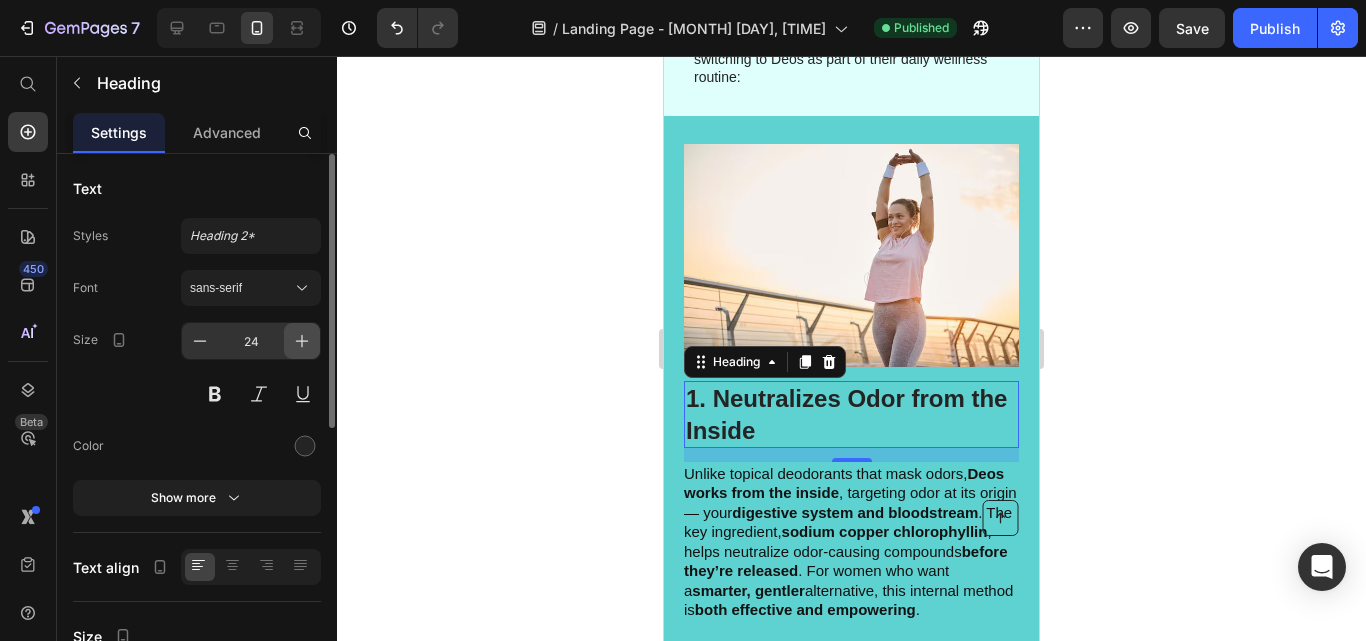 click 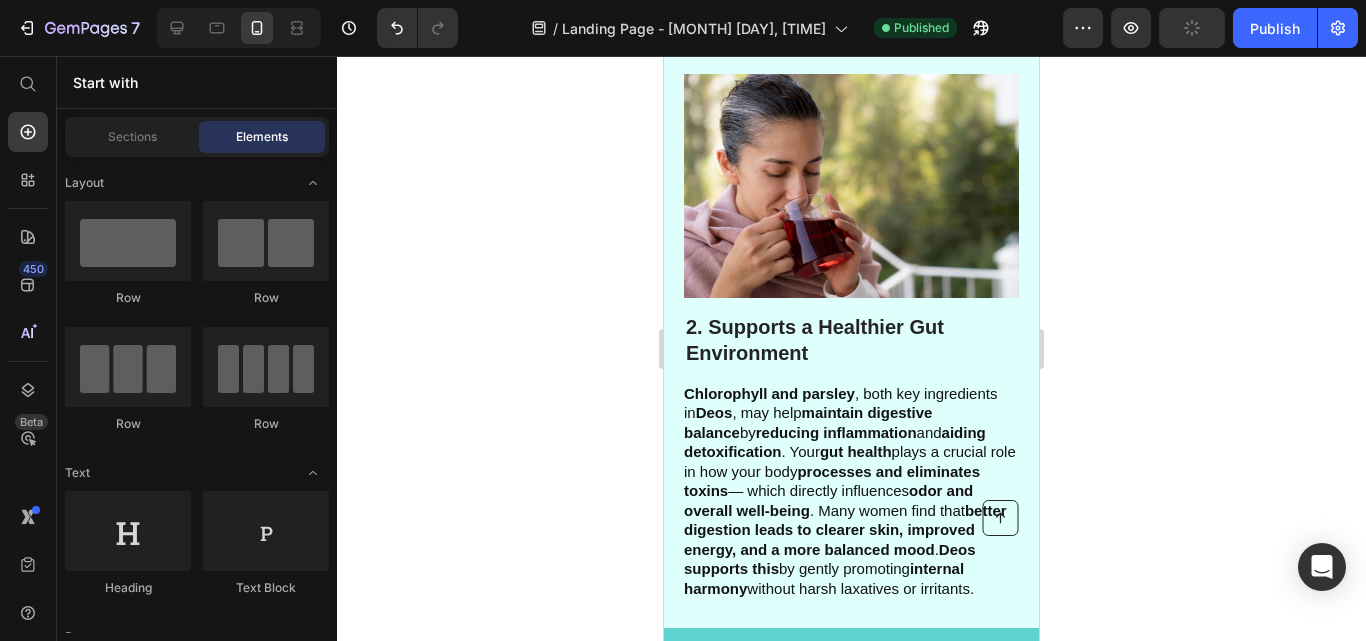 scroll, scrollTop: 1080, scrollLeft: 0, axis: vertical 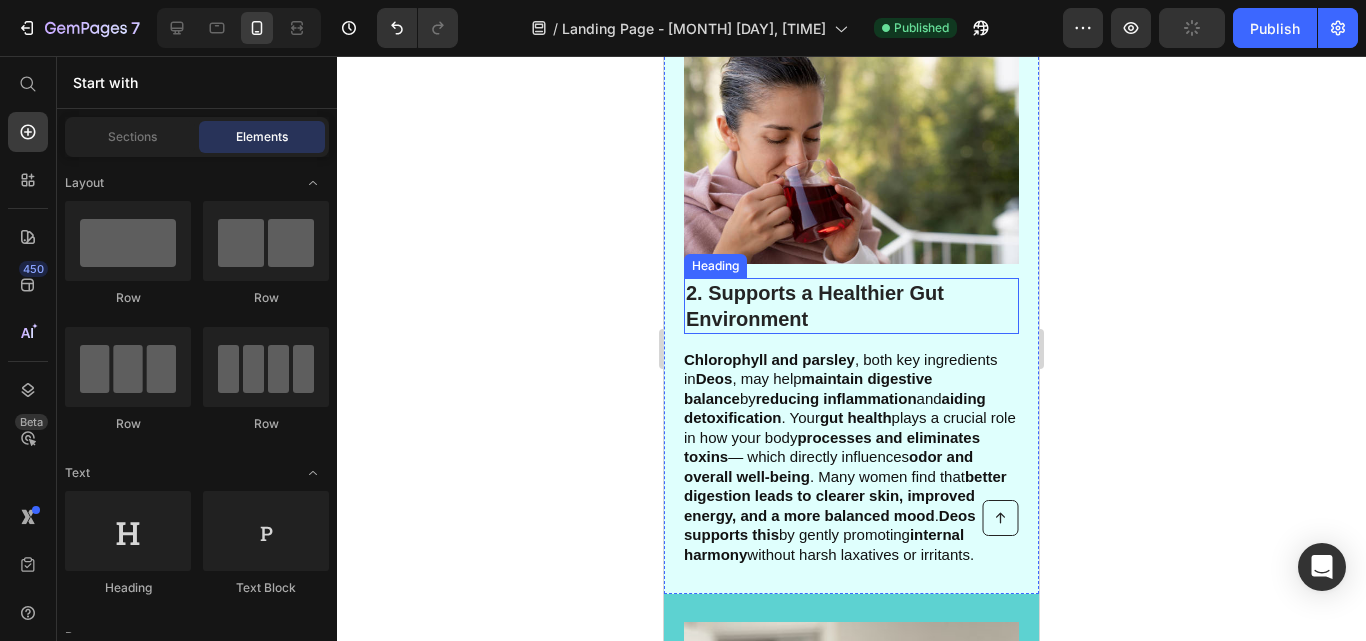 click on "2. Supports a Healthier Gut Environment" at bounding box center [851, 306] 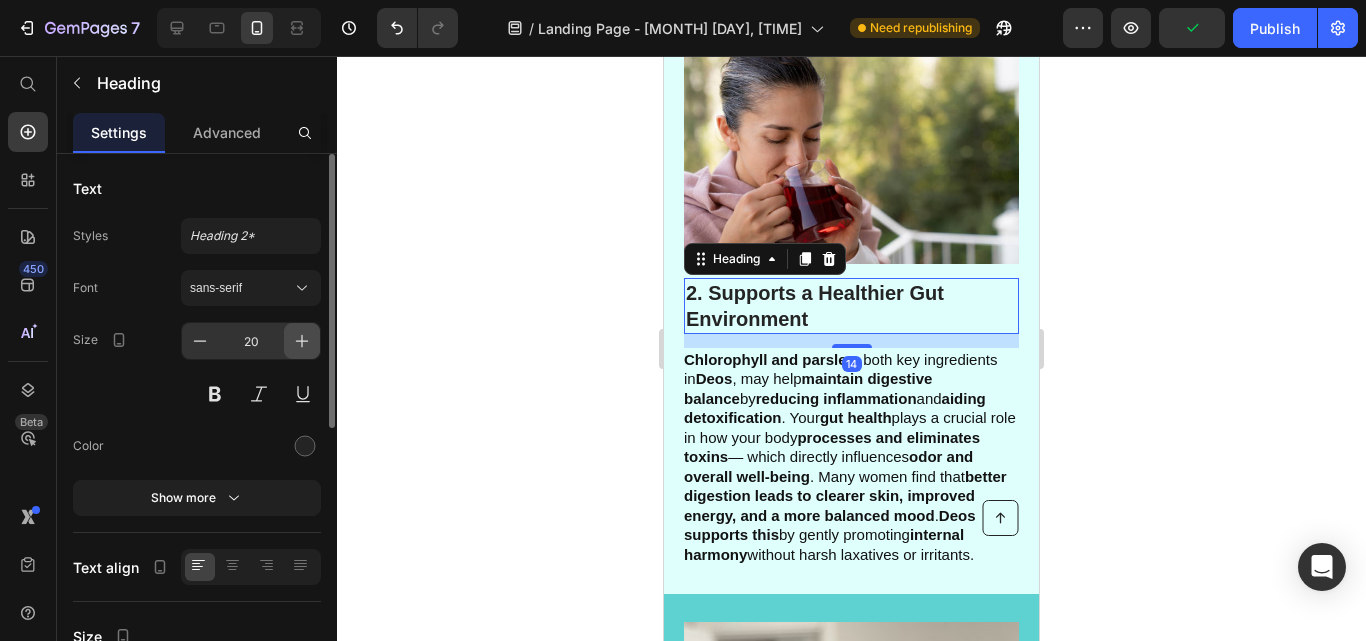 click at bounding box center [302, 341] 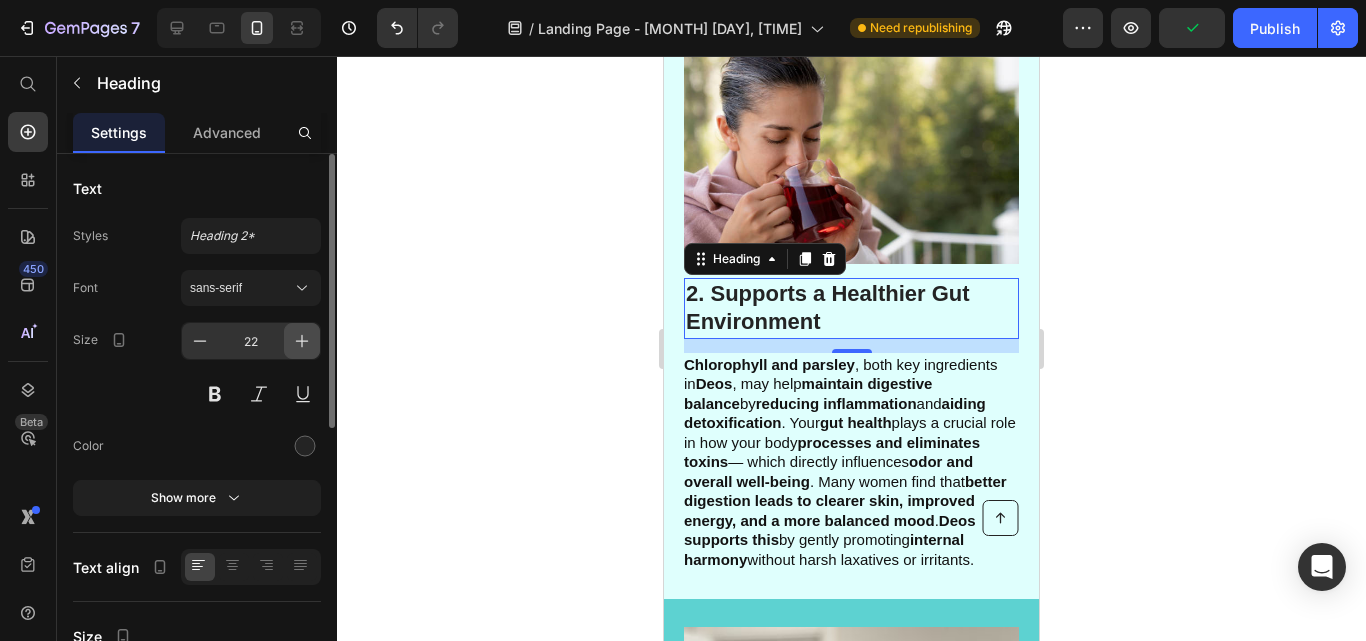 click at bounding box center (302, 341) 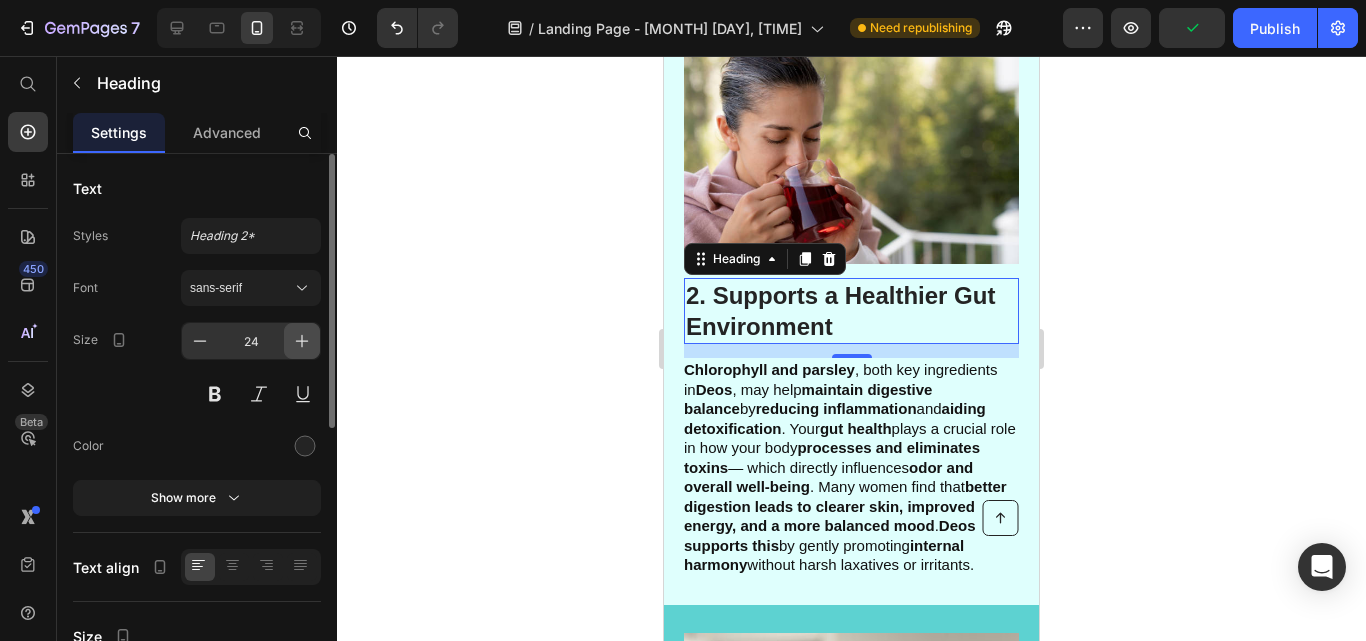 click at bounding box center [302, 341] 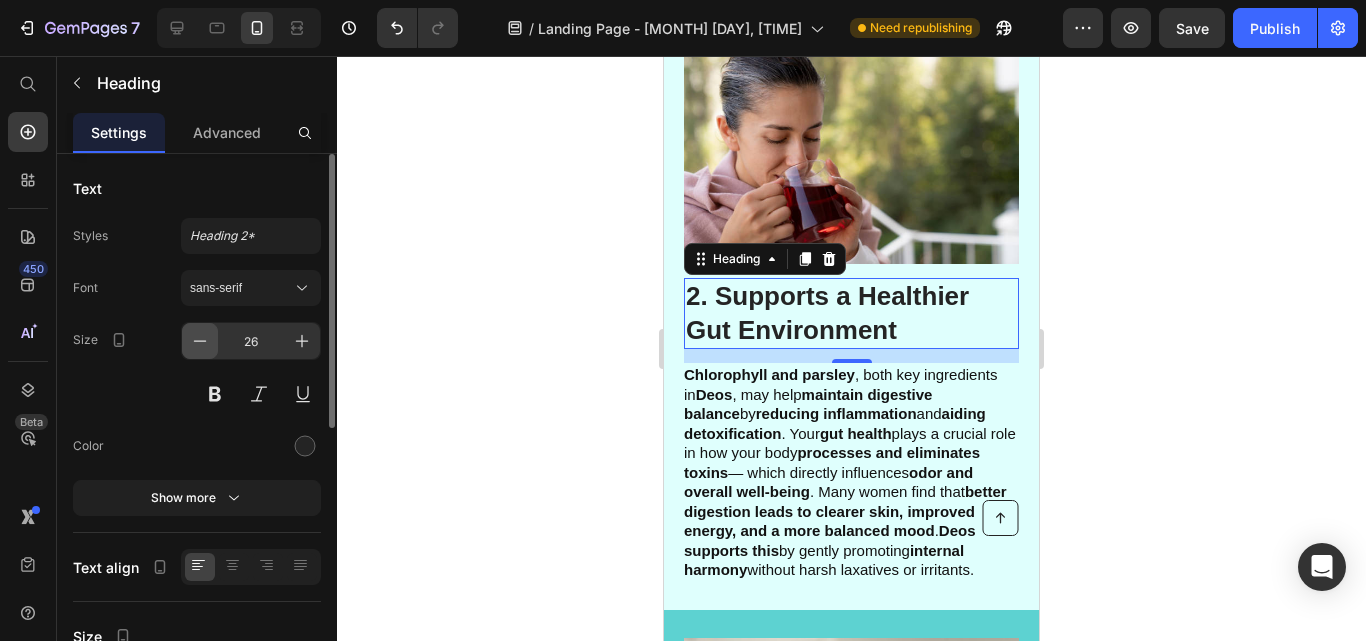 click 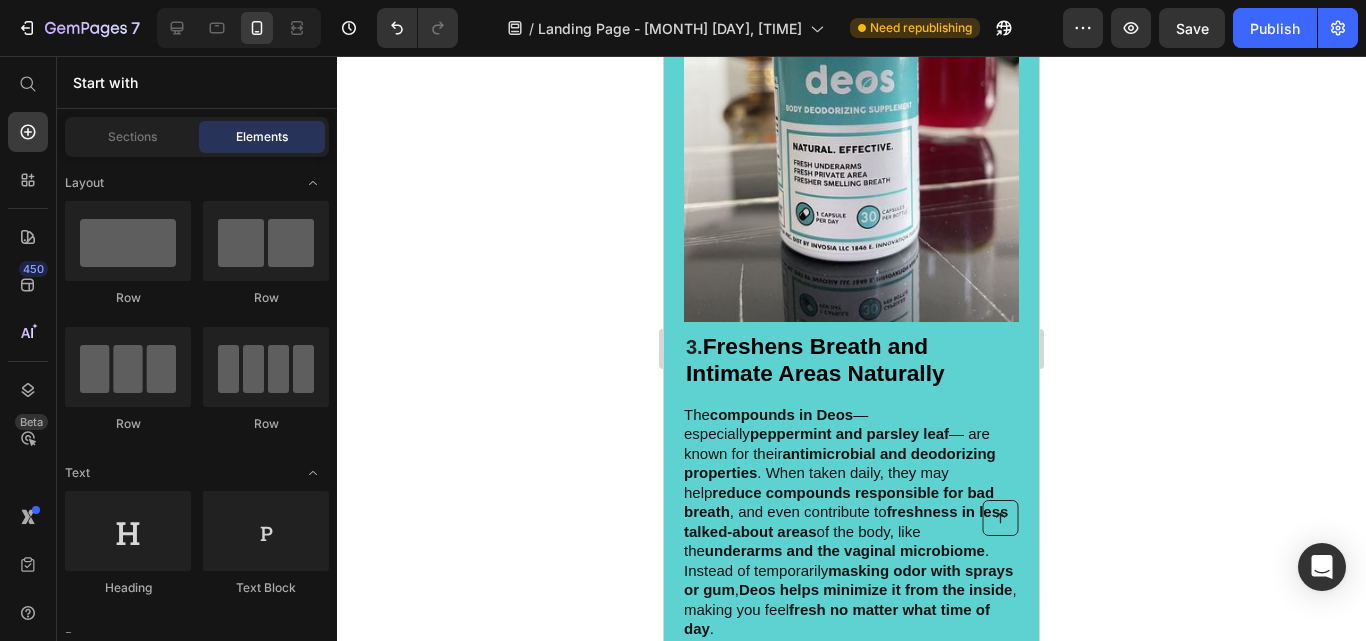 scroll, scrollTop: 1893, scrollLeft: 0, axis: vertical 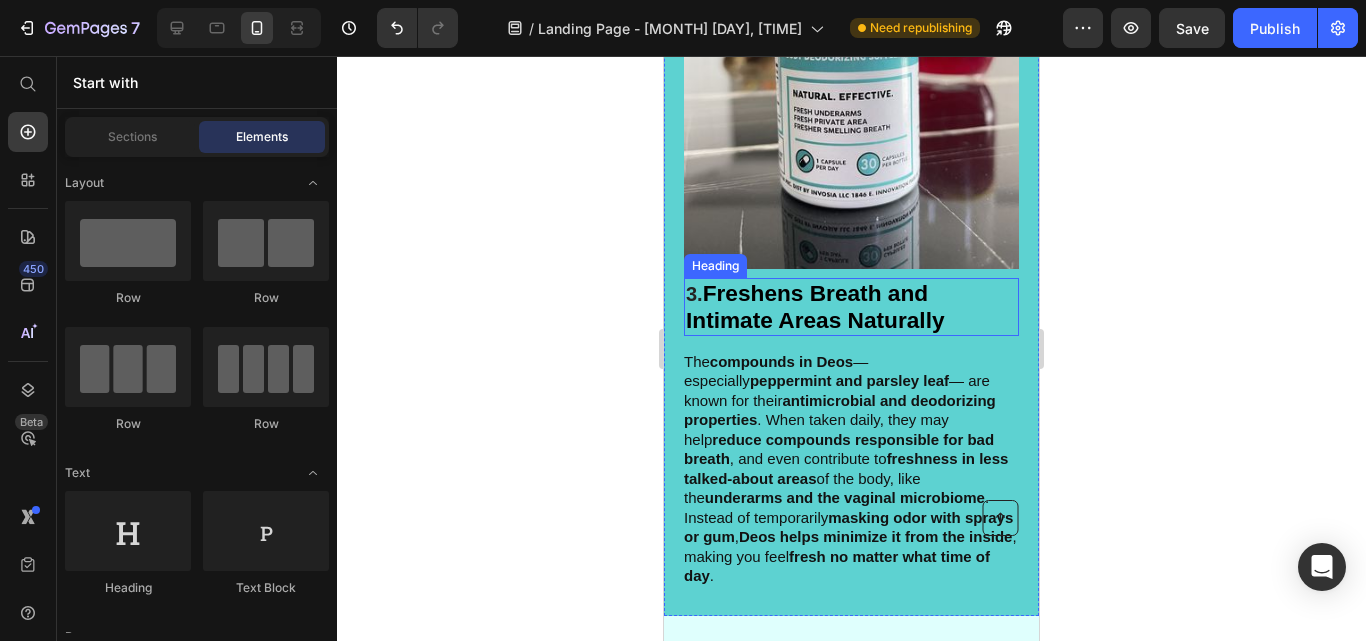 click on "Freshens Breath and Intimate Areas Naturally" at bounding box center (815, 306) 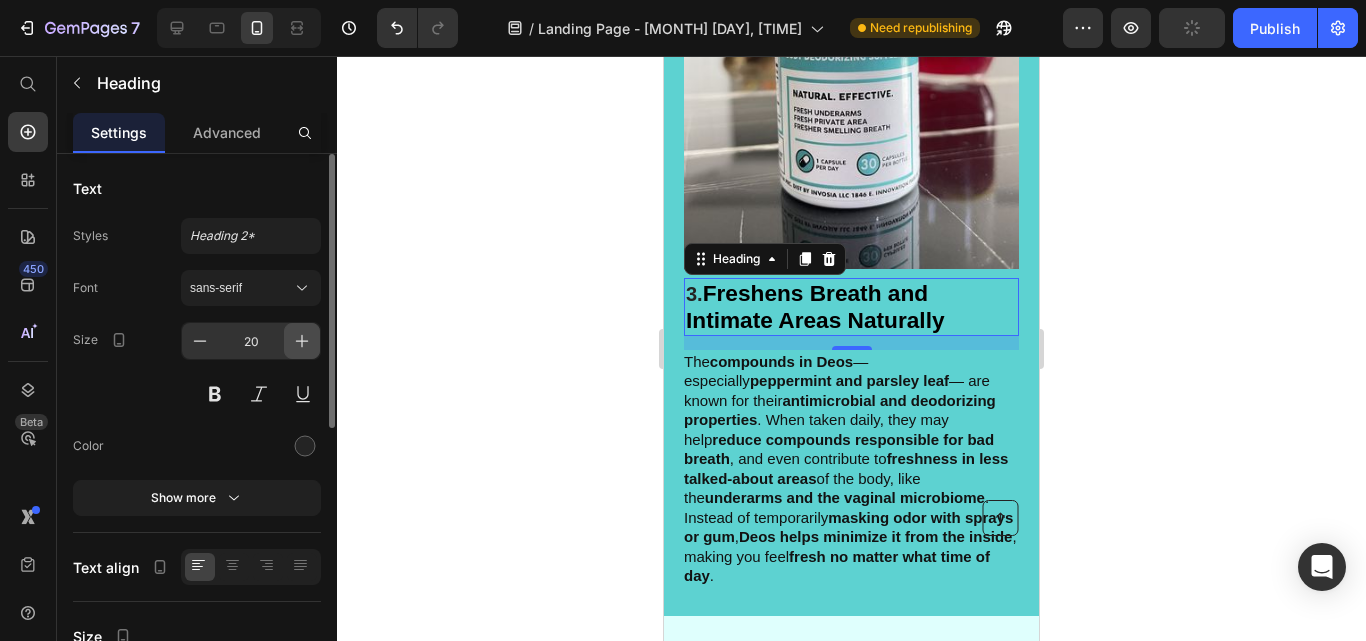click 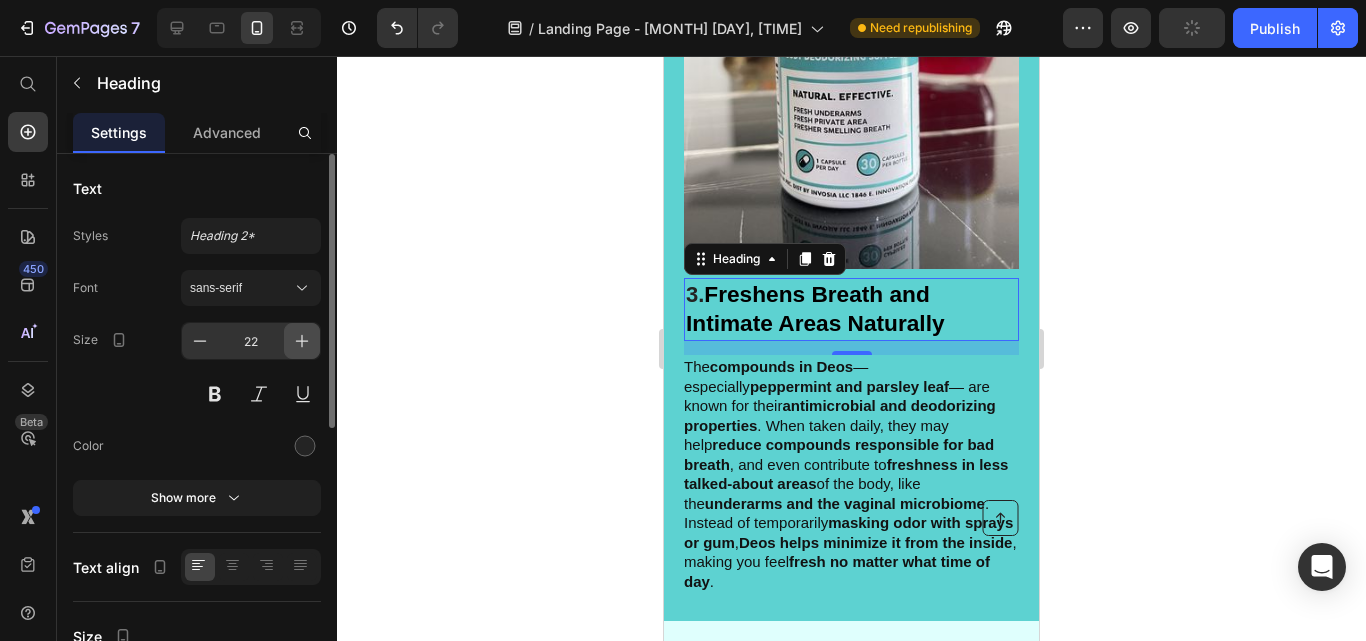 click 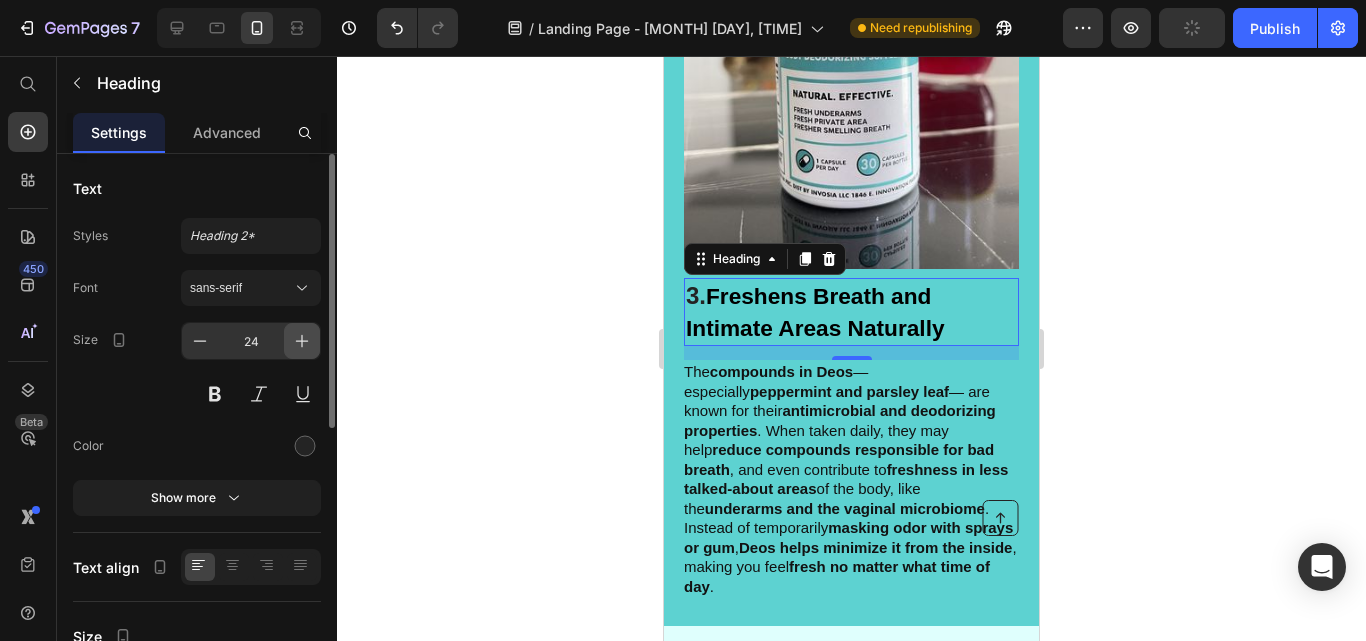 click 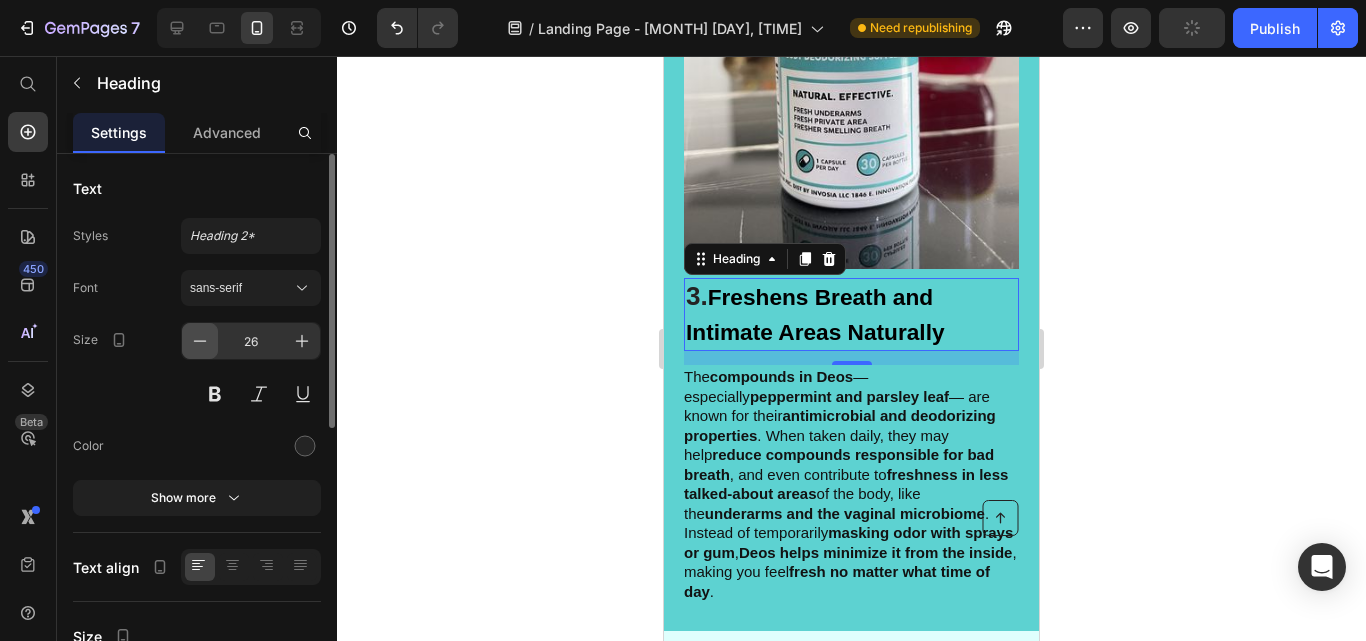 click 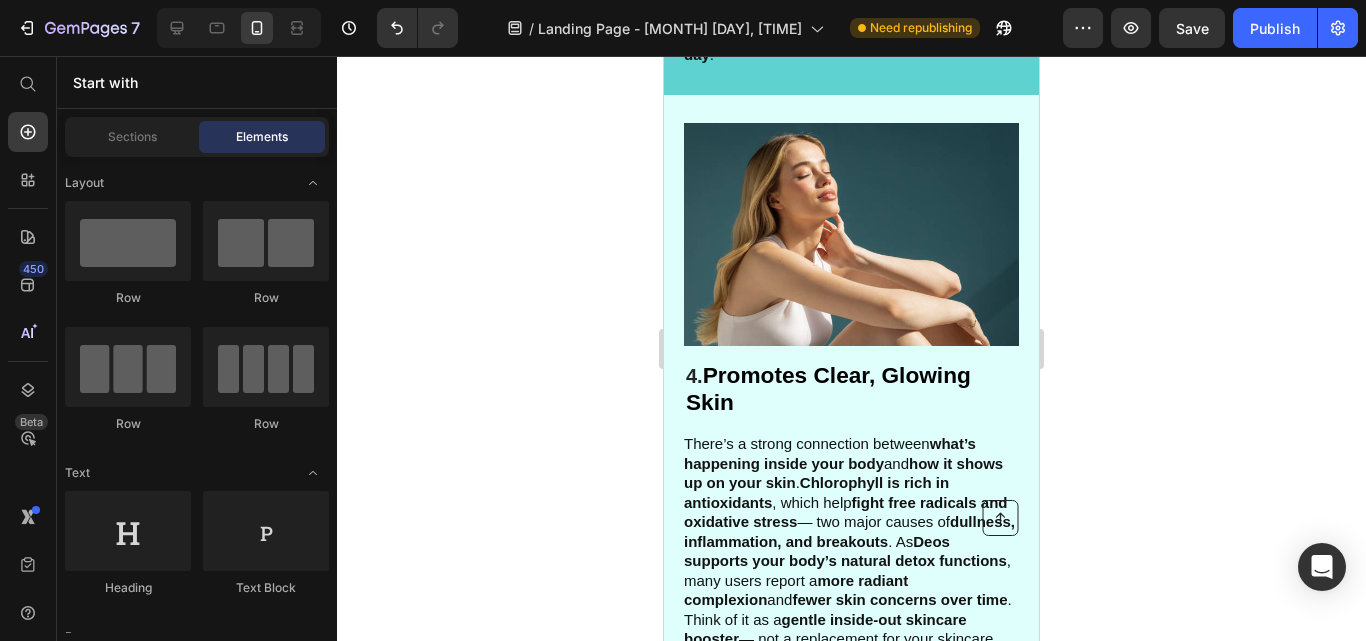 scroll, scrollTop: 2440, scrollLeft: 0, axis: vertical 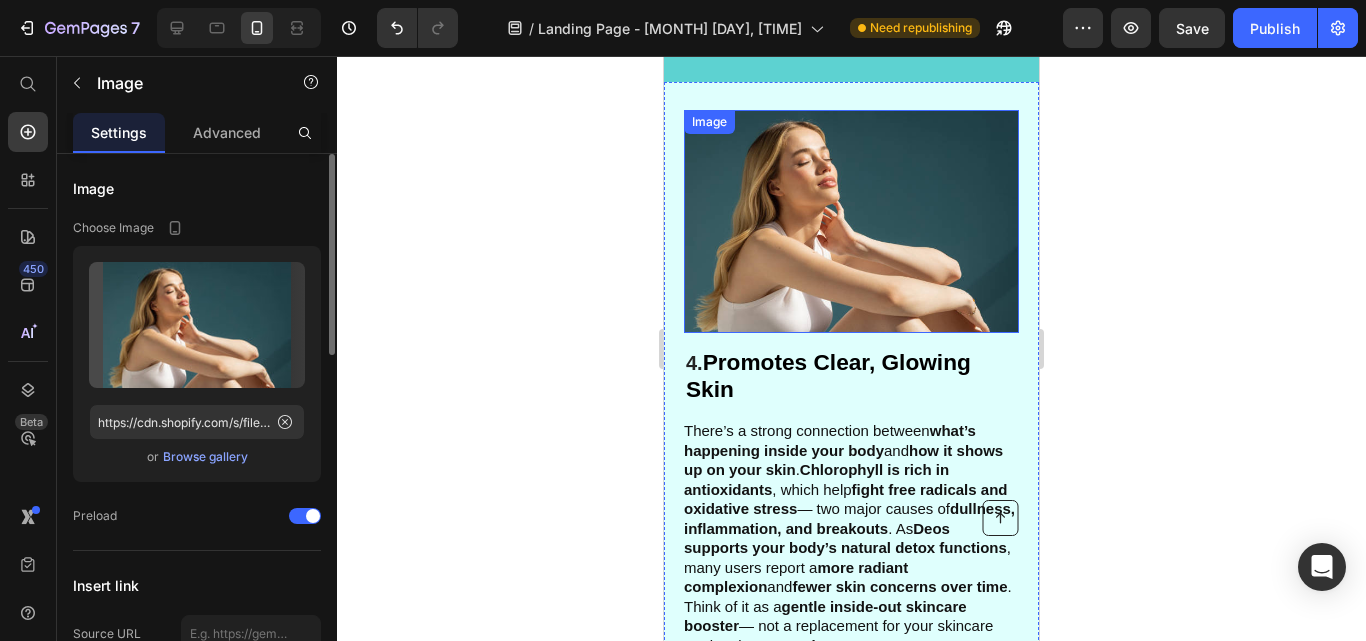 click at bounding box center (851, 221) 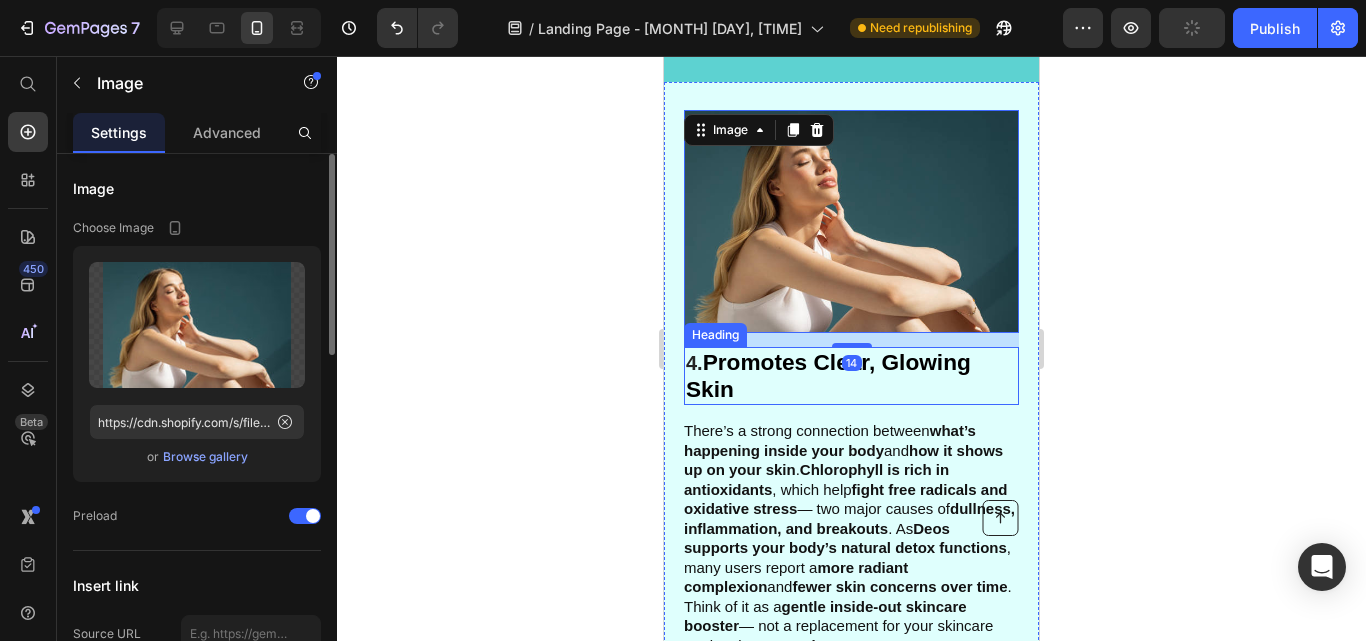 click on "Promotes Clear, Glowing Skin" at bounding box center [828, 375] 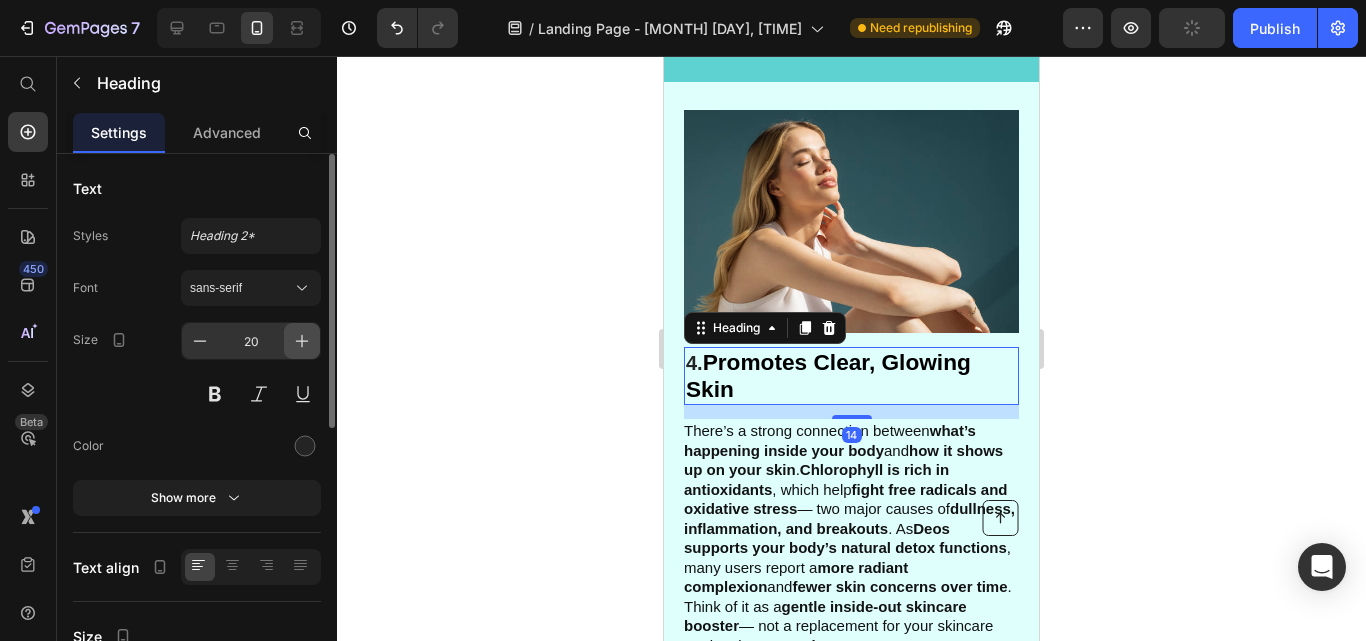 click 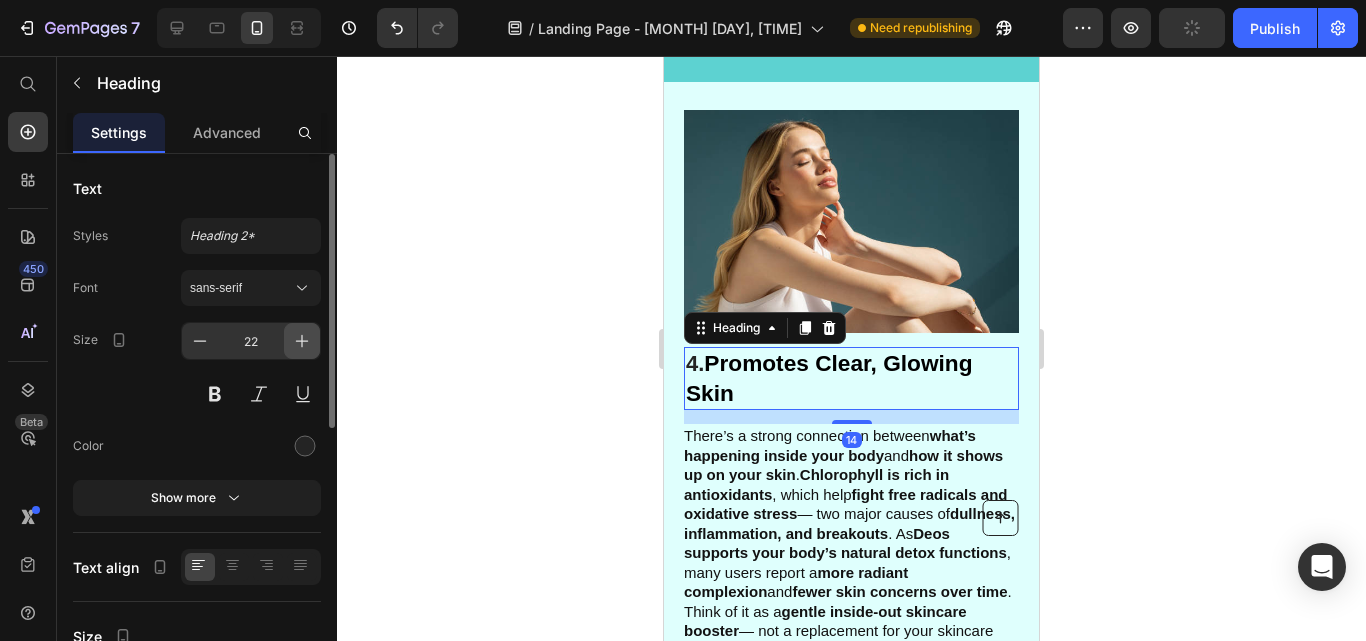 click 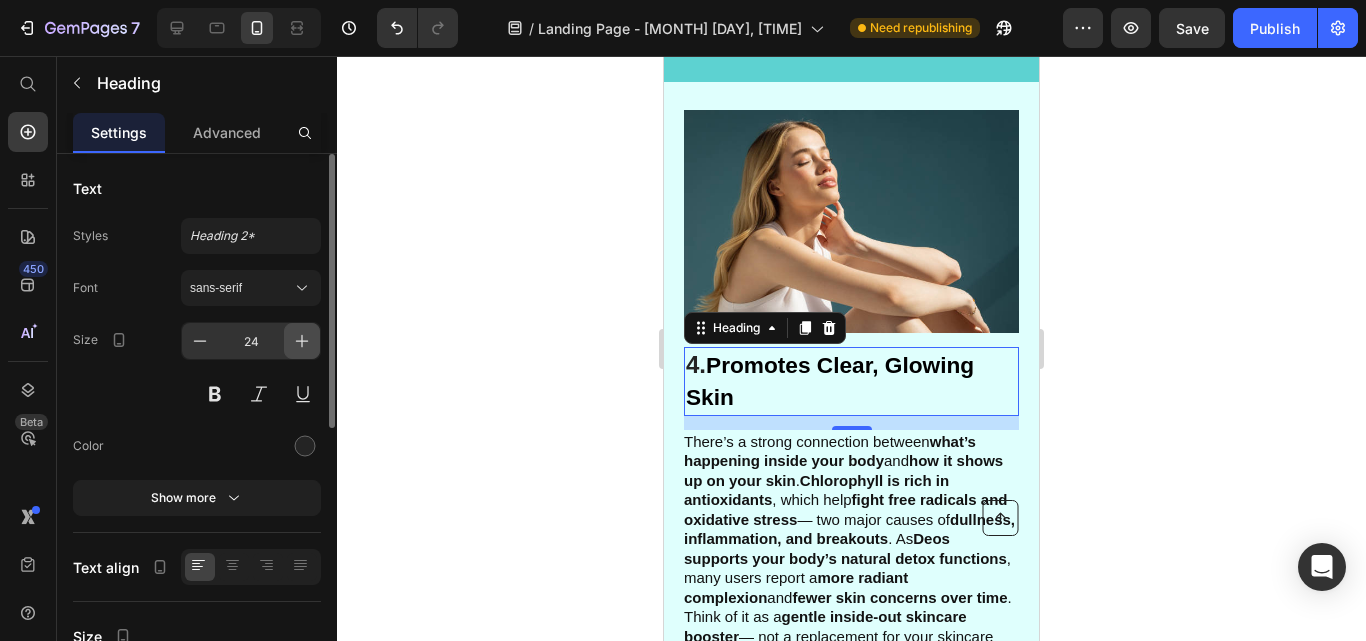 click 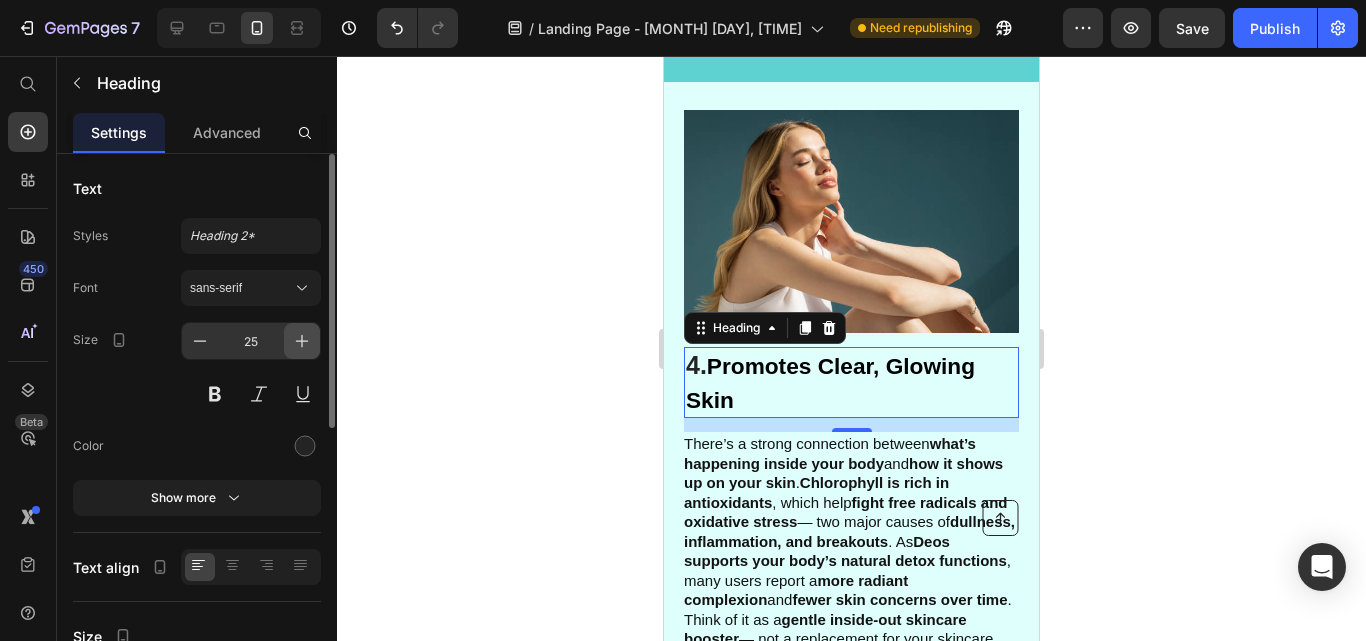 click 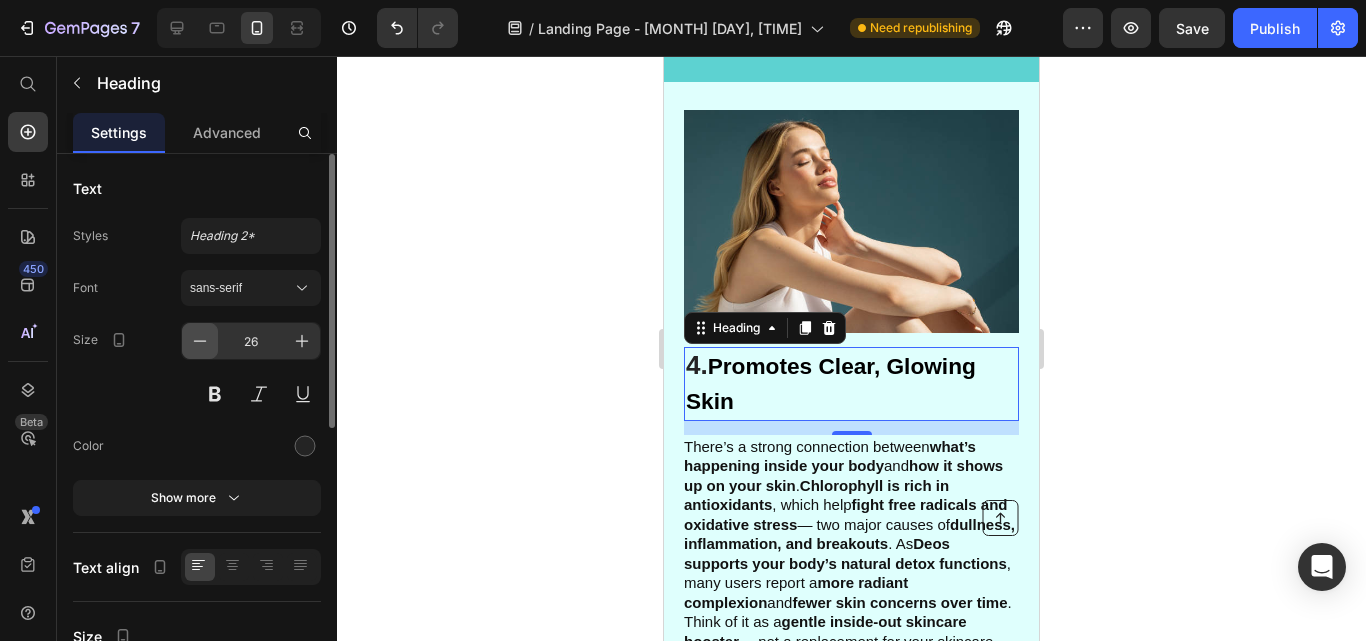 click 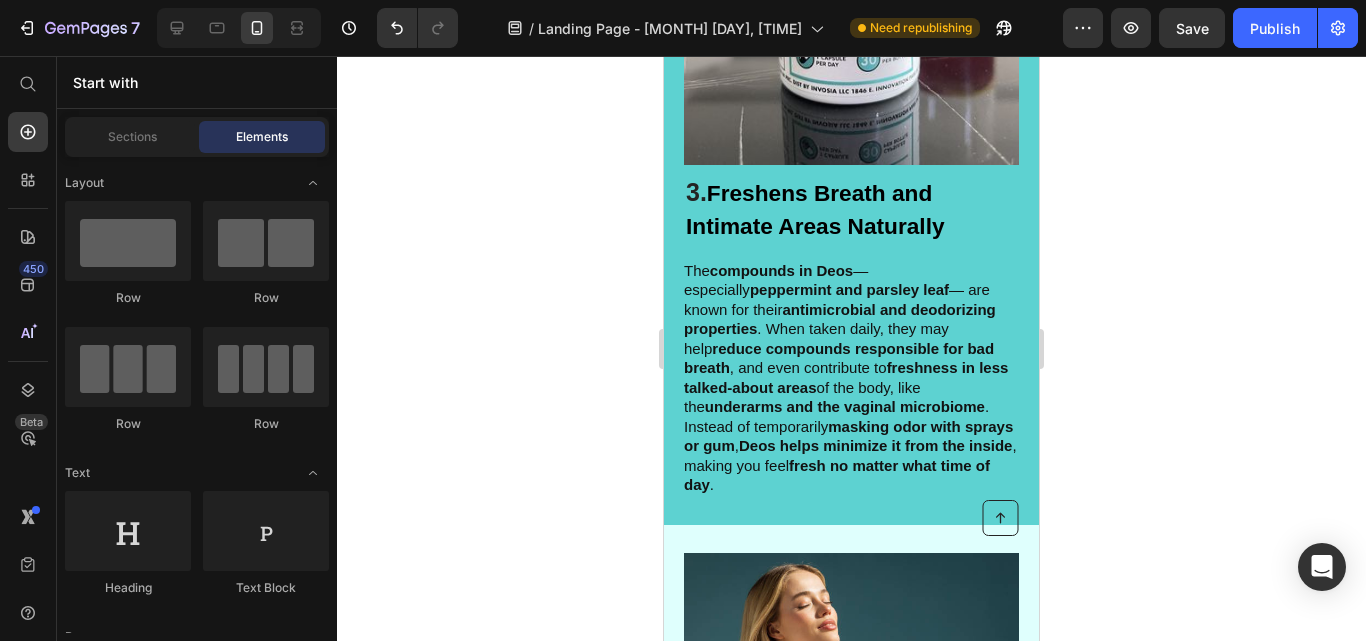 scroll, scrollTop: 1960, scrollLeft: 0, axis: vertical 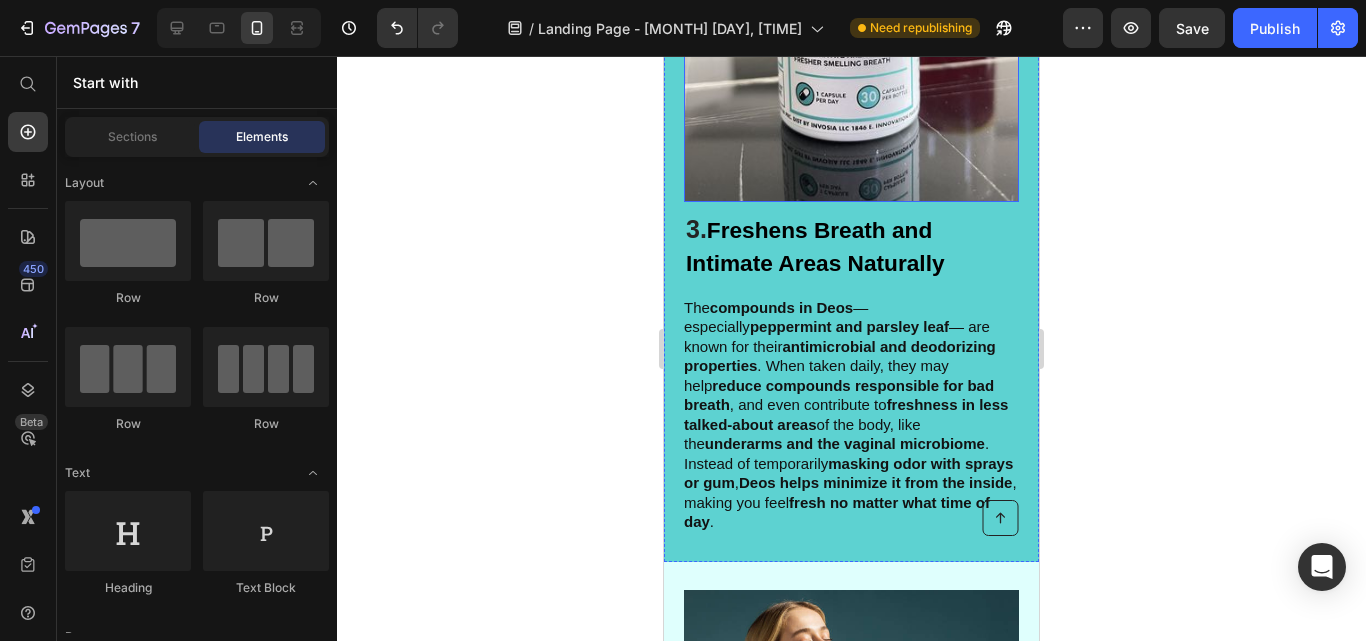 click at bounding box center [851, -22] 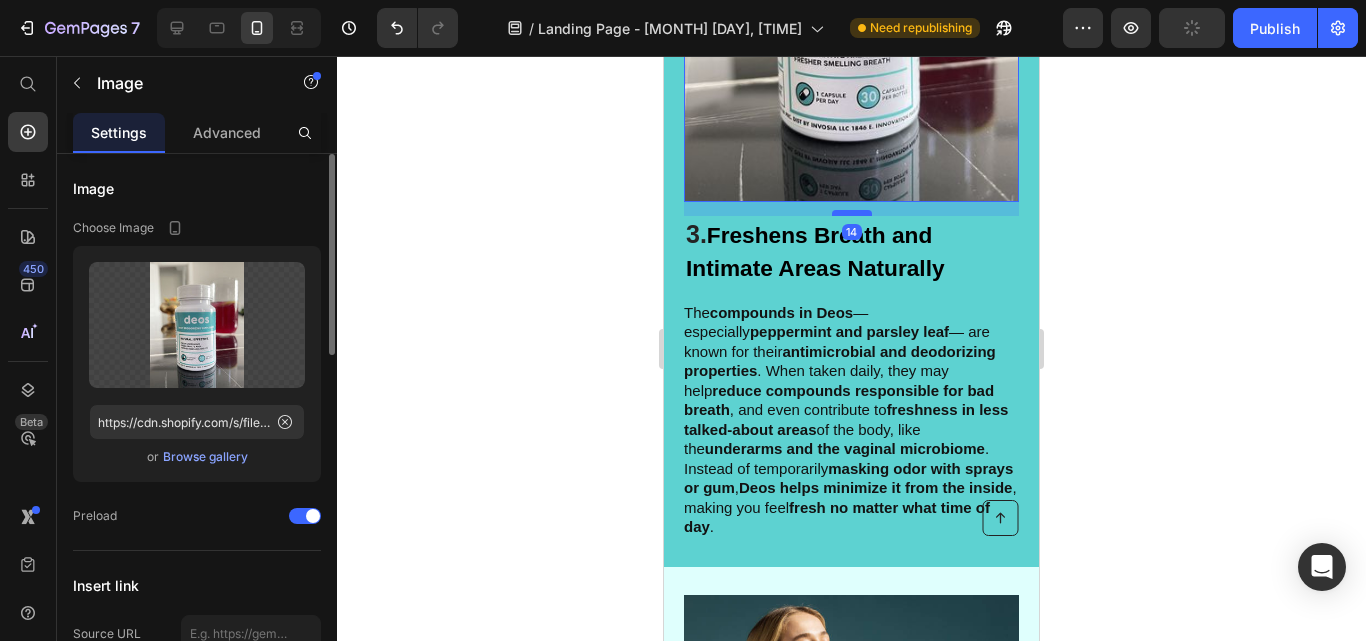 click at bounding box center (852, 213) 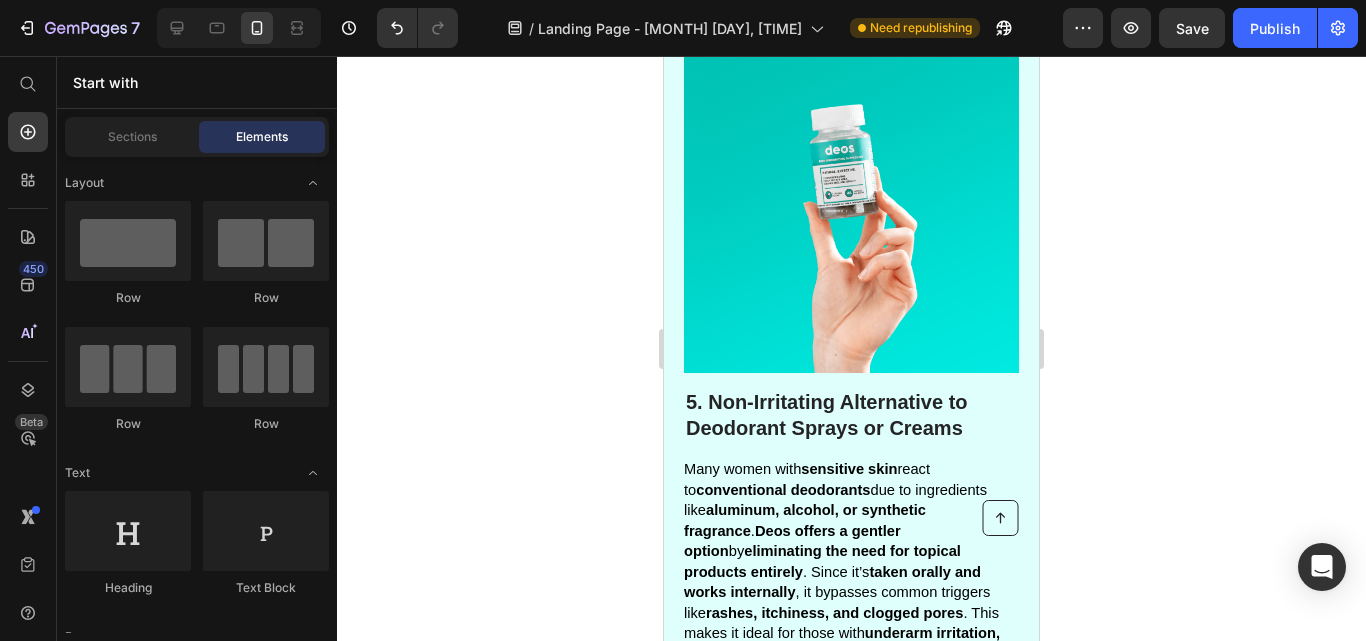 scroll, scrollTop: 3880, scrollLeft: 0, axis: vertical 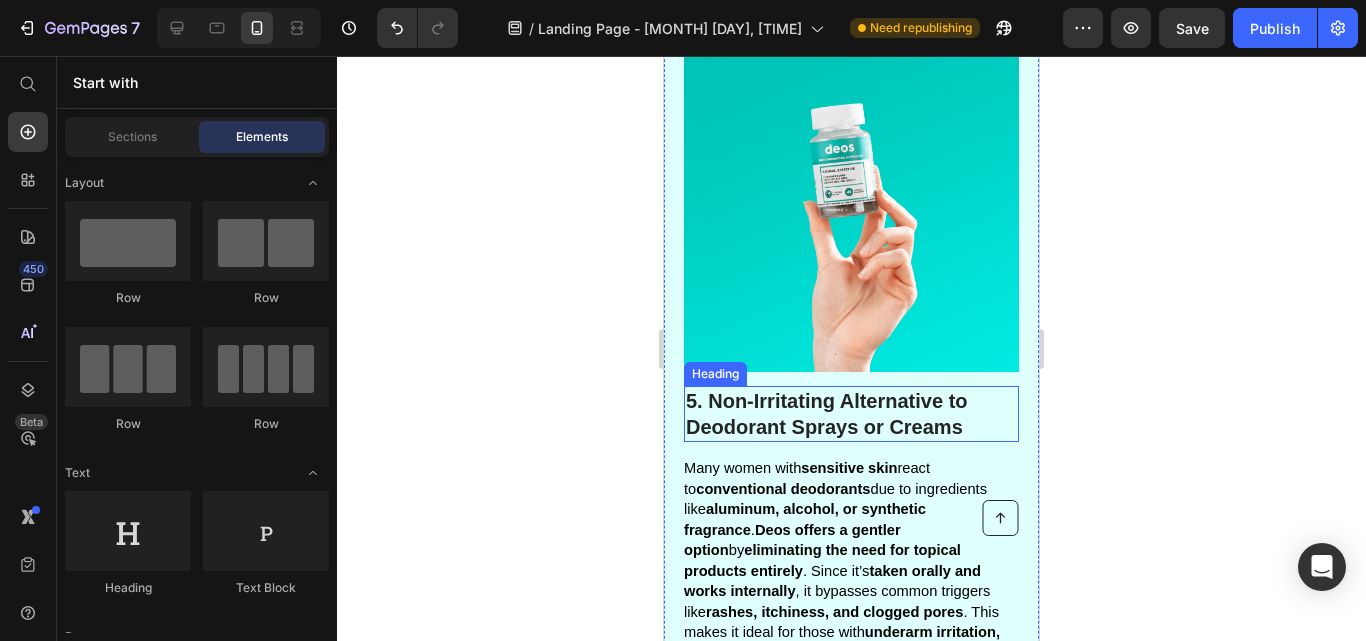 click on "5. Non-Irritating Alternative to Deodorant Sprays or Creams" at bounding box center (851, 414) 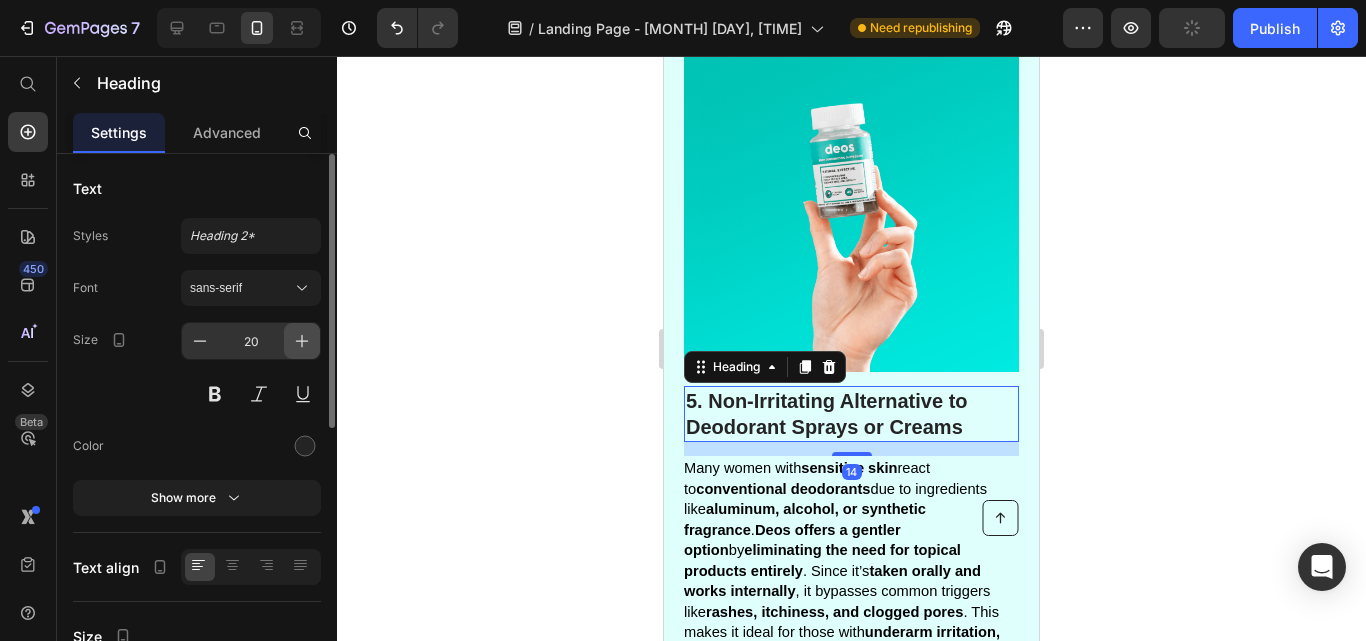 click at bounding box center [302, 341] 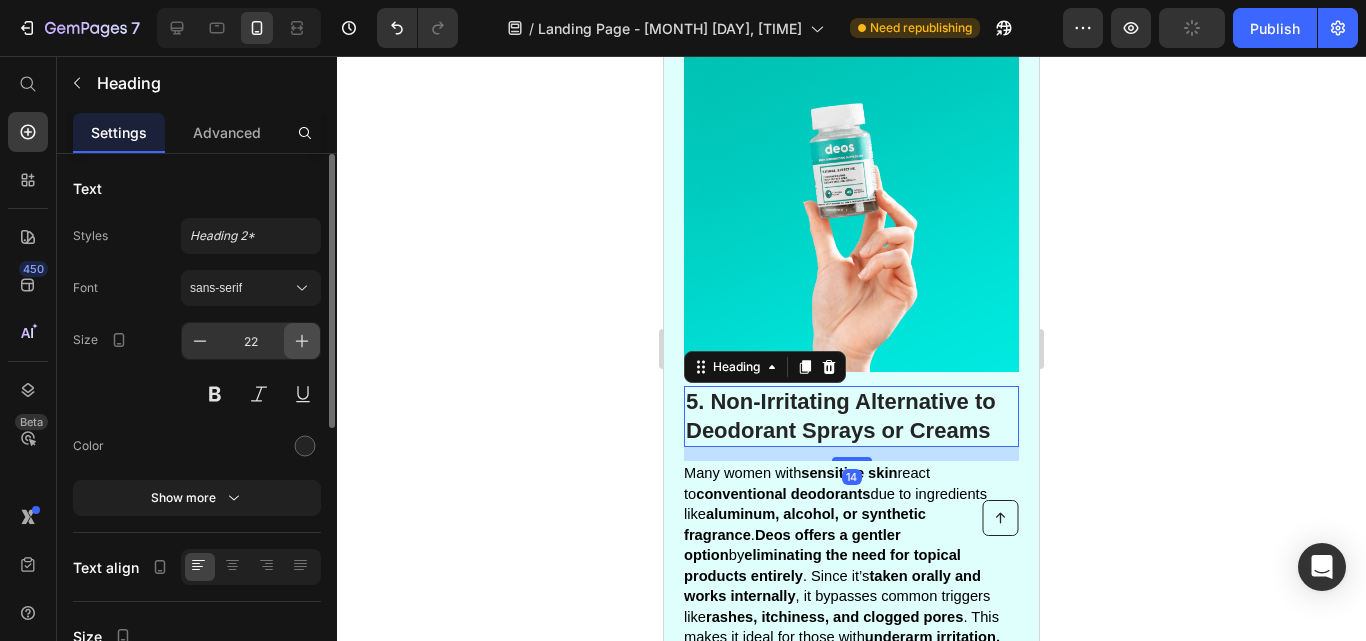 click at bounding box center [302, 341] 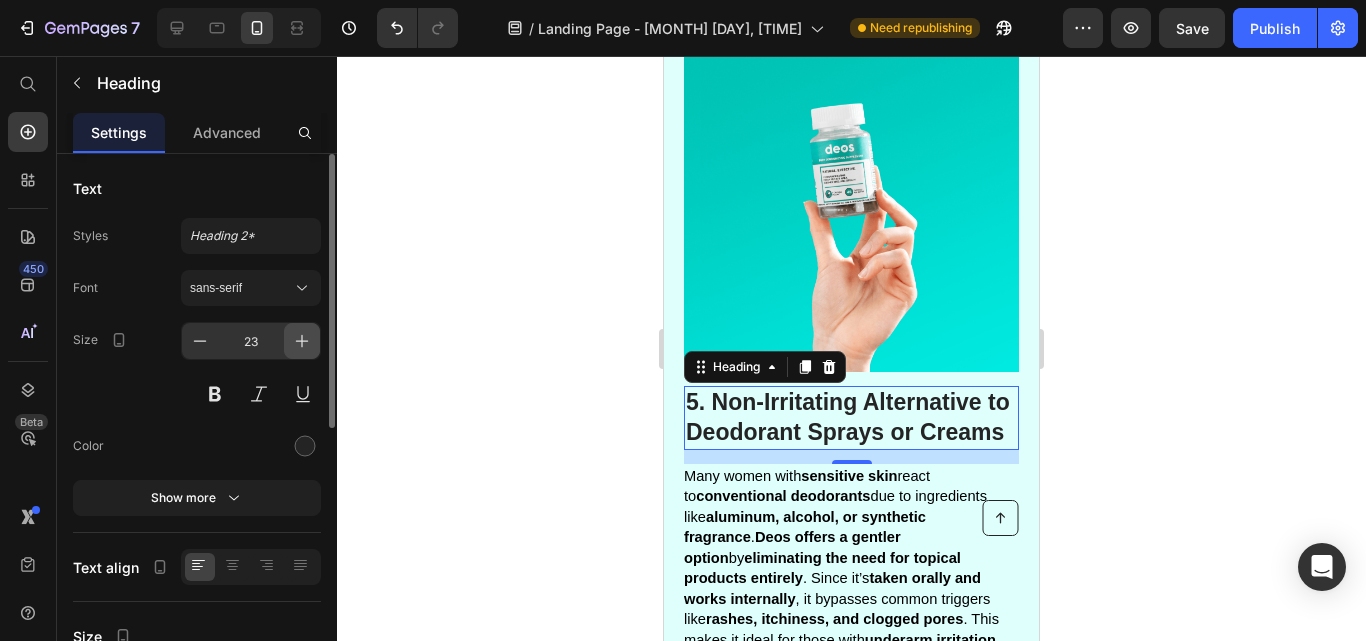 click at bounding box center (302, 341) 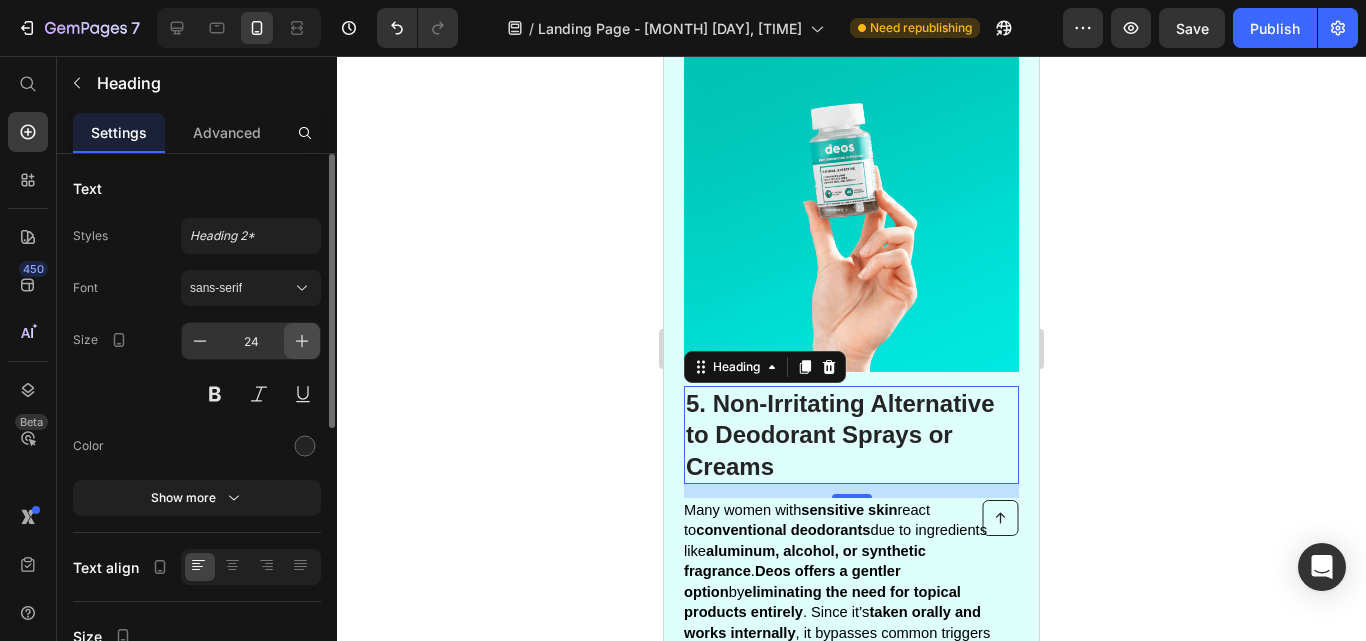 click at bounding box center [302, 341] 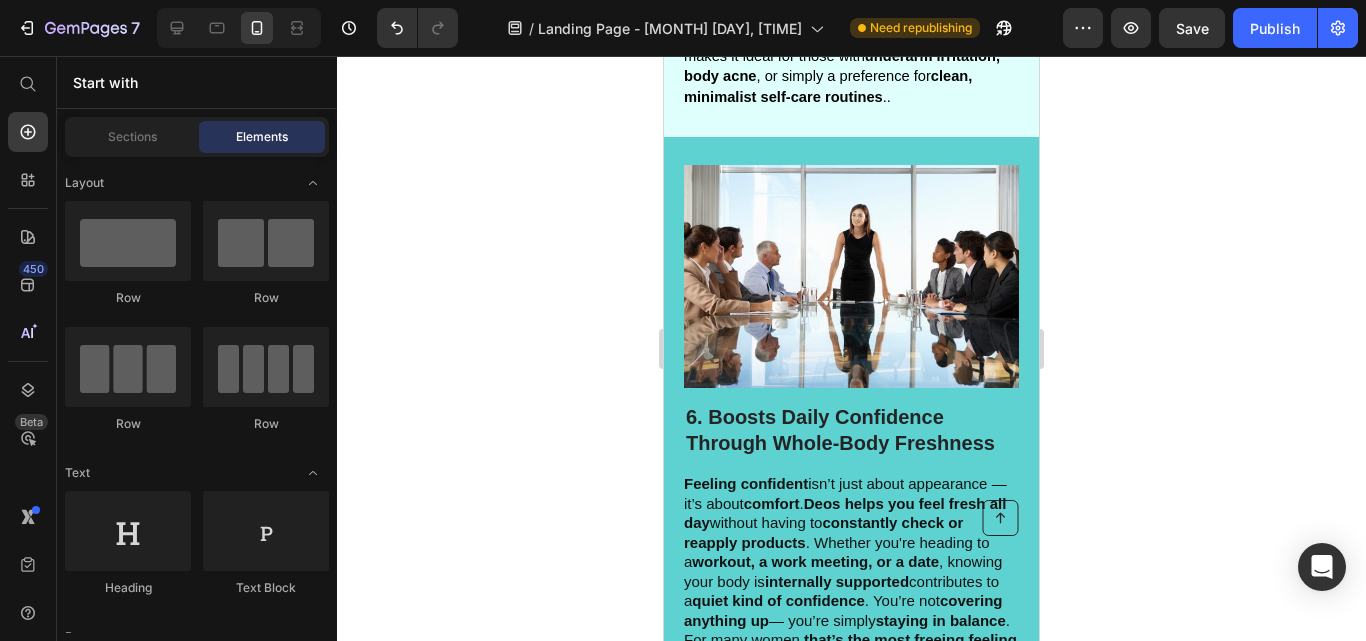 scroll, scrollTop: 4539, scrollLeft: 0, axis: vertical 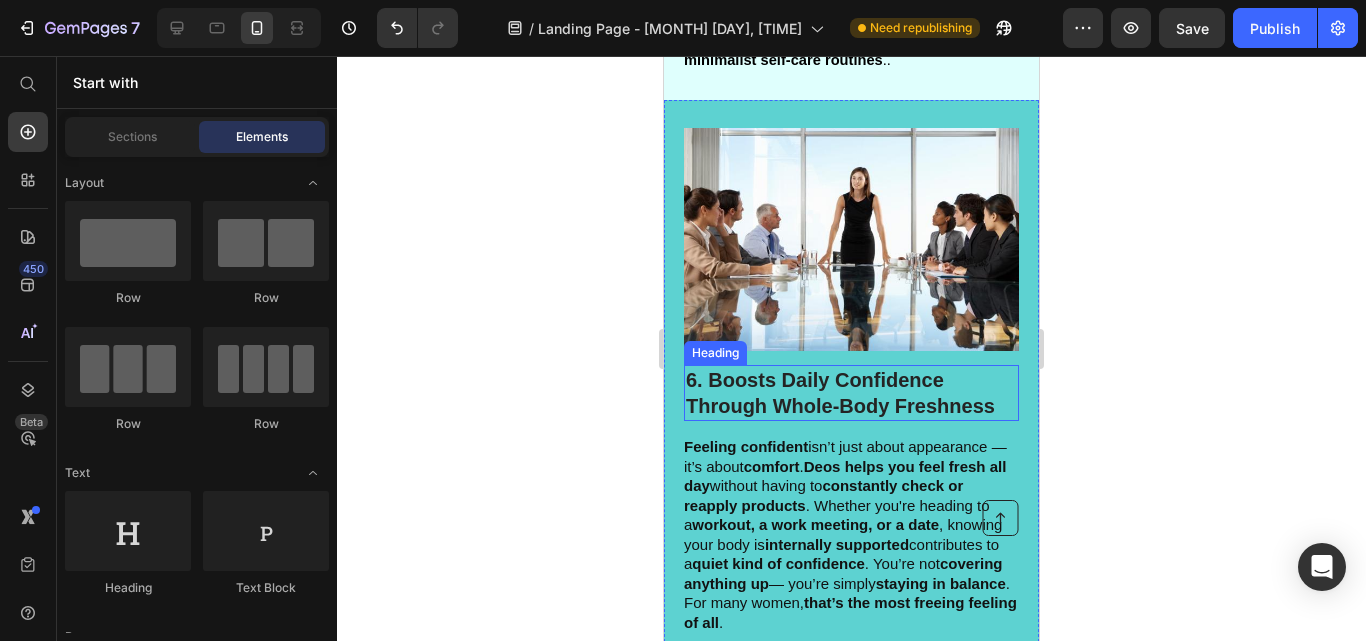 click on "6. Boosts Daily Confidence Through Whole-Body Freshness" at bounding box center (851, 393) 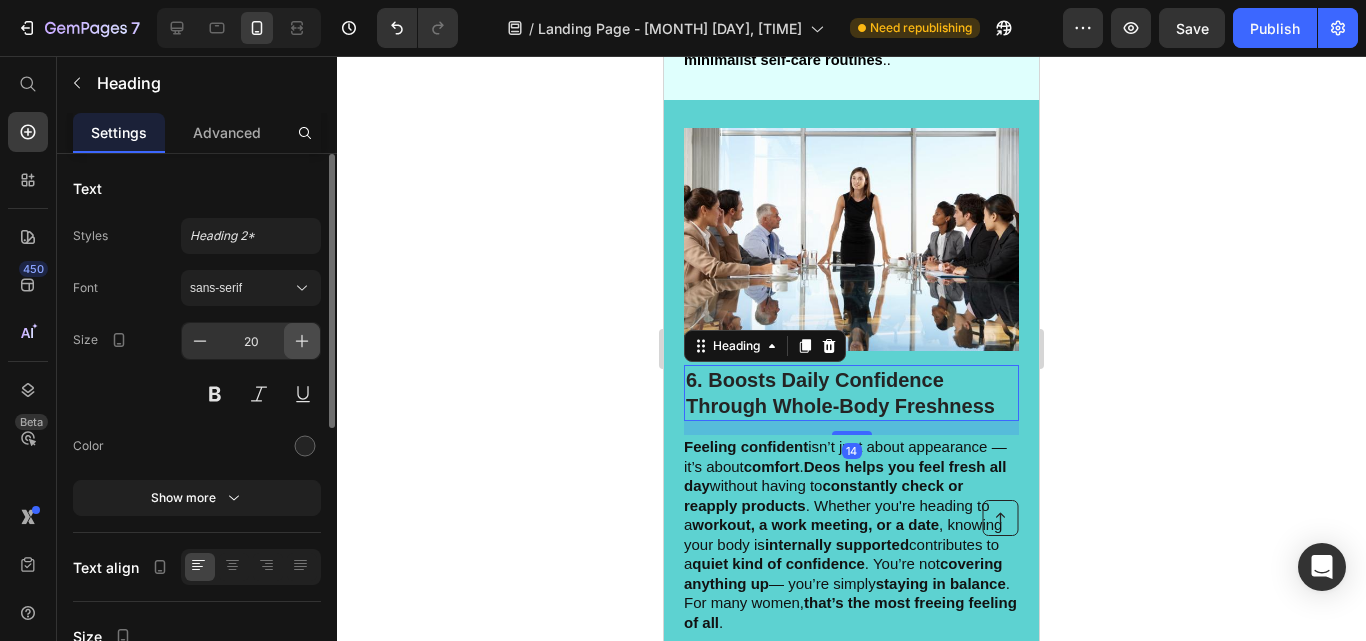 click 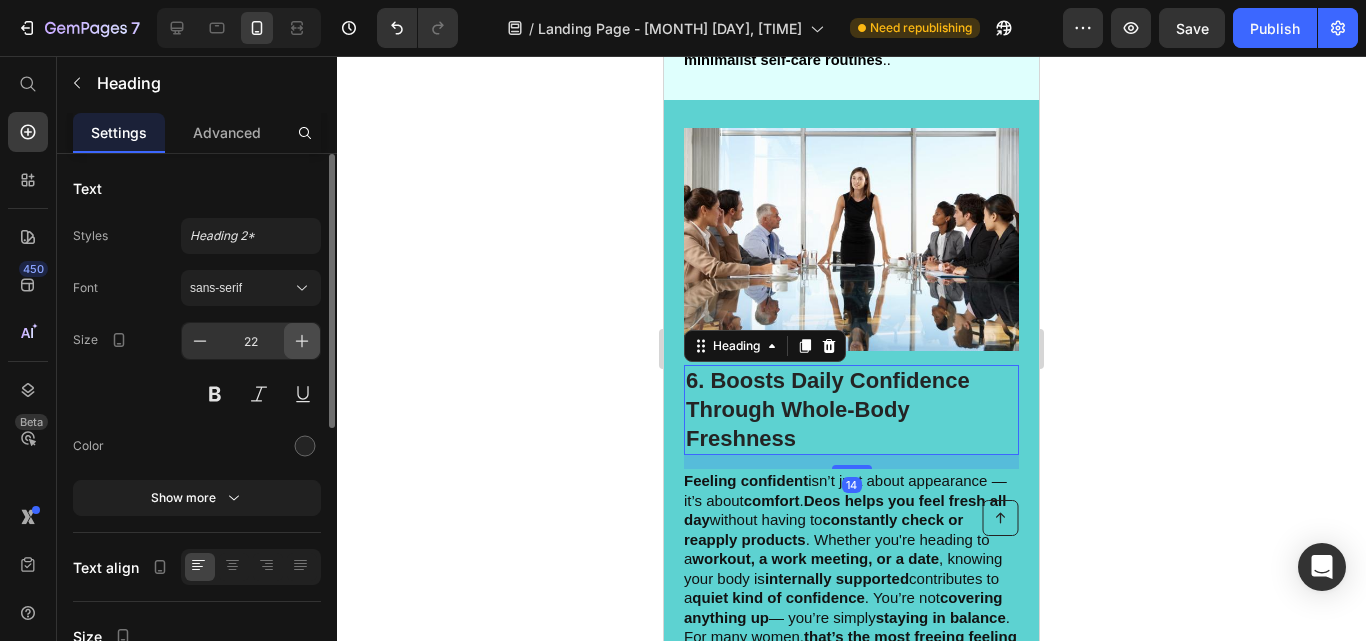 click 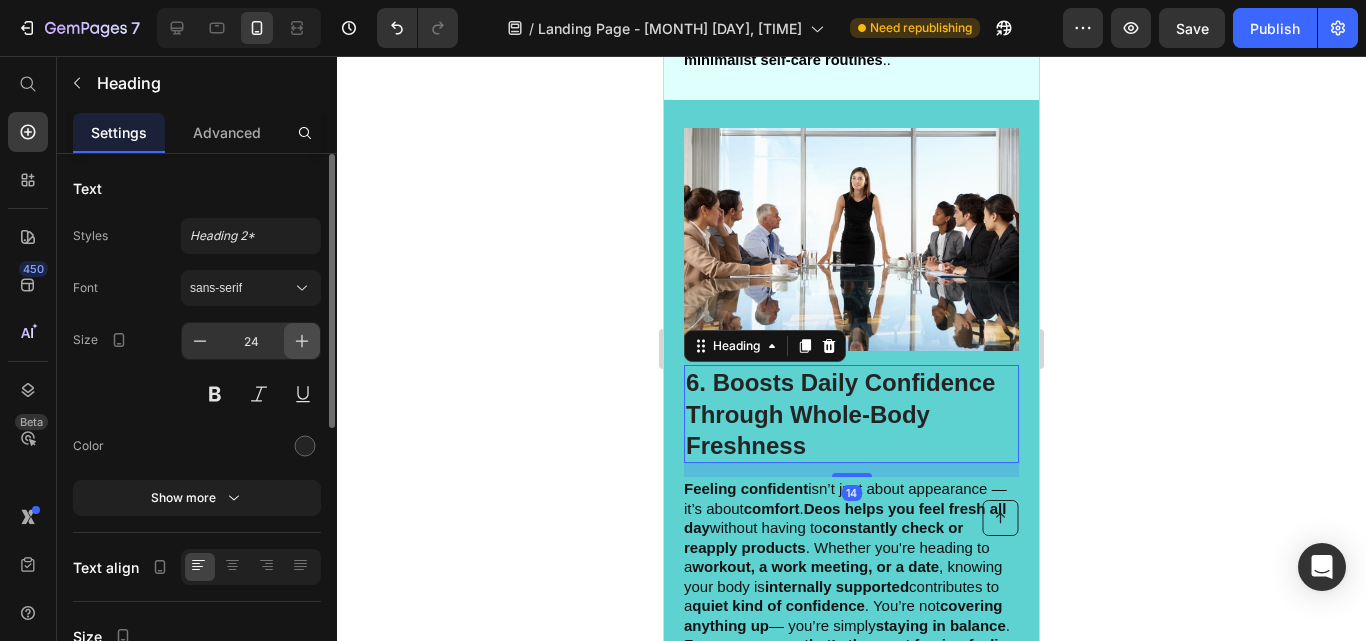 click 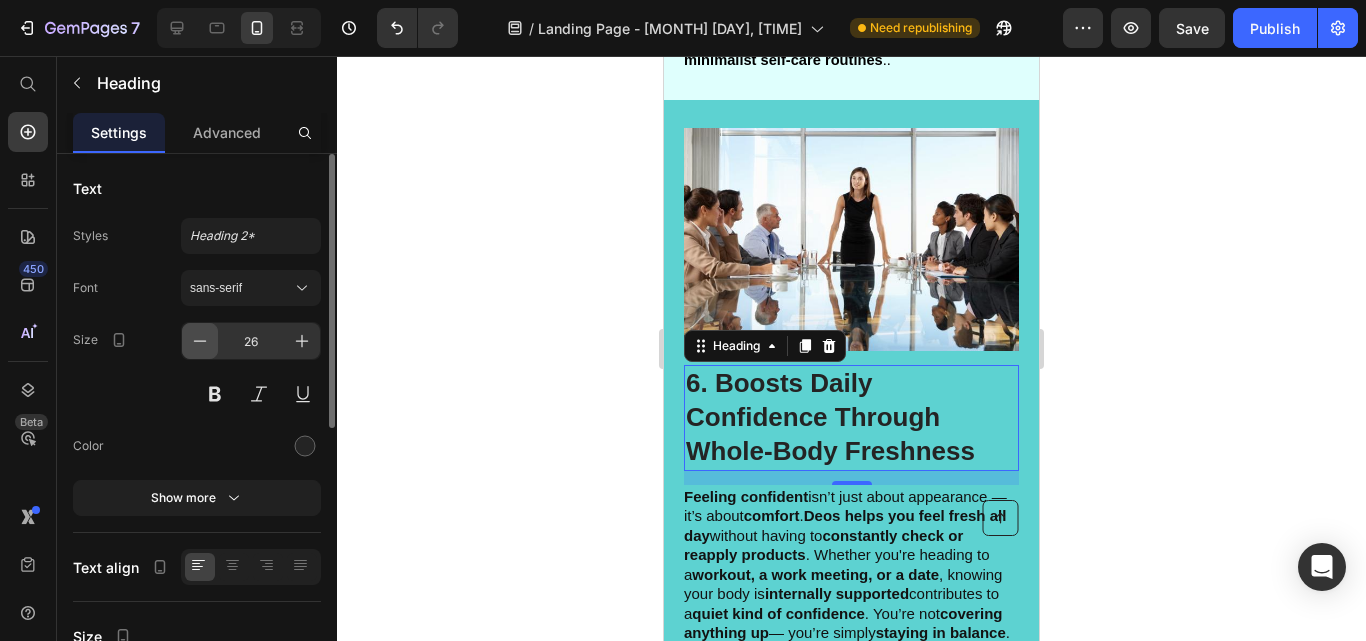 click 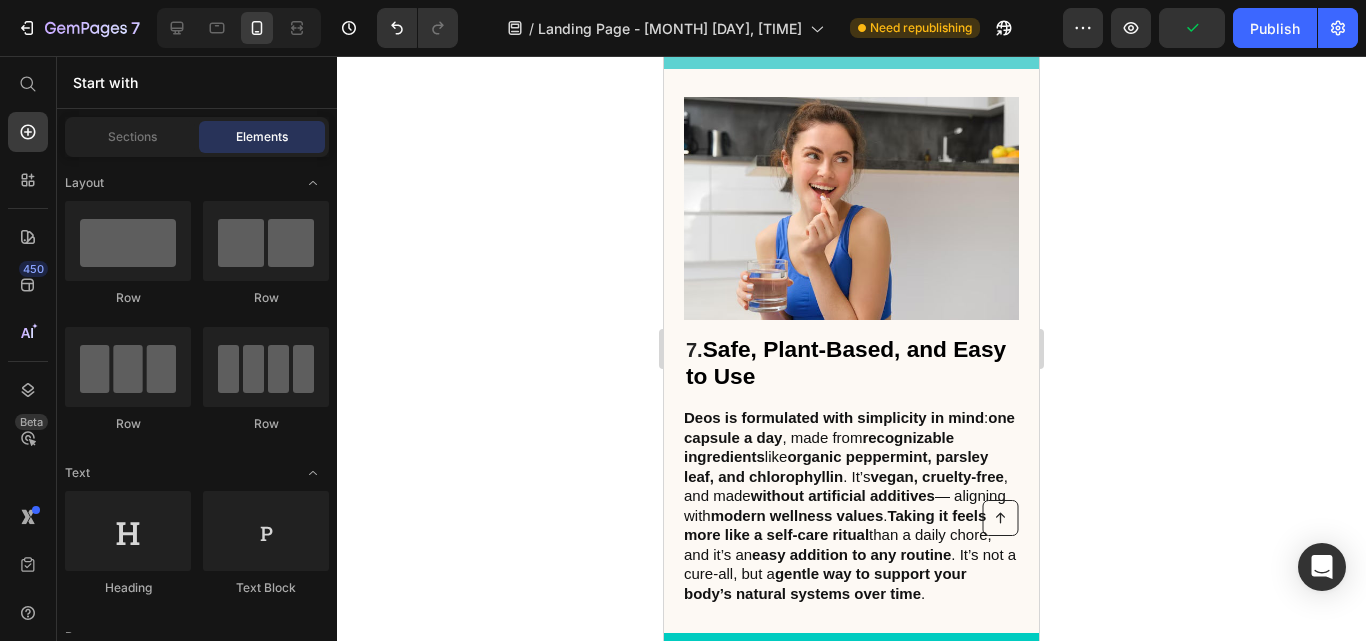 scroll, scrollTop: 5216, scrollLeft: 0, axis: vertical 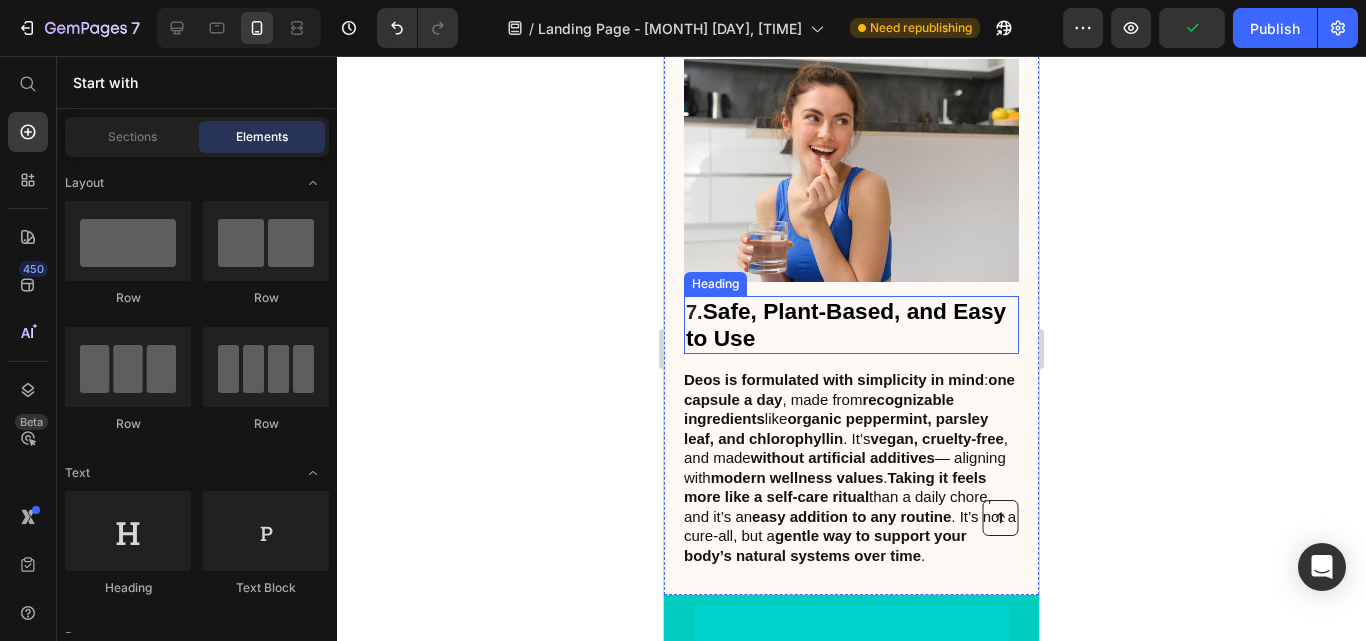 click on "Safe, Plant-Based, and Easy to Use" at bounding box center (846, 324) 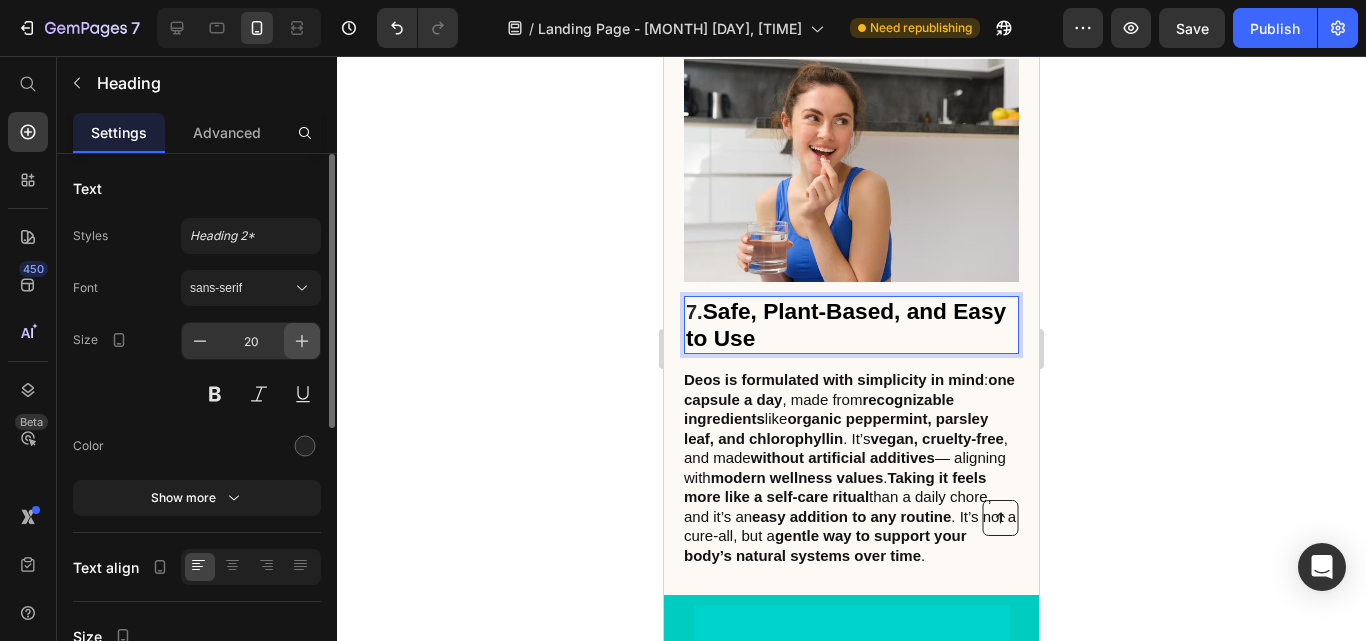 click 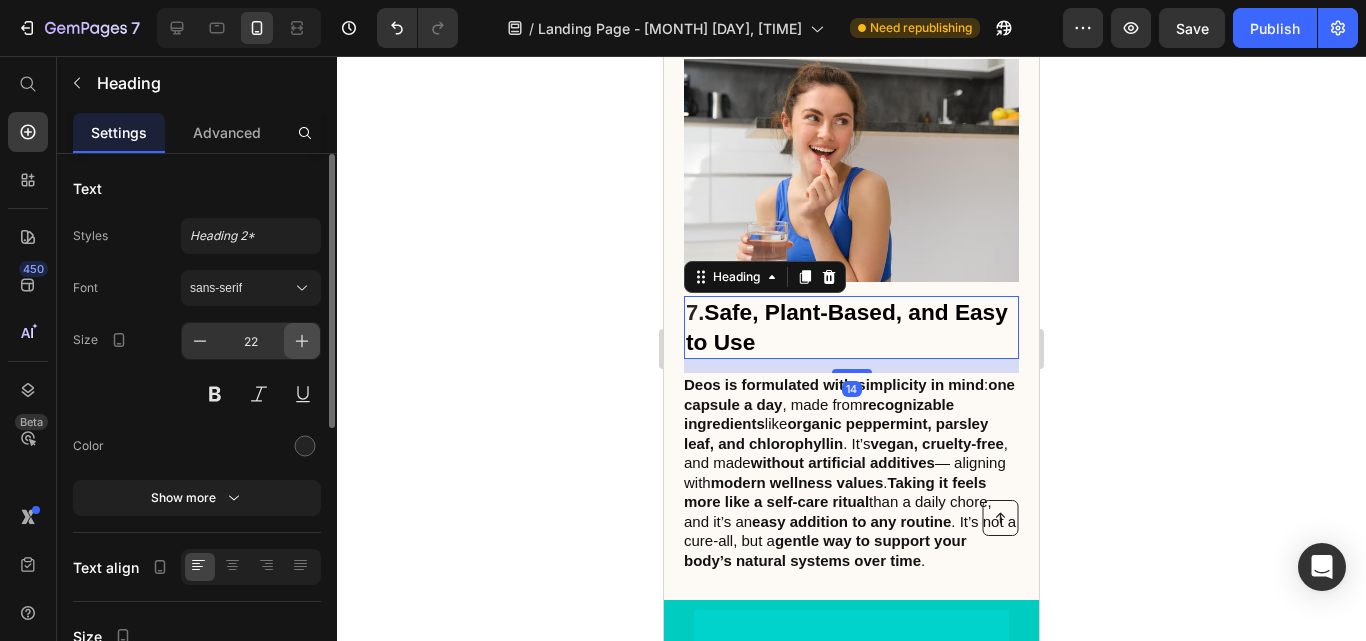 click 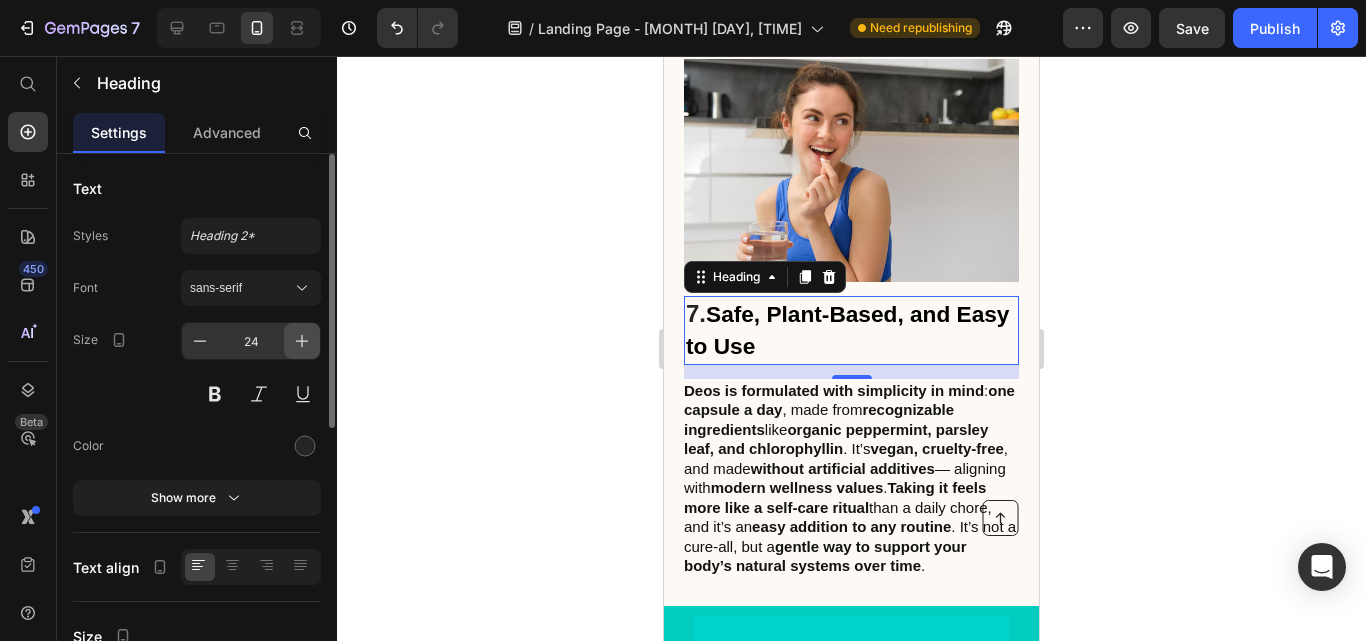 click 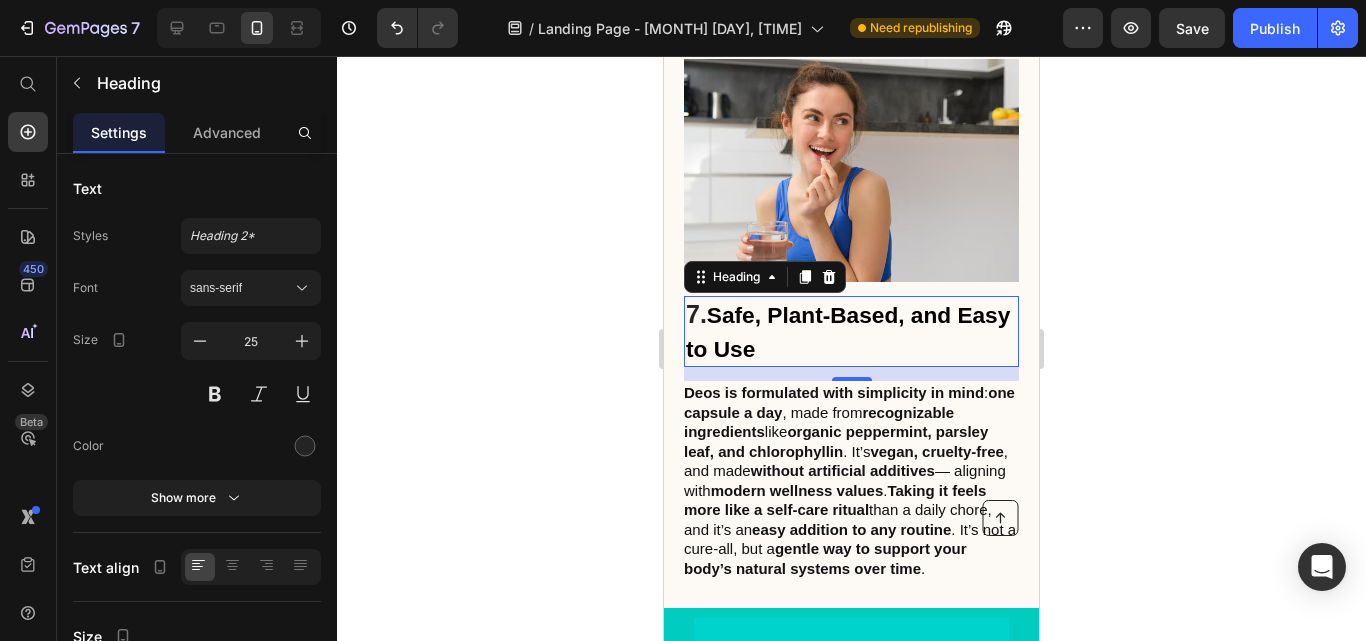 click 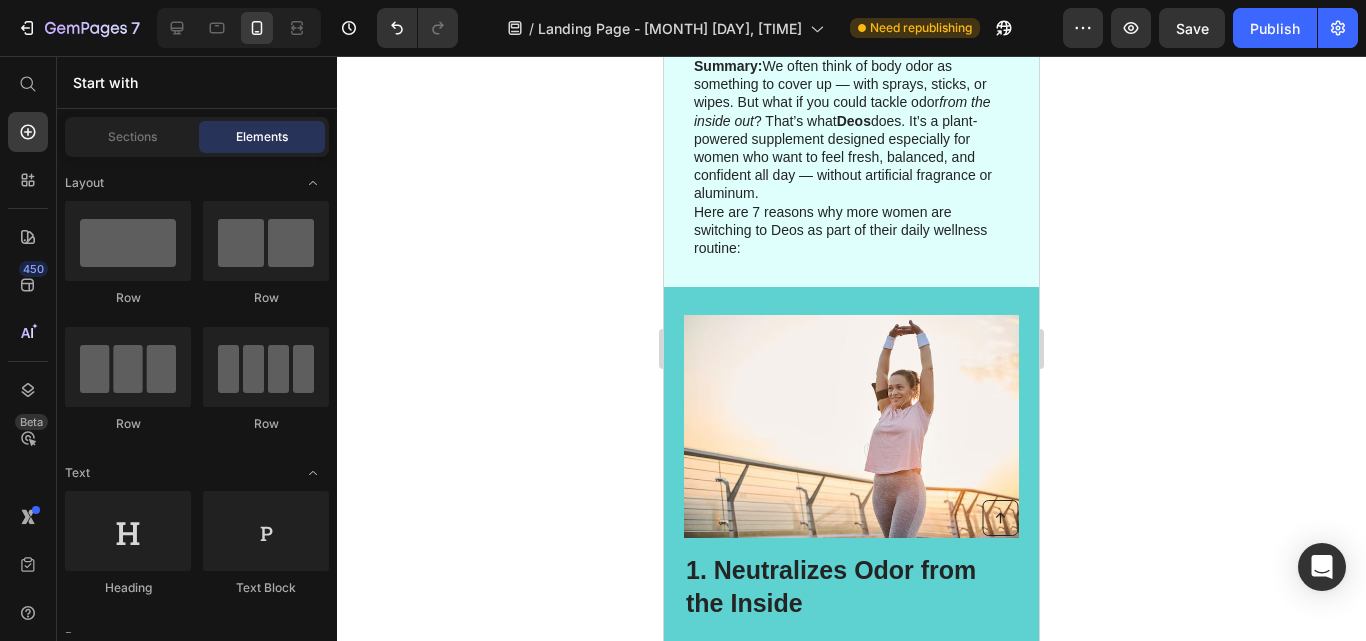 scroll, scrollTop: 0, scrollLeft: 0, axis: both 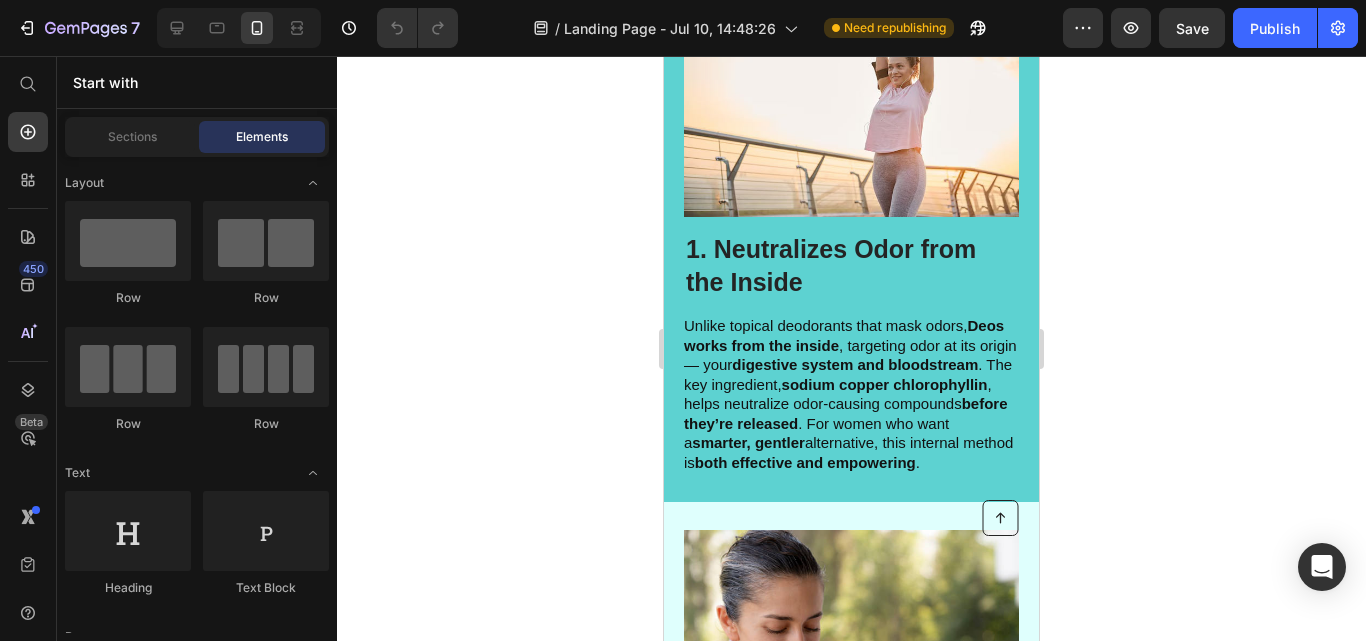 drag, startPoint x: 1029, startPoint y: 105, endPoint x: 1699, endPoint y: 89, distance: 670.19104 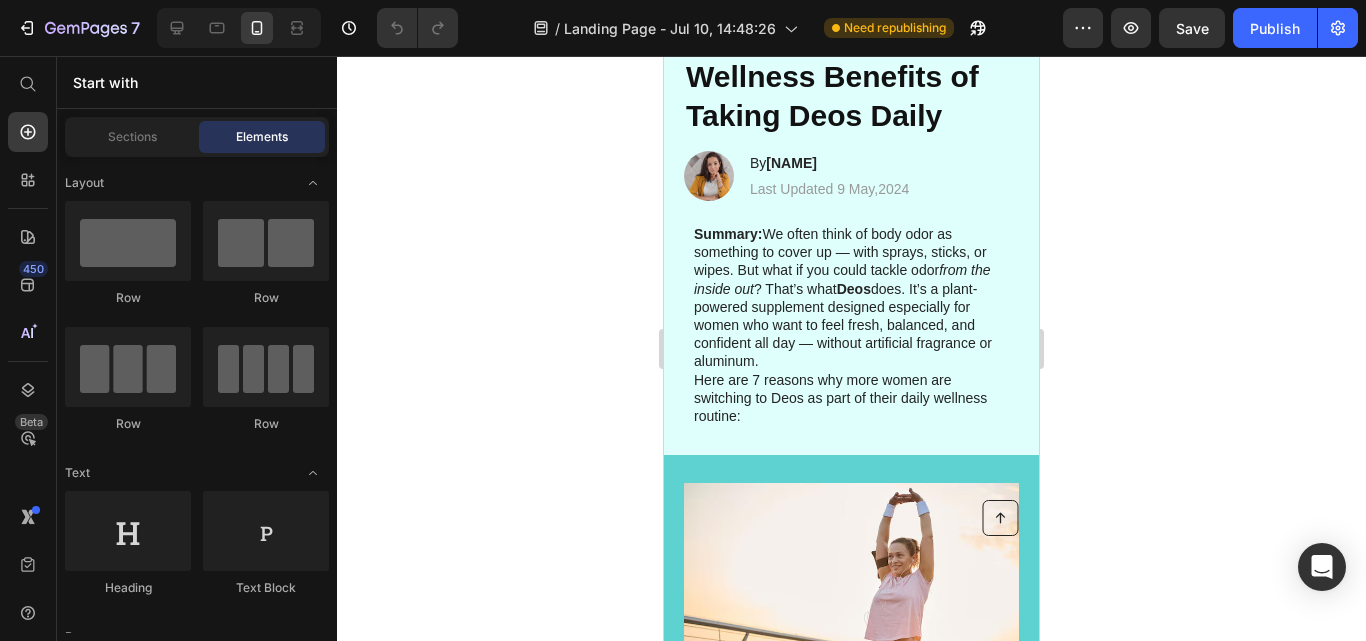 scroll, scrollTop: 0, scrollLeft: 0, axis: both 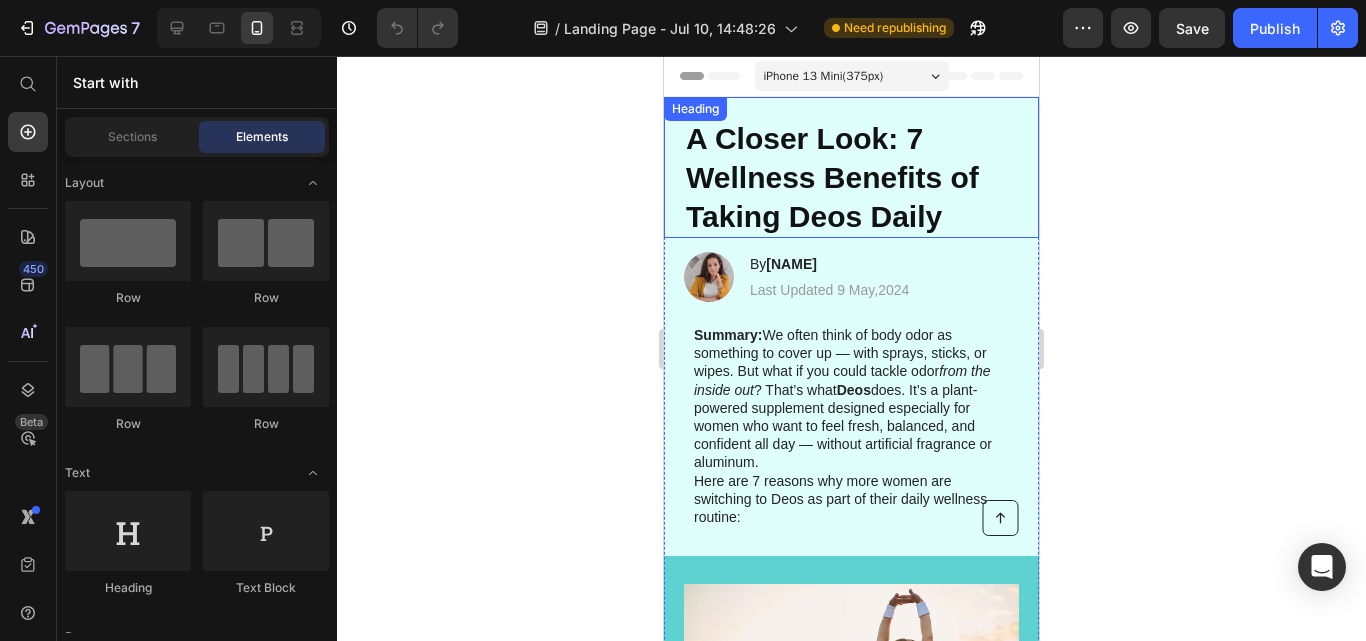 click on "A Closer Look: 7 Wellness Benefits of Taking Deos Daily" at bounding box center [851, 177] 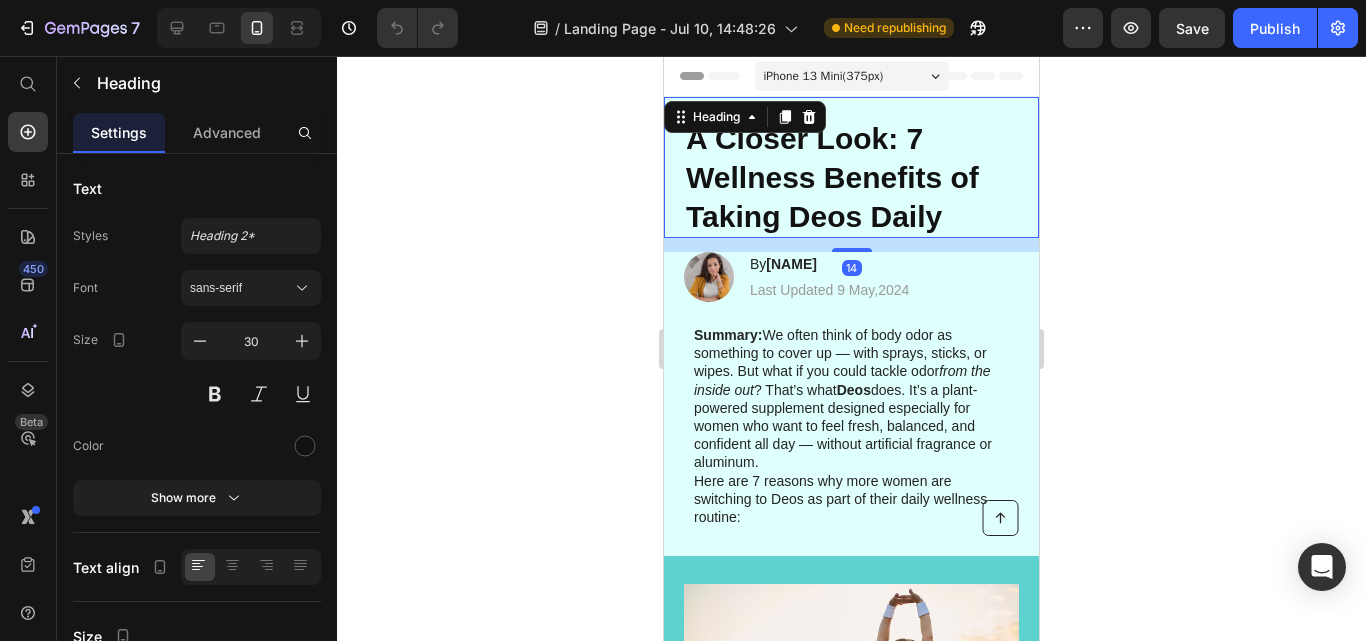 click on "A Closer Look: 7 Wellness Benefits of Taking Deos Daily" at bounding box center (851, 177) 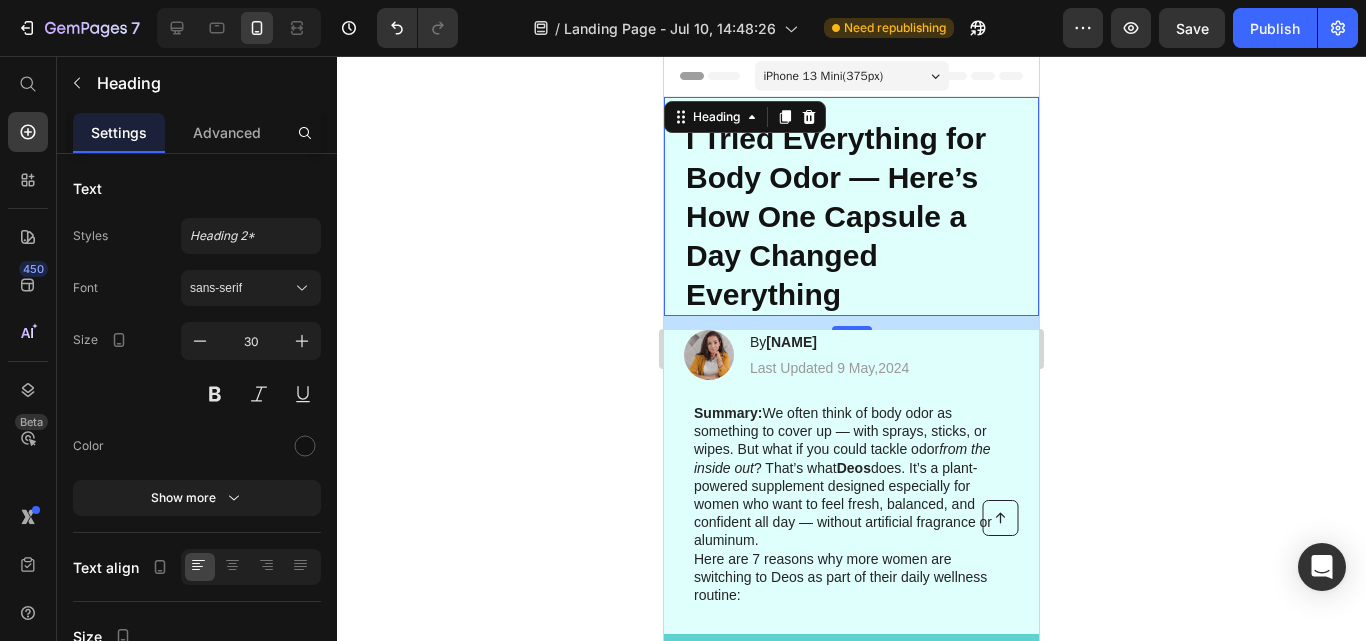 click 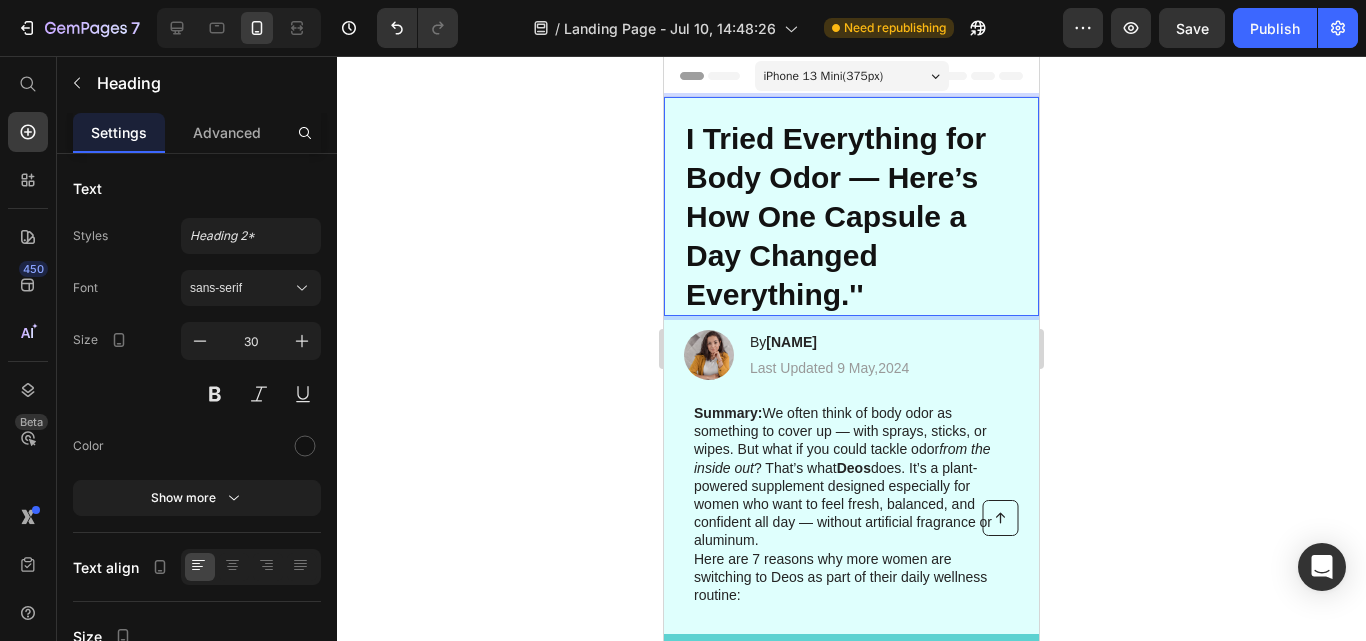 click on "I Tried Everything for Body Odor — Here’s How One Capsule a Day Changed Everything.'' Heading   14" at bounding box center (851, 206) 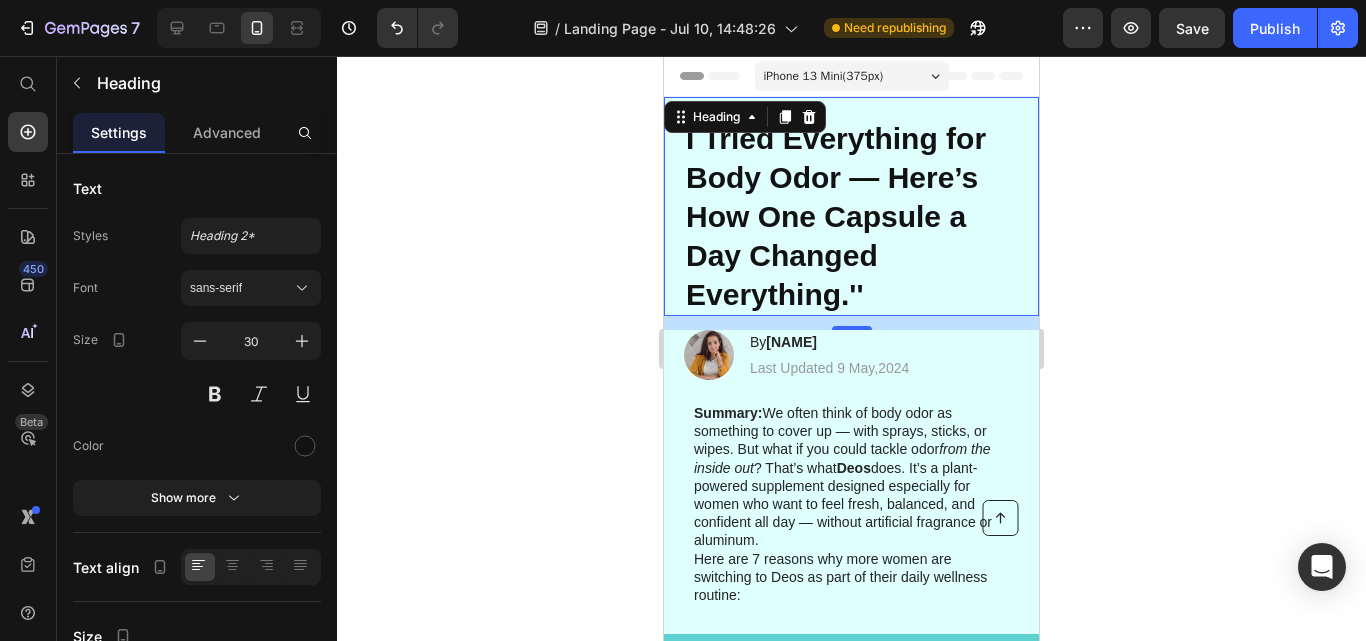 click on "I Tried Everything for Body Odor — Here’s How One Capsule a Day Changed Everything.'' Heading   14" at bounding box center [851, 206] 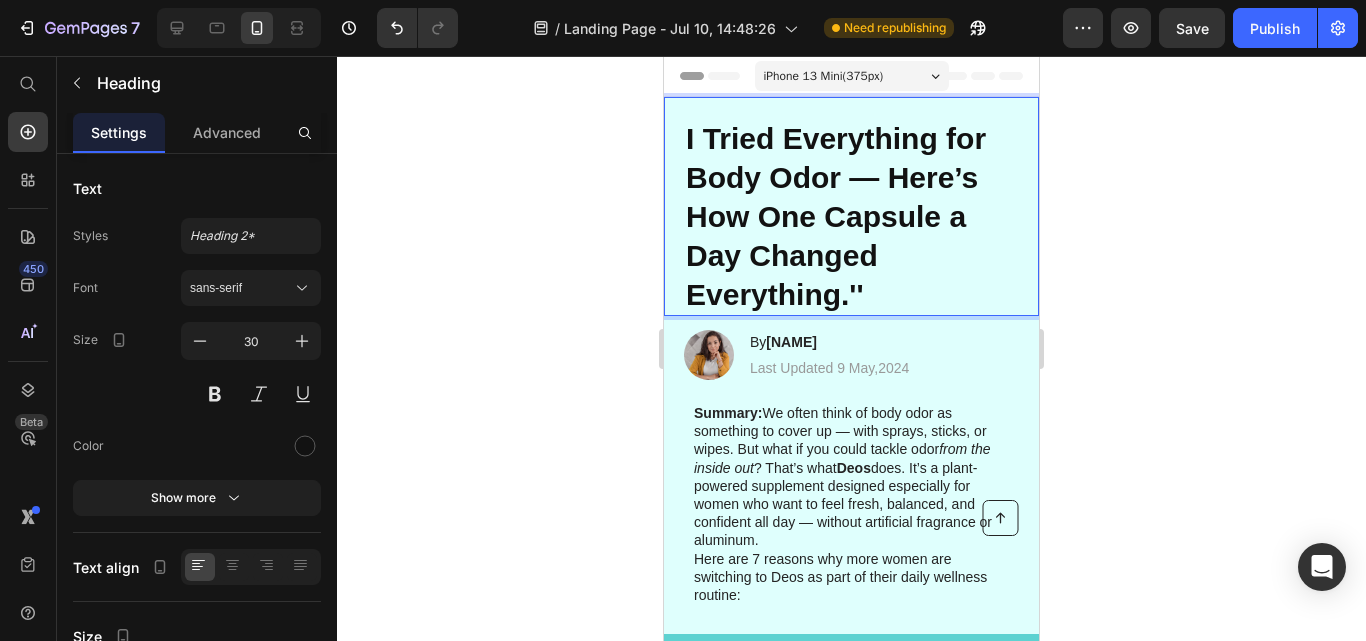 click on "I Tried Everything for Body Odor — Here’s How One Capsule a Day Changed Everything.''" at bounding box center (851, 216) 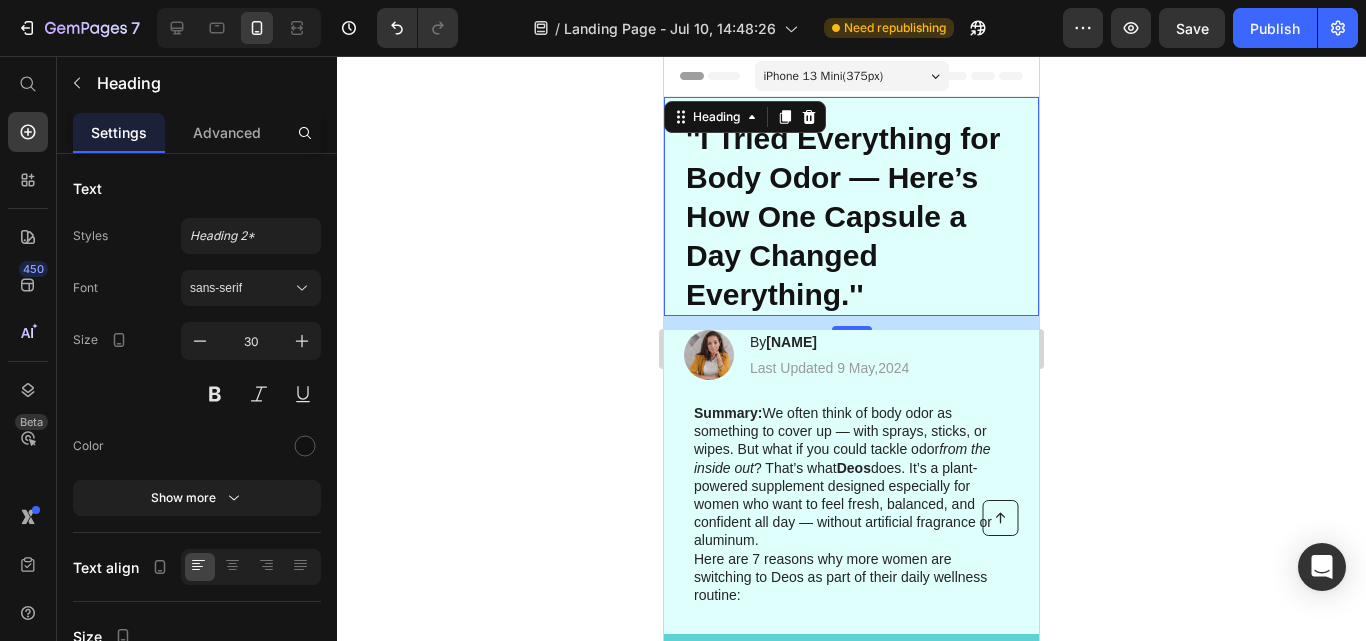 click 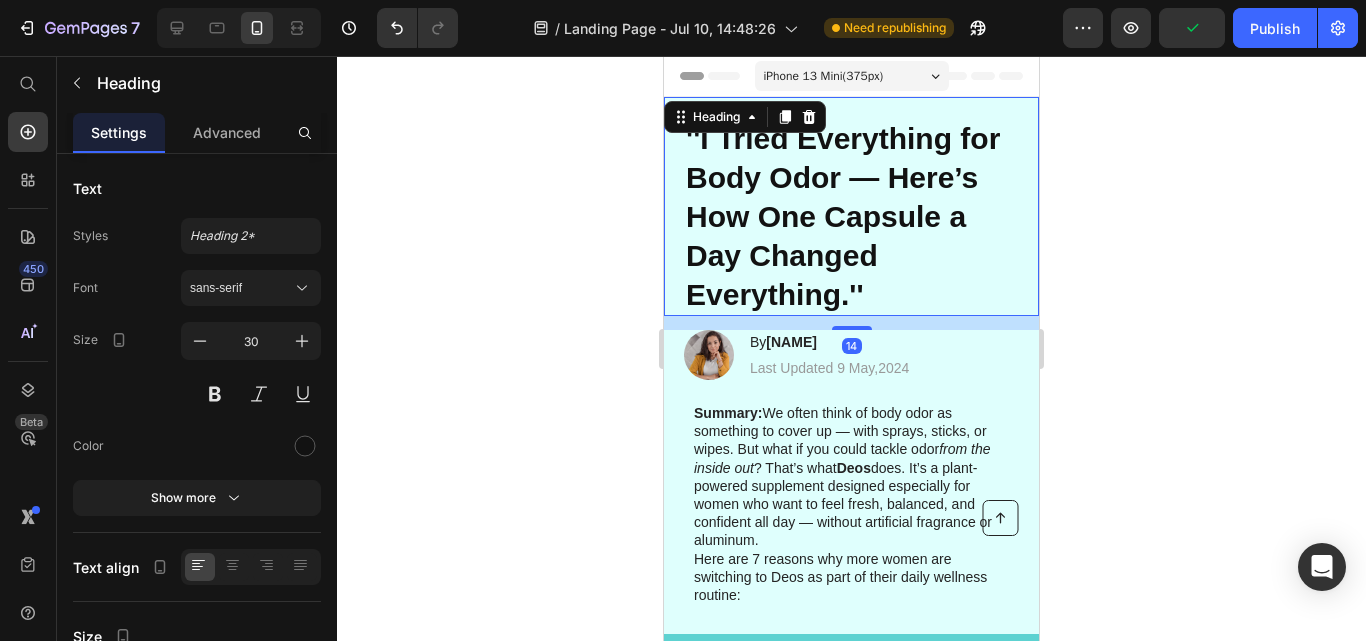 click 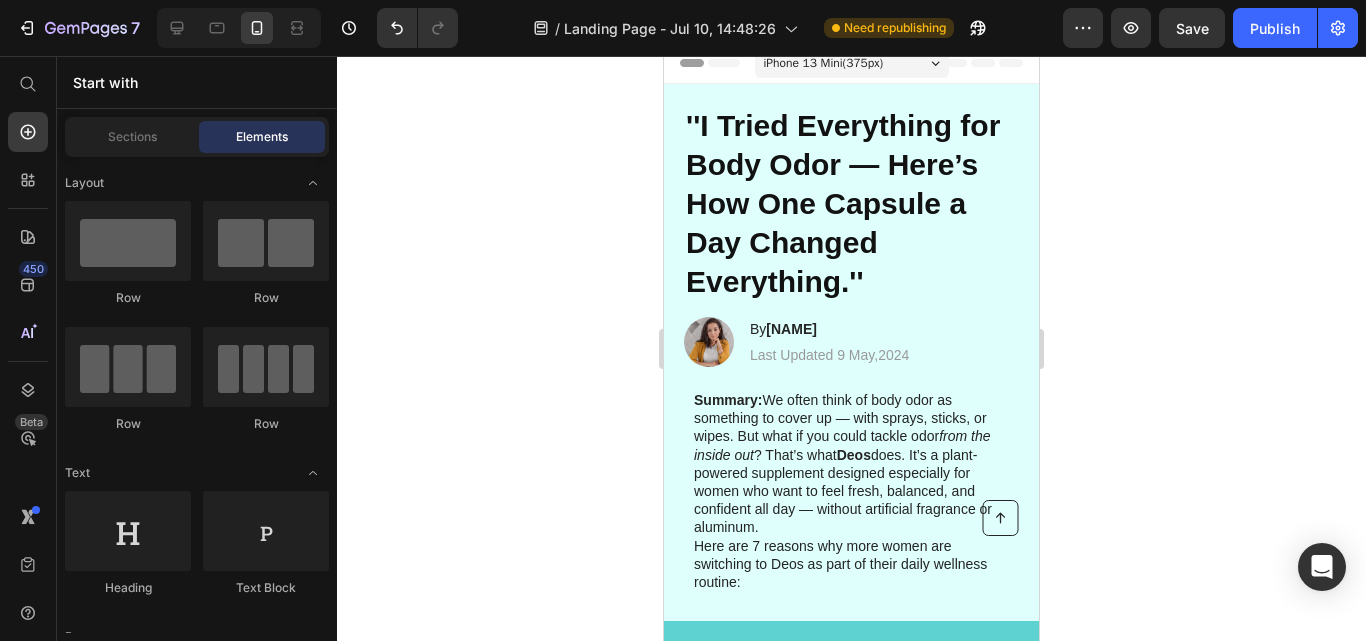 scroll, scrollTop: 0, scrollLeft: 0, axis: both 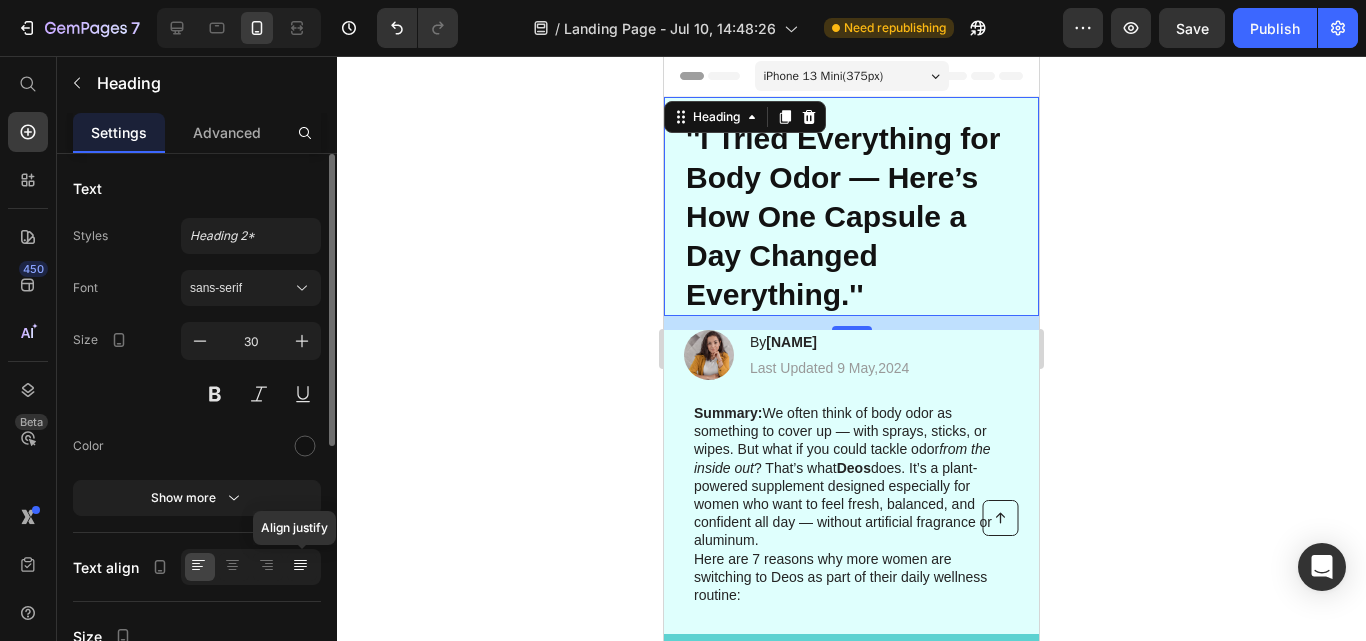 click 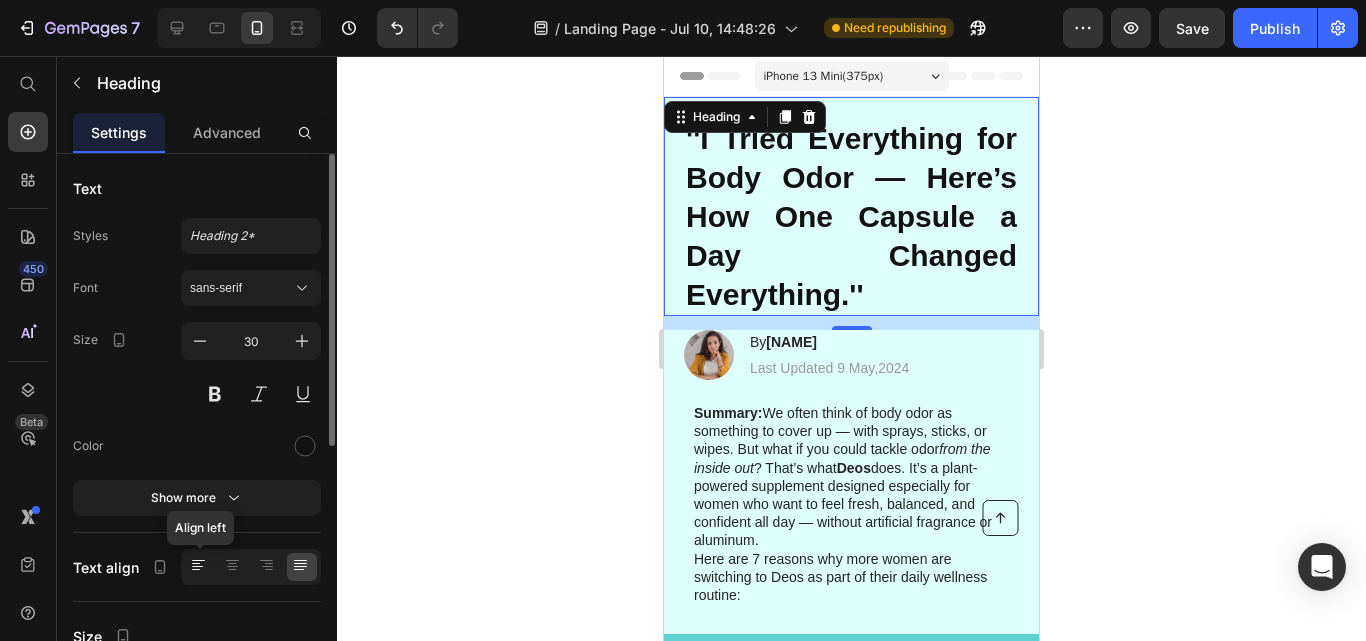 click 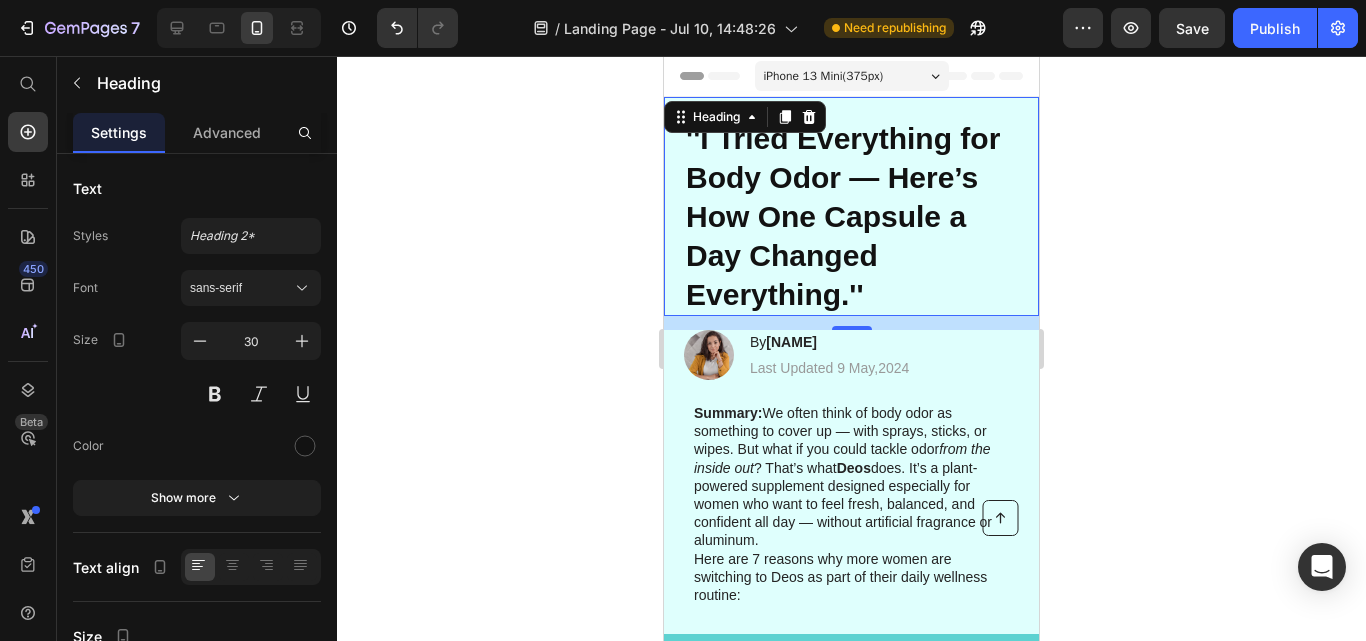 click 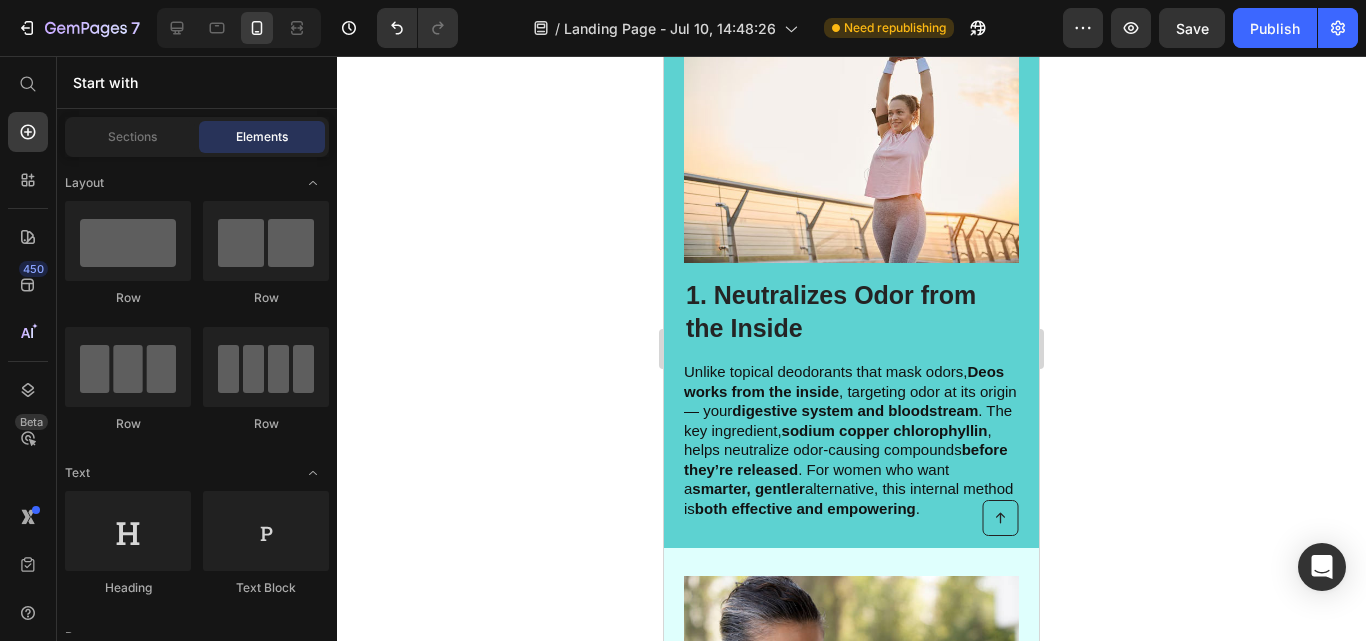 scroll, scrollTop: 596, scrollLeft: 0, axis: vertical 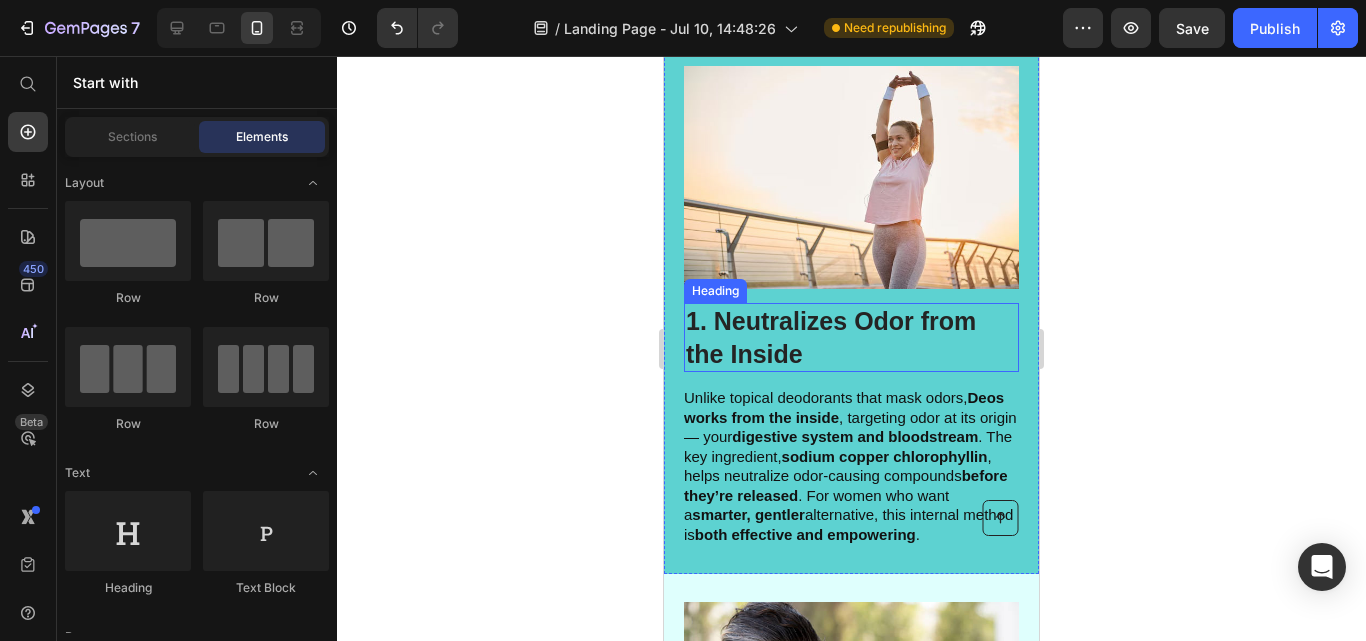 click on "1. Neutralizes Odor from the Inside" at bounding box center (851, 337) 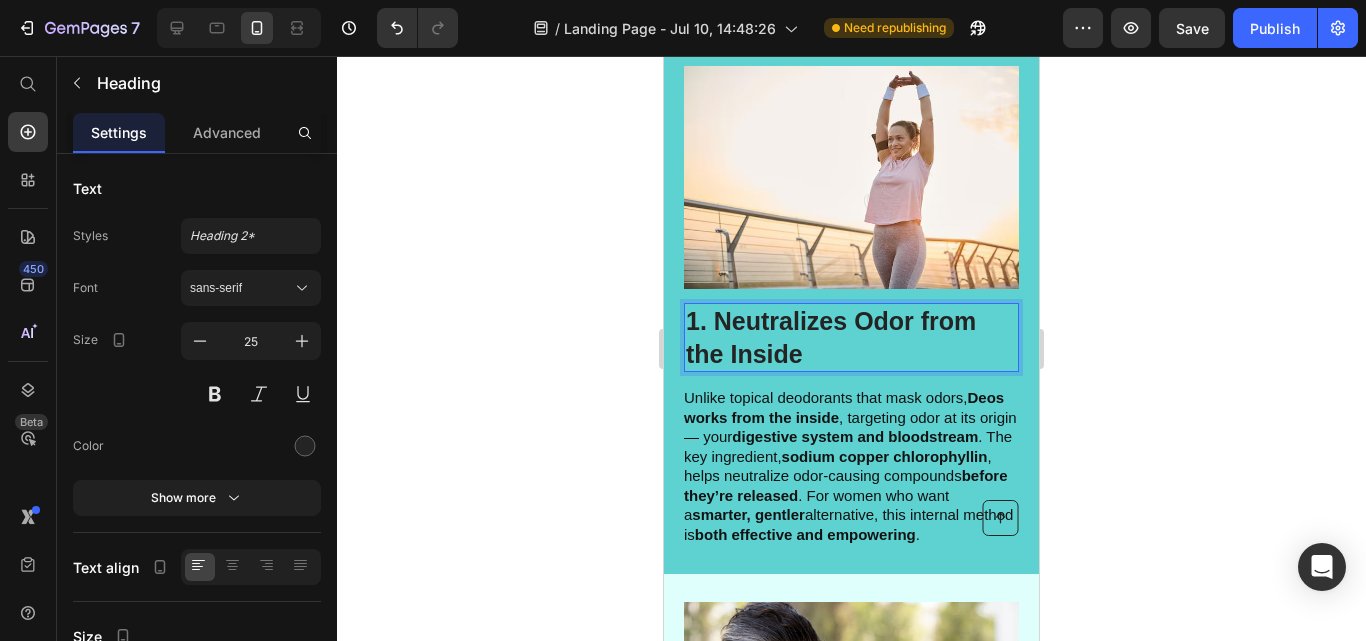 click on "1. Neutralizes Odor from the Inside" at bounding box center (851, 337) 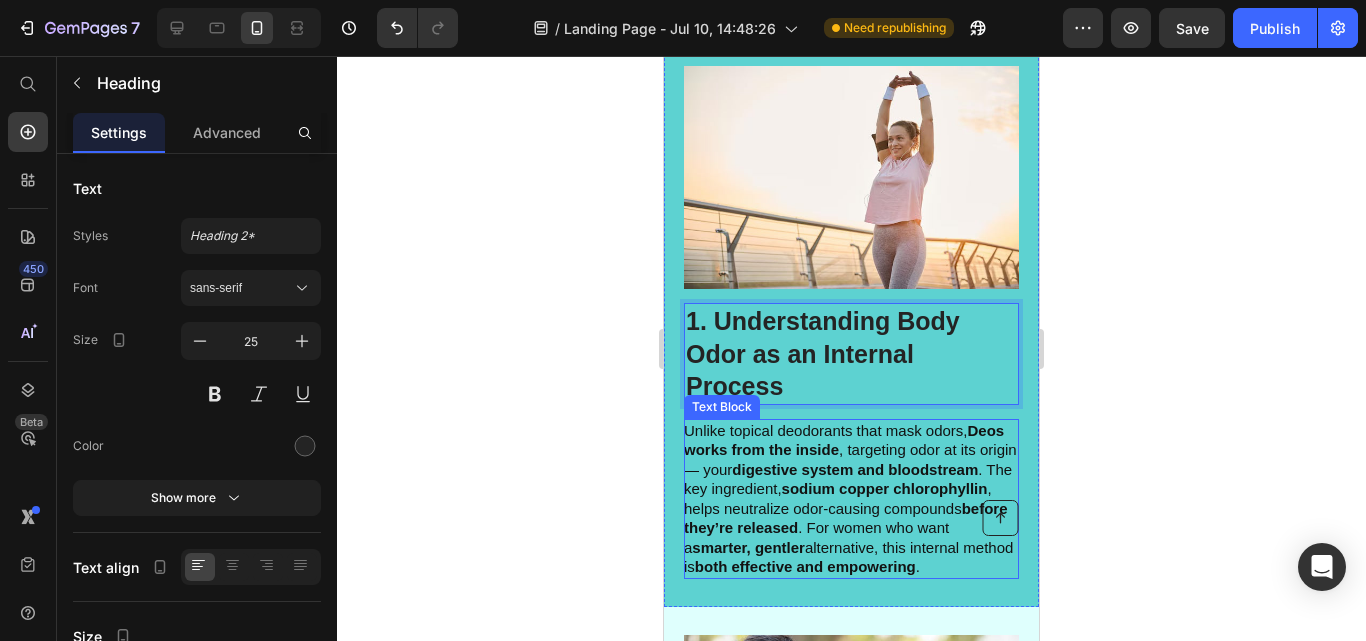 click on "sodium copper chlorophyllin" at bounding box center [885, 488] 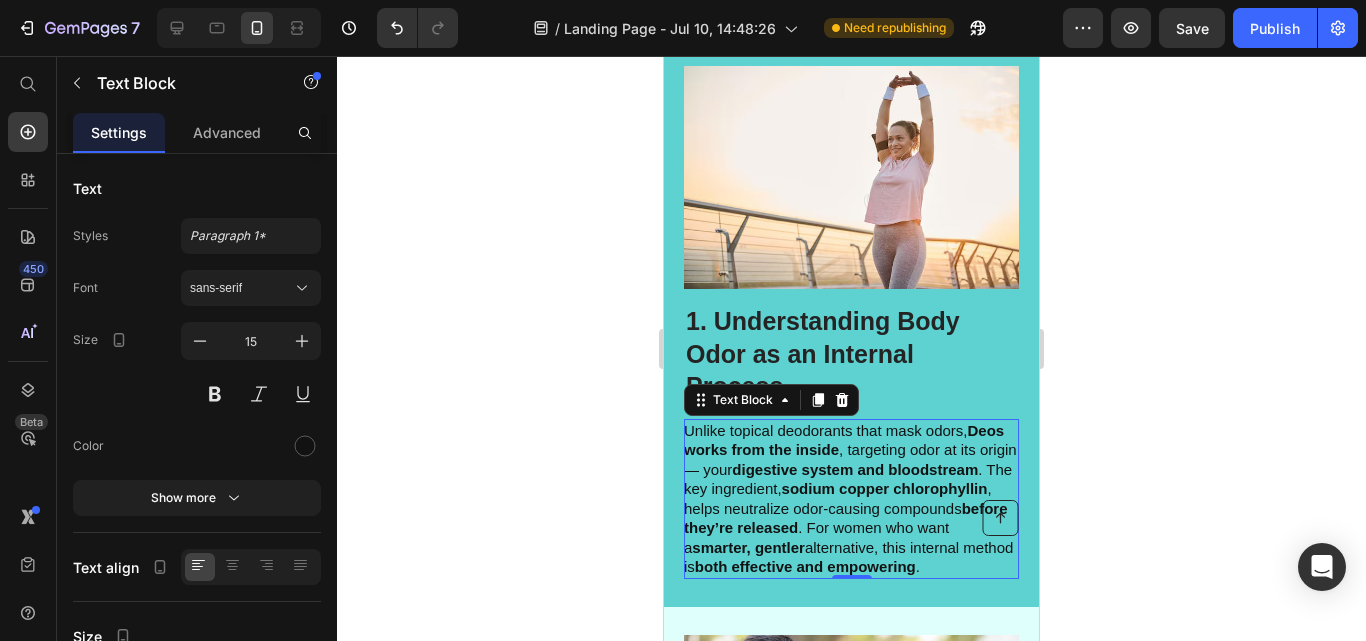 click on "Unlike topical deodorants that mask odors,  Deos works from the inside , targeting odor at its origin — your  digestive system and bloodstream . The key ingredient,  sodium copper chlorophyllin , helps neutralize odor-causing compounds  before they’re released . For women who want a  smarter, gentler  alternative, this internal method is  both effective and empowering ." at bounding box center (850, 499) 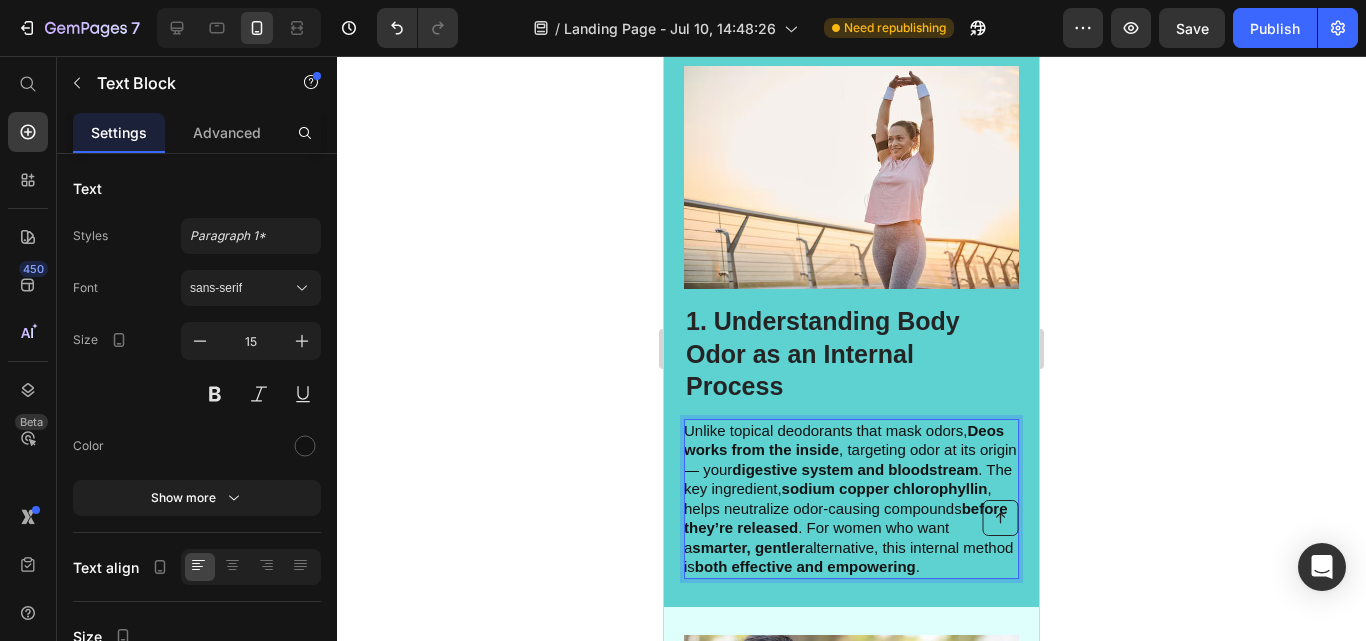 click on "Unlike topical deodorants that mask odors,  Deos works from the inside , targeting odor at its origin — your  digestive system and bloodstream . The key ingredient,  sodium copper chlorophyllin , helps neutralize odor-causing compounds  before they’re released . For women who want a  smarter, gentler  alternative, this internal method is  both effective and empowering ." at bounding box center (850, 499) 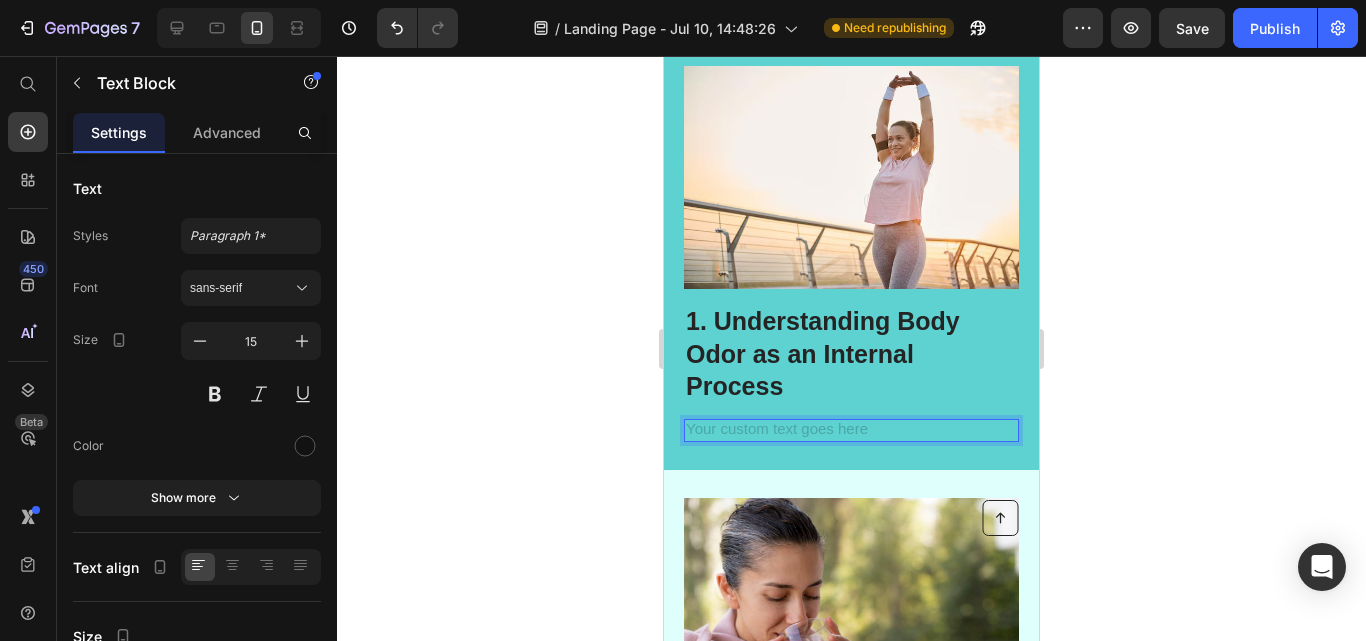 scroll, scrollTop: 599, scrollLeft: 0, axis: vertical 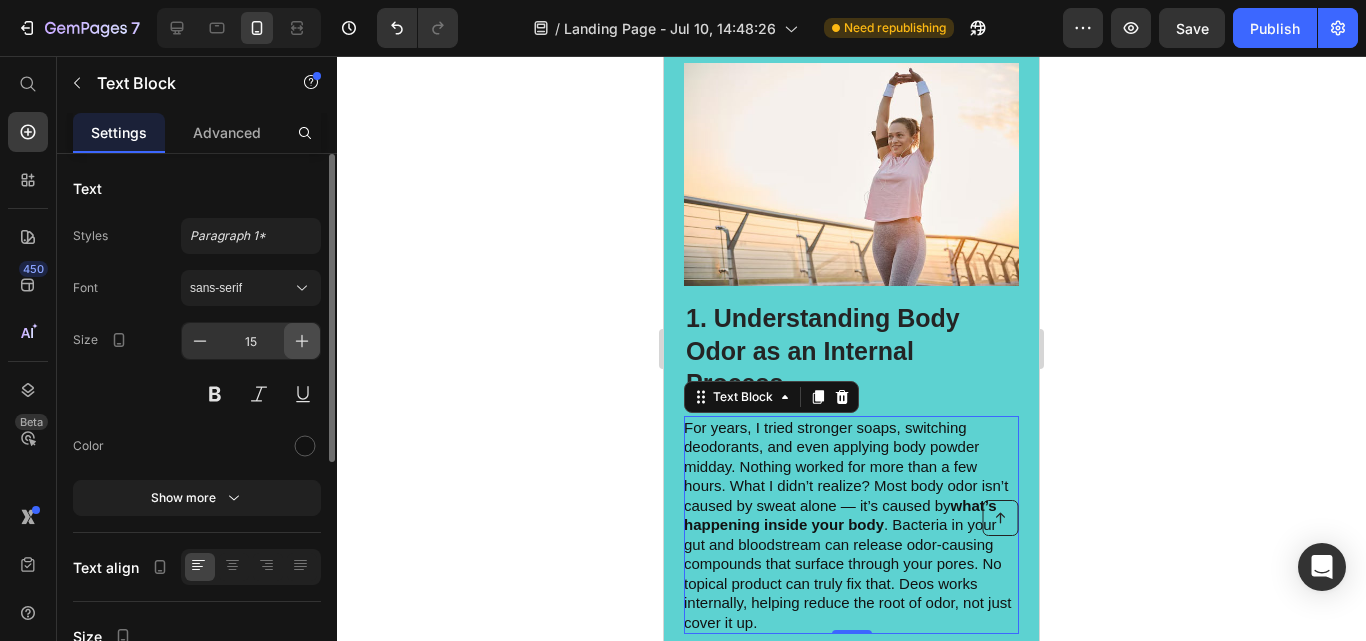 click at bounding box center [302, 341] 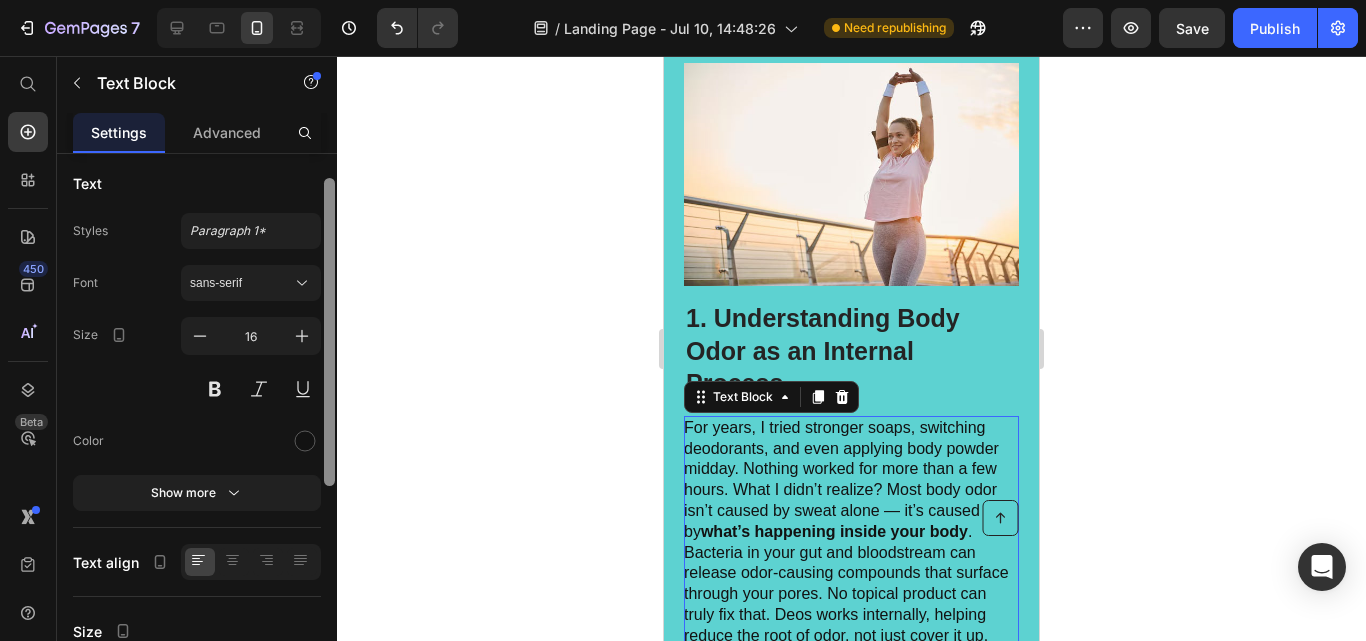 scroll, scrollTop: 194, scrollLeft: 0, axis: vertical 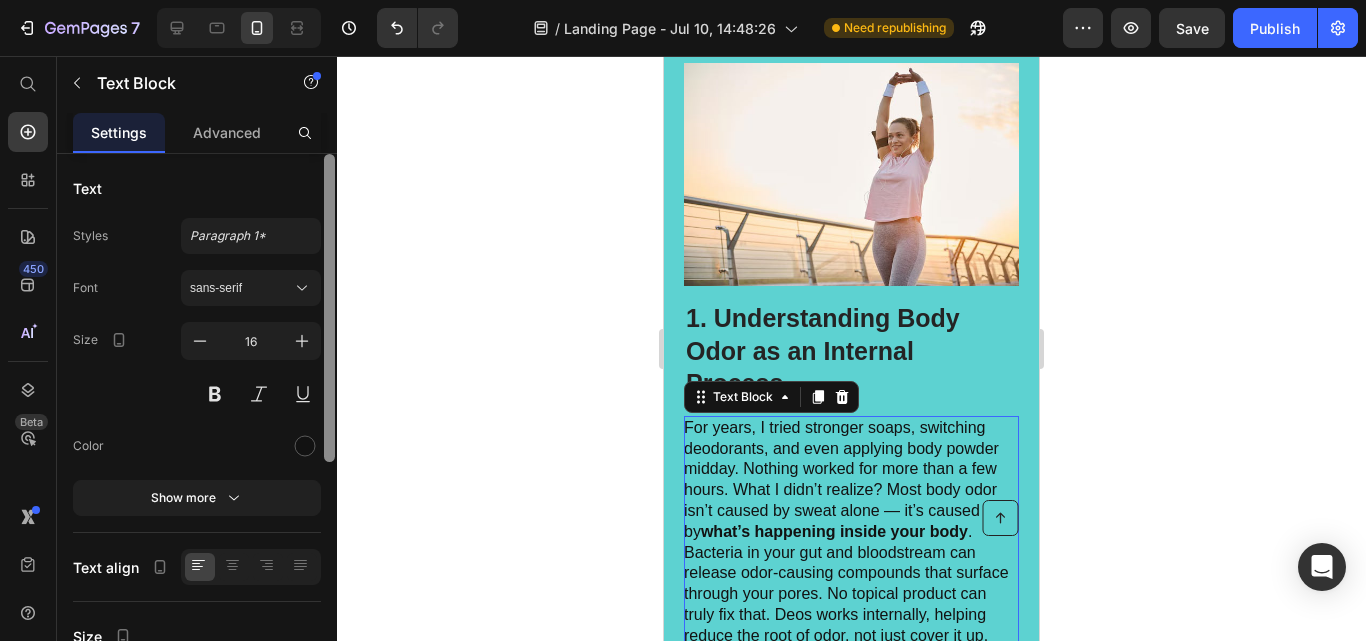 drag, startPoint x: 329, startPoint y: 368, endPoint x: 343, endPoint y: 287, distance: 82.20097 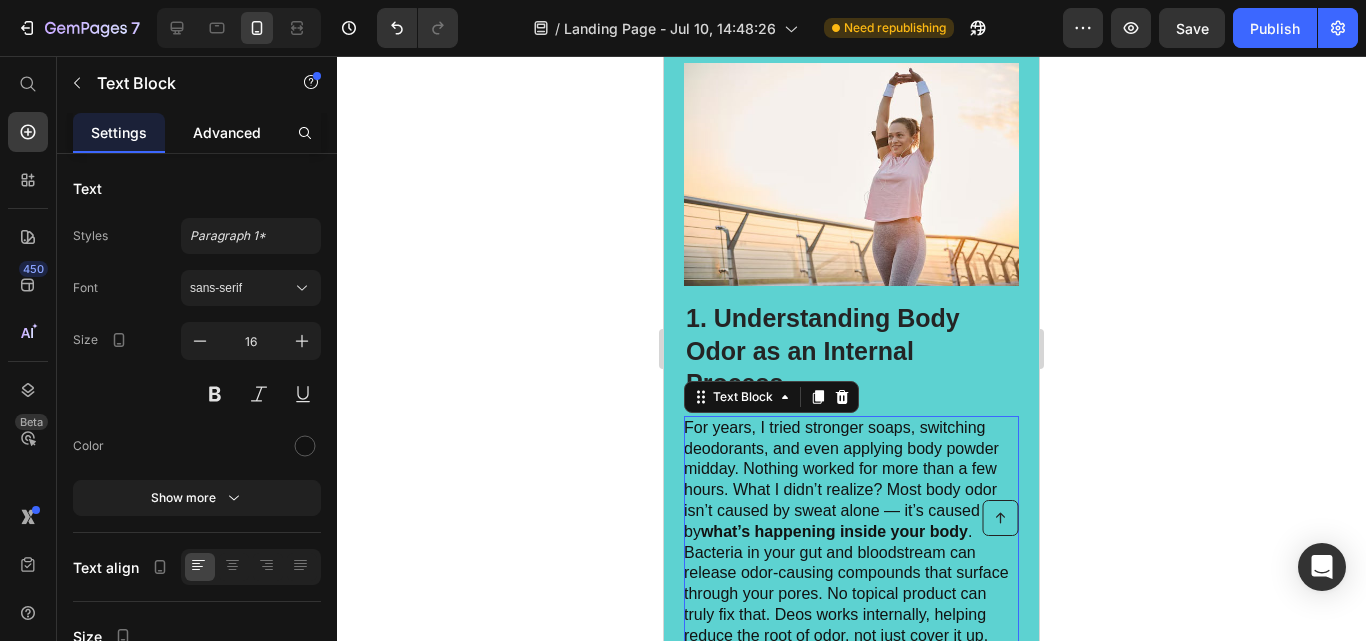 click on "Advanced" at bounding box center (227, 132) 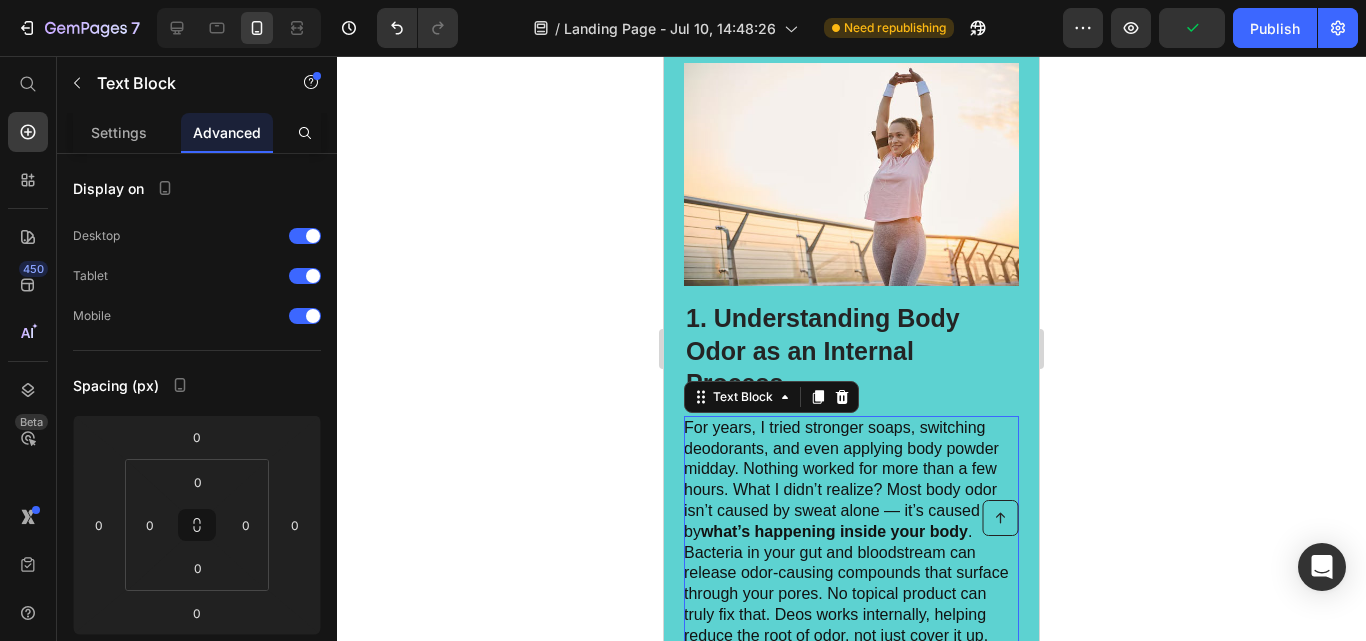 click 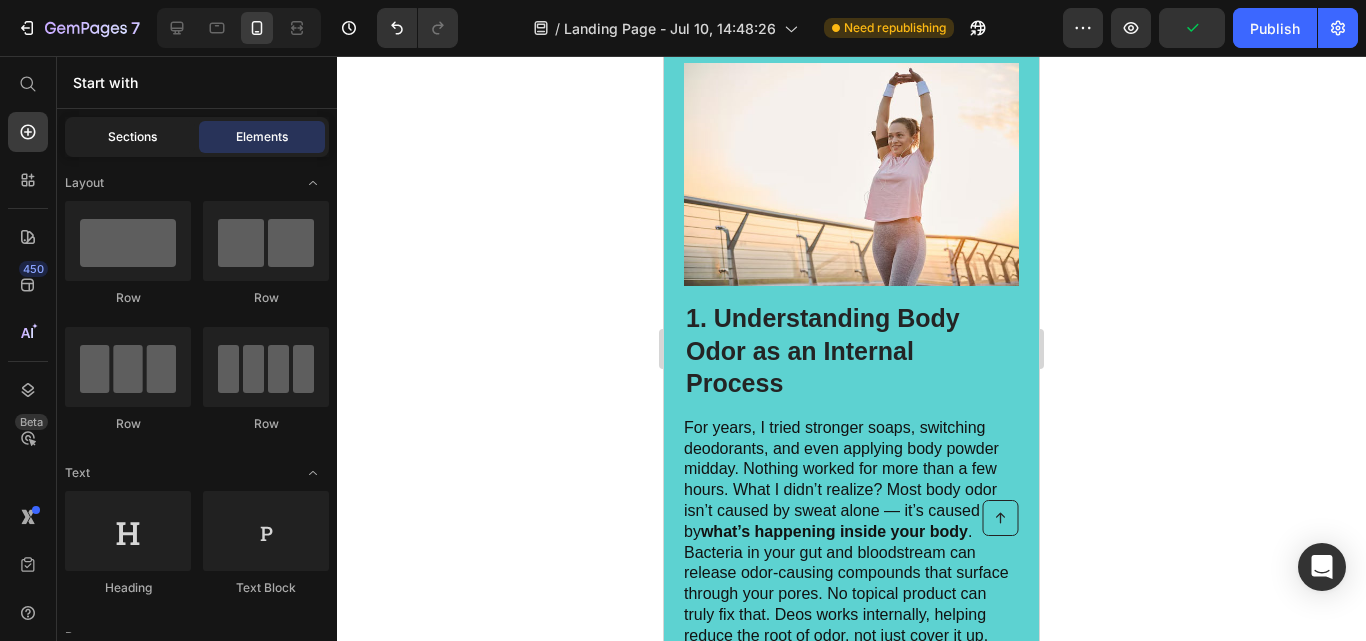 click on "Sections" at bounding box center [132, 137] 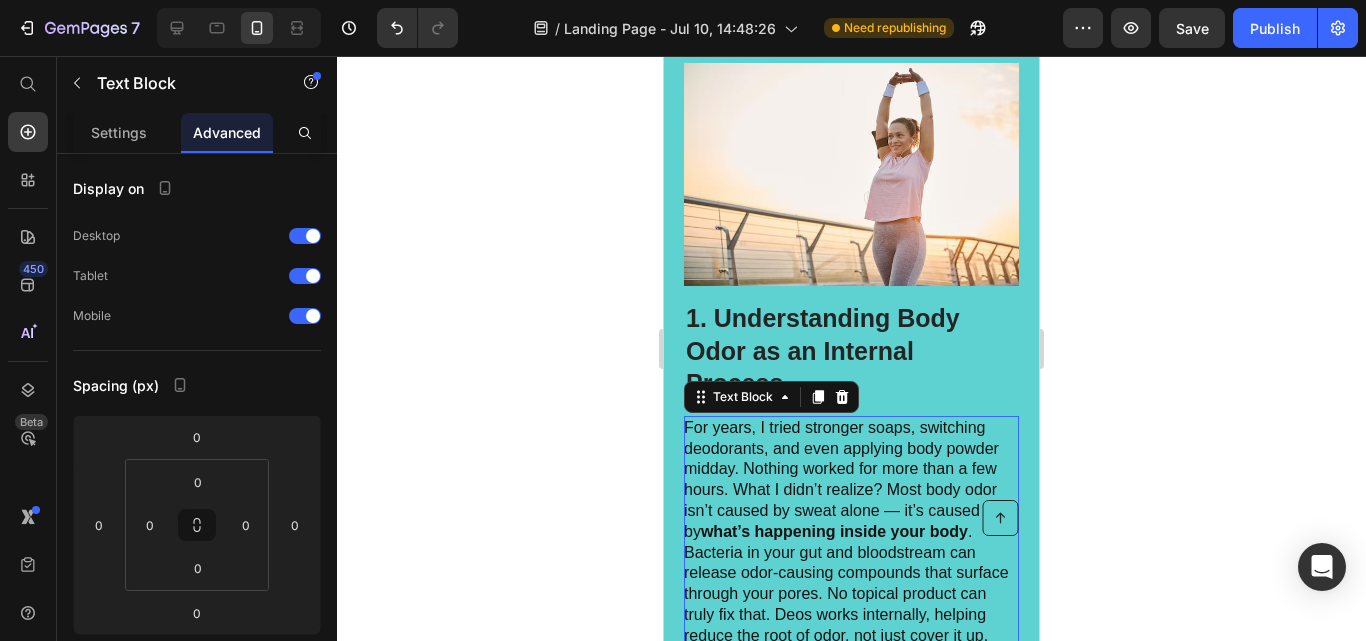 click on "what’s happening inside your body" at bounding box center (834, 531) 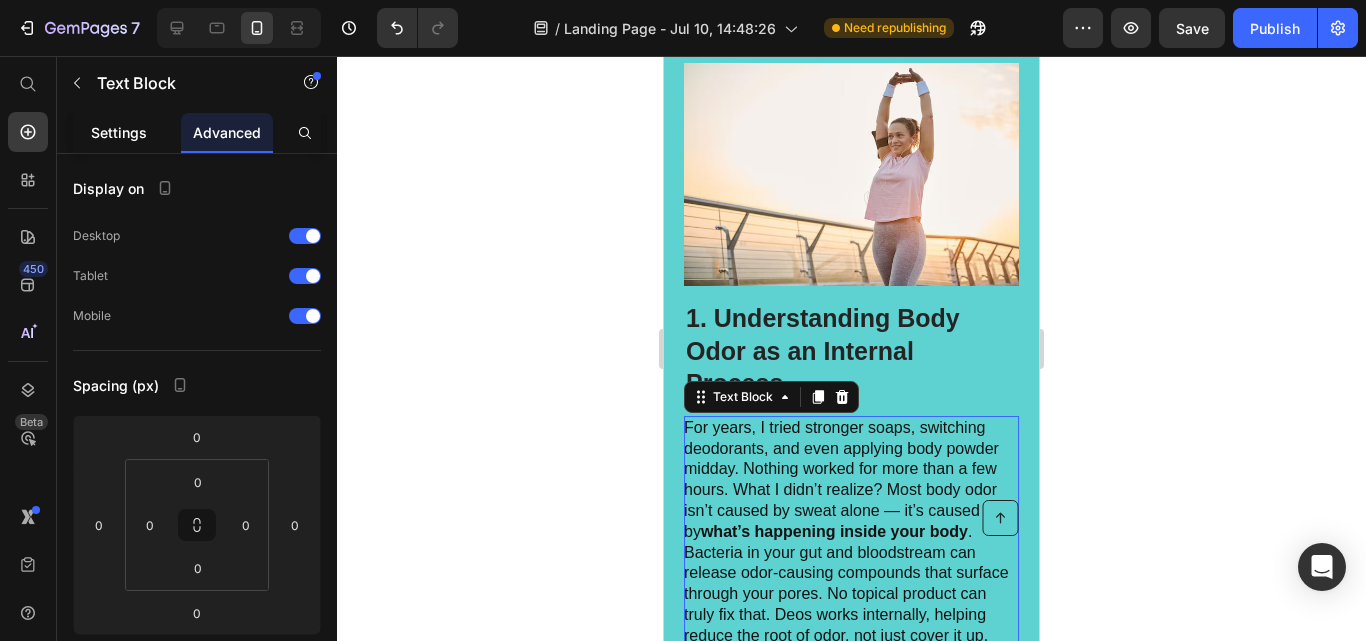 click on "Settings" at bounding box center (119, 132) 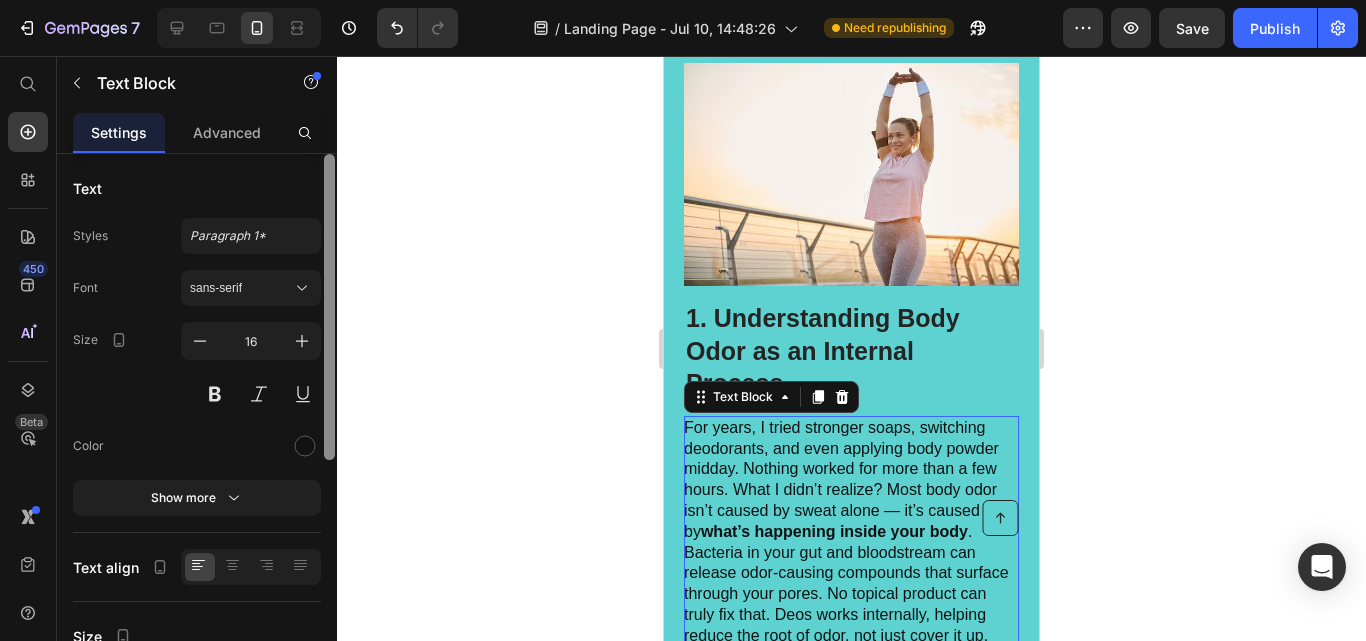 drag, startPoint x: 326, startPoint y: 323, endPoint x: 326, endPoint y: 334, distance: 11 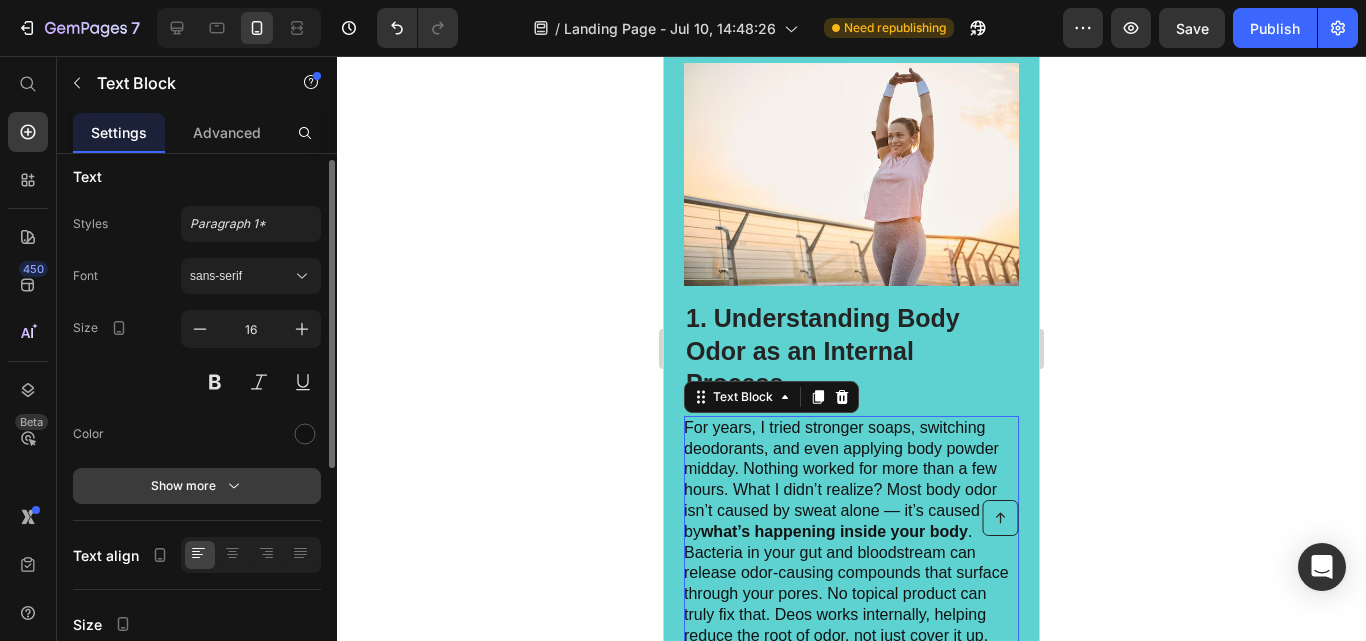click on "Show more" at bounding box center [197, 486] 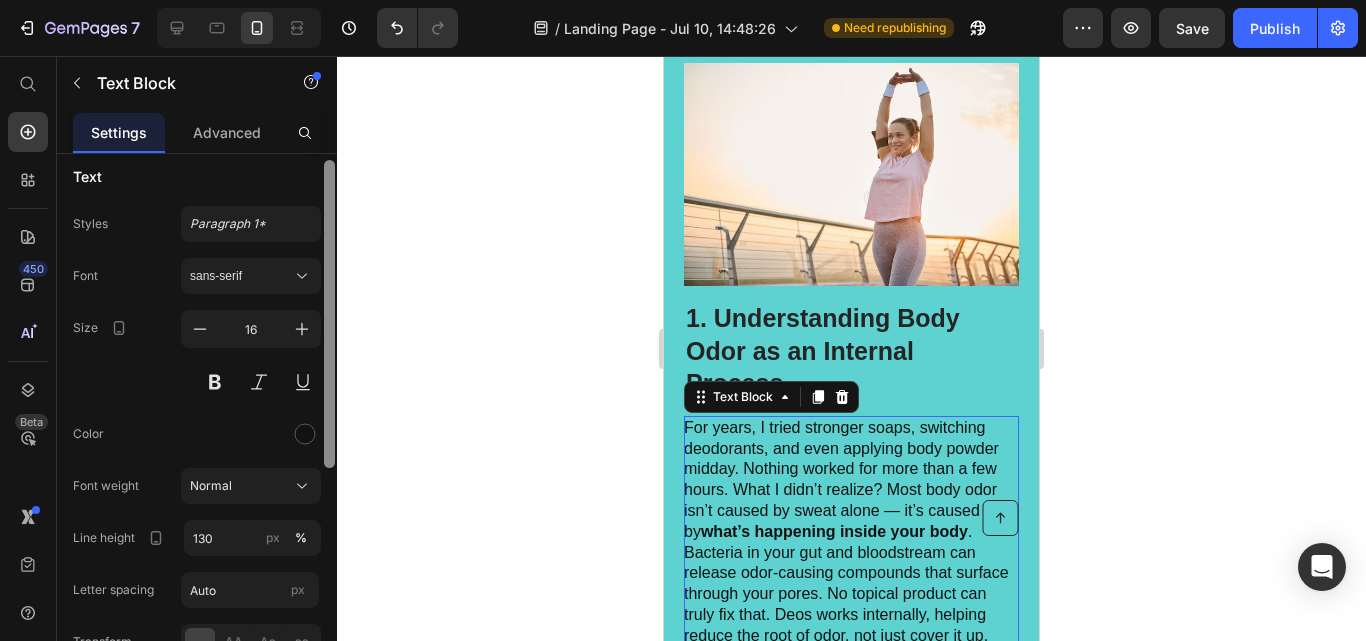 scroll, scrollTop: 556, scrollLeft: 0, axis: vertical 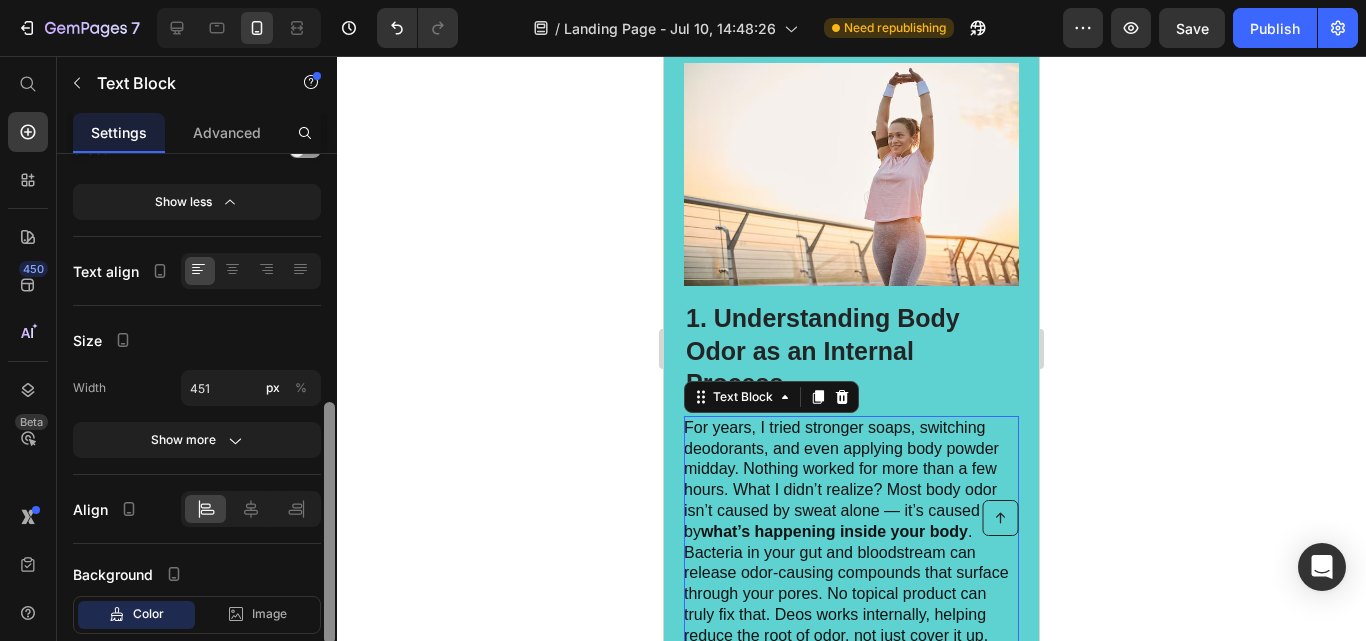 drag, startPoint x: 323, startPoint y: 459, endPoint x: 329, endPoint y: 488, distance: 29.614185 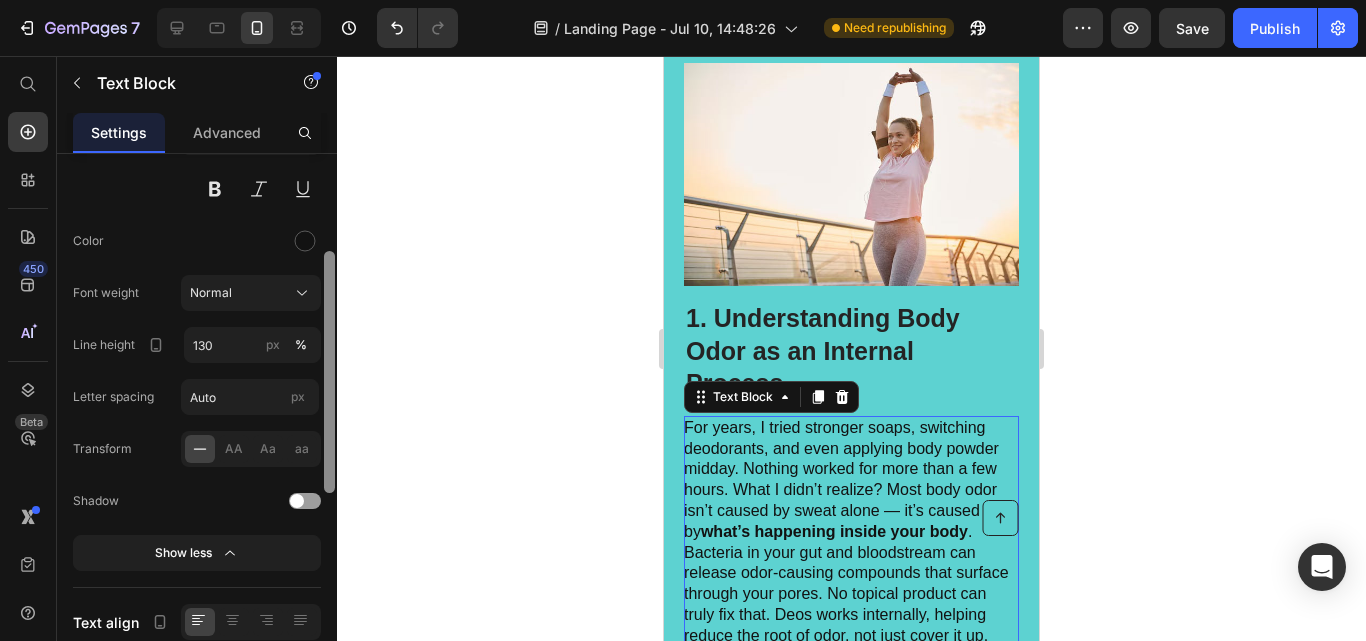 scroll, scrollTop: 202, scrollLeft: 0, axis: vertical 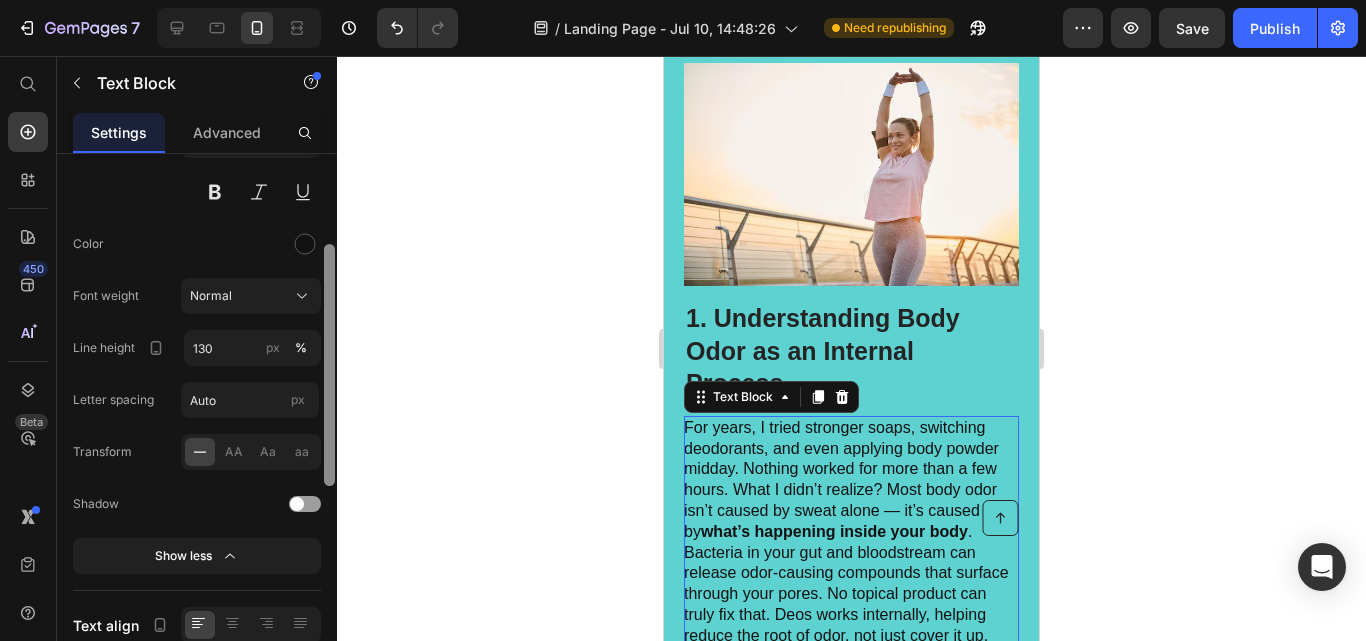 drag, startPoint x: 328, startPoint y: 472, endPoint x: 331, endPoint y: 314, distance: 158.02847 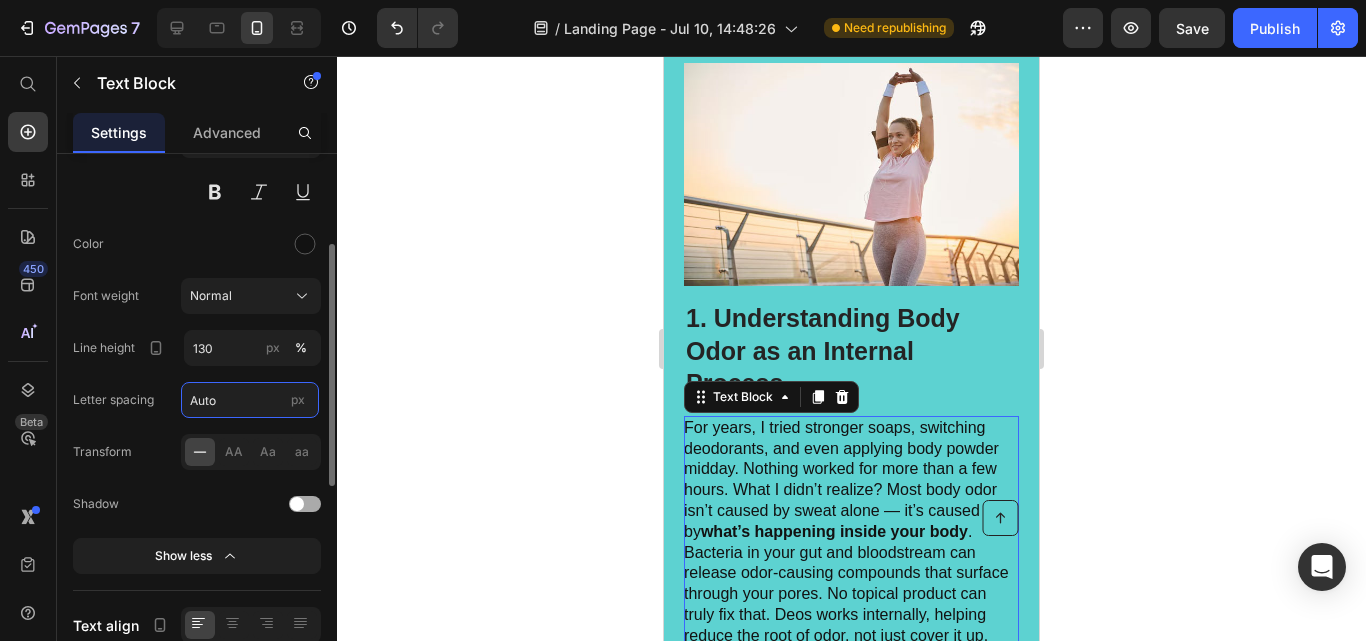 click on "Auto" at bounding box center [250, 400] 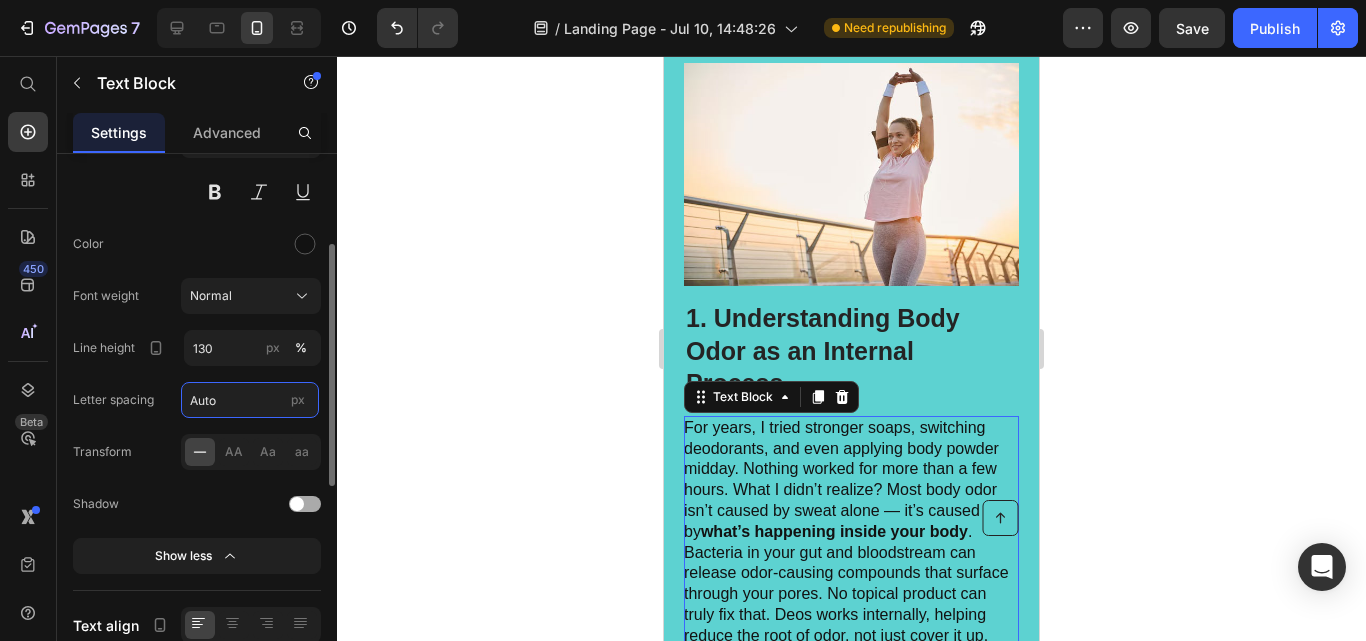 type on "2" 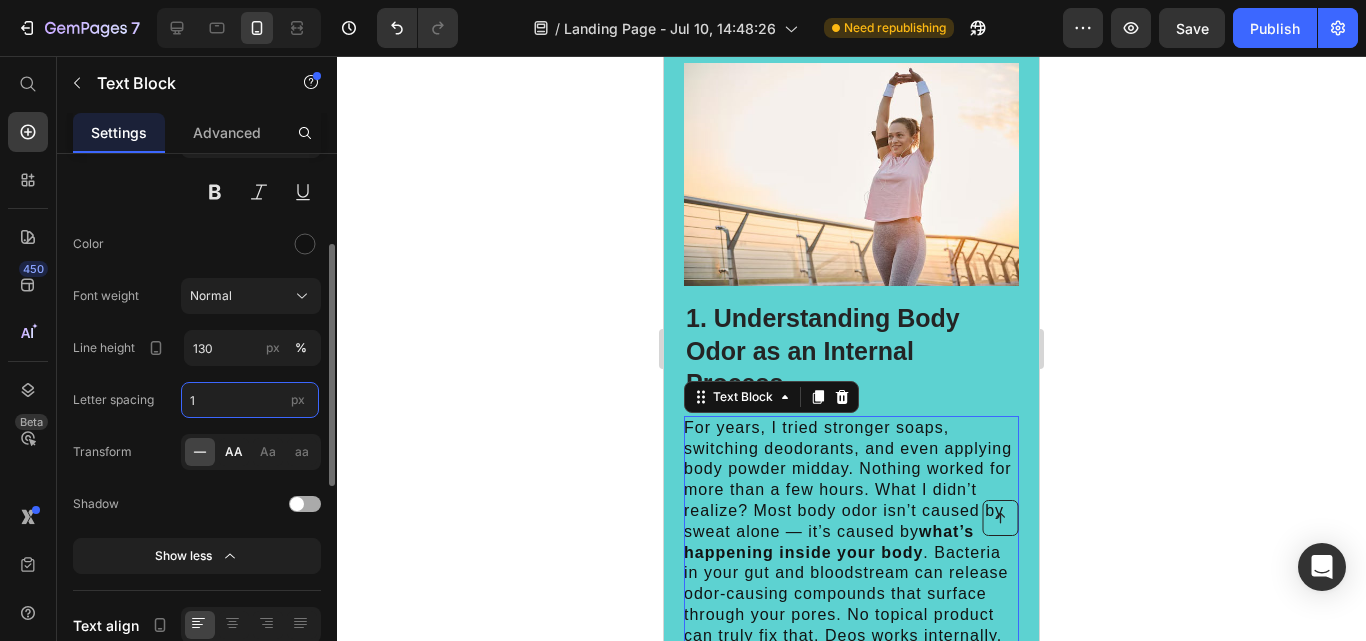 type on "1" 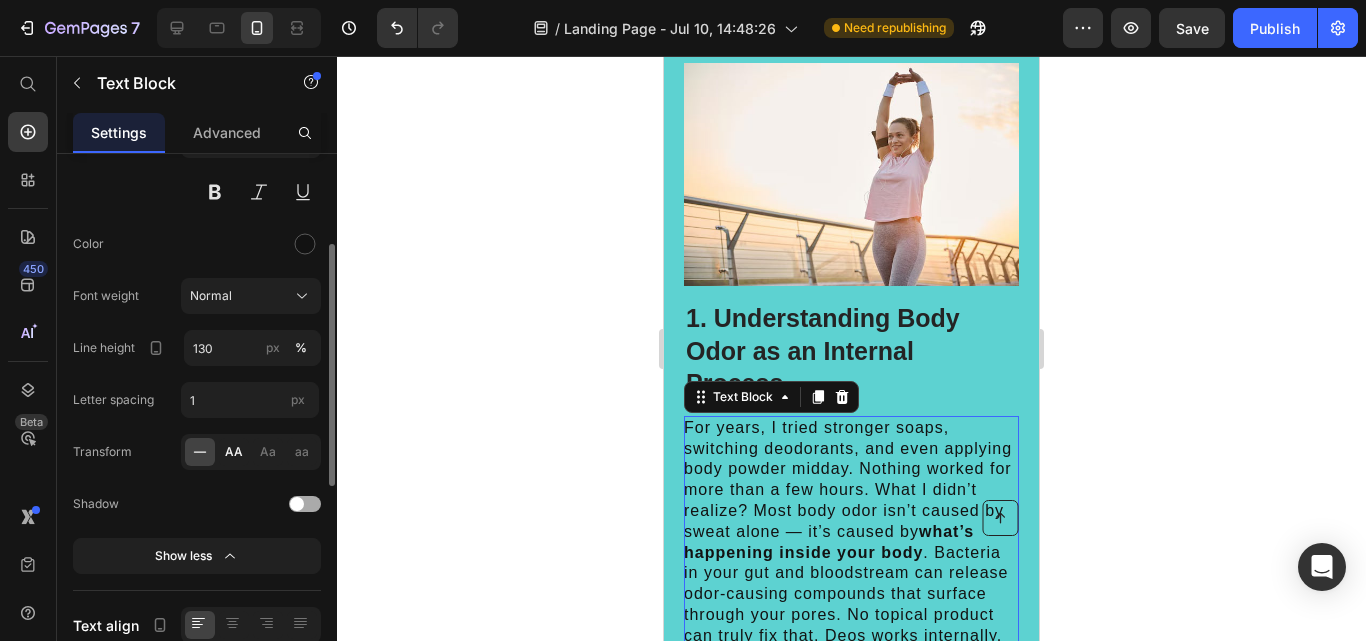 click on "AA" 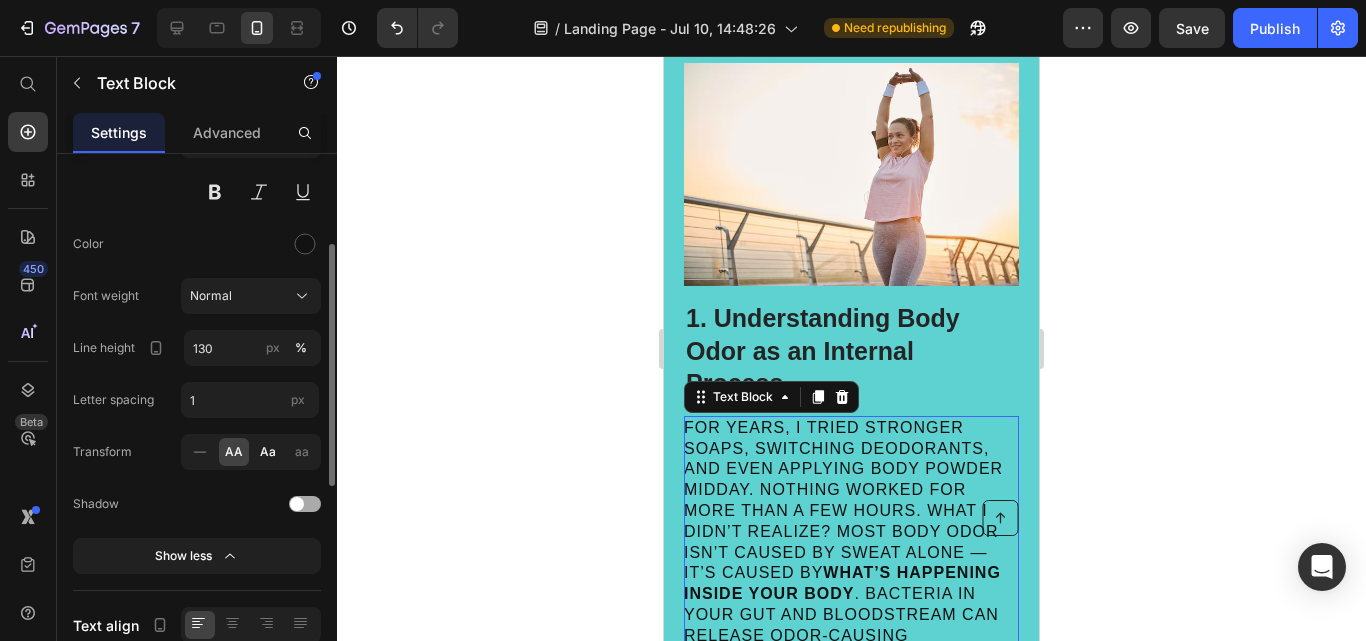 click on "Aa" 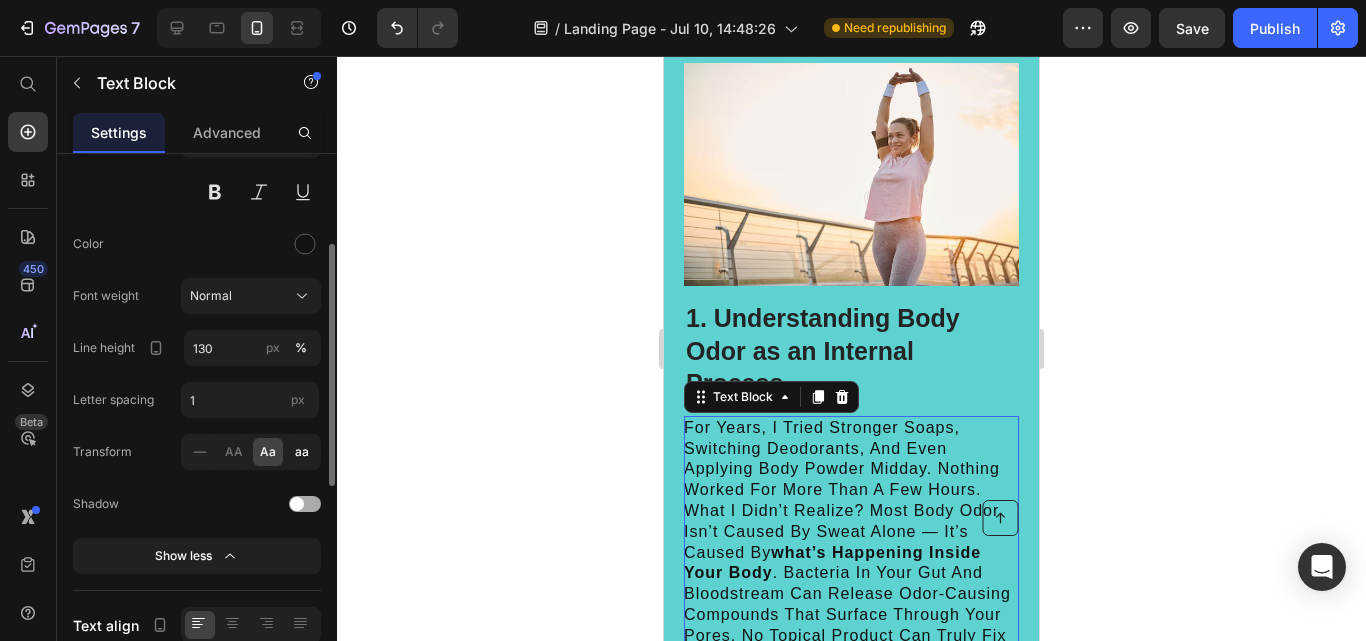 click on "aa" 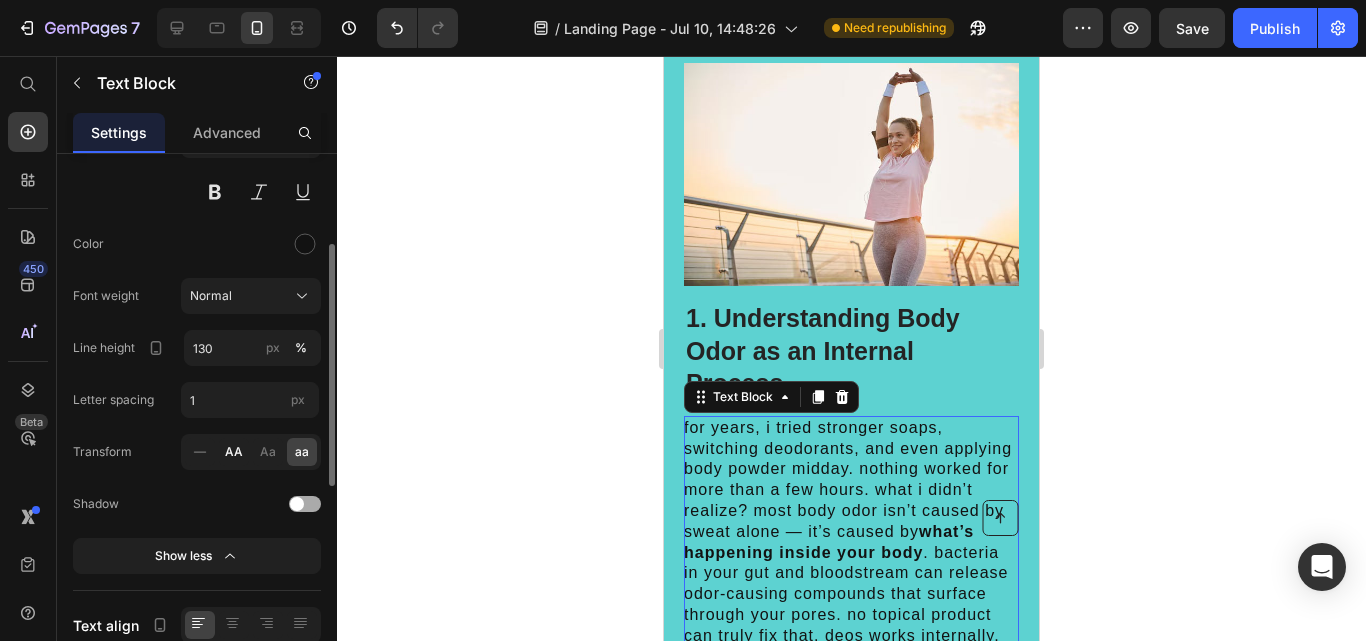 click on "AA" 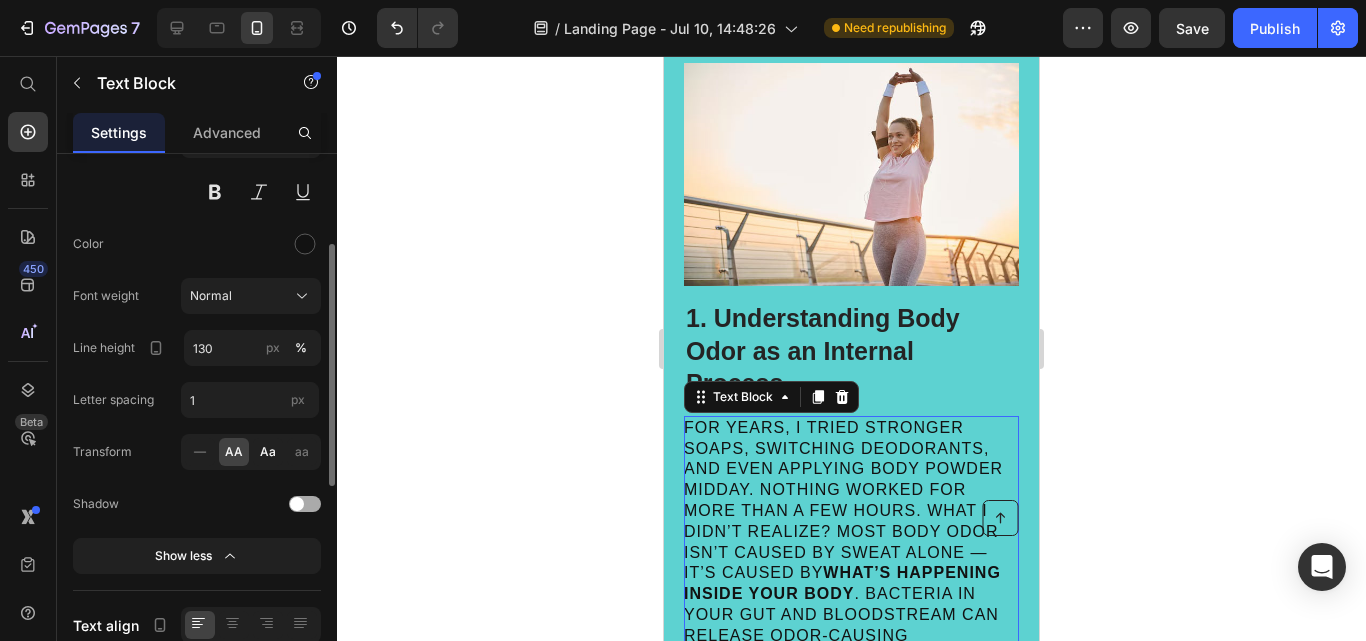 click on "Aa" 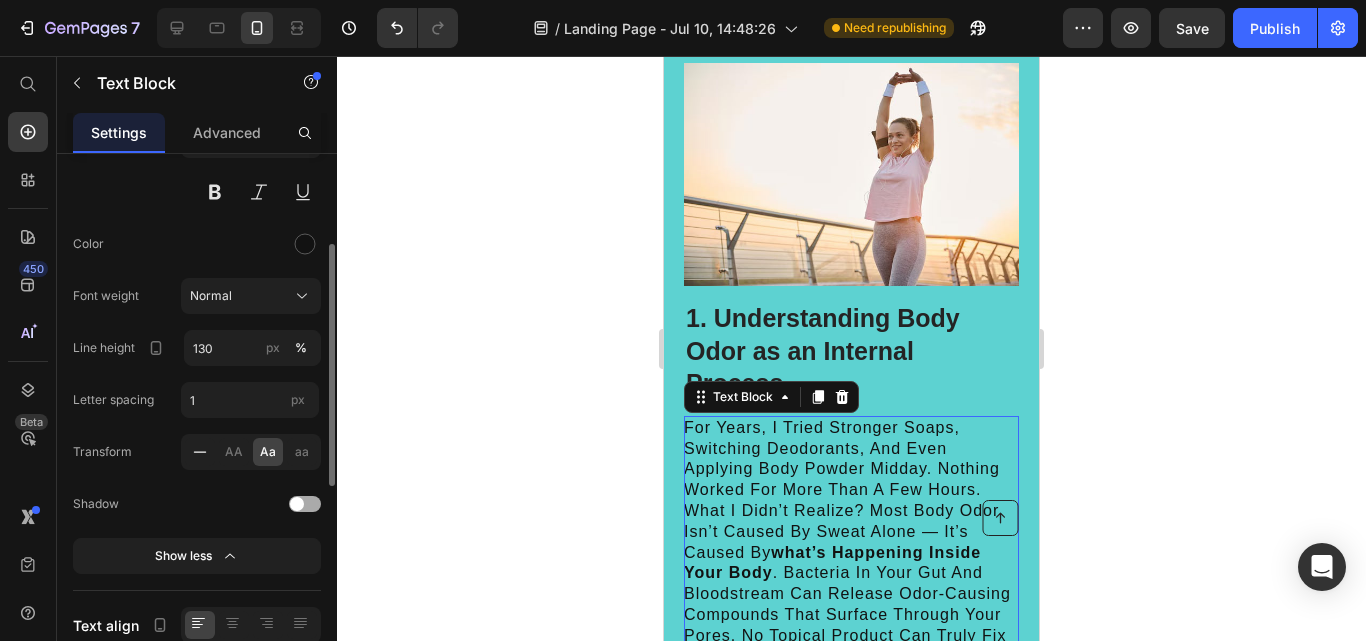 click 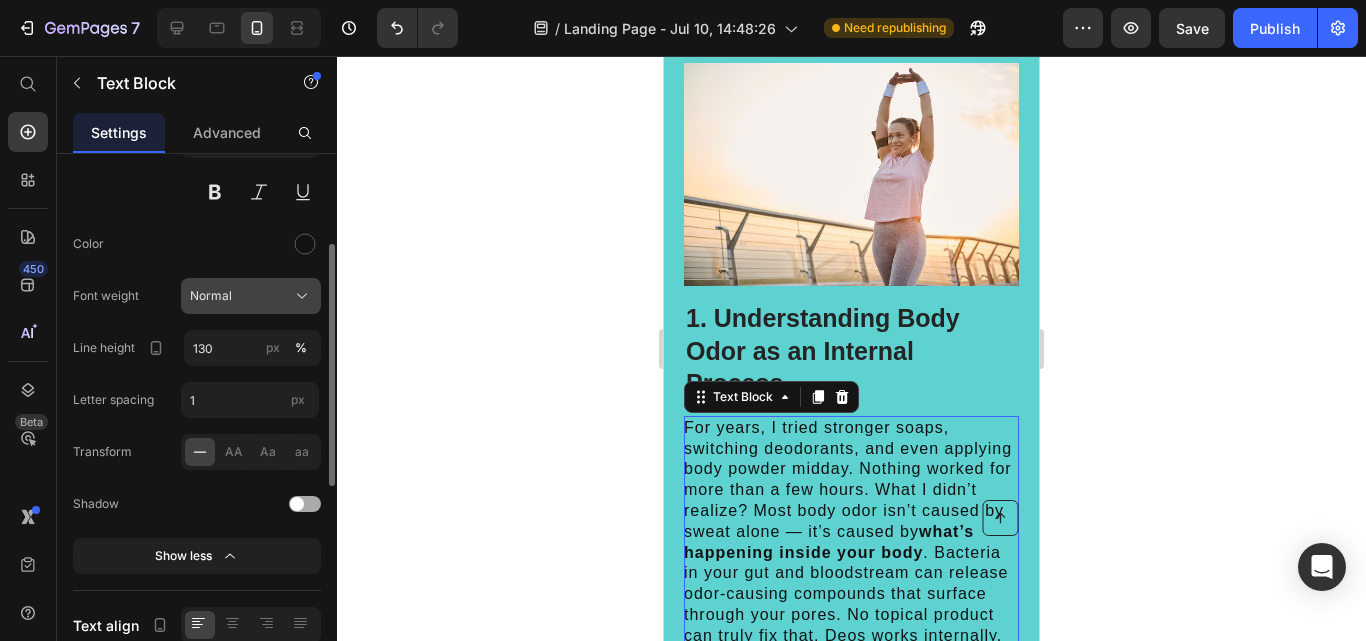 click on "Normal" at bounding box center (251, 296) 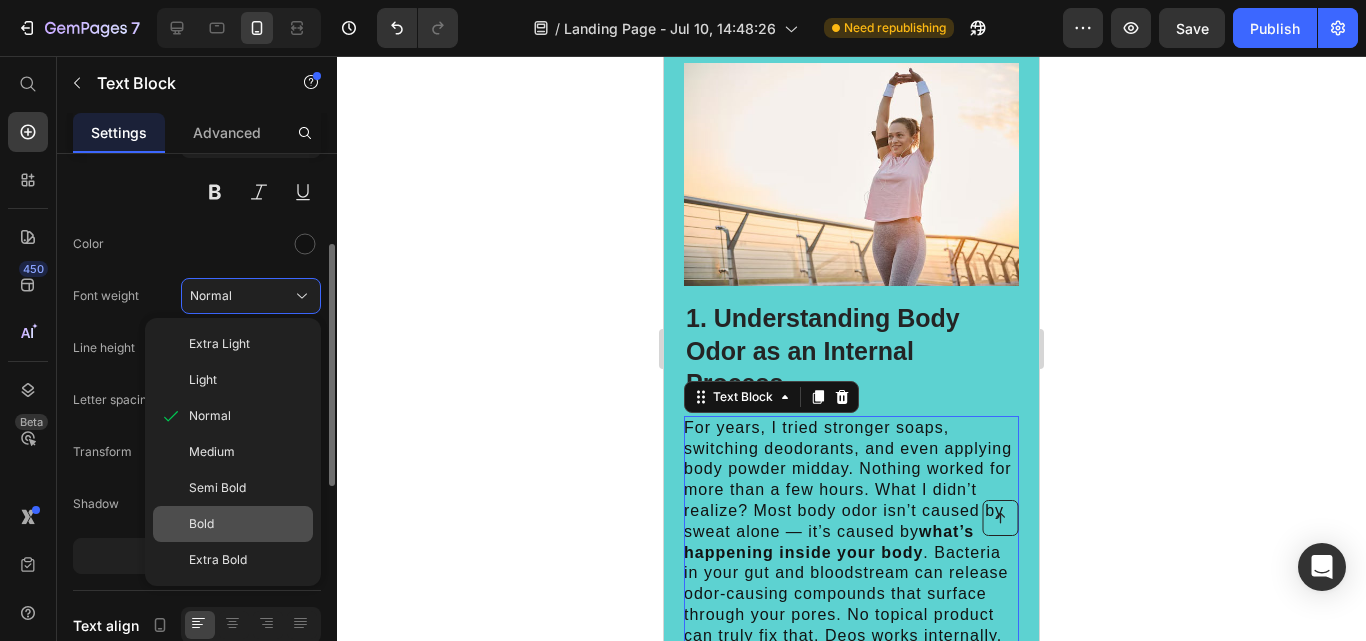 click on "Bold" 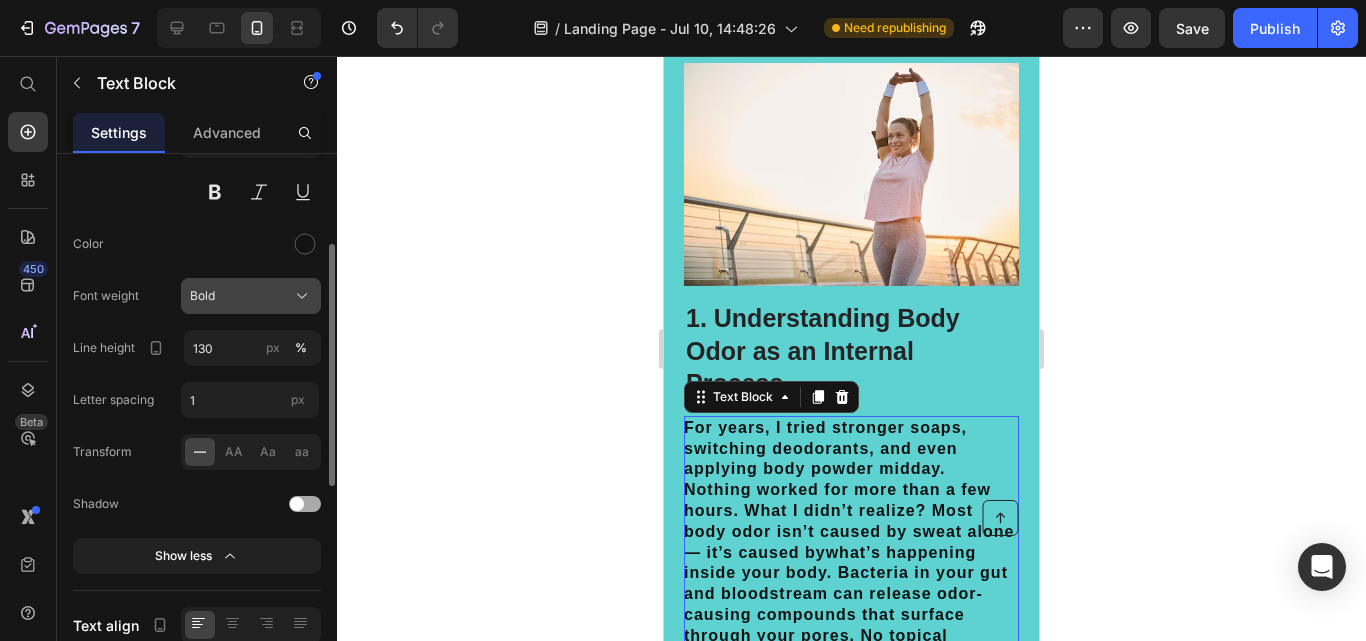 click on "Bold" 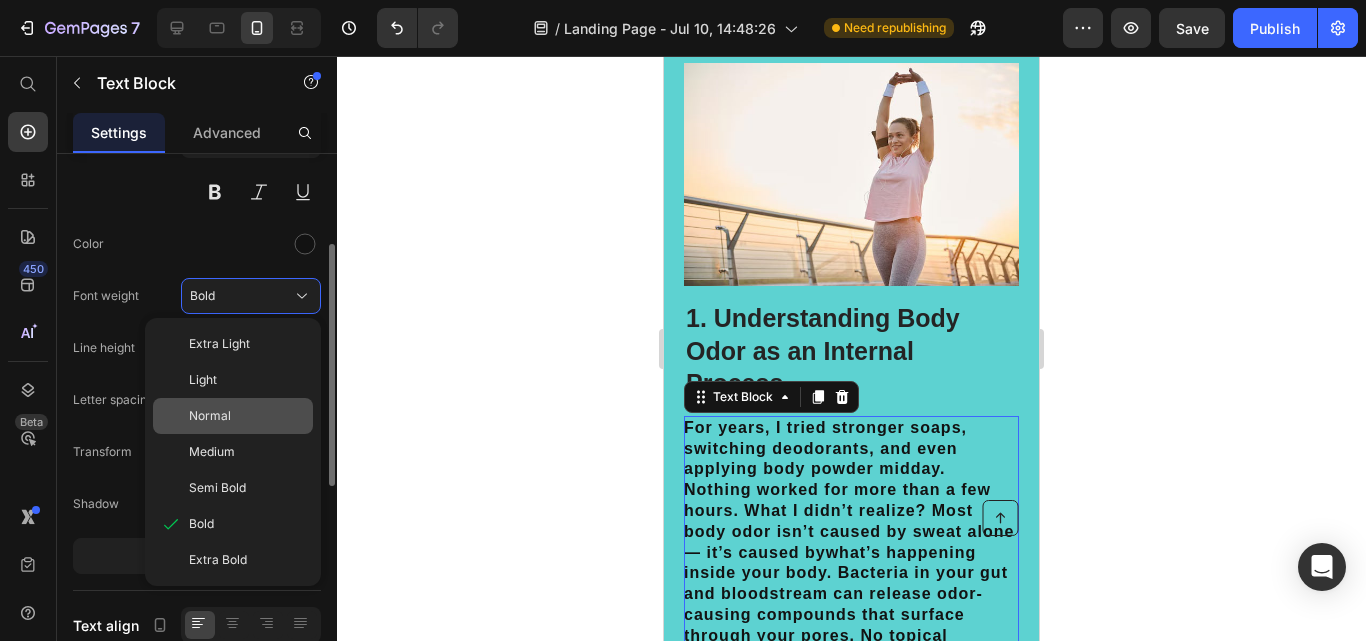 click on "Normal" 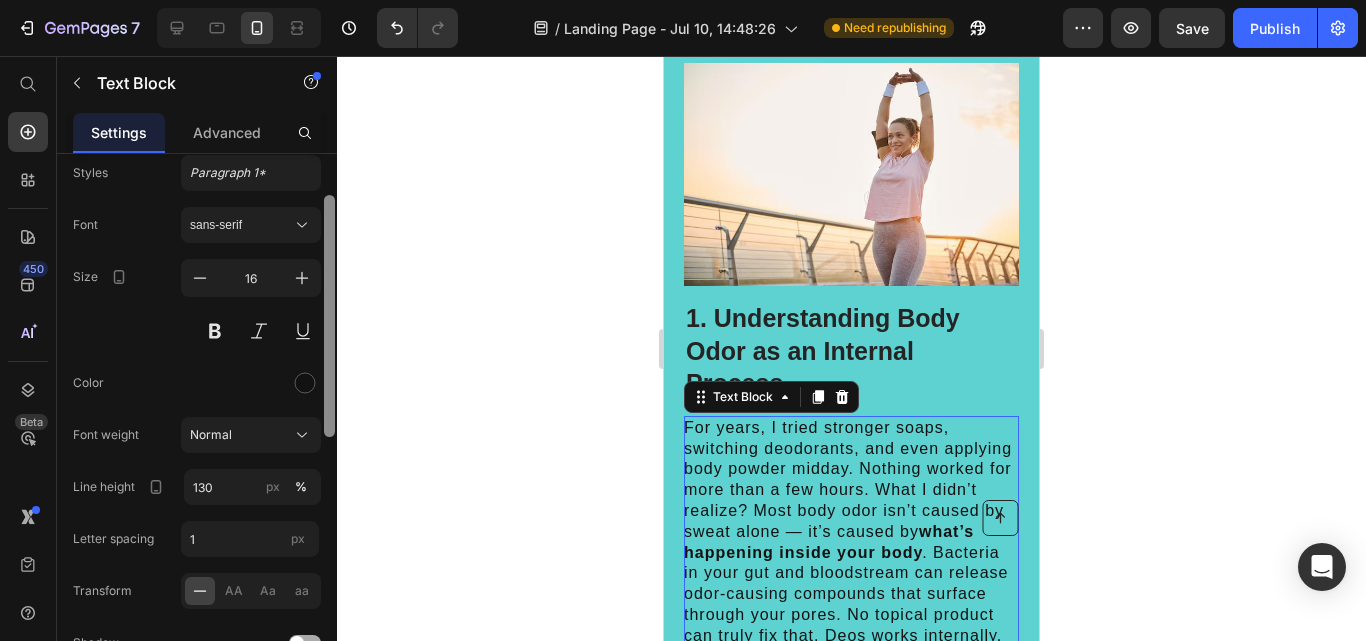 scroll, scrollTop: 77, scrollLeft: 0, axis: vertical 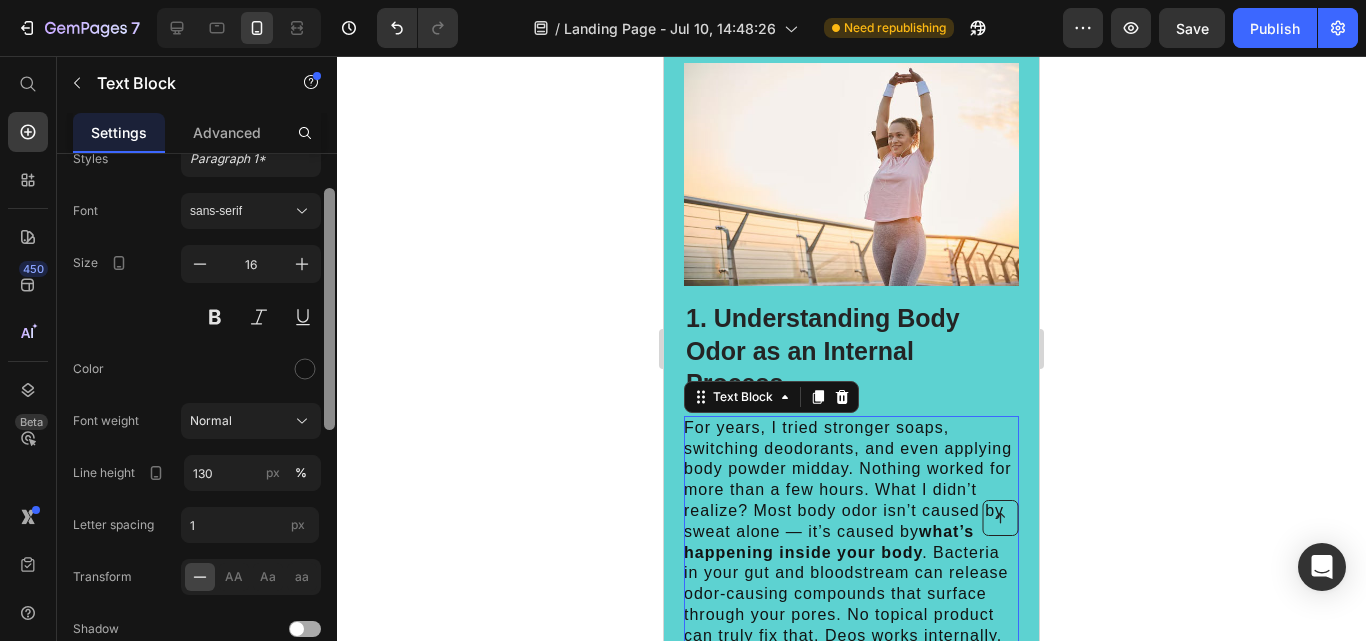 drag, startPoint x: 329, startPoint y: 424, endPoint x: 343, endPoint y: 368, distance: 57.72348 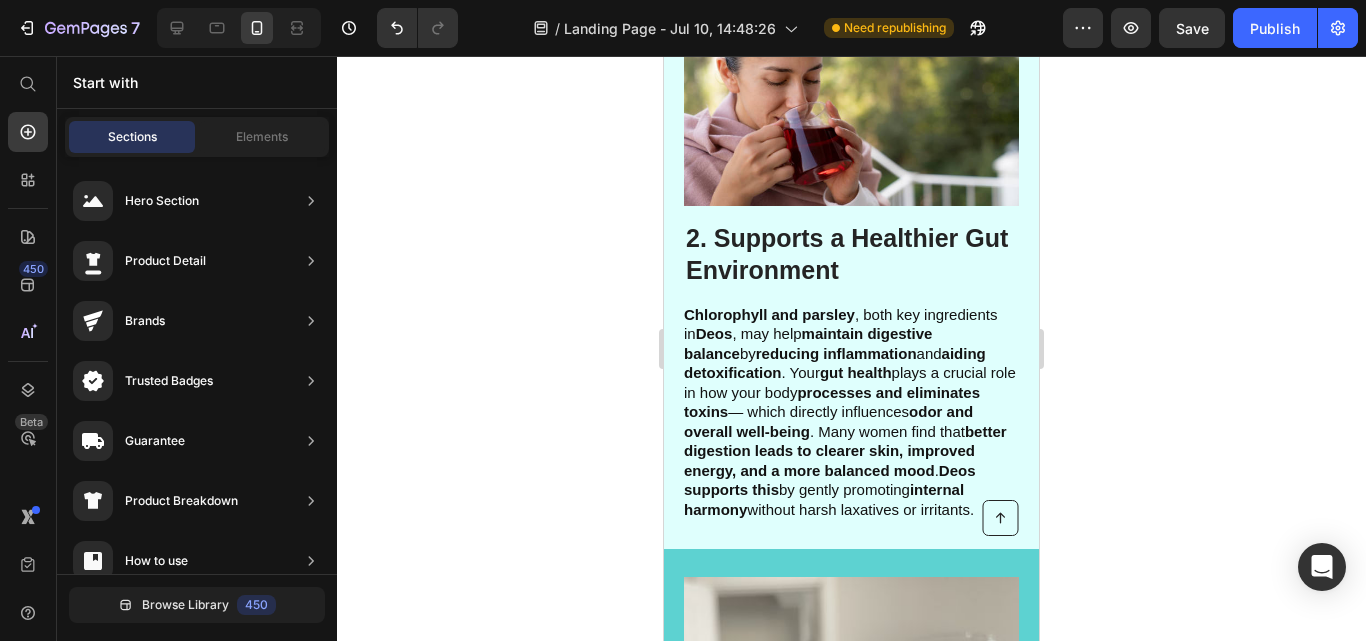 scroll, scrollTop: 1350, scrollLeft: 0, axis: vertical 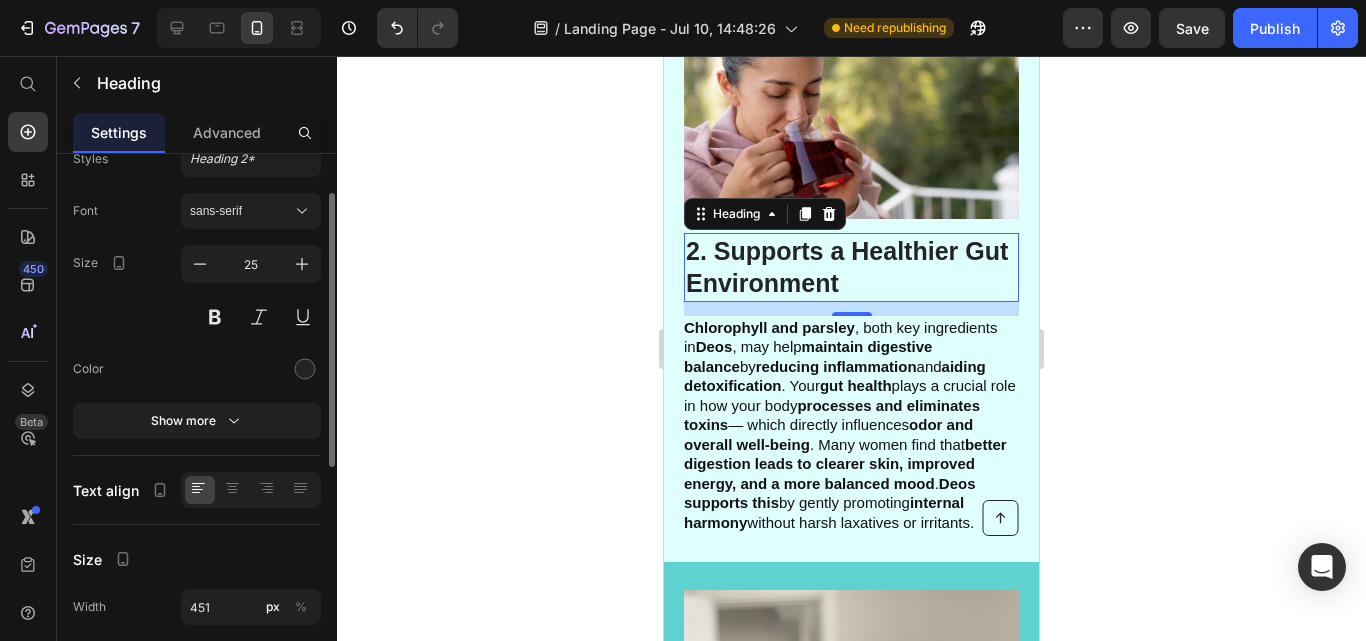 click on "2. Supports a Healthier Gut Environment" at bounding box center [851, 267] 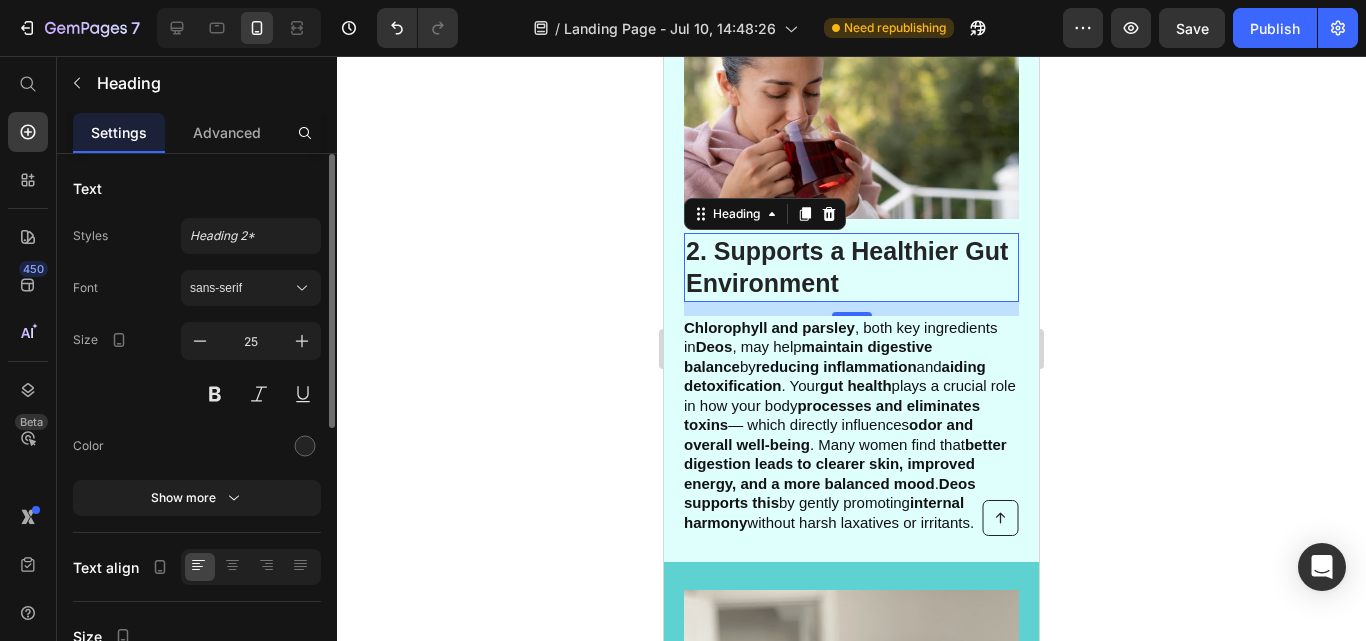 click on "2. Supports a Healthier Gut Environment" at bounding box center (851, 267) 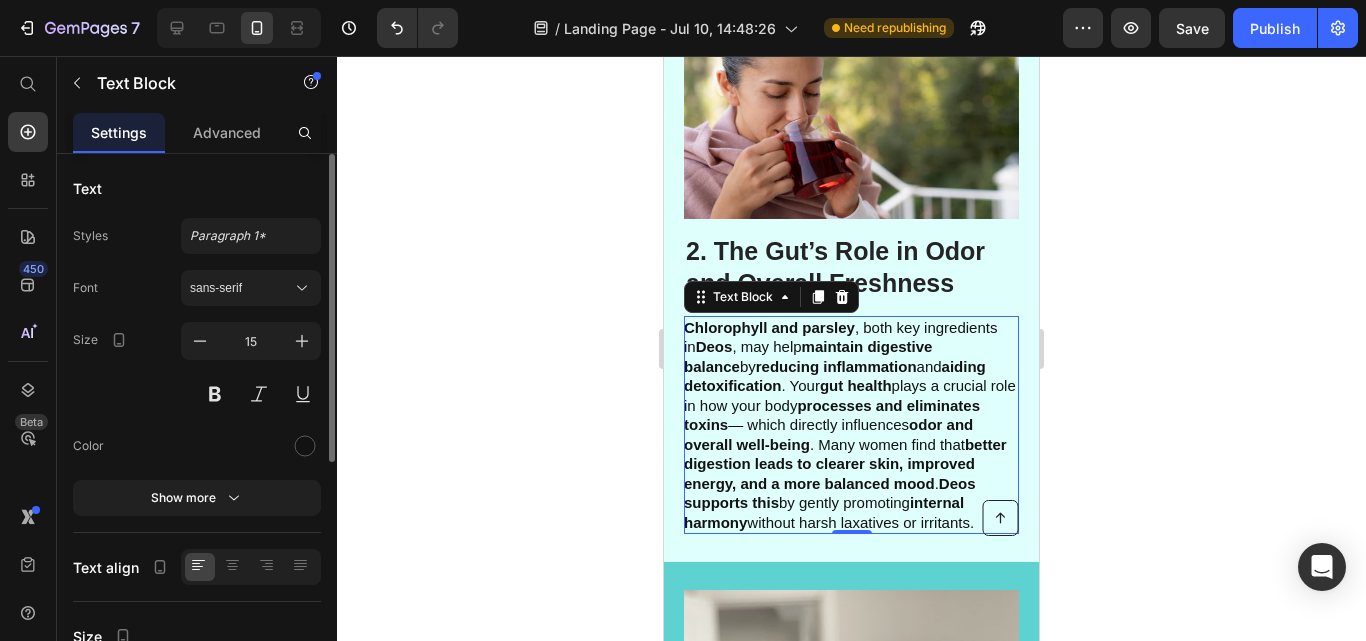 click on "Deos" at bounding box center [714, 346] 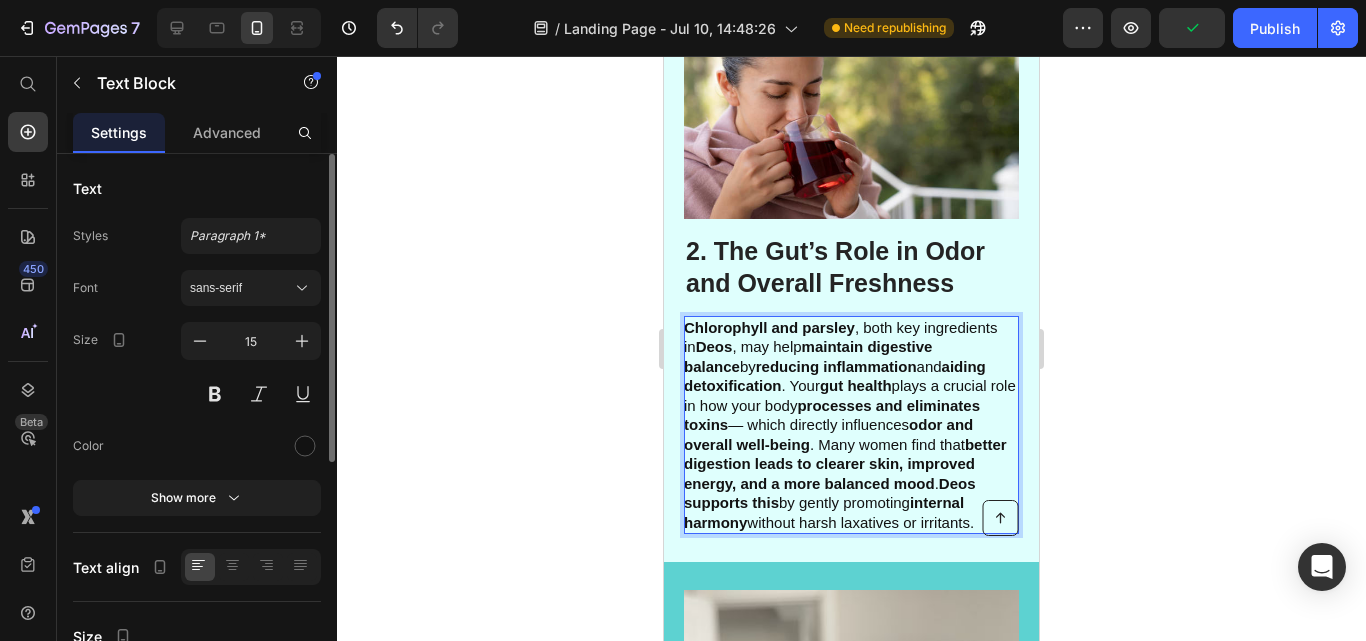 click on "Chlorophyll and parsley , both key ingredients in  Deos , may help  maintain digestive balance  by  reducing inflammation  and  aiding detoxification . Your  gut health  plays a crucial role in how your body  processes and eliminates toxins  — which directly influences  odor and overall well-being . Many women find that  better digestion leads to clearer skin, improved energy, and a more balanced mood .  Deos supports this  by gently promoting  internal harmony  without harsh laxatives or irritants." at bounding box center [850, 425] 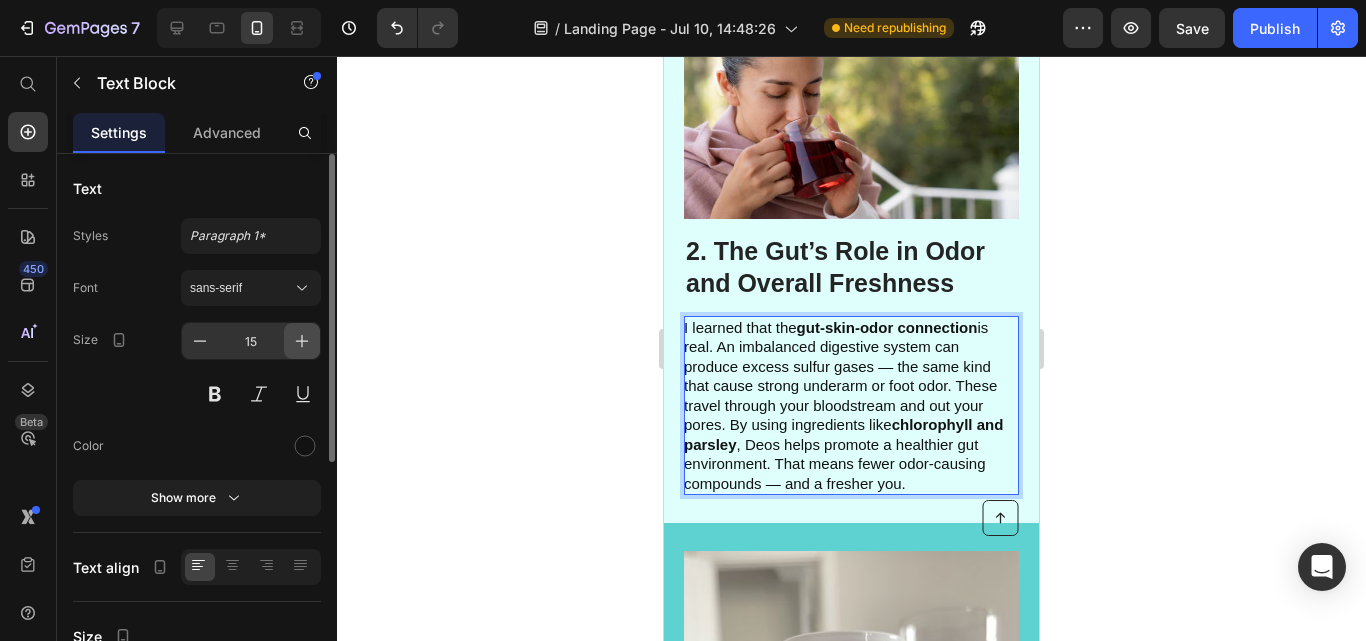 click 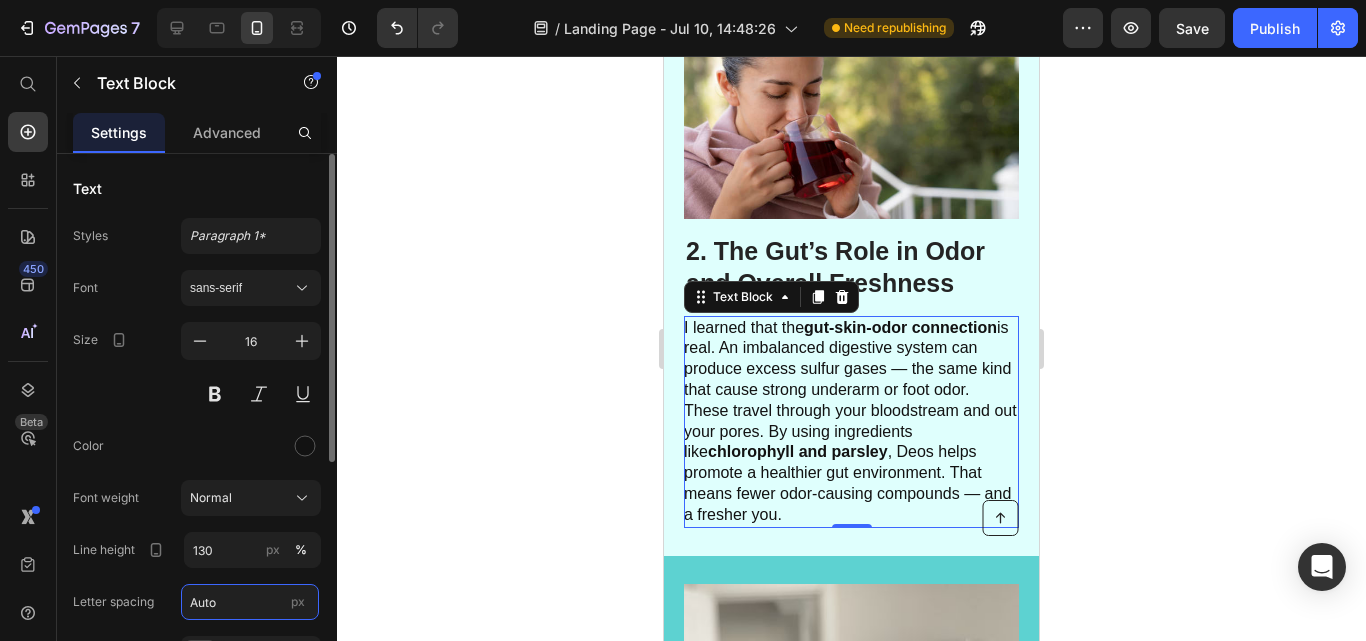 click on "Auto" at bounding box center (250, 602) 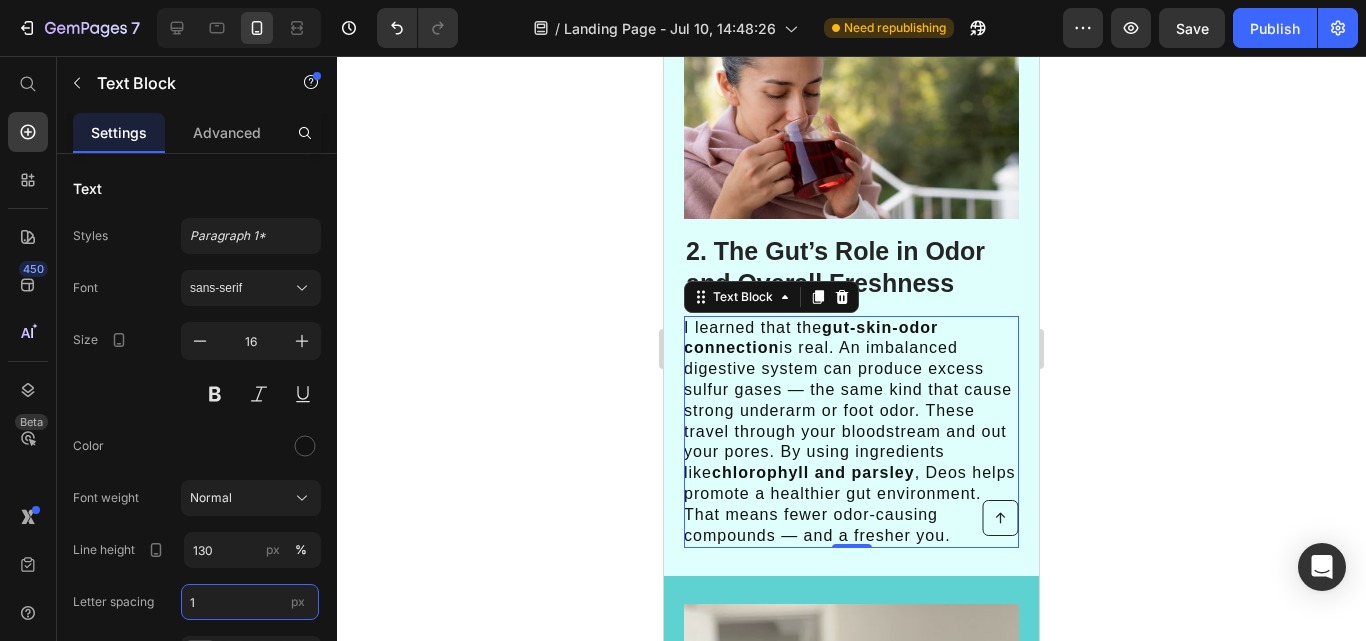 type on "1" 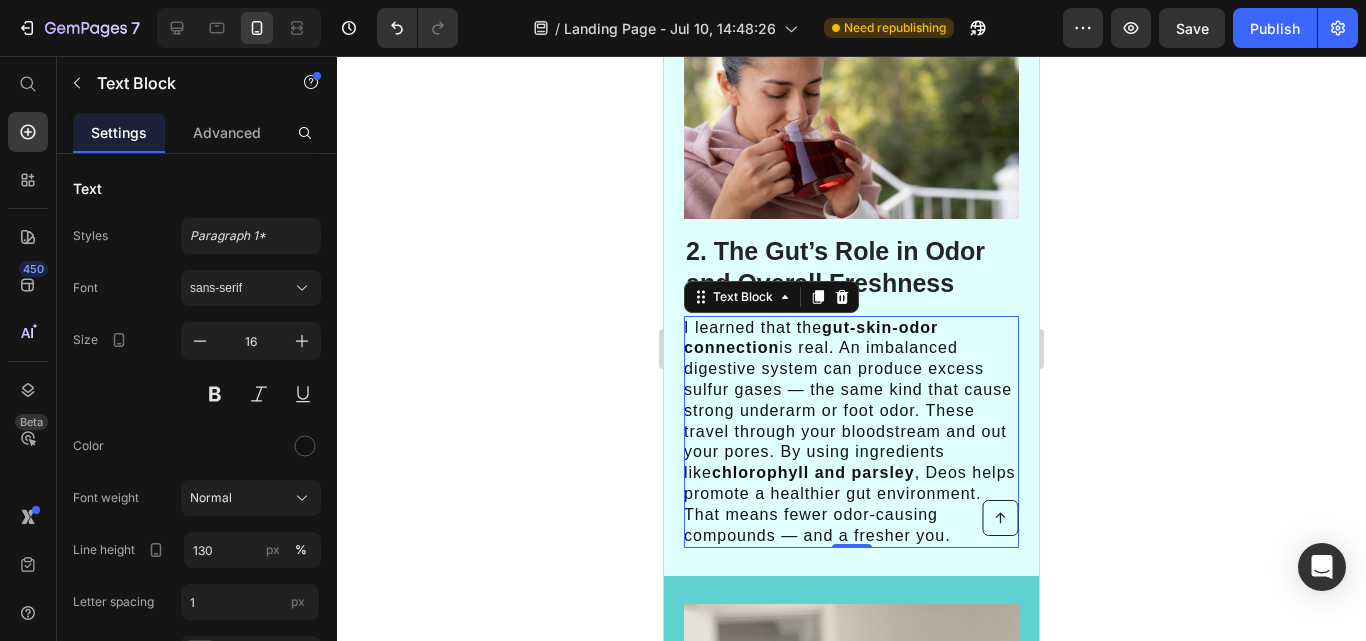 click 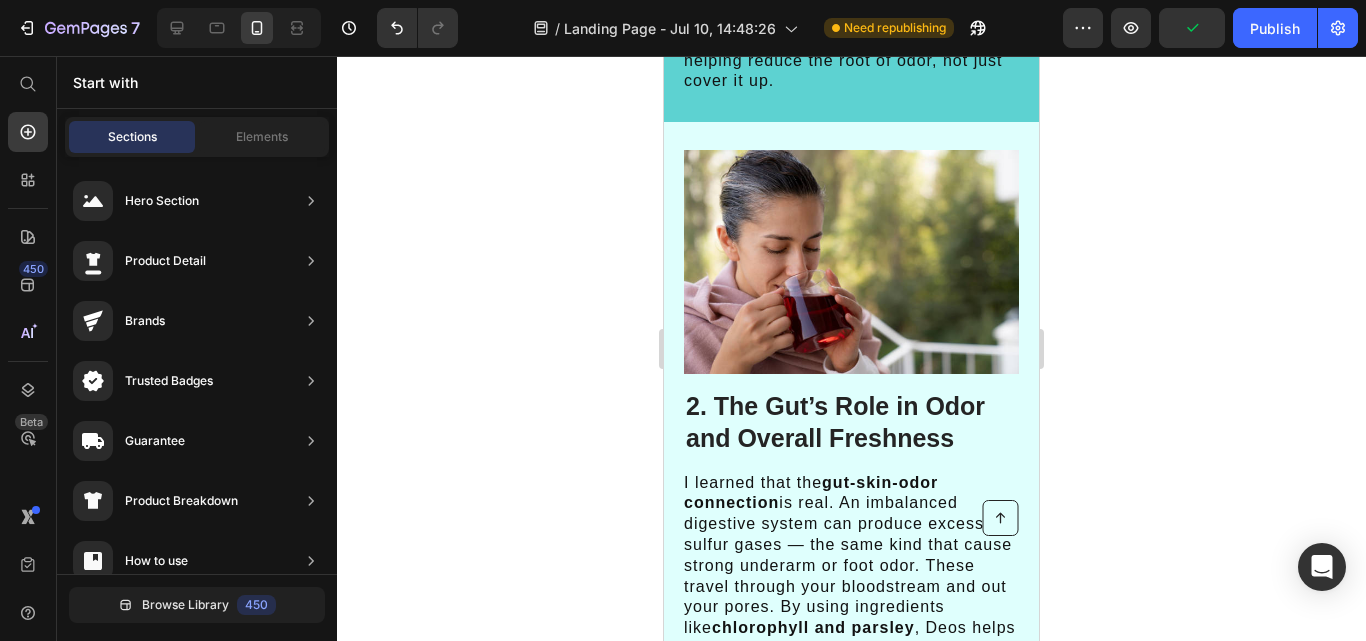scroll, scrollTop: 1156, scrollLeft: 0, axis: vertical 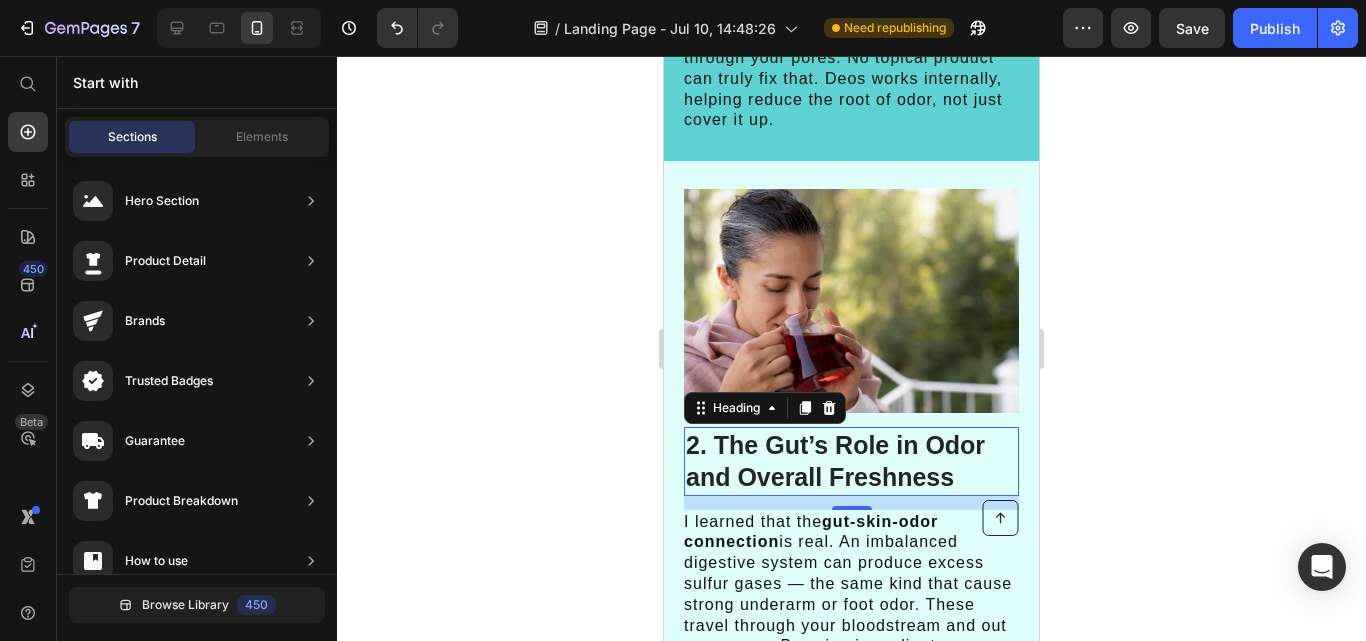 click on "2. The Gut’s Role in Odor and Overall Freshness" at bounding box center [851, 461] 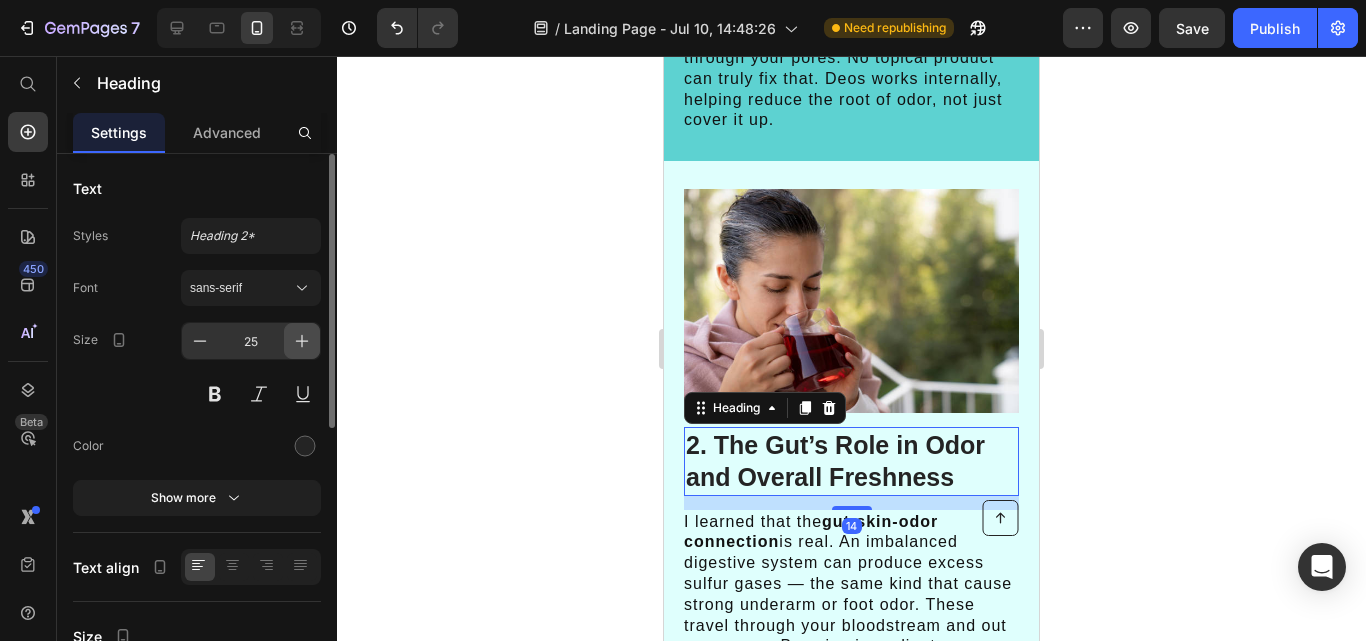 click 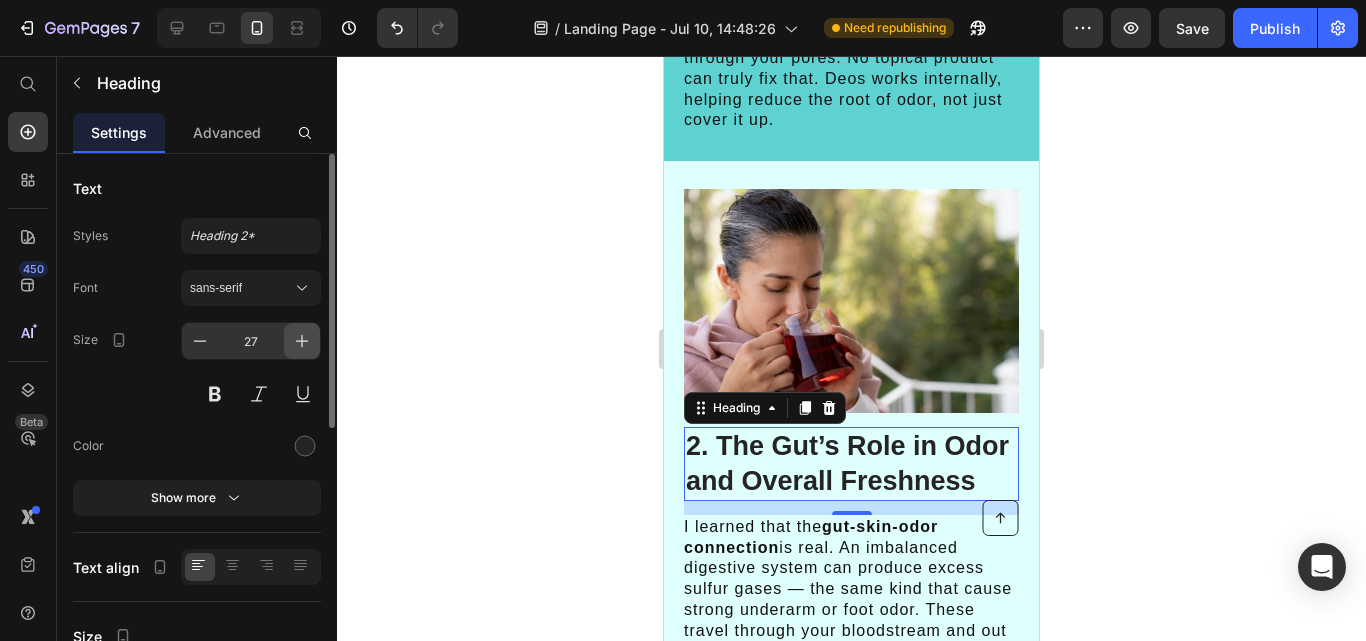 click 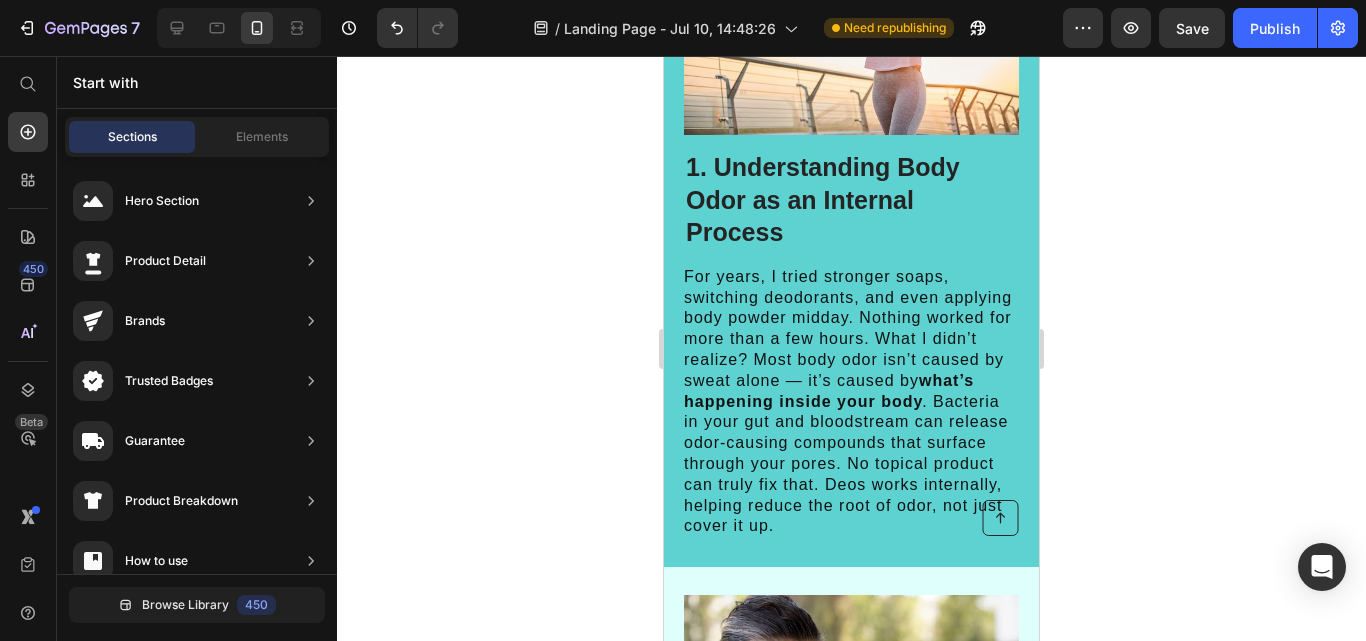 scroll, scrollTop: 672, scrollLeft: 0, axis: vertical 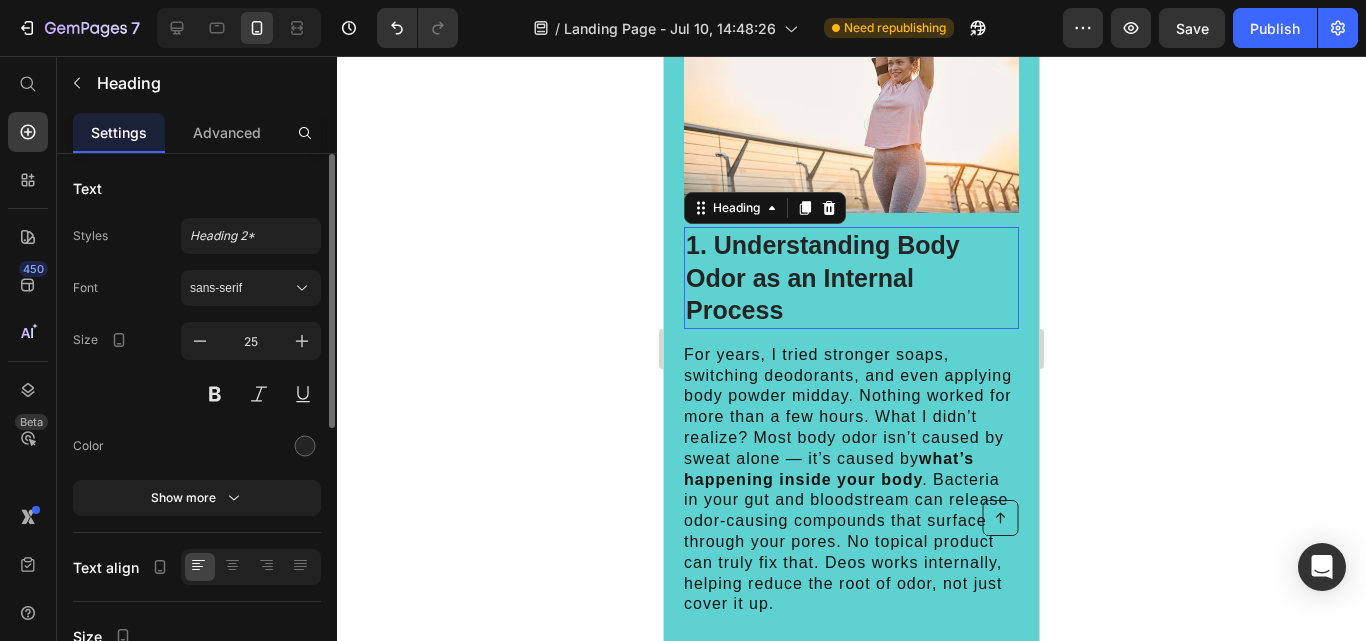 click on "1. Understanding Body Odor as an Internal Process" at bounding box center (851, 278) 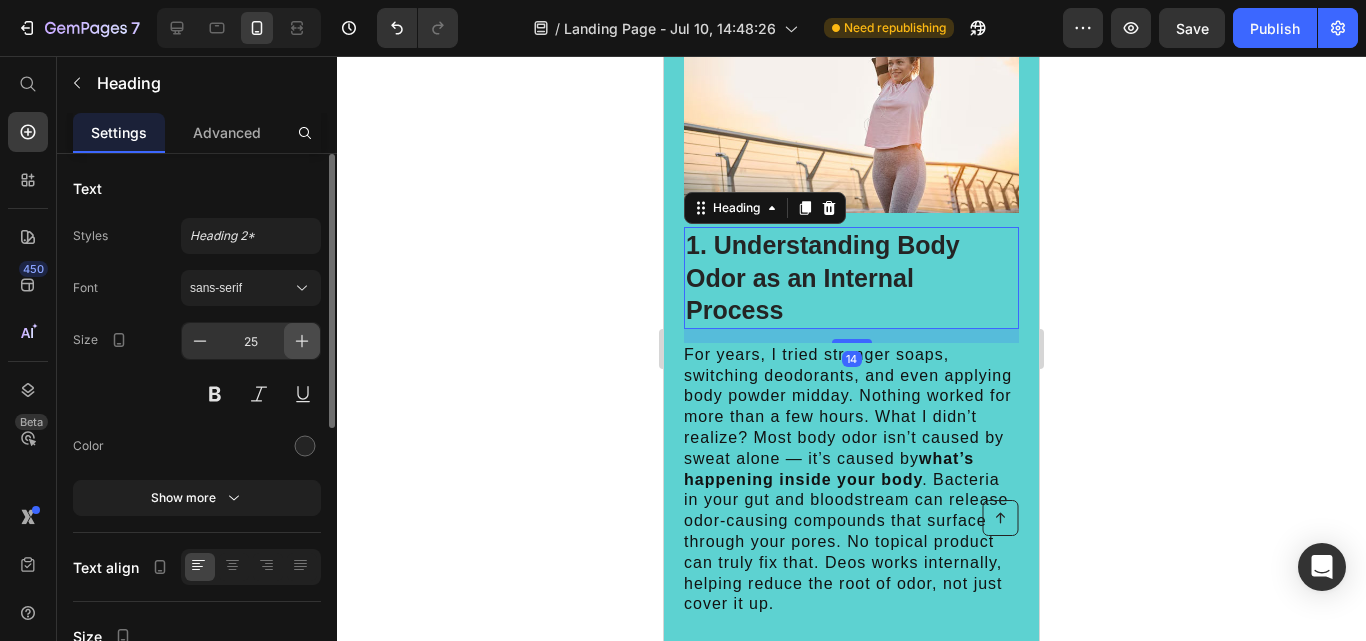 click 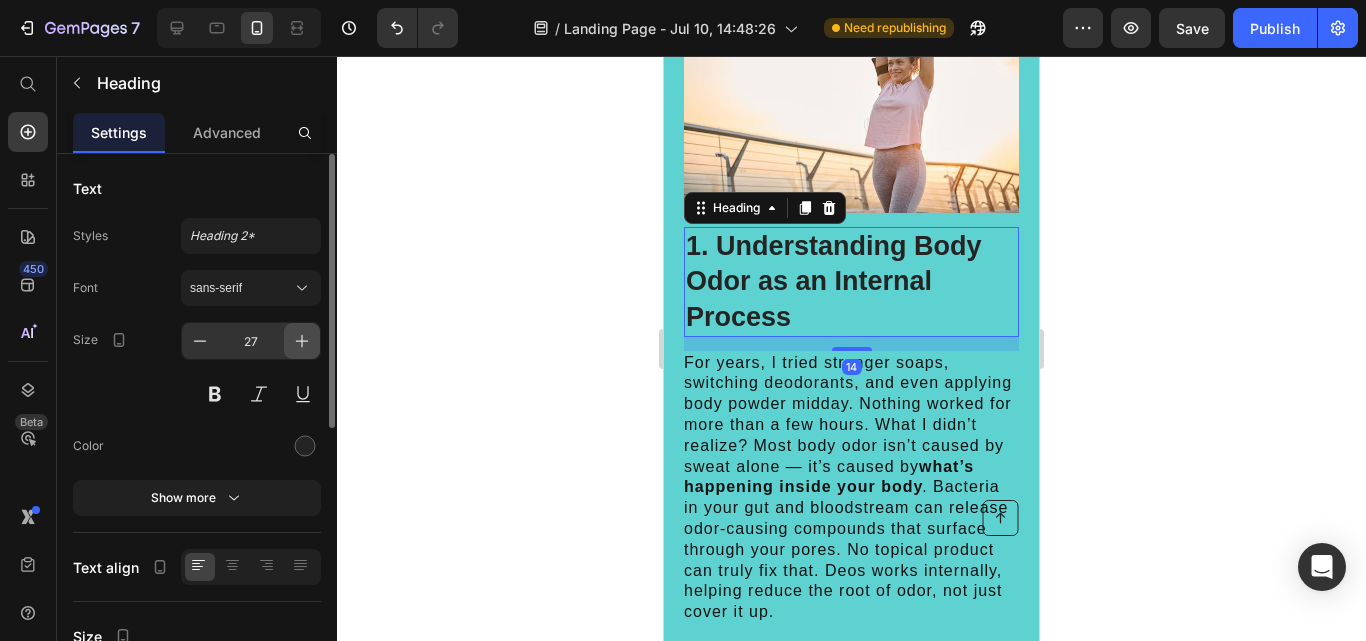 click 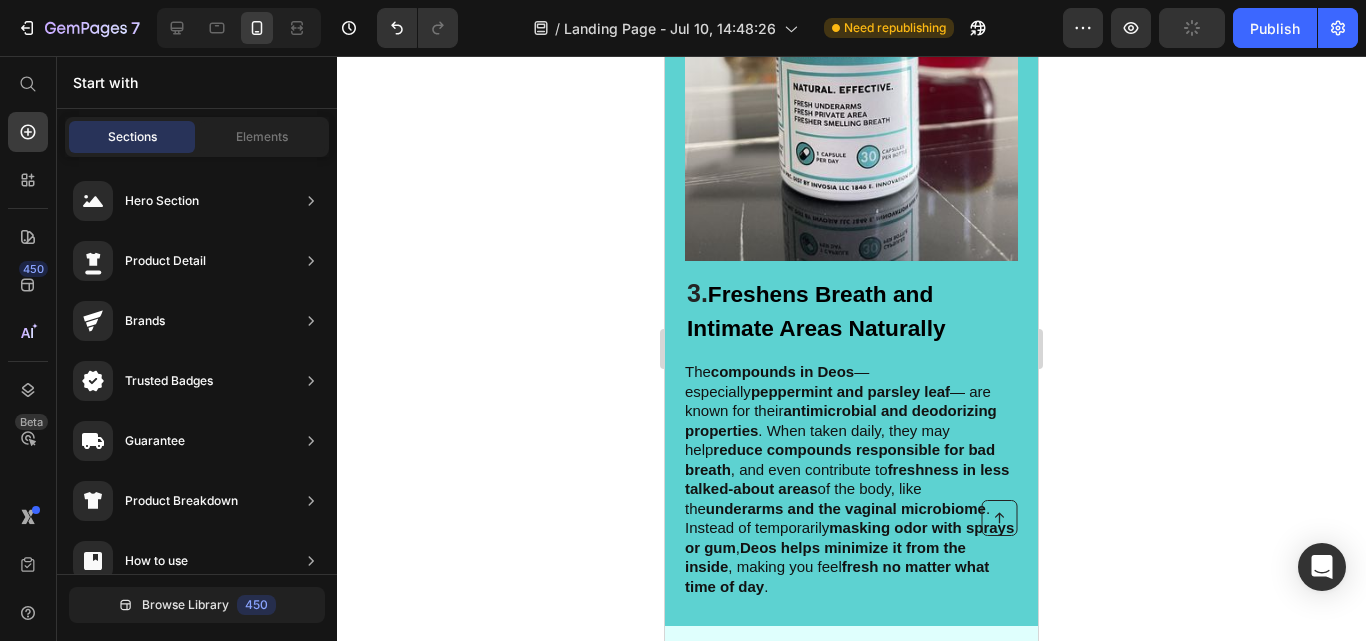 scroll, scrollTop: 2277, scrollLeft: 0, axis: vertical 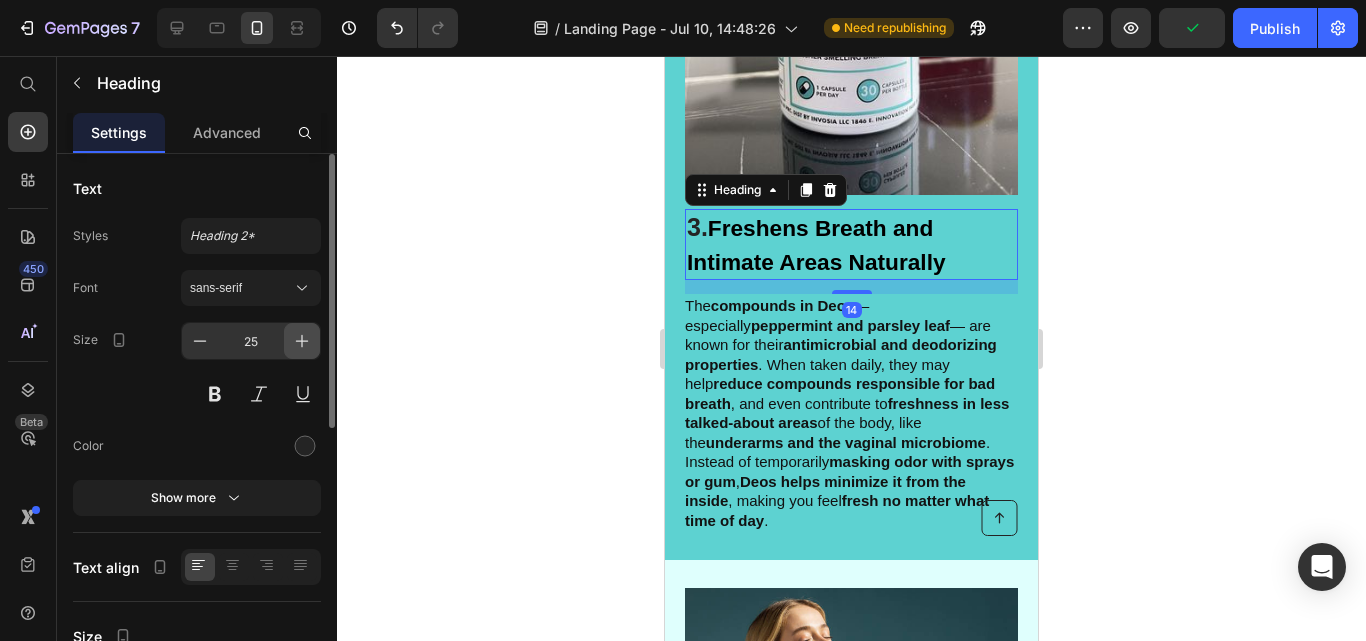 click 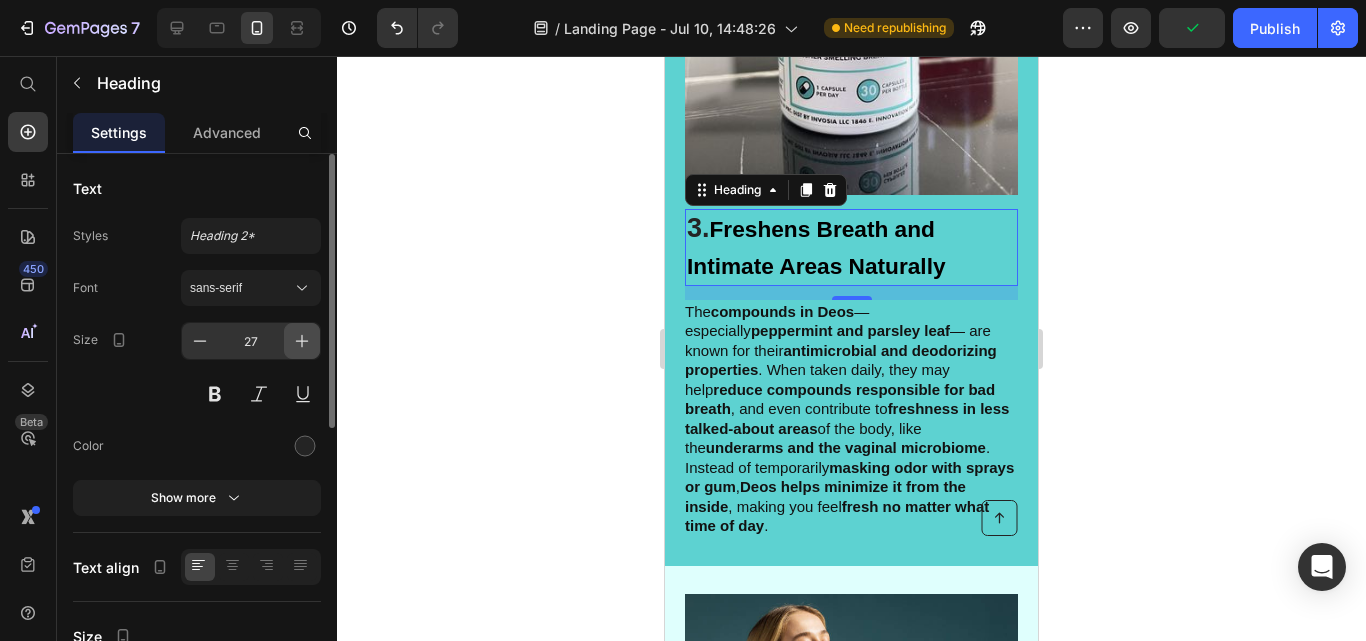 click 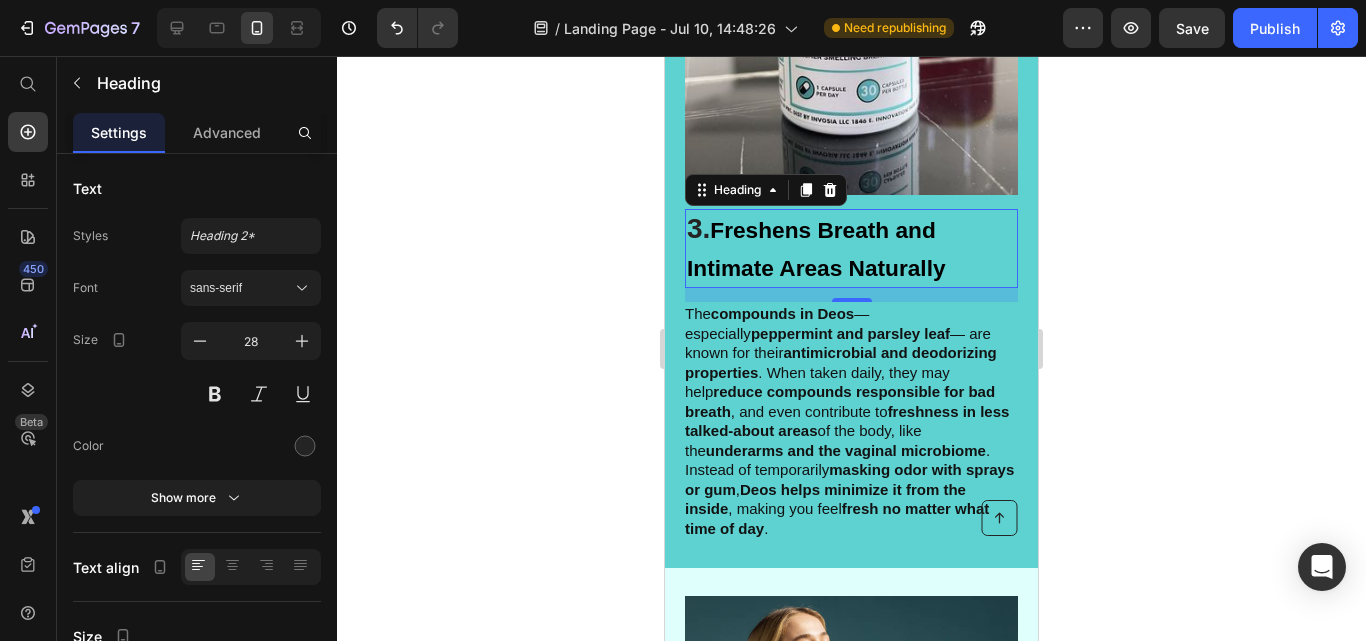 click on "3.   Freshens Breath and Intimate Areas Naturally" at bounding box center [851, 248] 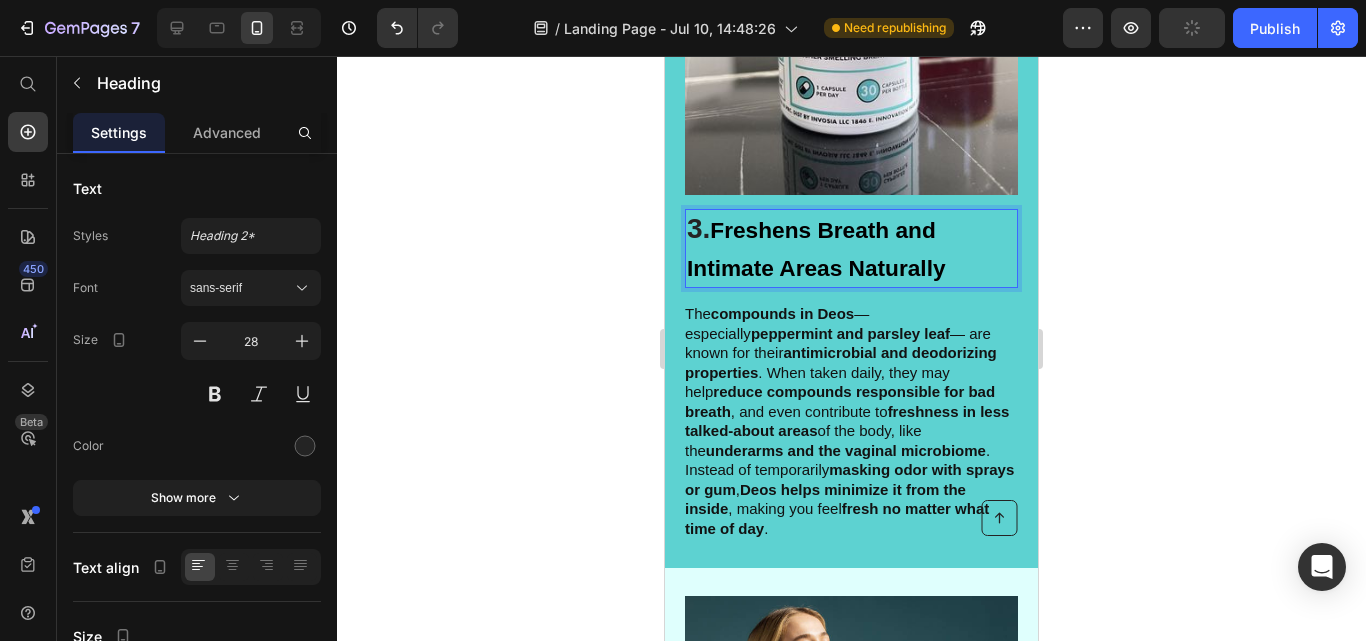 click on "3.   Freshens Breath and Intimate Areas Naturally" at bounding box center (851, 248) 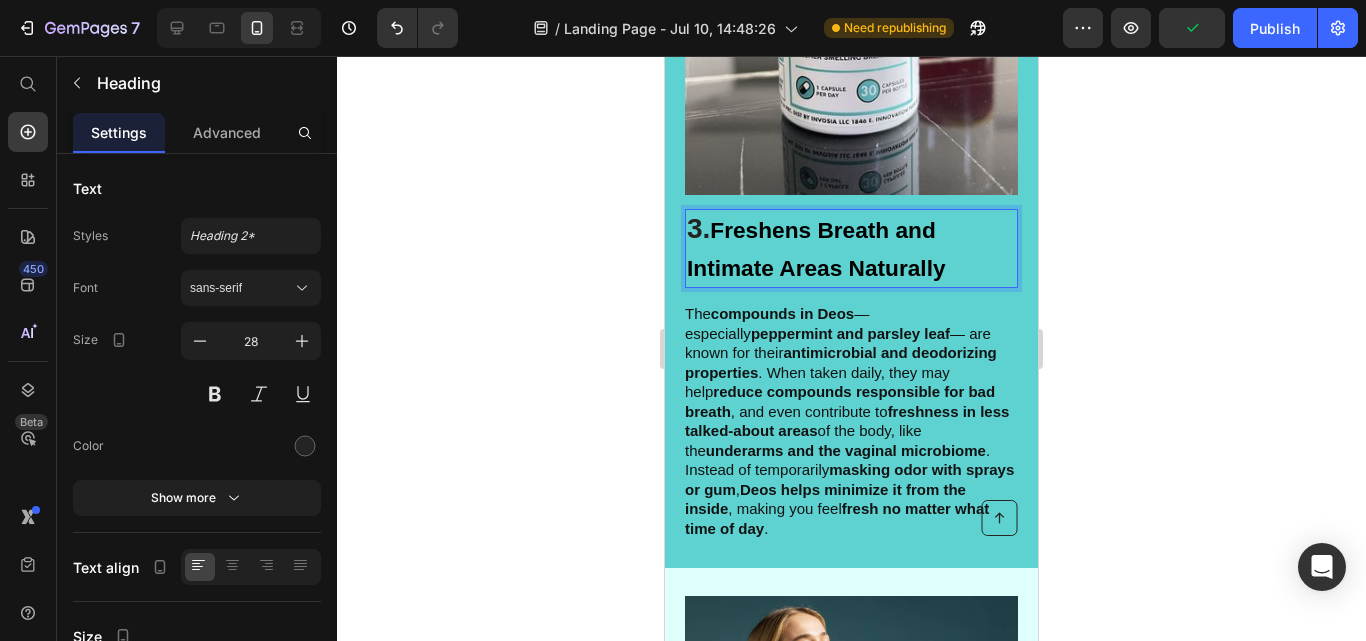 click on "3.   Freshens Breath and Intimate Areas Naturally" at bounding box center (851, 248) 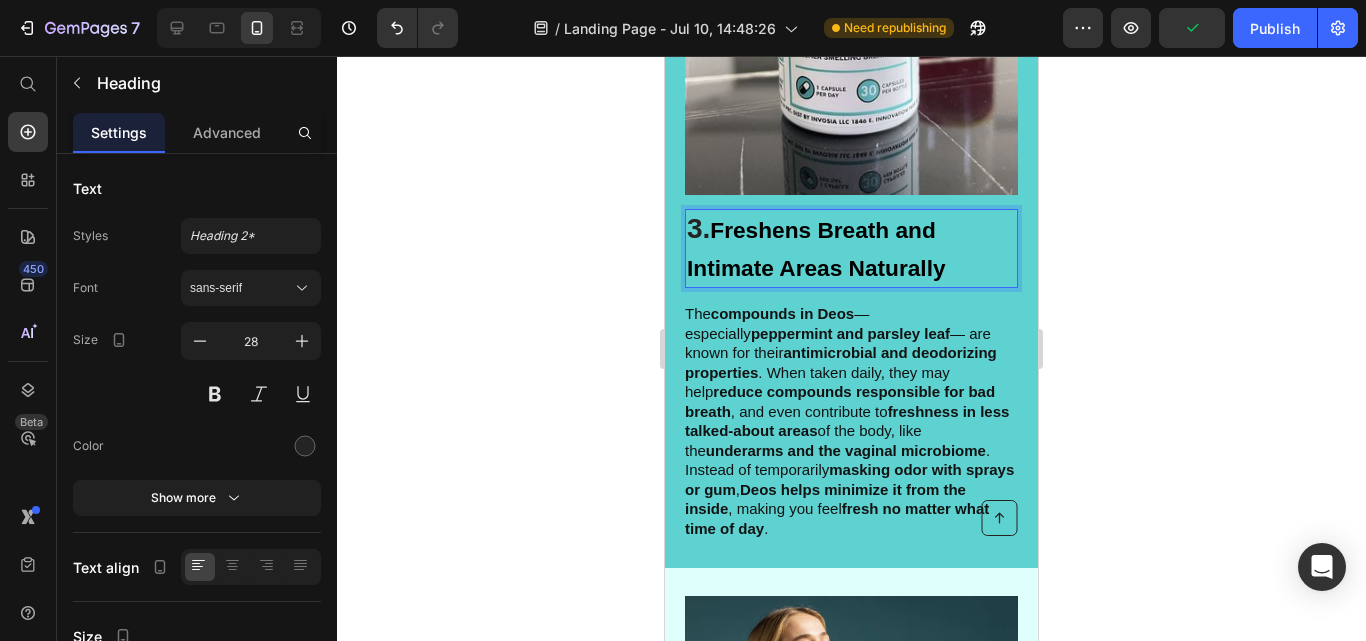 click on "3.   Freshens Breath and Intimate Areas Naturally" at bounding box center (851, 248) 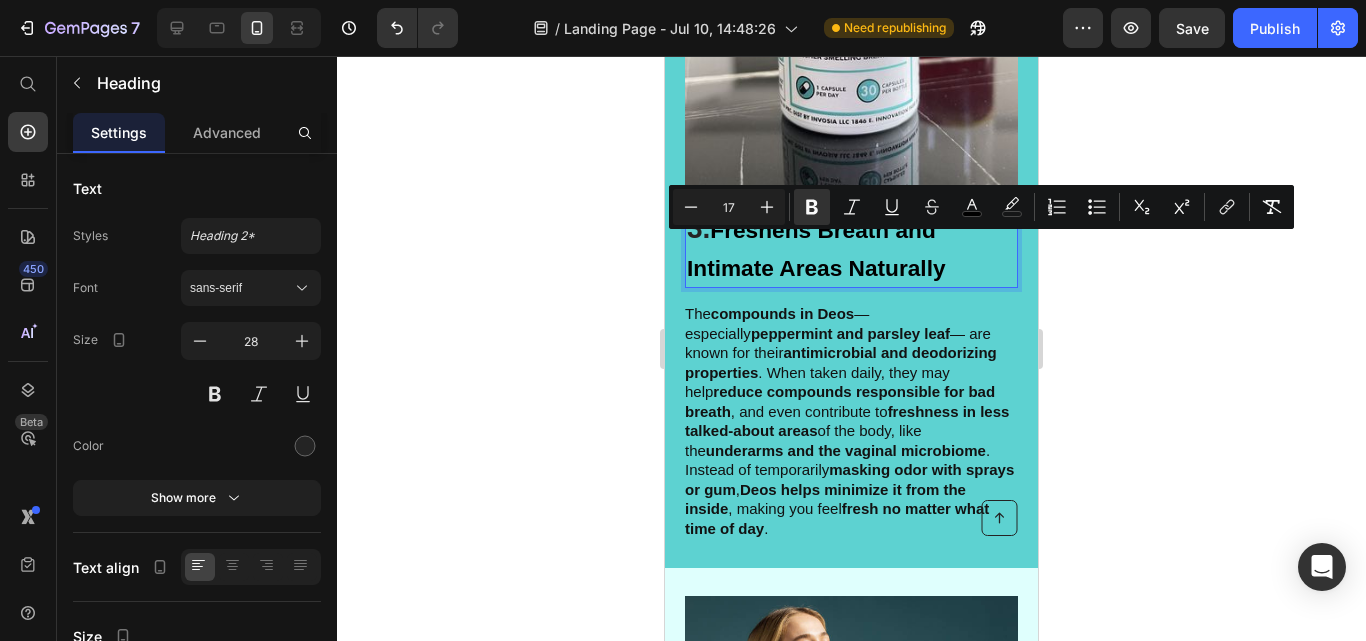 drag, startPoint x: 948, startPoint y: 282, endPoint x: 730, endPoint y: 247, distance: 220.79176 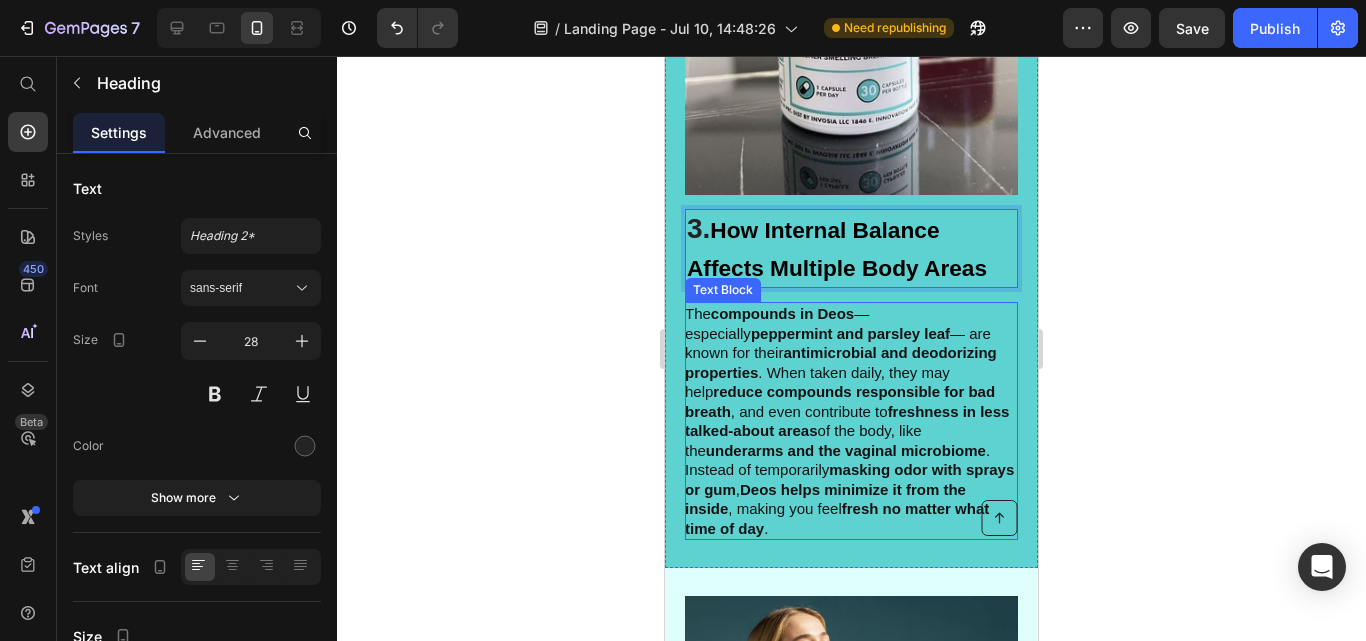 click on "The  compounds in Deos  — especially  peppermint and parsley leaf  — are known for their  antimicrobial and deodorizing properties . When taken daily, they may help  reduce compounds responsible for bad breath , and even contribute to  freshness in less talked-about areas  of the body, like the  underarms and the vaginal microbiome . Instead of temporarily  masking odor with sprays or gum ,  Deos helps minimize it from the inside , making you feel  fresh no matter what time of day ." at bounding box center [850, 421] 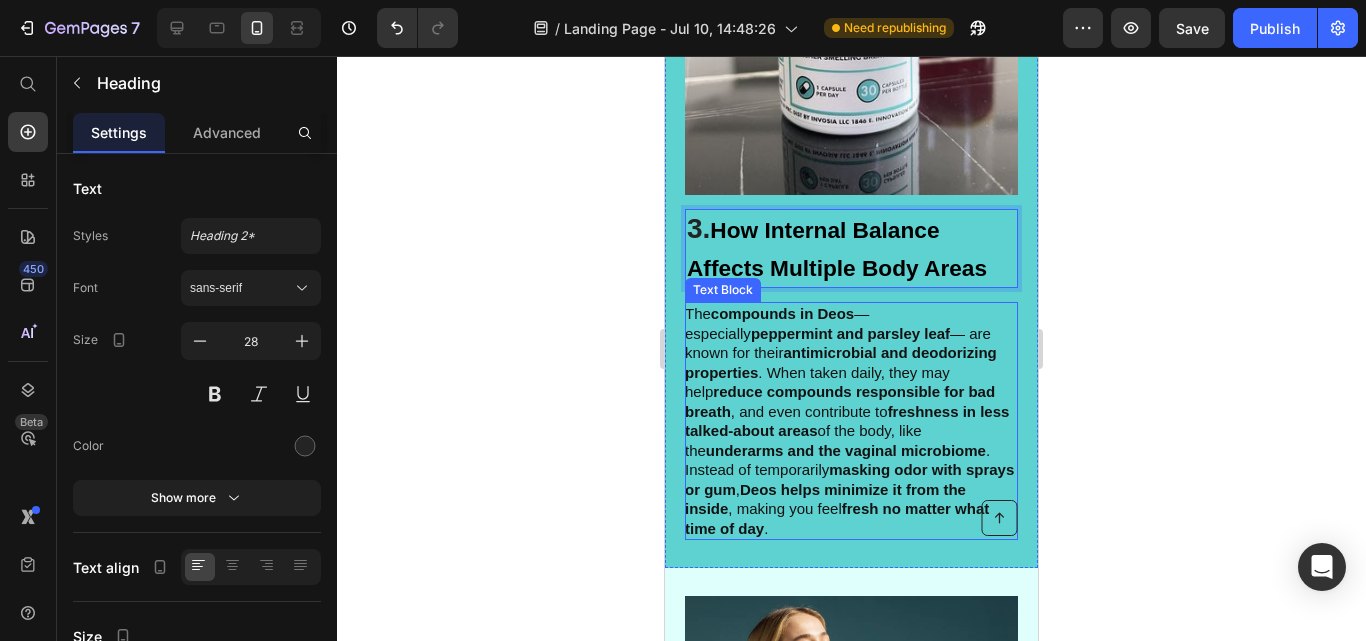 click on "The  compounds in Deos  — especially  peppermint and parsley leaf  — are known for their  antimicrobial and deodorizing properties . When taken daily, they may help  reduce compounds responsible for bad breath , and even contribute to  freshness in less talked-about areas  of the body, like the  underarms and the vaginal microbiome . Instead of temporarily  masking odor with sprays or gum ,  Deos helps minimize it from the inside , making you feel  fresh no matter what time of day ." at bounding box center (850, 421) 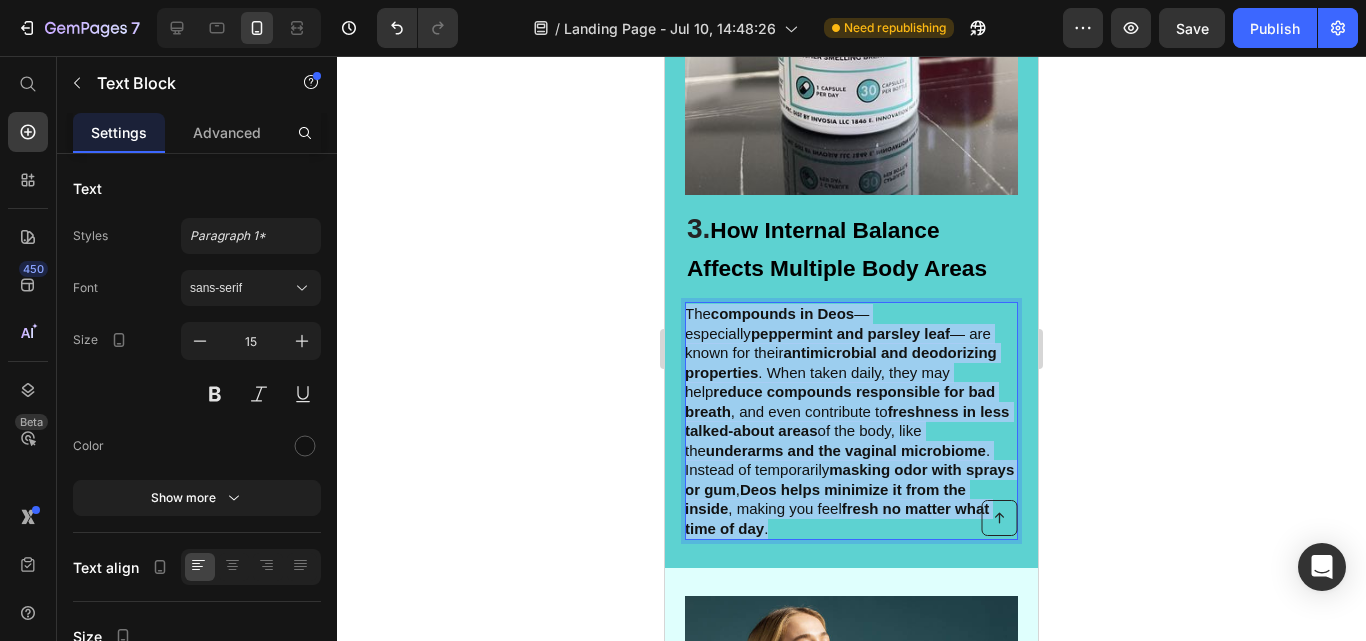 click on "The  compounds in Deos  — especially  peppermint and parsley leaf  — are known for their  antimicrobial and deodorizing properties . When taken daily, they may help  reduce compounds responsible for bad breath , and even contribute to  freshness in less talked-about areas  of the body, like the  underarms and the vaginal microbiome . Instead of temporarily  masking odor with sprays or gum ,  Deos helps minimize it from the inside , making you feel  fresh no matter what time of day ." at bounding box center (850, 421) 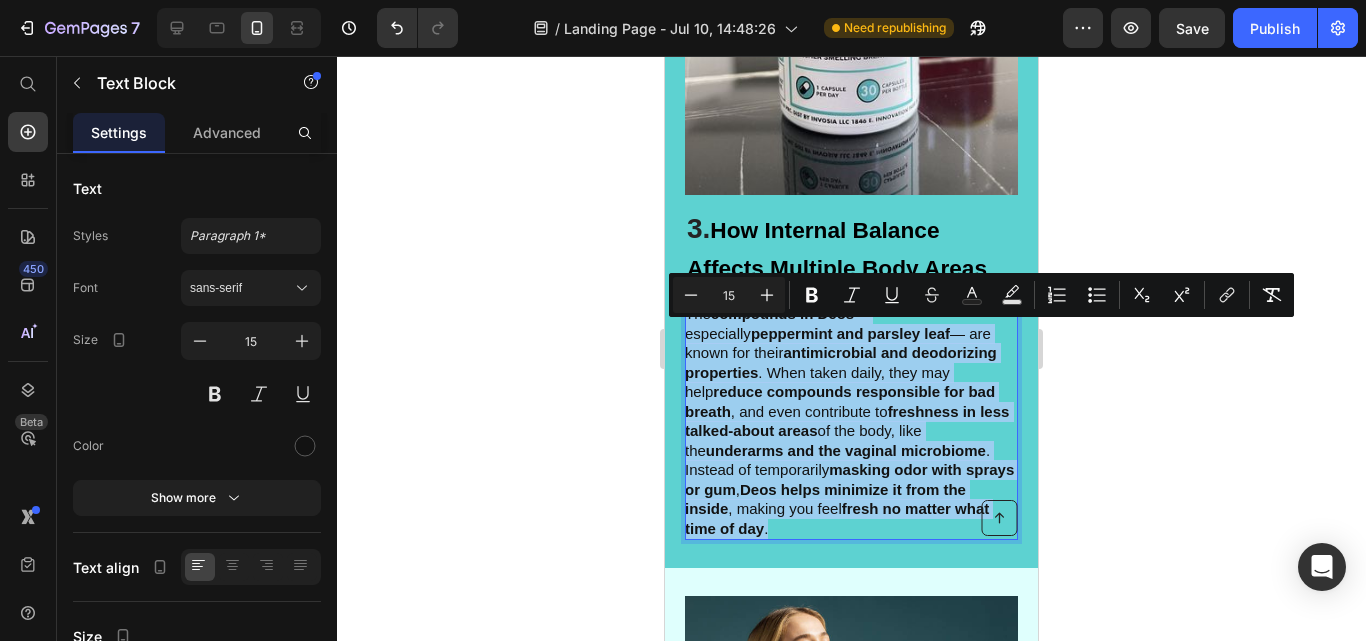 click on "The  compounds in Deos  — especially  peppermint and parsley leaf  — are known for their  antimicrobial and deodorizing properties . When taken daily, they may help  reduce compounds responsible for bad breath , and even contribute to  freshness in less talked-about areas  of the body, like the  underarms and the vaginal microbiome . Instead of temporarily  masking odor with sprays or gum ,  Deos helps minimize it from the inside , making you feel  fresh no matter what time of day ." at bounding box center (850, 421) 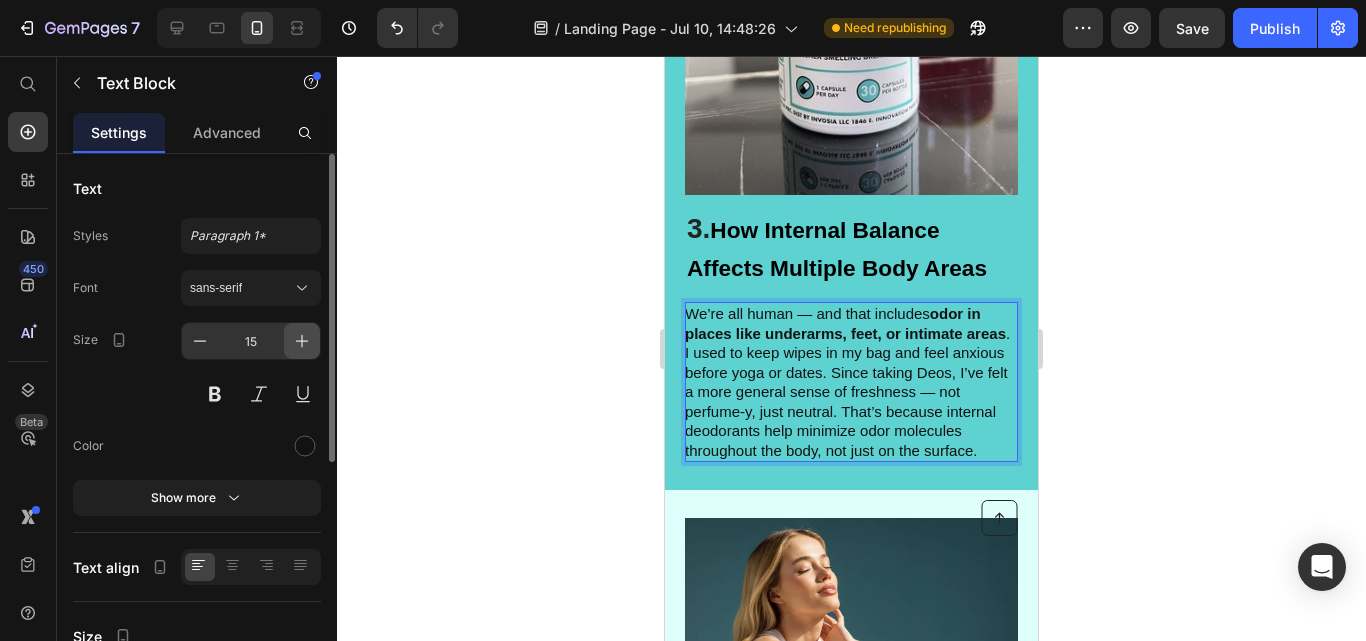 click 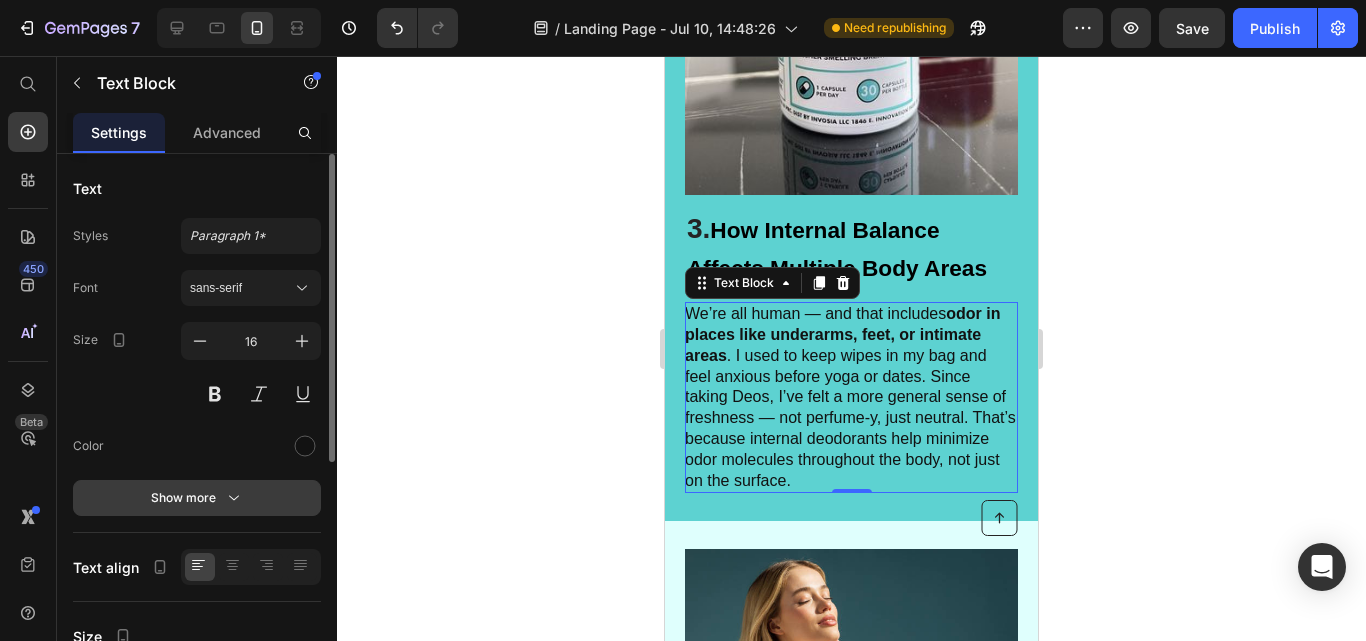 click 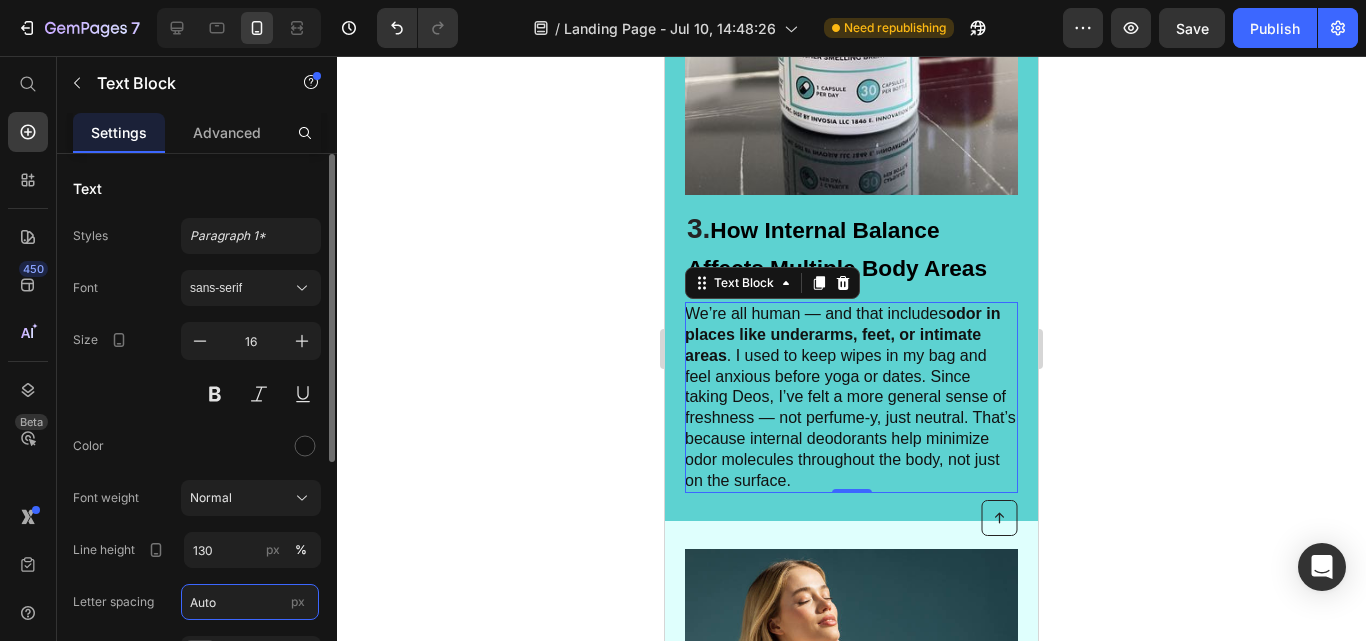 click on "Auto" at bounding box center [250, 602] 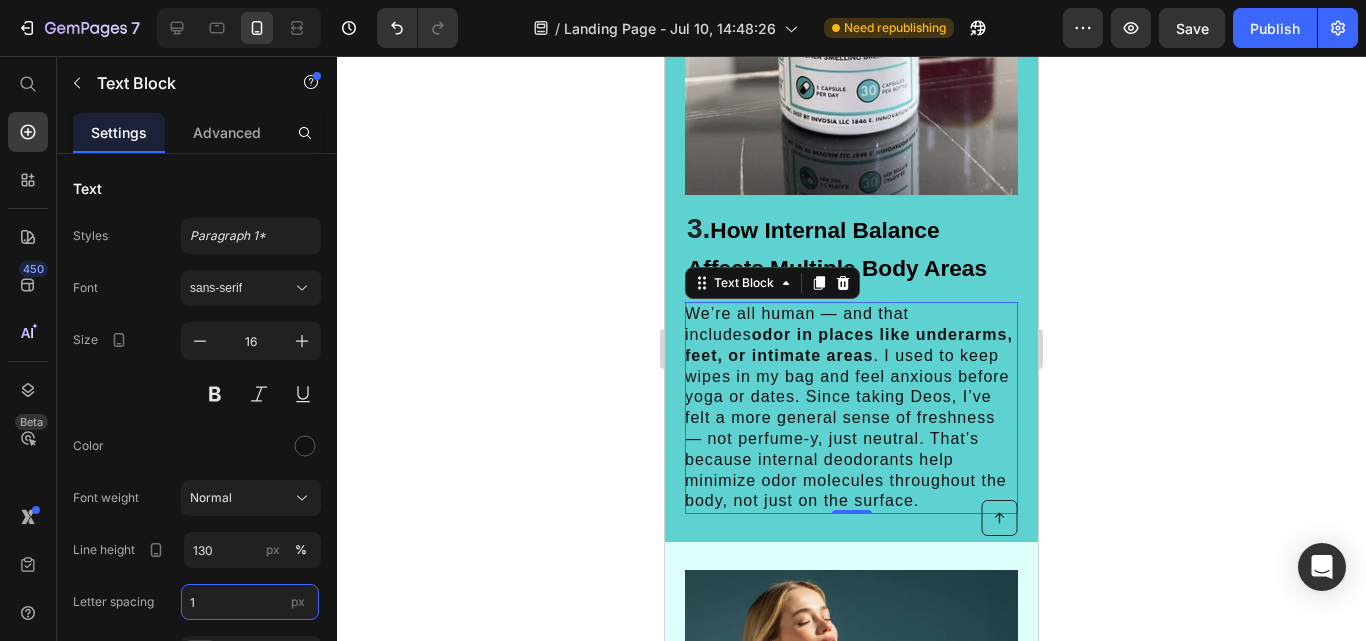type on "1" 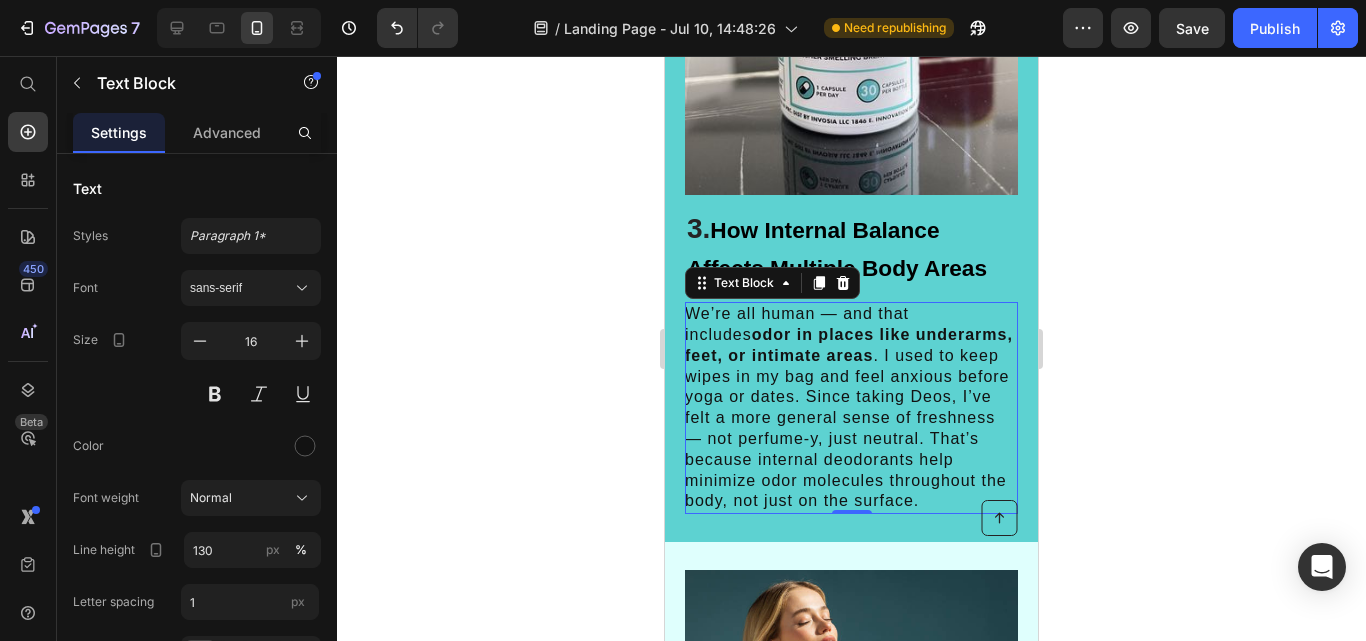 click 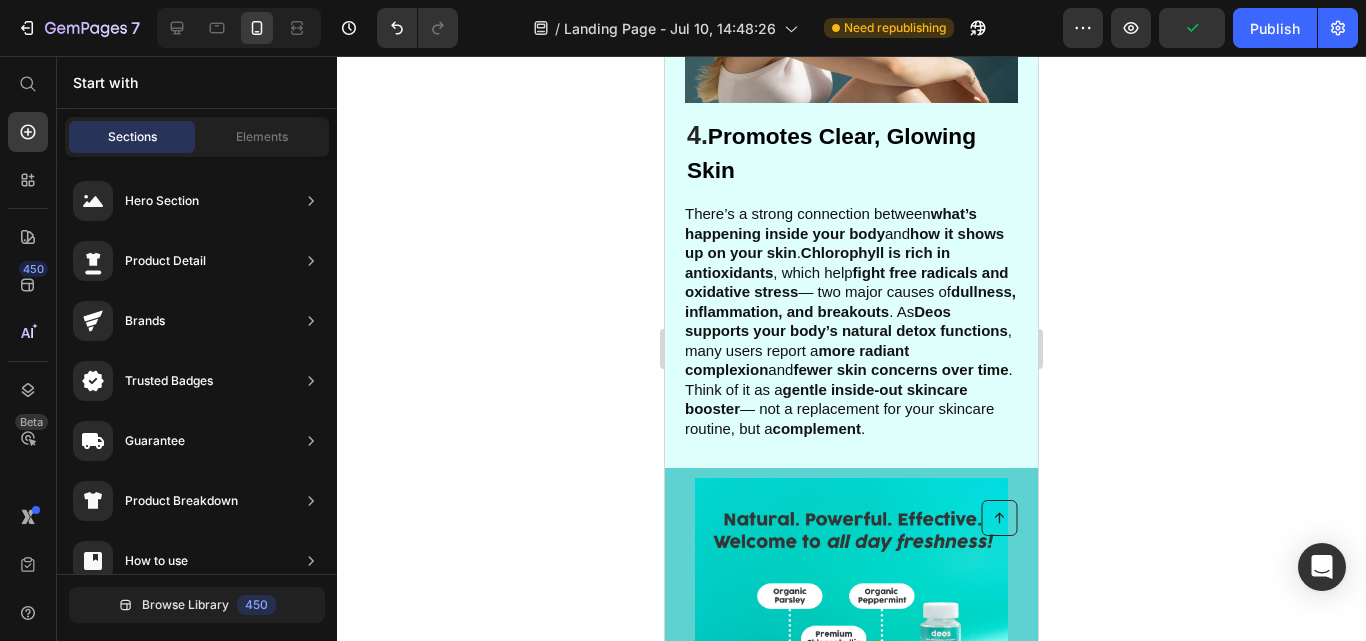 scroll, scrollTop: 2979, scrollLeft: 0, axis: vertical 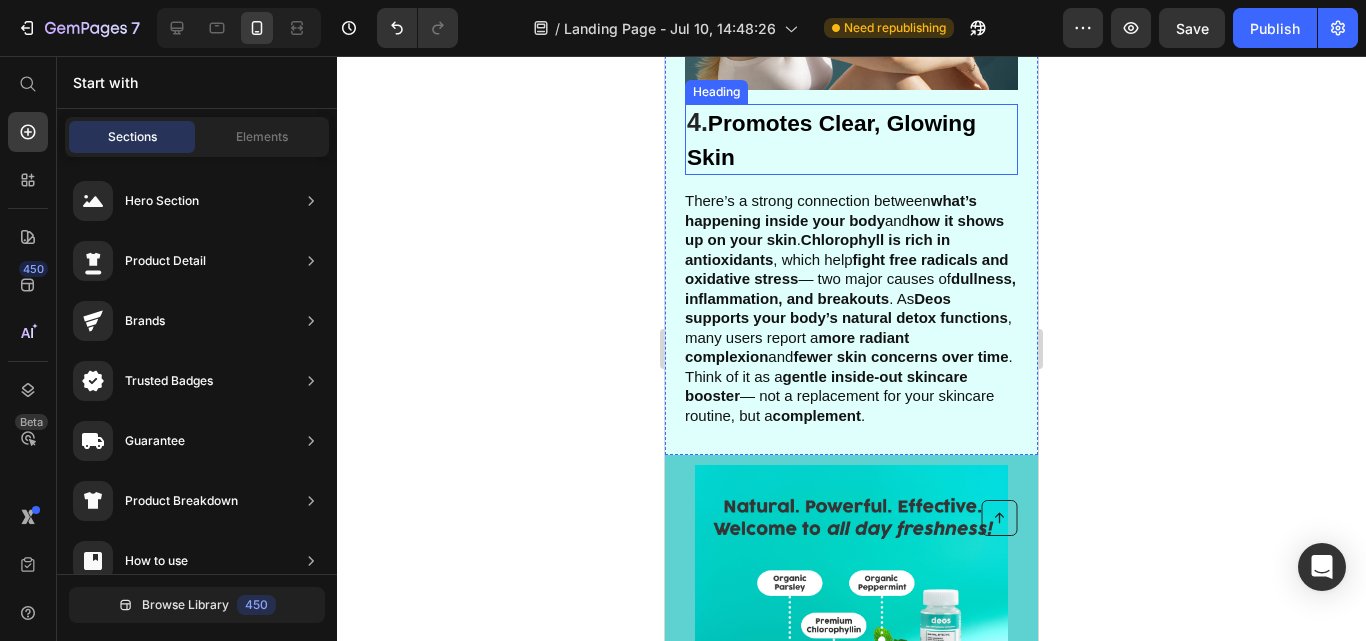 click on "4.   Promotes Clear, Glowing Skin" at bounding box center (851, 139) 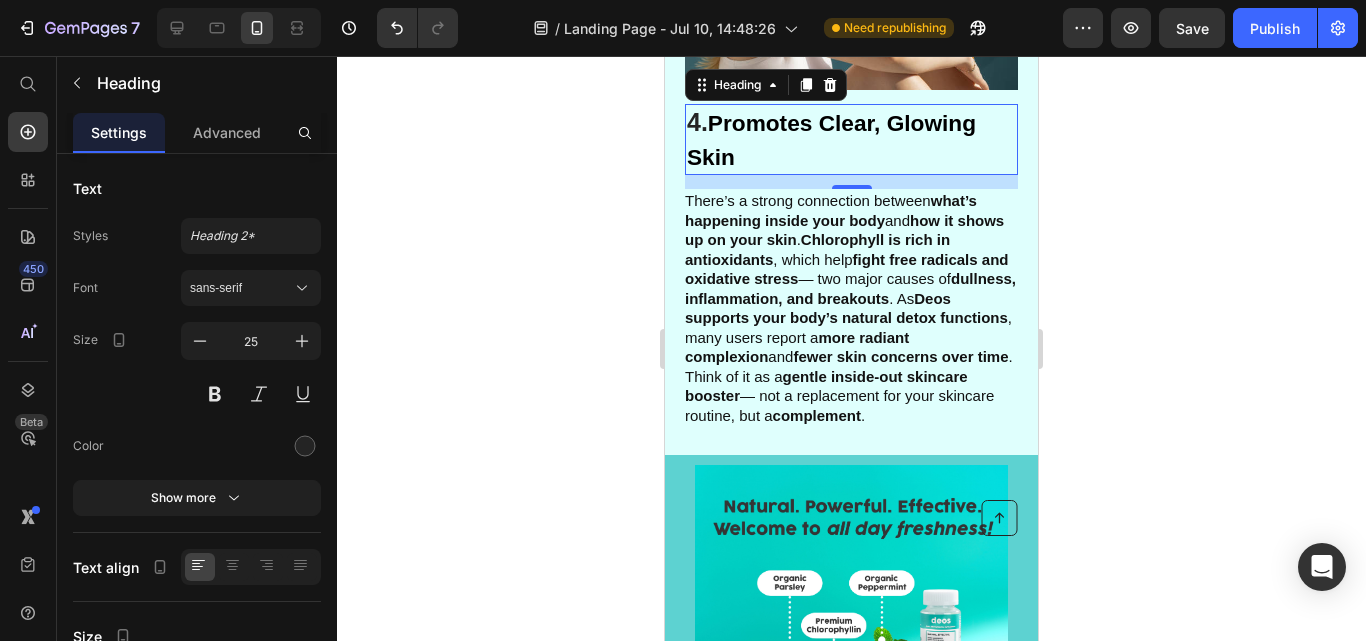 click on "4.   Promotes Clear, Glowing Skin" at bounding box center (851, 139) 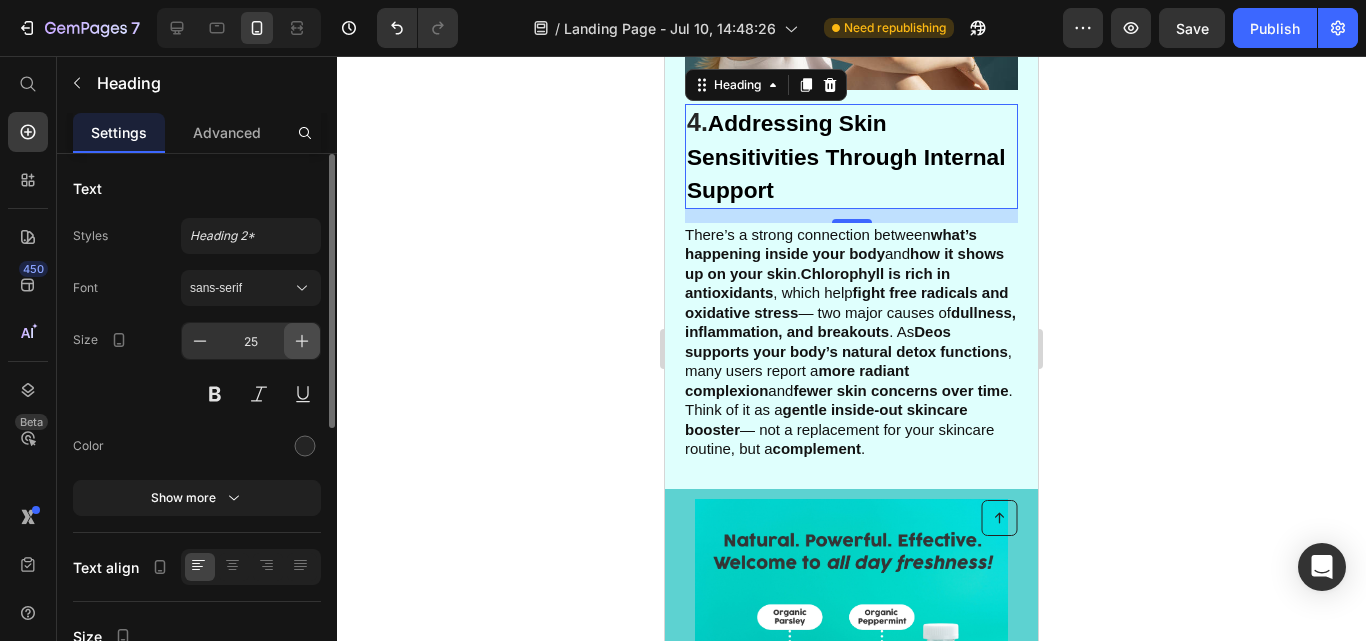 click 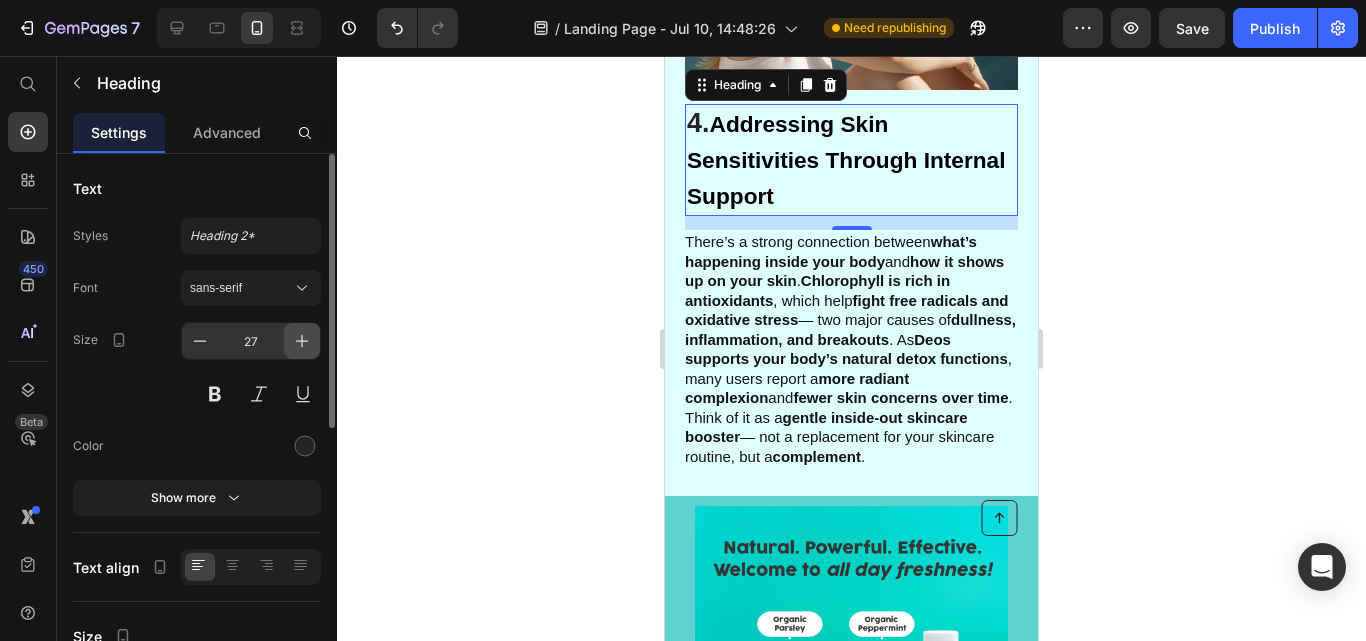 click 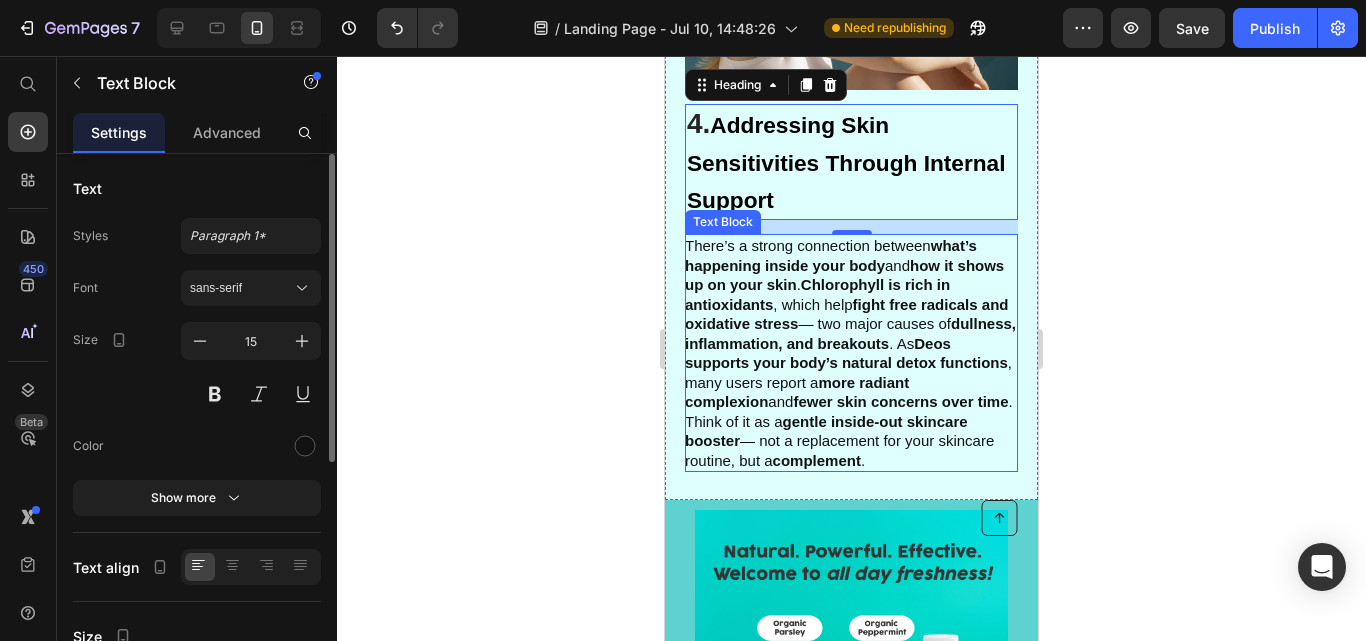 click on "fewer skin concerns over time" at bounding box center (900, 401) 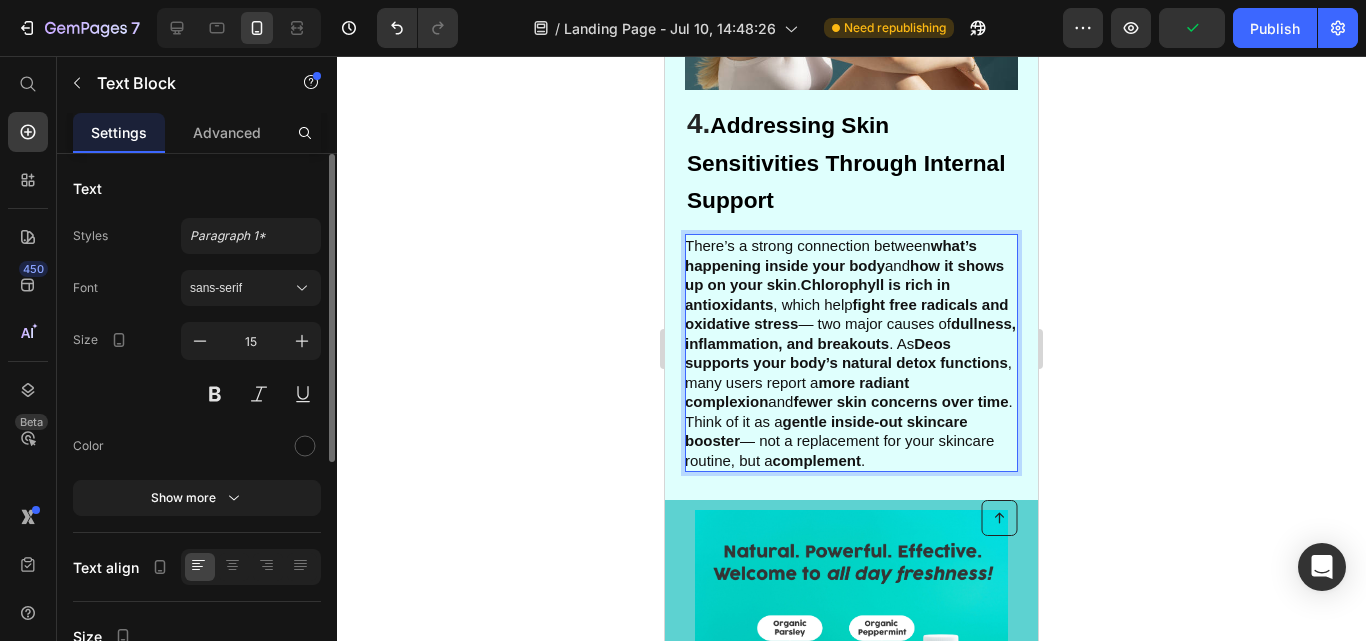 click on "There’s a strong connection between  what’s happening inside your body  and  how it shows up on your skin .  Chlorophyll is rich in antioxidants , which help  fight free radicals and oxidative stress  — two major causes of  dullness, inflammation, and breakouts . As  Deos supports your body’s natural detox functions , many users report a  more radiant complexion  and  fewer skin concerns over time . Think of it as a  gentle inside-out skincare booster  — not a replacement for your skincare routine, but a  complement ." at bounding box center [850, 353] 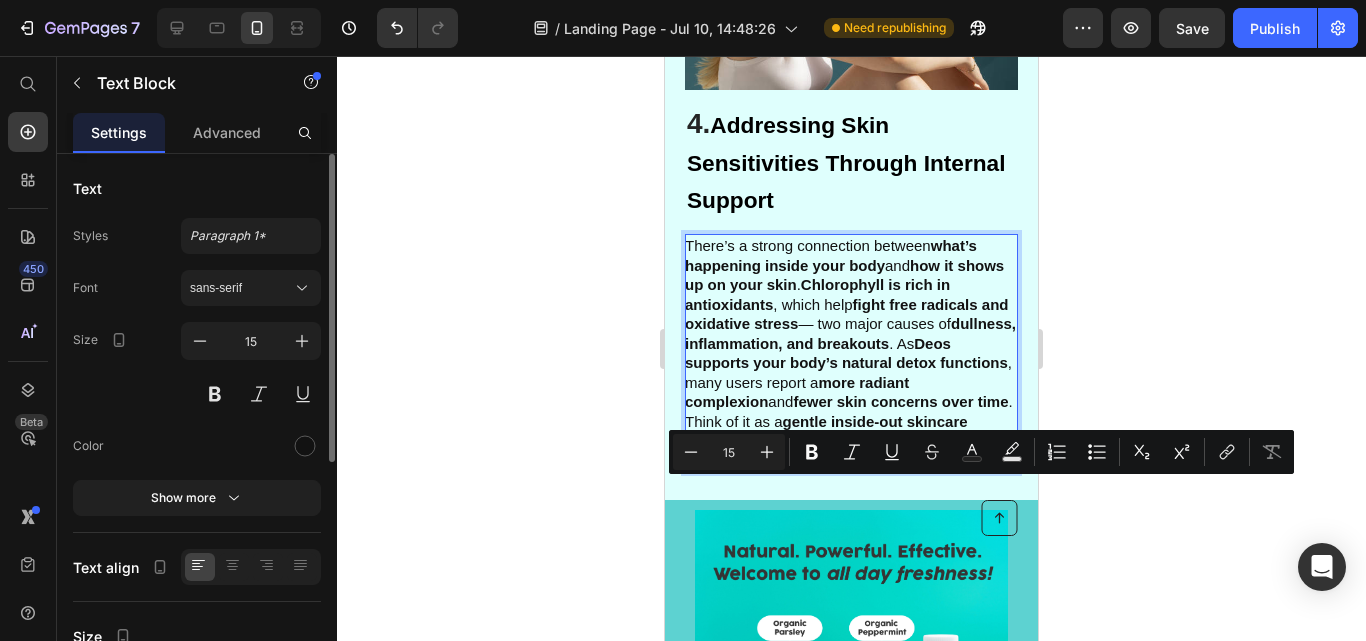 click on "There’s a strong connection between  what’s happening inside your body  and  how it shows up on your skin .  Chlorophyll is rich in antioxidants , which help  fight free radicals and oxidative stress  — two major causes of  dullness, inflammation, and breakouts . As  Deos supports your body’s natural detox functions , many users report a  more radiant complexion  and  fewer skin concerns over time . Think of it as a  gentle inside-out skincare booster  — not a replacement for your skincare routine, but a  complement ." at bounding box center (850, 353) 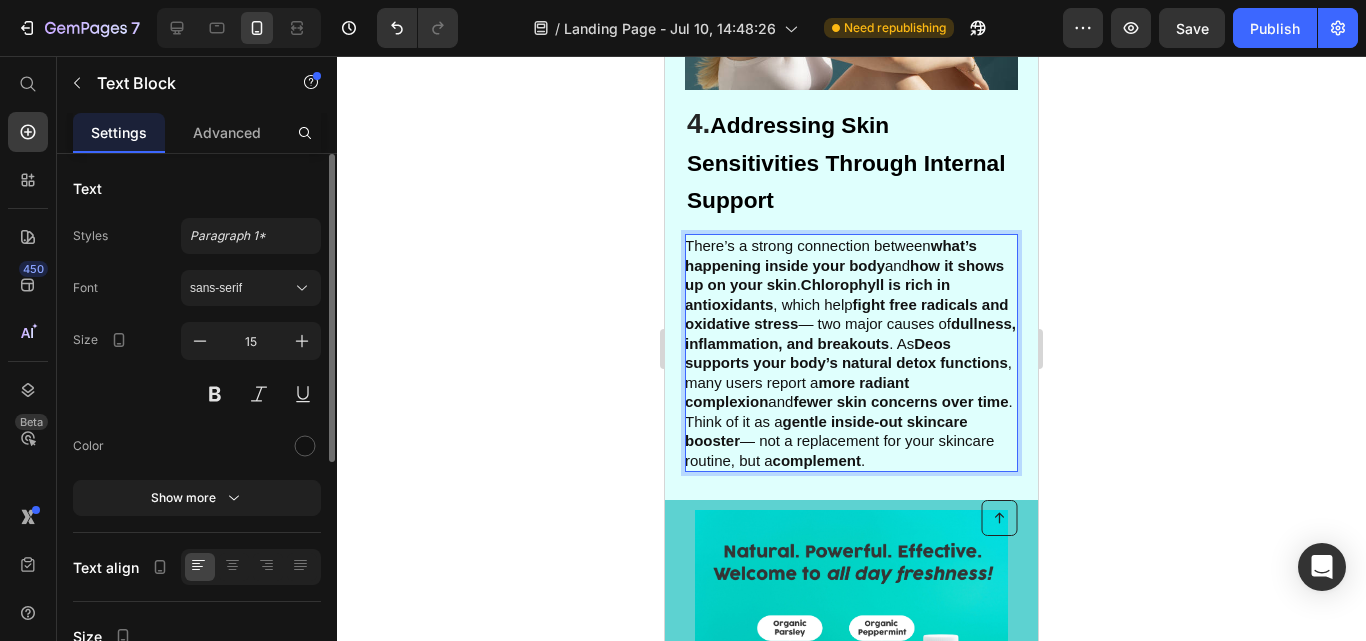 click on "There’s a strong connection between  what’s happening inside your body  and  how it shows up on your skin .  Chlorophyll is rich in antioxidants , which help  fight free radicals and oxidative stress  — two major causes of  dullness, inflammation, and breakouts . As  Deos supports your body’s natural detox functions , many users report a  more radiant complexion  and  fewer skin concerns over time . Think of it as a  gentle inside-out skincare booster  — not a replacement for your skincare routine, but a  complement ." at bounding box center (850, 353) 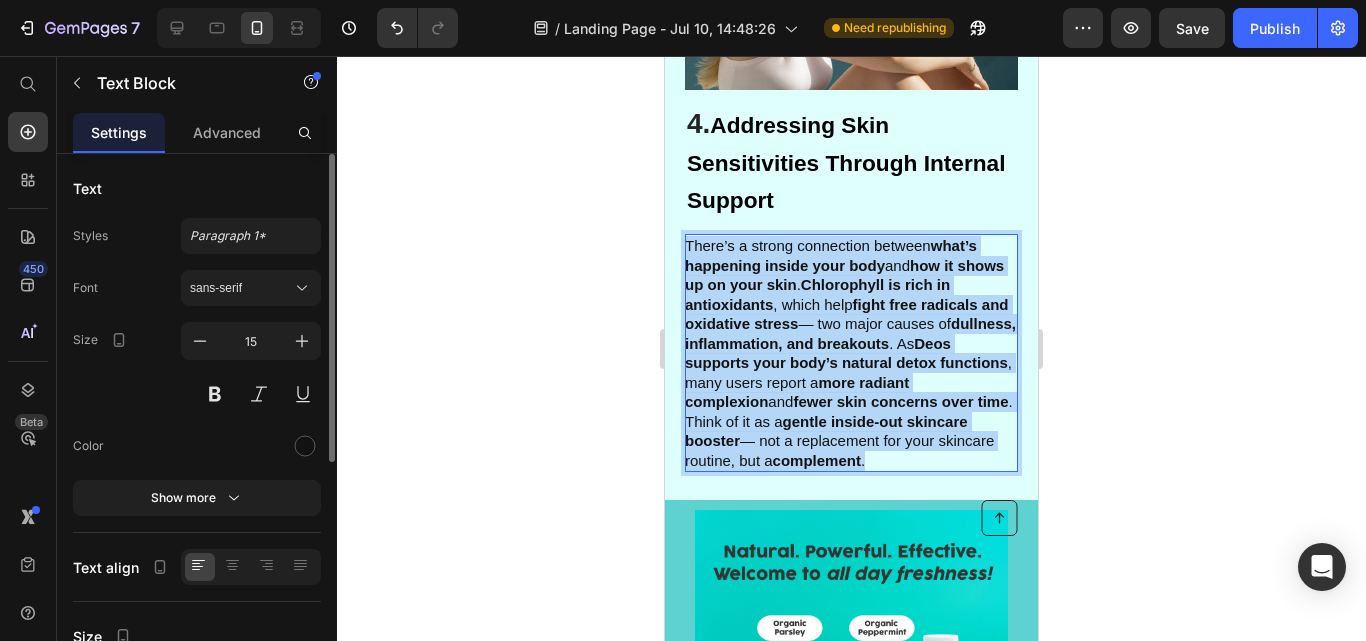 click on "There’s a strong connection between  what’s happening inside your body  and  how it shows up on your skin .  Chlorophyll is rich in antioxidants , which help  fight free radicals and oxidative stress  — two major causes of  dullness, inflammation, and breakouts . As  Deos supports your body’s natural detox functions , many users report a  more radiant complexion  and  fewer skin concerns over time . Think of it as a  gentle inside-out skincare booster  — not a replacement for your skincare routine, but a  complement ." at bounding box center (850, 353) 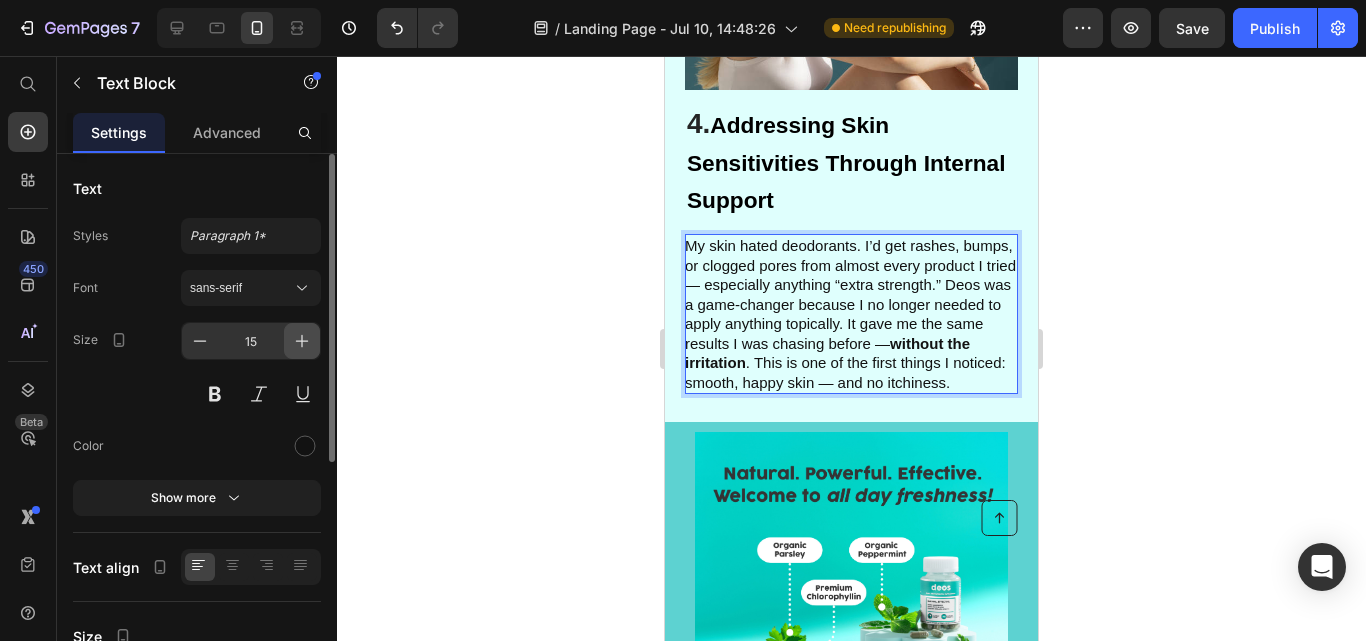 click 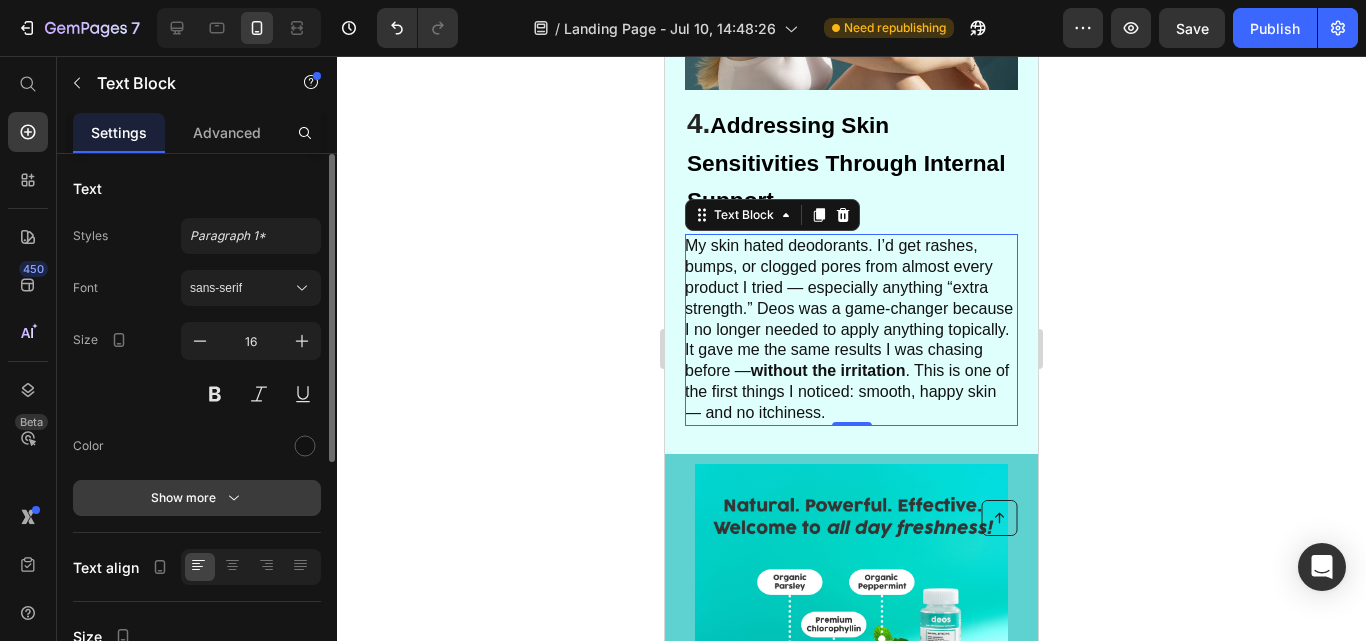 click on "Show more" at bounding box center [197, 498] 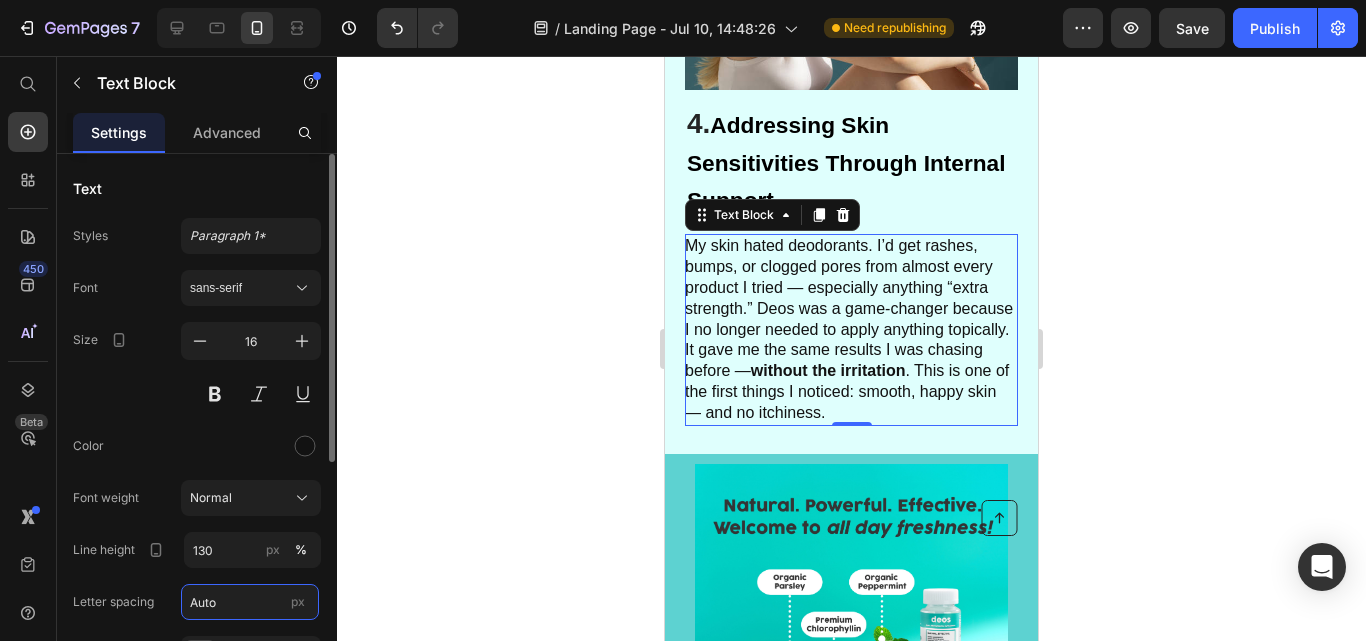click on "Auto" at bounding box center [250, 602] 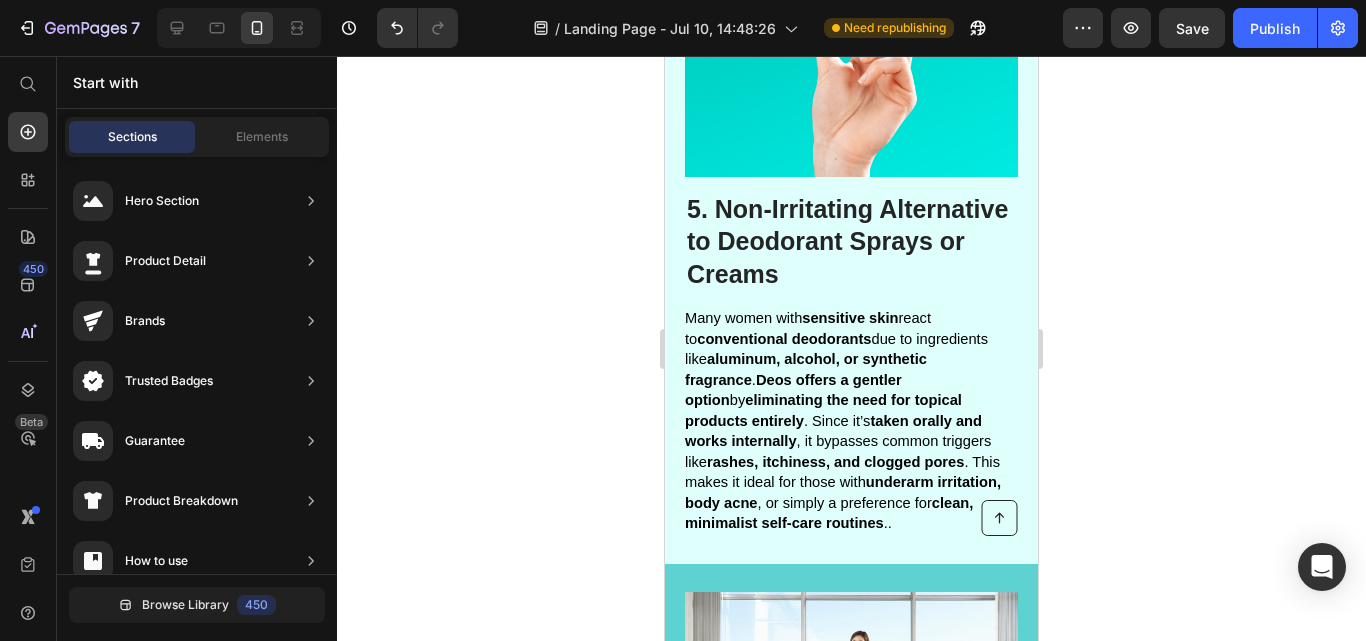scroll, scrollTop: 4418, scrollLeft: 0, axis: vertical 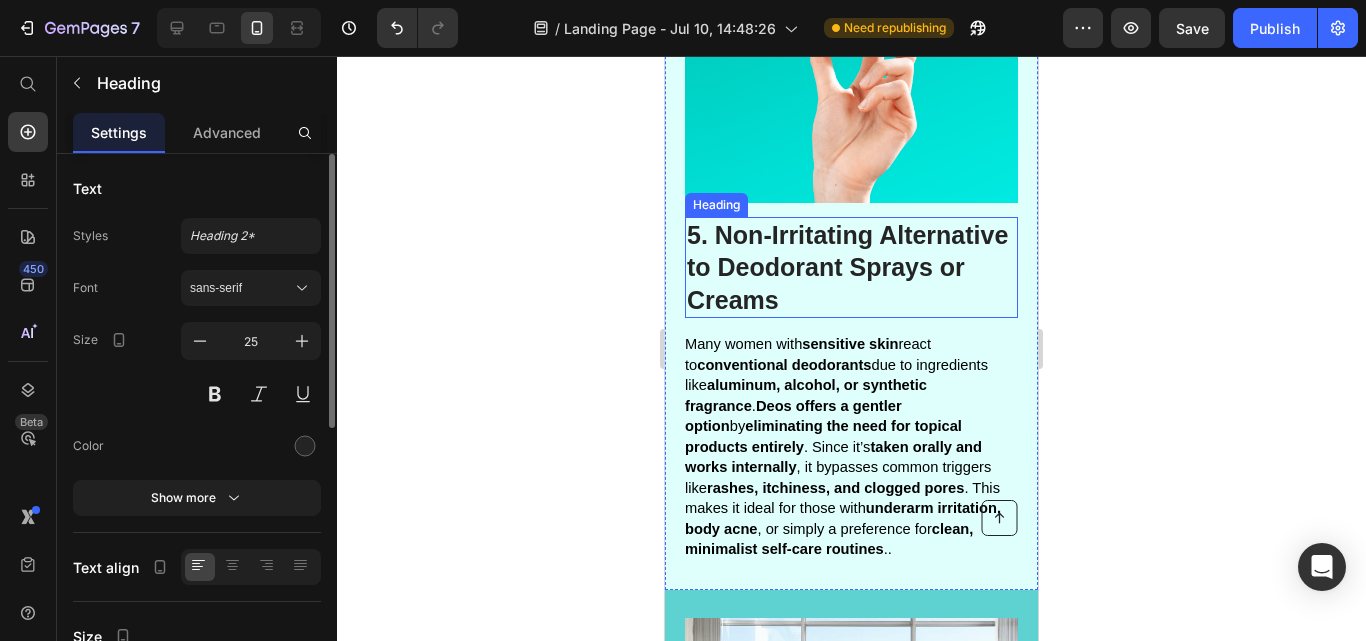 click on "5. Non-Irritating Alternative to Deodorant Sprays or Creams" at bounding box center [851, 268] 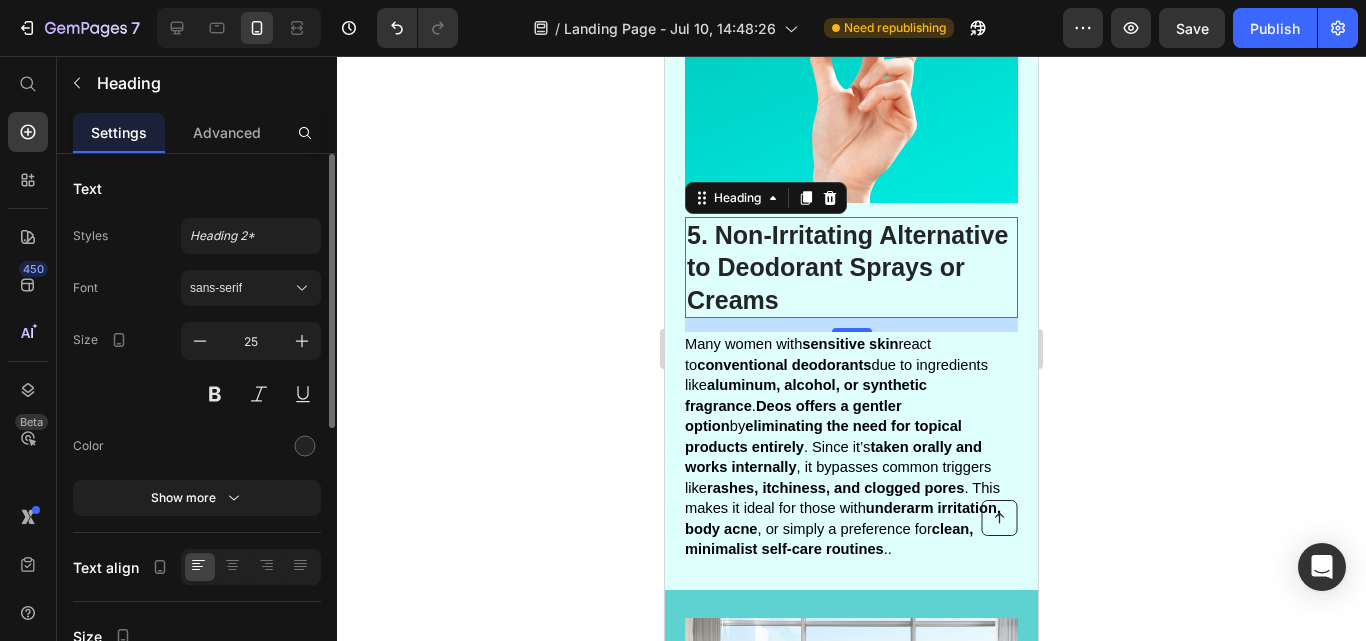 click on "5. Non-Irritating Alternative to Deodorant Sprays or Creams" at bounding box center [851, 268] 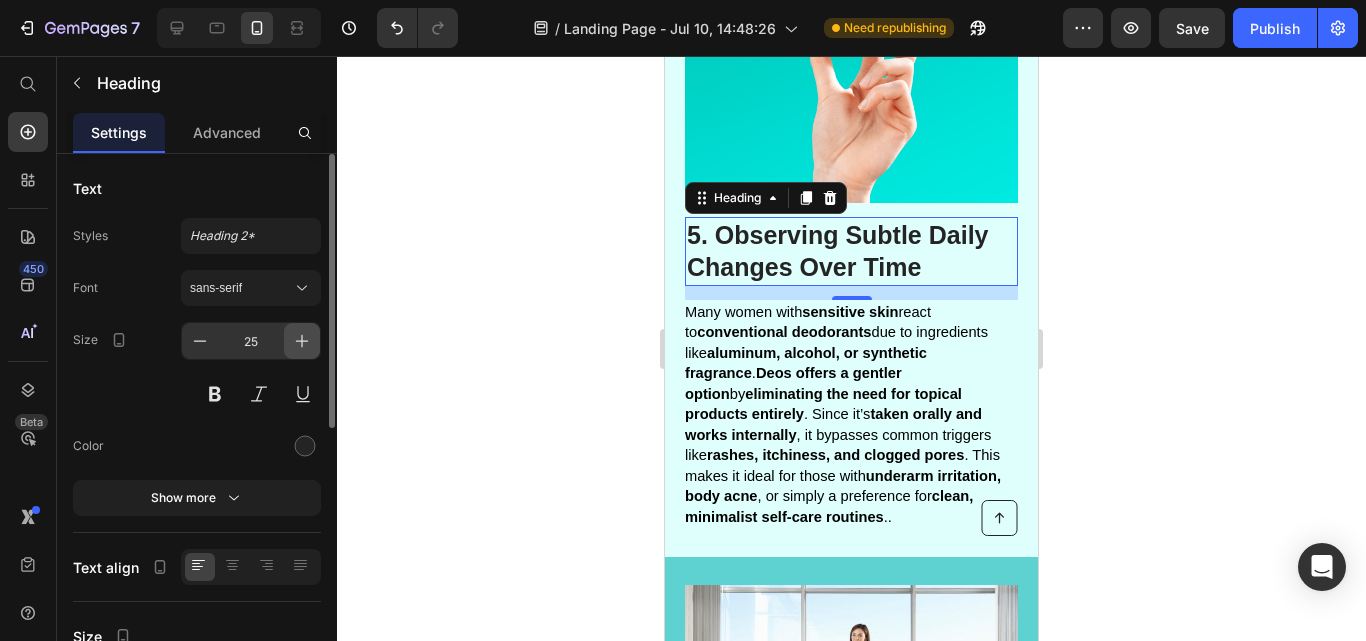 click 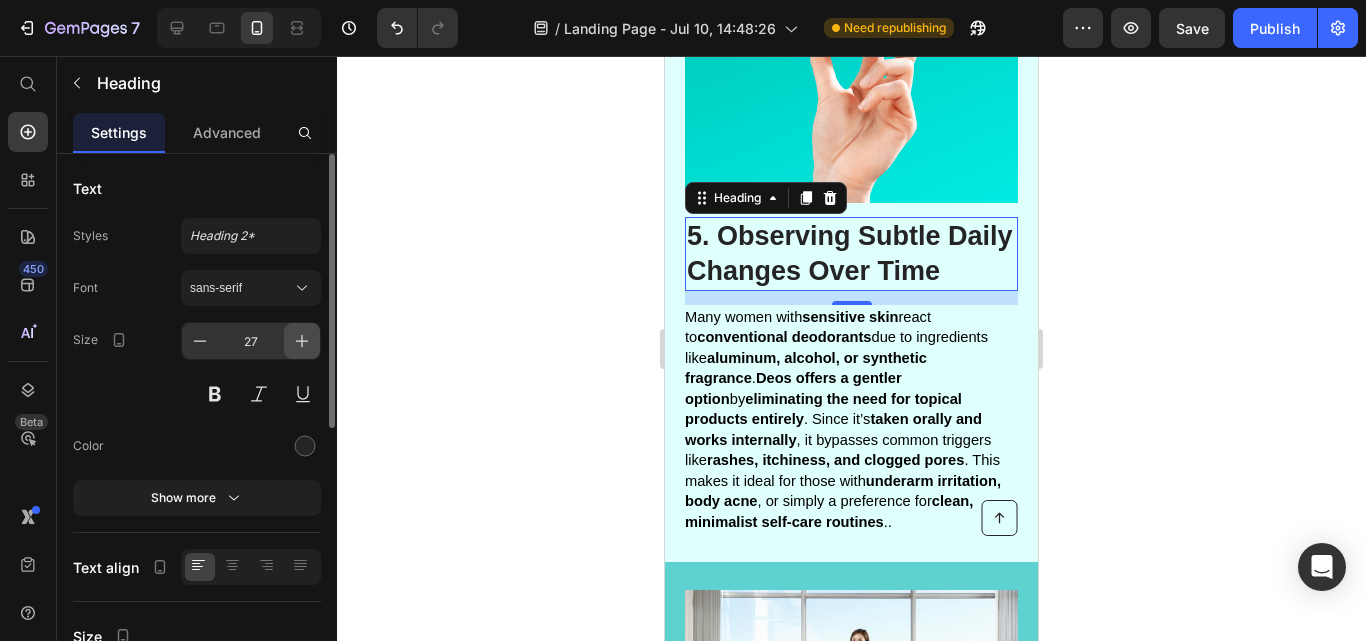 click 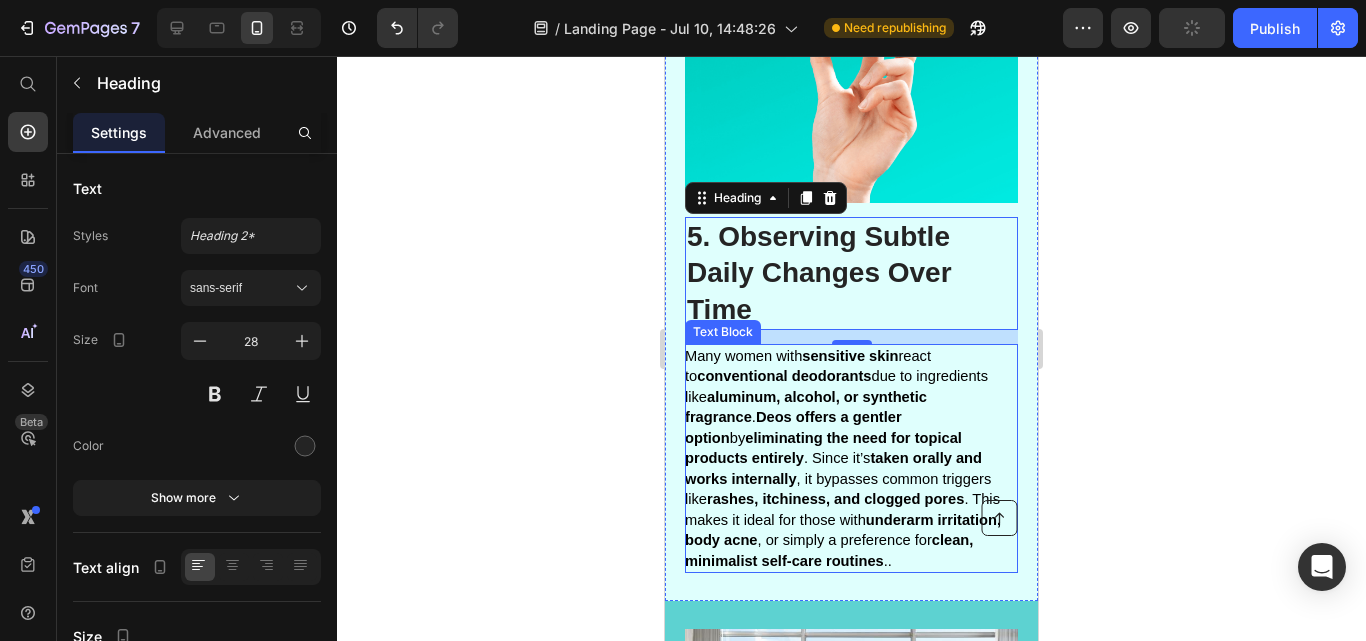 click on "Deos offers a gentler option" at bounding box center (793, 427) 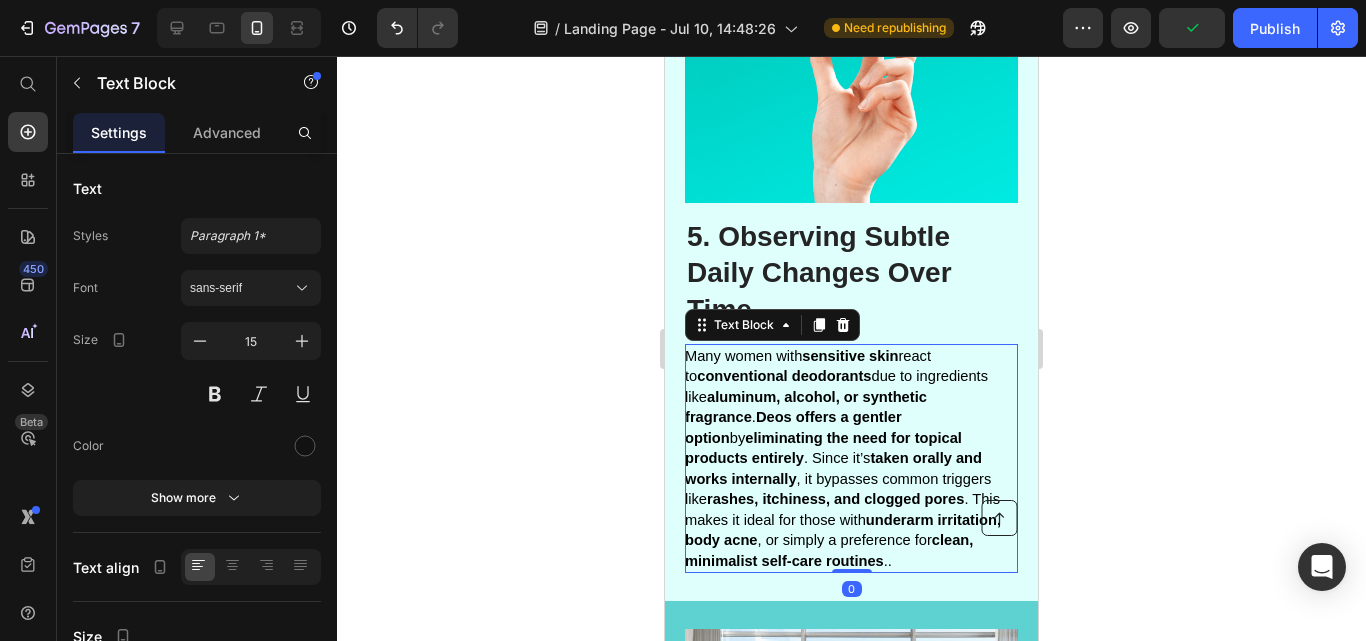 click on "Many women with  sensitive skin  react to  conventional deodorants  due to ingredients like  aluminum, alcohol, or synthetic fragrance .  Deos offers a gentler option  by  eliminating the need for topical products entirely . Since it’s  taken orally and works internally , it bypasses common triggers like  rashes, itchiness, and clogged pores . This makes it ideal for those with  underarm irritation, body acne , or simply a preference for  clean, minimalist self-care routines .." at bounding box center [843, 458] 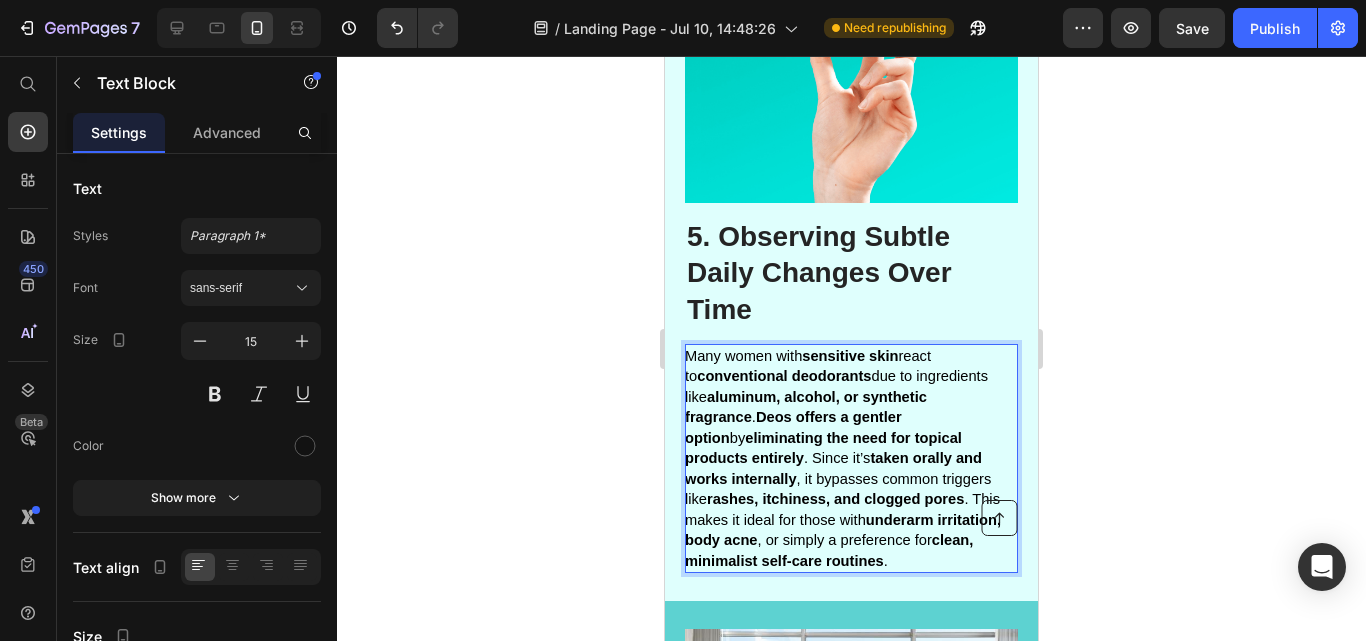 click on "Many women with  sensitive skin  react to  conventional deodorants  due to ingredients like  aluminum, alcohol, or synthetic fragrance .  Deos offers a gentler option  by  eliminating the need for topical products entirely . Since it’s  taken orally and works internally , it bypasses common triggers like  rashes, itchiness, and clogged pores . This makes it ideal for those with  underarm irritation, body acne , or simply a preference for  clean, minimalist self-care routines ." at bounding box center [850, 459] 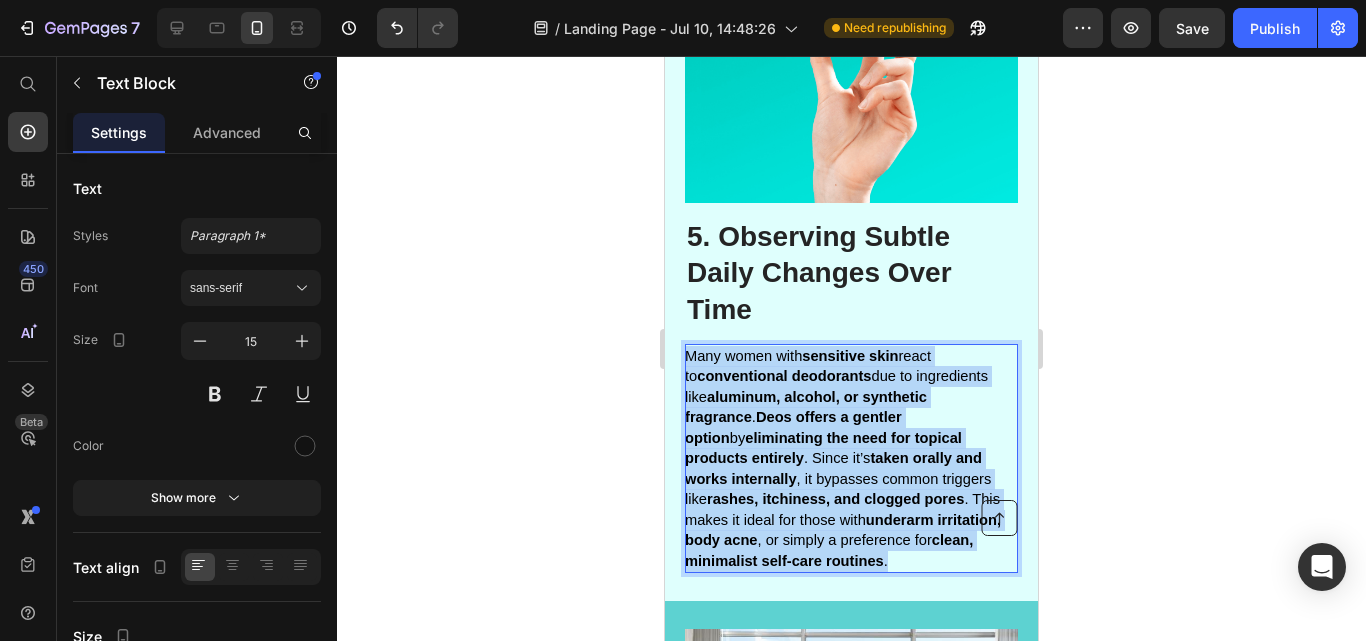 click on "Many women with  sensitive skin  react to  conventional deodorants  due to ingredients like  aluminum, alcohol, or synthetic fragrance .  Deos offers a gentler option  by  eliminating the need for topical products entirely . Since it’s  taken orally and works internally , it bypasses common triggers like  rashes, itchiness, and clogged pores . This makes it ideal for those with  underarm irritation, body acne , or simply a preference for  clean, minimalist self-care routines ." at bounding box center [850, 459] 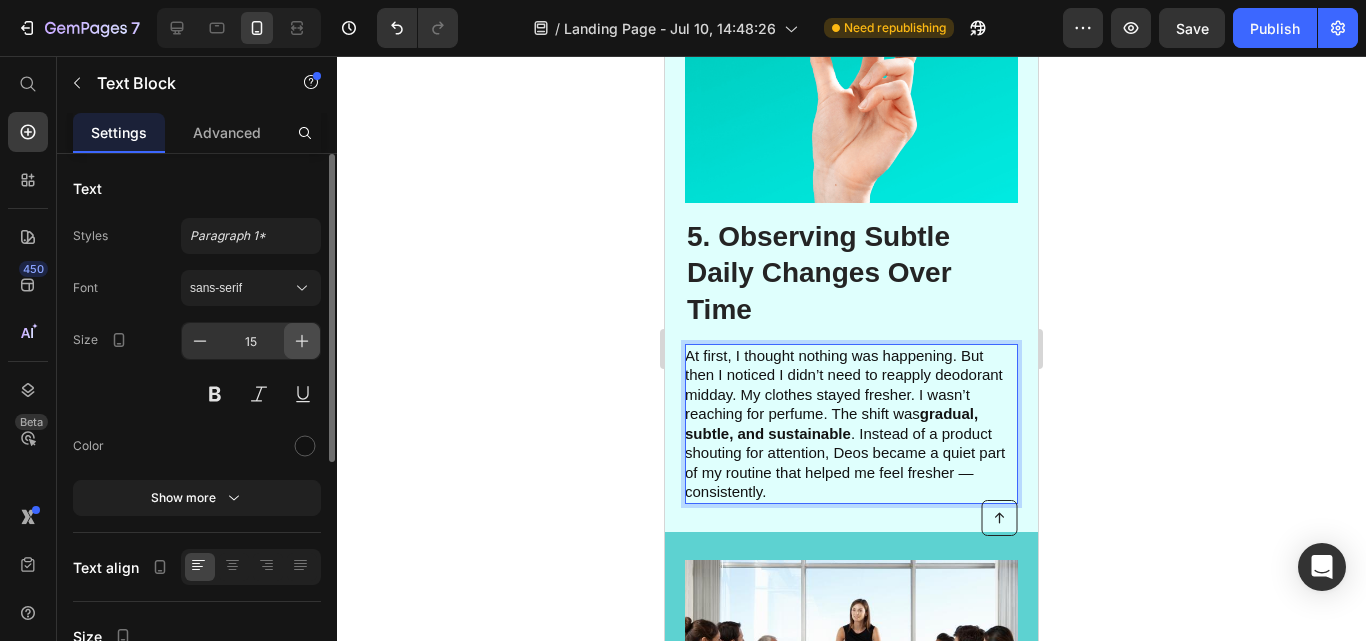 click 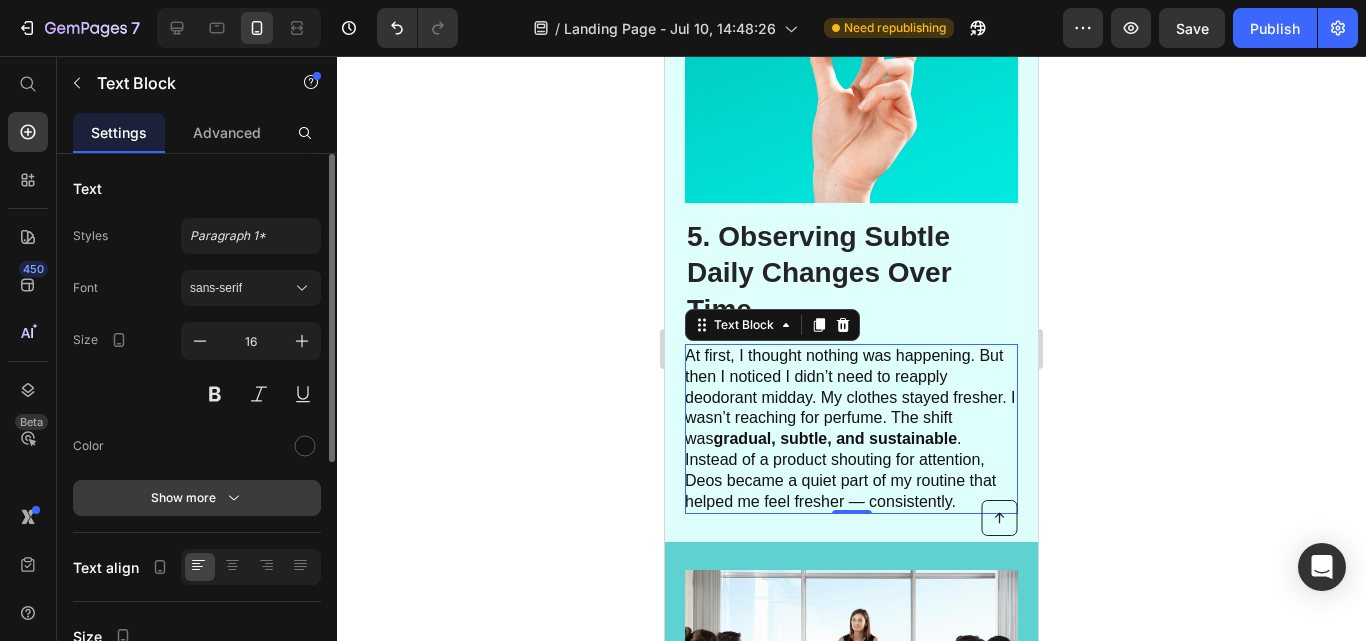 click 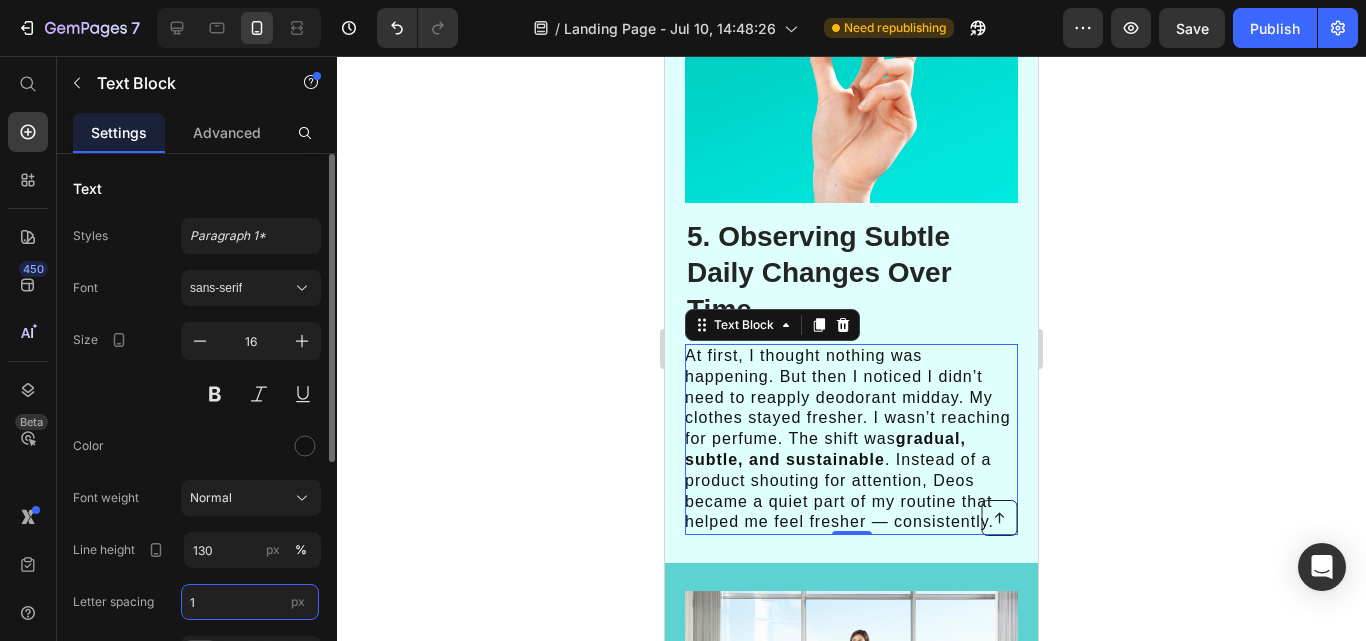 click on "1" at bounding box center [250, 602] 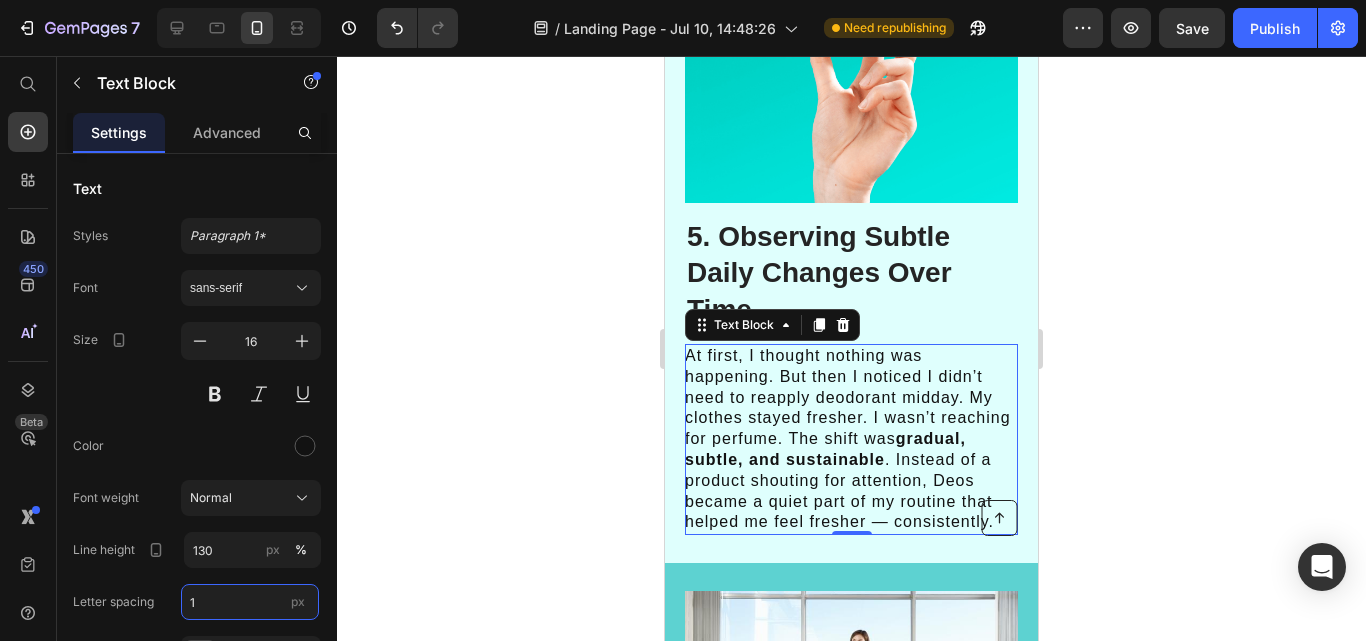 type on "1" 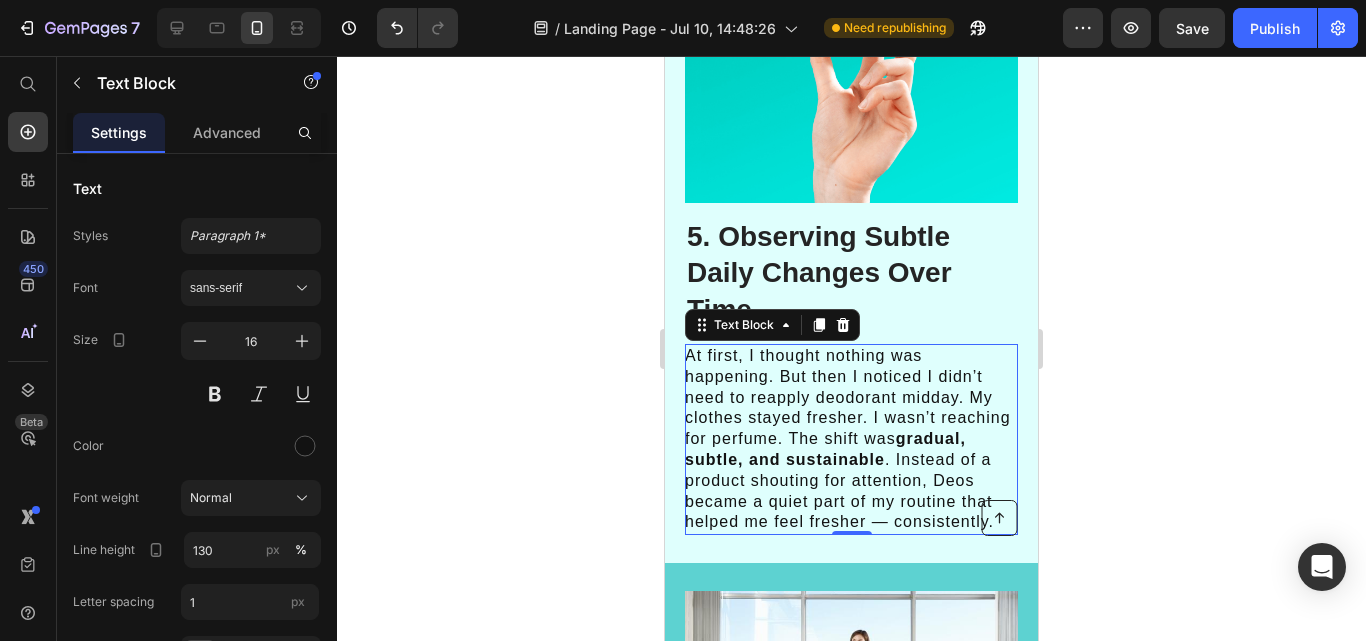 click 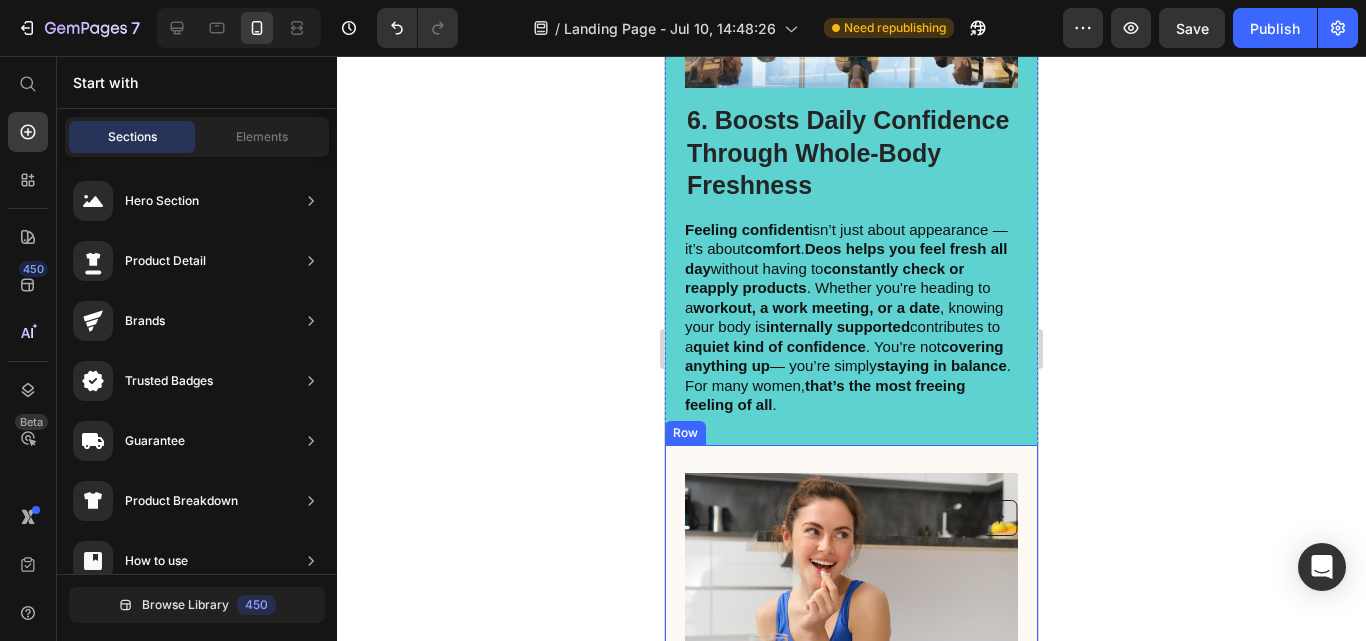 scroll, scrollTop: 5130, scrollLeft: 0, axis: vertical 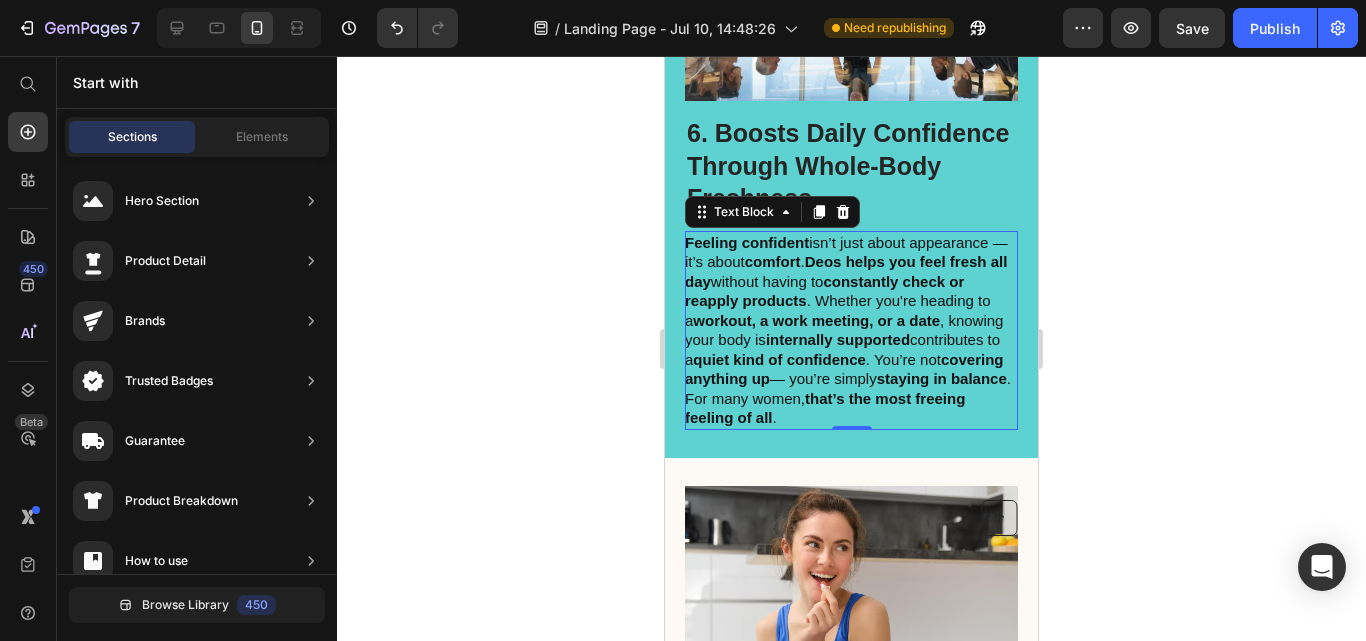 click on "Feeling confident  isn’t just about appearance — it’s about  comfort .  Deos helps you feel fresh all day  without having to  constantly check or reapply products . Whether you're heading to a  workout, a work meeting, or a date , knowing your body is  internally supported  contributes to a  quiet kind of confidence . You’re not  covering anything up  — you’re simply  staying in balance . For many women,  that’s the most freeing feeling of all ." at bounding box center (850, 330) 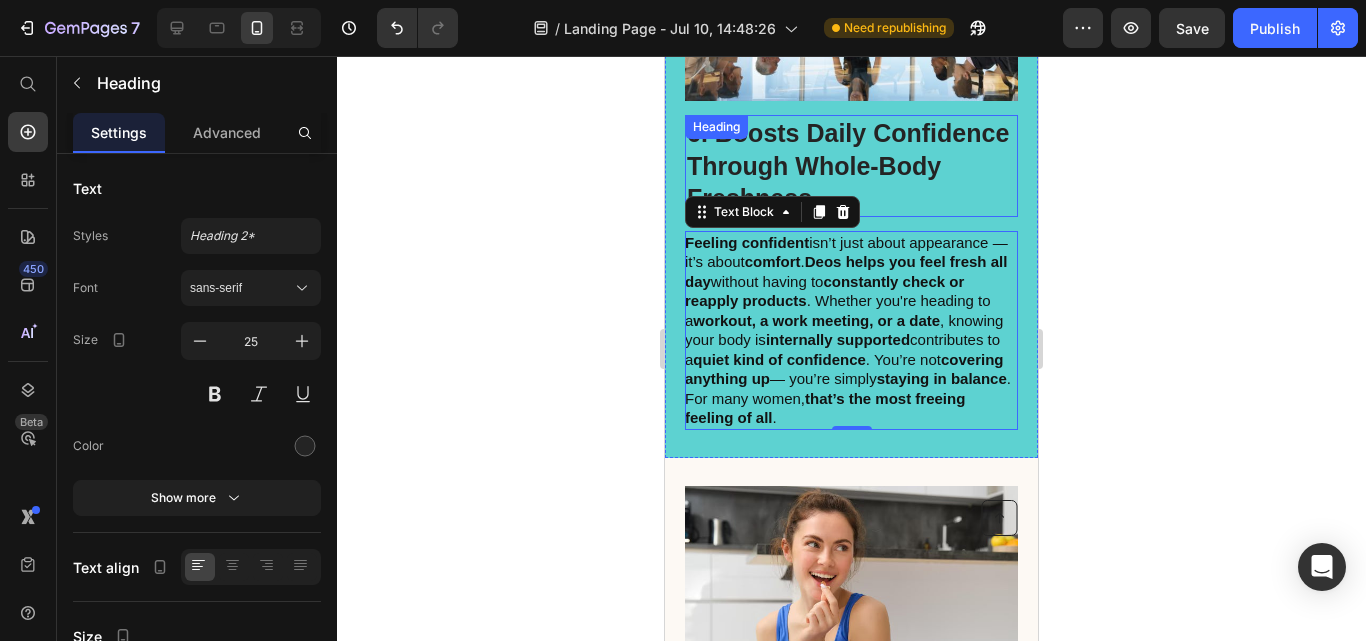 click on "6. Boosts Daily Confidence Through Whole-Body Freshness" at bounding box center [851, 166] 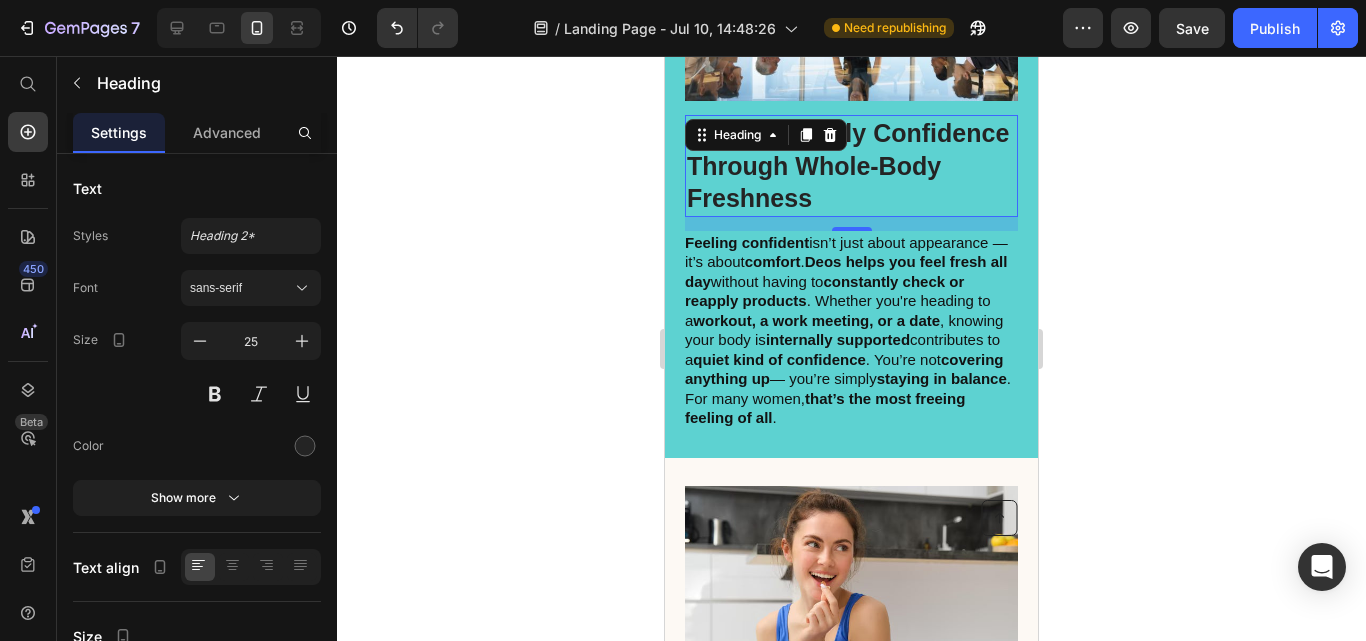click on "6. Boosts Daily Confidence Through Whole-Body Freshness" at bounding box center [851, 166] 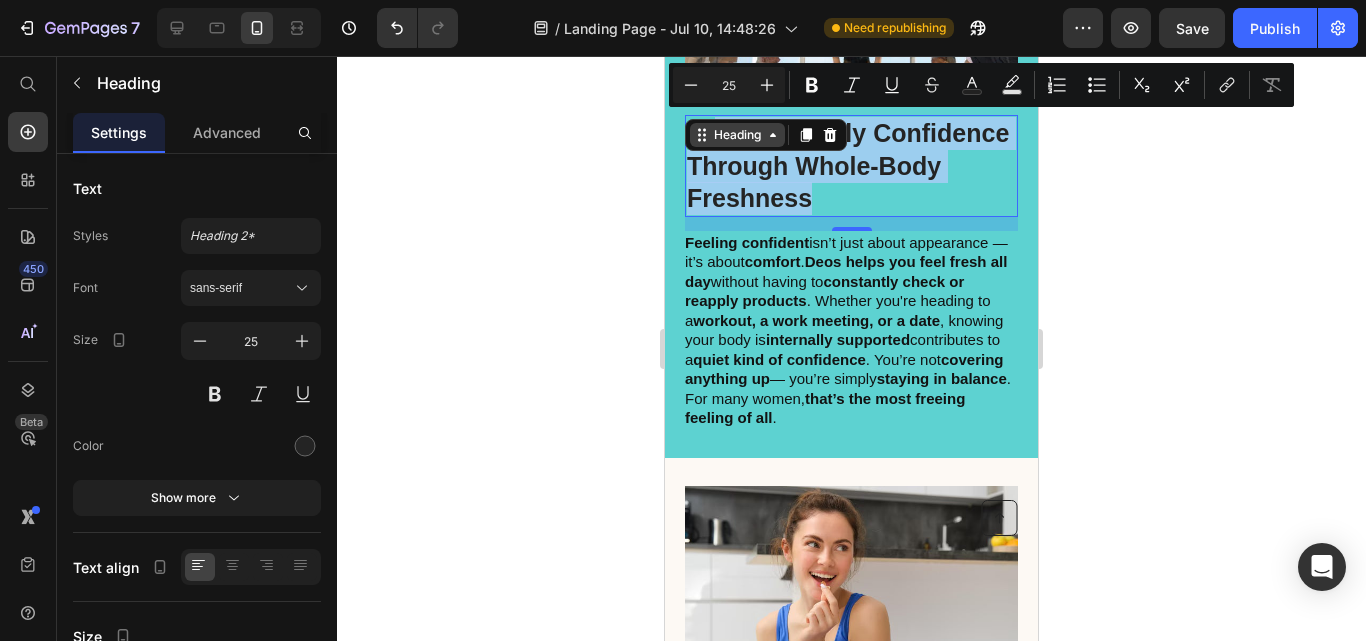 drag, startPoint x: 967, startPoint y: 192, endPoint x: 714, endPoint y: 139, distance: 258.4918 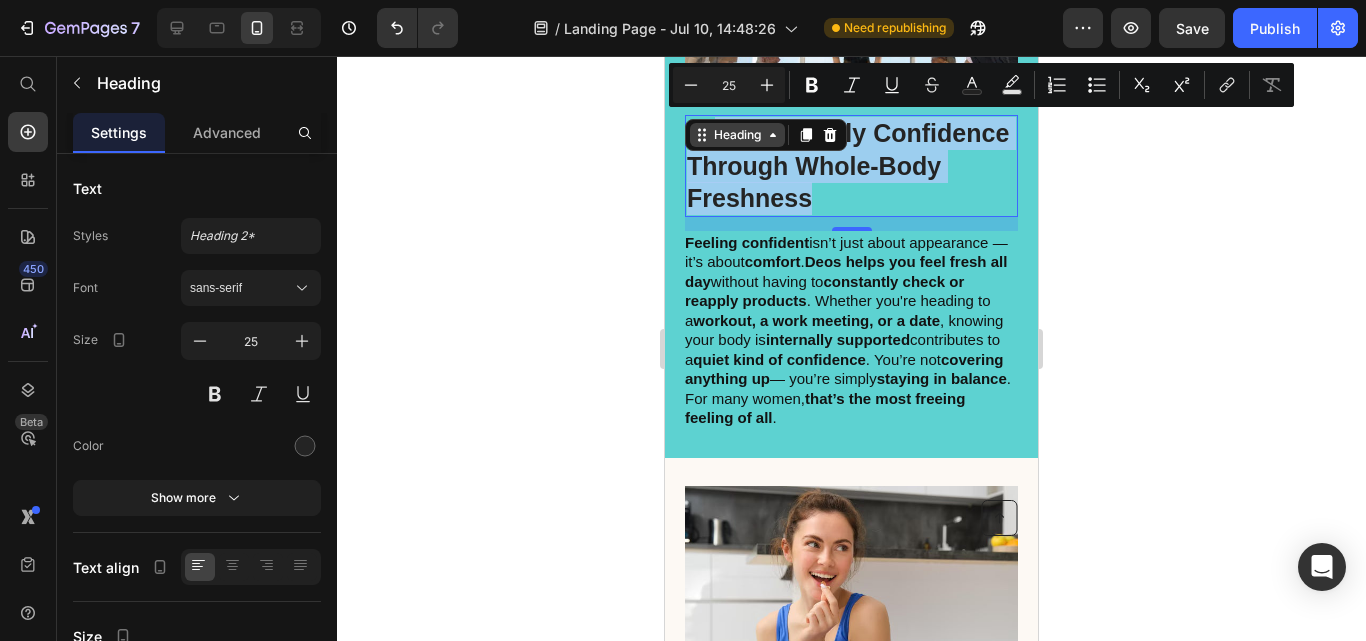 click on "6. Boosts Daily Confidence Through Whole-Body Freshness Heading   14" at bounding box center [851, 166] 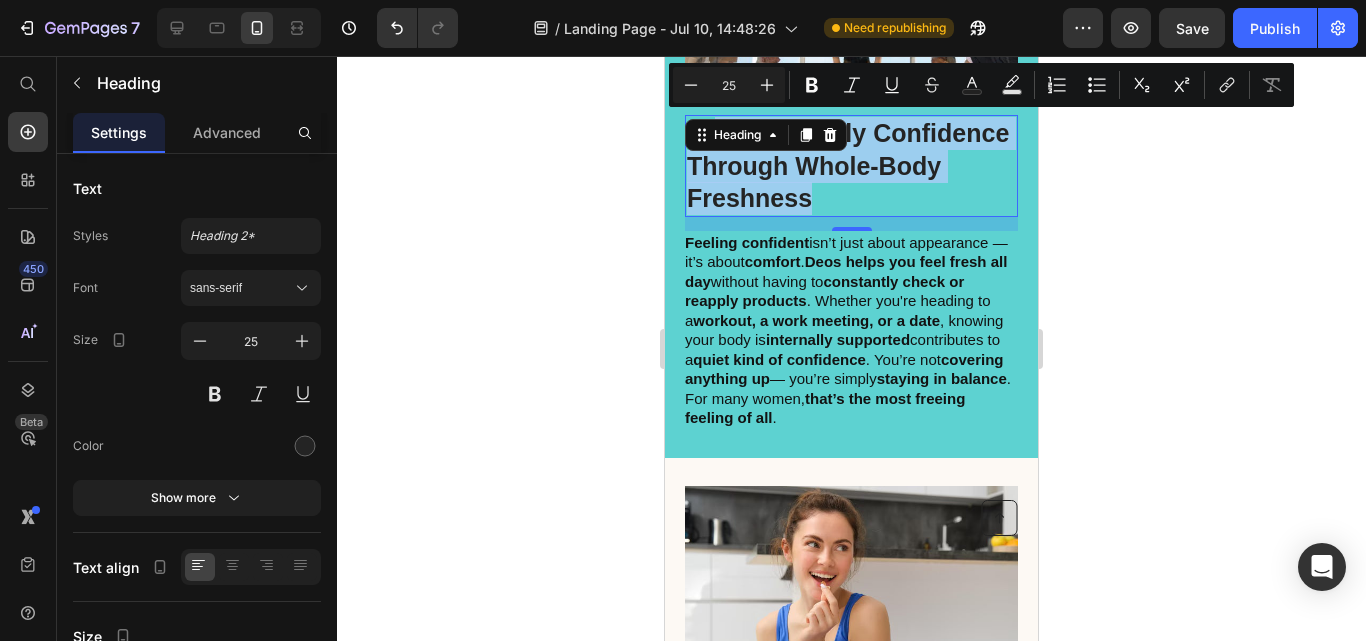 click on "6. Boosts Daily Confidence Through Whole-Body Freshness" at bounding box center [851, 166] 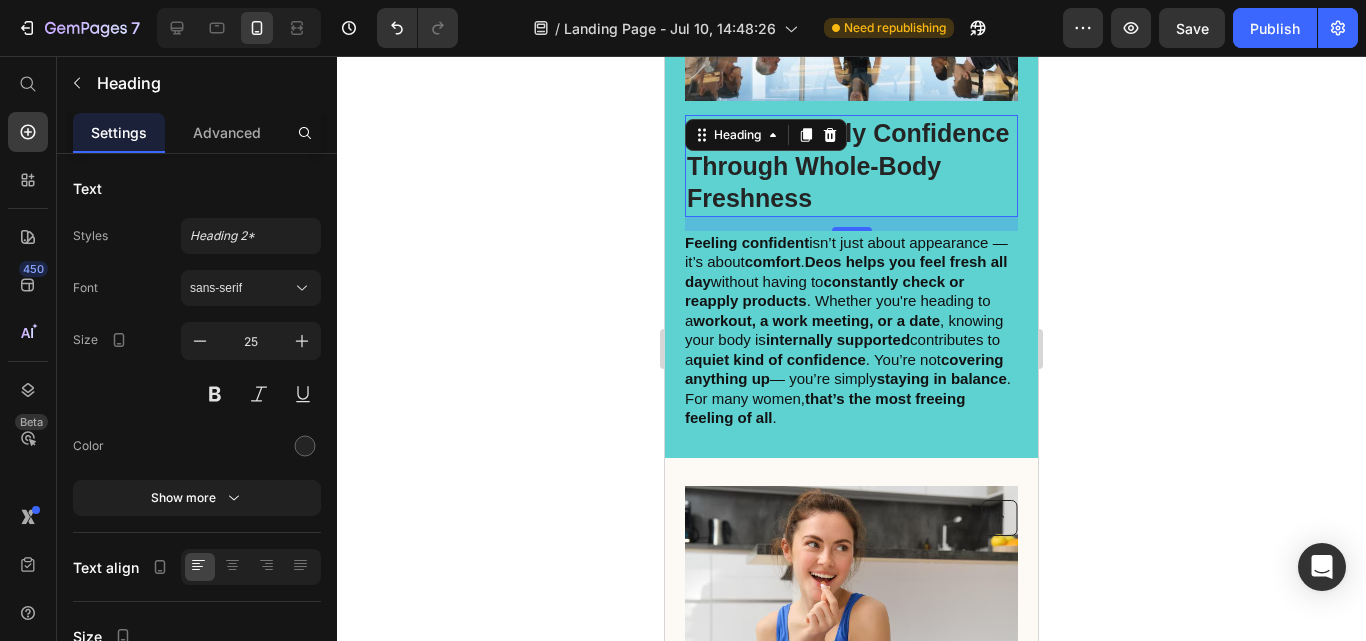 click on "6. Boosts Daily Confidence Through Whole-Body Freshness" at bounding box center (851, 166) 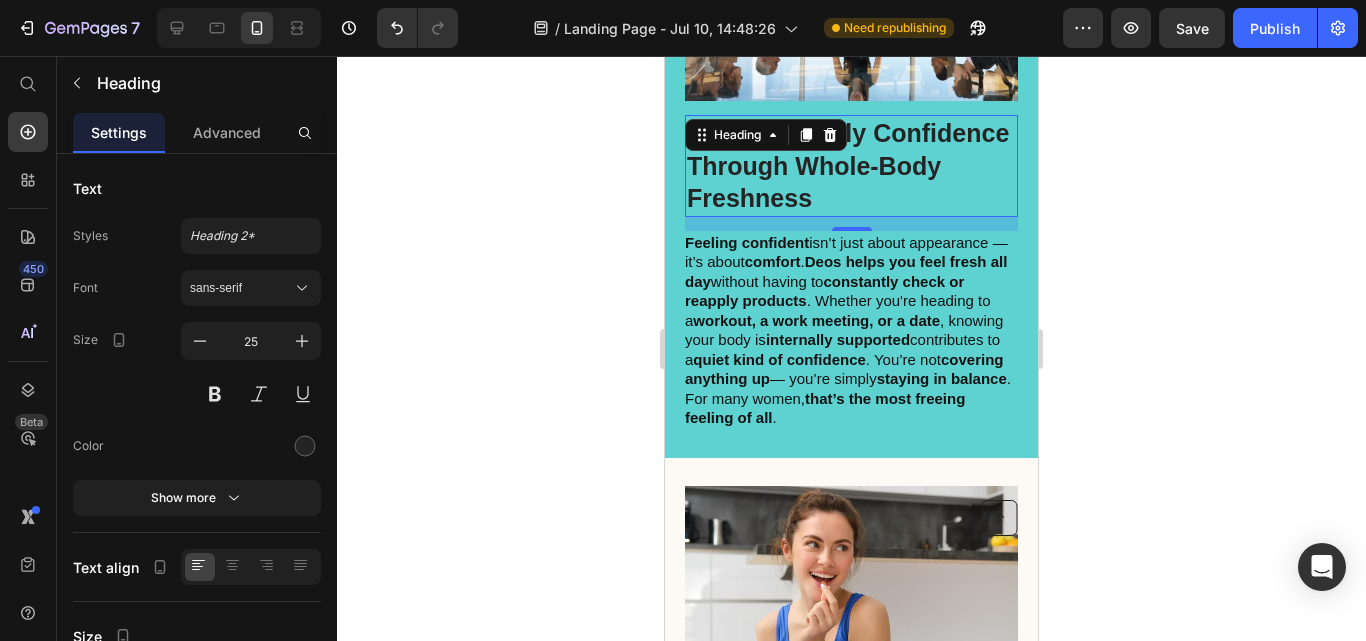 click 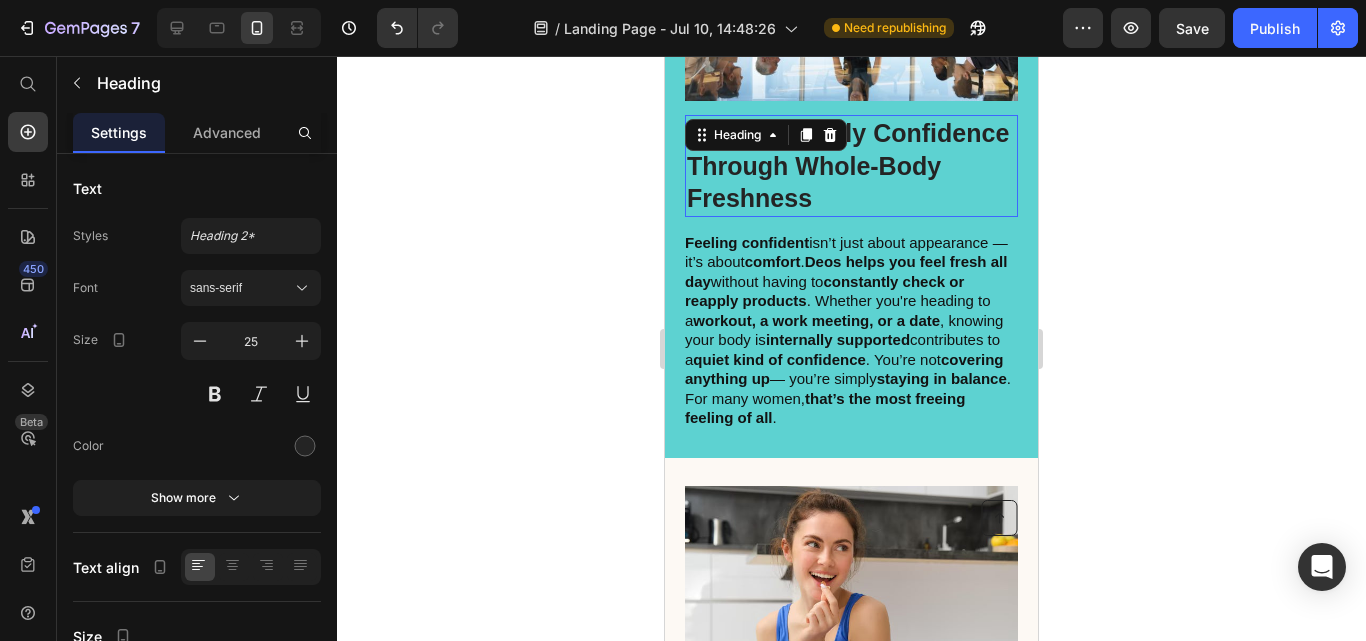 click on "6. Boosts Daily Confidence Through Whole-Body Freshness" at bounding box center [851, 166] 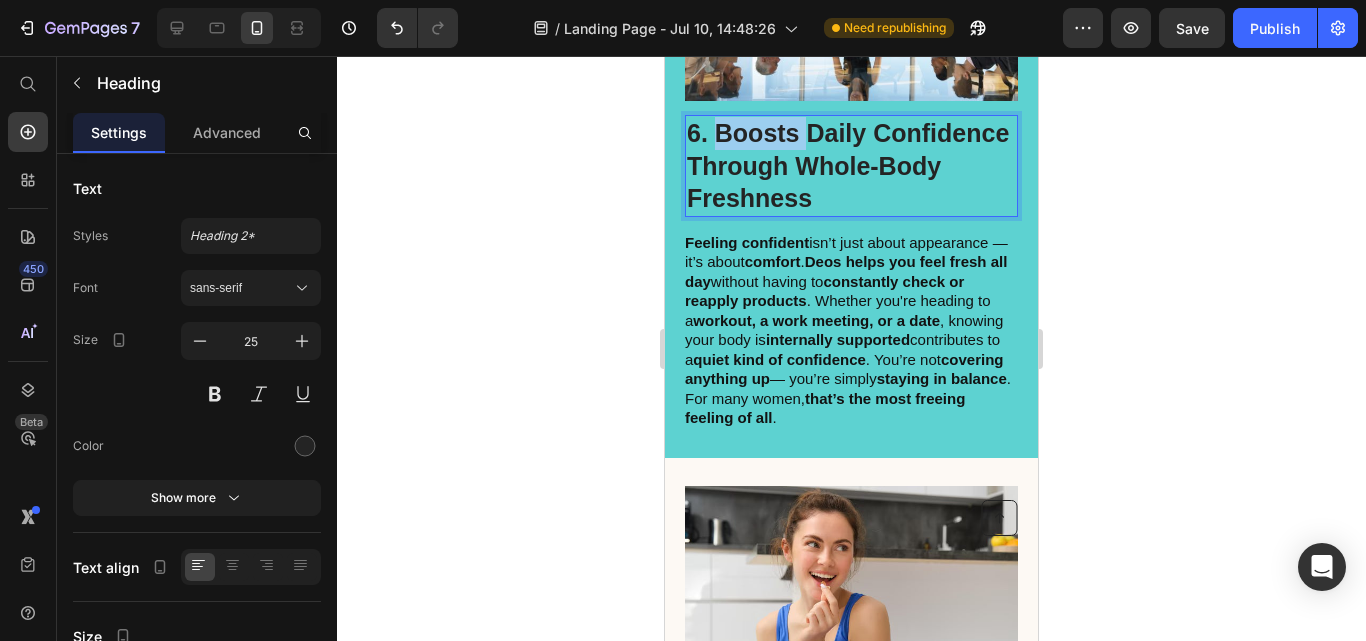 click on "6. Boosts Daily Confidence Through Whole-Body Freshness" at bounding box center (851, 166) 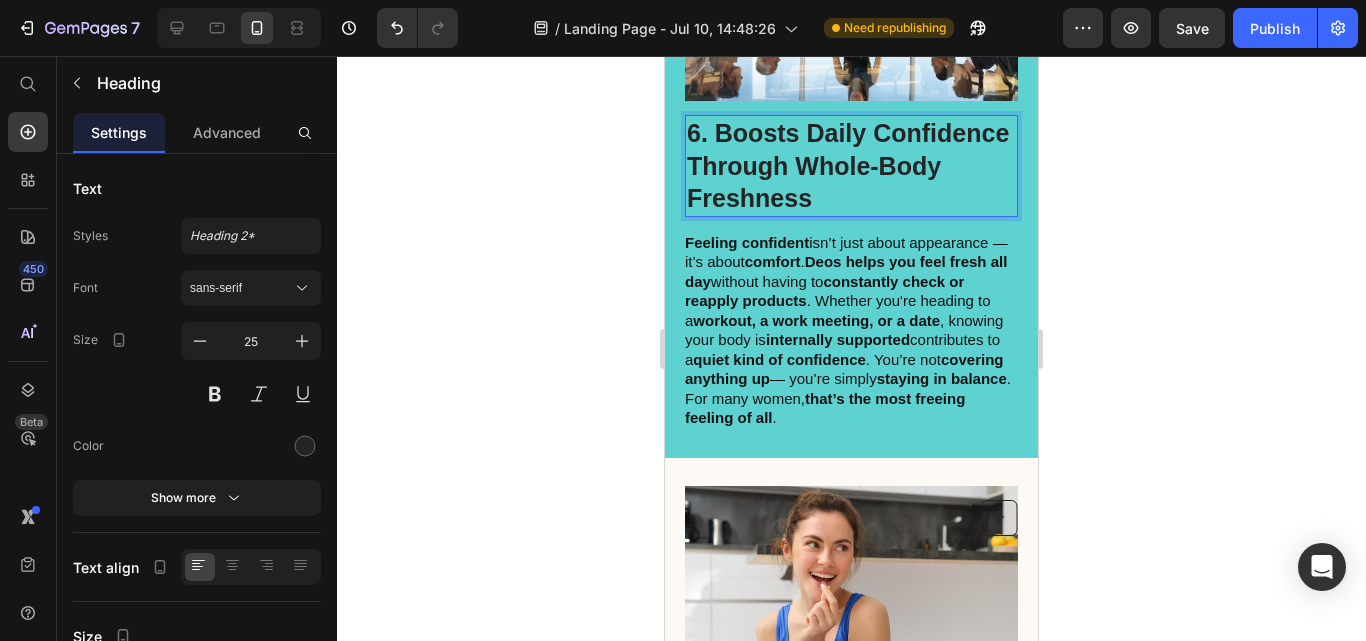 click on "6. Boosts Daily Confidence Through Whole-Body Freshness" at bounding box center [851, 166] 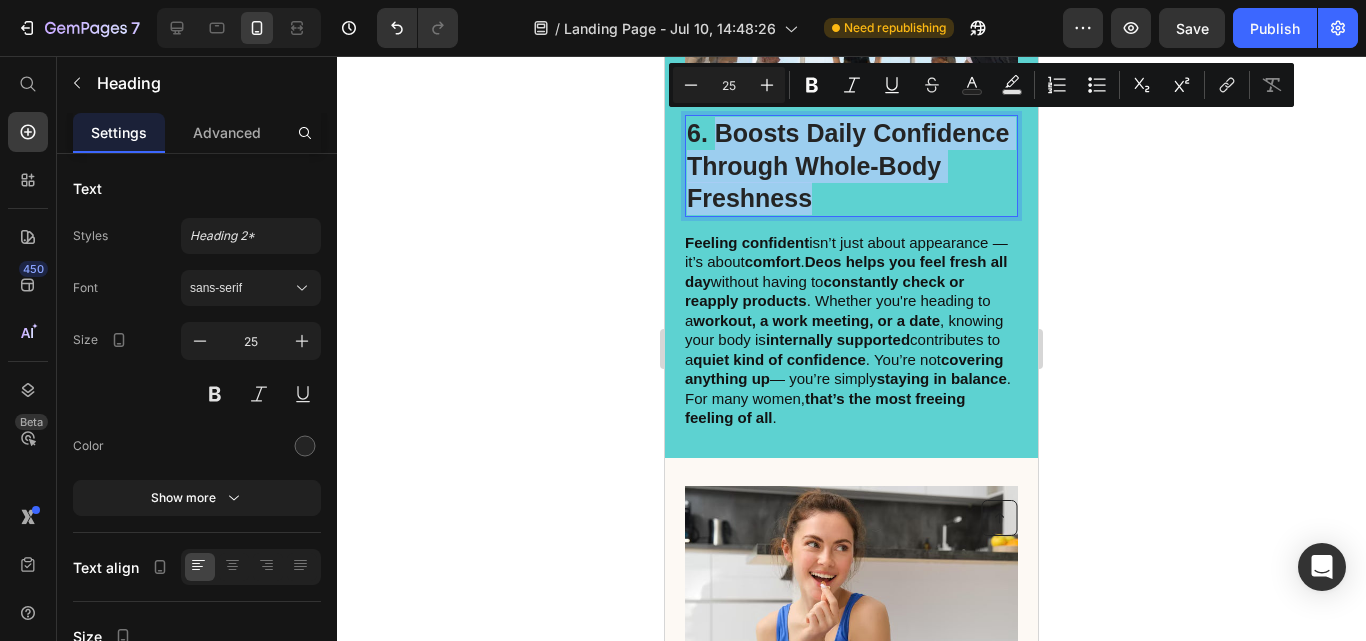drag, startPoint x: 715, startPoint y: 128, endPoint x: 960, endPoint y: 197, distance: 254.53094 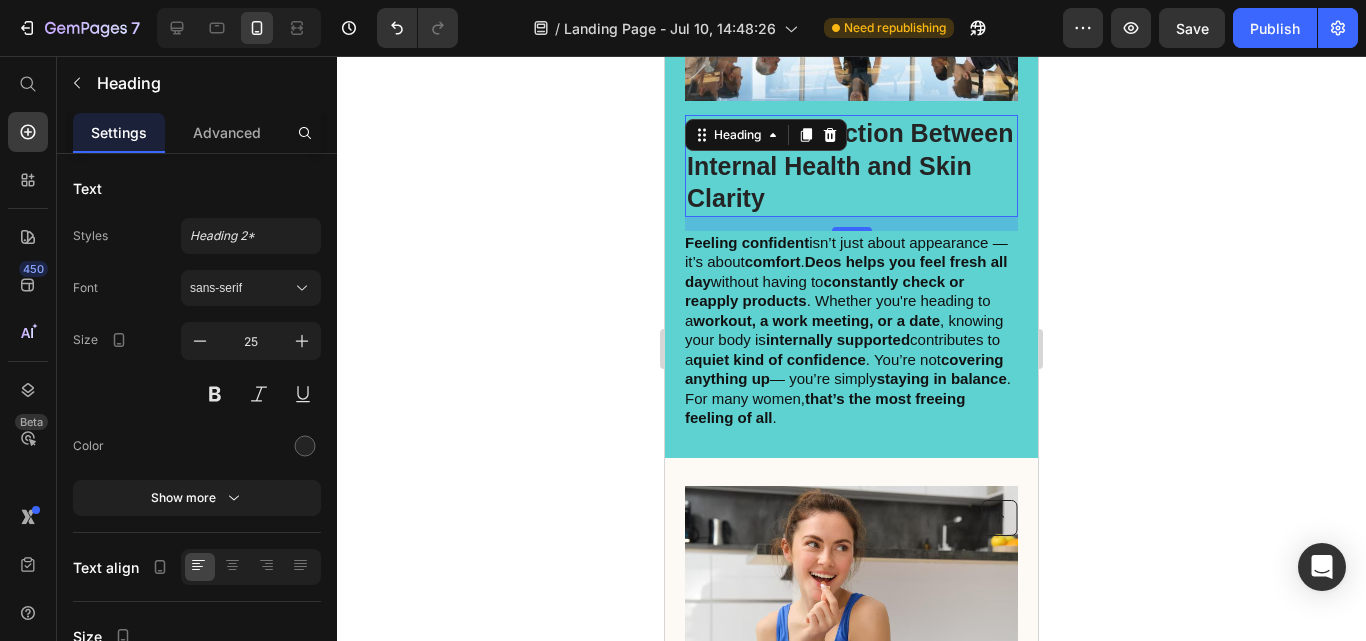 click 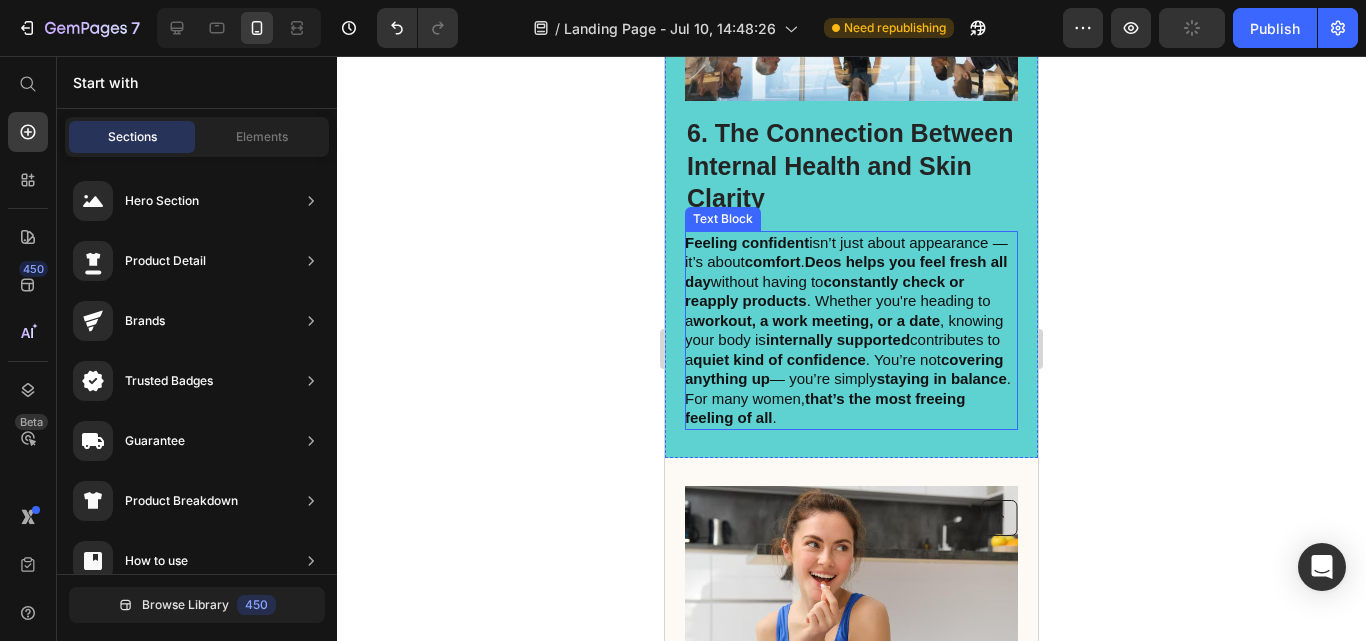 click on "Feeling confident  isn’t just about appearance — it’s about  comfort .  Deos helps you feel fresh all day  without having to  constantly check or reapply products . Whether you're heading to a  workout, a work meeting, or a date , knowing your body is  internally supported  contributes to a  quiet kind of confidence . You’re not  covering anything up  — you’re simply  staying in balance . For many women,  that’s the most freeing feeling of all ." at bounding box center (850, 330) 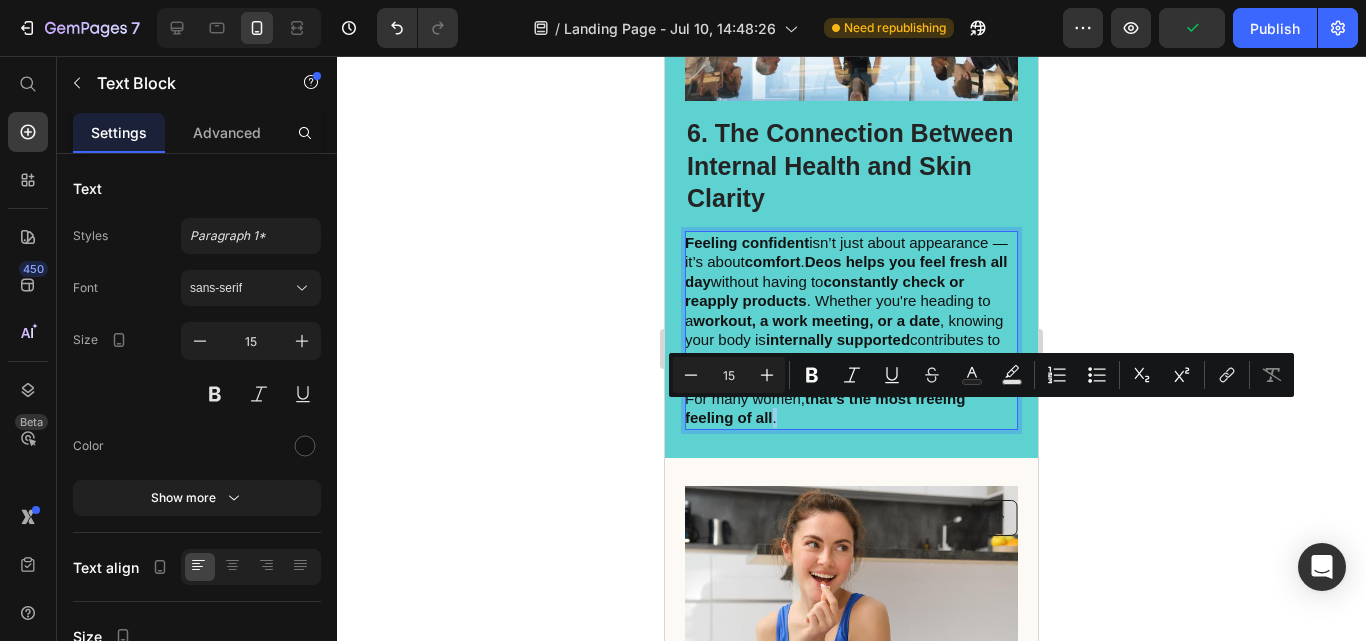 click on "Feeling confident  isn’t just about appearance — it’s about  comfort .  Deos helps you feel fresh all day  without having to  constantly check or reapply products . Whether you're heading to a  workout, a work meeting, or a date , knowing your body is  internally supported  contributes to a  quiet kind of confidence . You’re not  covering anything up  — you’re simply  staying in balance . For many women,  that’s the most freeing feeling of all ." at bounding box center [850, 330] 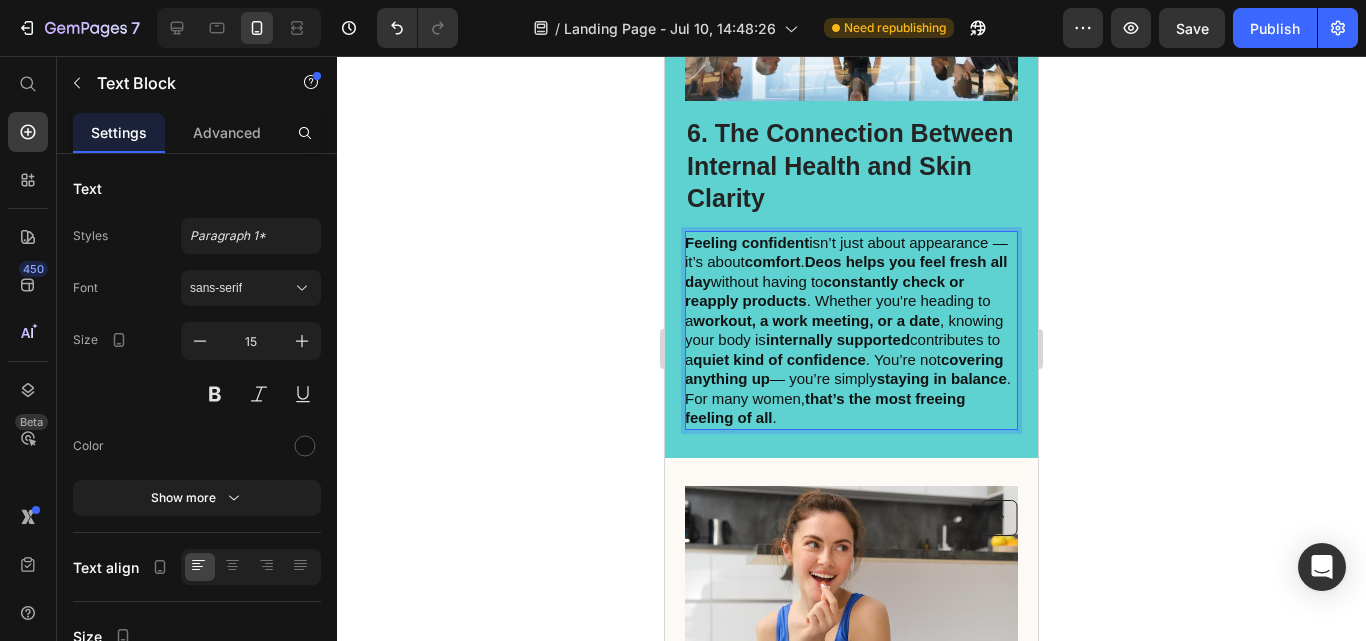 click on "Feeling confident  isn’t just about appearance — it’s about  comfort .  Deos helps you feel fresh all day  without having to  constantly check or reapply products . Whether you're heading to a  workout, a work meeting, or a date , knowing your body is  internally supported  contributes to a  quiet kind of confidence . You’re not  covering anything up  — you’re simply  staying in balance . For many women,  that’s the most freeing feeling of all ." at bounding box center [850, 330] 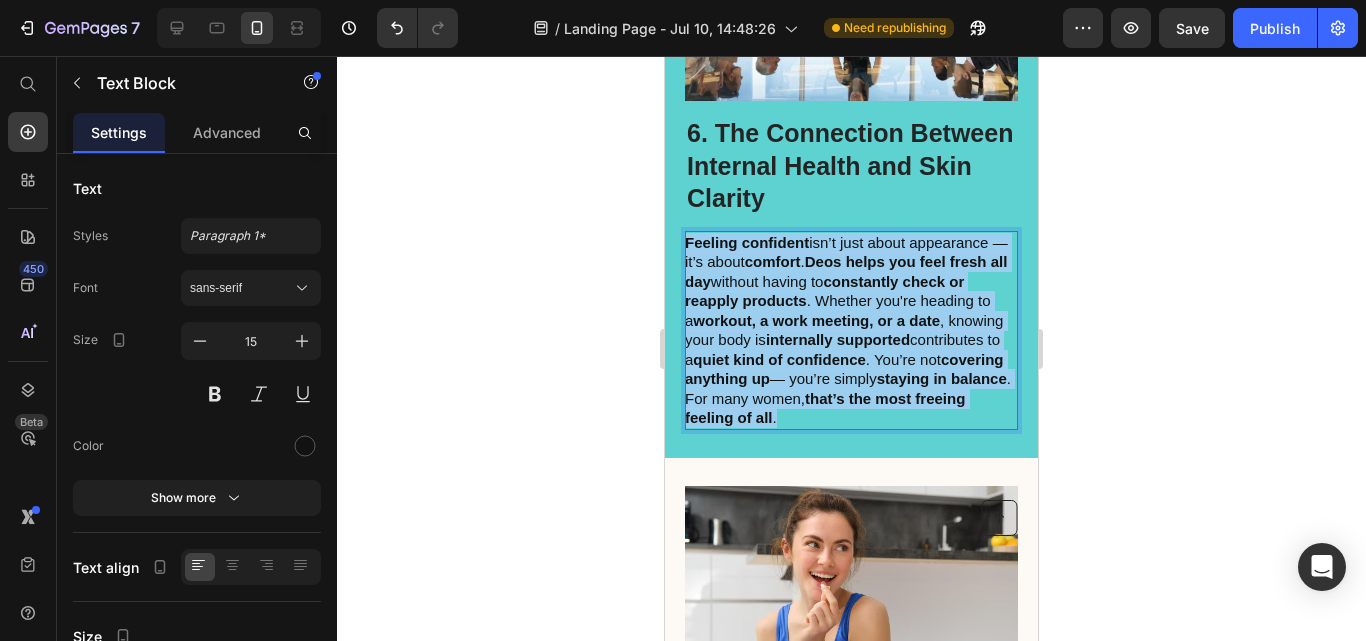 click on "Feeling confident  isn’t just about appearance — it’s about  comfort .  Deos helps you feel fresh all day  without having to  constantly check or reapply products . Whether you're heading to a  workout, a work meeting, or a date , knowing your body is  internally supported  contributes to a  quiet kind of confidence . You’re not  covering anything up  — you’re simply  staying in balance . For many women,  that’s the most freeing feeling of all ." at bounding box center (850, 330) 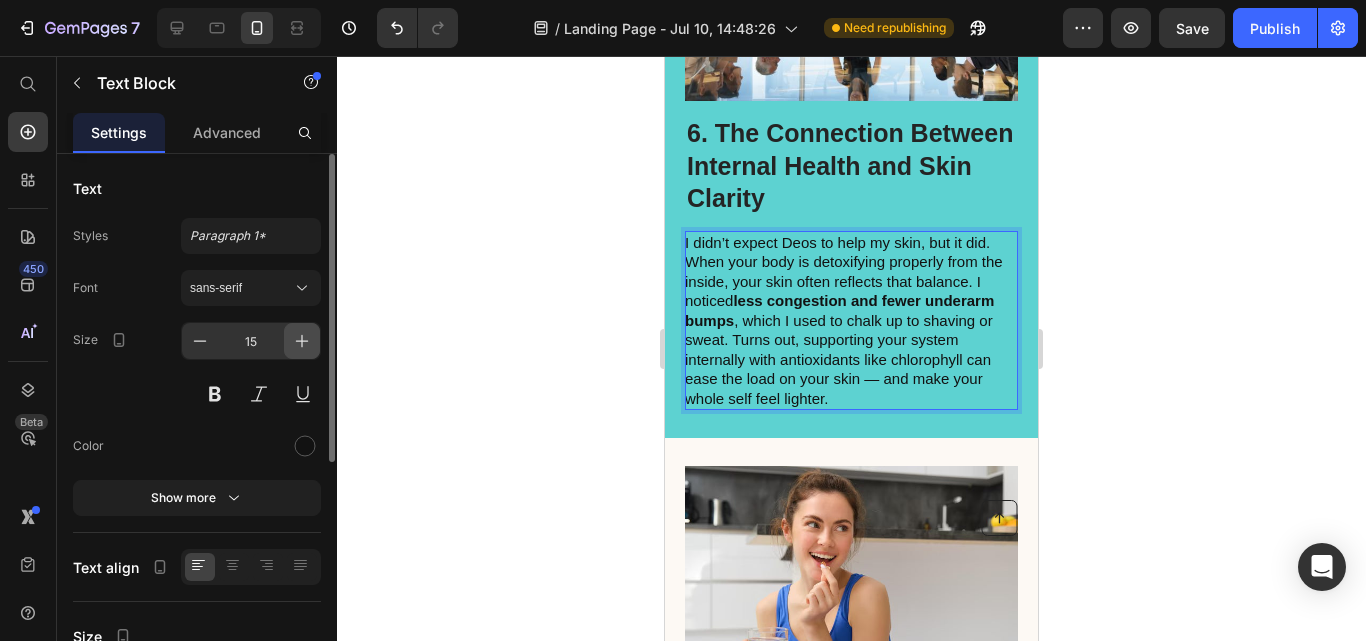 click 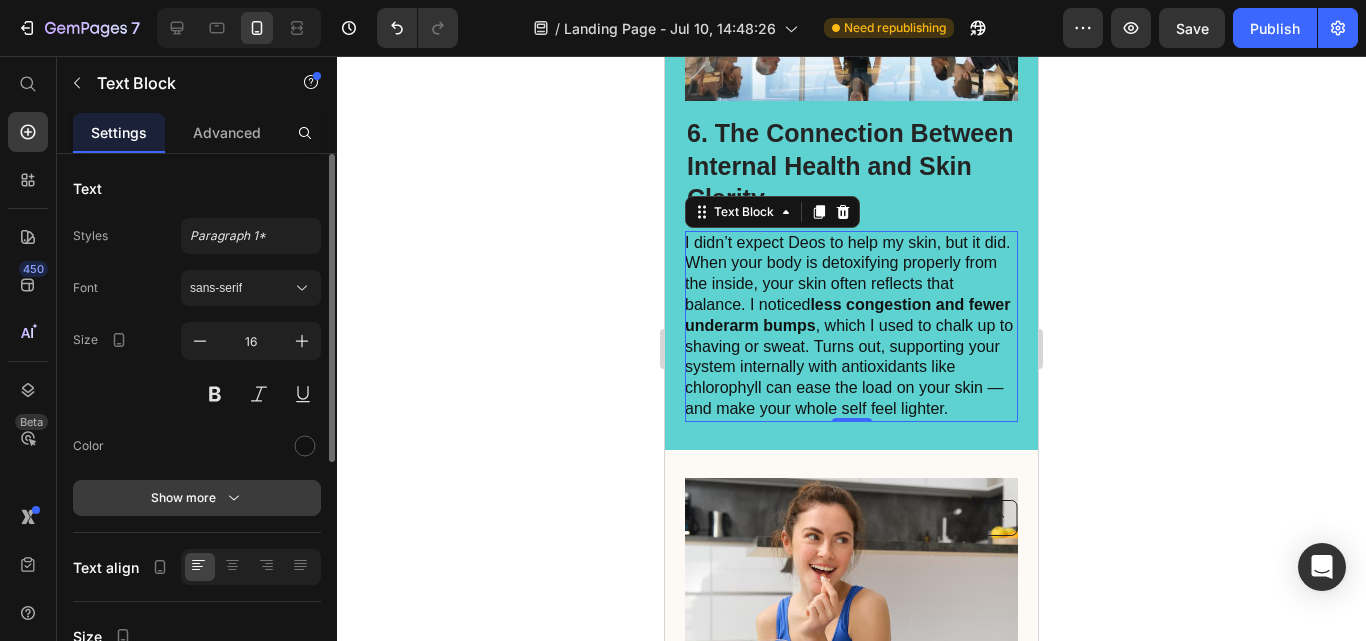 click on "Show more" at bounding box center [197, 498] 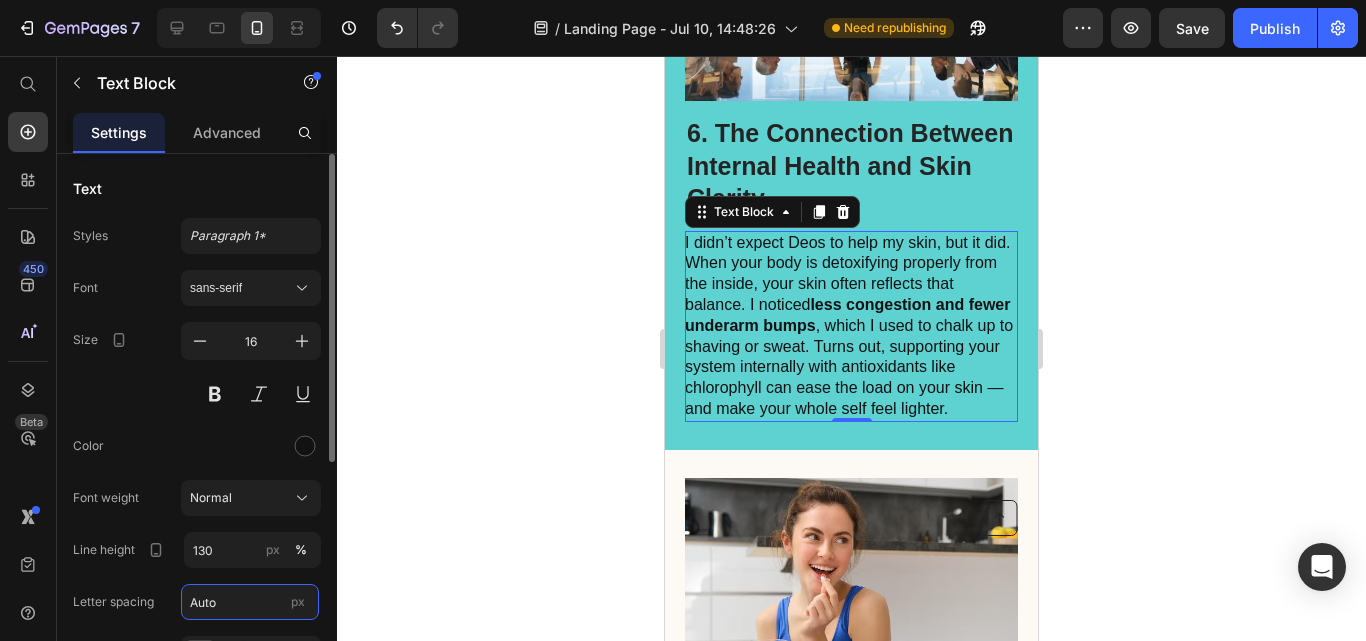 click on "Auto" at bounding box center [250, 602] 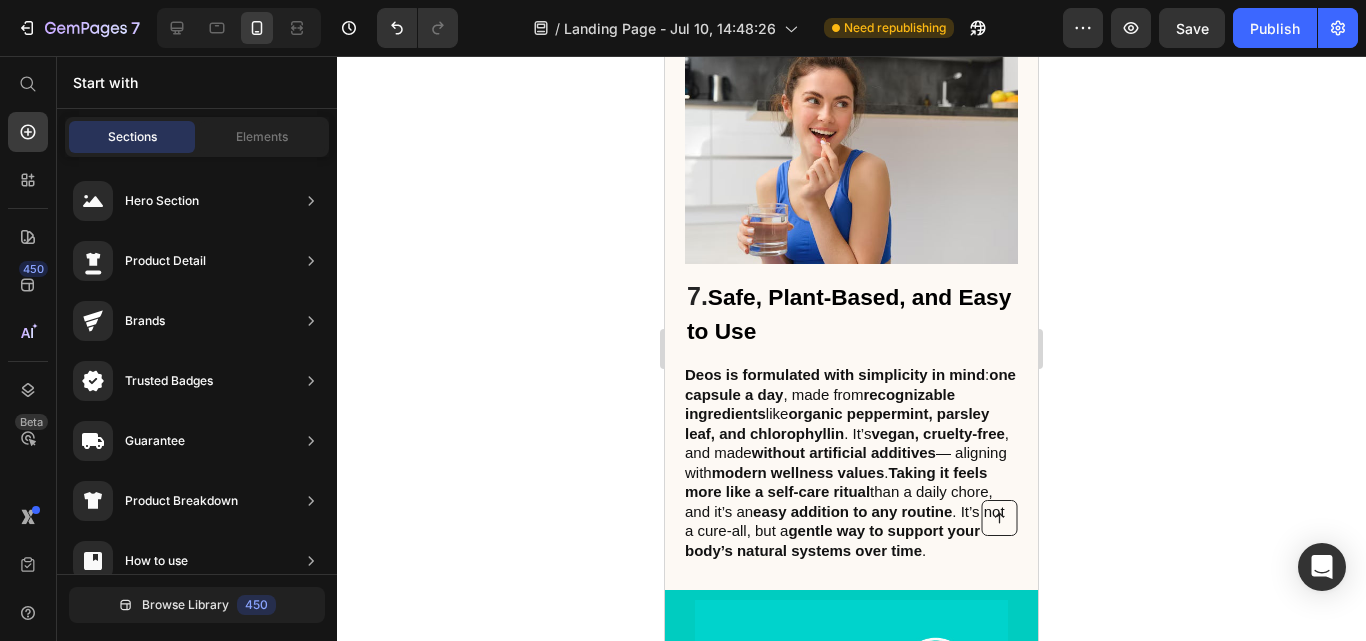 scroll, scrollTop: 5686, scrollLeft: 0, axis: vertical 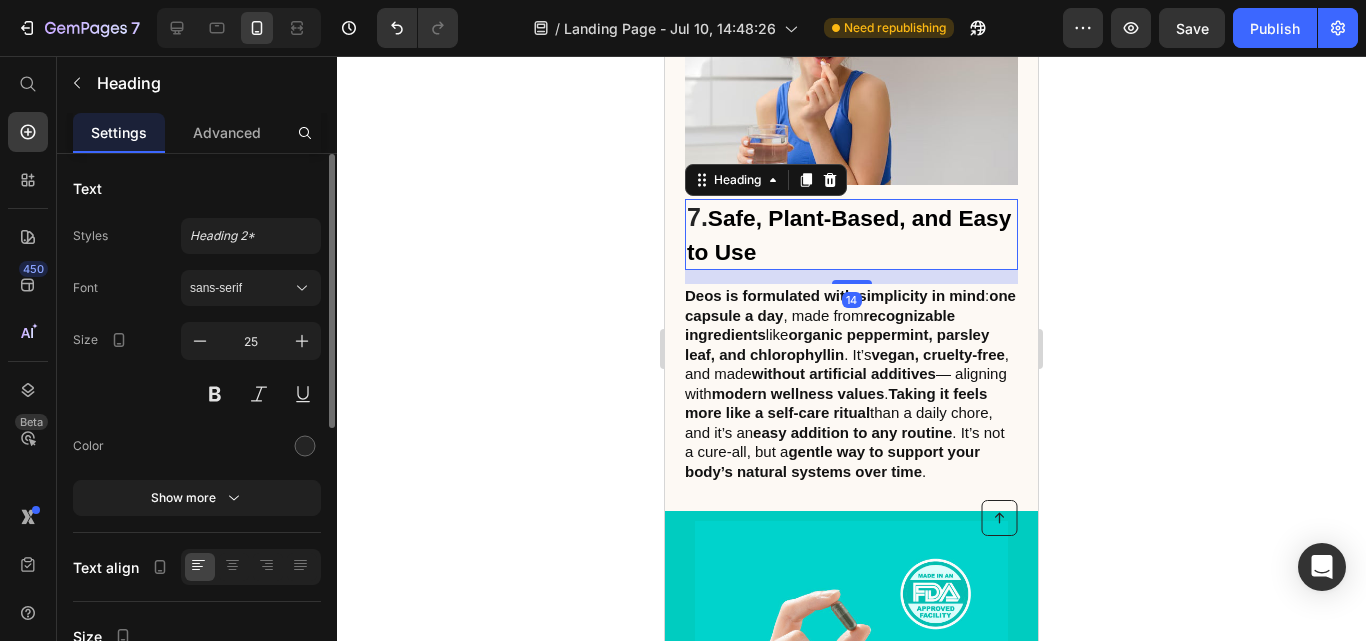 click on "7.   Safe, Plant-Based, and Easy to Use" at bounding box center [851, 234] 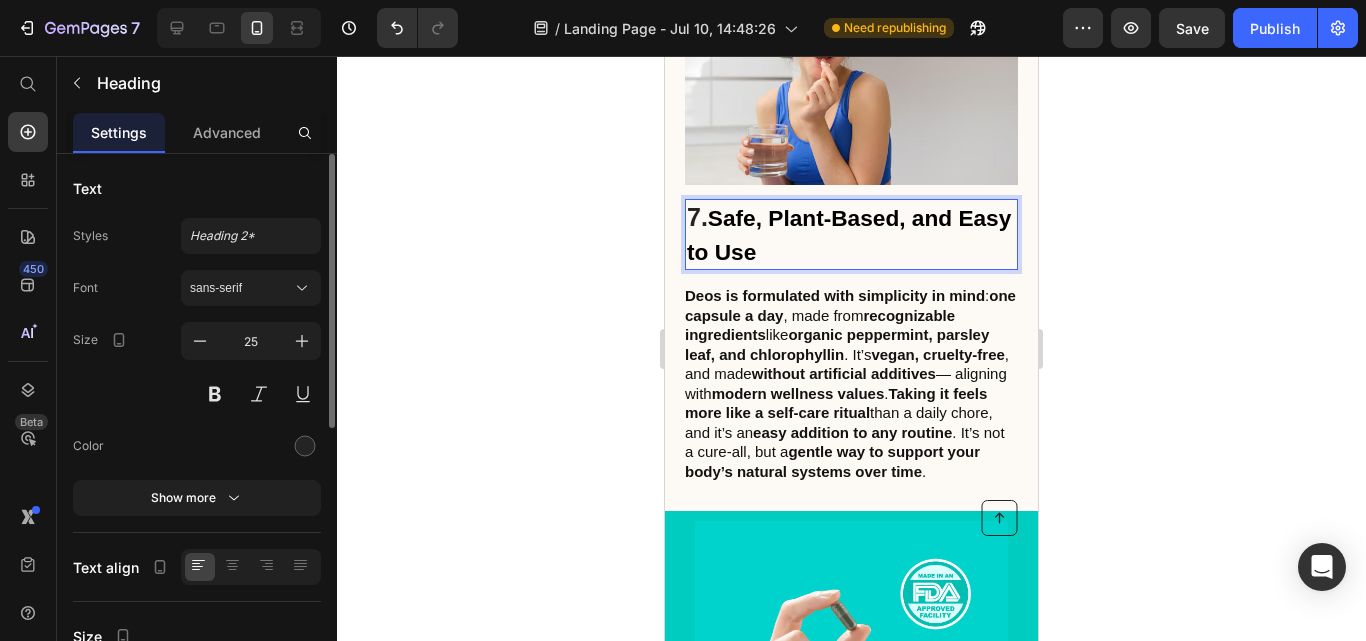 click on "7.   Safe, Plant-Based, and Easy to Use" at bounding box center [851, 234] 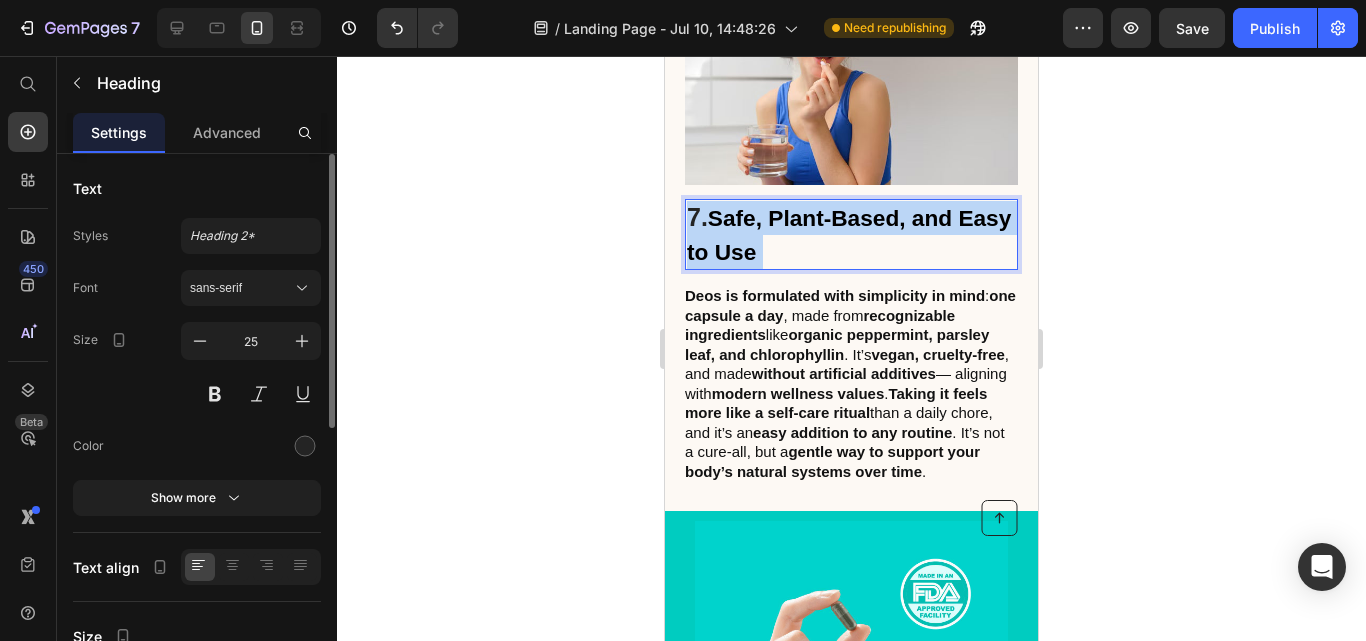 drag, startPoint x: 821, startPoint y: 237, endPoint x: 800, endPoint y: 223, distance: 25.23886 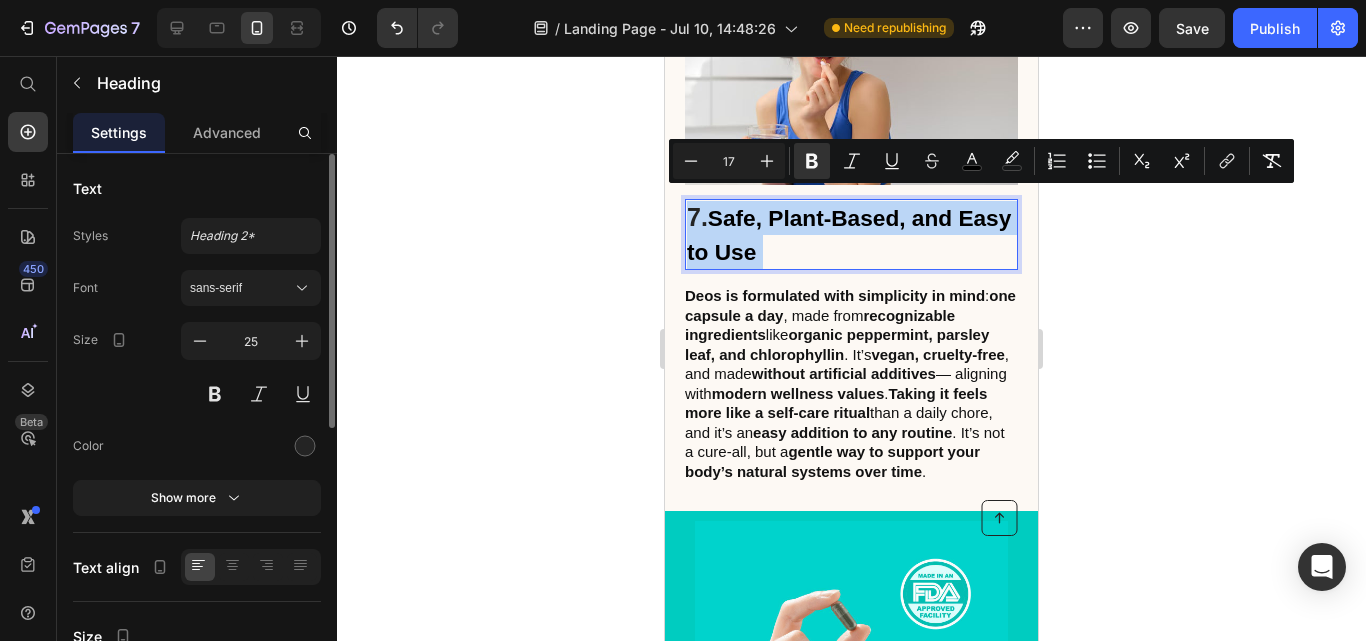 drag, startPoint x: 829, startPoint y: 248, endPoint x: 723, endPoint y: 210, distance: 112.60551 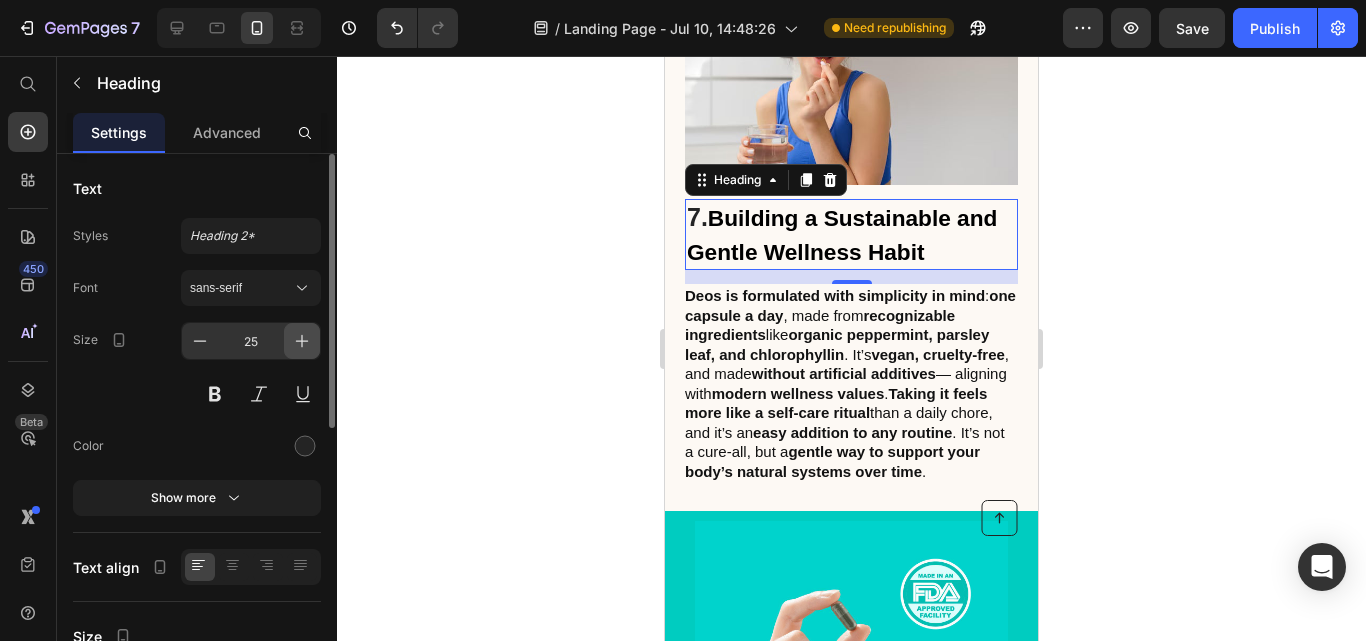click 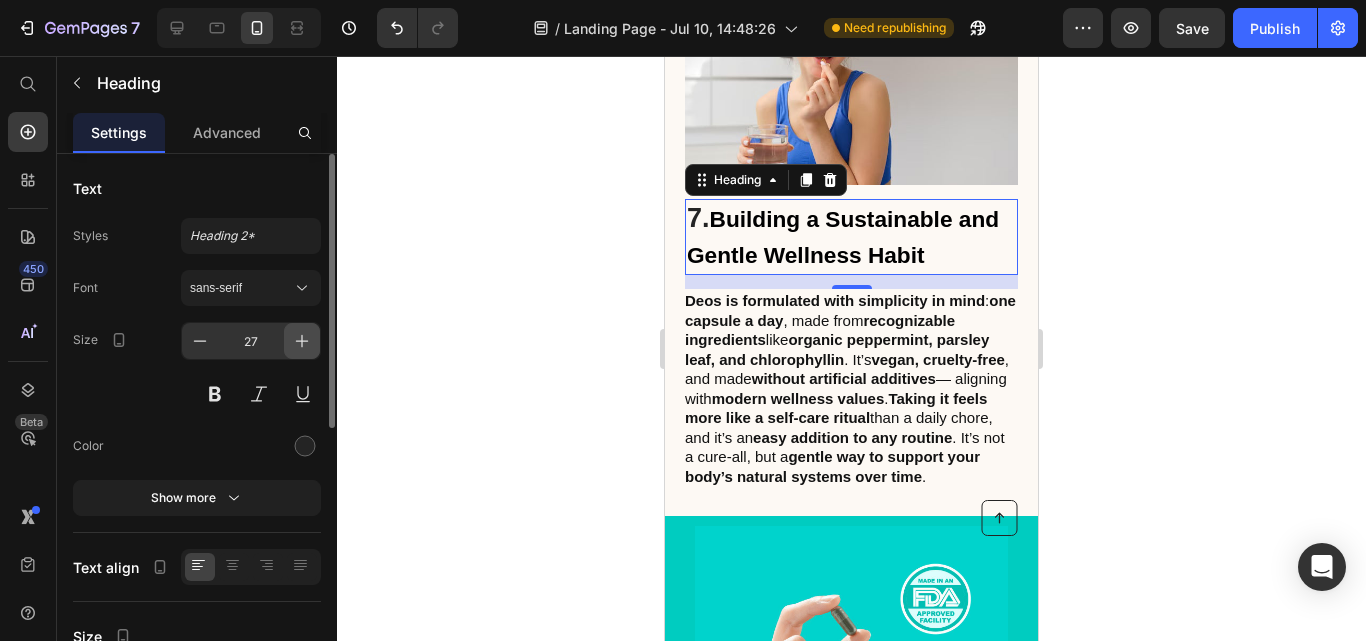 click 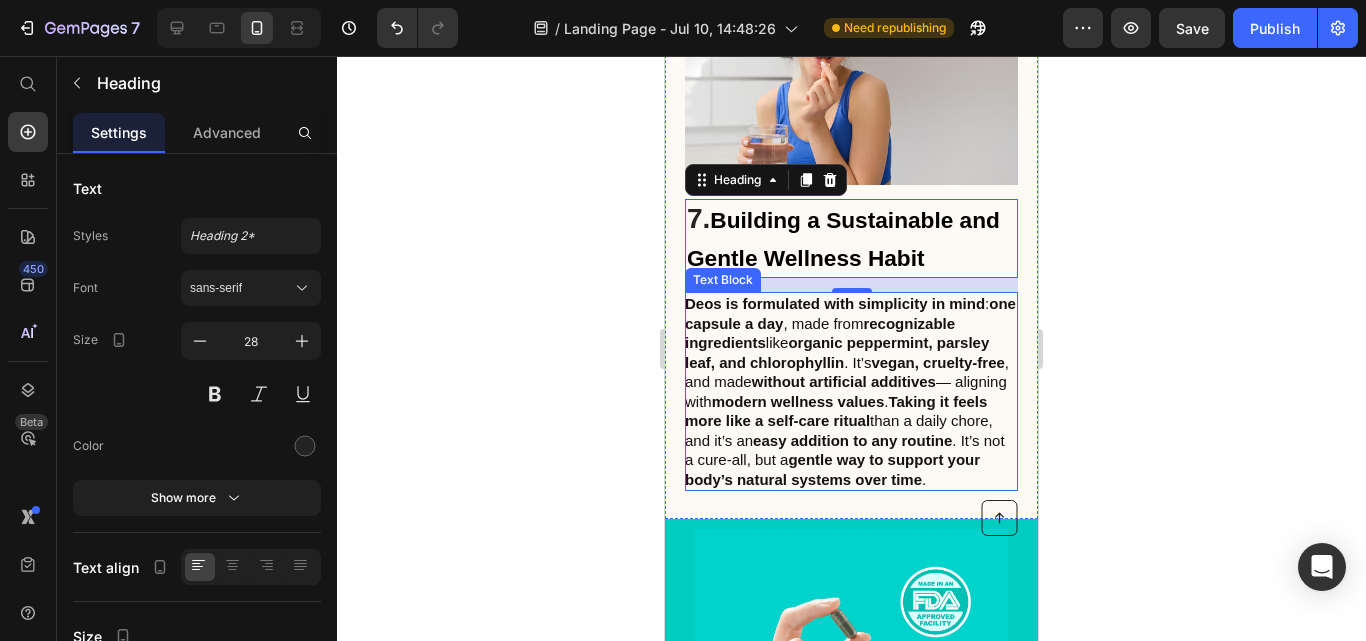click on "easy addition to any routine" at bounding box center (852, 440) 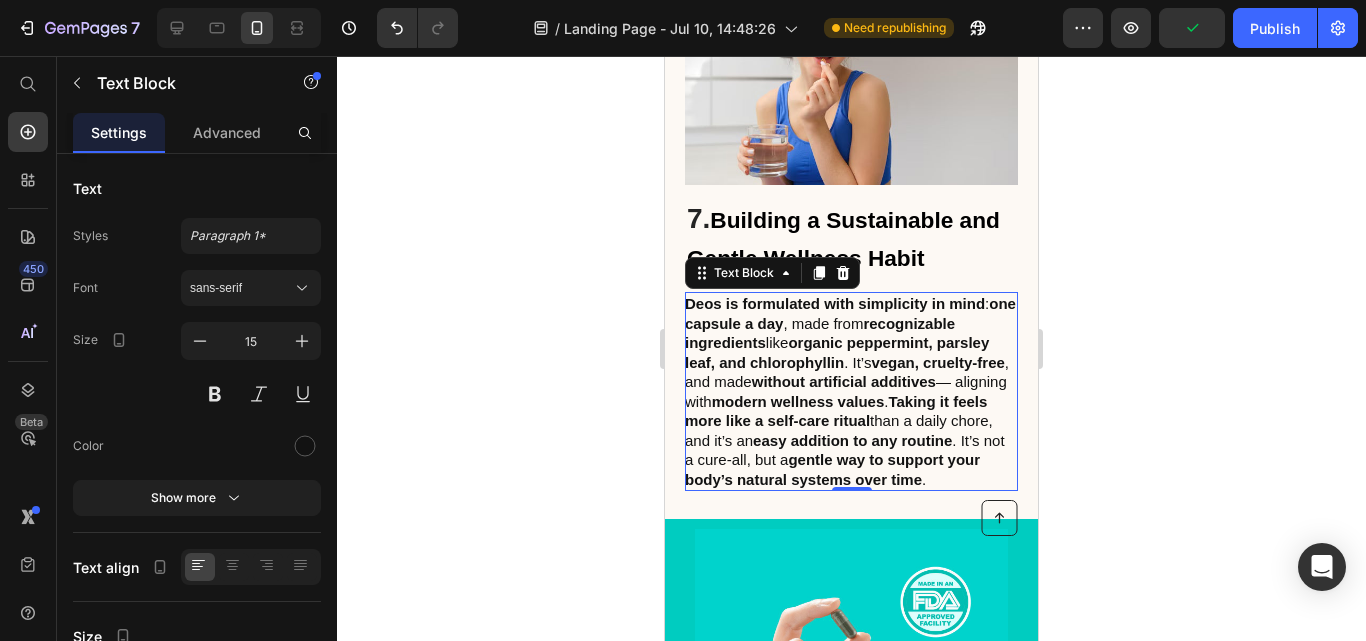 click on "Deos is formulated with simplicity in mind :  one capsule a day , made from  recognizable ingredients  like  organic peppermint, parsley leaf, and chlorophyllin . It’s  vegan, cruelty-free , and made  without artificial additives  — aligning with  modern wellness values .  Taking it feels more like a self-care ritual  than a daily chore, and it’s an  easy addition to any routine . It’s not a cure-all, but a  gentle way to support your body’s natural systems over time ." at bounding box center (850, 391) 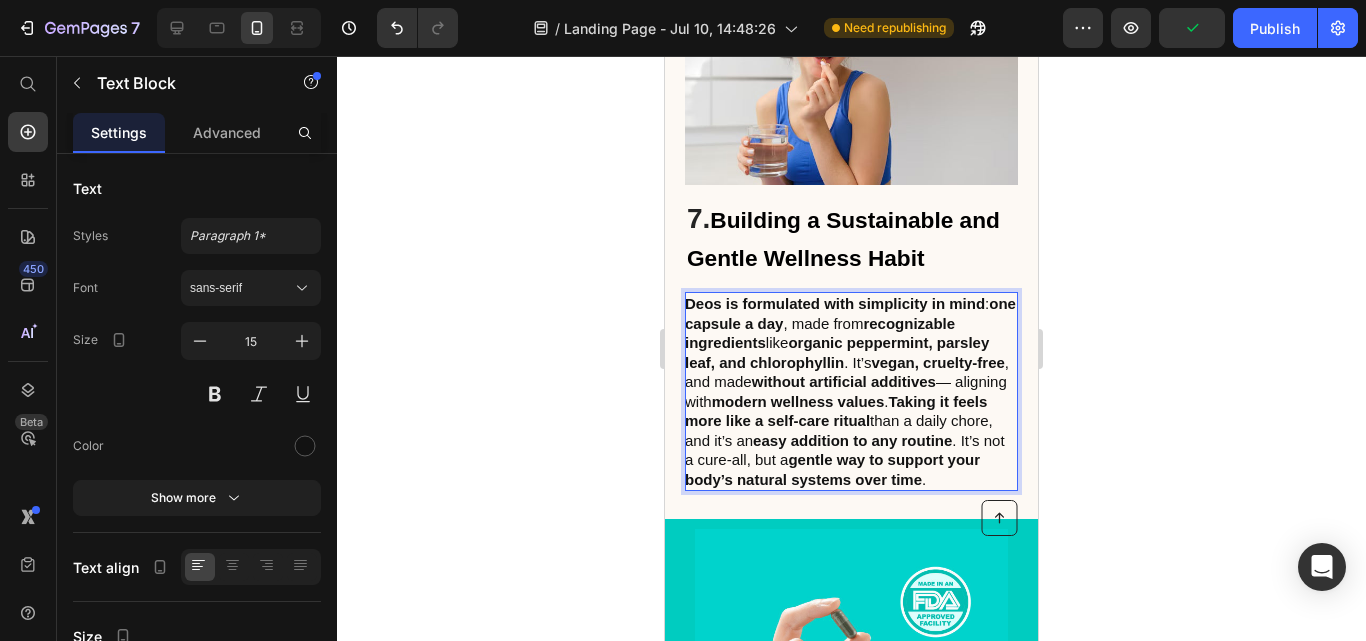 click on "Deos is formulated with simplicity in mind :  one capsule a day , made from  recognizable ingredients  like  organic peppermint, parsley leaf, and chlorophyllin . It’s  vegan, cruelty-free , and made  without artificial additives  — aligning with  modern wellness values .  Taking it feels more like a self-care ritual  than a daily chore, and it’s an  easy addition to any routine . It’s not a cure-all, but a  gentle way to support your body’s natural systems over time ." at bounding box center (850, 391) 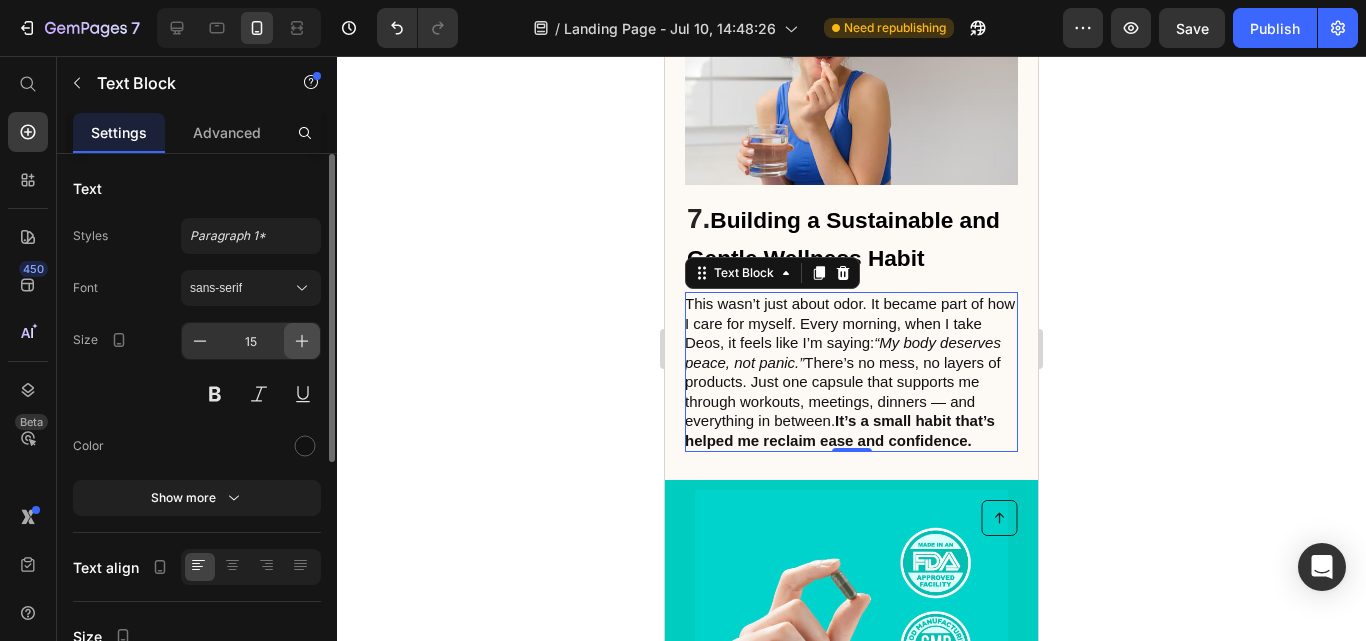 click at bounding box center (302, 341) 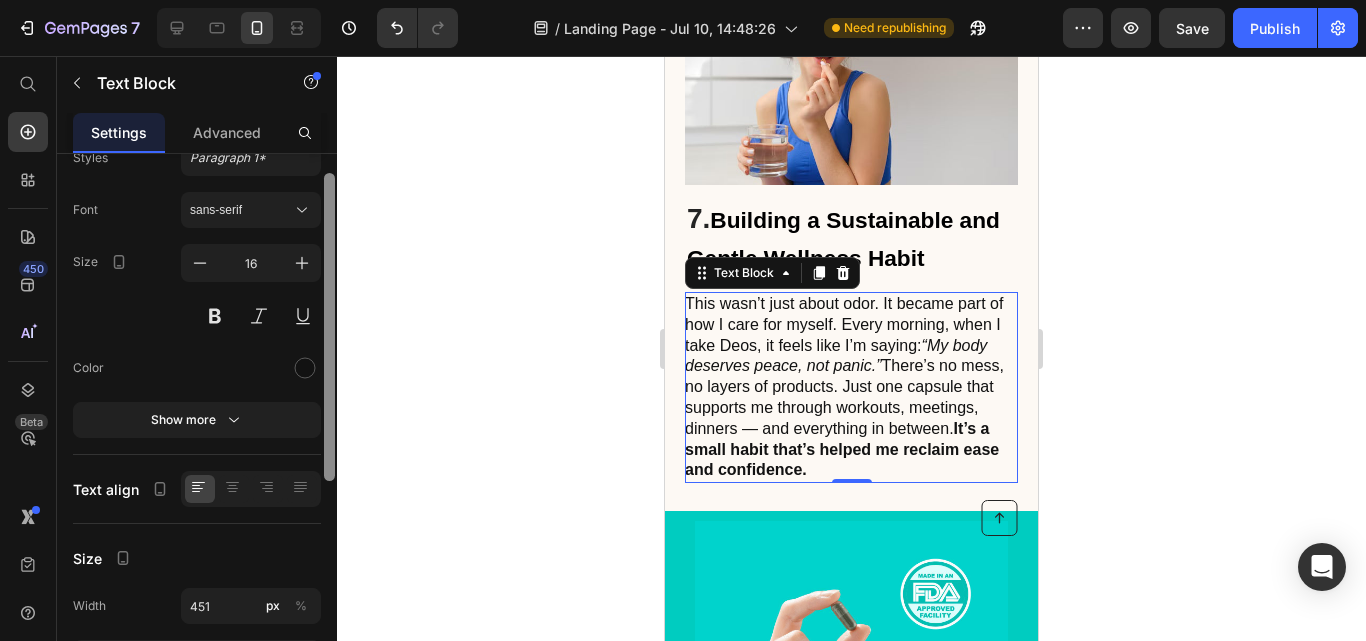 scroll, scrollTop: 79, scrollLeft: 0, axis: vertical 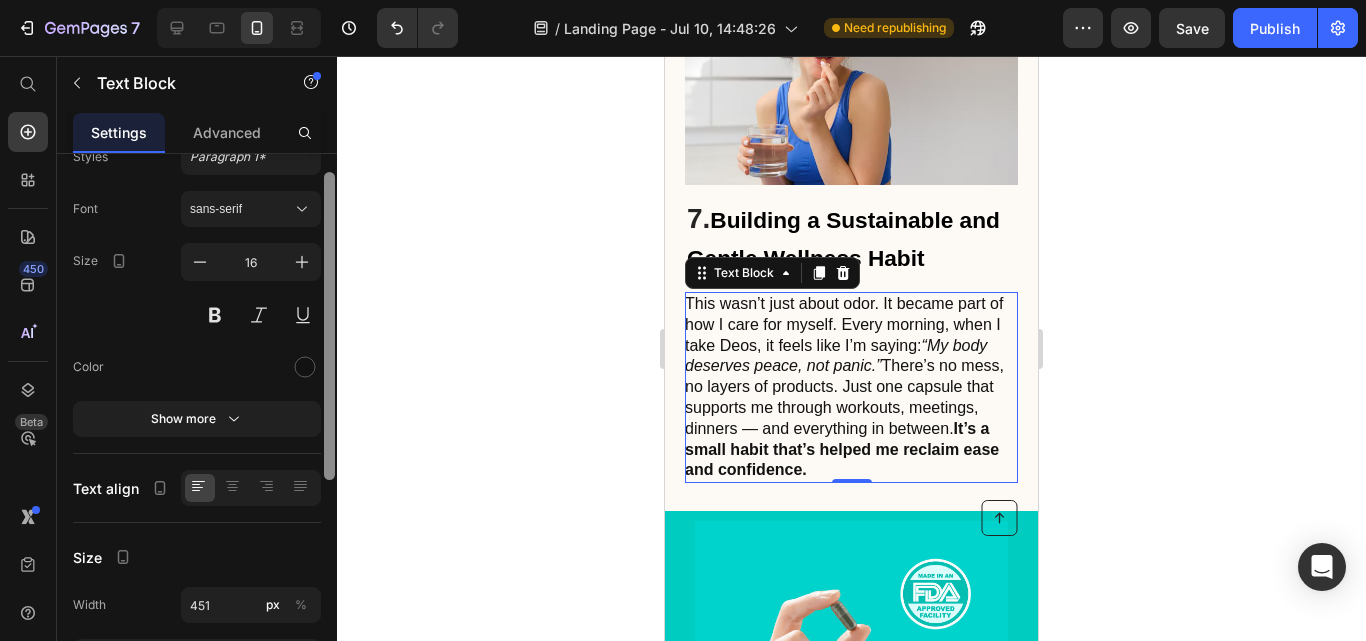 drag, startPoint x: 331, startPoint y: 351, endPoint x: 329, endPoint y: 396, distance: 45.044422 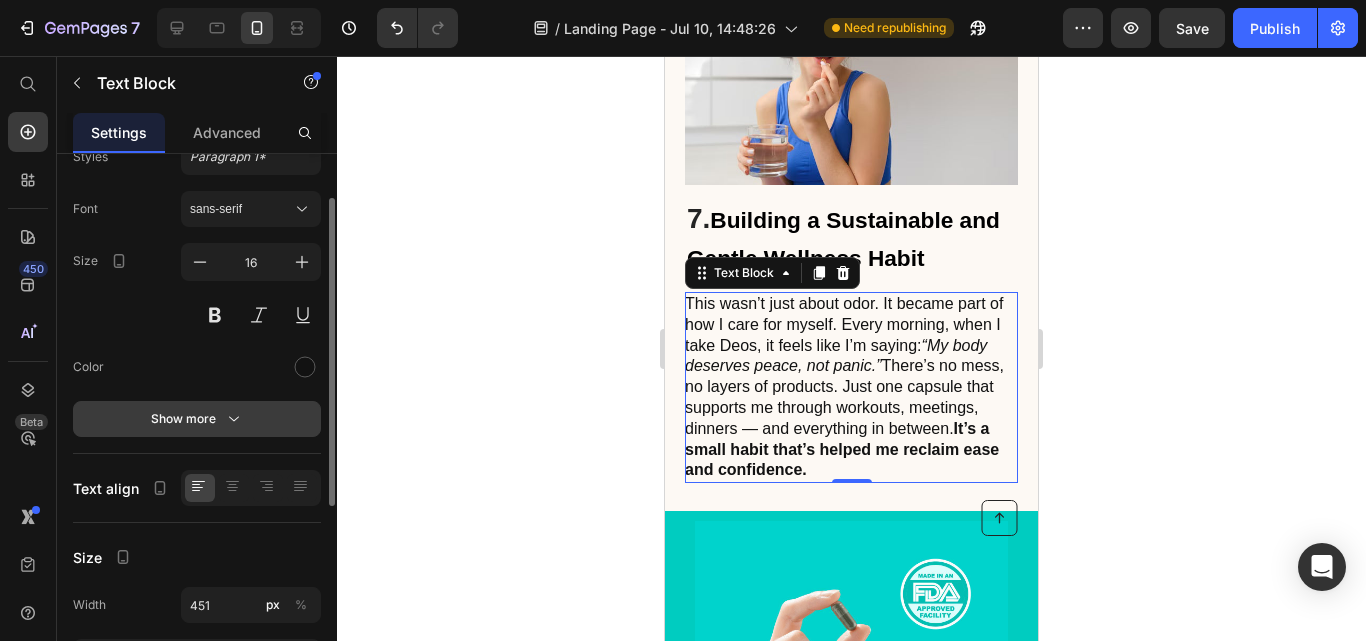 click on "Show more" at bounding box center [197, 419] 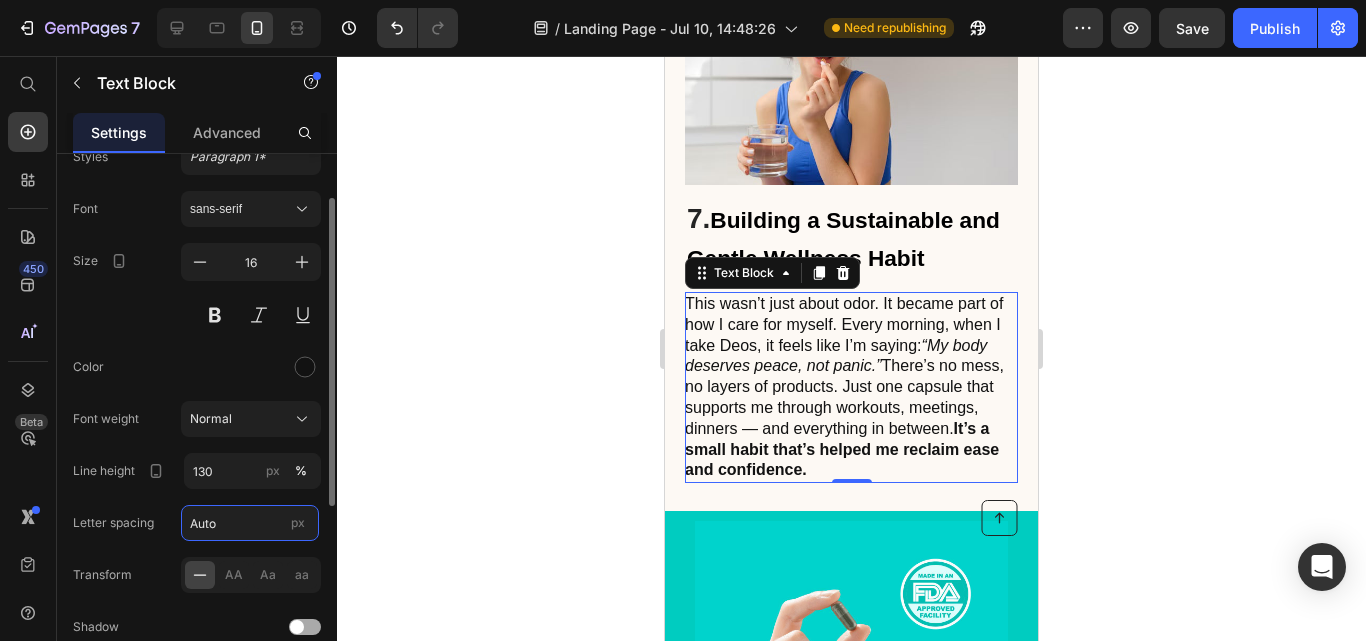 click on "Auto" at bounding box center (250, 523) 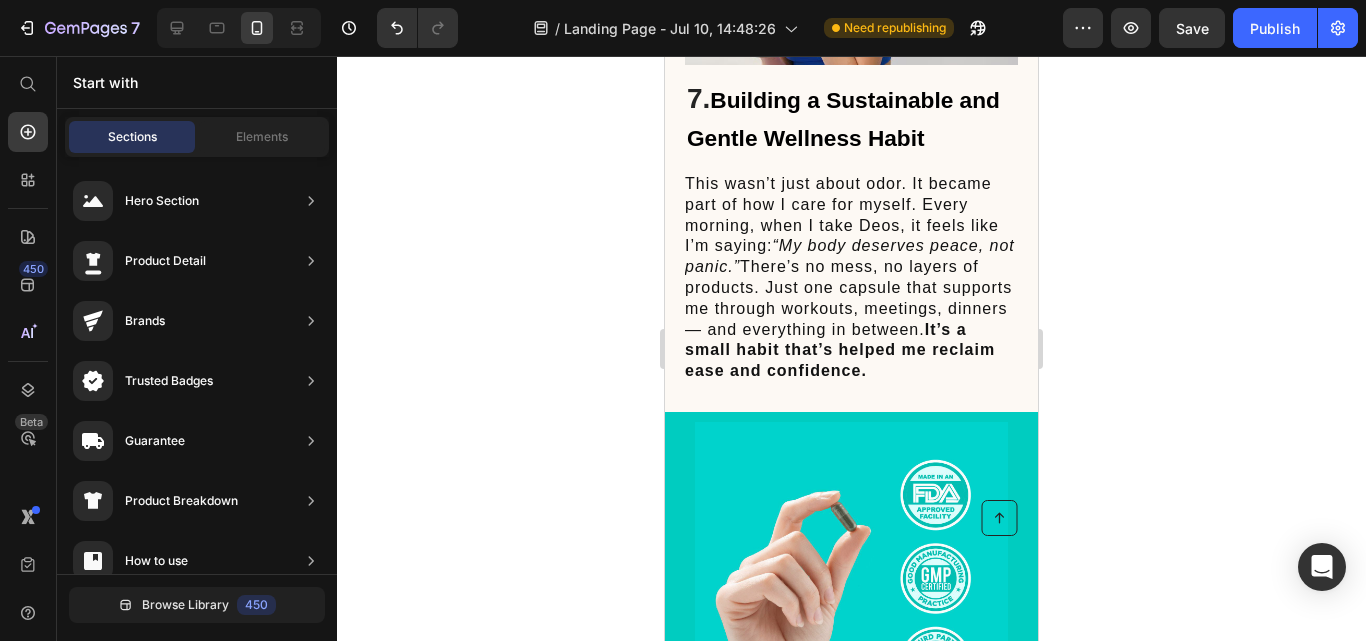 scroll, scrollTop: 5740, scrollLeft: 0, axis: vertical 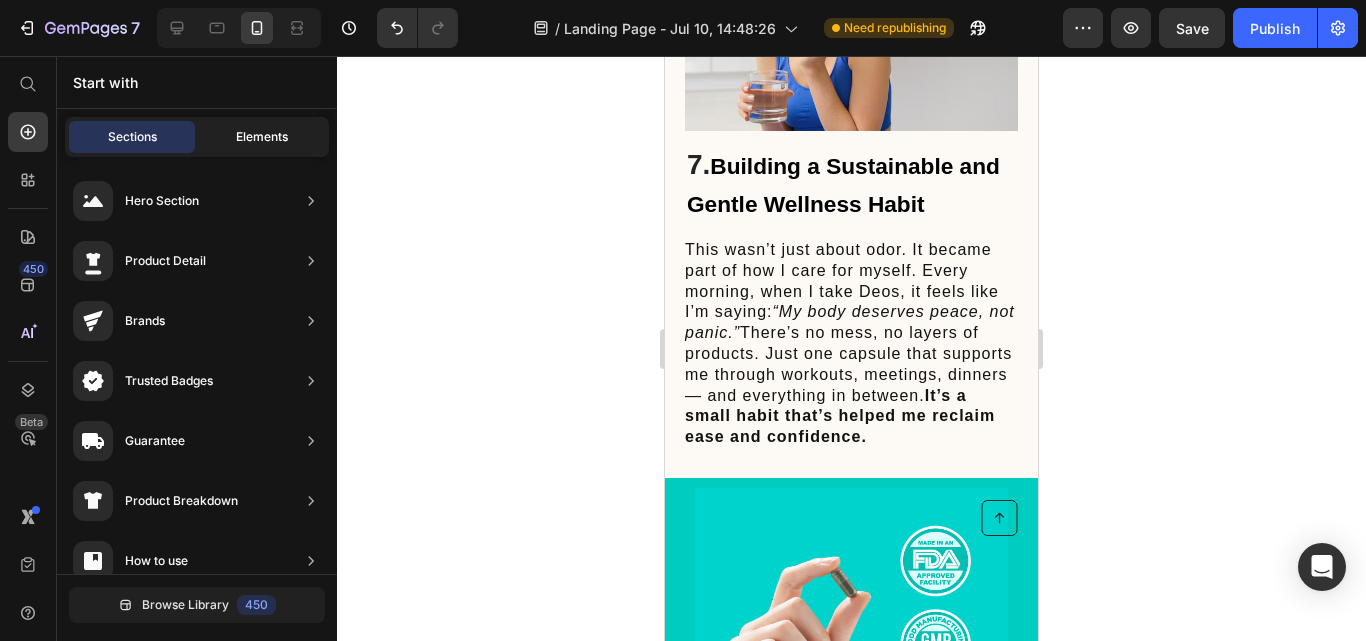 click on "Elements" at bounding box center [262, 137] 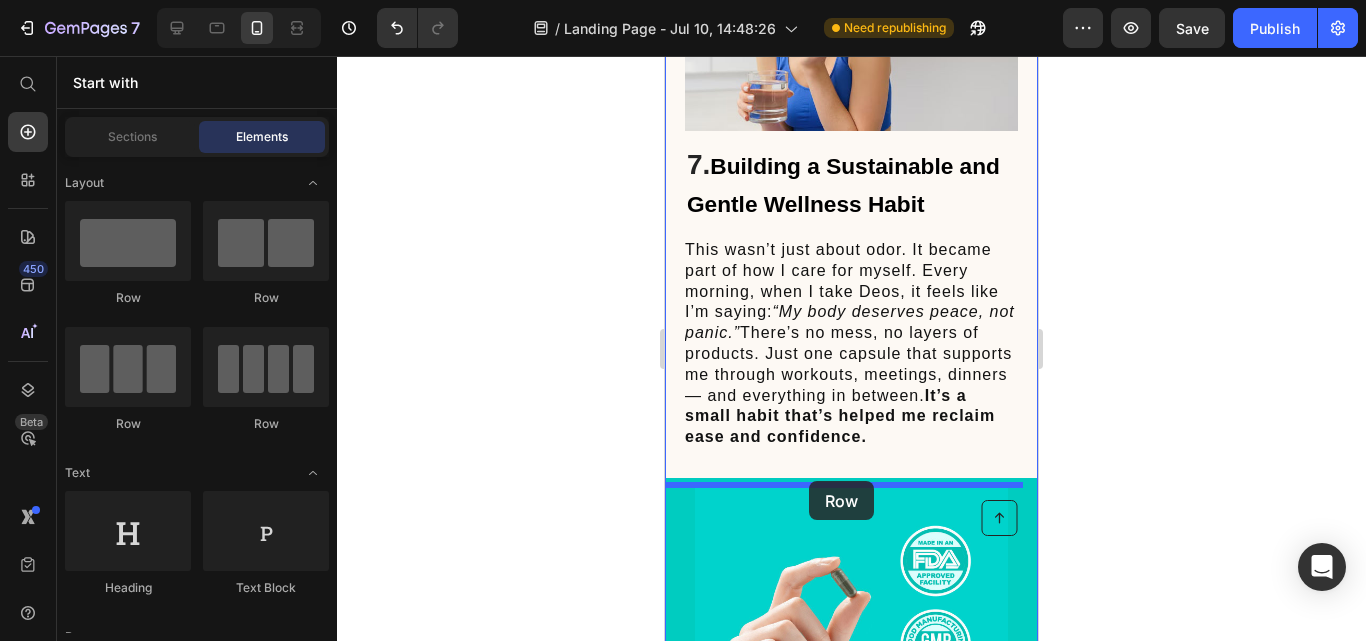 drag, startPoint x: 931, startPoint y: 313, endPoint x: 809, endPoint y: 483, distance: 209.24626 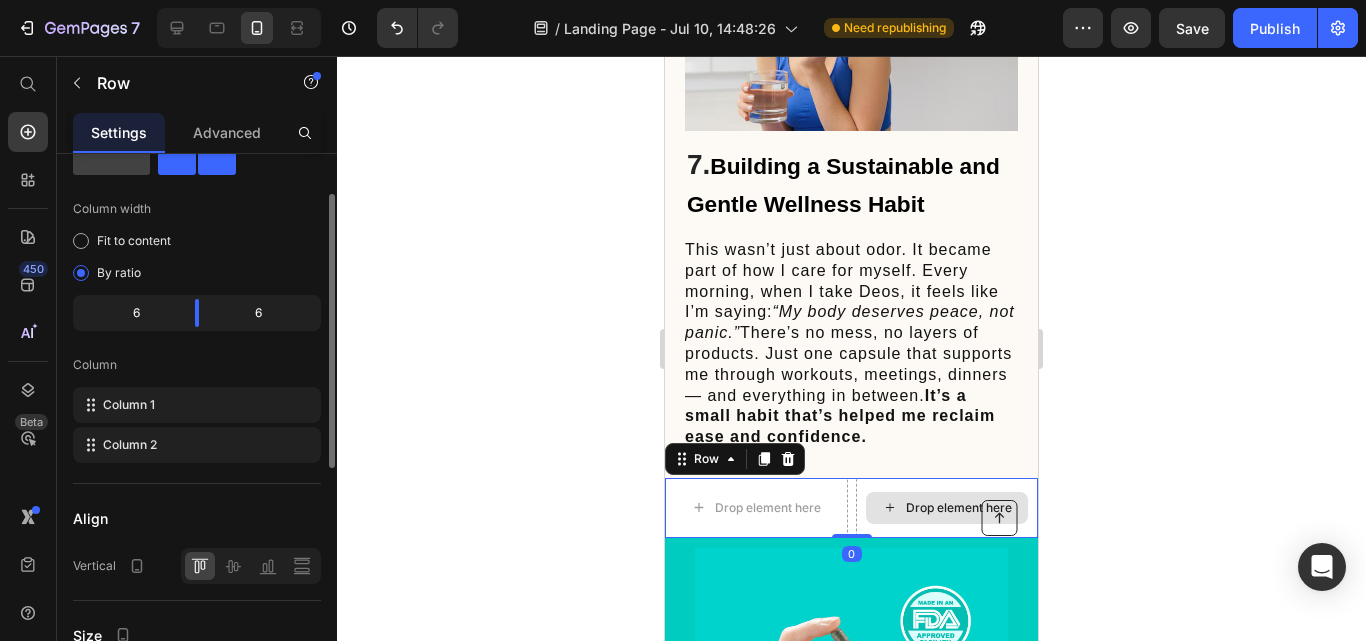 scroll, scrollTop: 0, scrollLeft: 0, axis: both 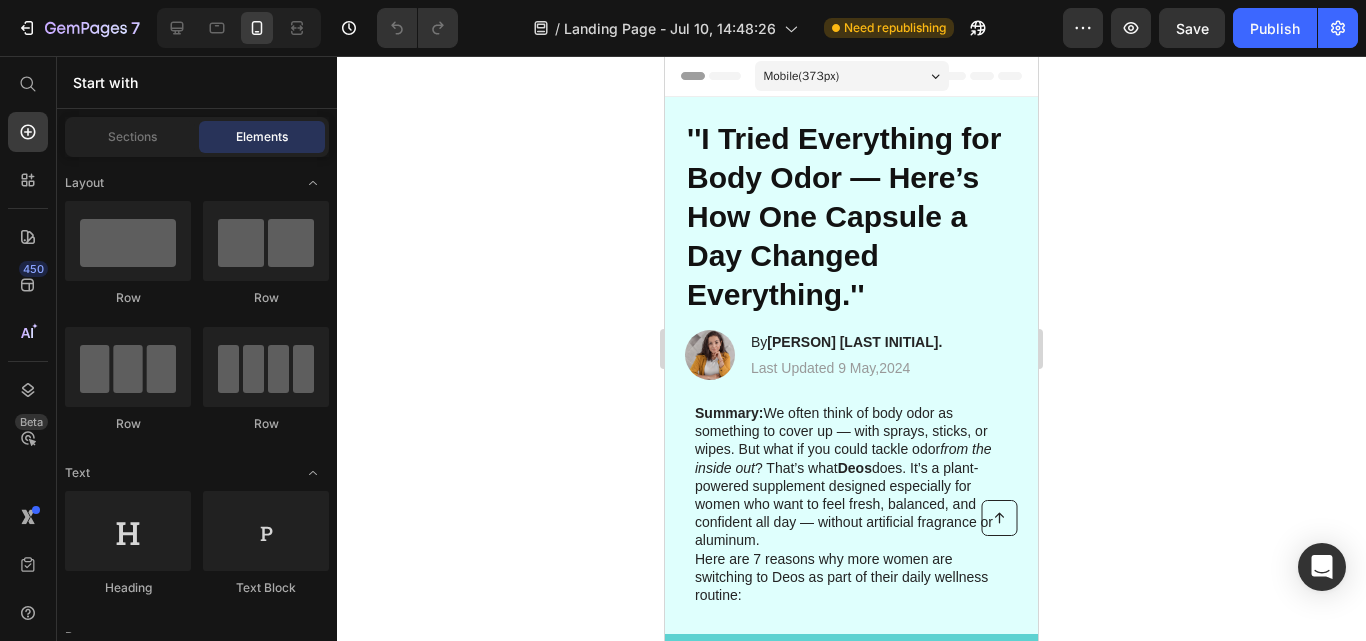click on "Summary: We often think of body odor as something to cover up — with sprays, sticks, or wipes. But what if you could tackle odor from the inside out? That’s what Deos does. It’s a plant-powered supplement designed especially for women who want to feel fresh, balanced, and confident all day — without artificial fragrance or aluminum." at bounding box center [851, 477] 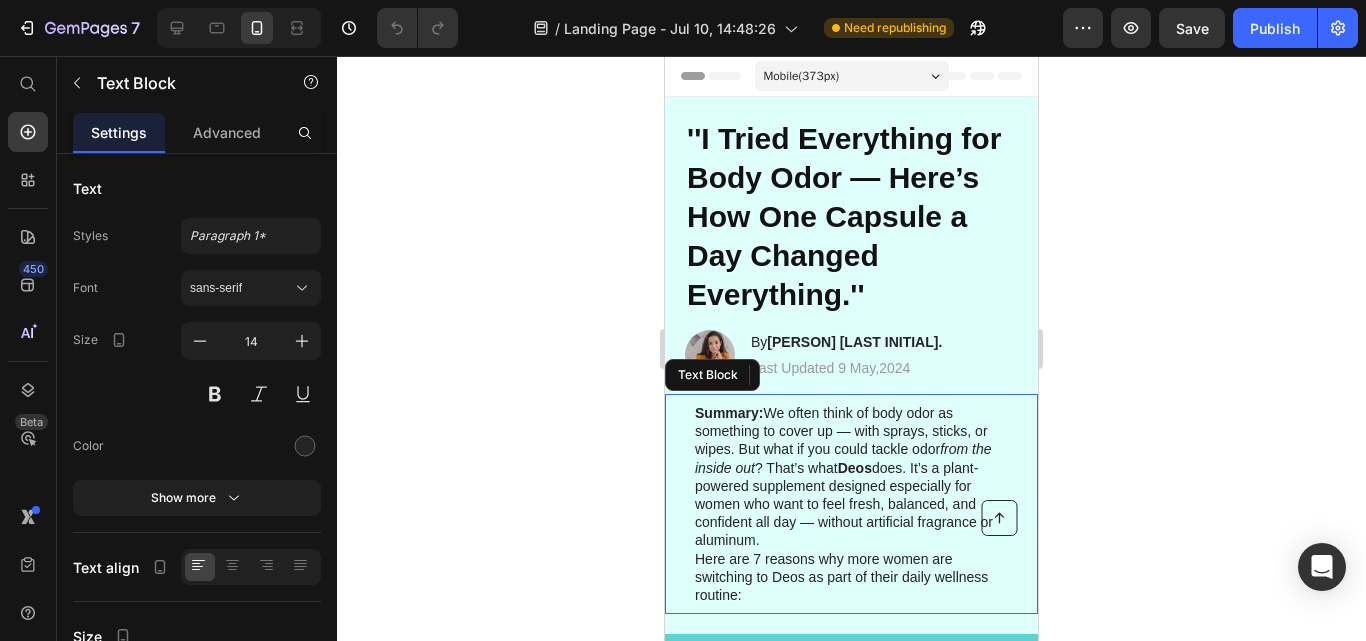 click on "Summary: We often think of body odor as something to cover up — with sprays, sticks, or wipes. But what if you could tackle odor from the inside out? That’s what Deos does. It’s a plant-powered supplement designed especially for women who want to feel fresh, balanced, and confident all day — without artificial fragrance or aluminum." at bounding box center [851, 477] 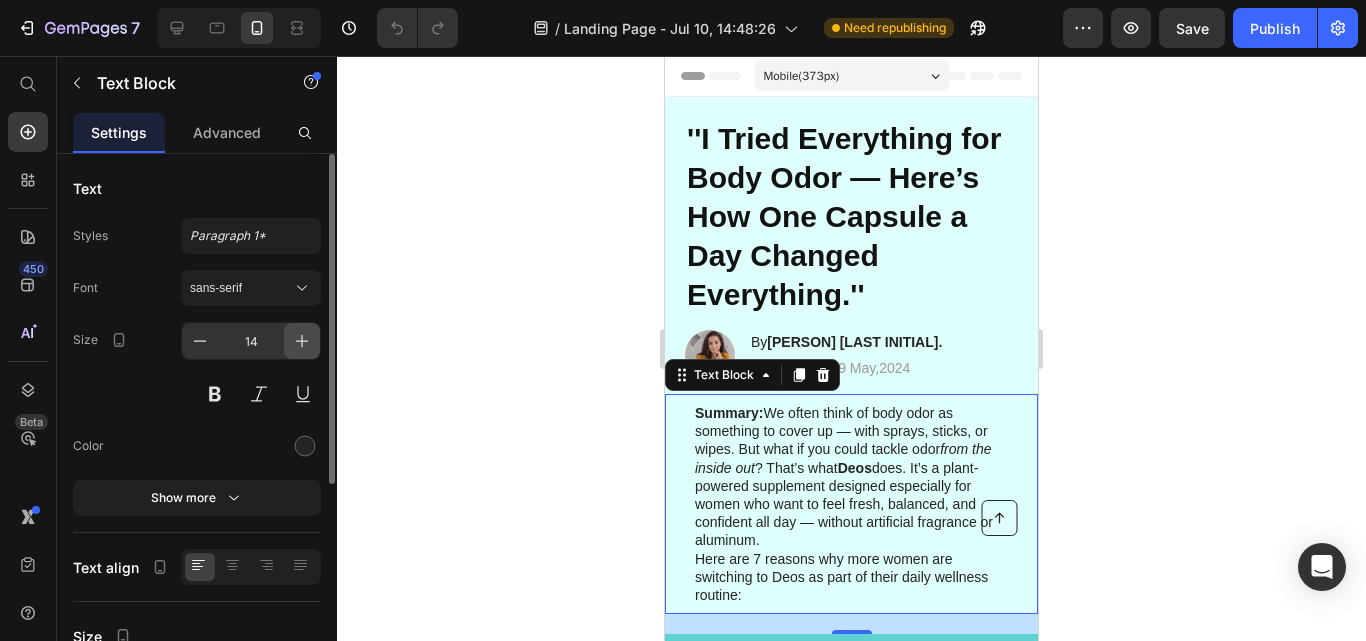 click 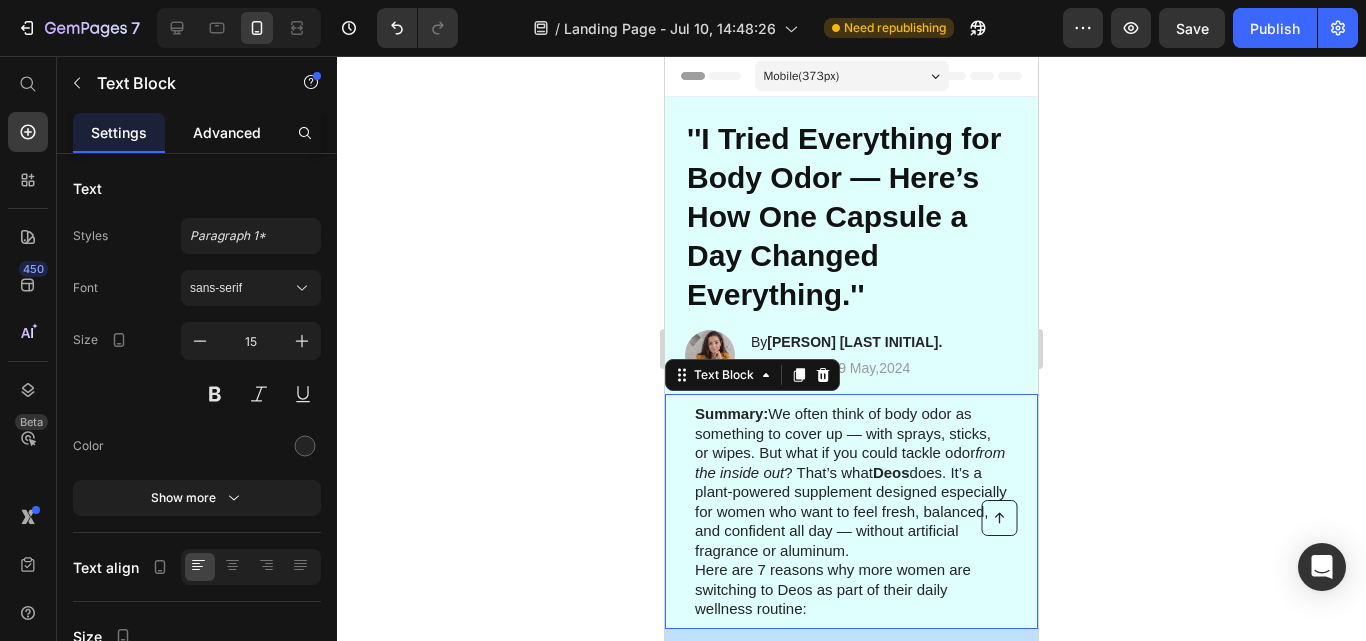 click on "Advanced" 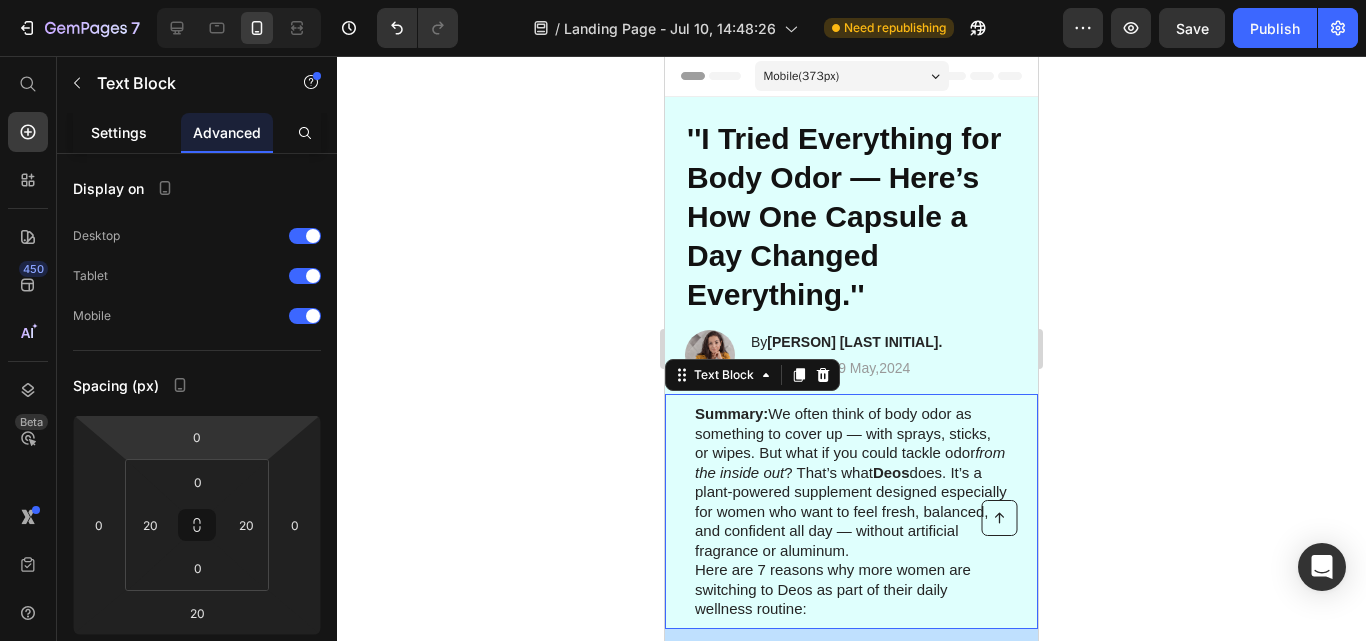 click on "Settings" at bounding box center (119, 132) 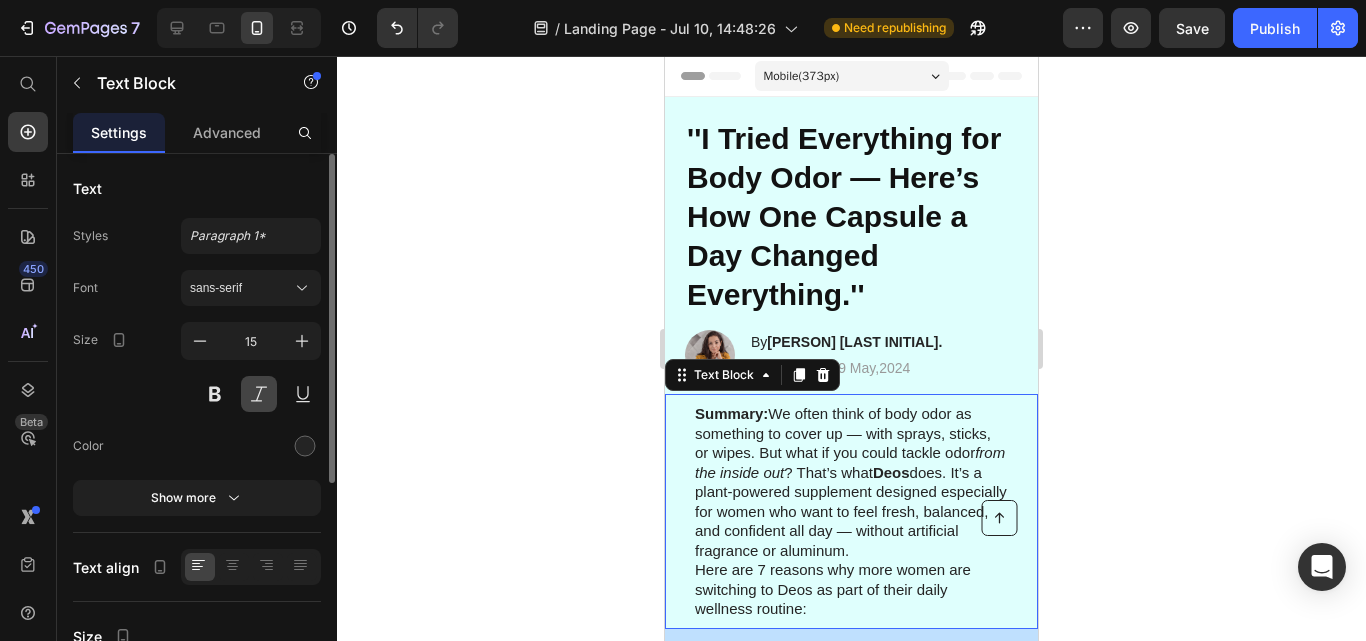 click at bounding box center (259, 394) 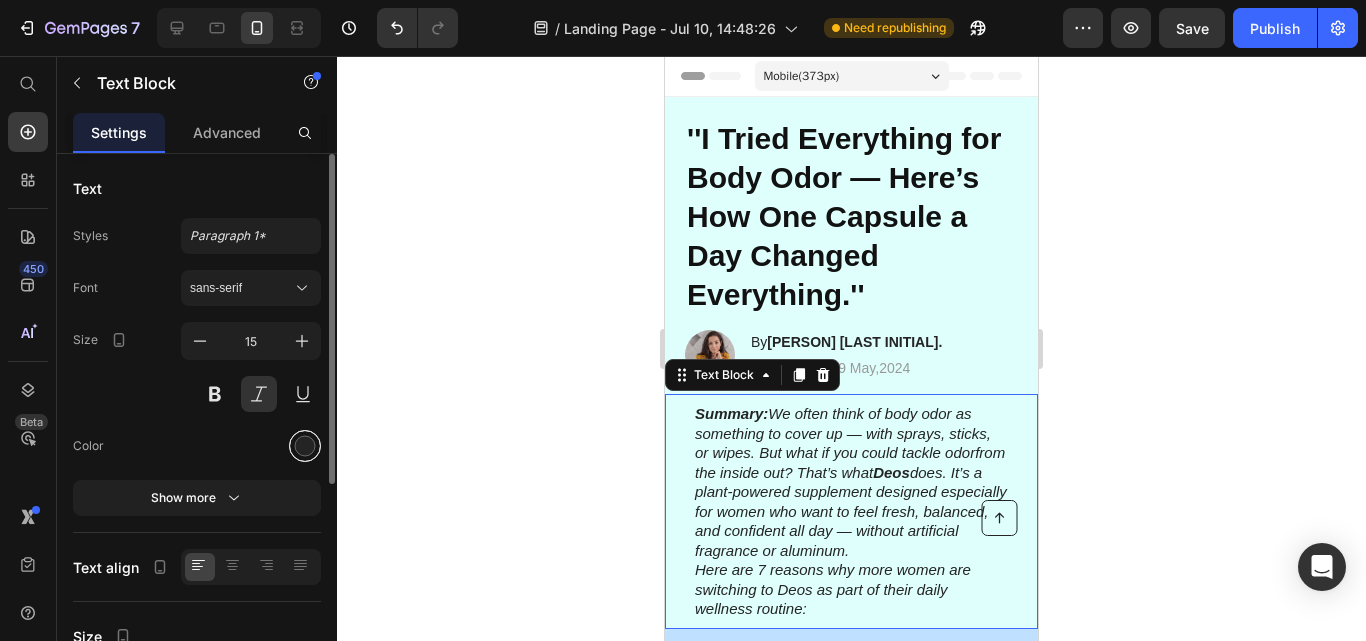 click at bounding box center (305, 446) 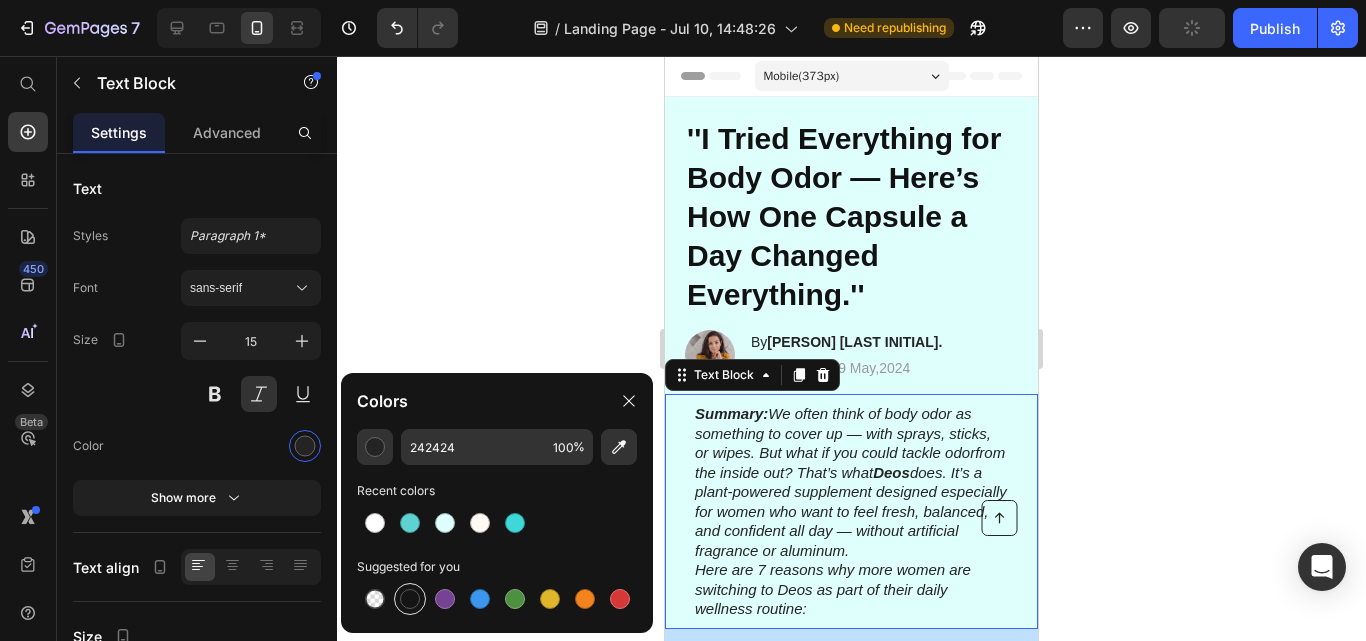 click at bounding box center [410, 599] 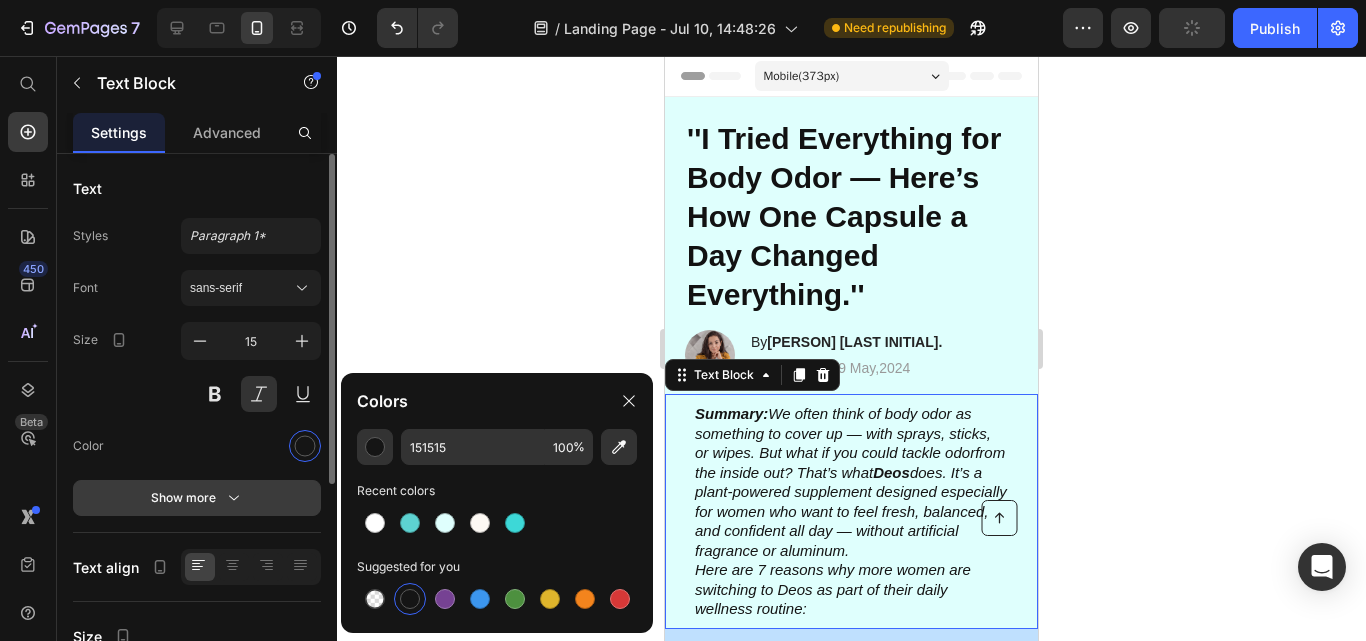 click on "Show more" at bounding box center [197, 498] 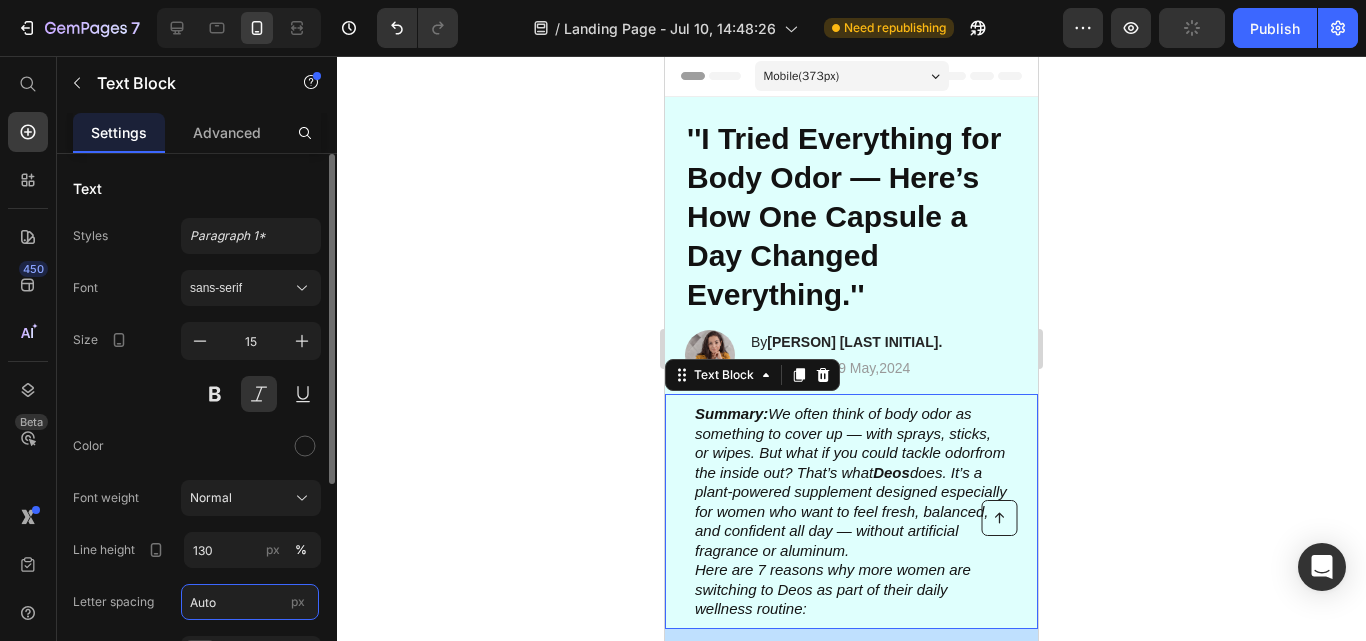 click on "Auto" at bounding box center [250, 602] 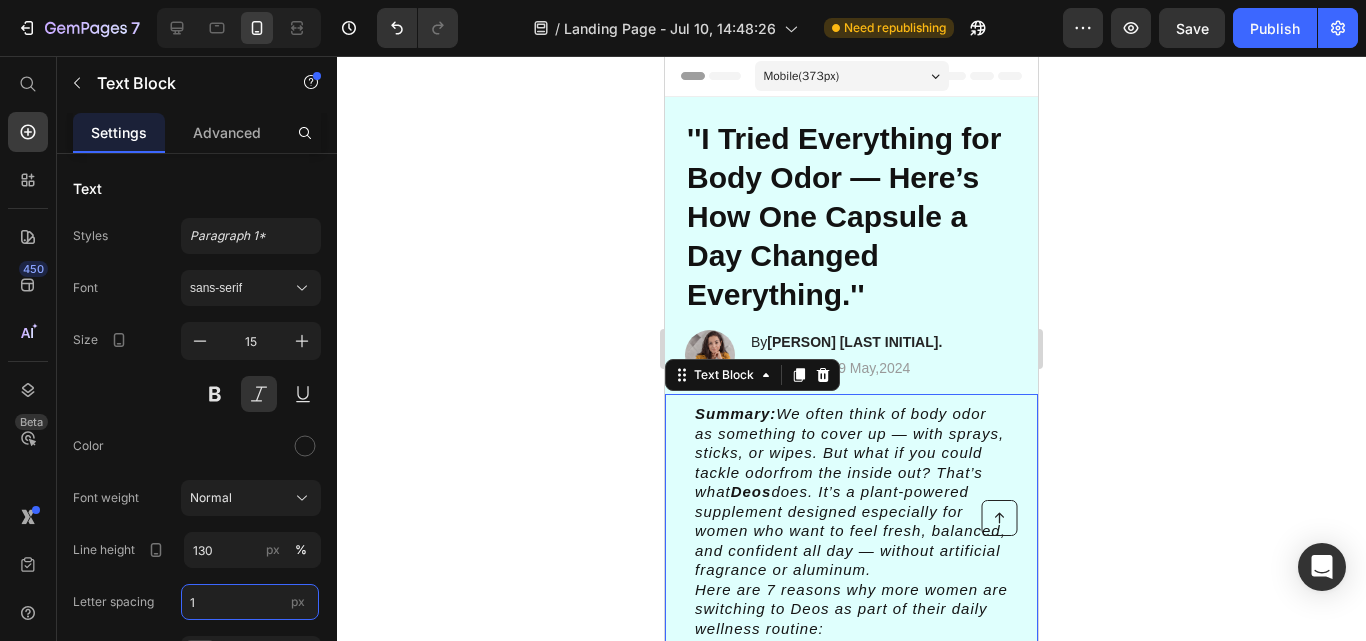 type on "1" 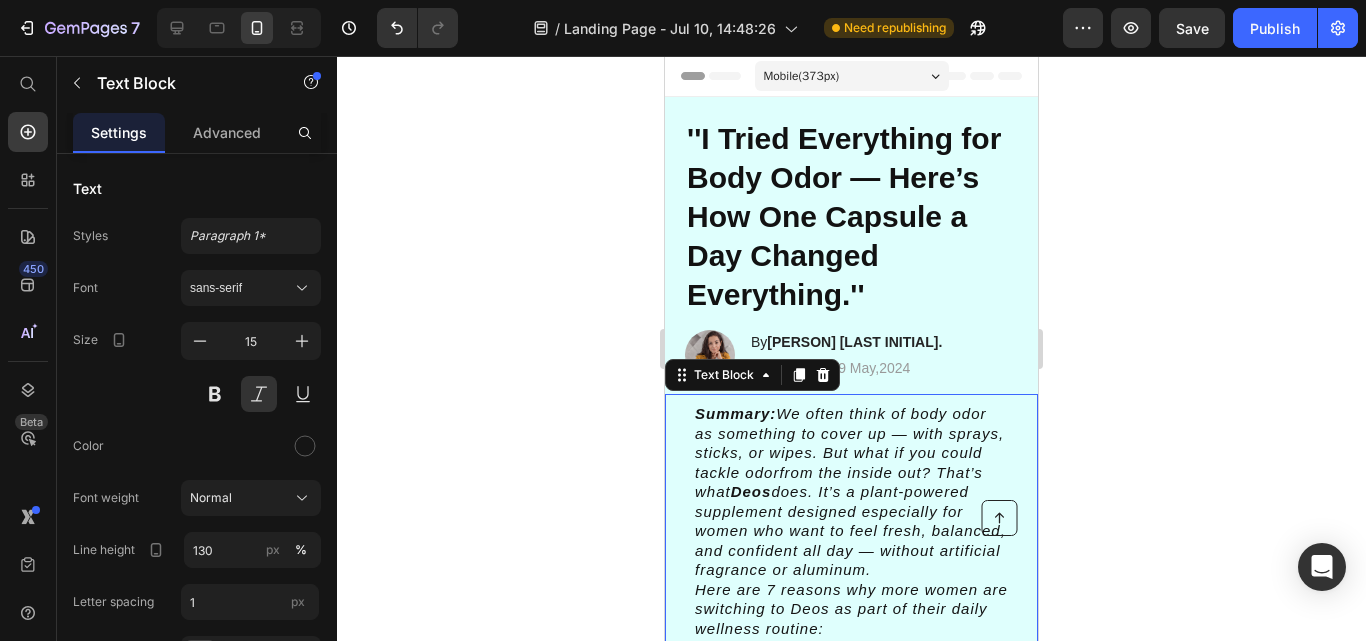 click 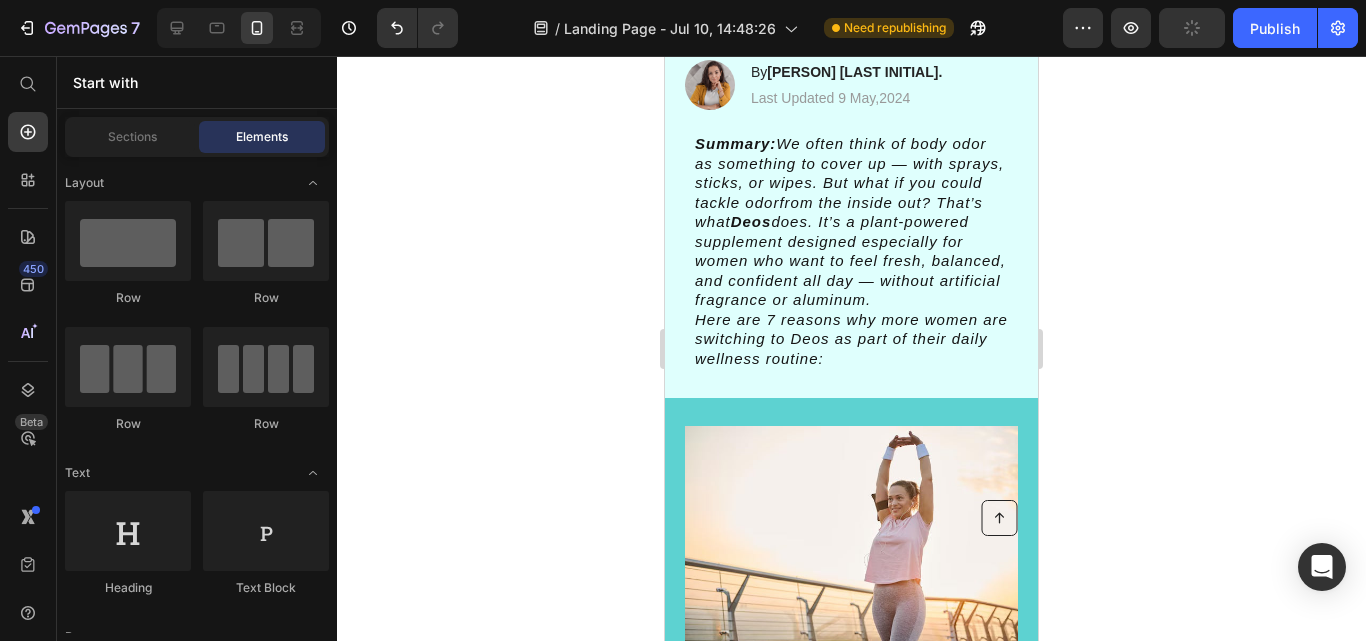 scroll, scrollTop: 281, scrollLeft: 0, axis: vertical 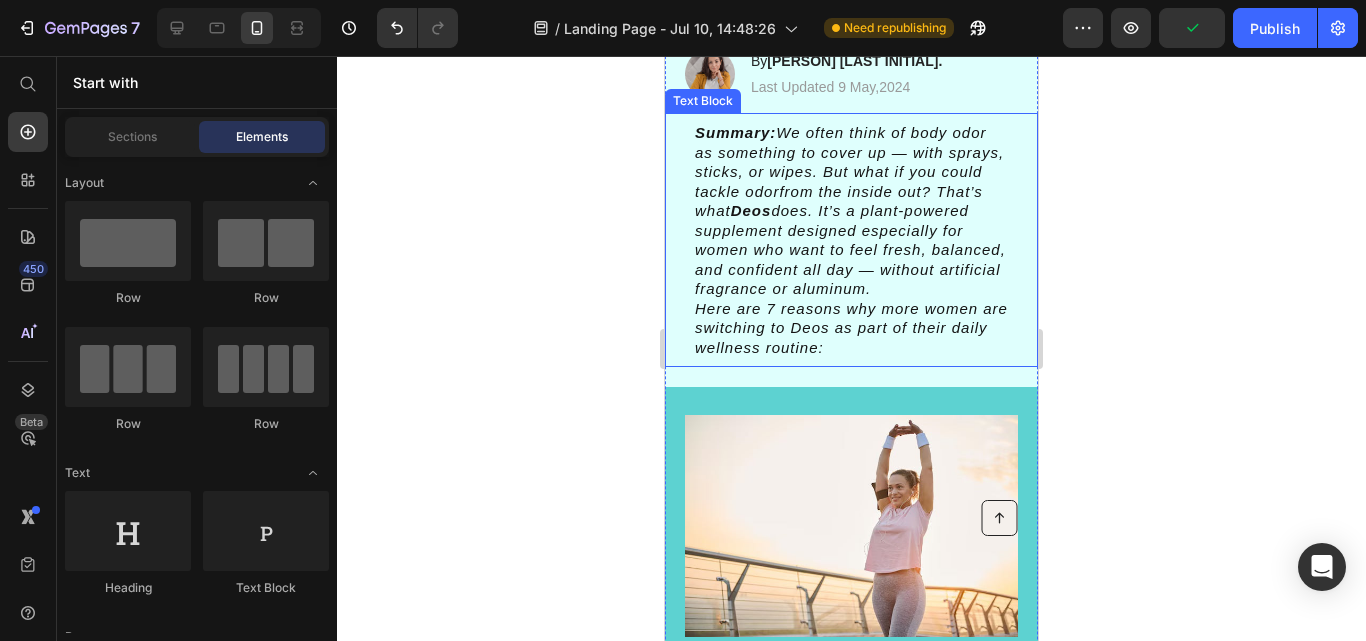 click on "Here are 7 reasons why more women are switching to Deos as part of their daily wellness routine:" at bounding box center (851, 328) 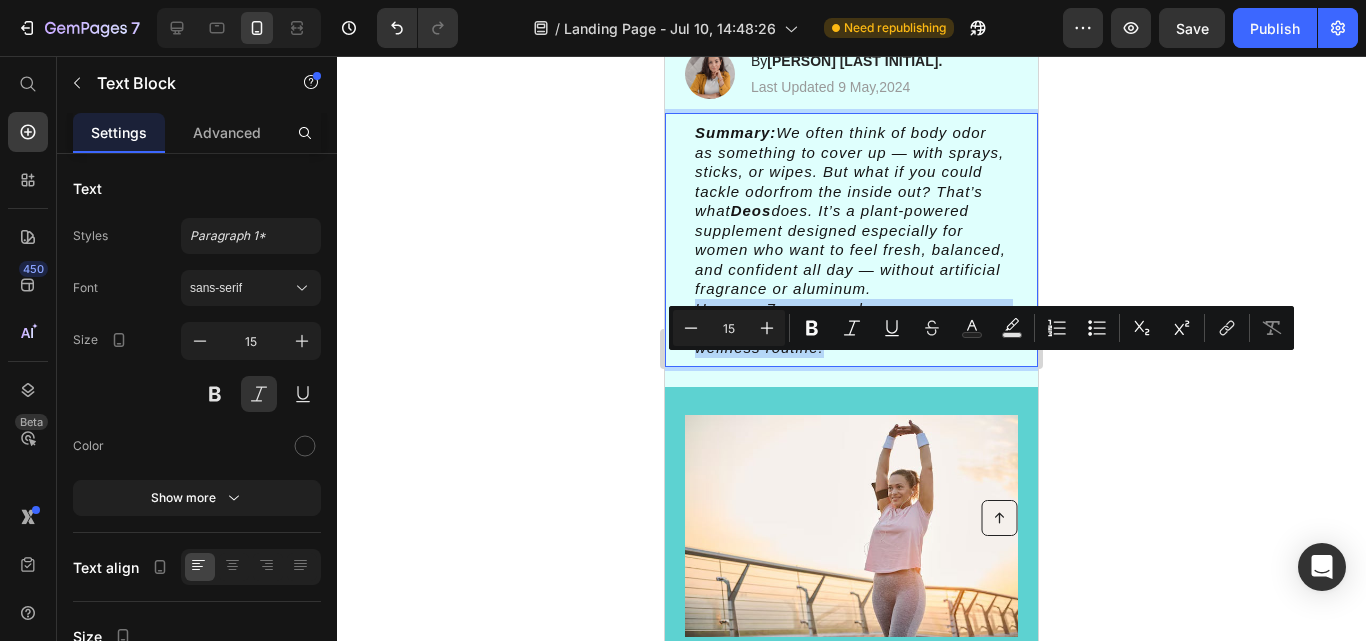 drag, startPoint x: 865, startPoint y: 406, endPoint x: 694, endPoint y: 368, distance: 175.17134 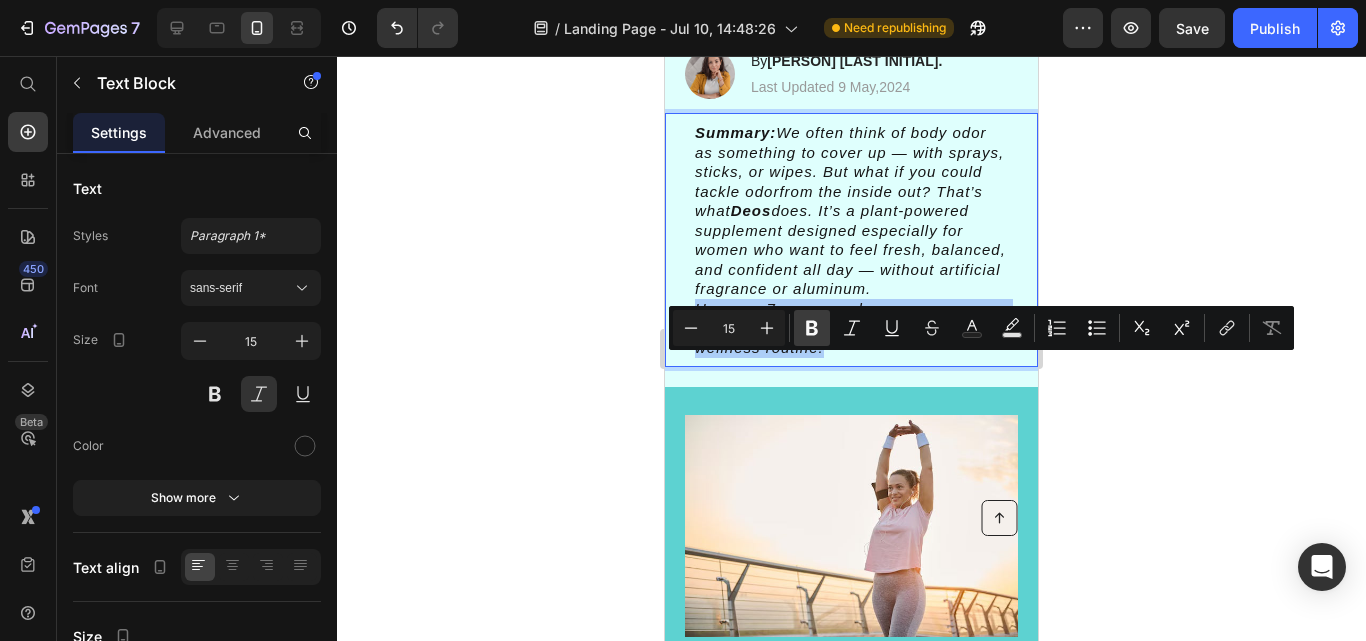 click 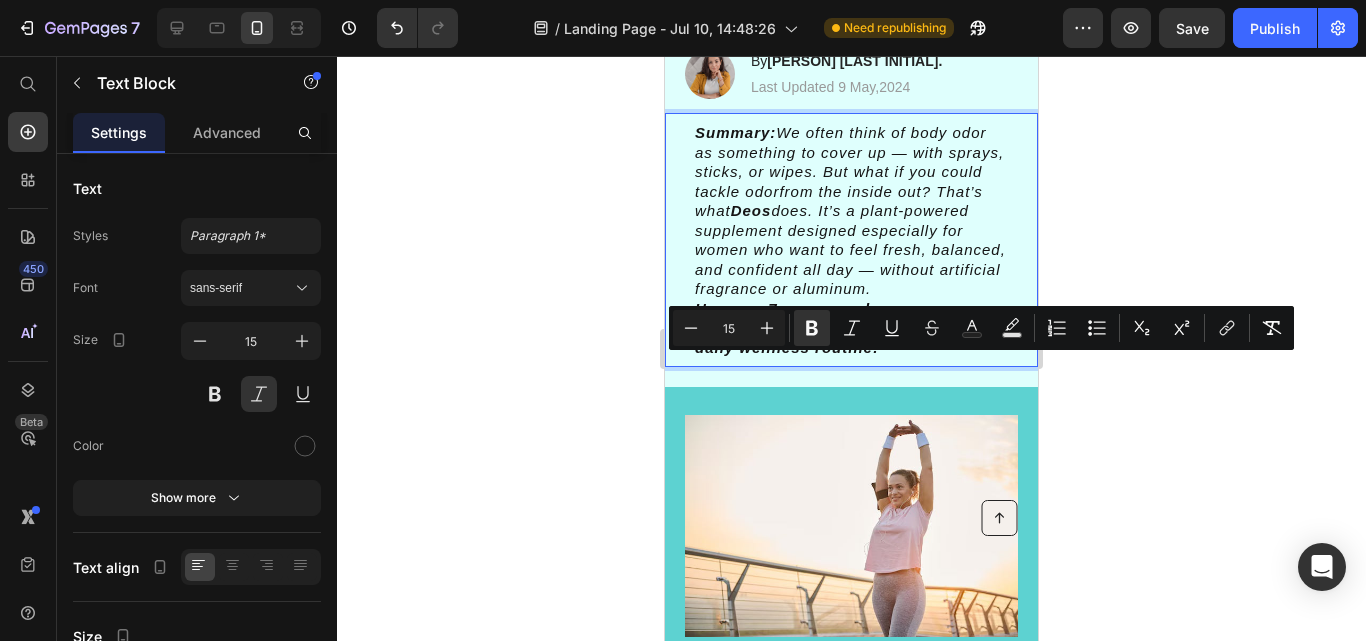 click 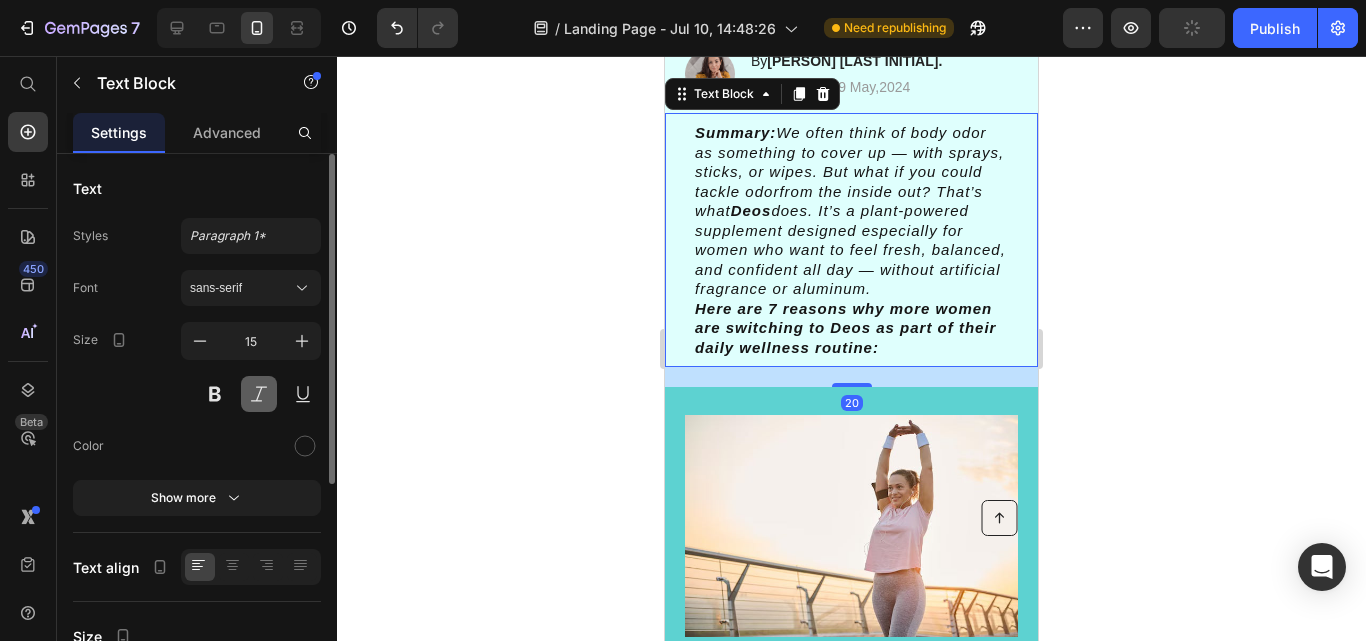click at bounding box center [259, 394] 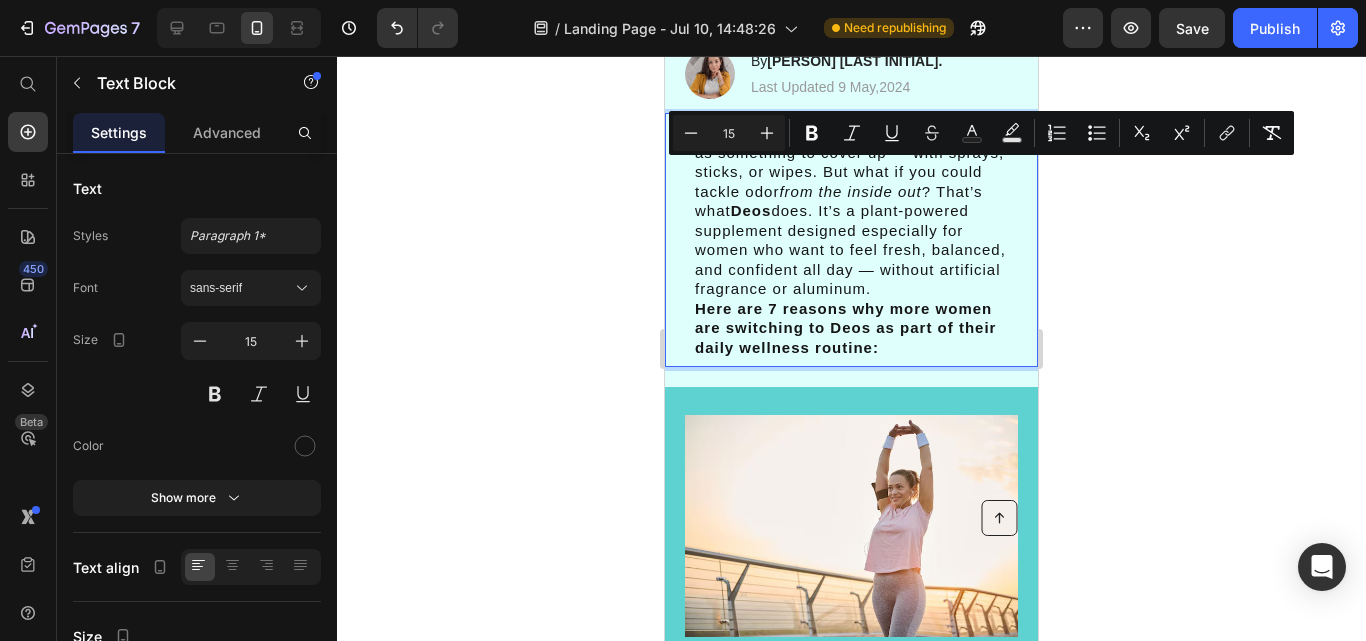 drag, startPoint x: 774, startPoint y: 351, endPoint x: 786, endPoint y: 176, distance: 175.41095 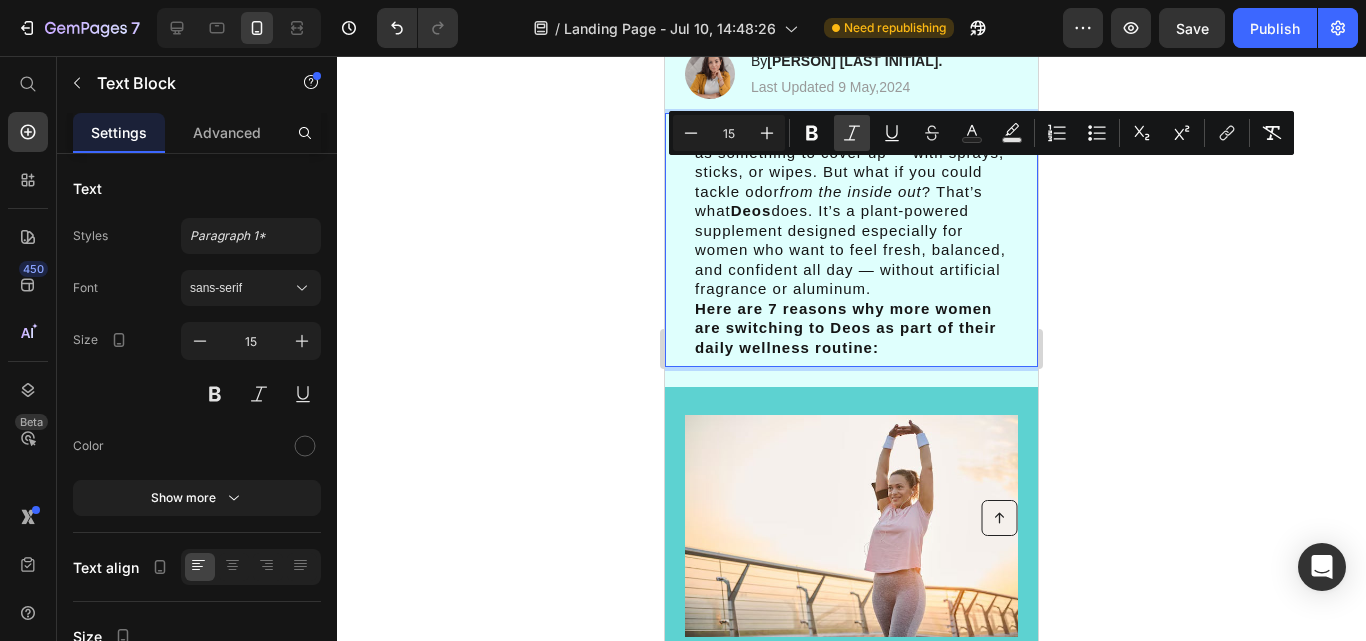 click 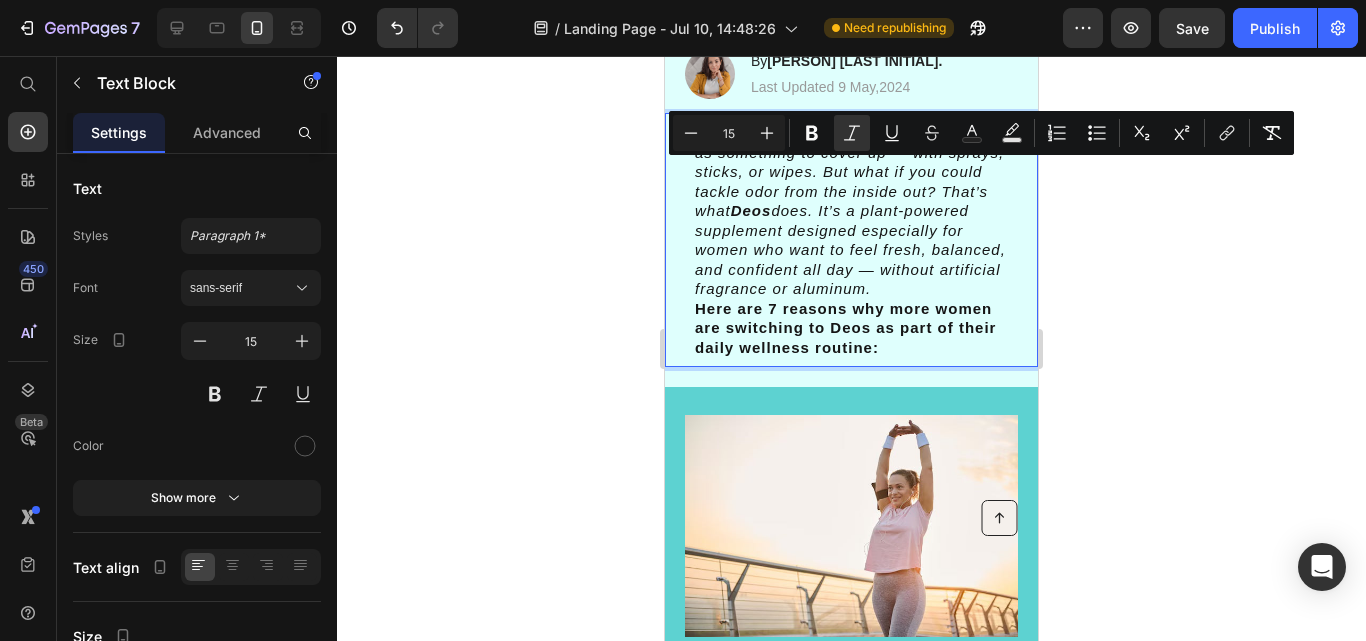 click 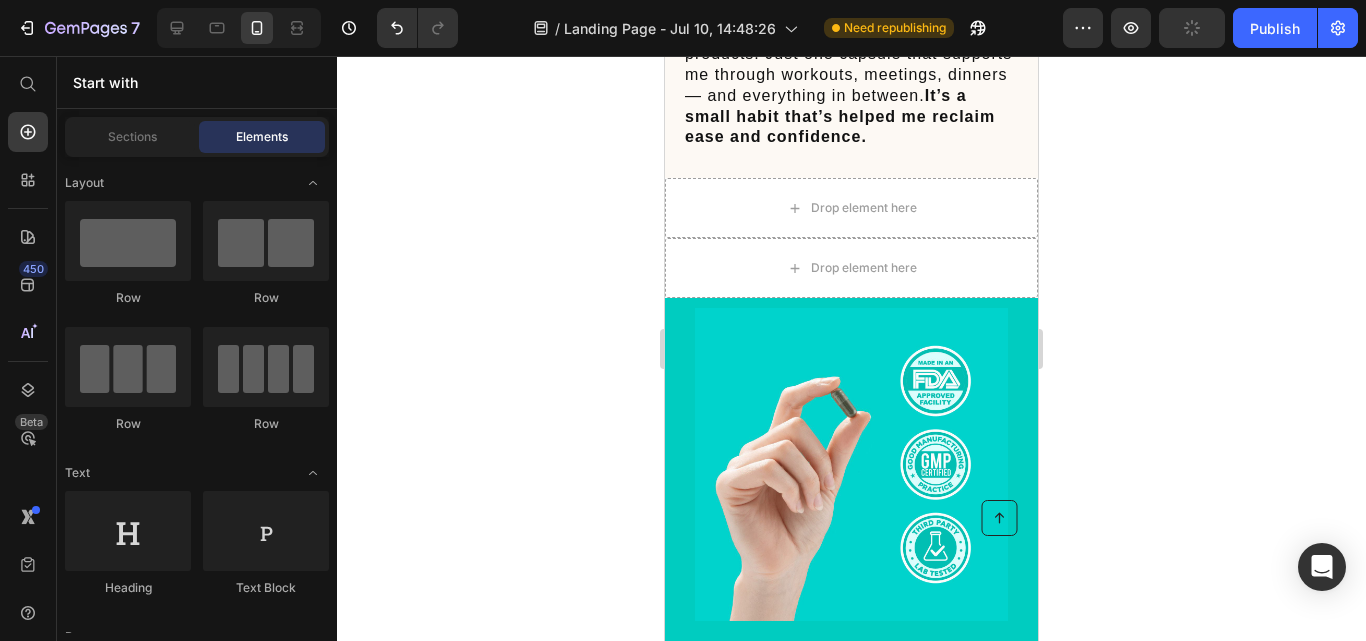 scroll, scrollTop: 5943, scrollLeft: 0, axis: vertical 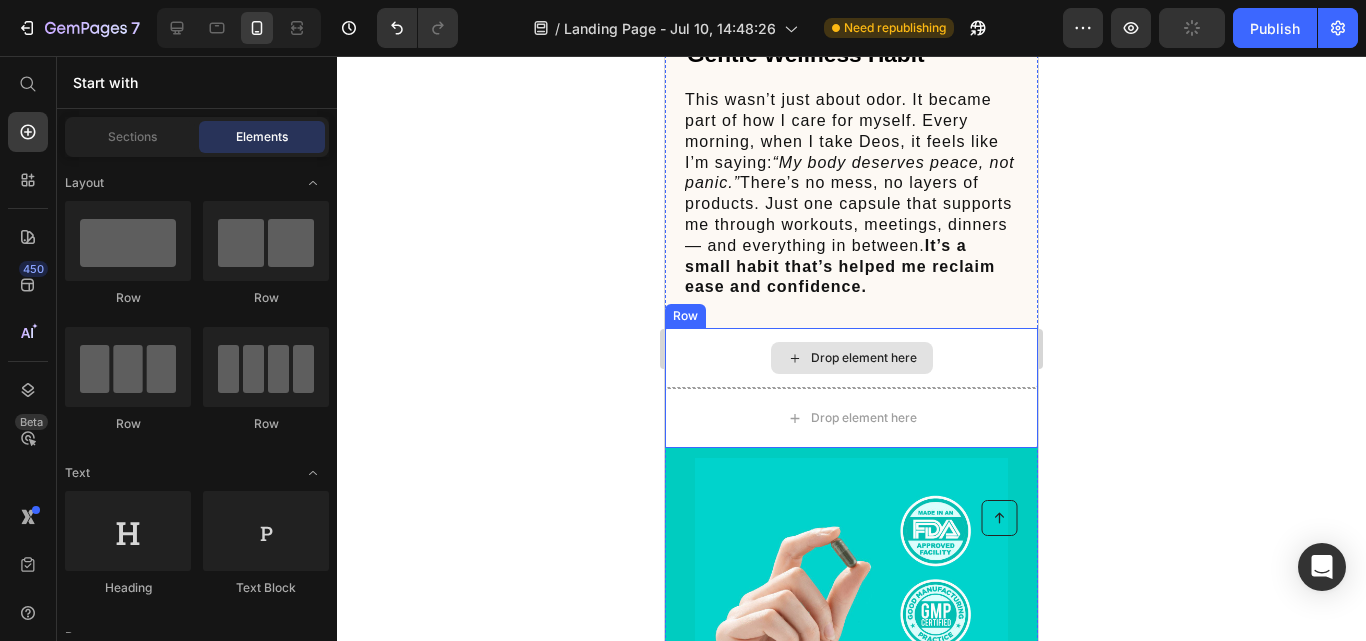 click on "Drop element here" at bounding box center (852, 358) 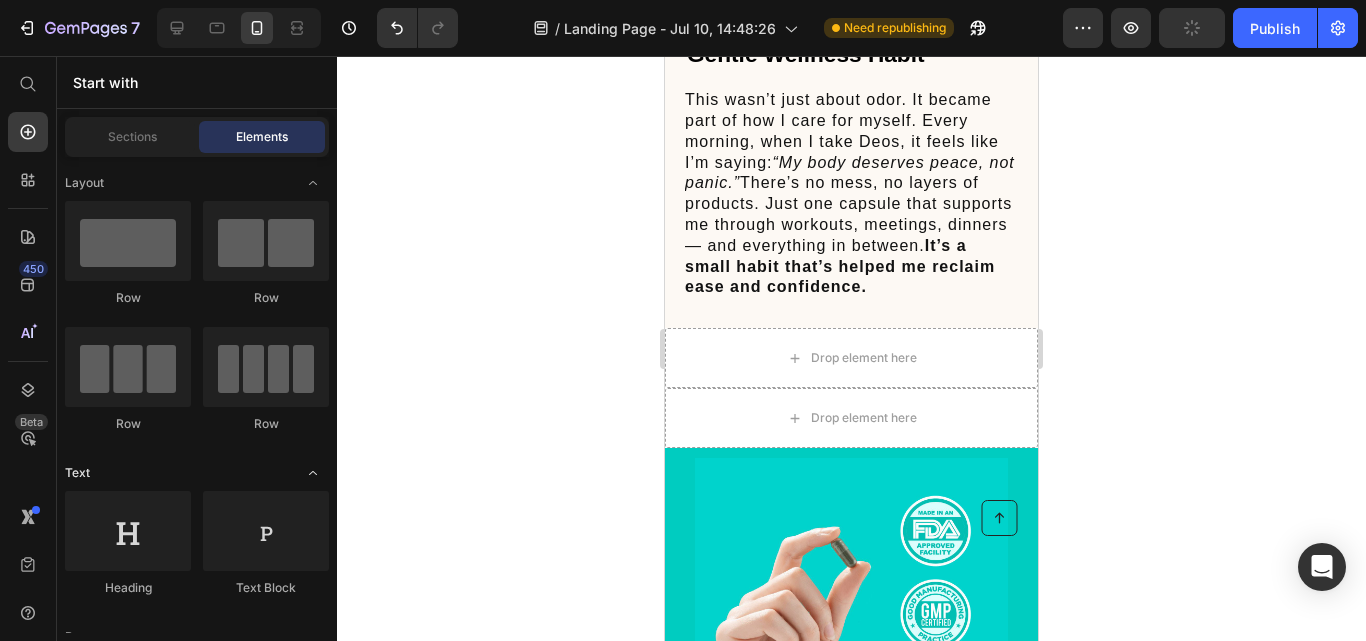 click on "Text" 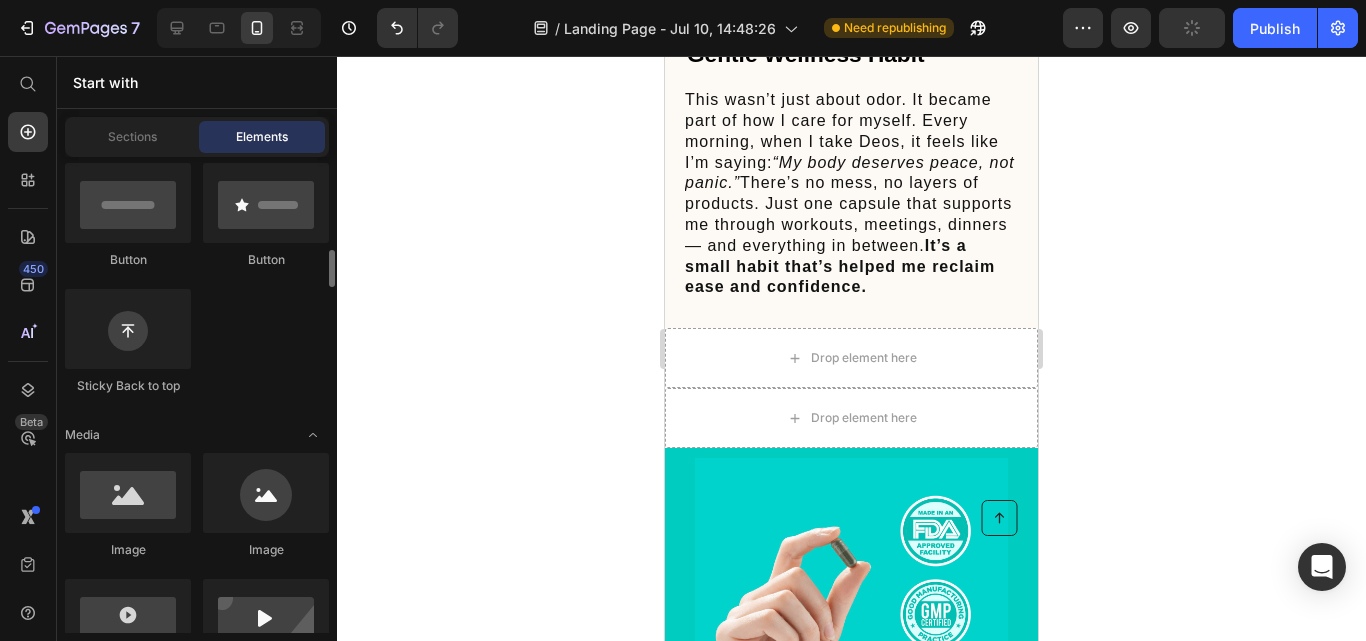 scroll, scrollTop: 420, scrollLeft: 0, axis: vertical 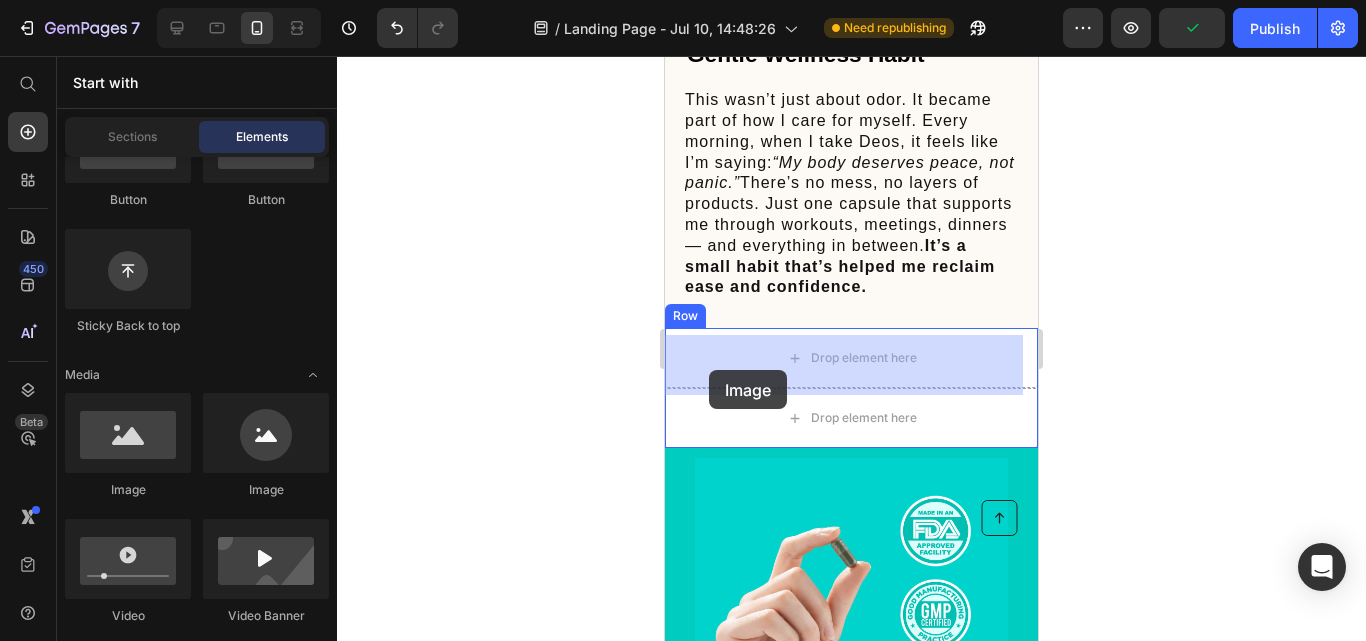 drag, startPoint x: 745, startPoint y: 503, endPoint x: 709, endPoint y: 370, distance: 137.78607 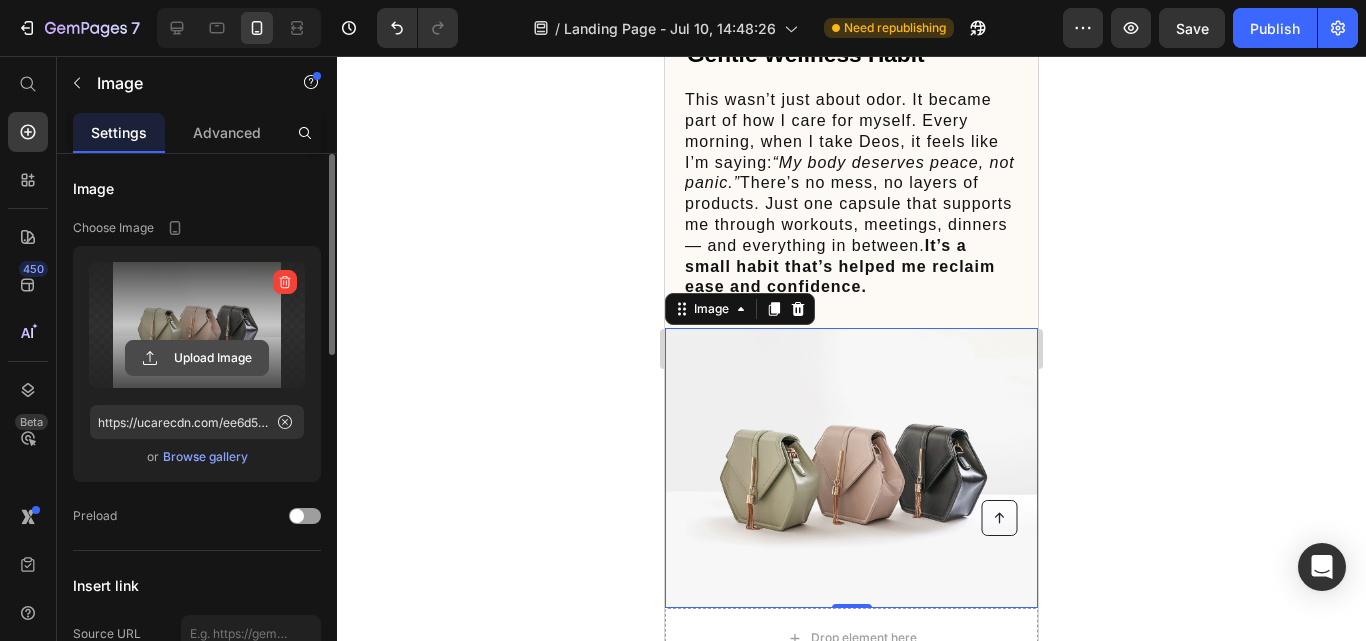 click 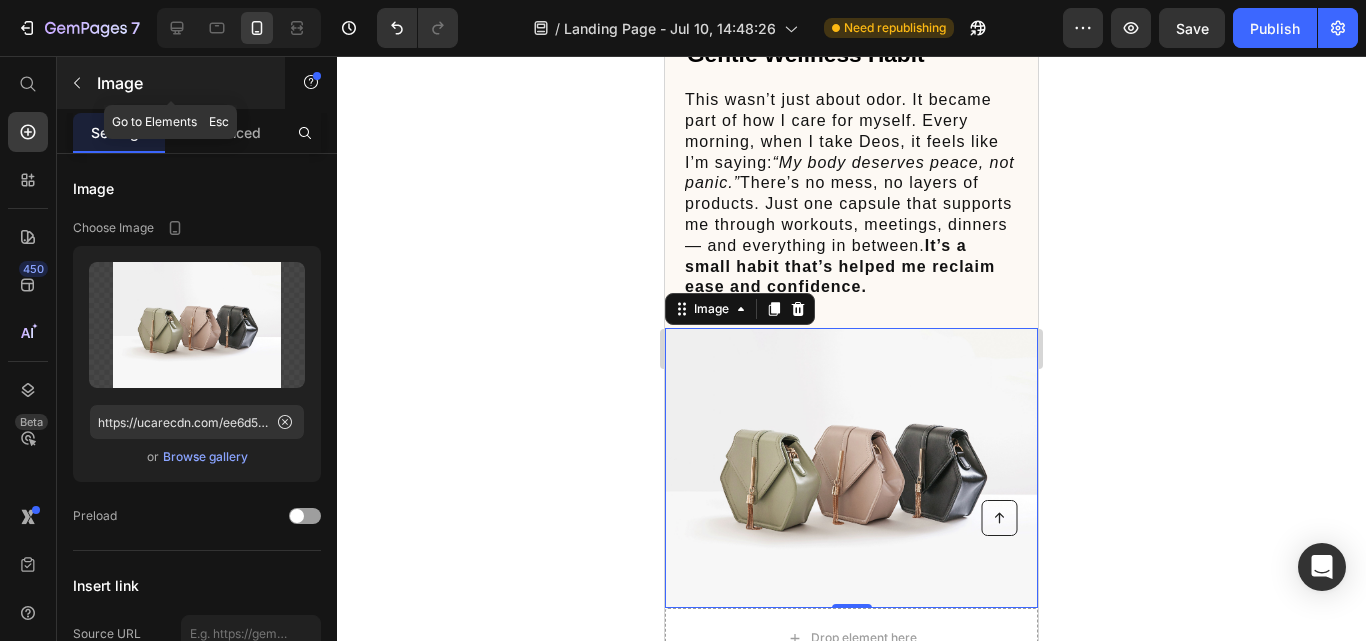 click 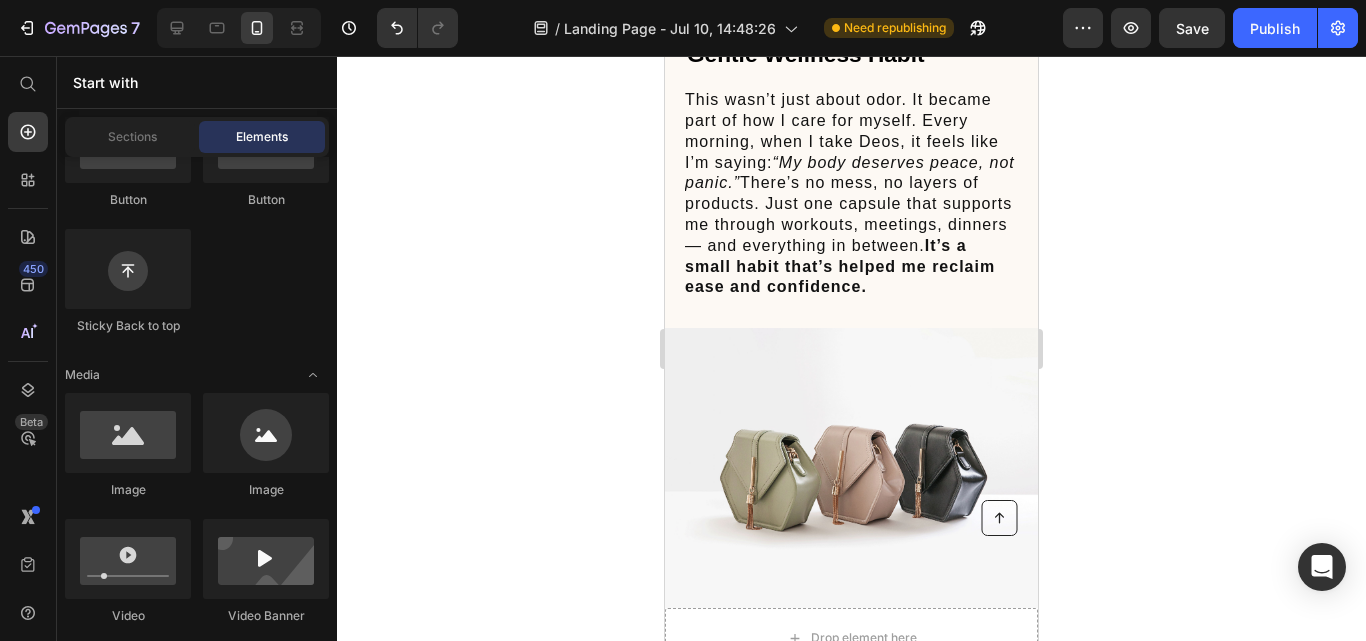 click on "Button
Button
Sticky Back to top" 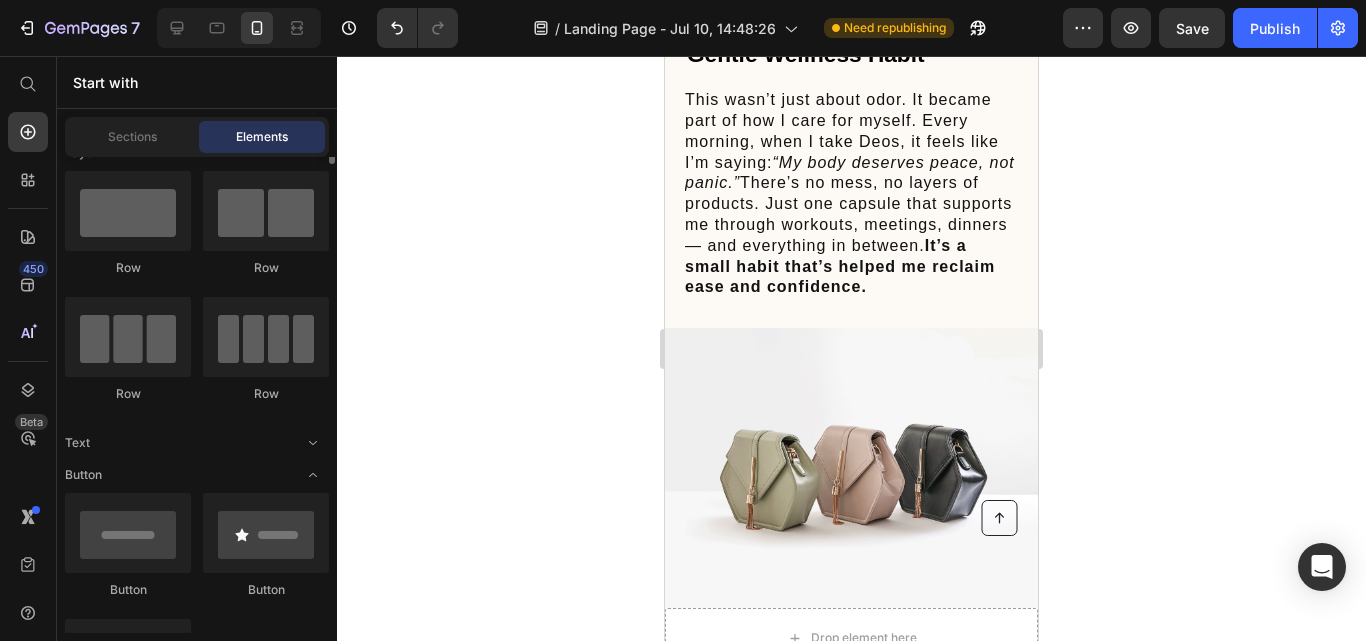scroll, scrollTop: 0, scrollLeft: 0, axis: both 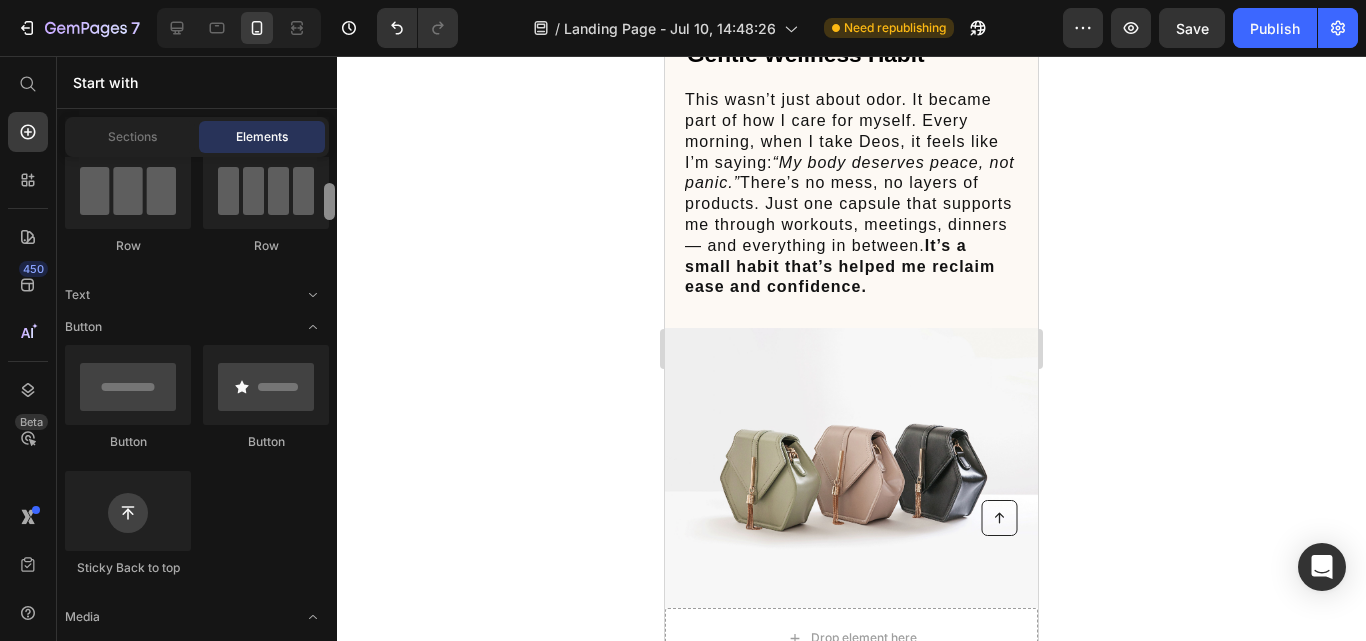 drag, startPoint x: 326, startPoint y: 177, endPoint x: 329, endPoint y: 191, distance: 14.3178215 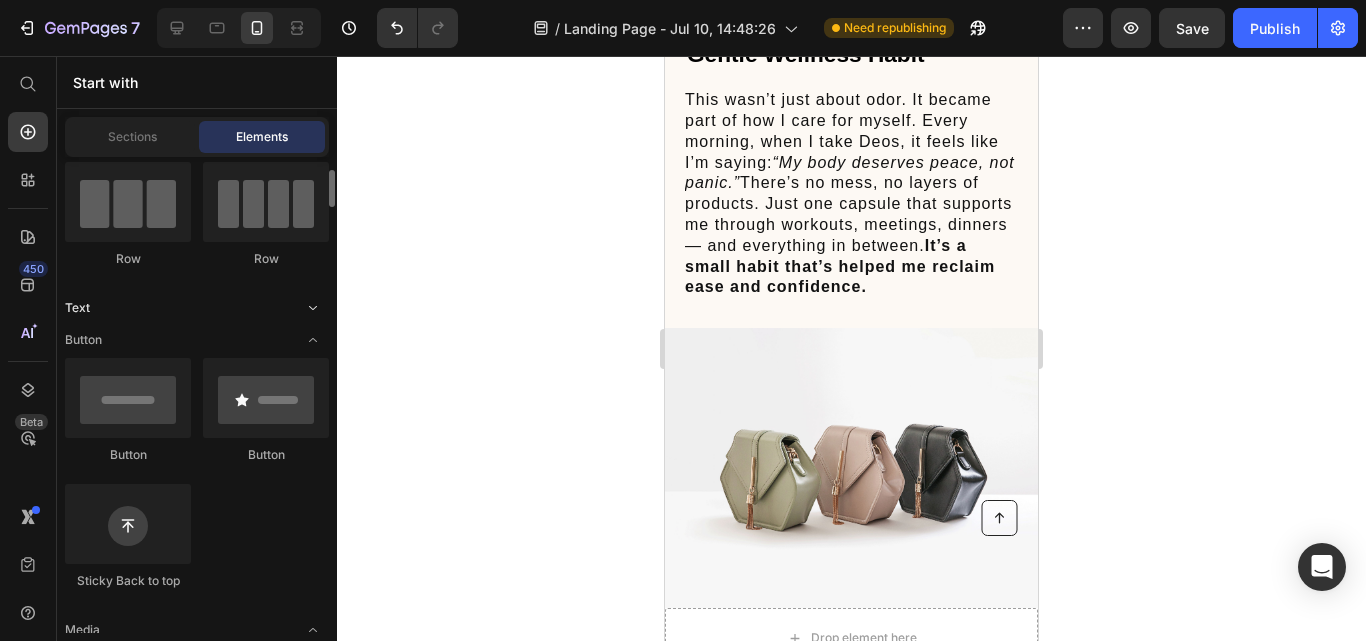 click 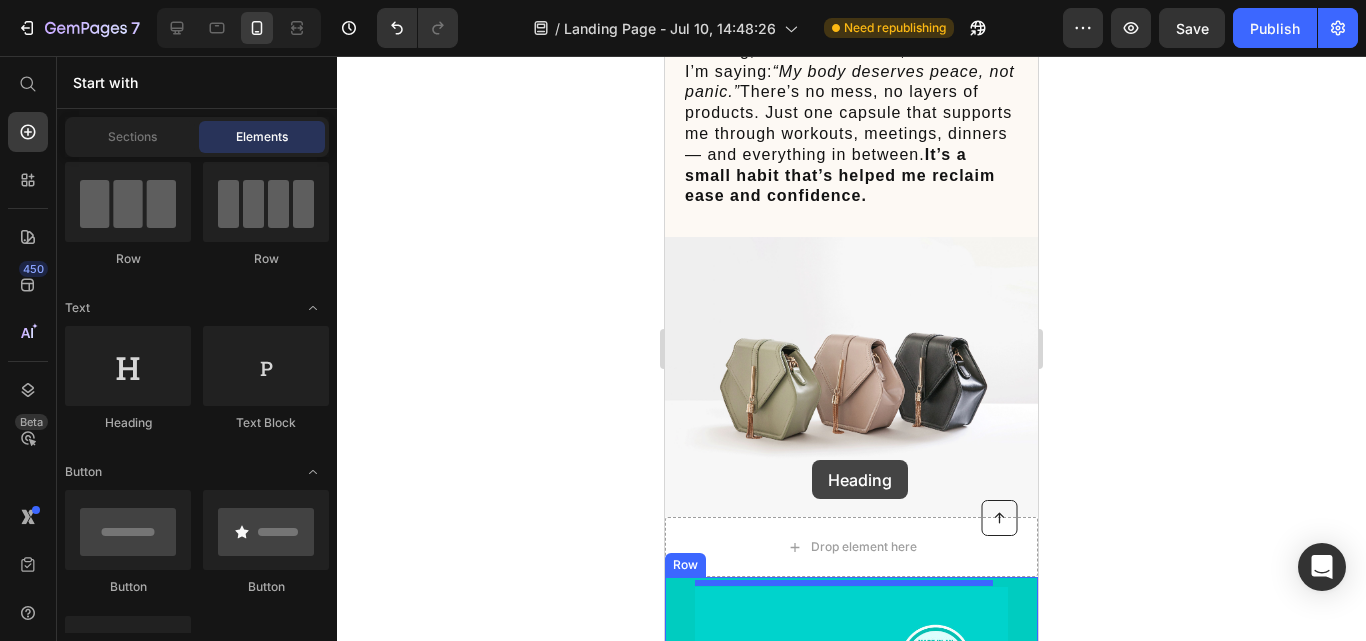 scroll, scrollTop: 6125, scrollLeft: 0, axis: vertical 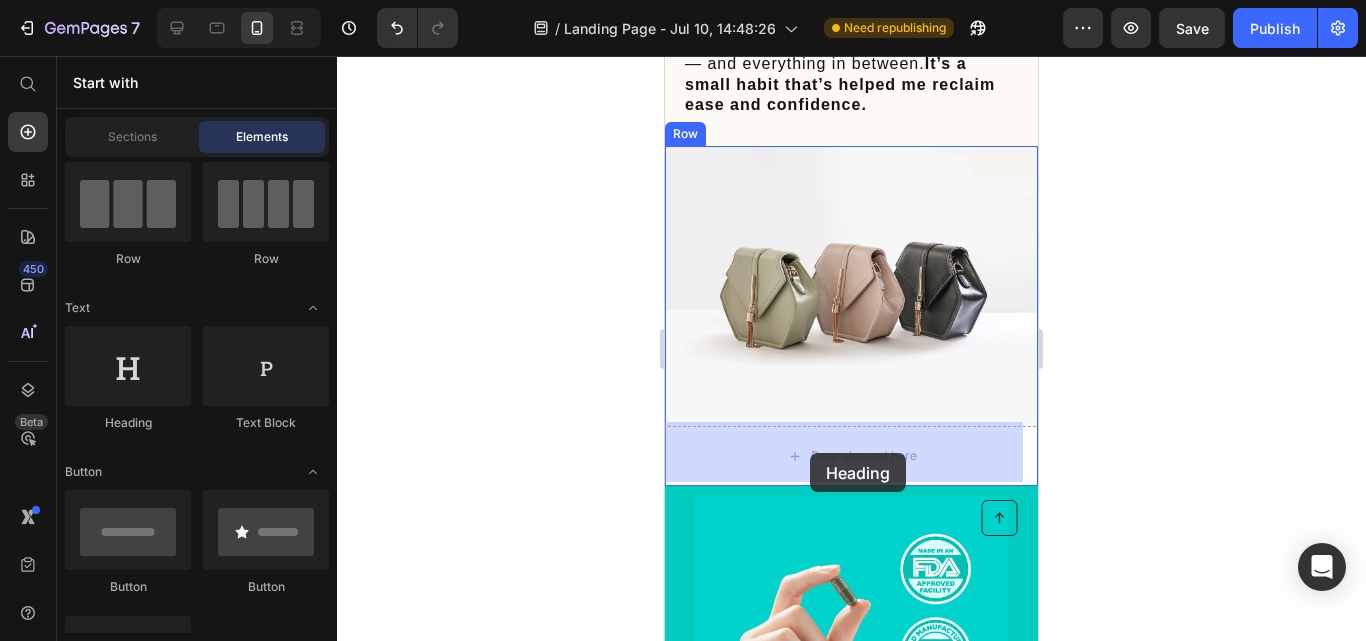 drag, startPoint x: 789, startPoint y: 437, endPoint x: 1084, endPoint y: 498, distance: 301.24075 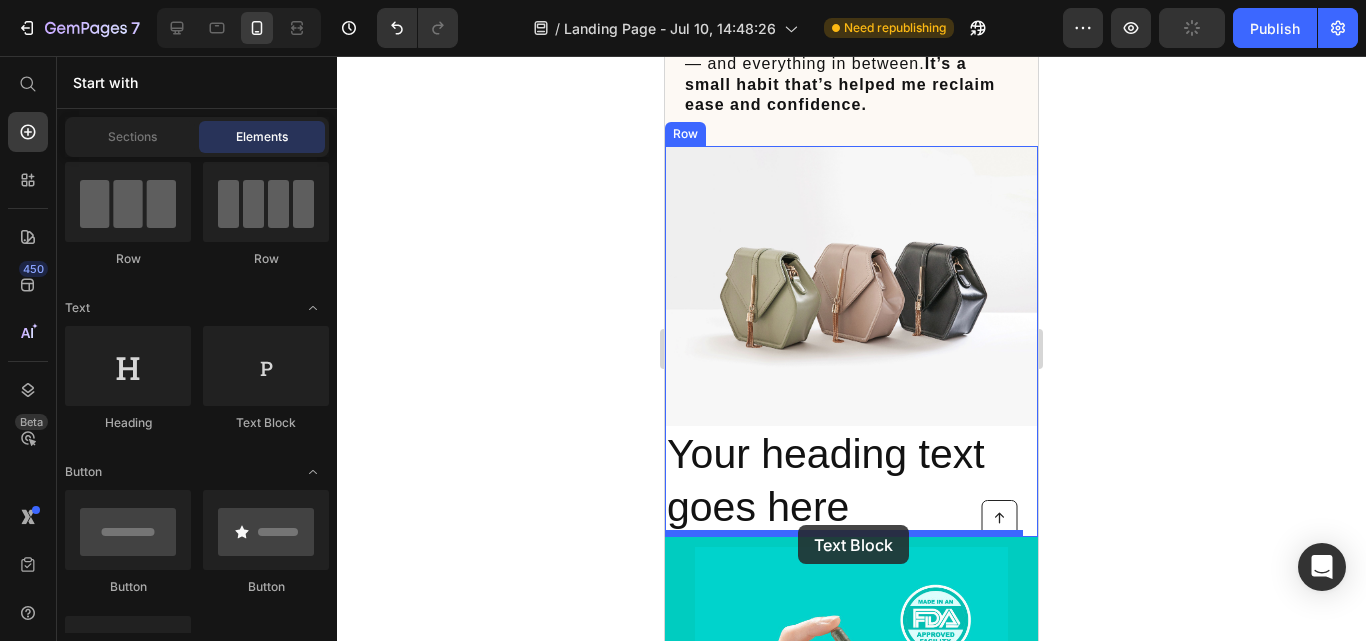 drag, startPoint x: 908, startPoint y: 457, endPoint x: 798, endPoint y: 525, distance: 129.3213 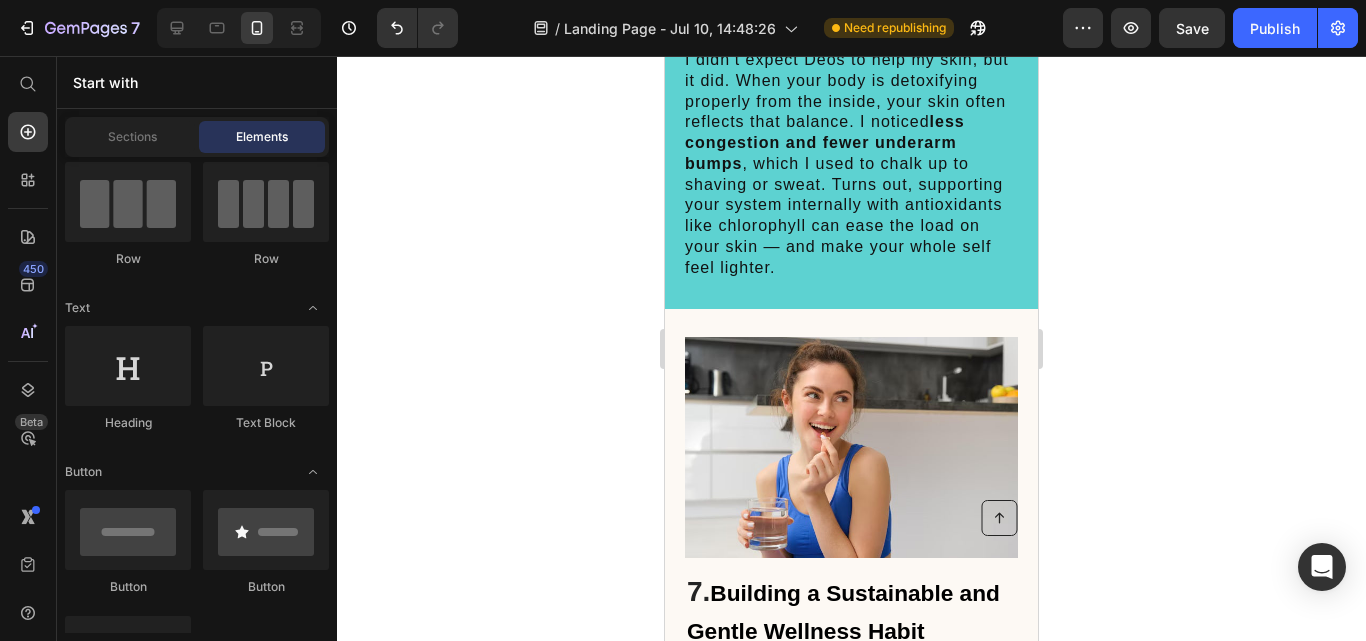 scroll, scrollTop: 4821, scrollLeft: 0, axis: vertical 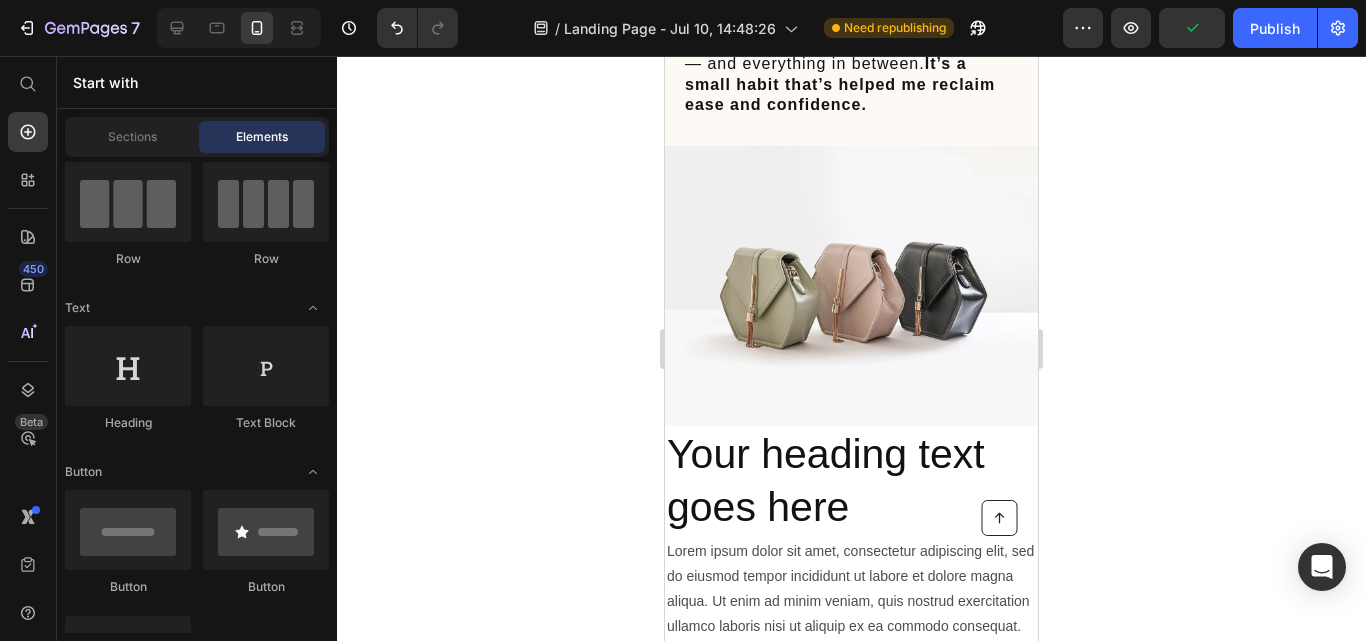 drag, startPoint x: 1029, startPoint y: 366, endPoint x: 1704, endPoint y: 582, distance: 708.71783 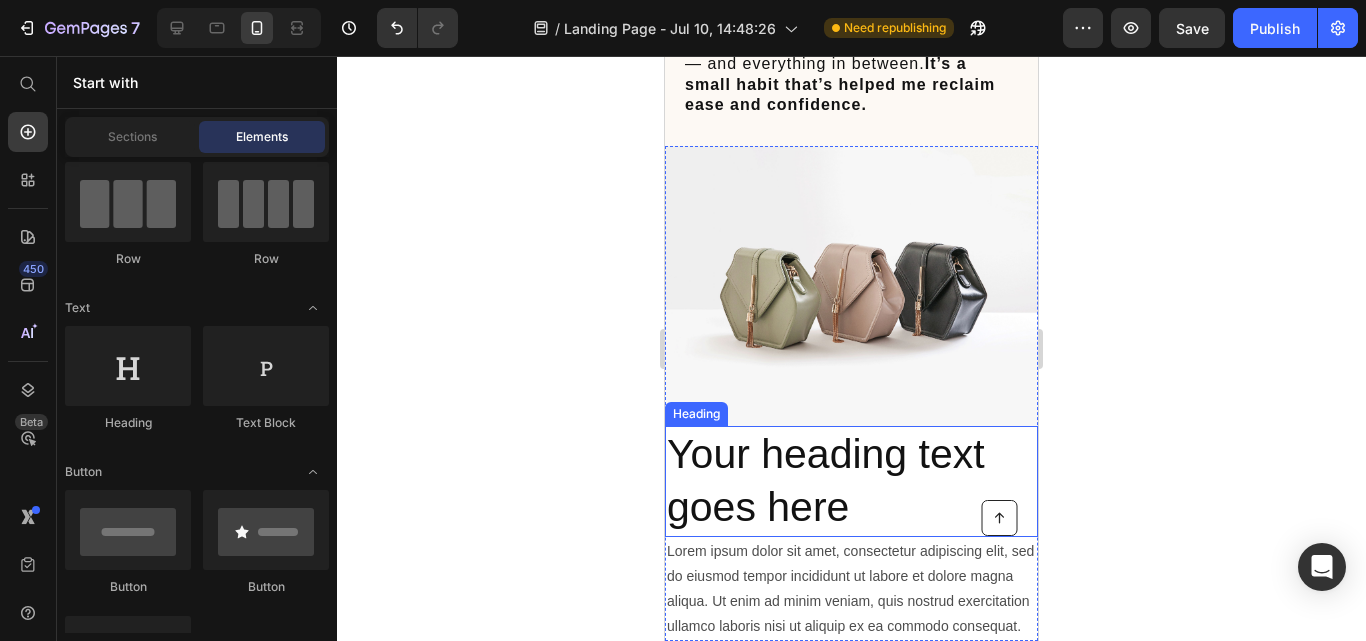 click on "Your heading text goes here" at bounding box center [851, 481] 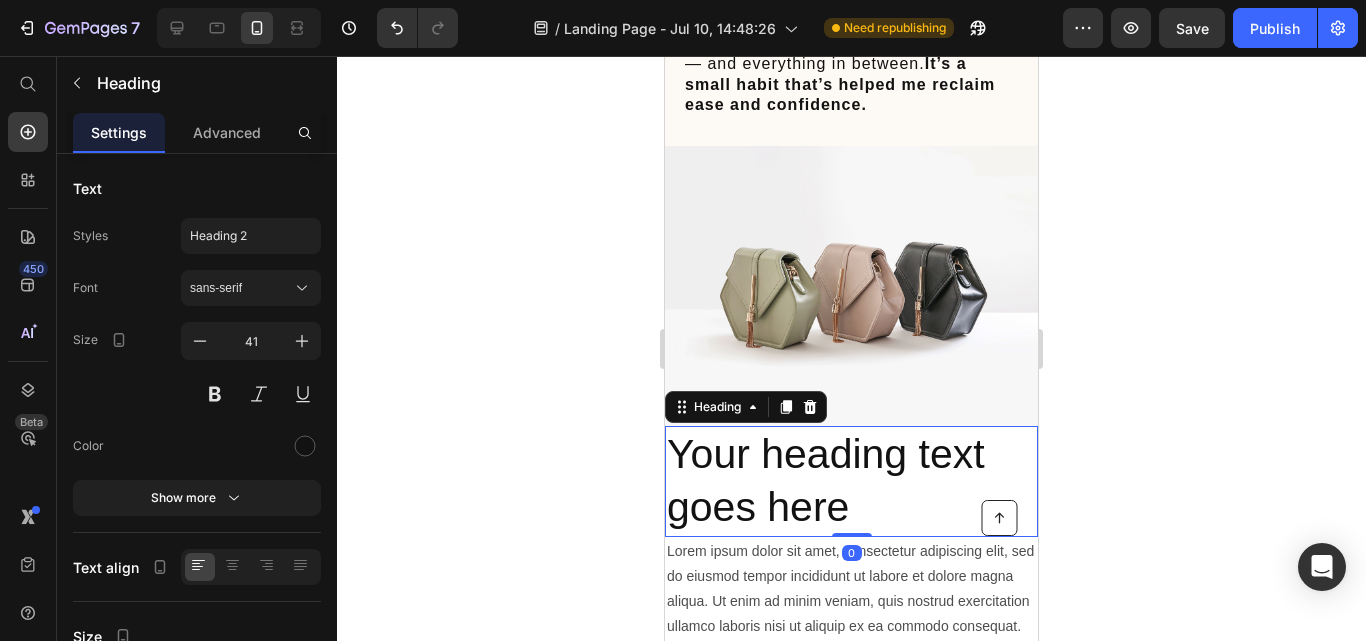 click on "Your heading text goes here" at bounding box center [851, 481] 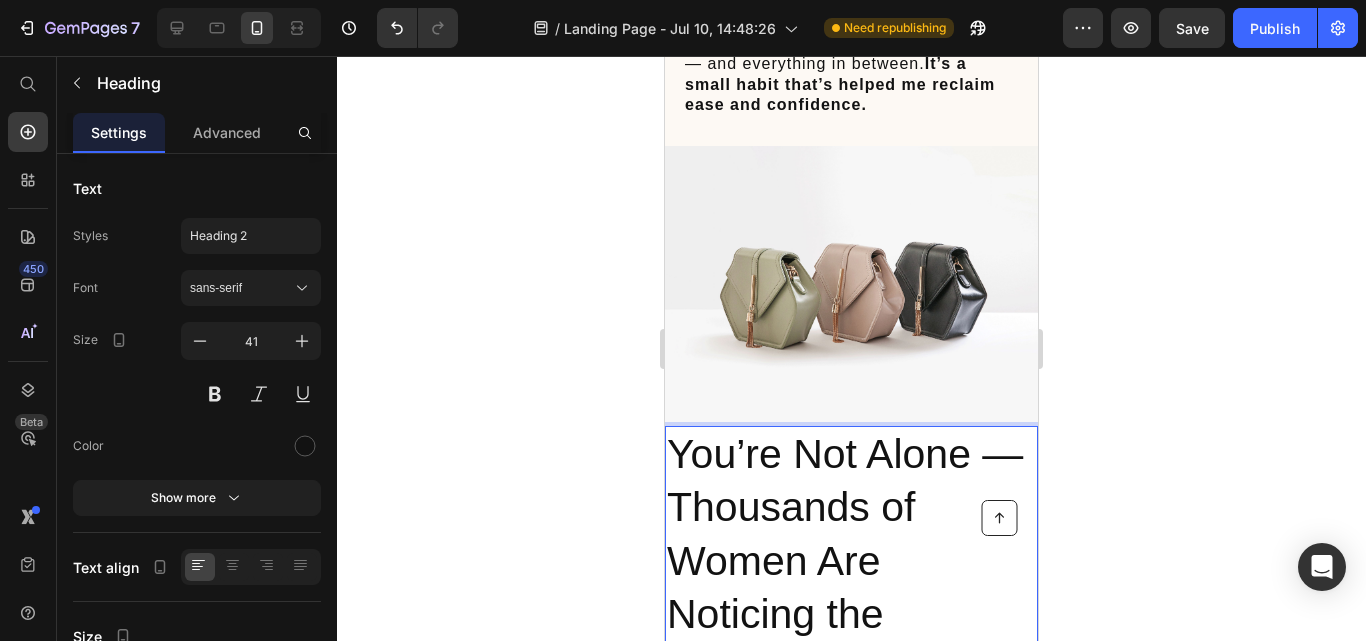 scroll, scrollTop: 6190, scrollLeft: 0, axis: vertical 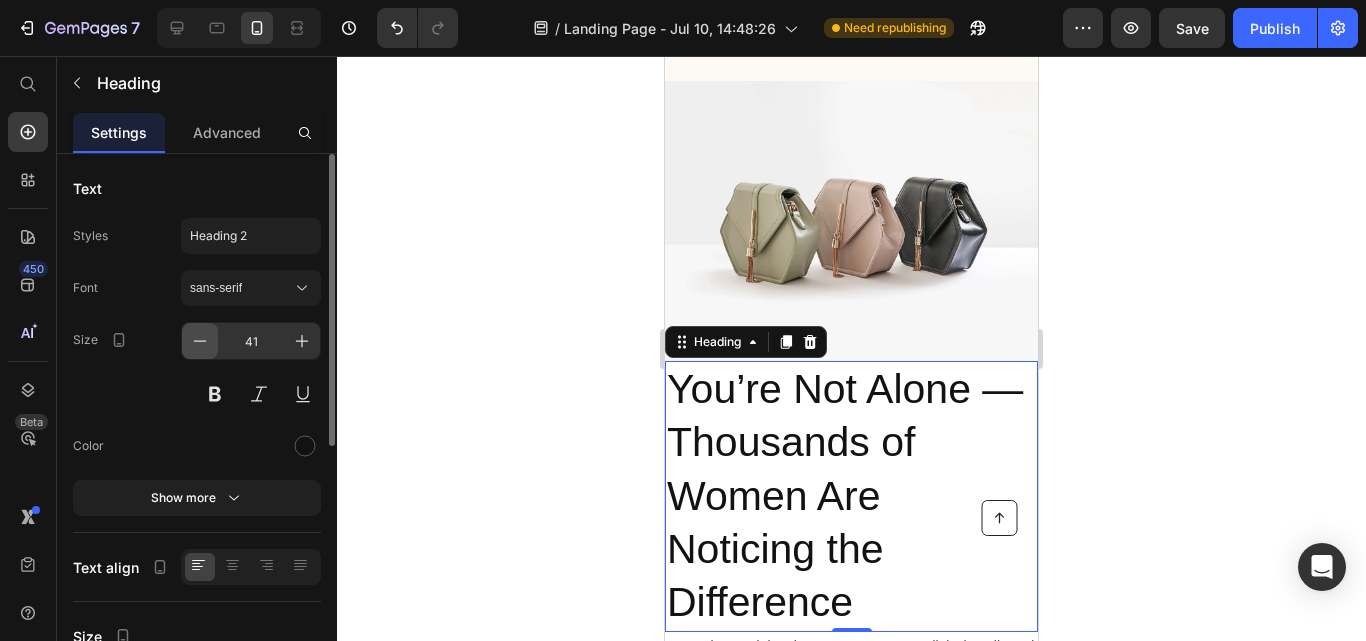 click 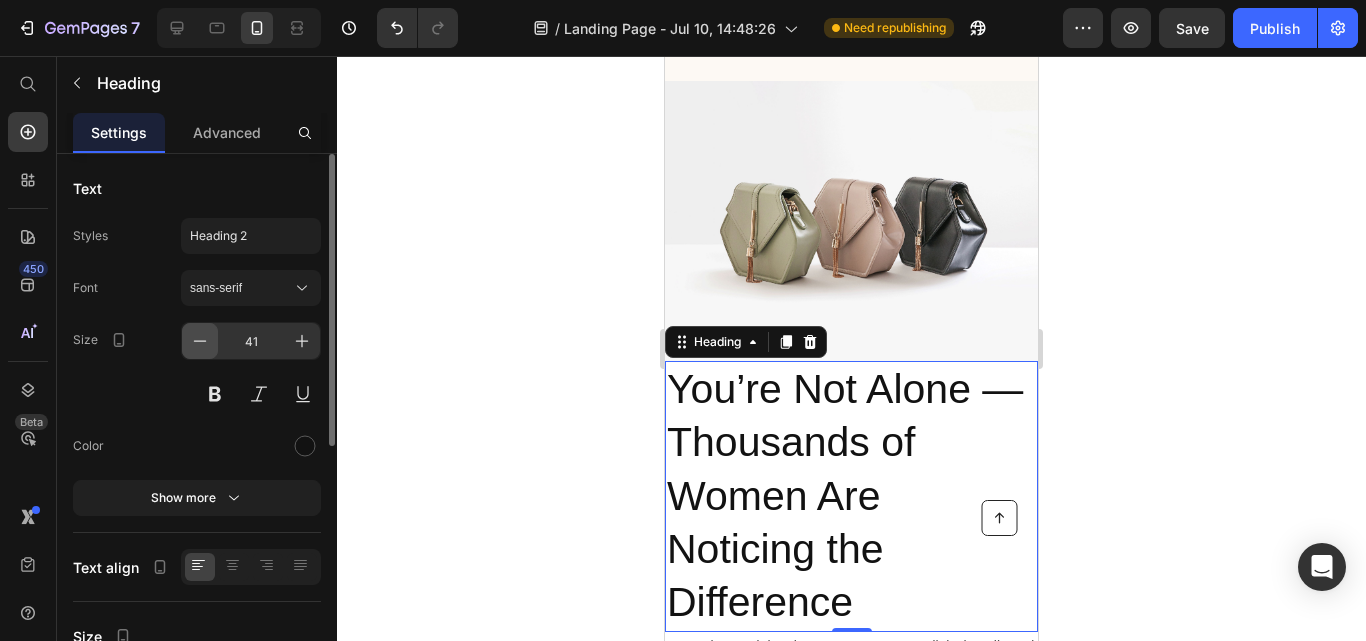 click 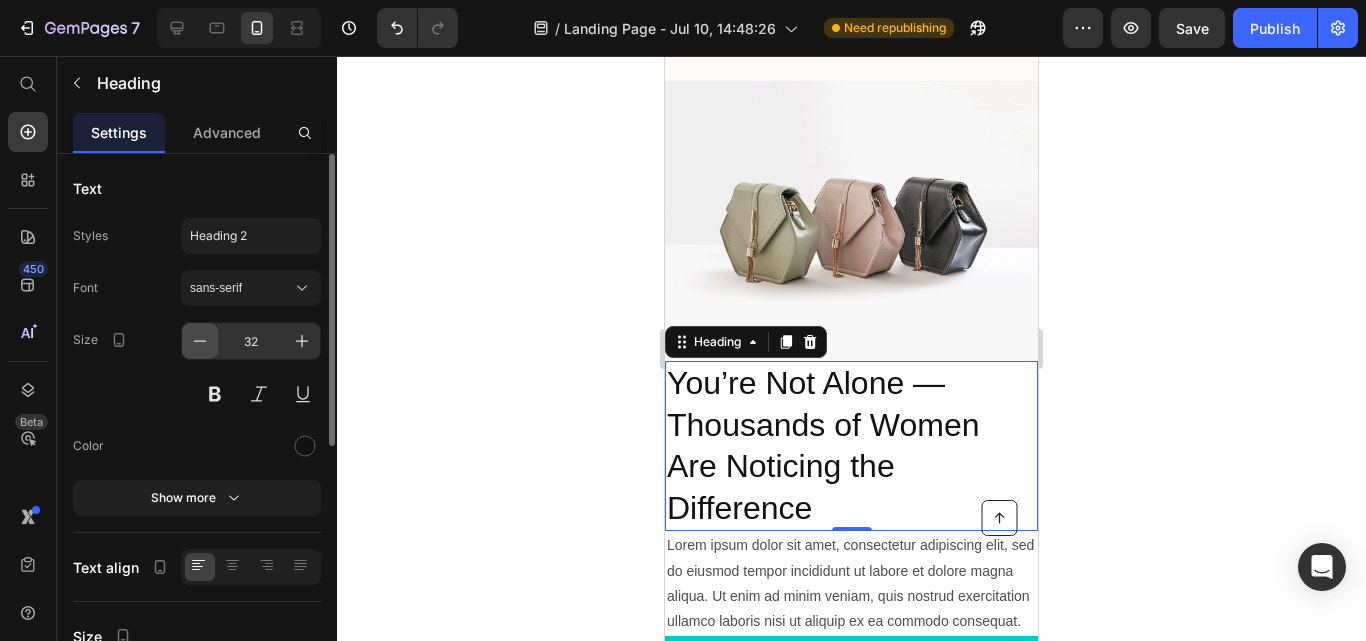 click 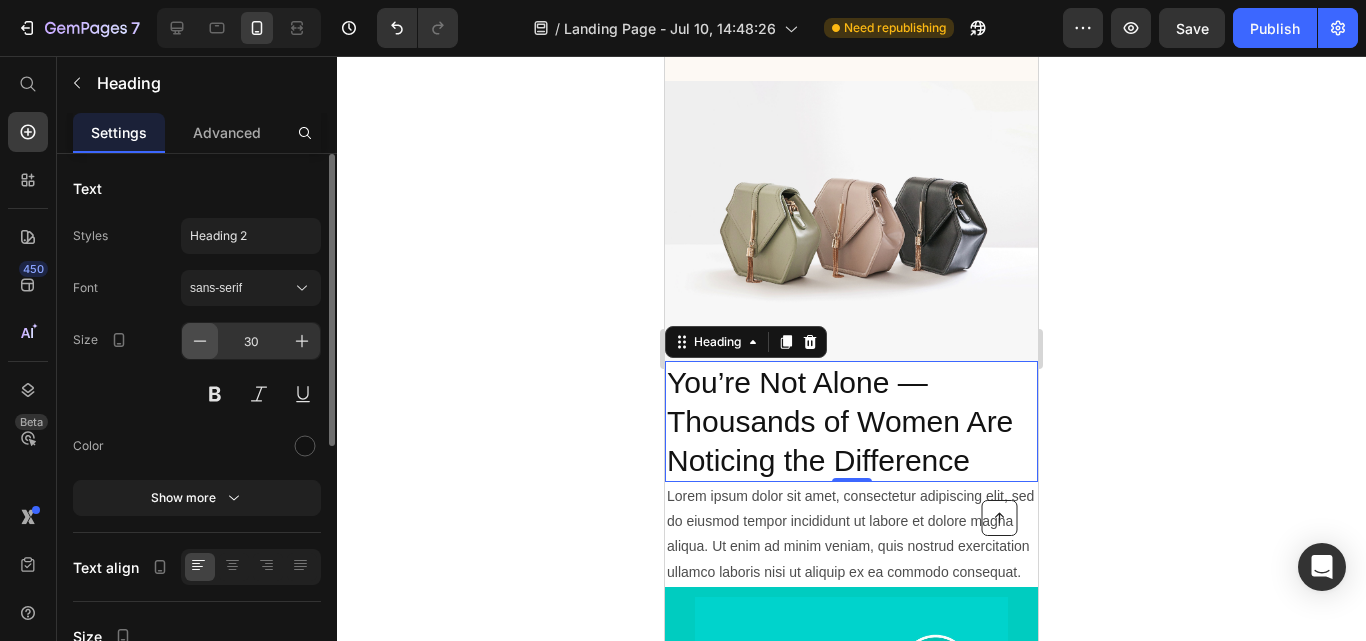 click 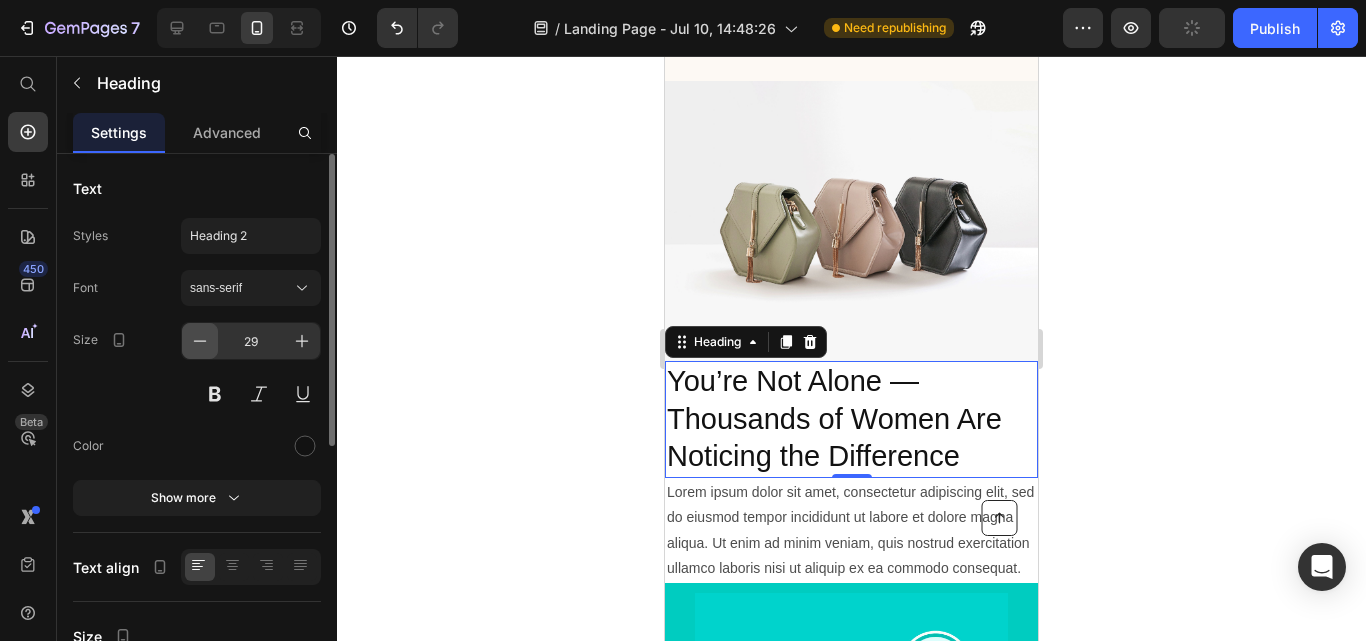click 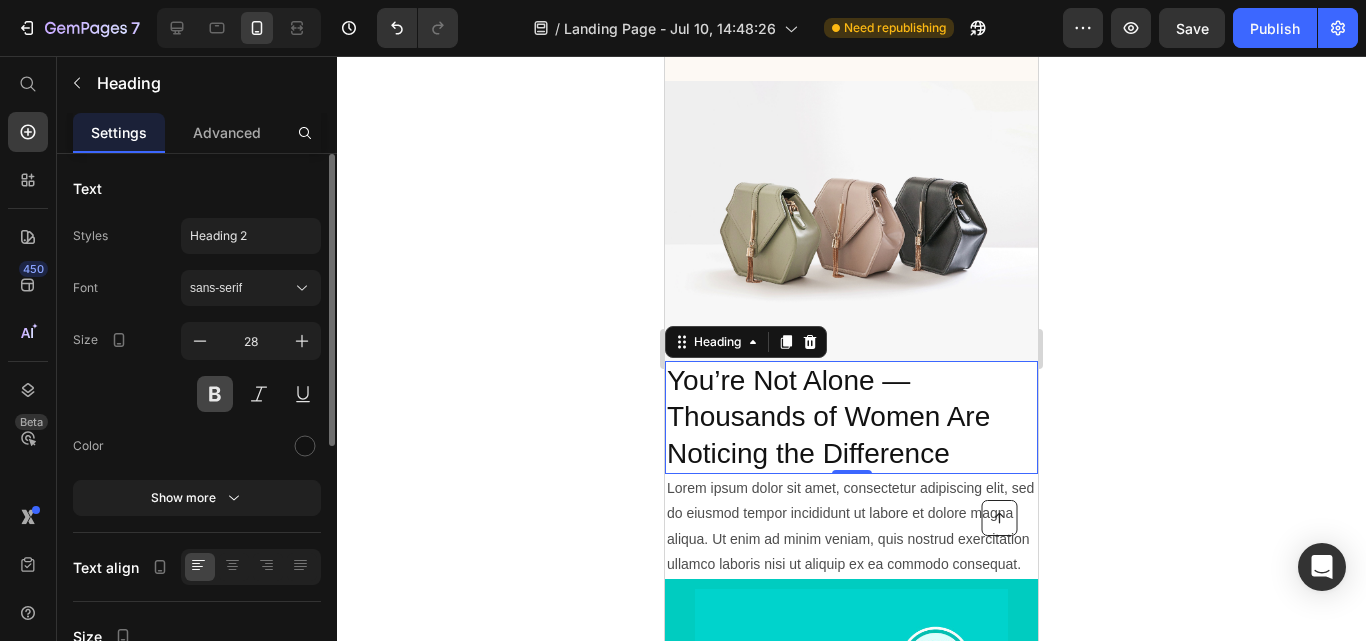 click at bounding box center [215, 394] 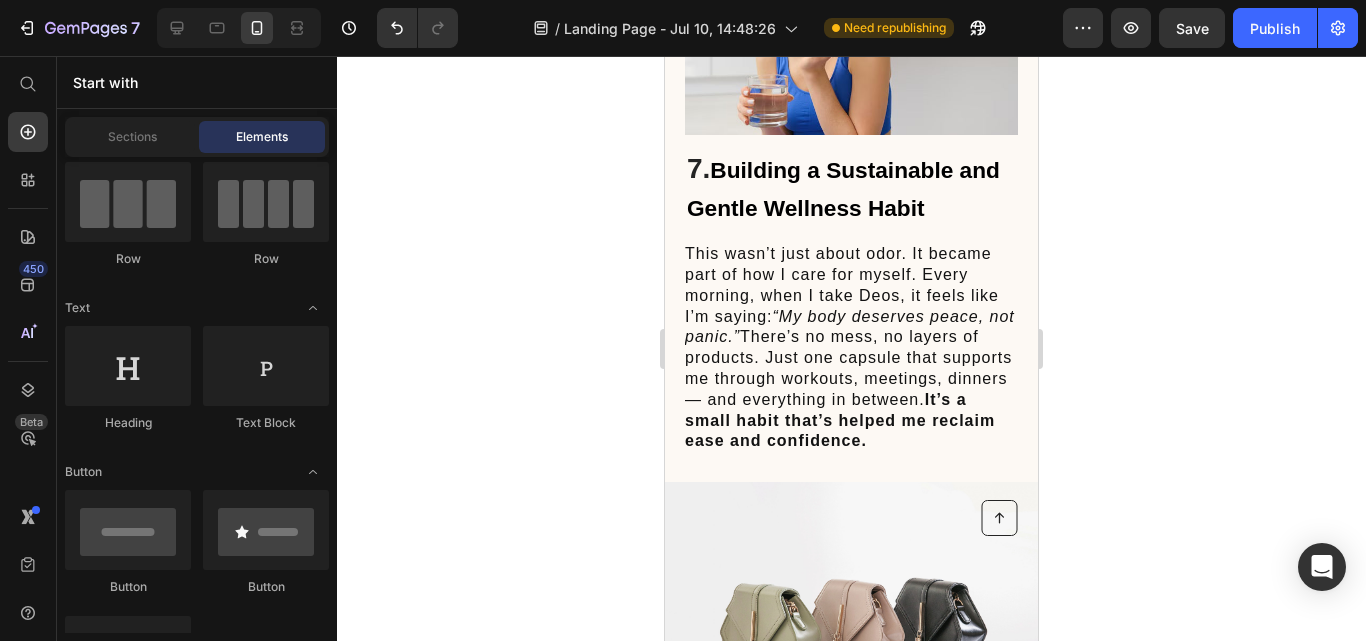 scroll, scrollTop: 5846, scrollLeft: 0, axis: vertical 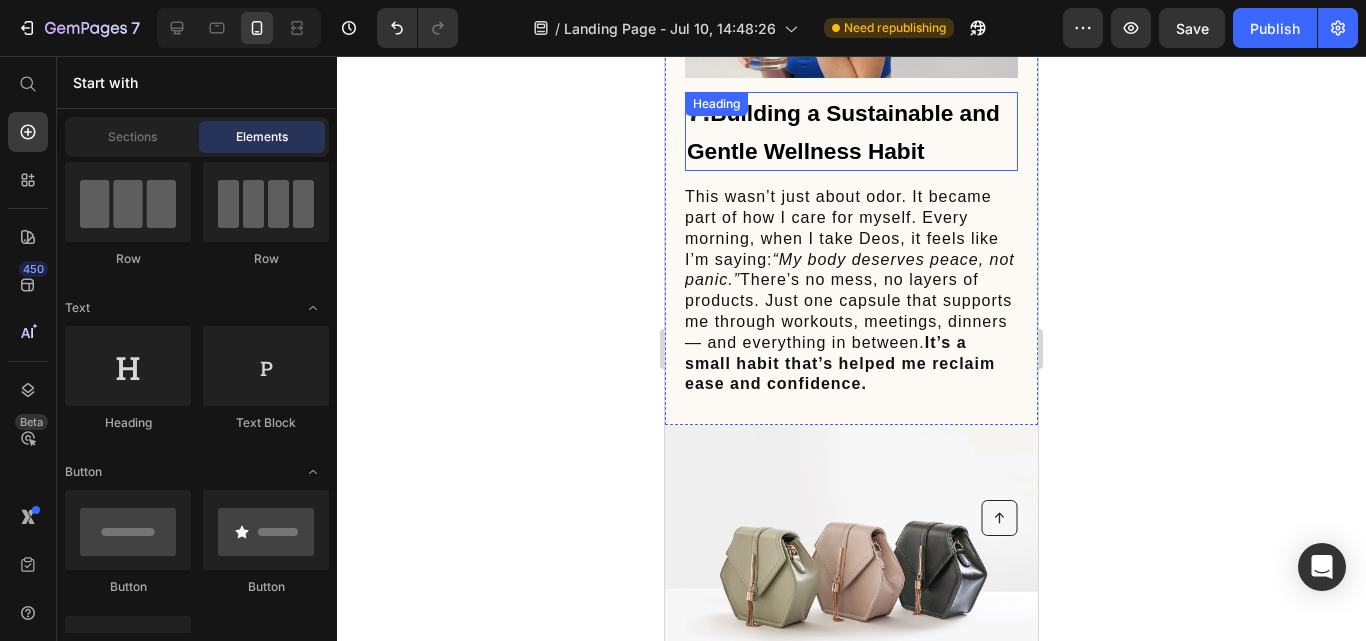 click on "Building a Sustainable and Gentle Wellness Habit" at bounding box center [843, 131] 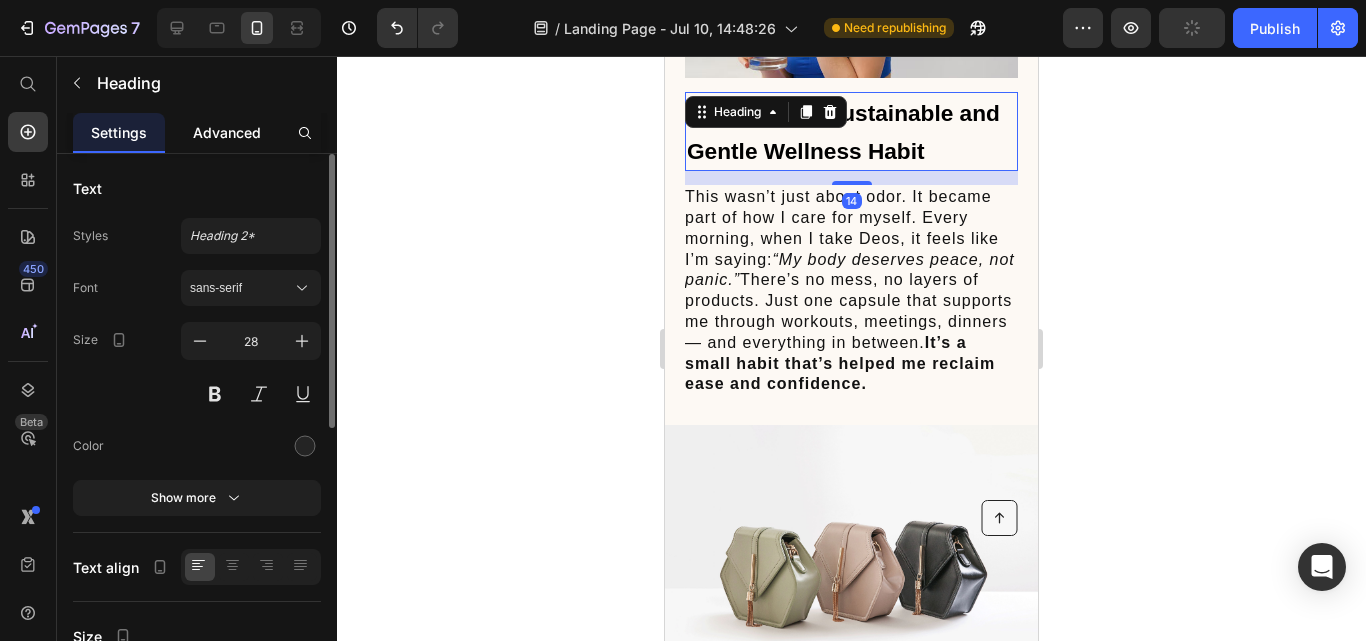 click on "Advanced" at bounding box center [227, 132] 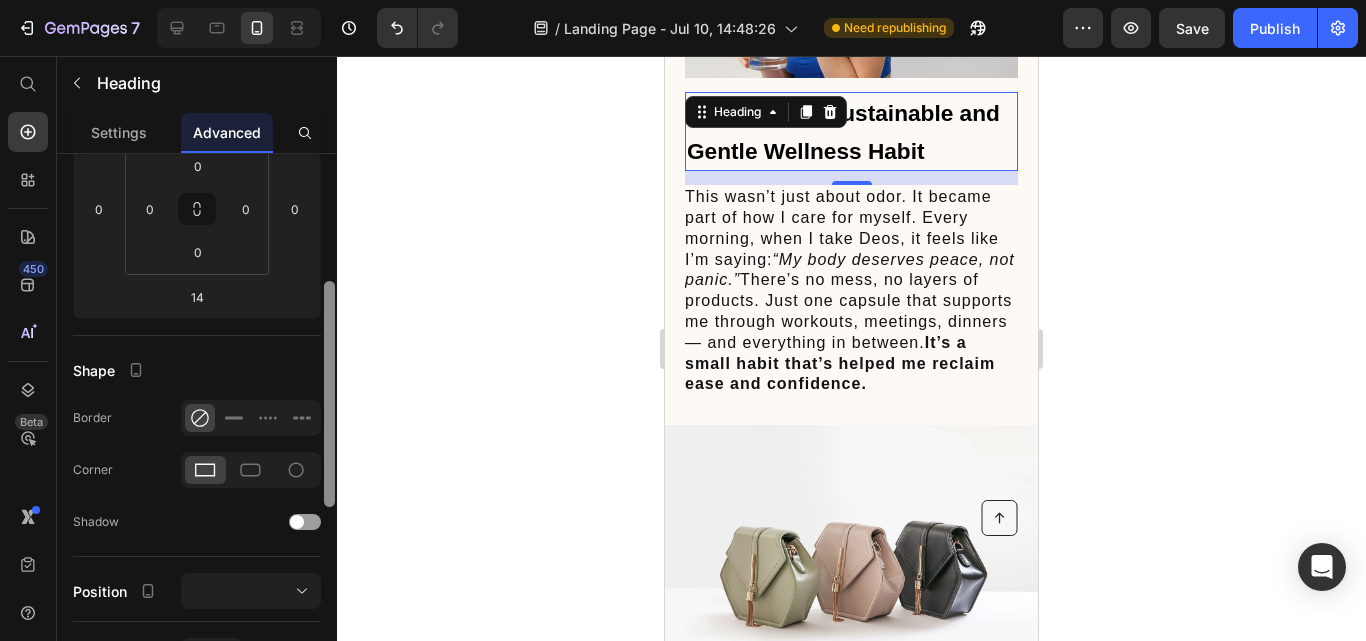 drag, startPoint x: 328, startPoint y: 359, endPoint x: 332, endPoint y: 487, distance: 128.06248 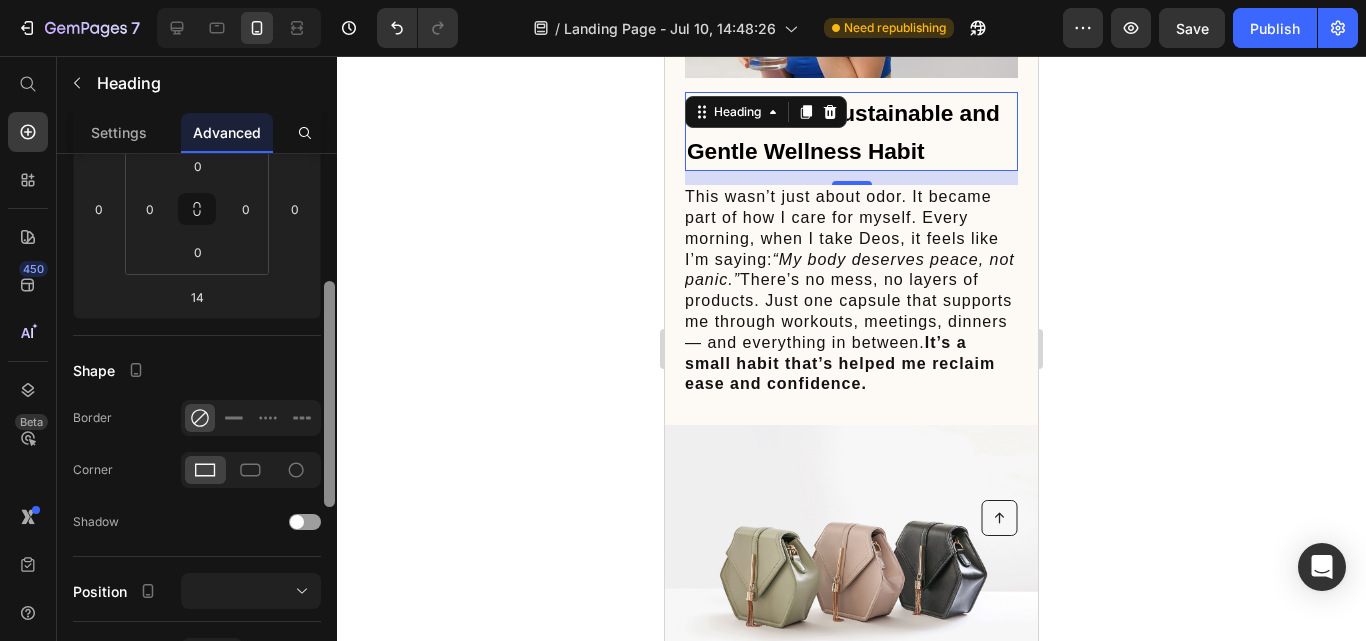 click at bounding box center (329, 394) 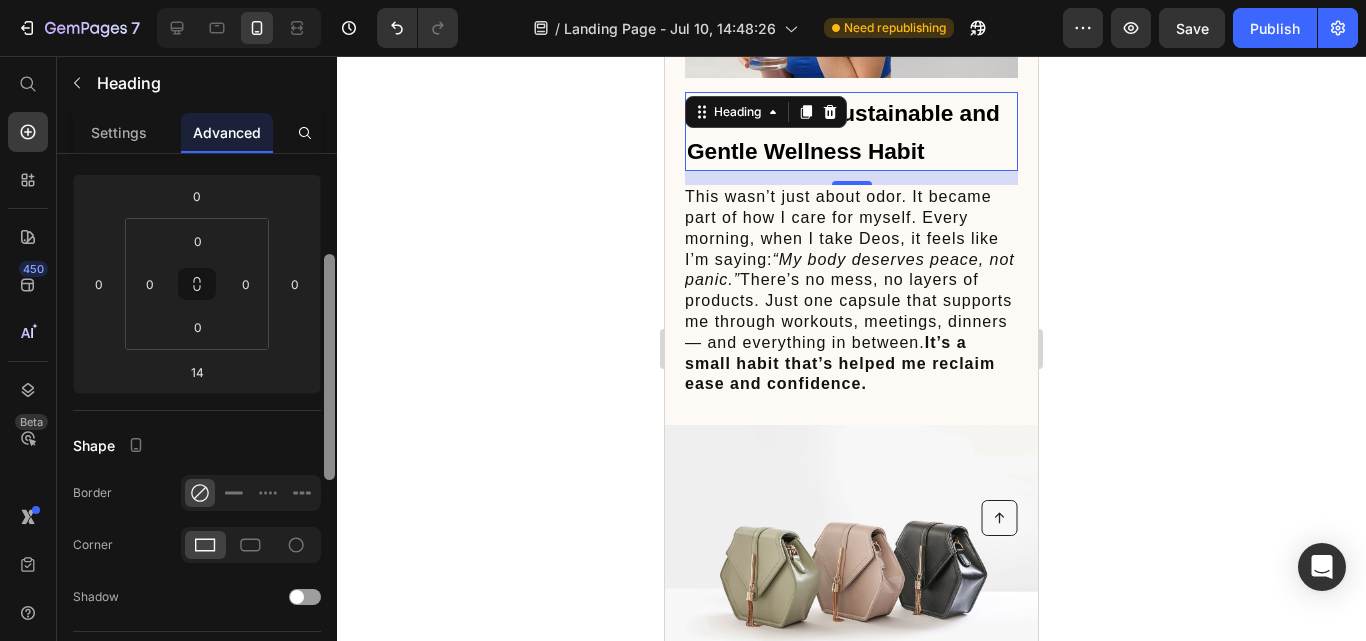 scroll, scrollTop: 232, scrollLeft: 0, axis: vertical 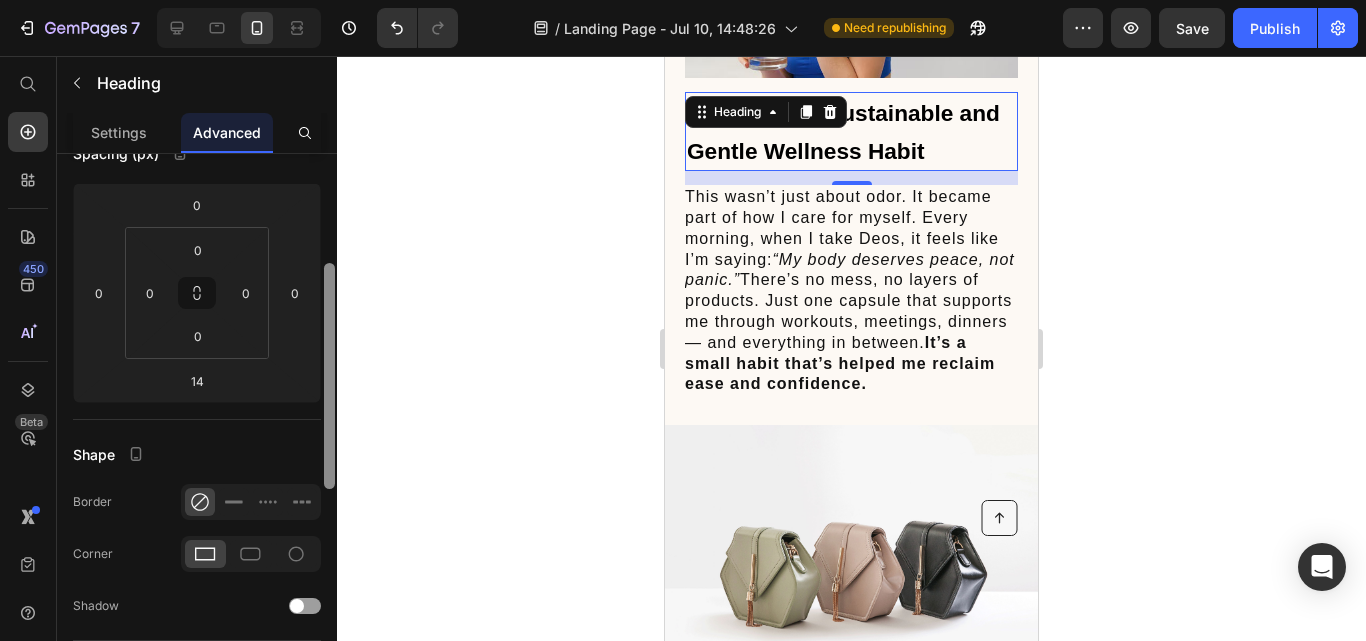 drag, startPoint x: 329, startPoint y: 473, endPoint x: 333, endPoint y: 442, distance: 31.257 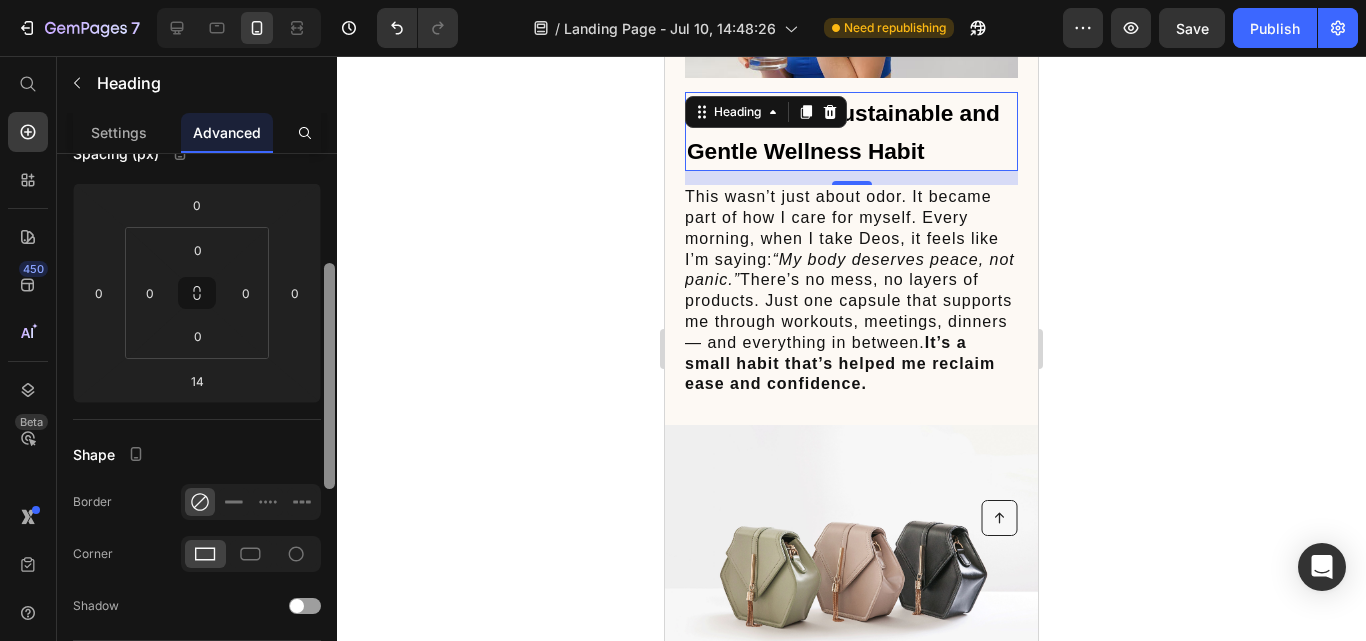 click at bounding box center [329, 376] 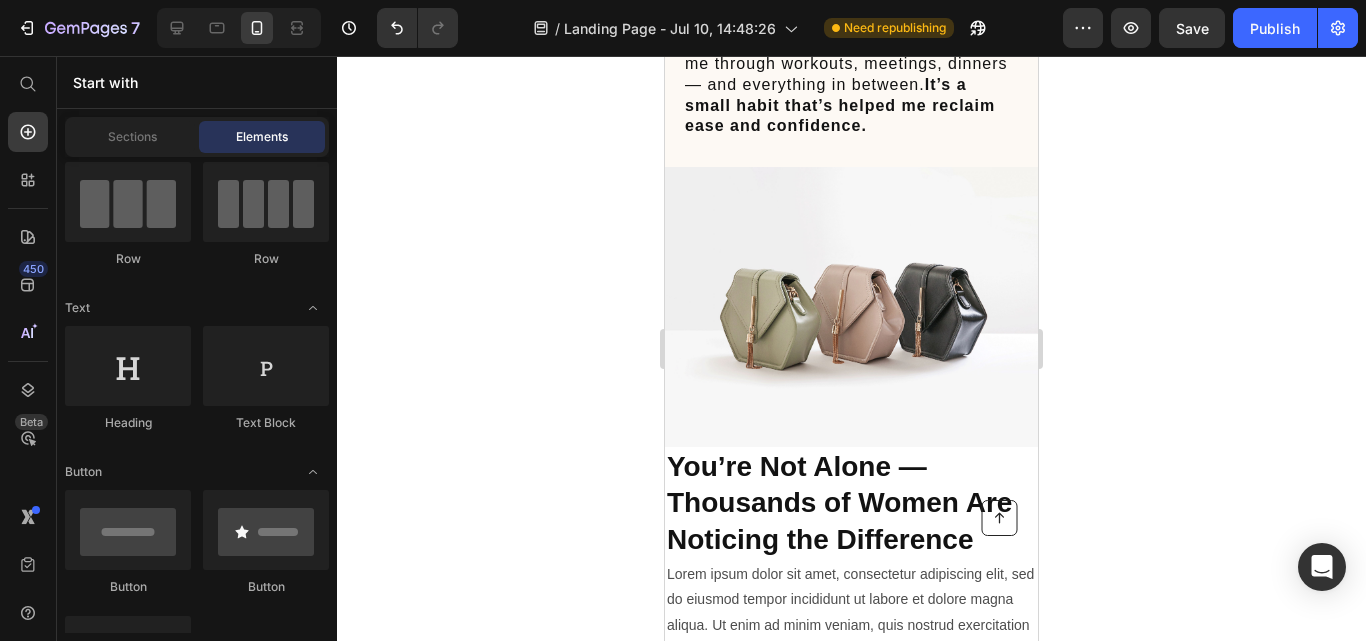 scroll, scrollTop: 6161, scrollLeft: 0, axis: vertical 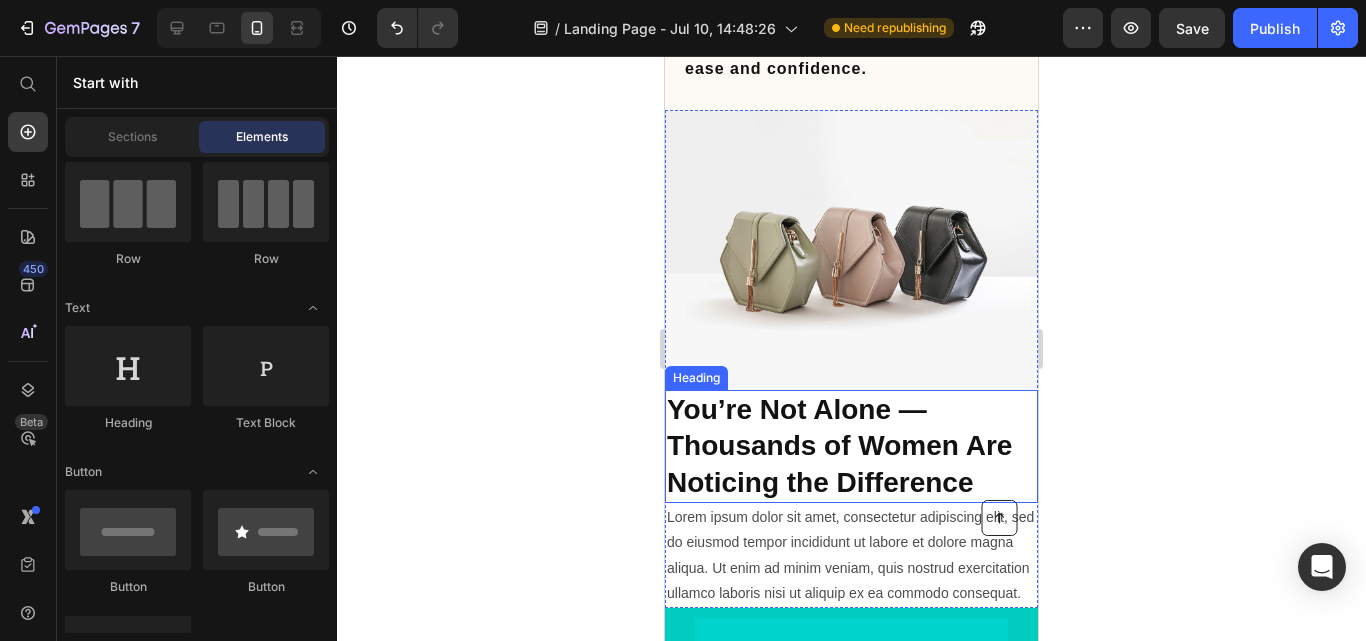 click on "You’re Not Alone — Thousands of Women Are Noticing the Difference" at bounding box center [851, 446] 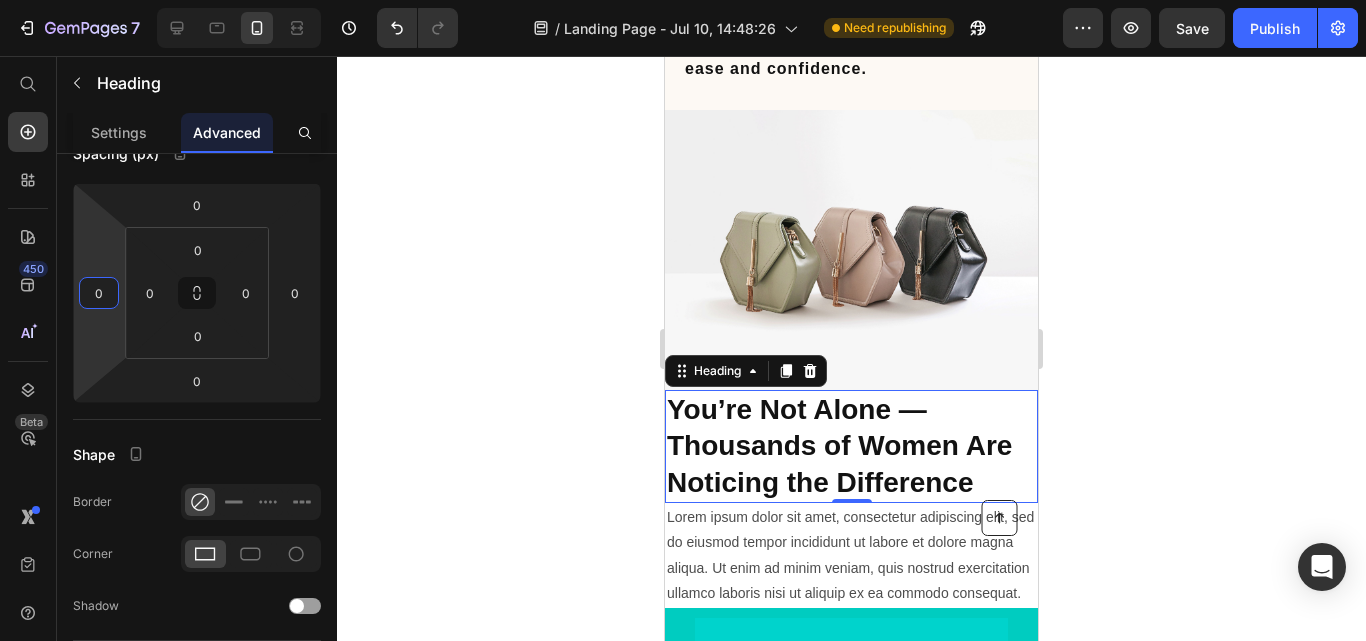 click on "0" at bounding box center [99, 293] 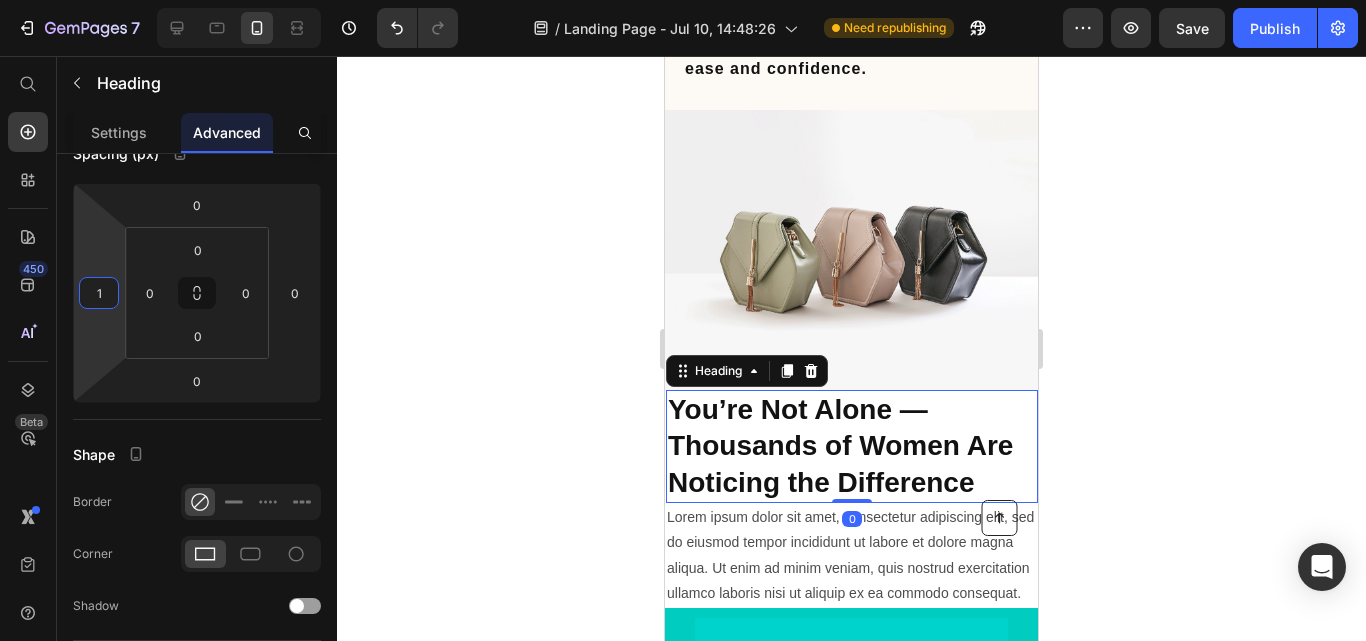 type on "12" 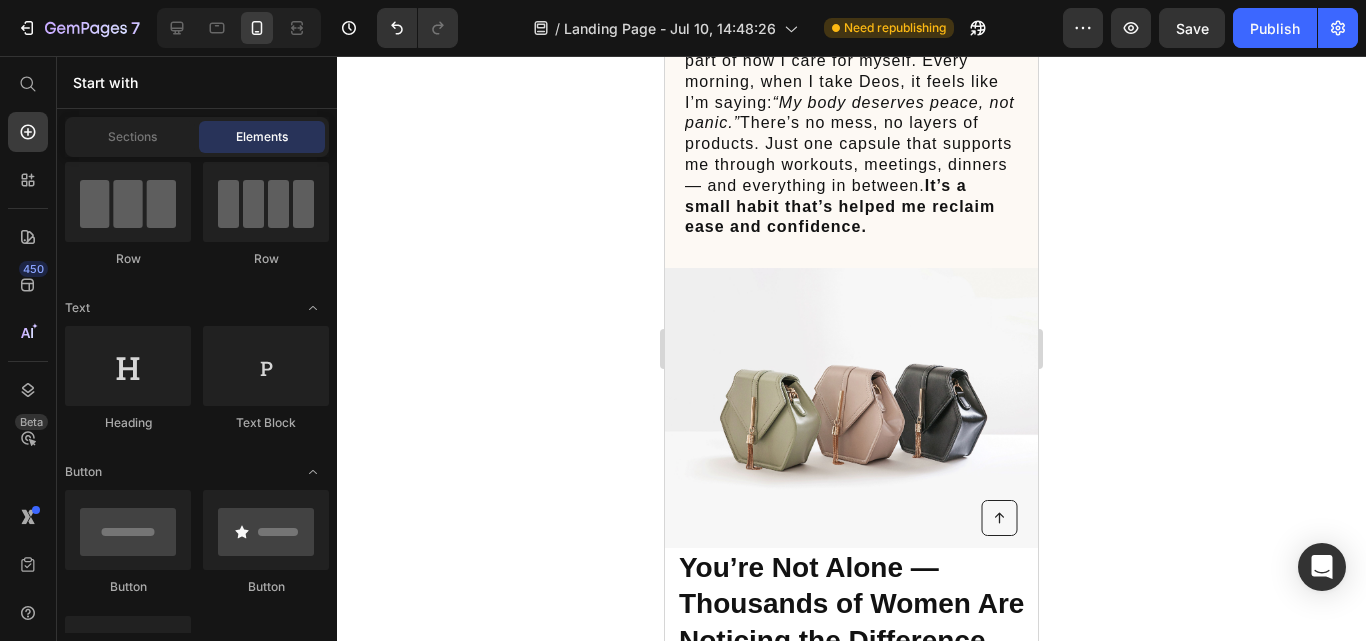scroll, scrollTop: 5988, scrollLeft: 0, axis: vertical 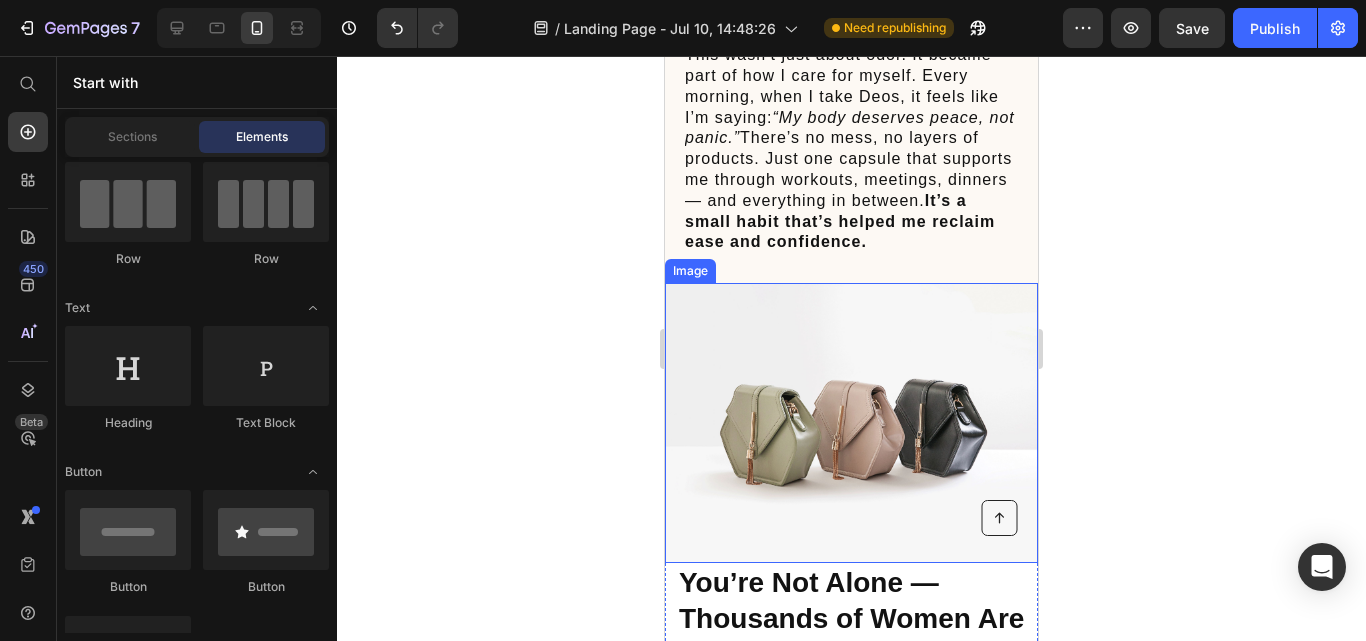 click at bounding box center [851, 423] 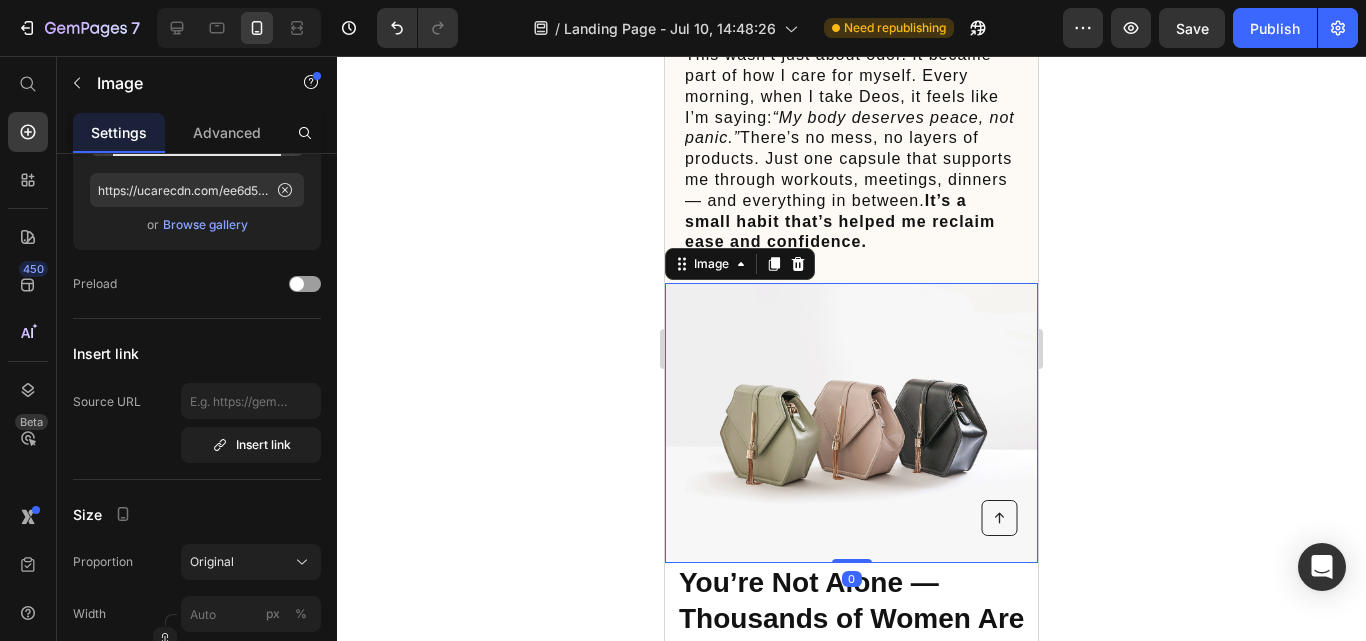 scroll, scrollTop: 0, scrollLeft: 0, axis: both 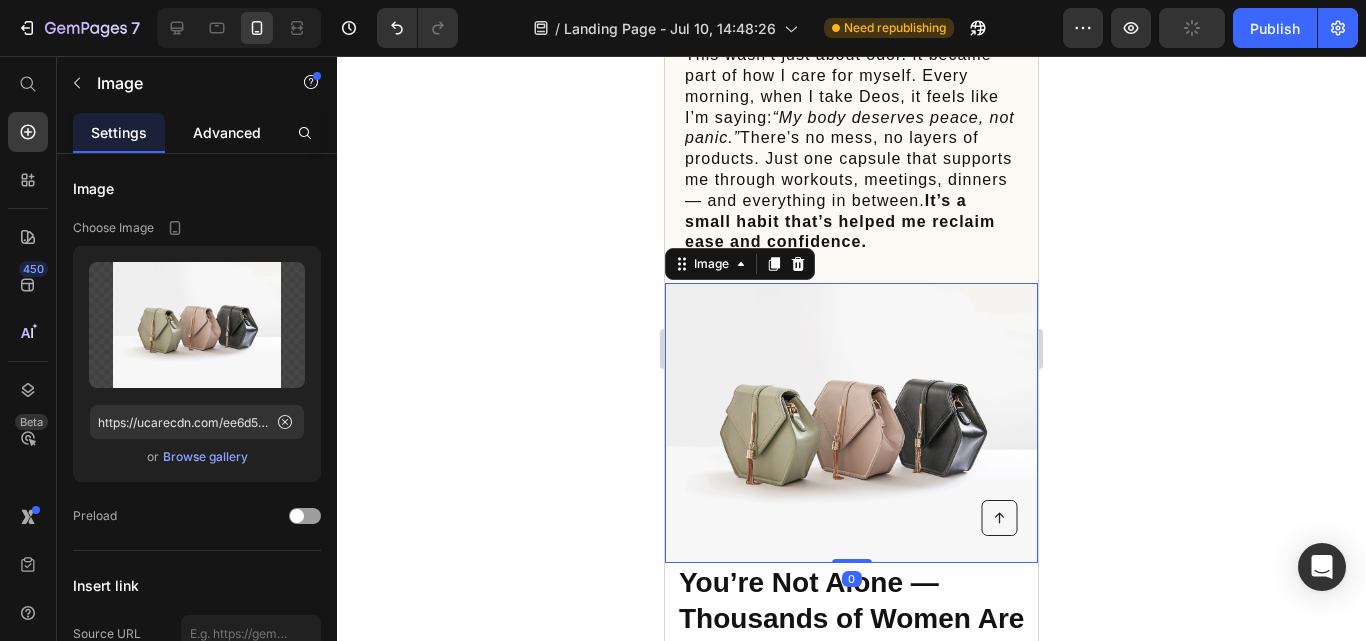 click on "Advanced" at bounding box center [227, 132] 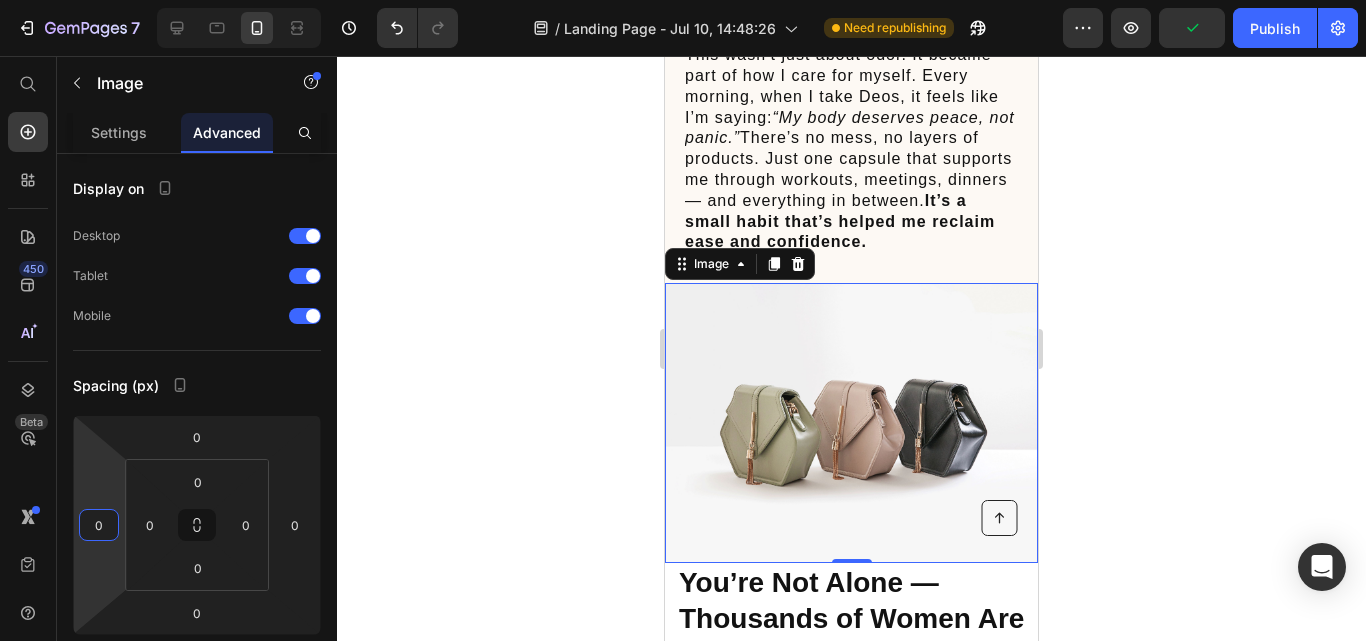 click on "0" at bounding box center (99, 525) 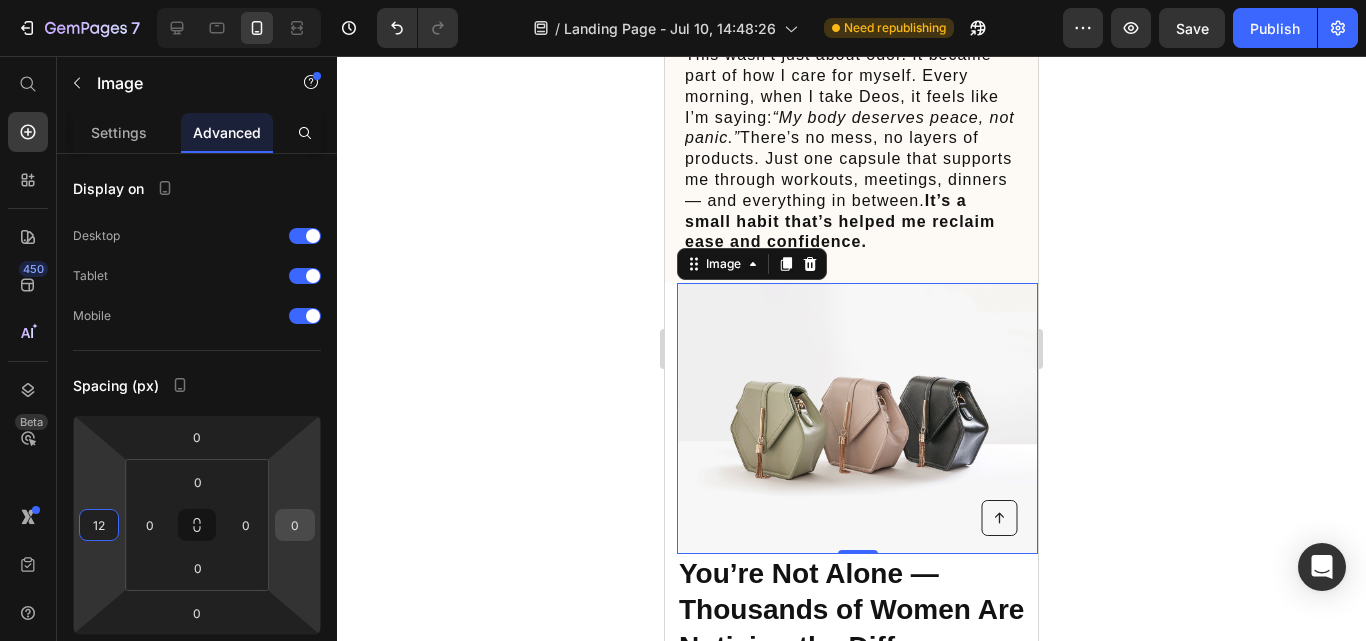 type on "12" 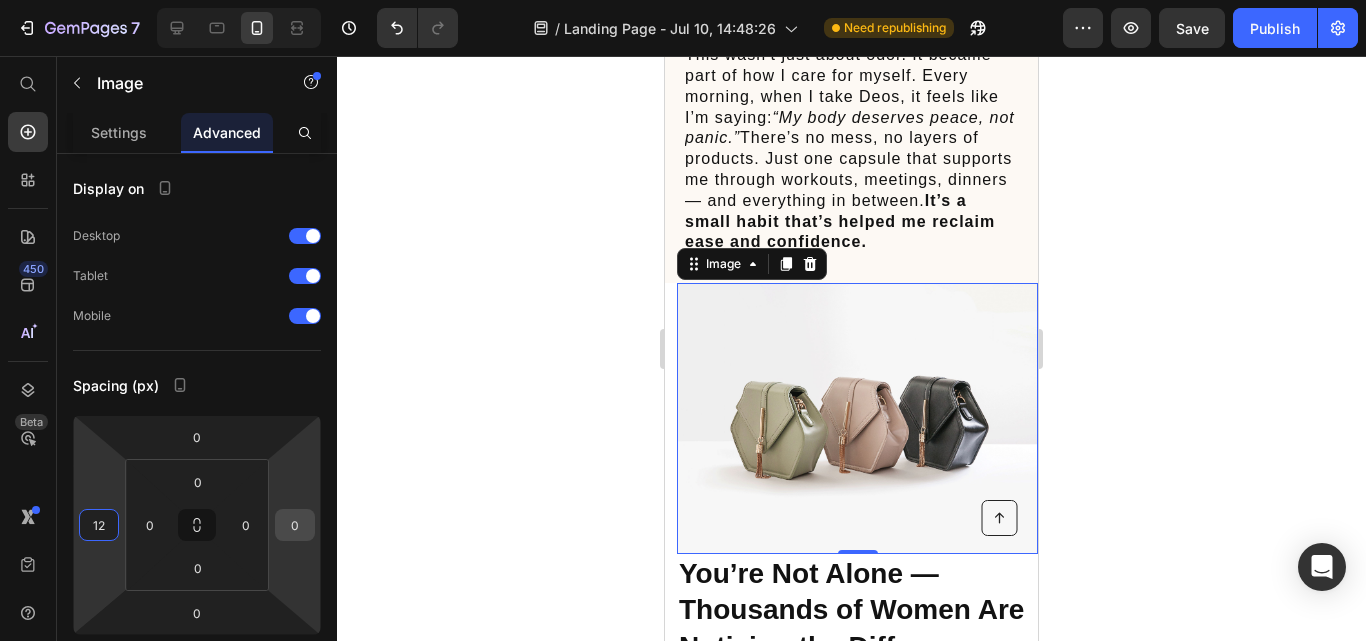 click on "0" at bounding box center (295, 525) 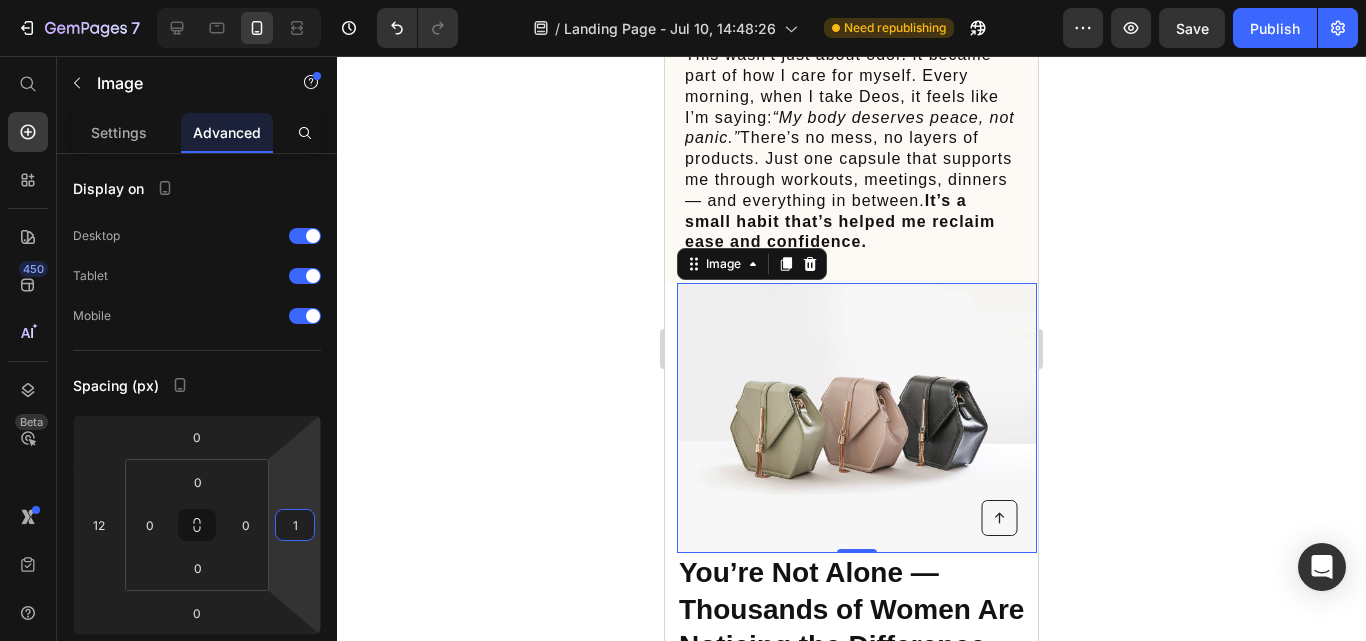 type on "12" 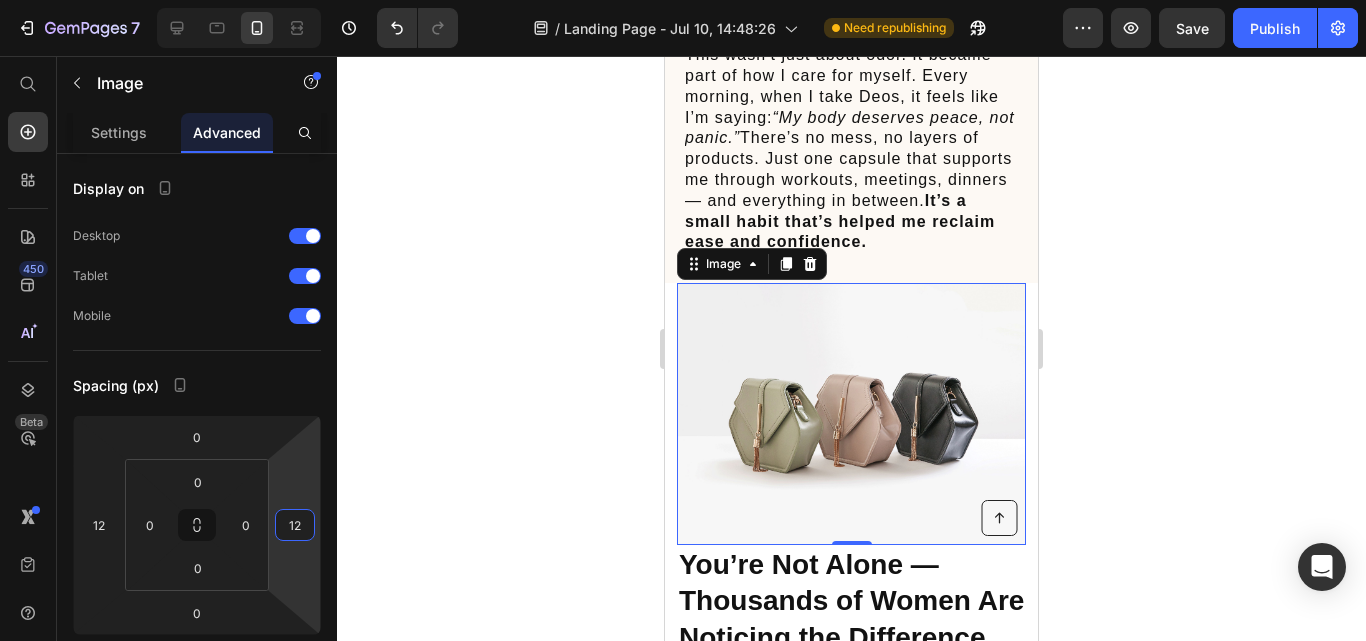 click 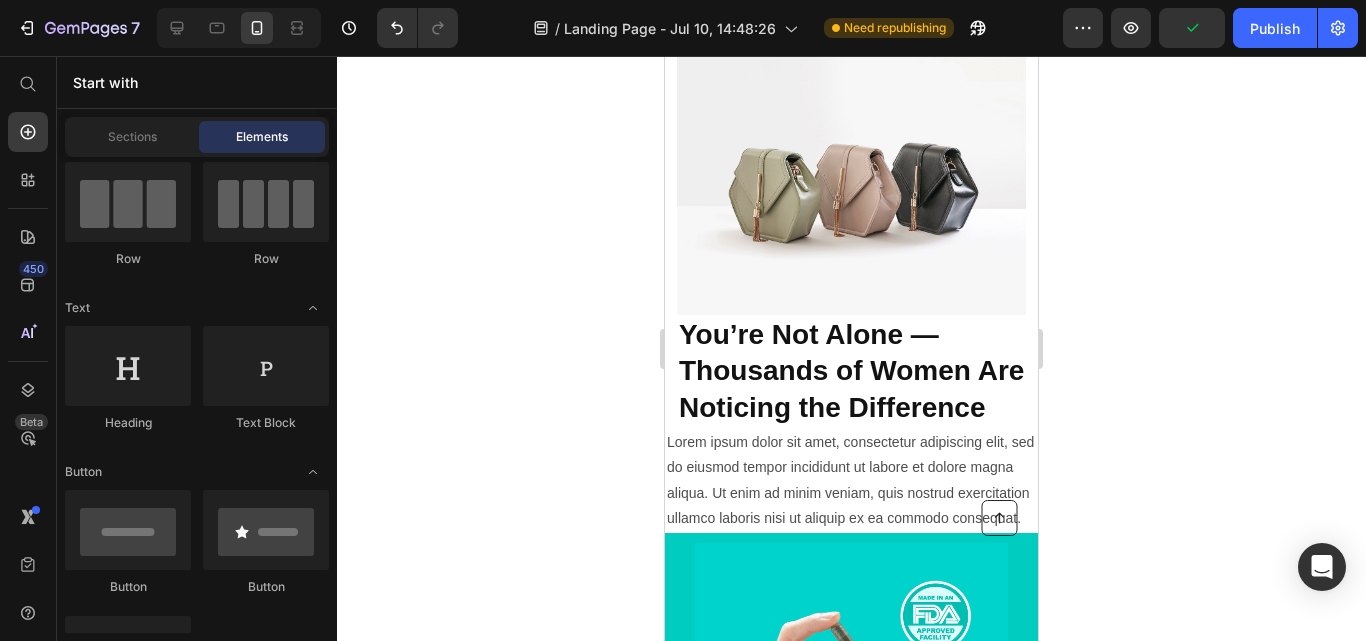 scroll, scrollTop: 6204, scrollLeft: 0, axis: vertical 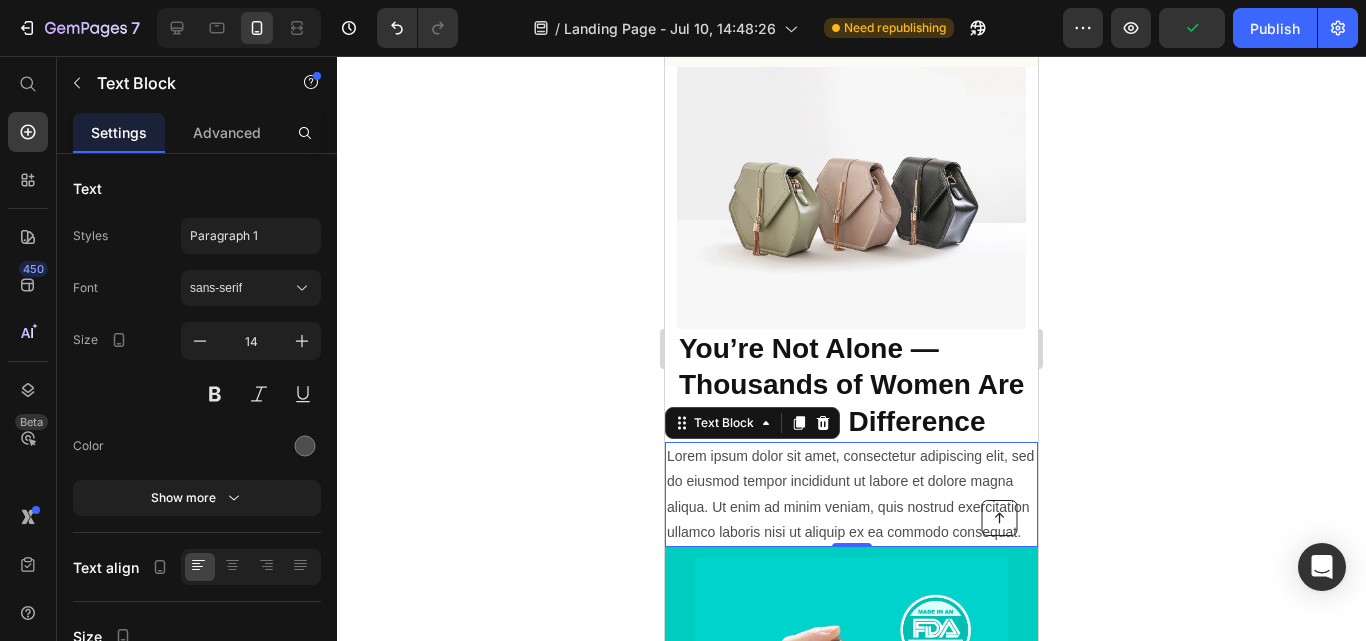 click on "Lorem ipsum dolor sit amet, consectetur adipiscing elit, sed do eiusmod tempor incididunt ut labore et dolore magna aliqua. Ut enim ad minim veniam, quis nostrud exercitation ullamco laboris nisi ut aliquip ex ea commodo consequat." at bounding box center (851, 494) 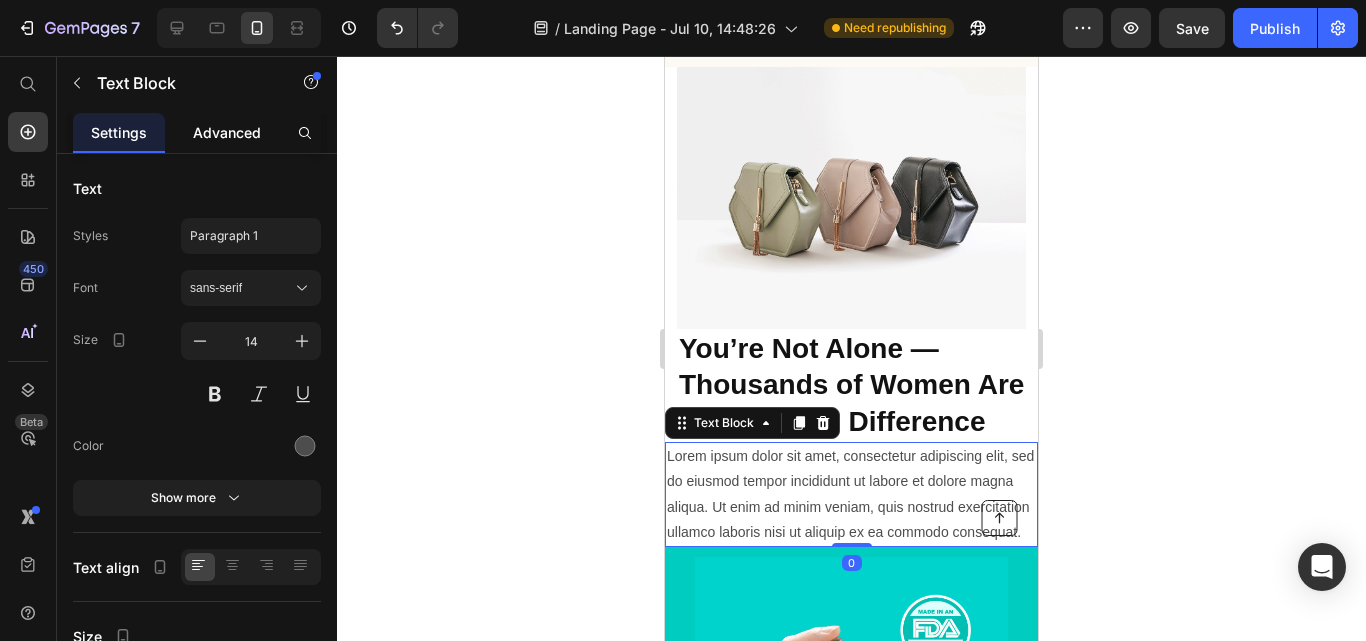 click on "Advanced" at bounding box center (227, 132) 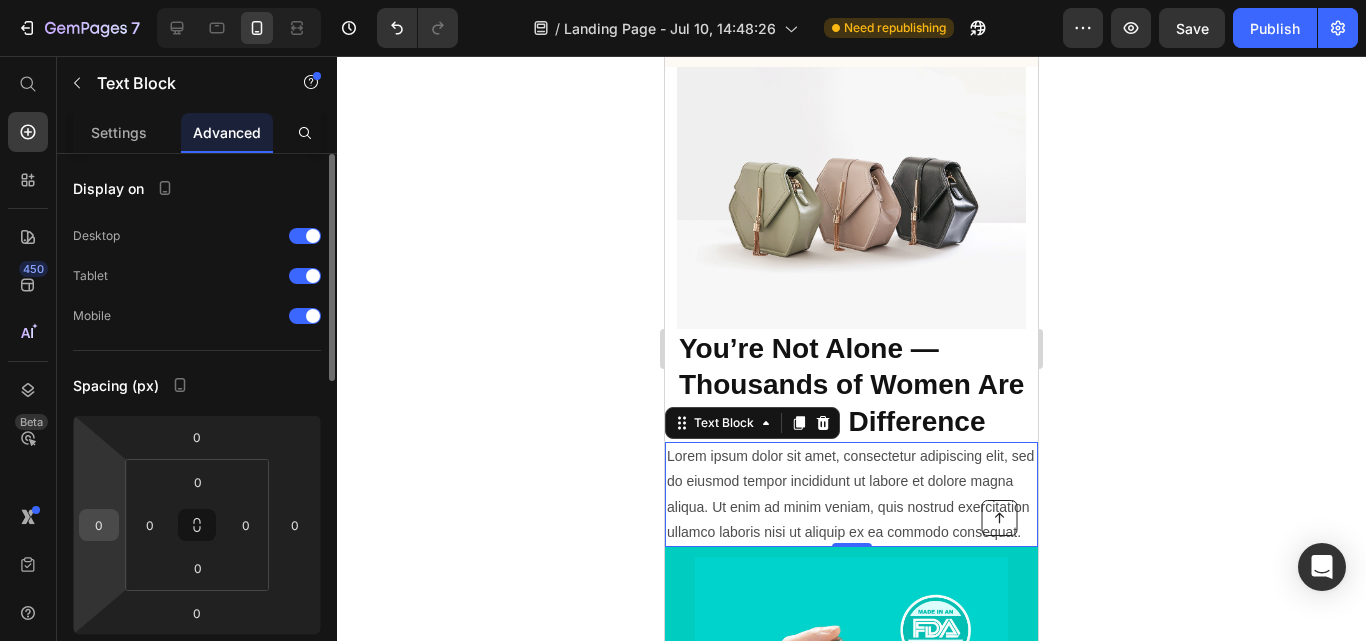 click on "0" at bounding box center [99, 525] 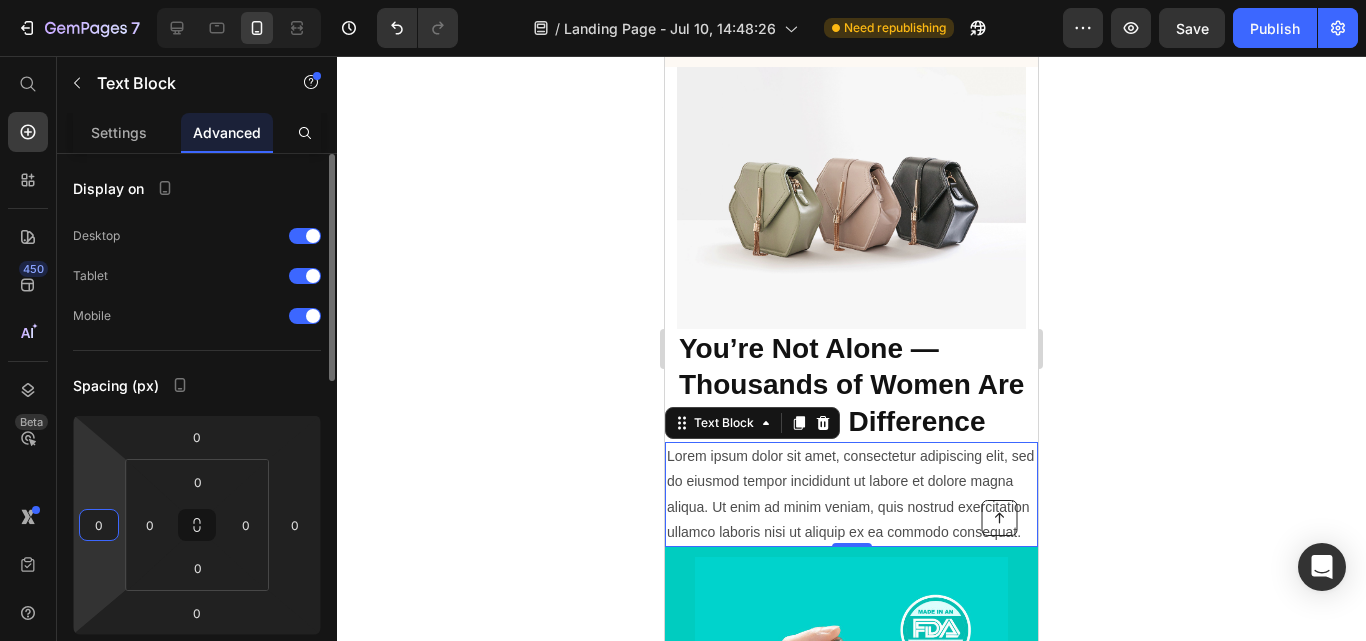 click on "0" at bounding box center (99, 525) 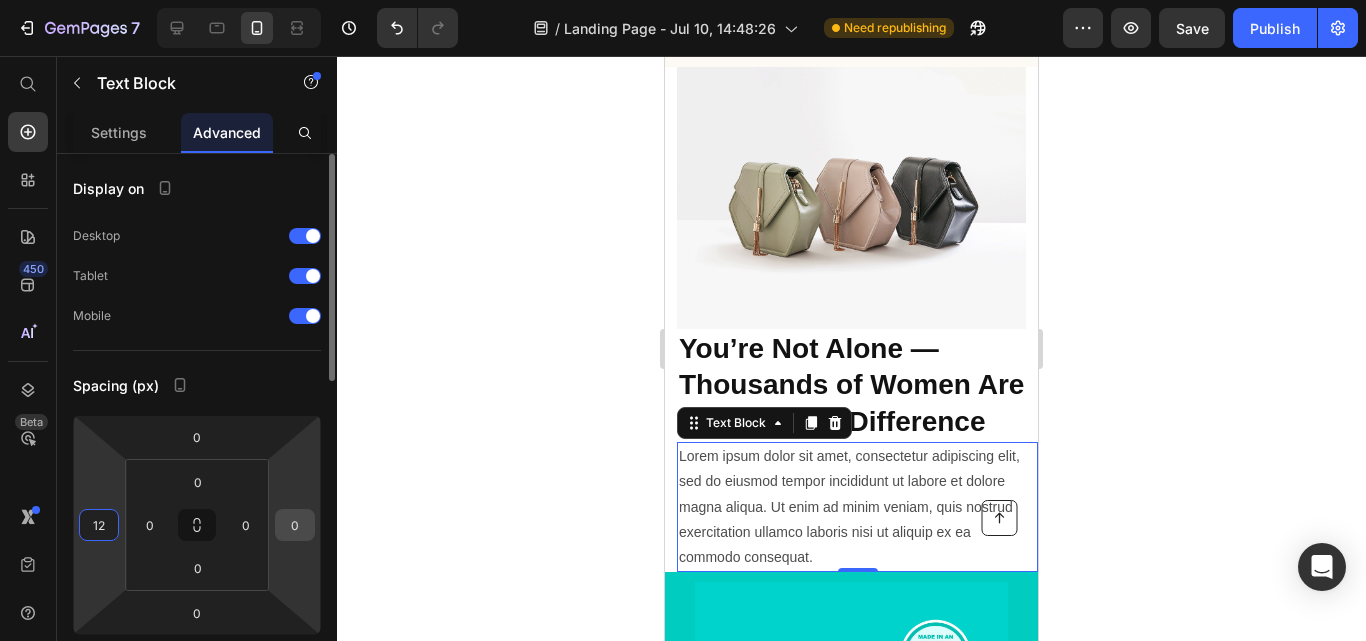 type on "12" 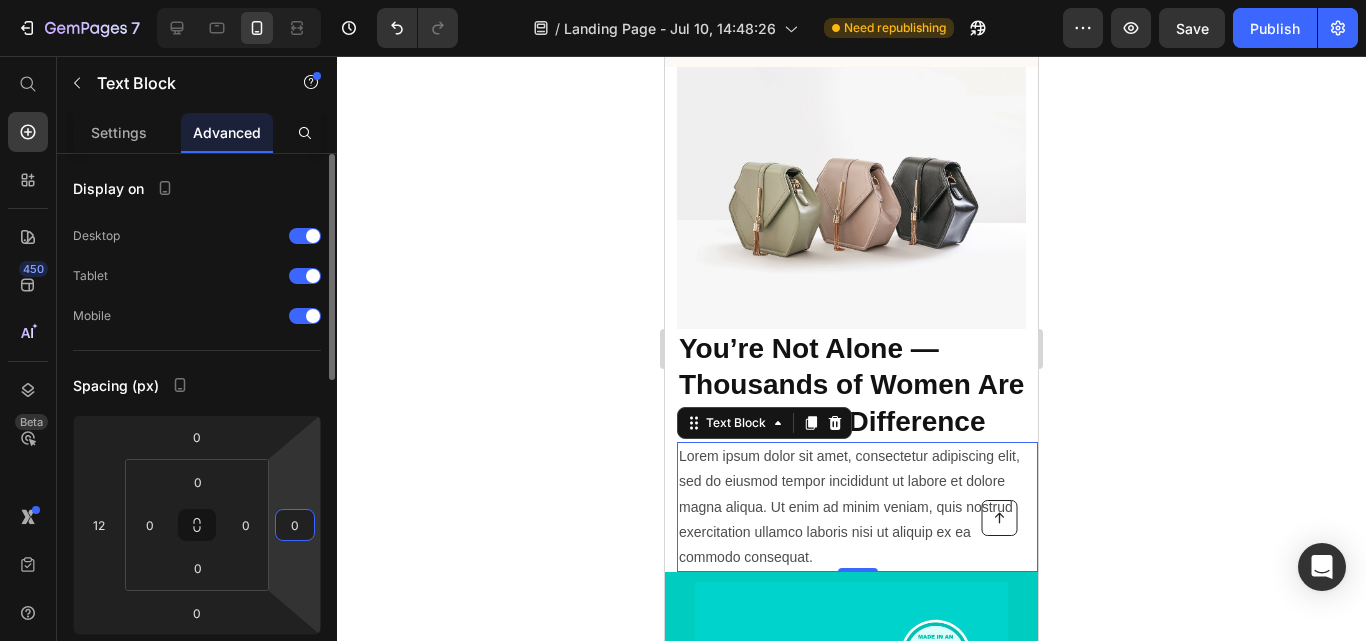 click on "0" at bounding box center [295, 525] 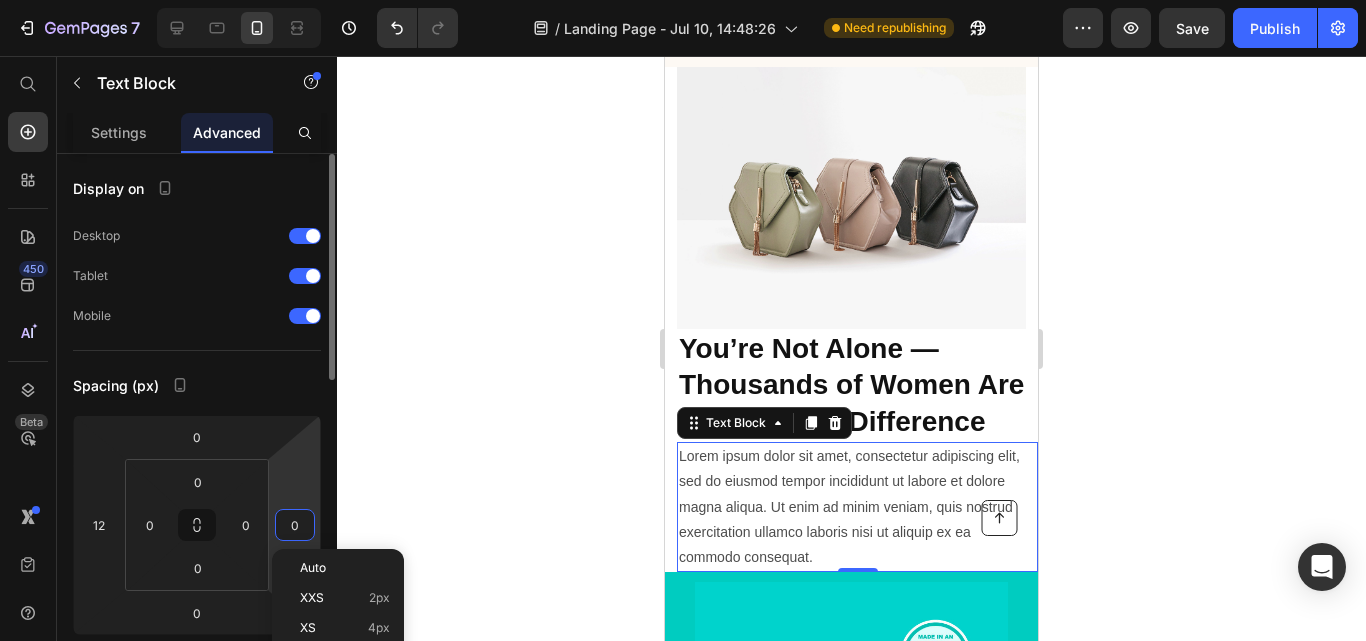 type on "2" 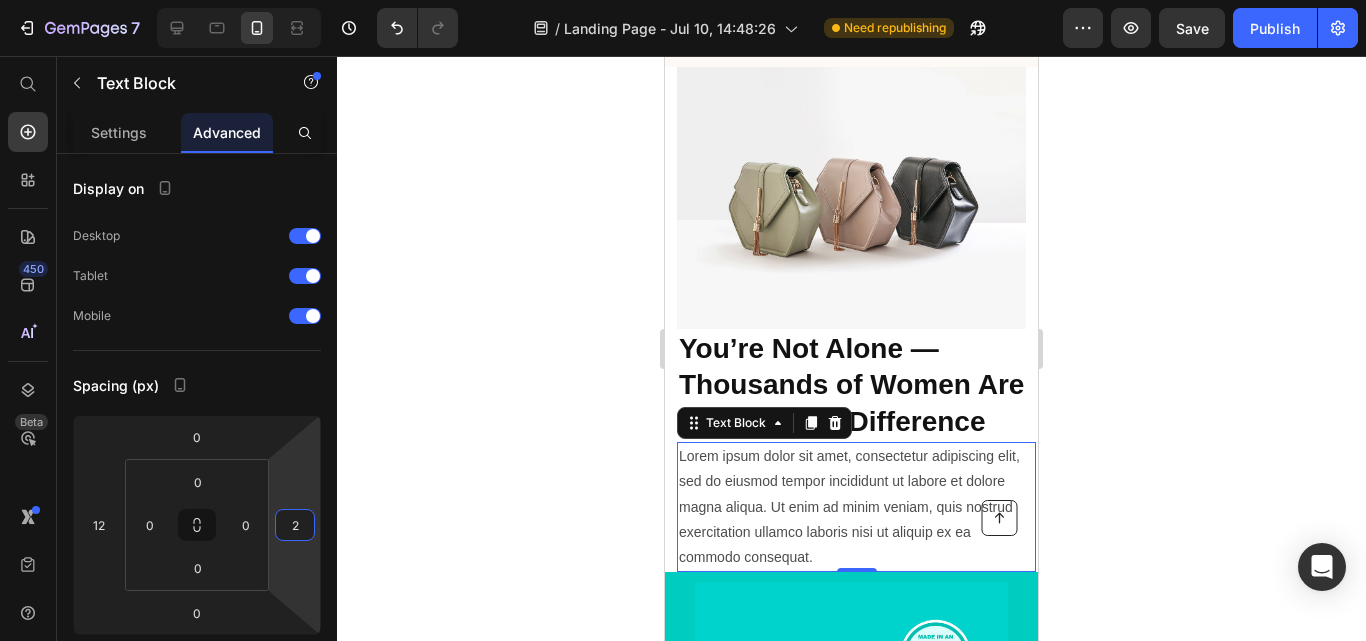 click 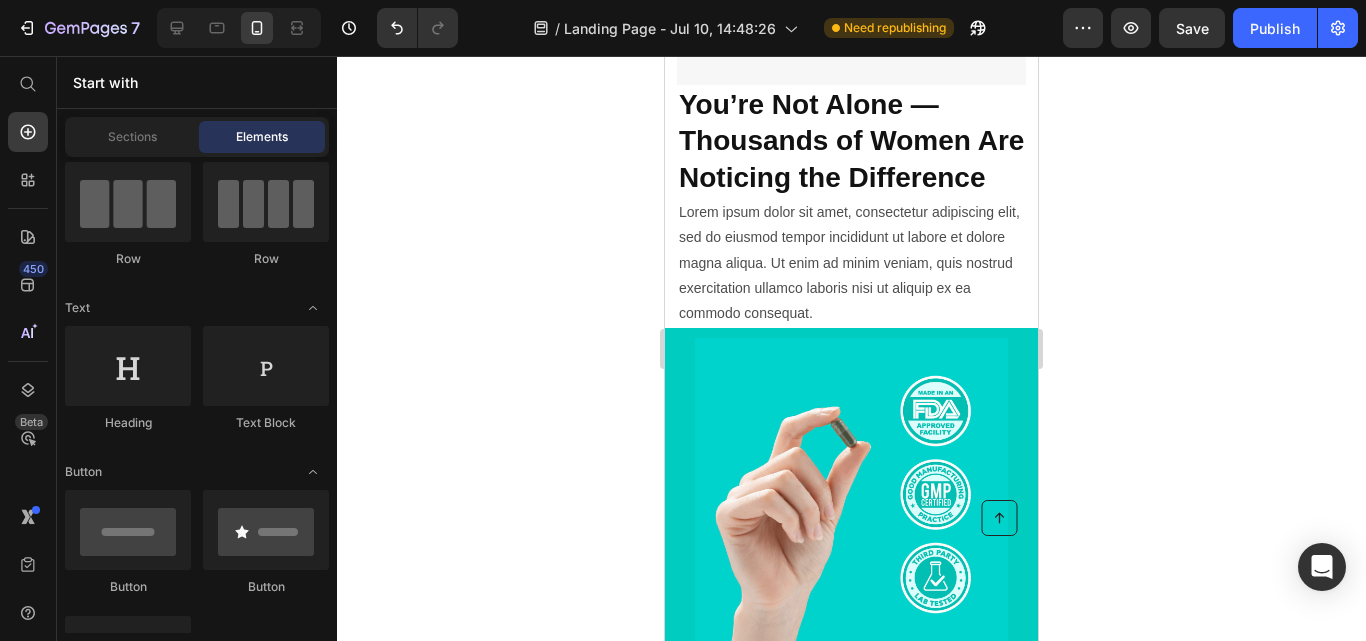 scroll, scrollTop: 6391, scrollLeft: 0, axis: vertical 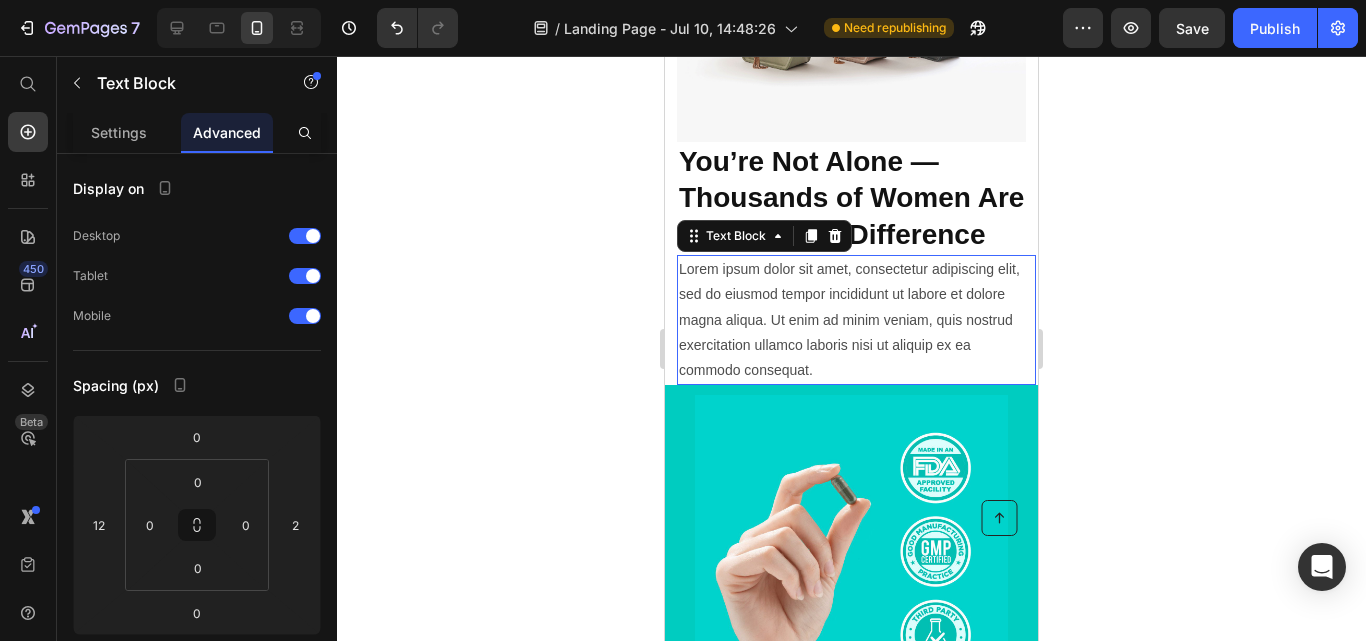 click on "Lorem ipsum dolor sit amet, consectetur adipiscing elit, sed do eiusmod tempor incididunt ut labore et dolore magna aliqua. Ut enim ad minim veniam, quis nostrud exercitation ullamco laboris nisi ut aliquip ex ea commodo consequat." at bounding box center (856, 320) 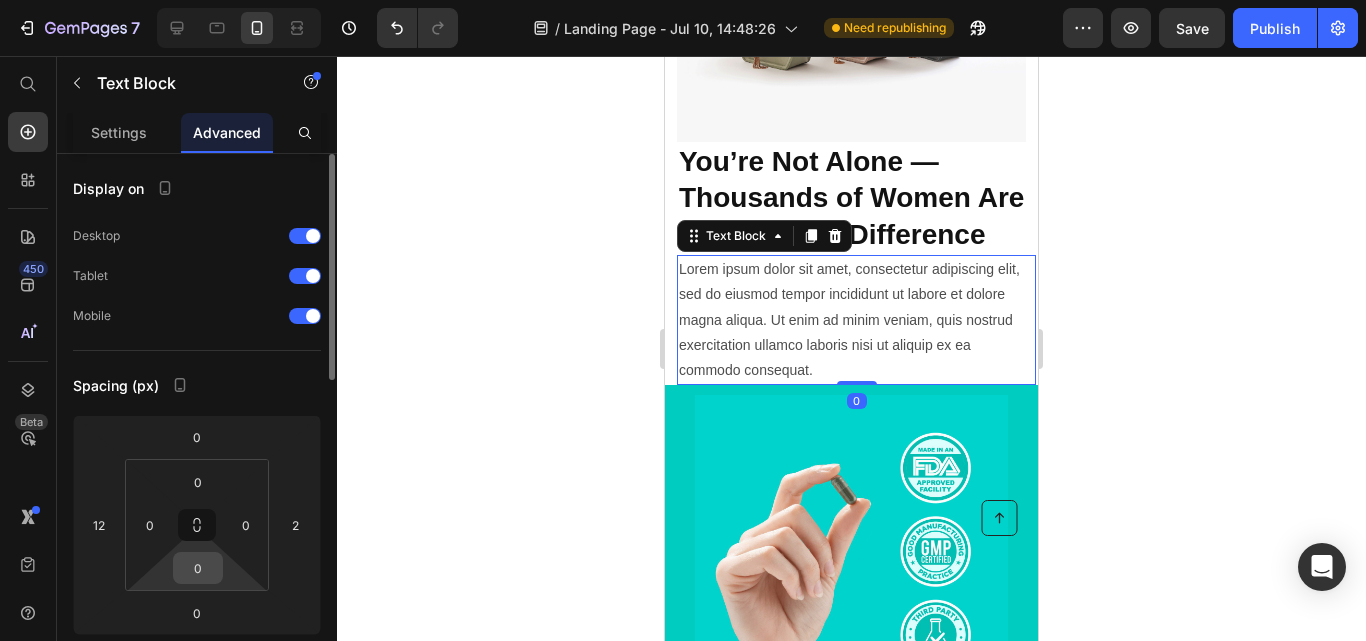click on "0" at bounding box center (198, 568) 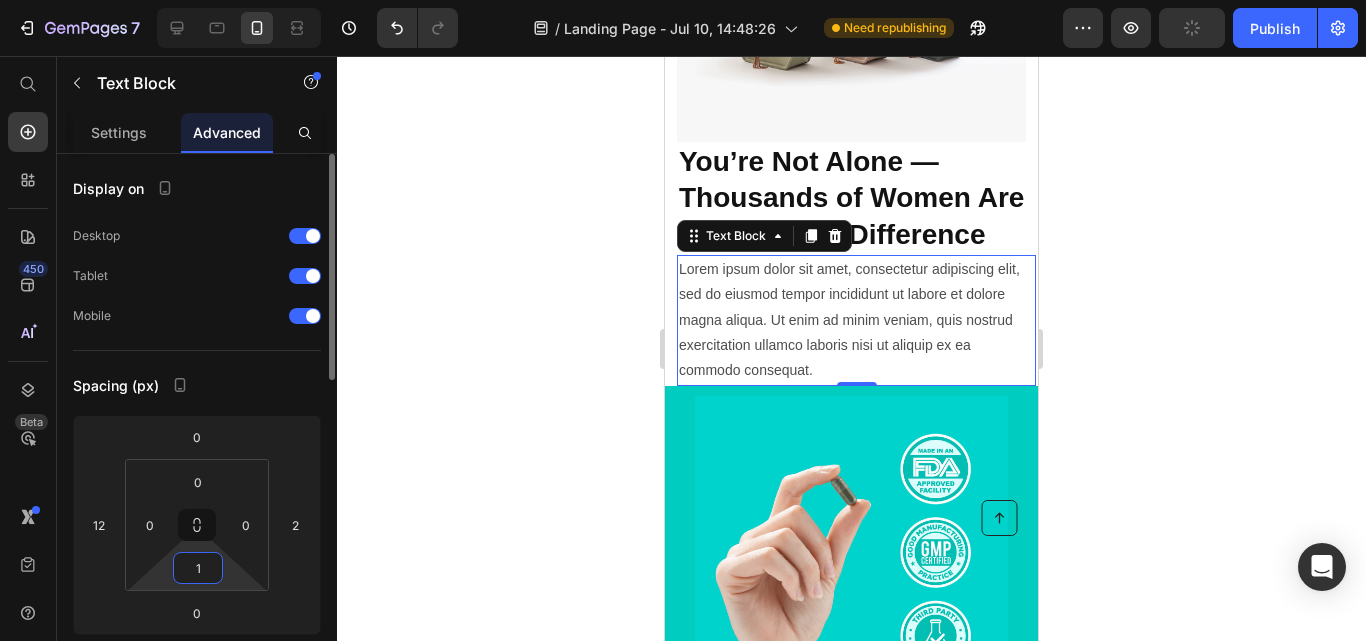type on "14" 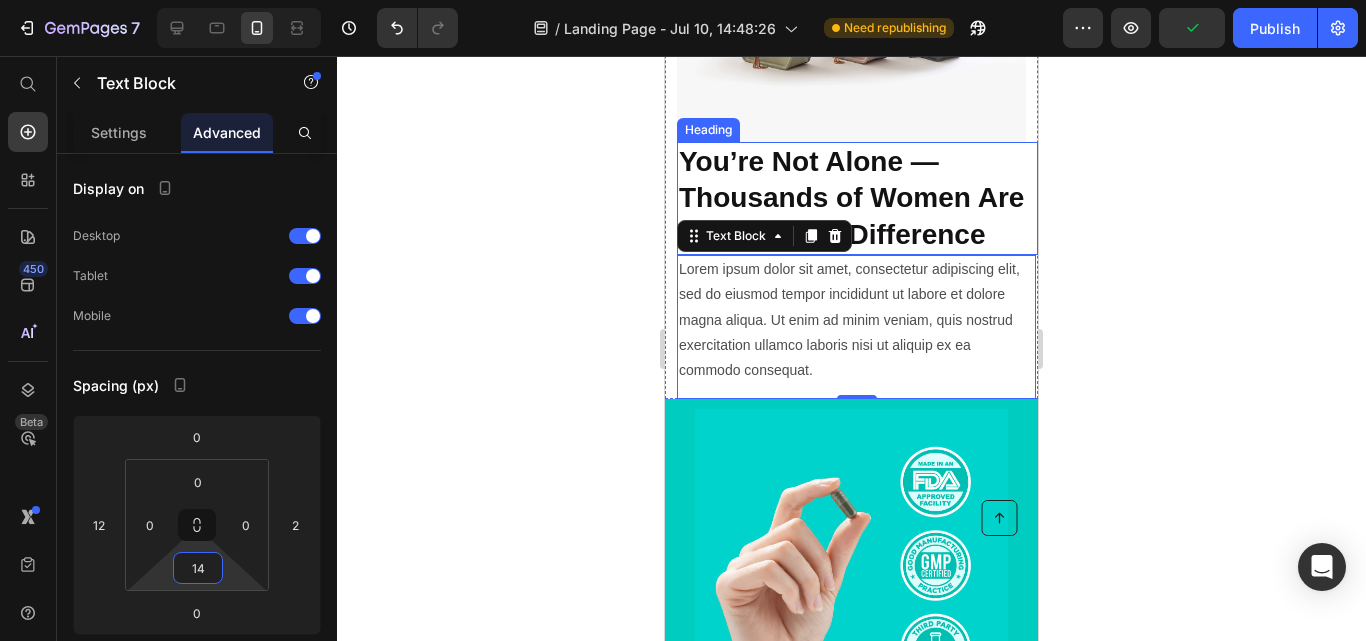 click on "You’re Not Alone — Thousands of Women Are Noticing the Difference" at bounding box center [857, 198] 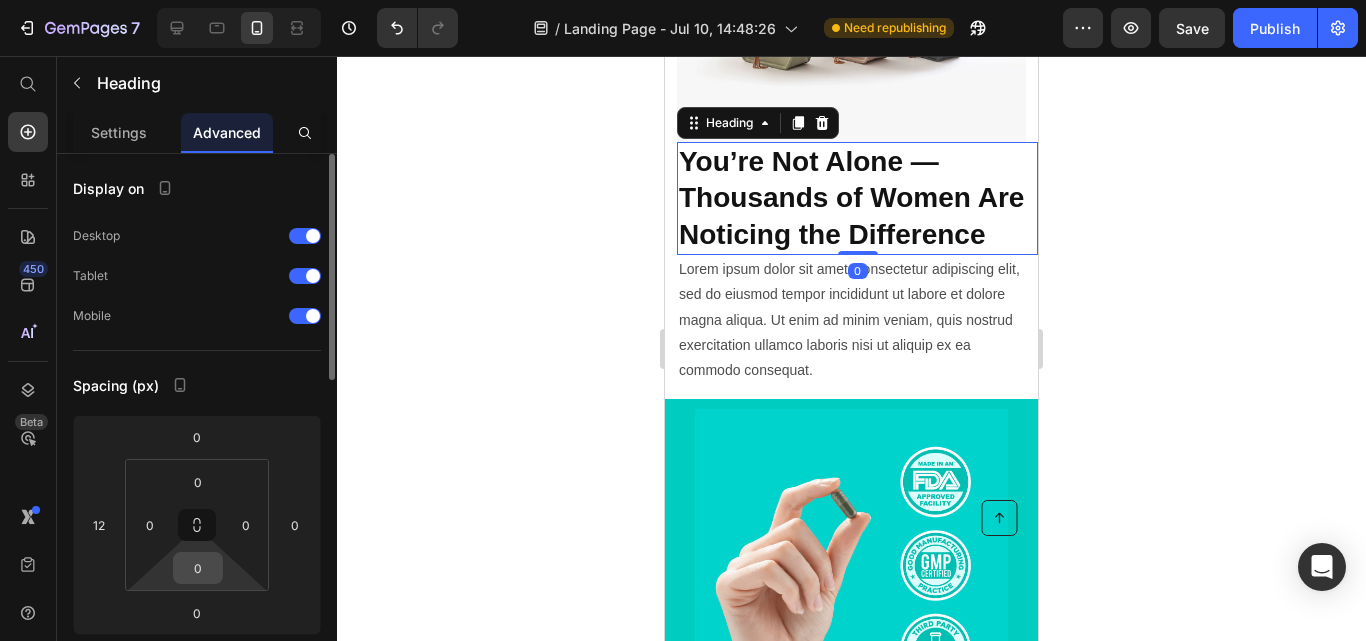 click on "0" at bounding box center (198, 568) 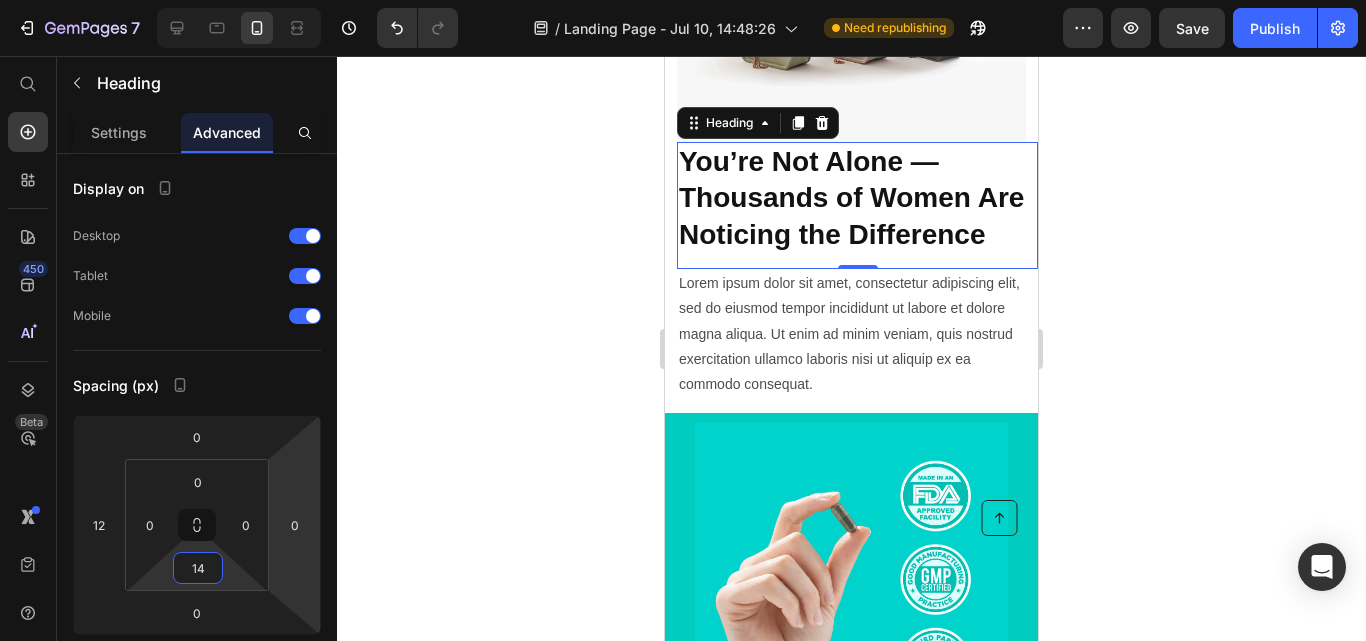 type on "14" 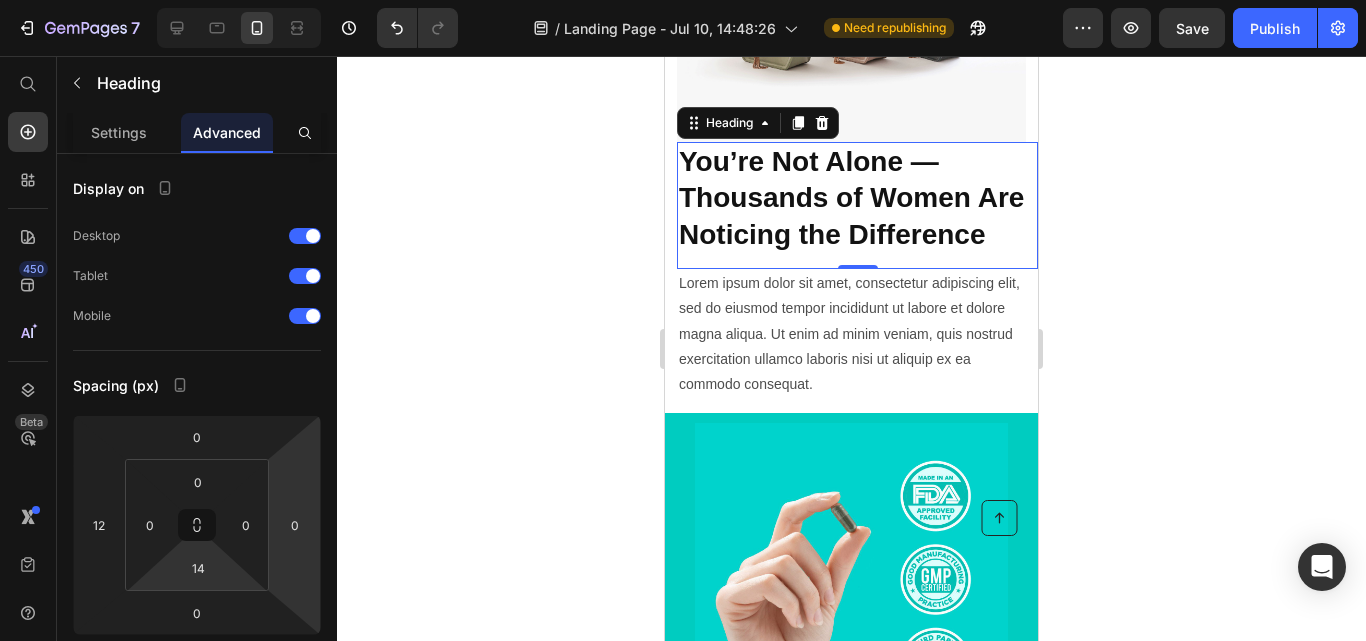 click on "You’re Not Alone — Thousands of Women Are Noticing the Difference" at bounding box center [857, 198] 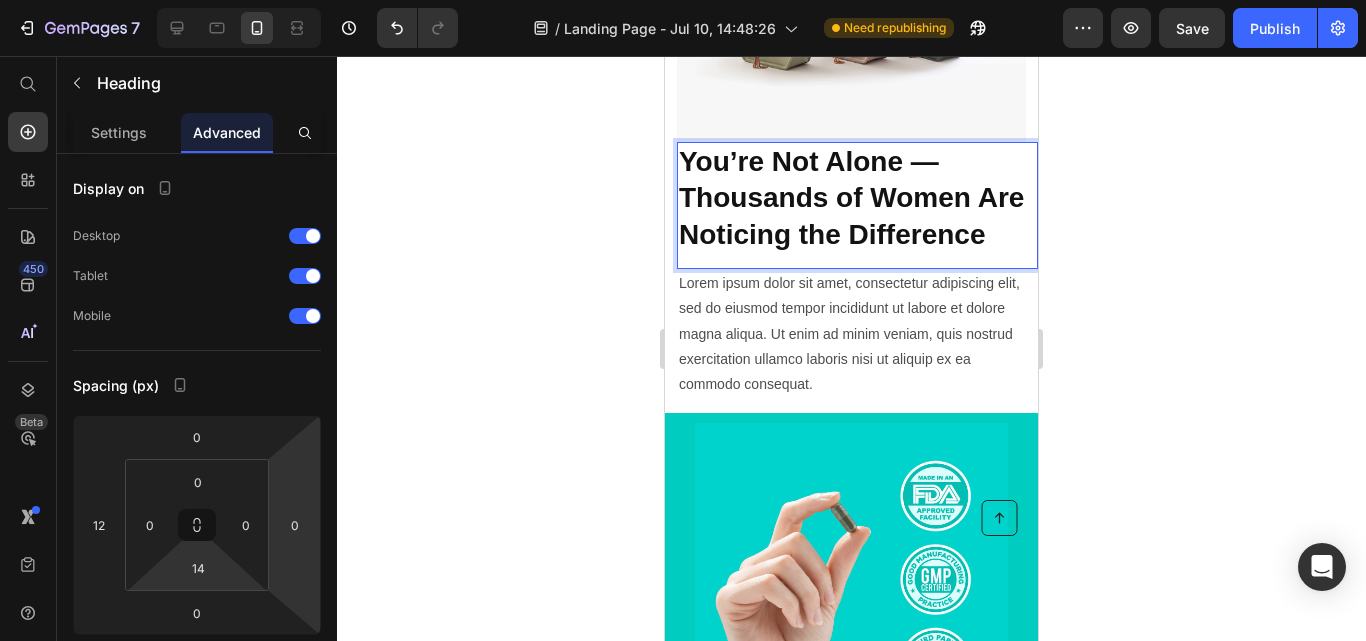 click on "You’re Not Alone — Thousands of Women Are Noticing the Difference Heading 0" at bounding box center [857, 205] 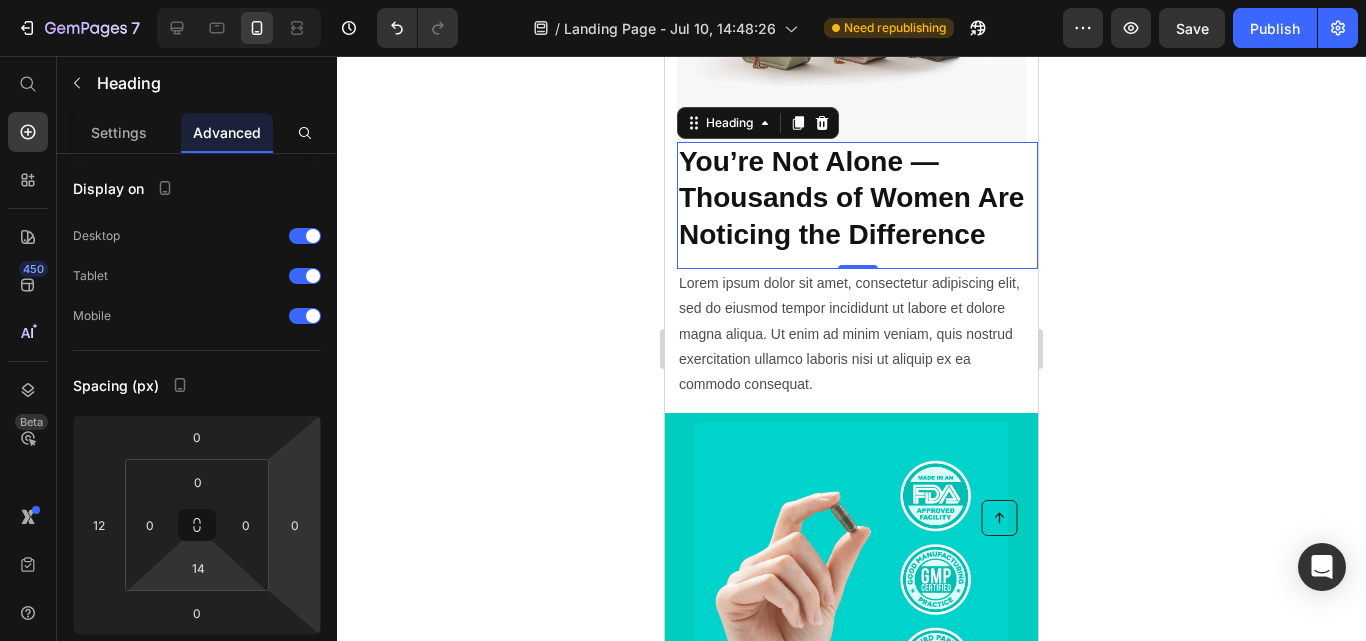 click on "You’re Not Alone — Thousands of Women Are Noticing the Difference" at bounding box center (857, 198) 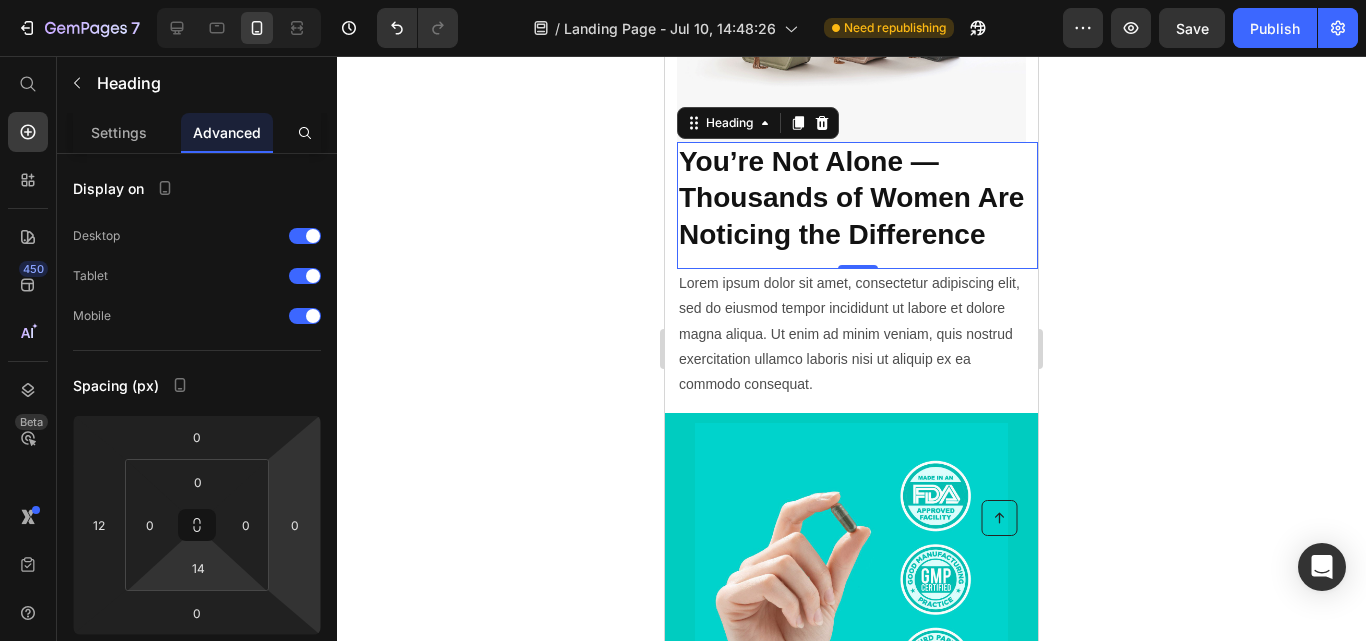 click on "You’re Not Alone — Thousands of Women Are Noticing the Difference Heading 0" at bounding box center (857, 205) 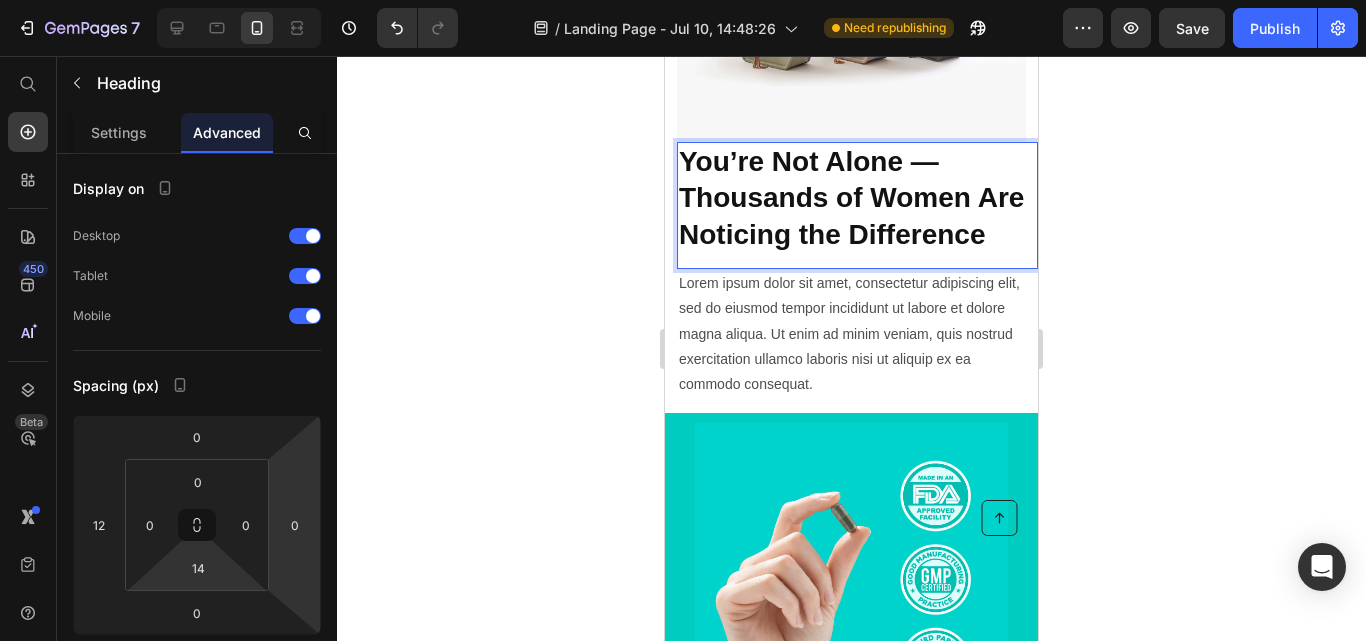 click on "You’re Not Alone — Thousands of Women Are Noticing the Difference" at bounding box center [857, 198] 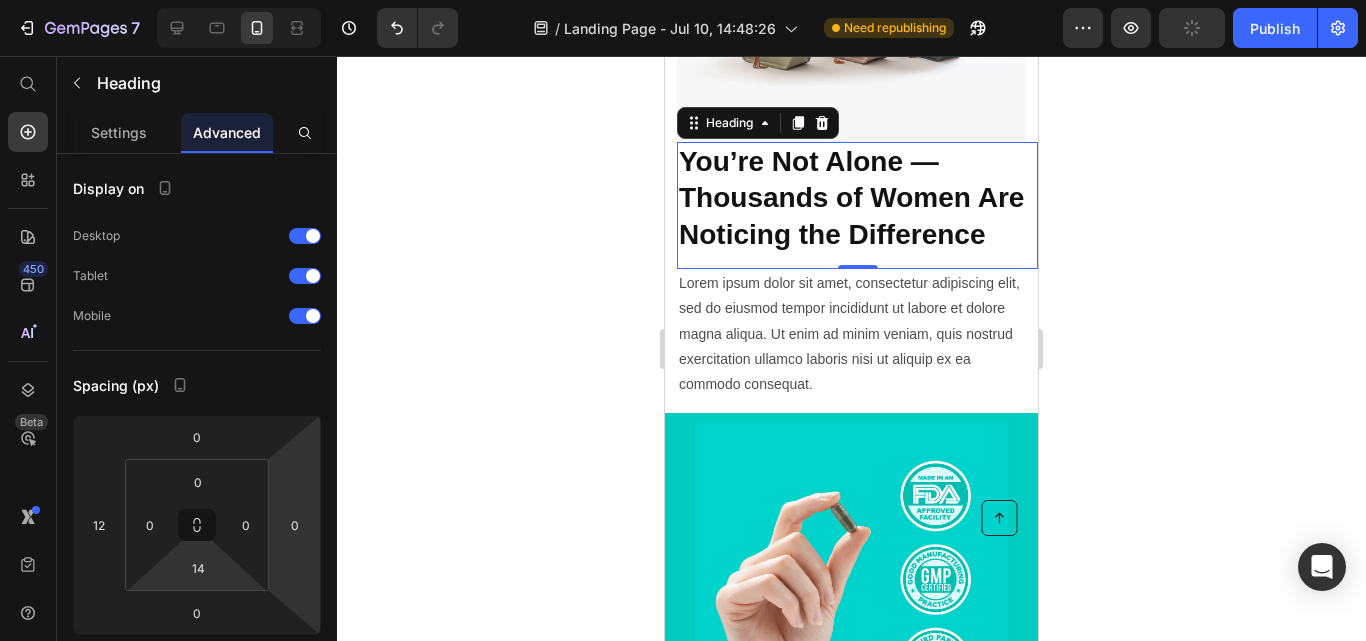 click 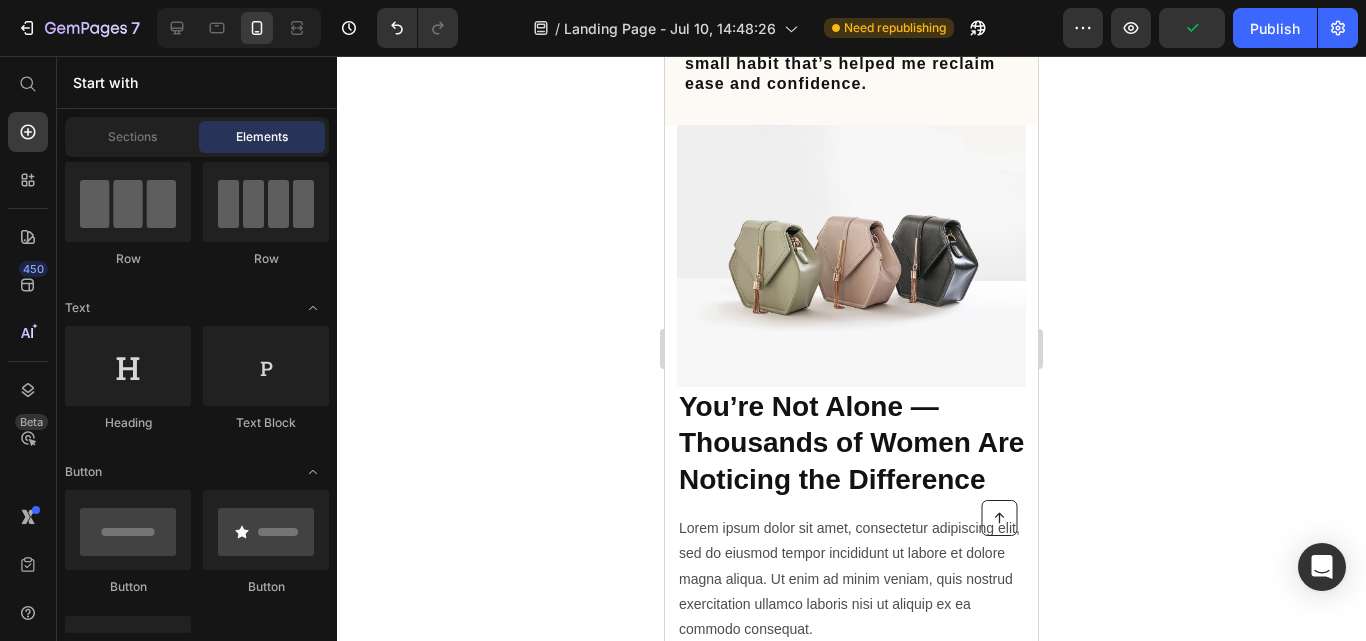 scroll, scrollTop: 6333, scrollLeft: 0, axis: vertical 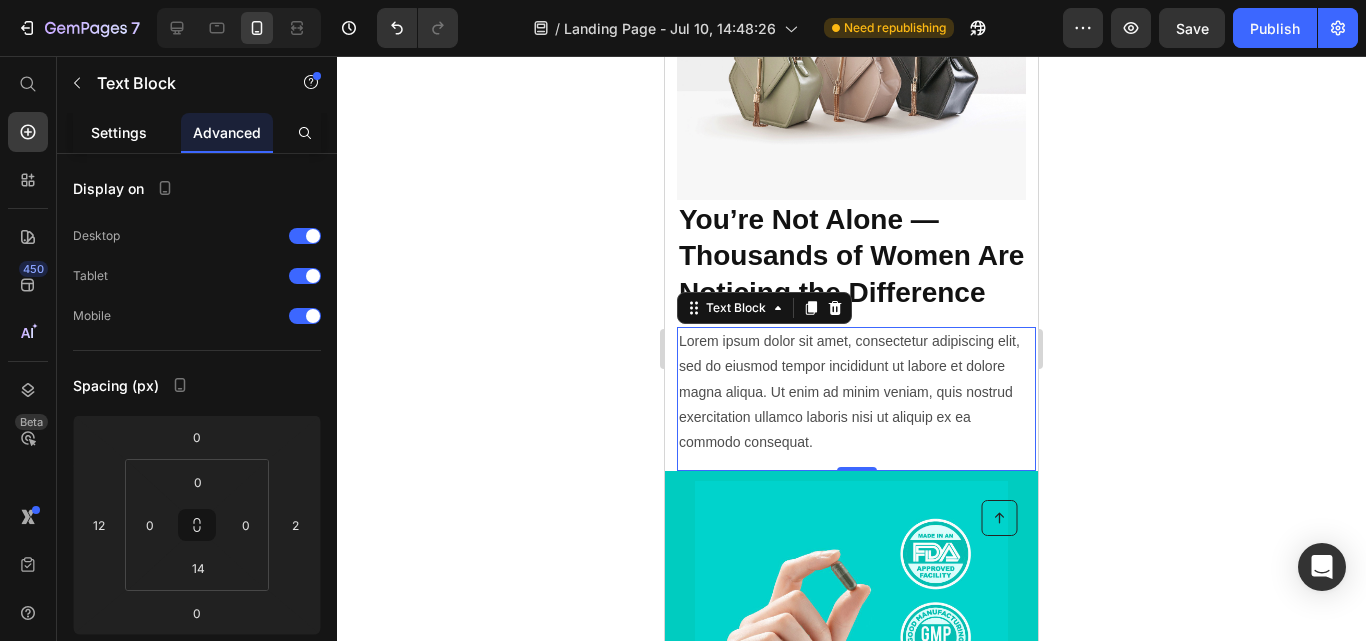 click on "Settings" at bounding box center [119, 132] 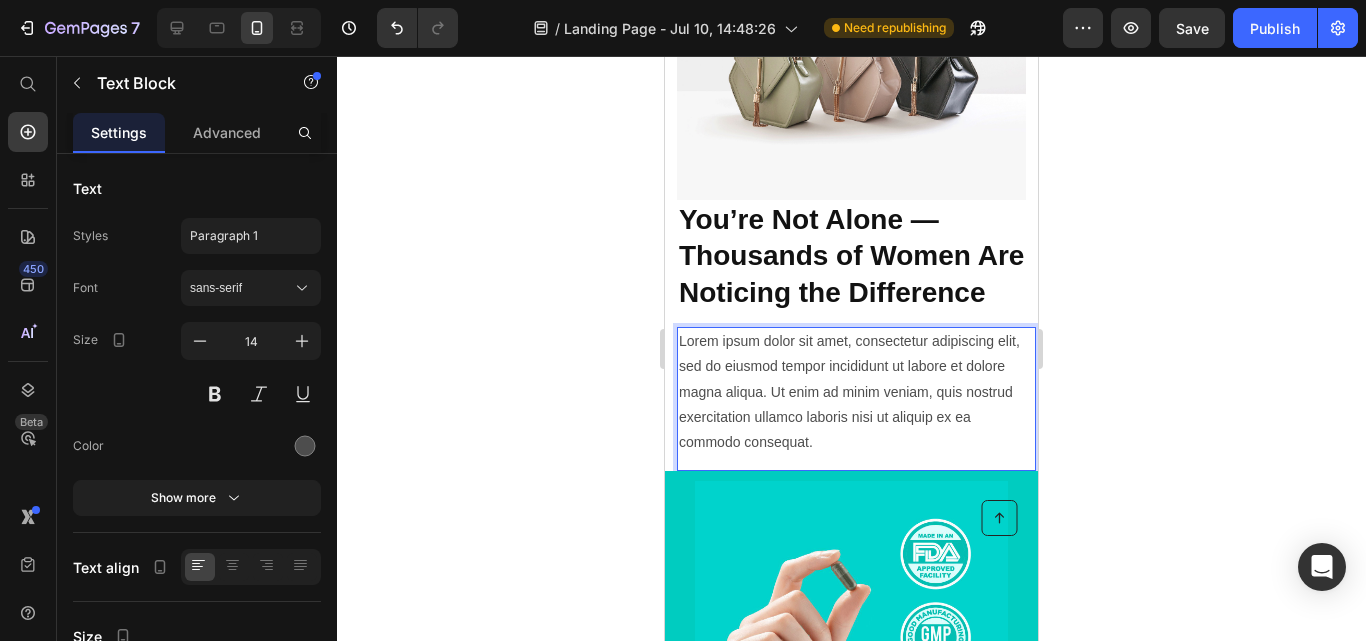 click on "Lorem ipsum dolor sit amet, consectetur adipiscing elit, sed do eiusmod tempor incididunt ut labore et dolore magna aliqua. Ut enim ad minim veniam, quis nostrud exercitation ullamco laboris nisi ut aliquip ex ea commodo consequat." at bounding box center [856, 392] 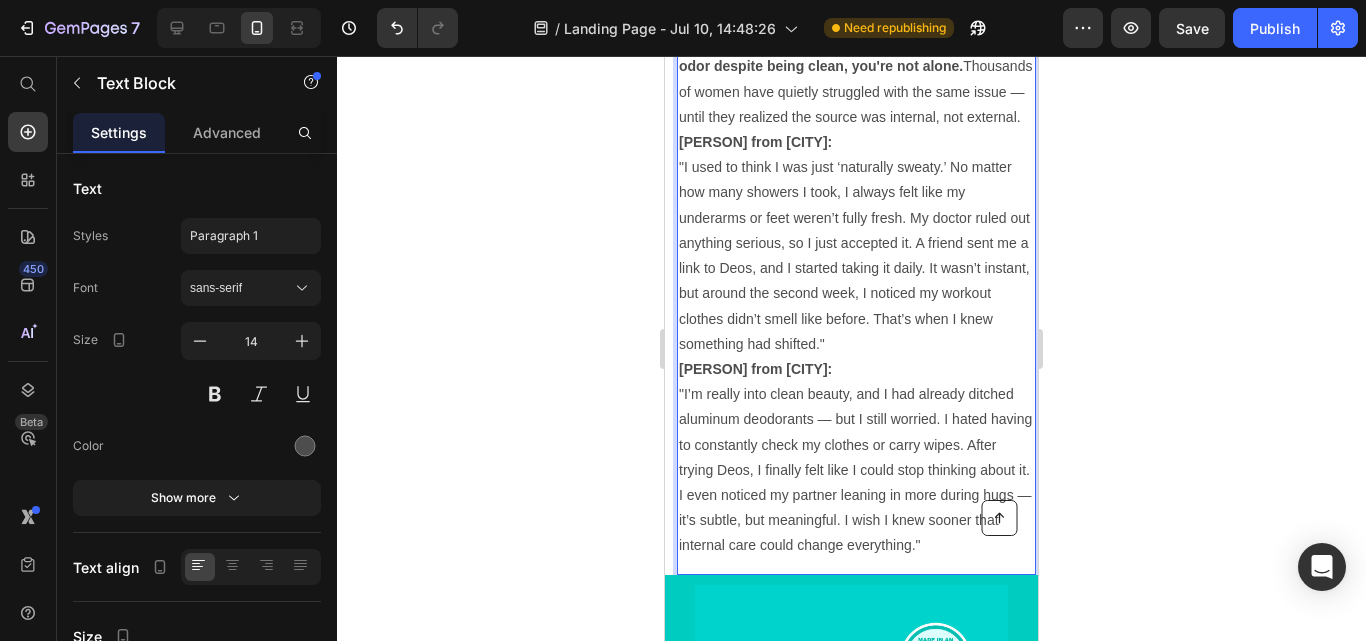 scroll, scrollTop: 6648, scrollLeft: 0, axis: vertical 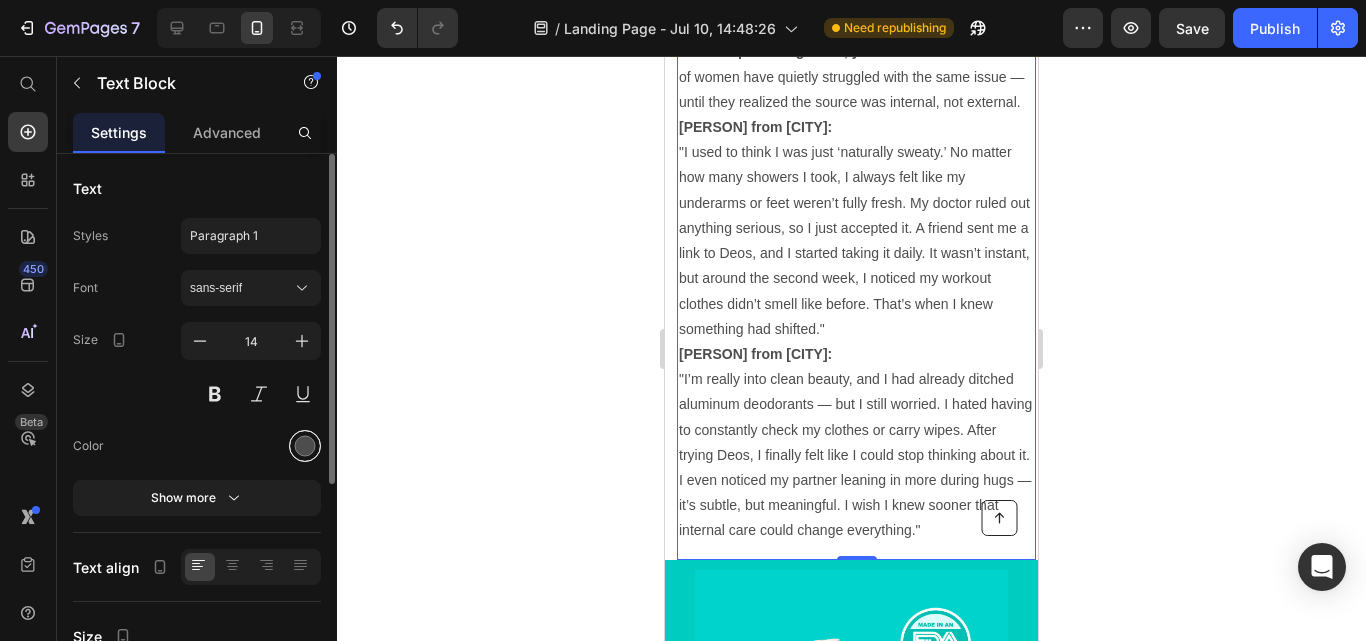 click at bounding box center [305, 446] 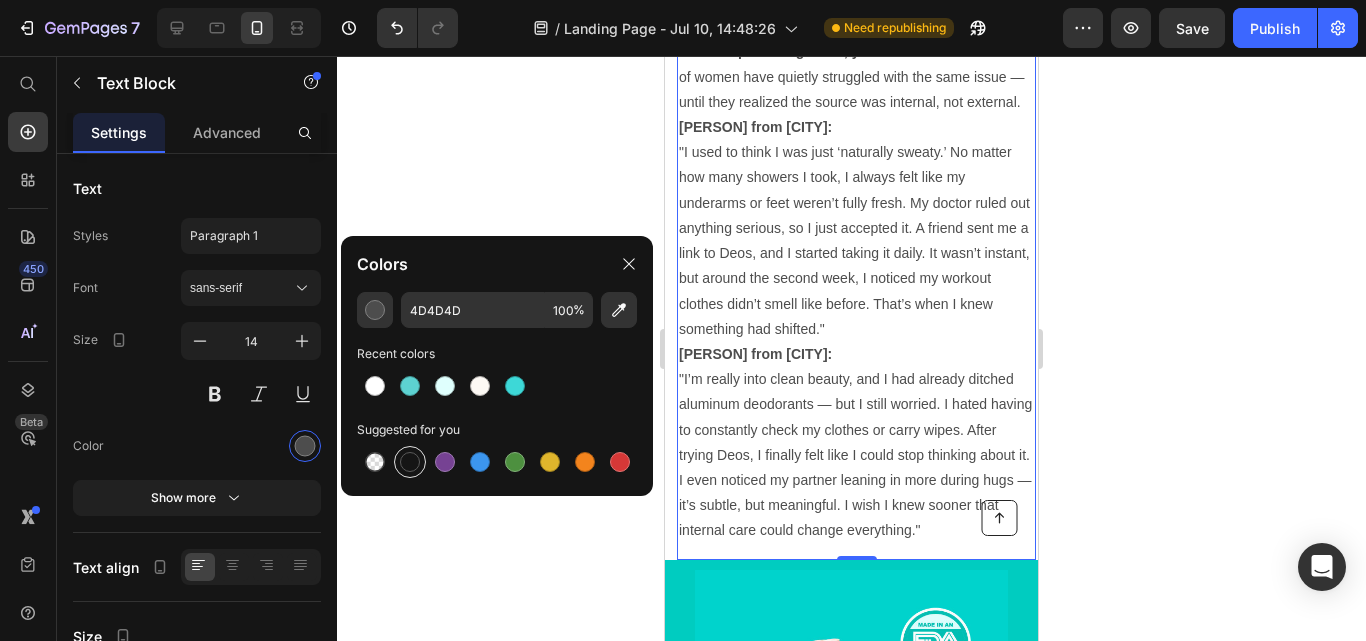 click at bounding box center (410, 462) 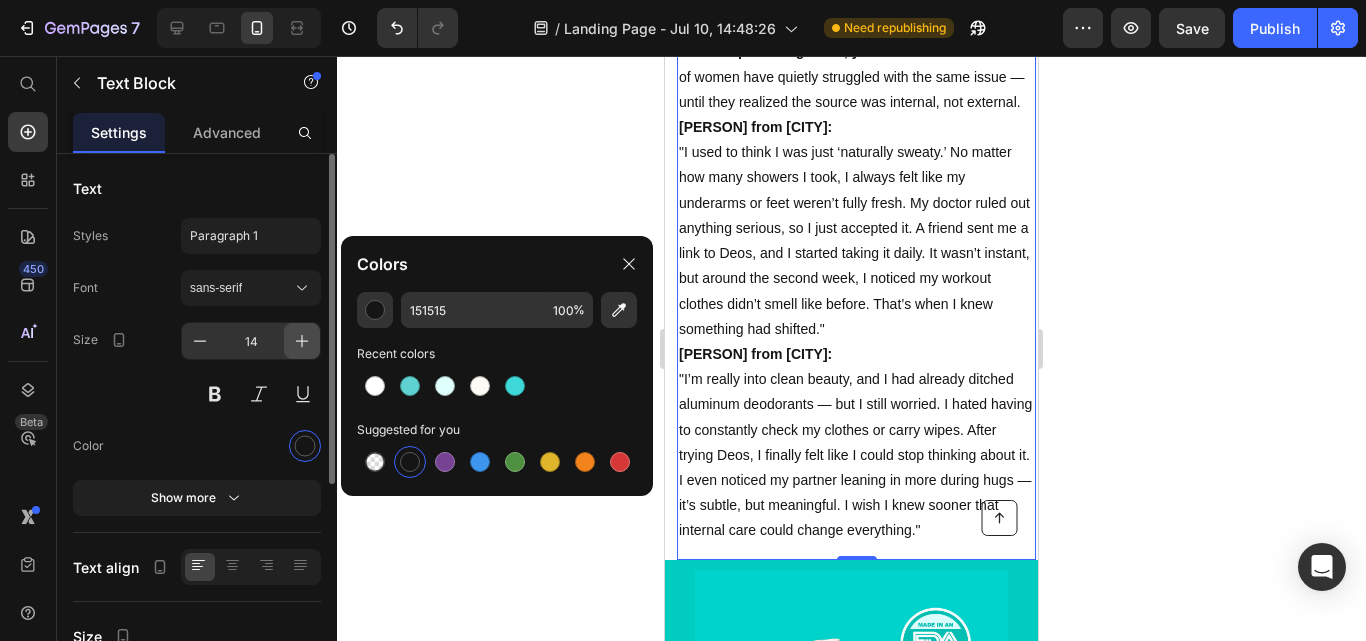 click 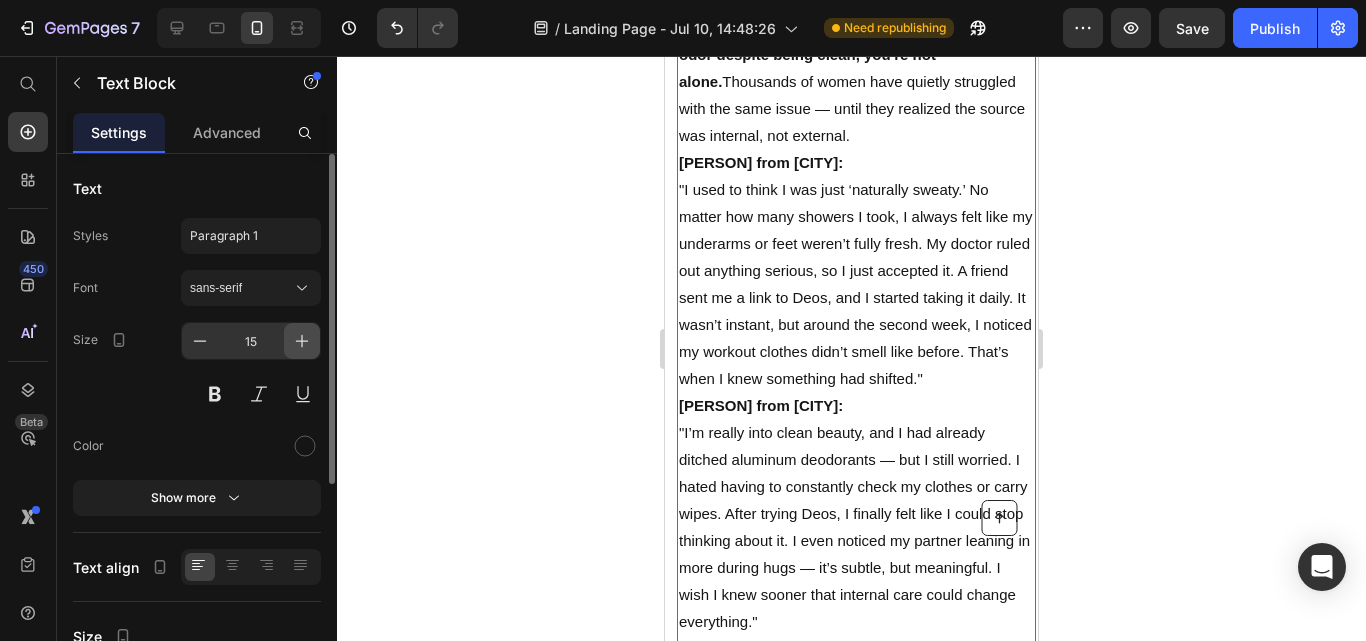 click 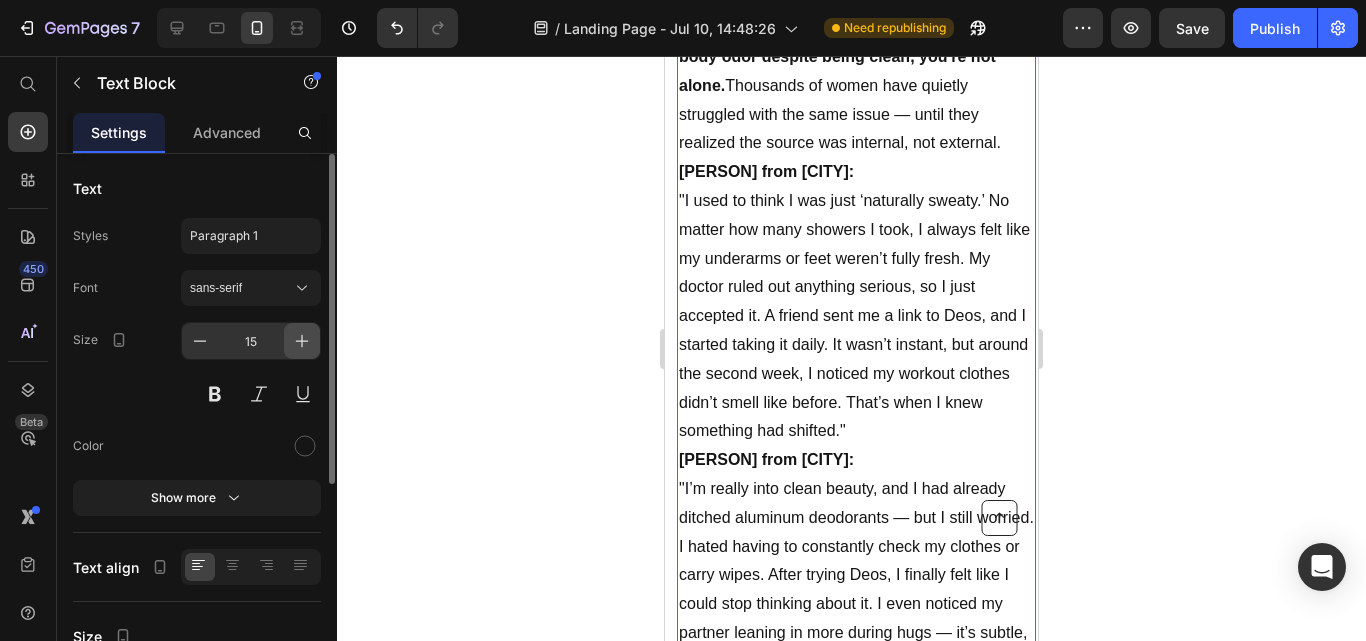 type on "16" 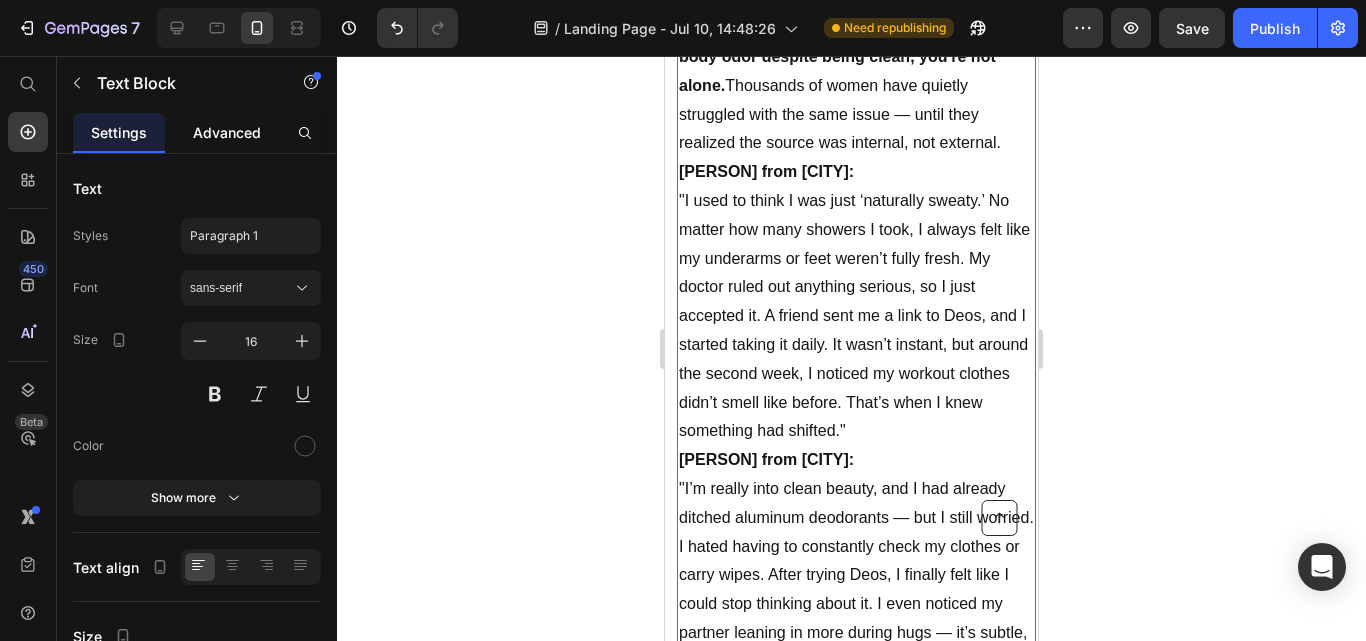 click on "Advanced" at bounding box center [227, 132] 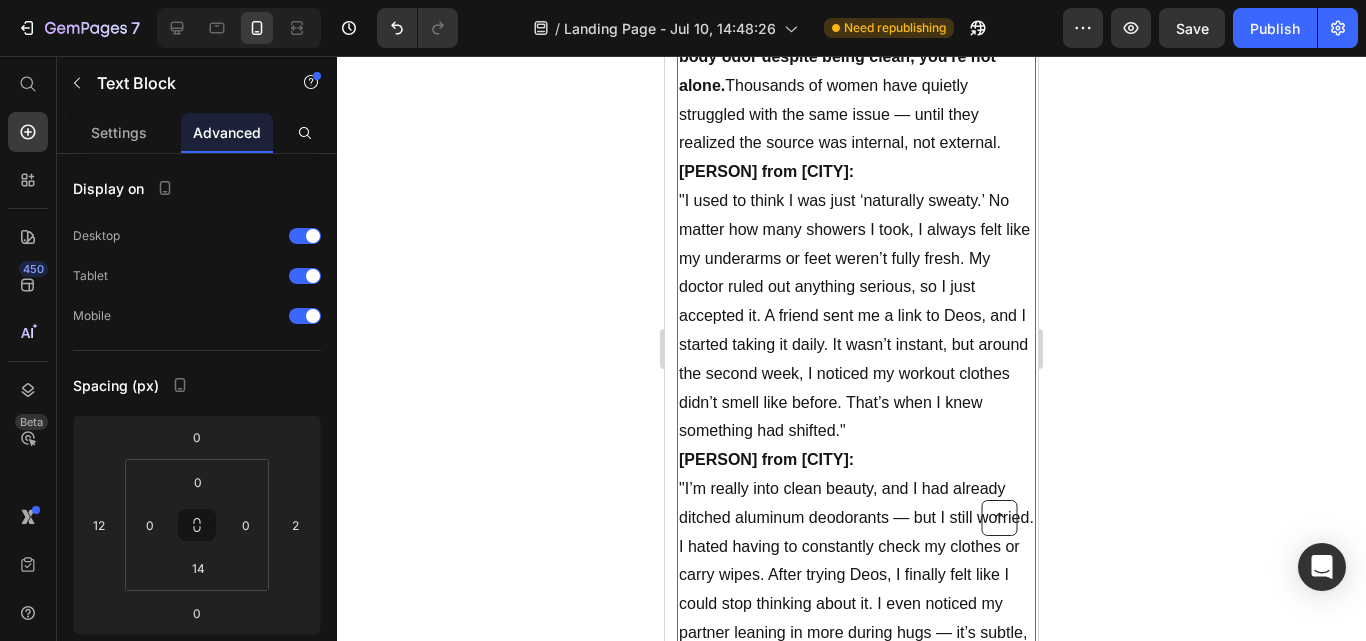 scroll, scrollTop: 0, scrollLeft: 0, axis: both 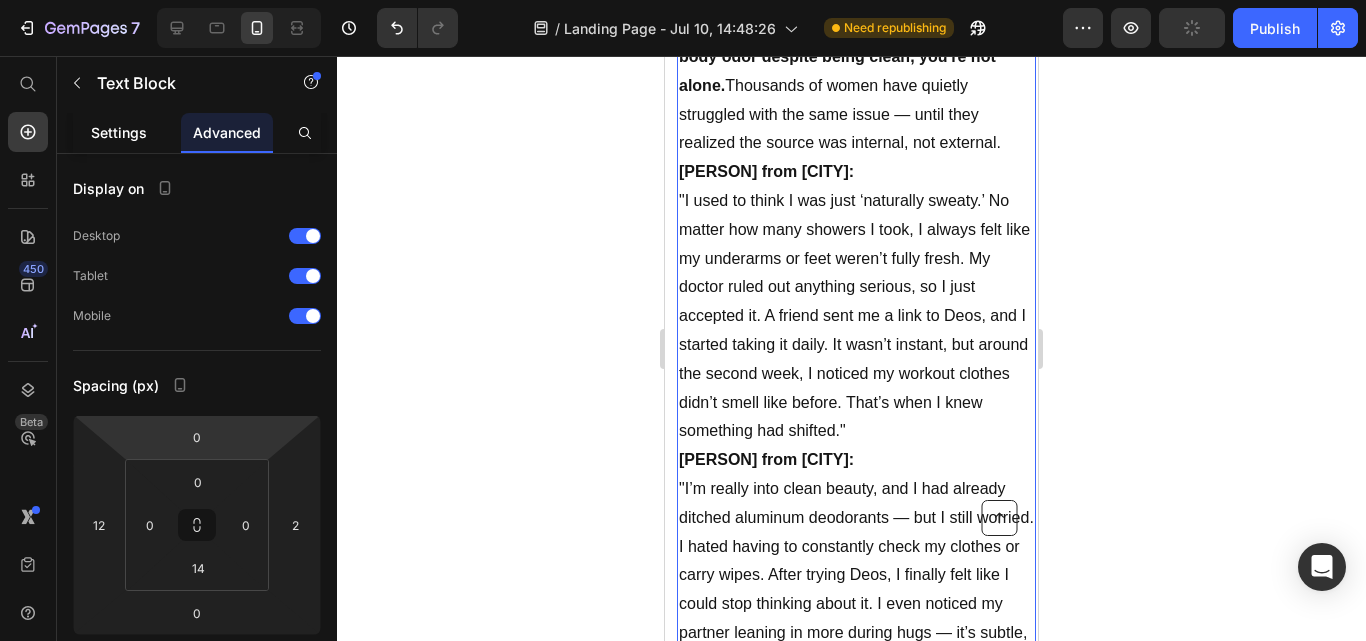 click on "Settings" 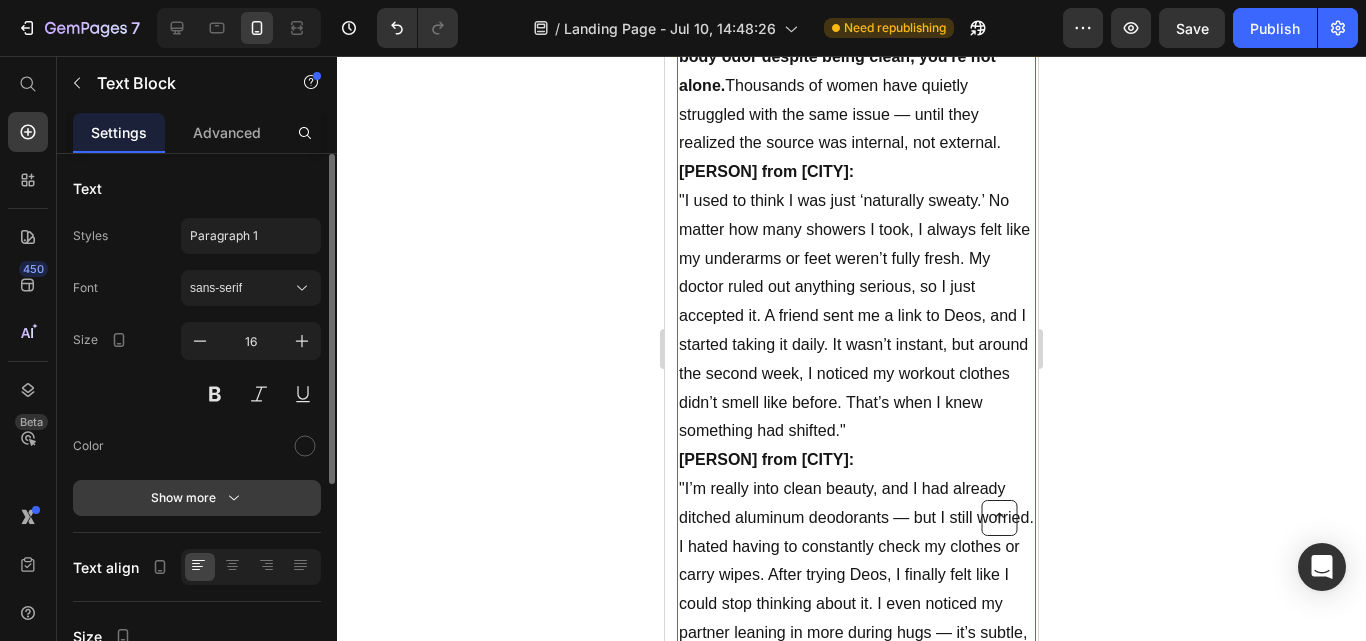 click 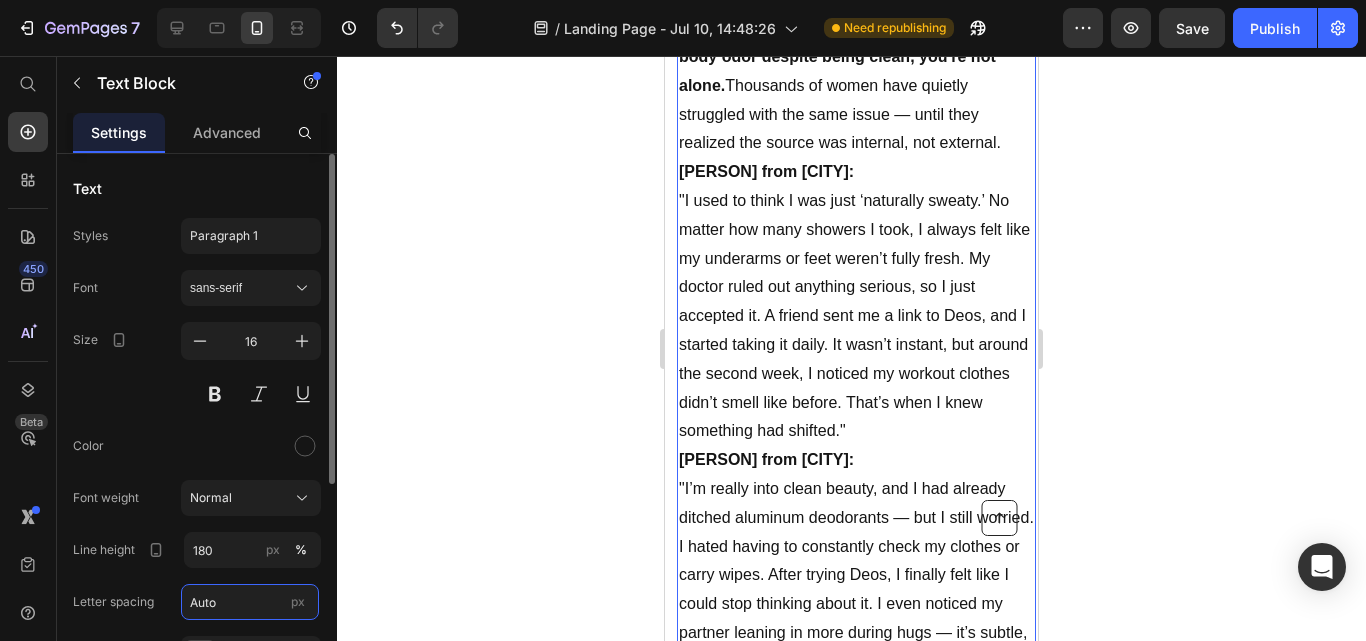 click on "Auto" at bounding box center [250, 602] 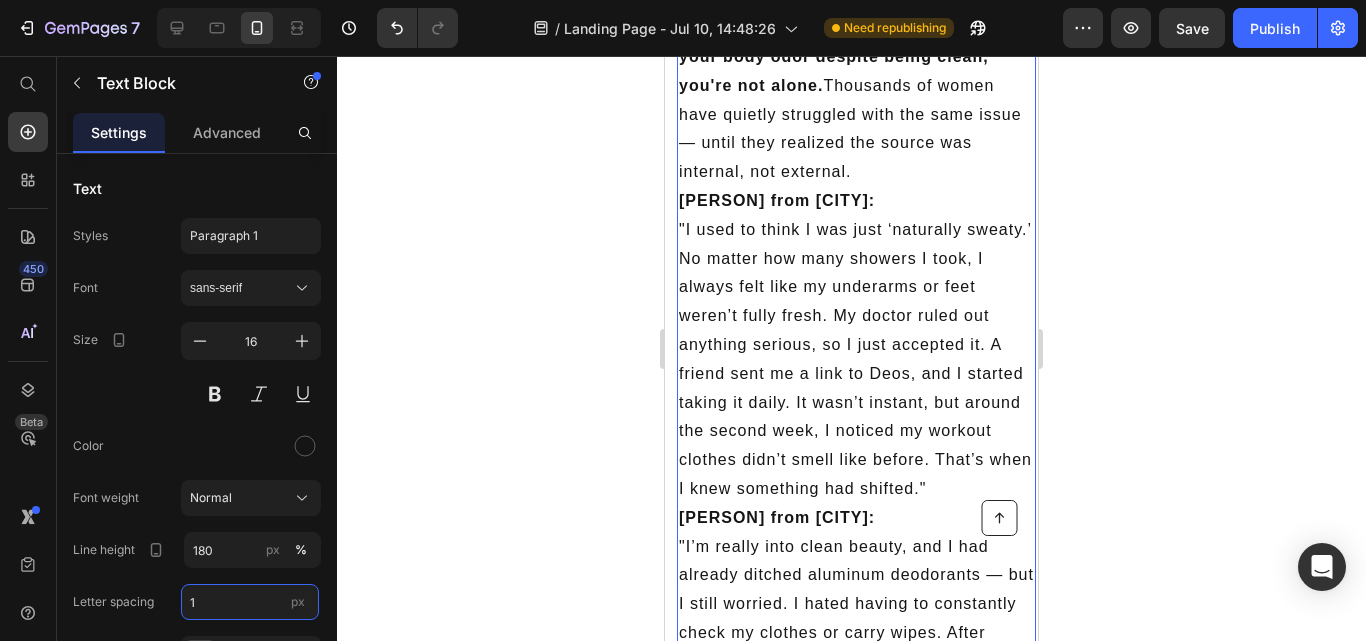 type on "1" 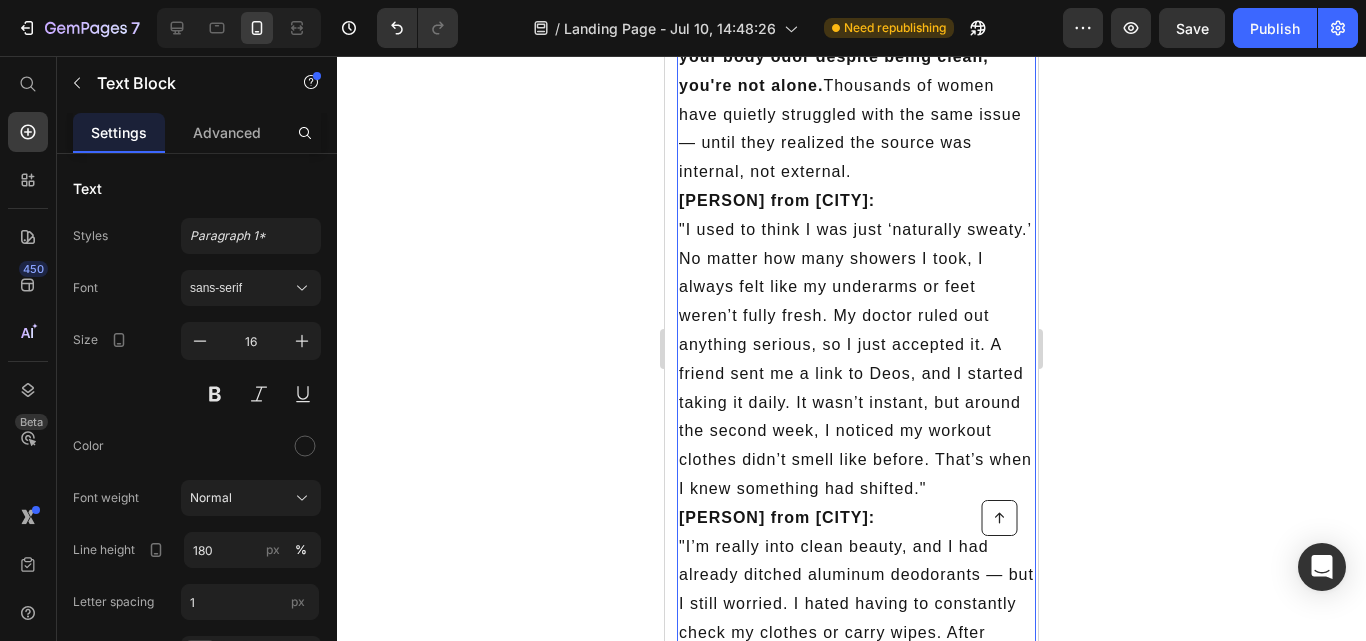 click 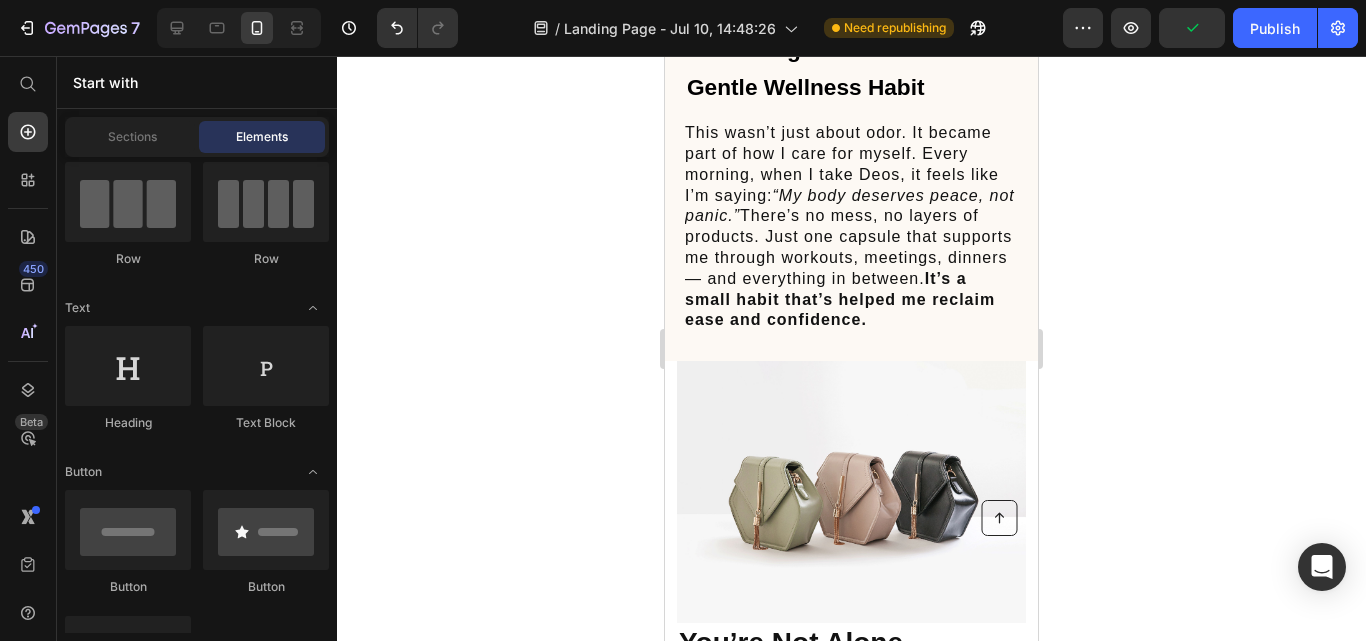 scroll, scrollTop: 6005, scrollLeft: 0, axis: vertical 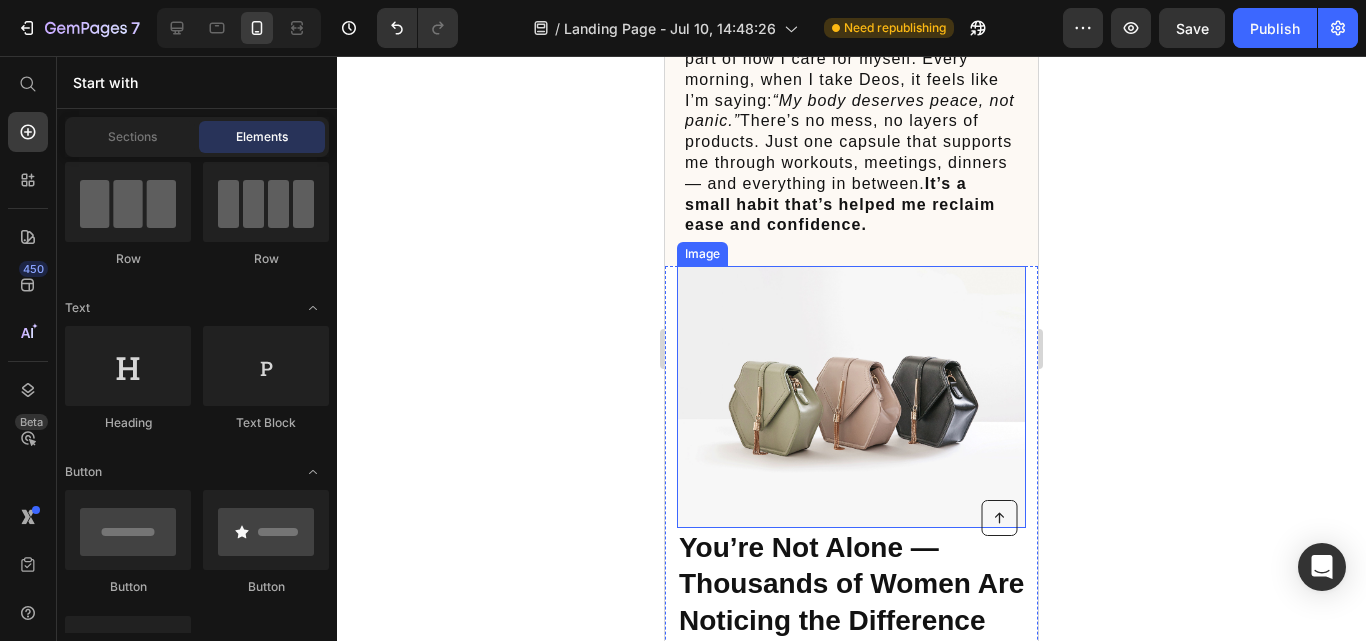 click at bounding box center [851, 397] 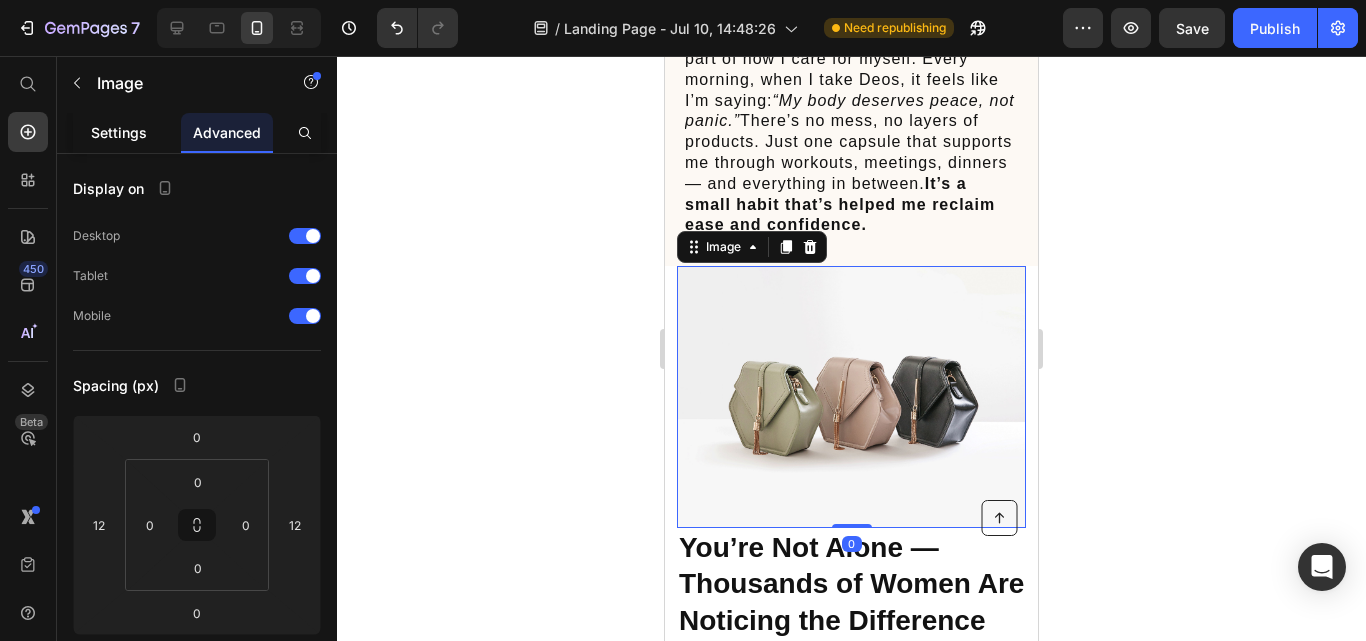 click on "Settings" at bounding box center [119, 132] 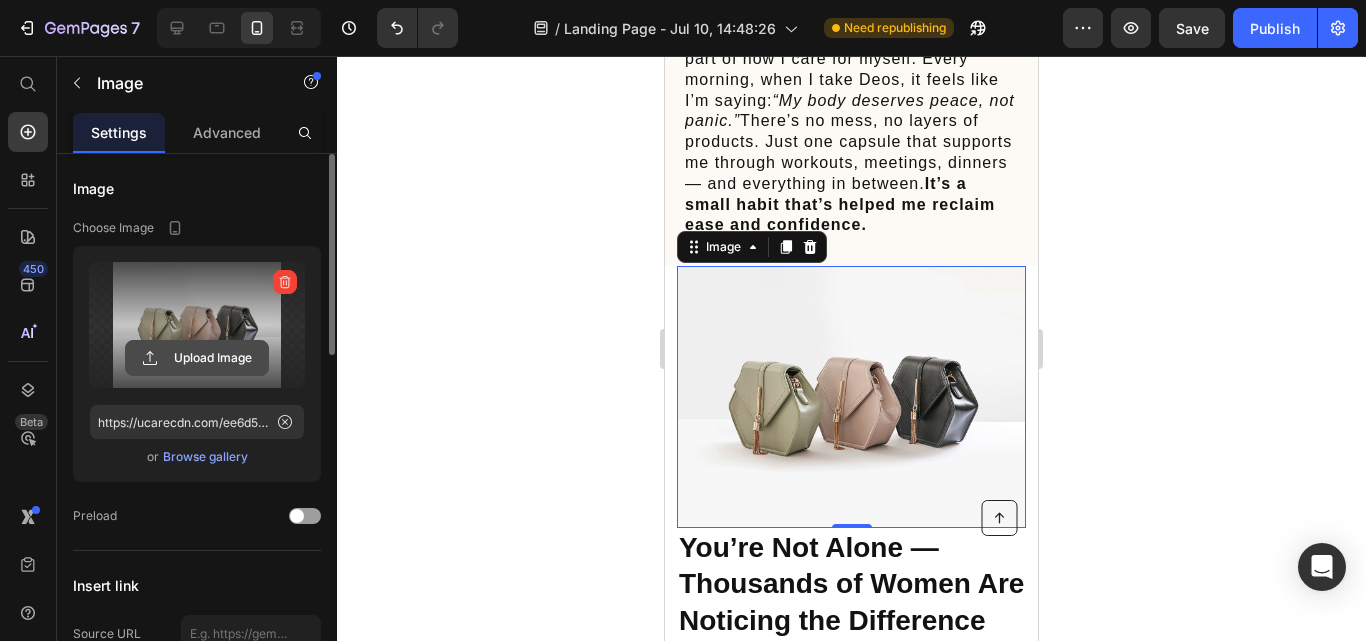 click 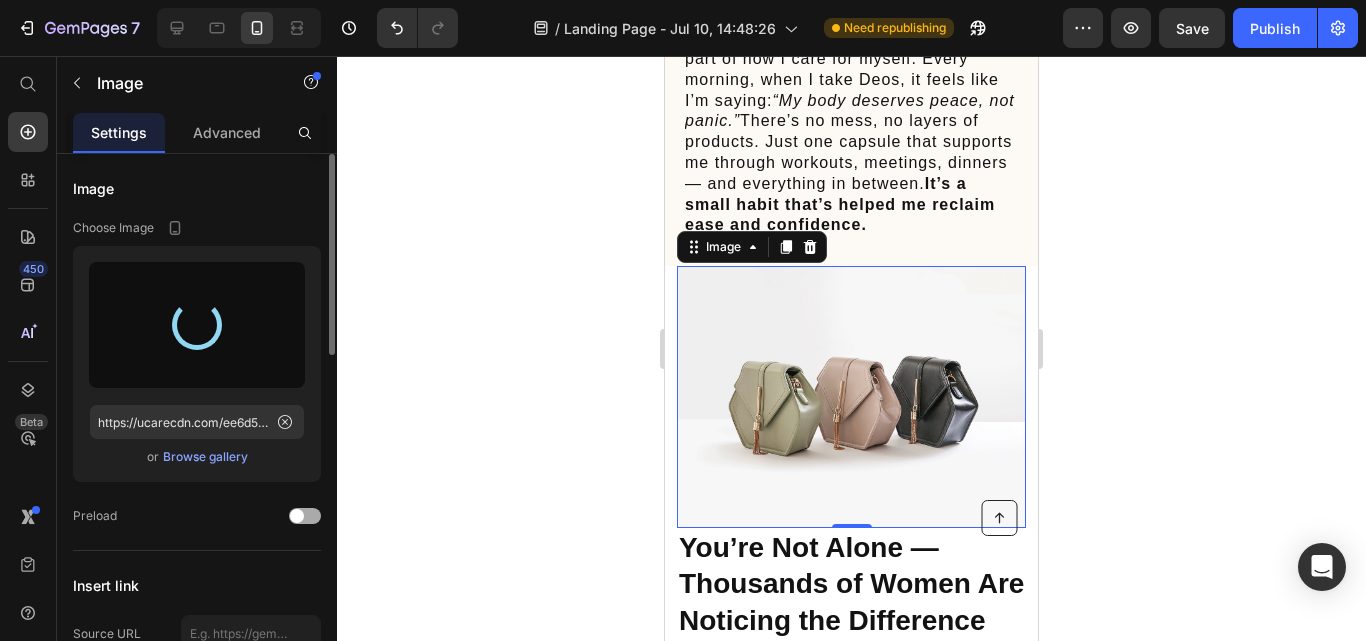click at bounding box center (305, 516) 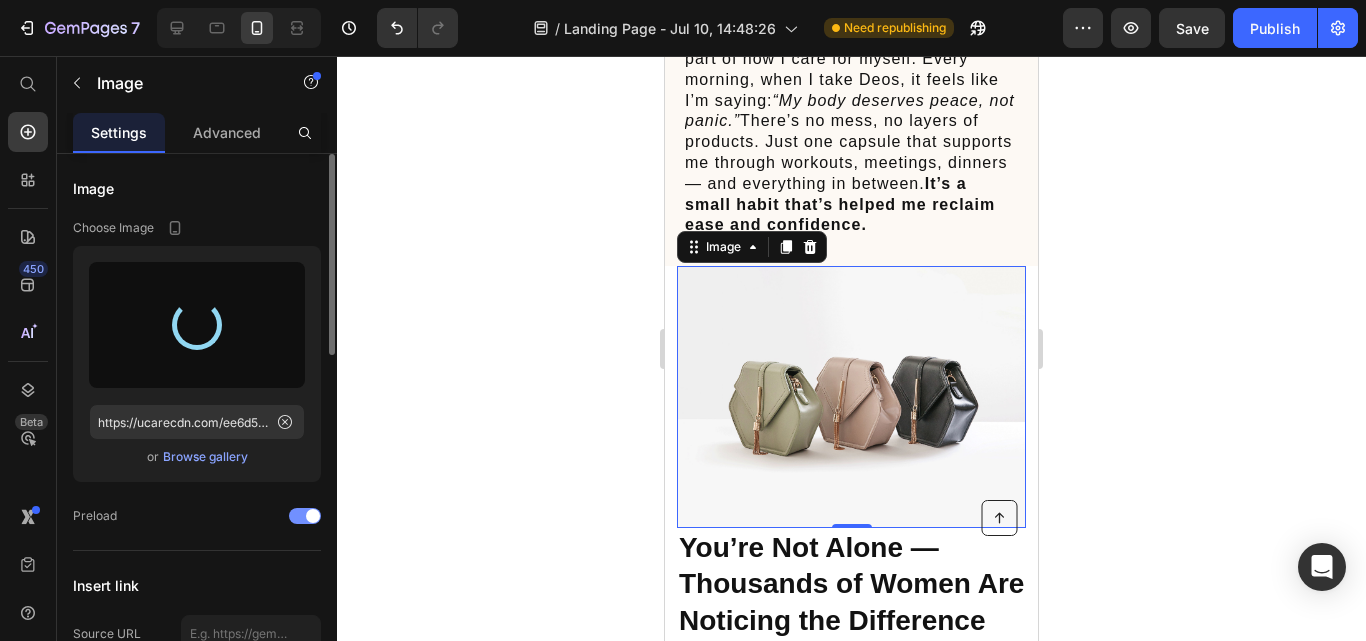 type on "https://cdn.shopify.com/s/files/1/0627/6946/3357/files/gempages_574806398798398308-1df9c526-6114-4236-9c49-d30a59229954.jpg" 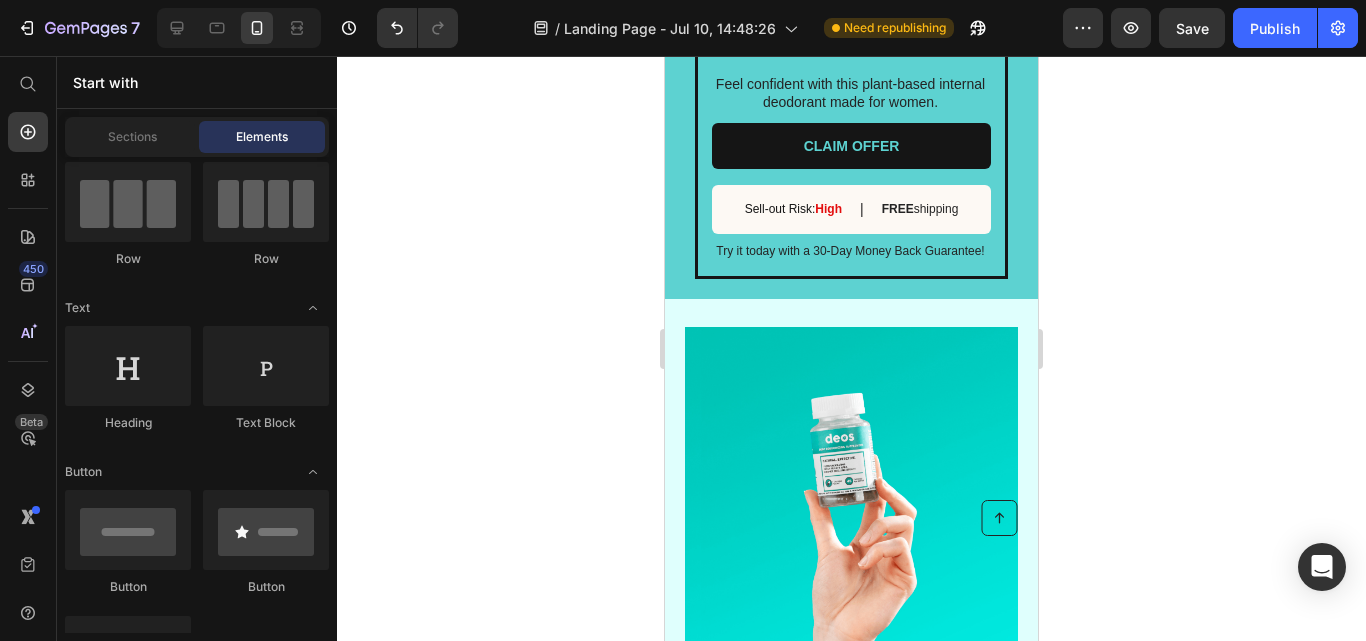 scroll, scrollTop: 2722, scrollLeft: 0, axis: vertical 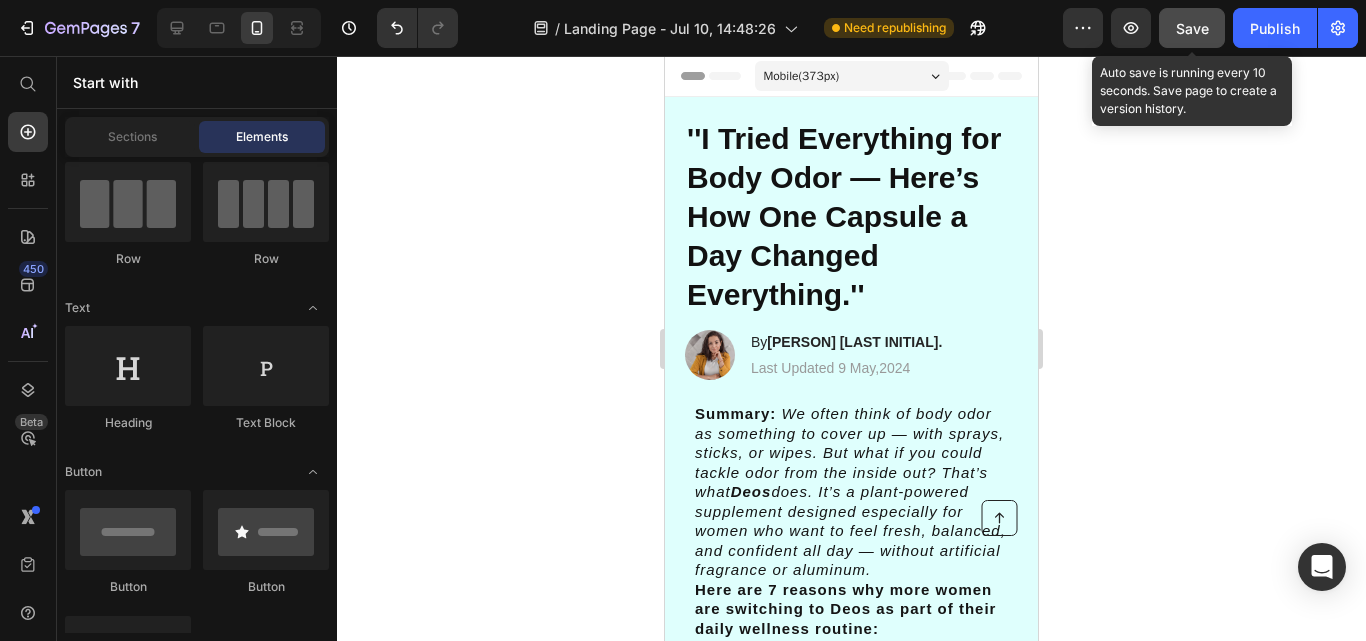click on "Save" at bounding box center (1192, 28) 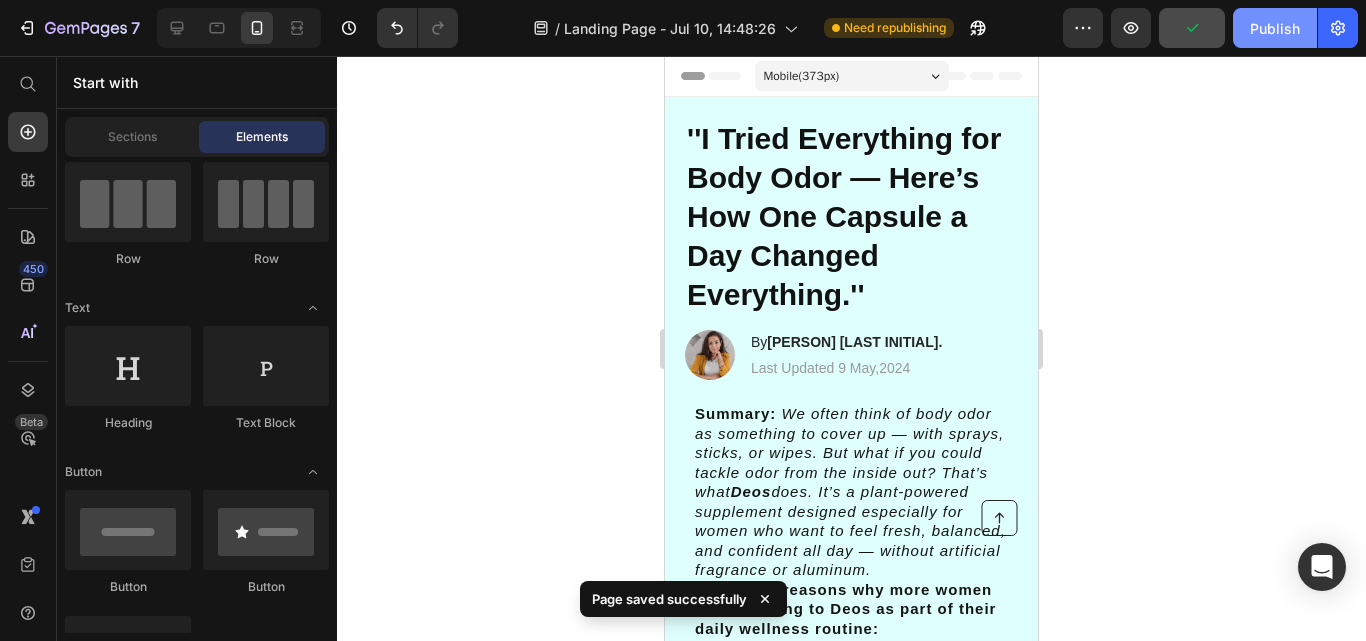 click on "Publish" at bounding box center (1275, 28) 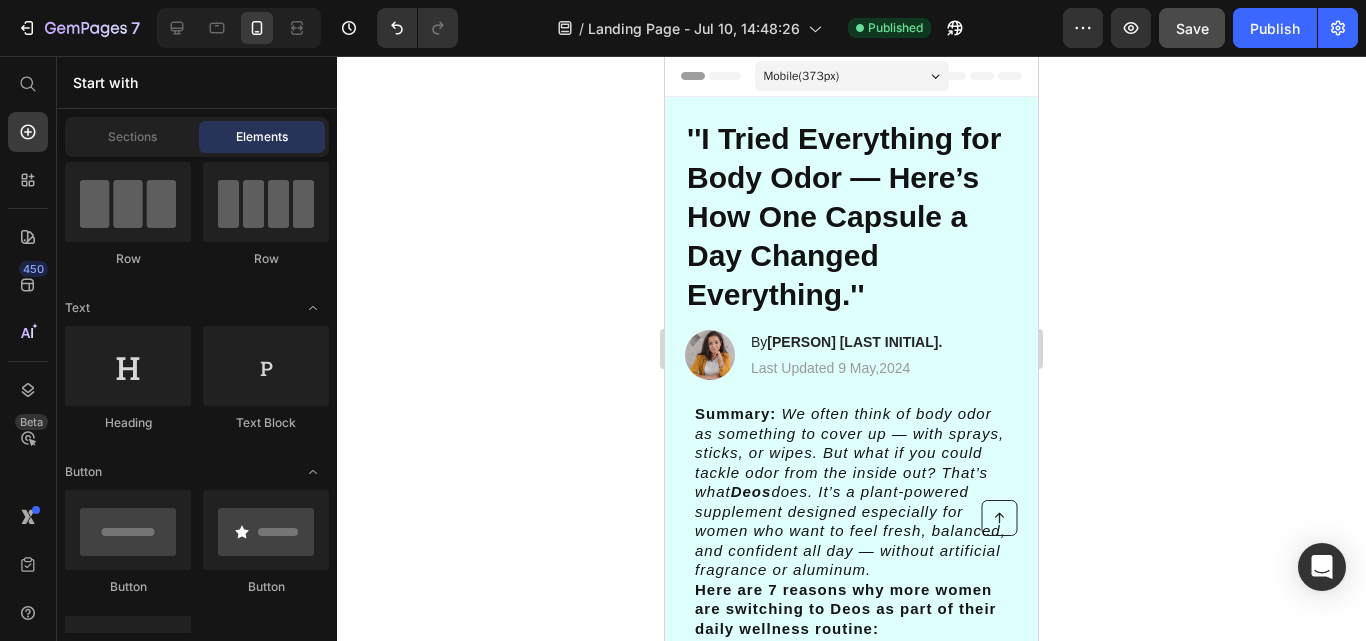 drag, startPoint x: 1161, startPoint y: 503, endPoint x: 323, endPoint y: 441, distance: 840.2904 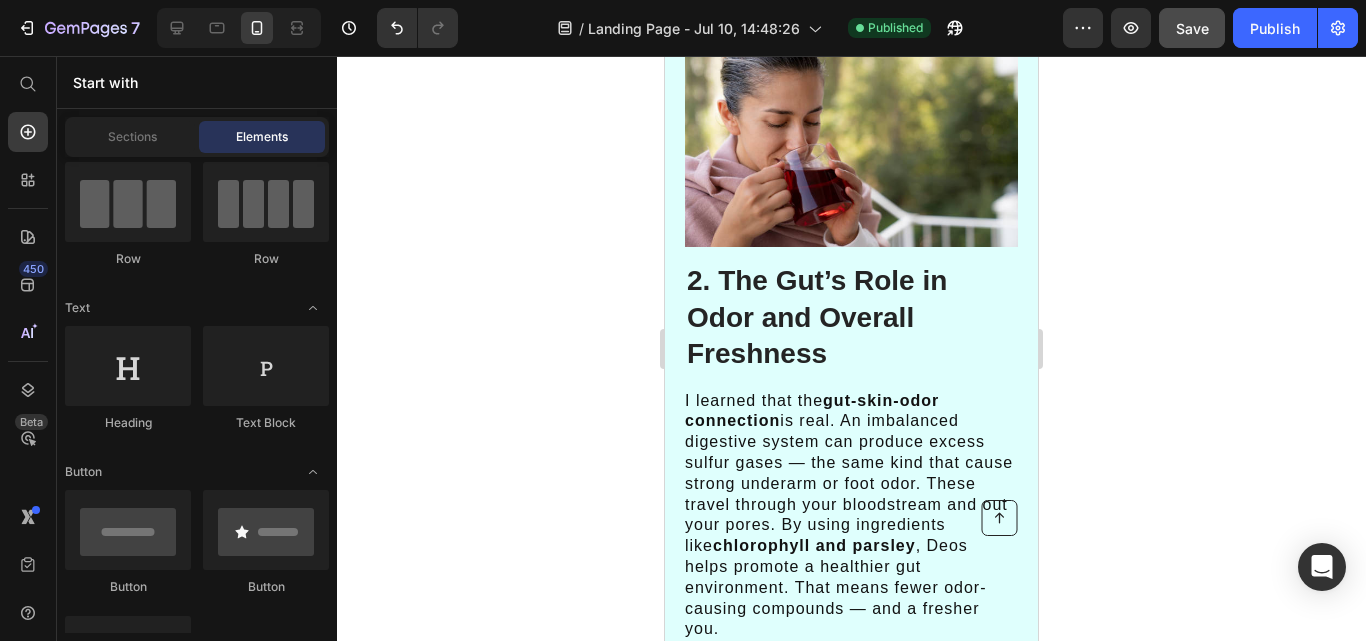 scroll, scrollTop: 1380, scrollLeft: 0, axis: vertical 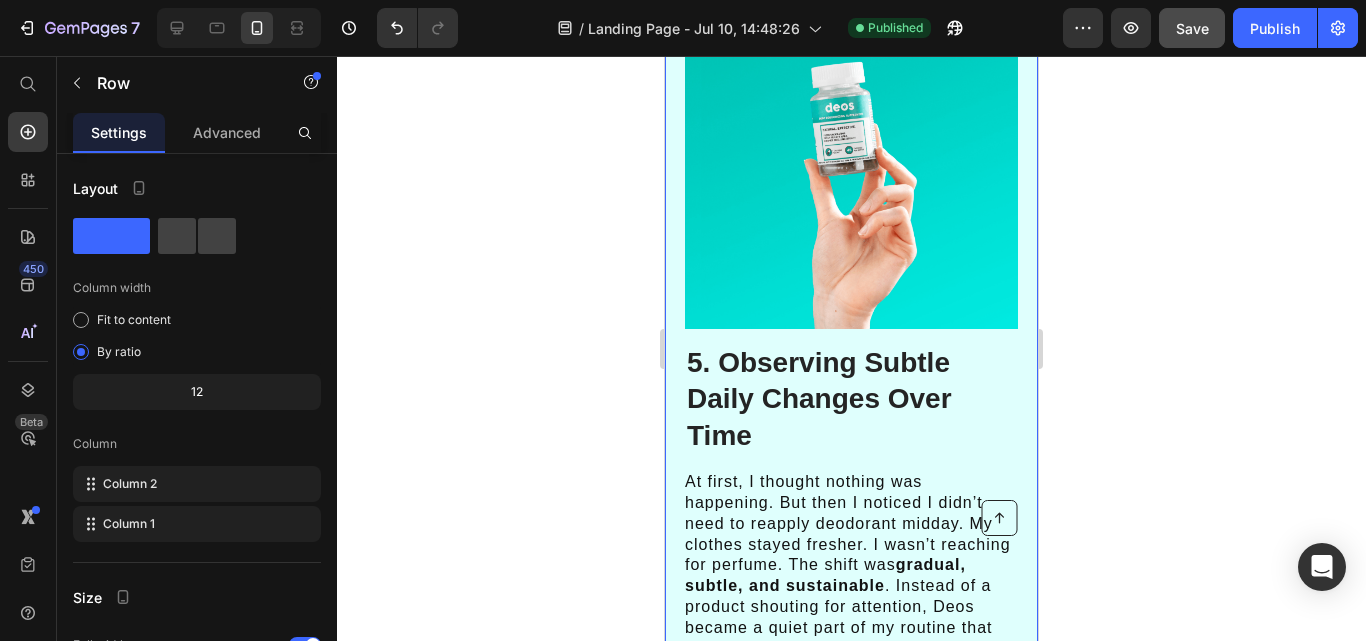 click on "5. Observing Subtle Daily Changes Over Time Heading At first, I thought nothing was happening. But then I noticed I didn’t need to reapply deodorant midday. My clothes stayed fresher. I wasn’t reaching for perfume. The shift was  gradual, subtle, and sustainable . Instead of a product shouting for attention, Deos became a quiet part of my routine that helped me feel fresher — consistently. Text Block Image Row   0" at bounding box center [851, 329] 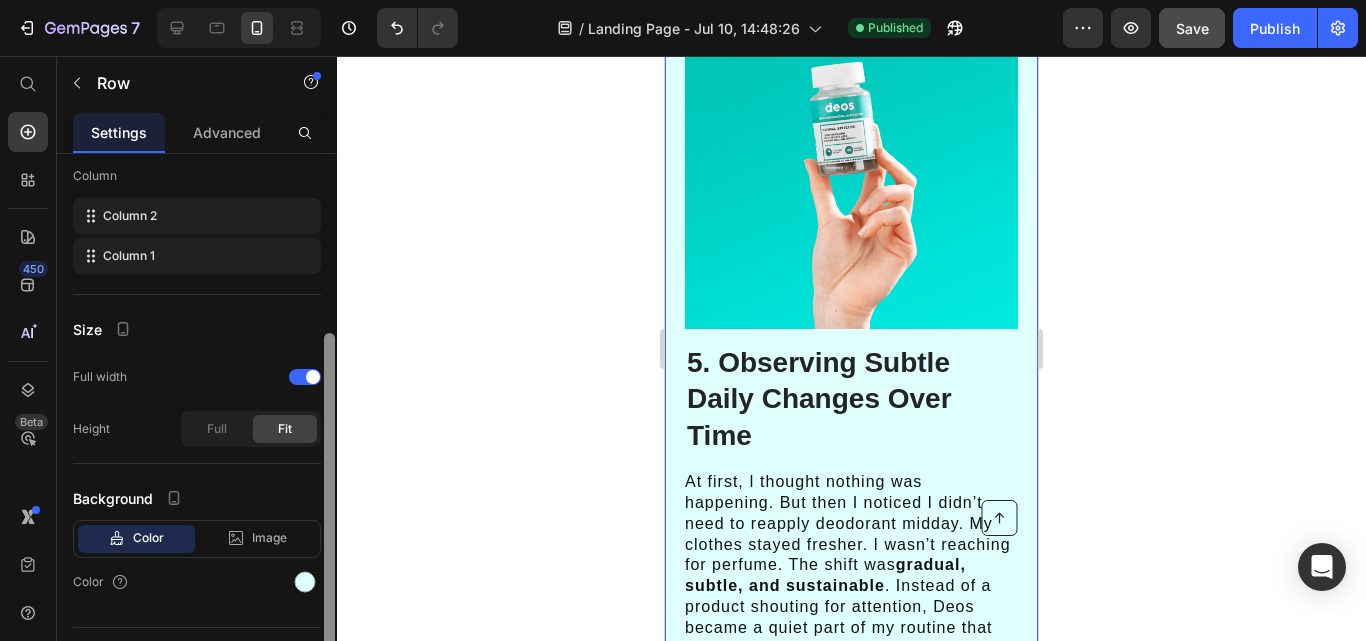 scroll, scrollTop: 310, scrollLeft: 0, axis: vertical 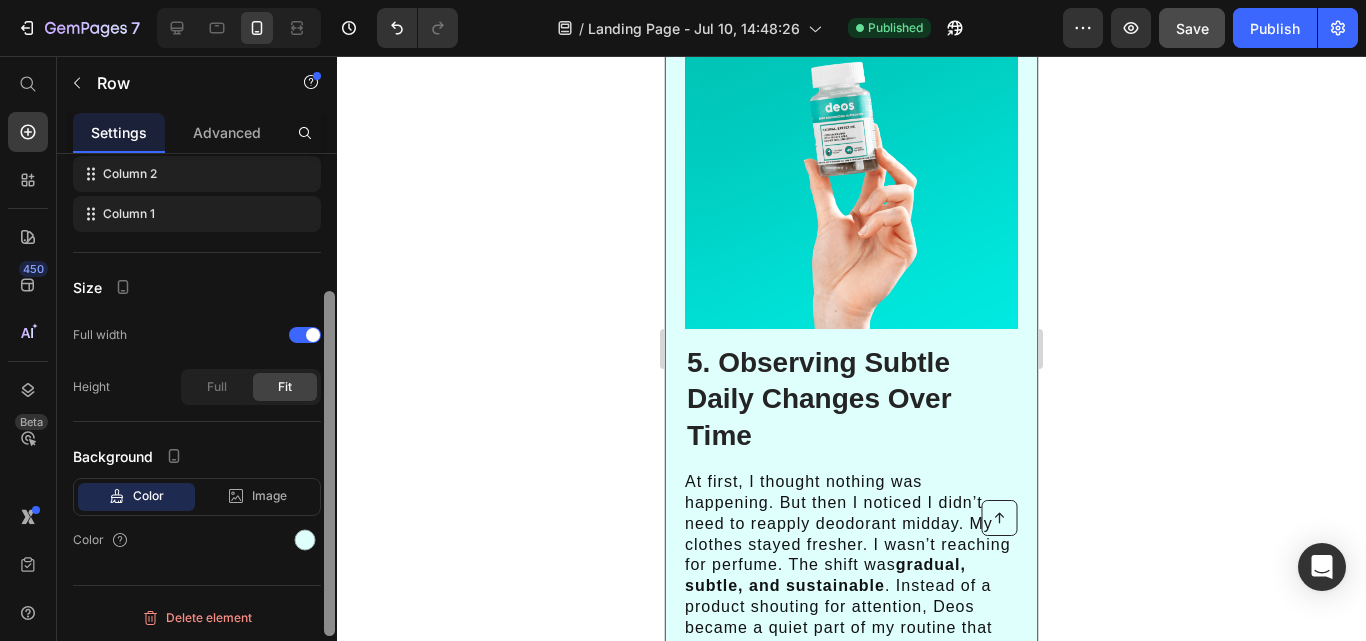 drag, startPoint x: 330, startPoint y: 372, endPoint x: 327, endPoint y: 569, distance: 197.02284 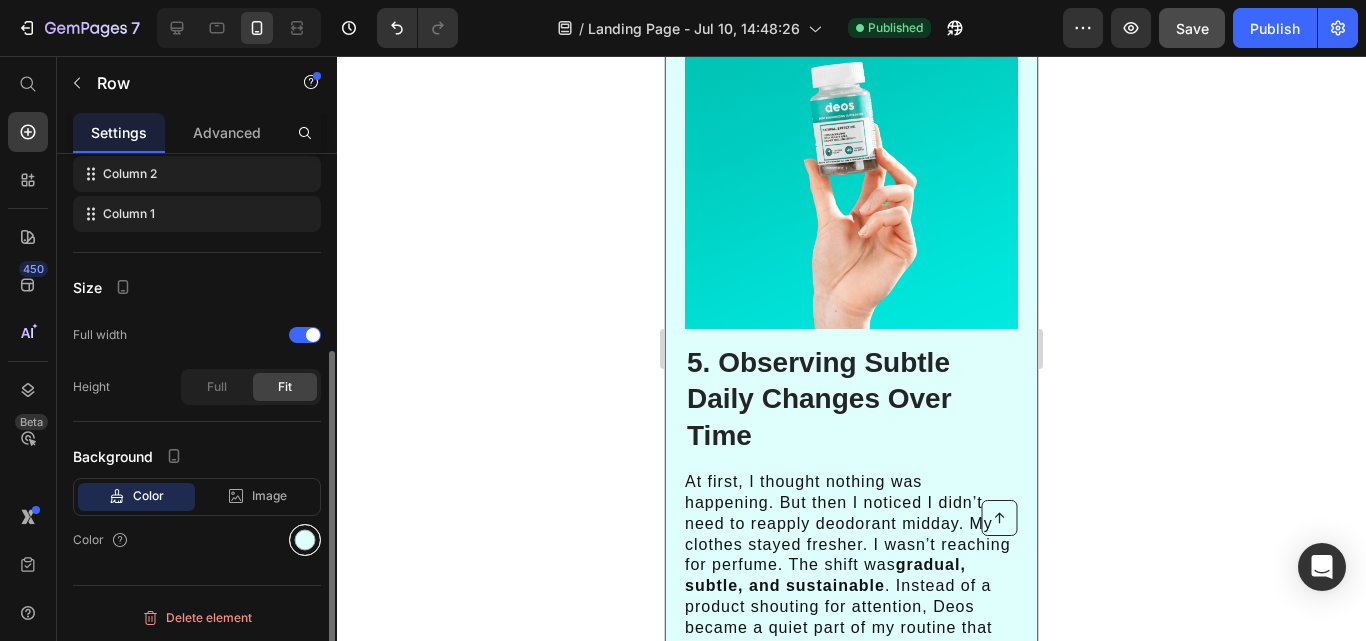 click on "Color" at bounding box center (197, 540) 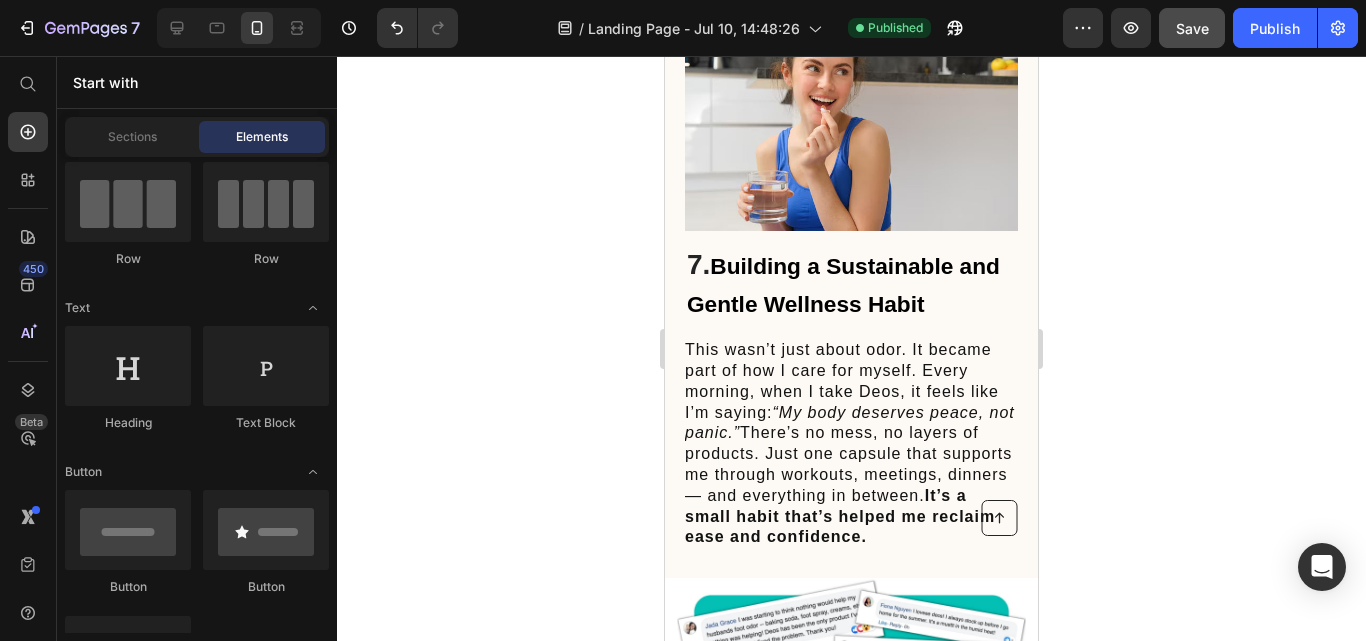 scroll, scrollTop: 5518, scrollLeft: 0, axis: vertical 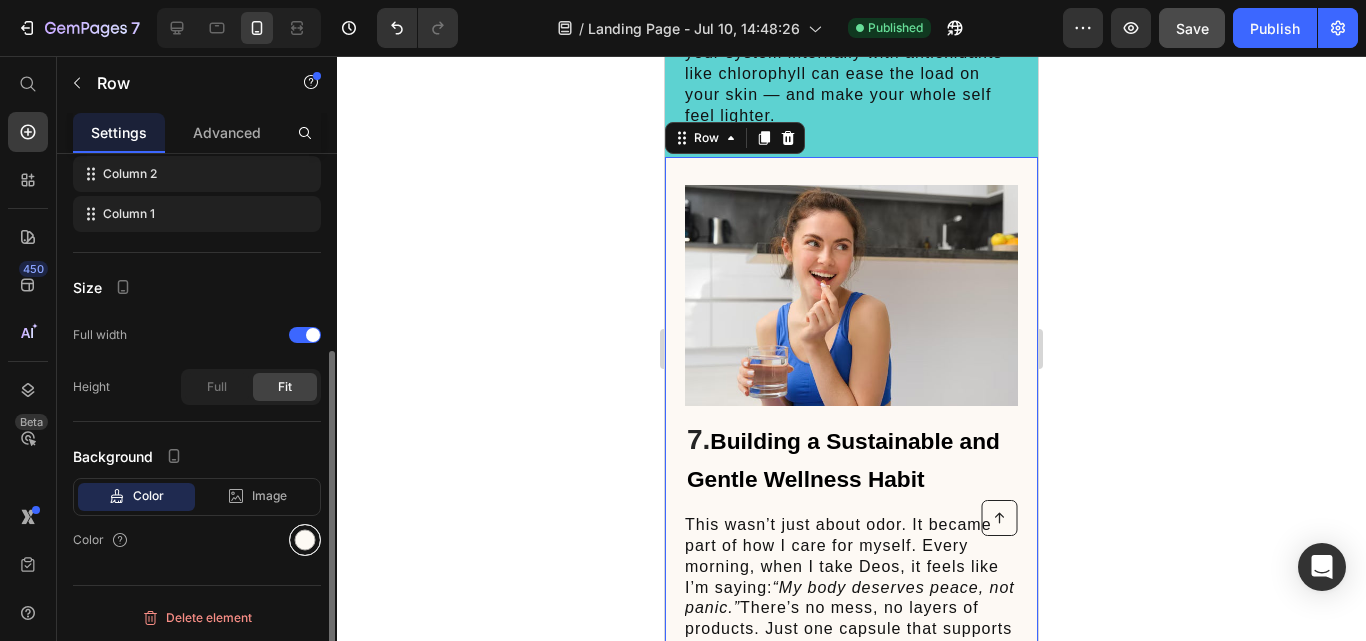 click at bounding box center [305, 540] 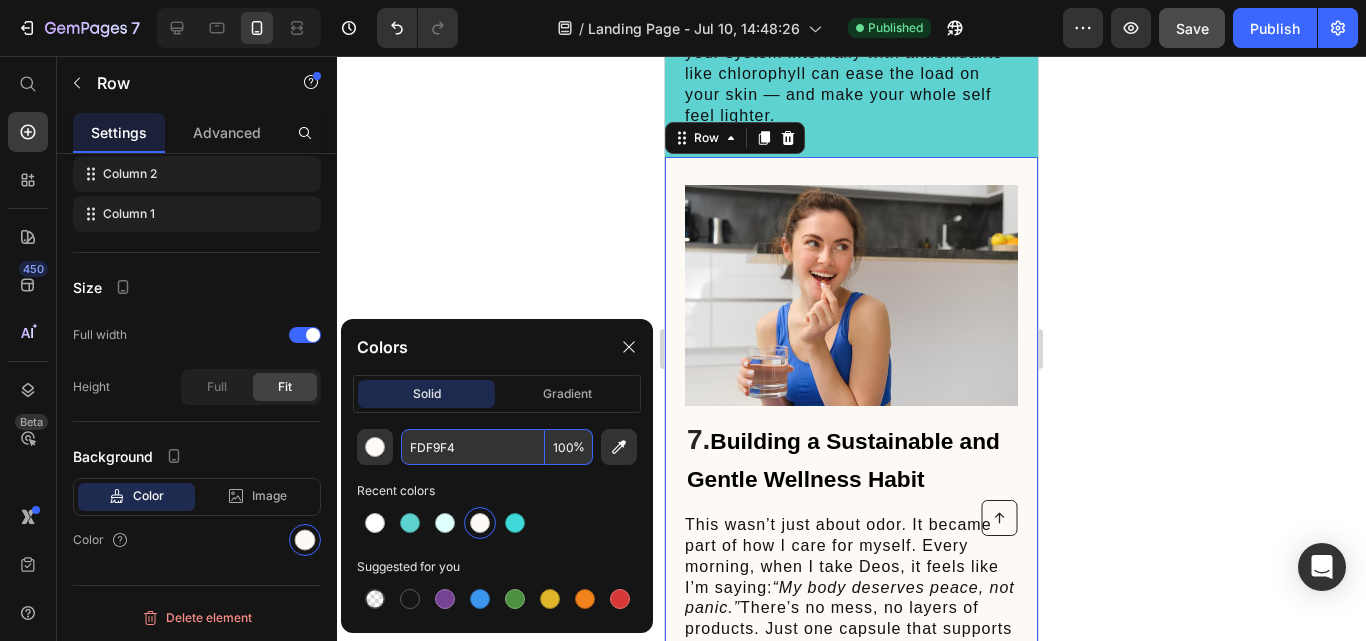click on "FDF9F4" at bounding box center (473, 447) 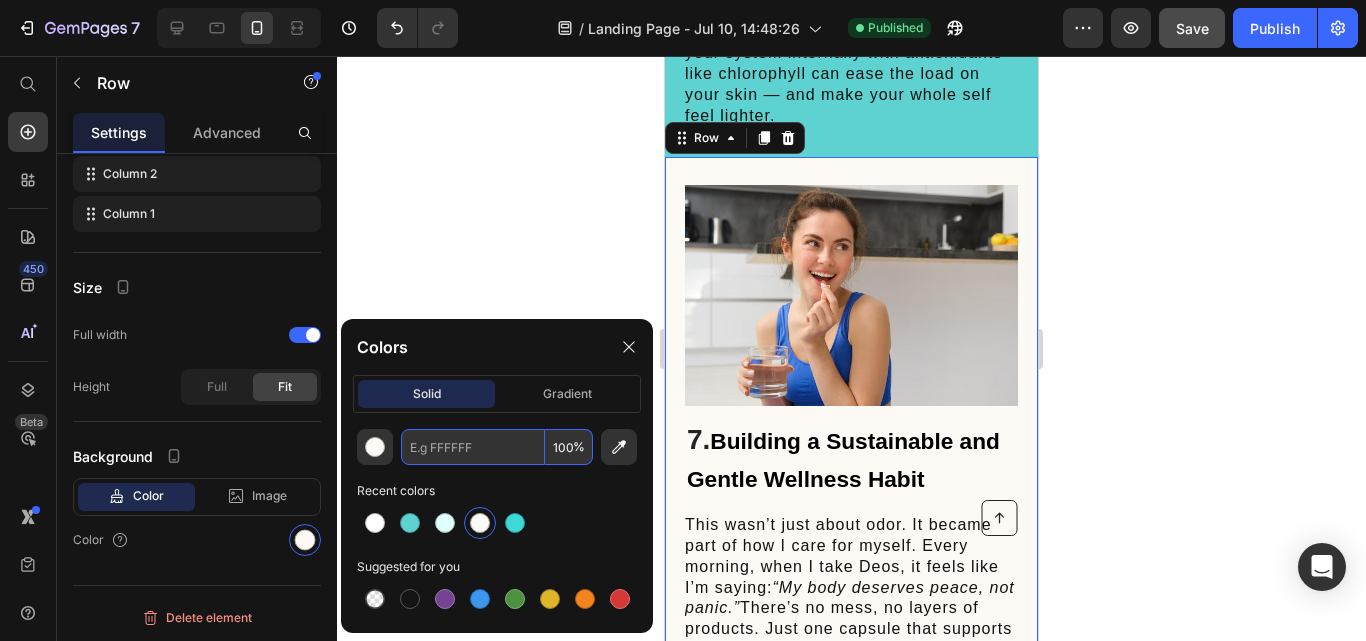 paste on "DFFFFD" 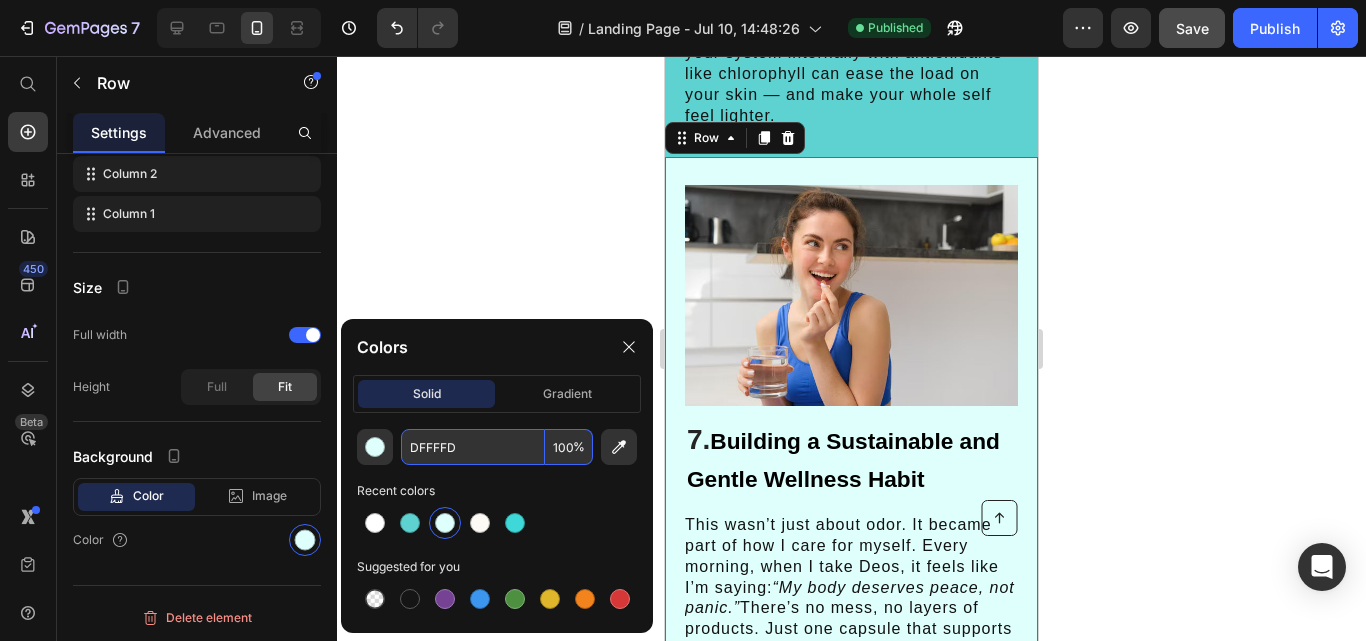 type on "DFFFFD" 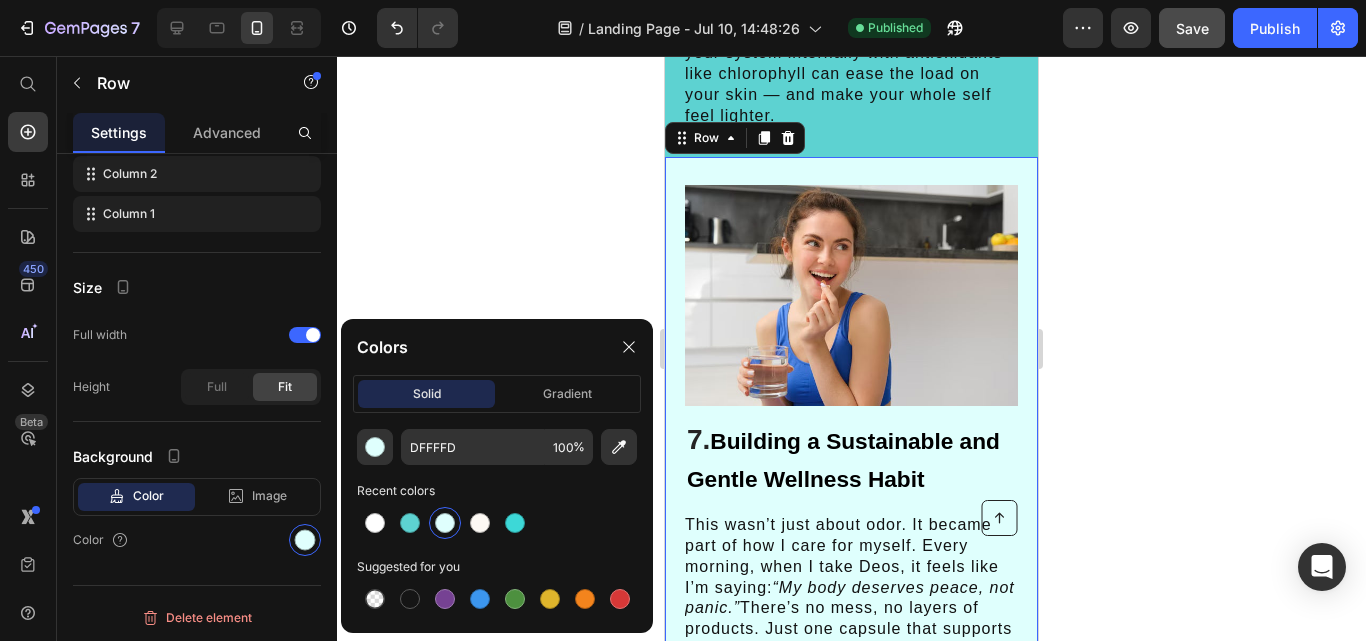 click on "DFFFFD 100 % Recent colors Suggested for you" 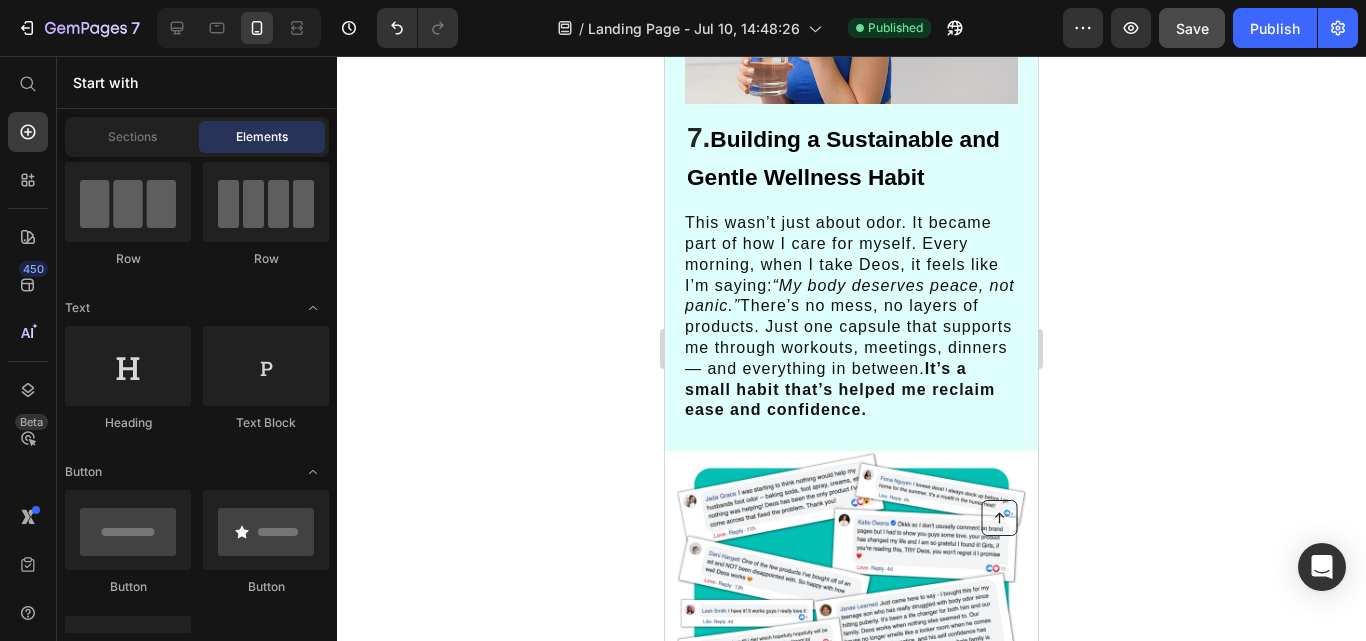 scroll, scrollTop: 5804, scrollLeft: 0, axis: vertical 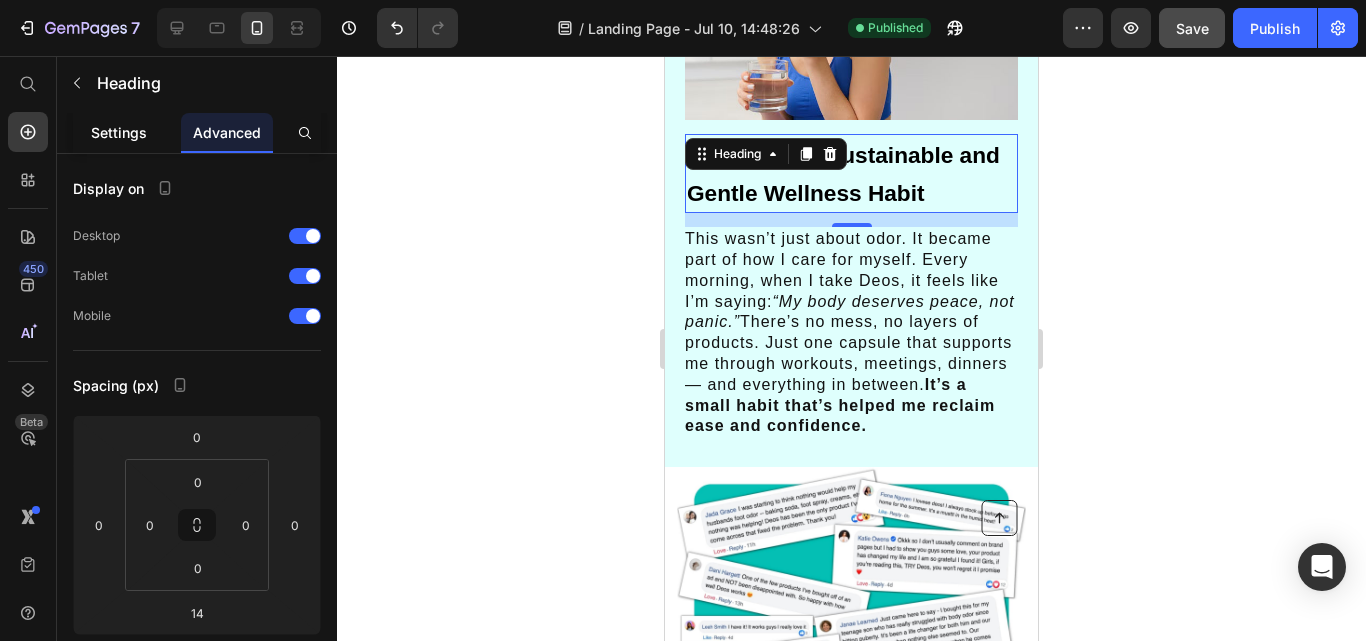 click on "Settings" 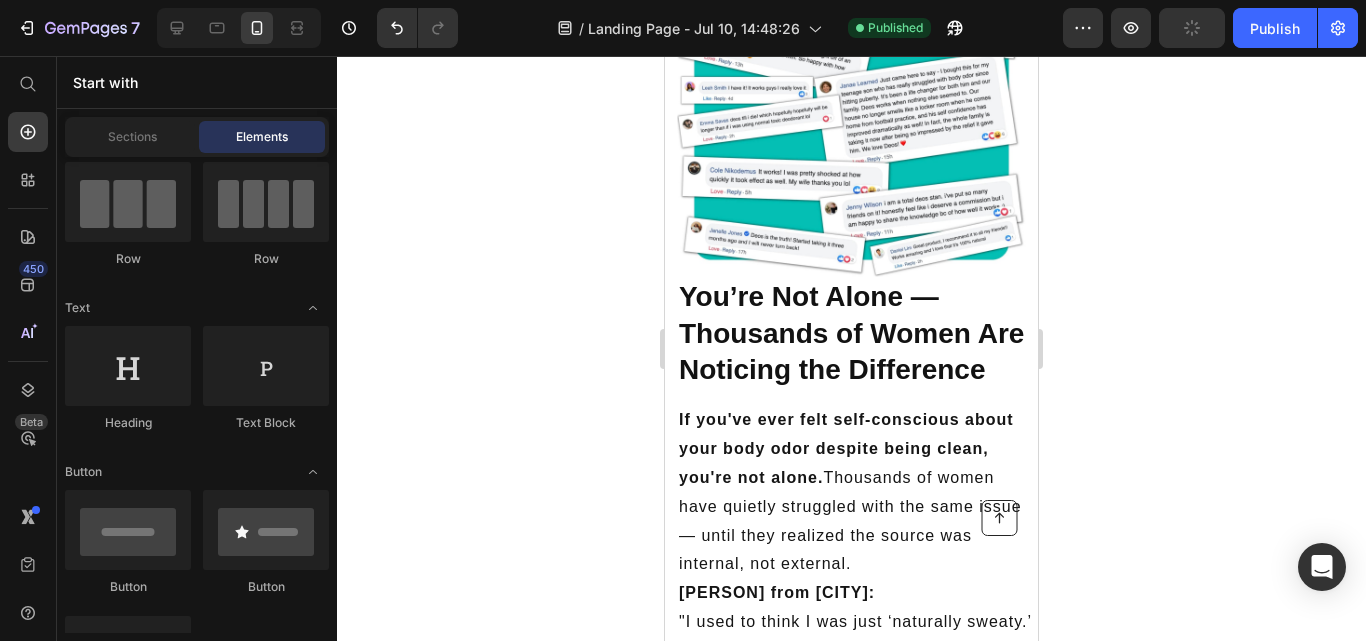 scroll, scrollTop: 6327, scrollLeft: 0, axis: vertical 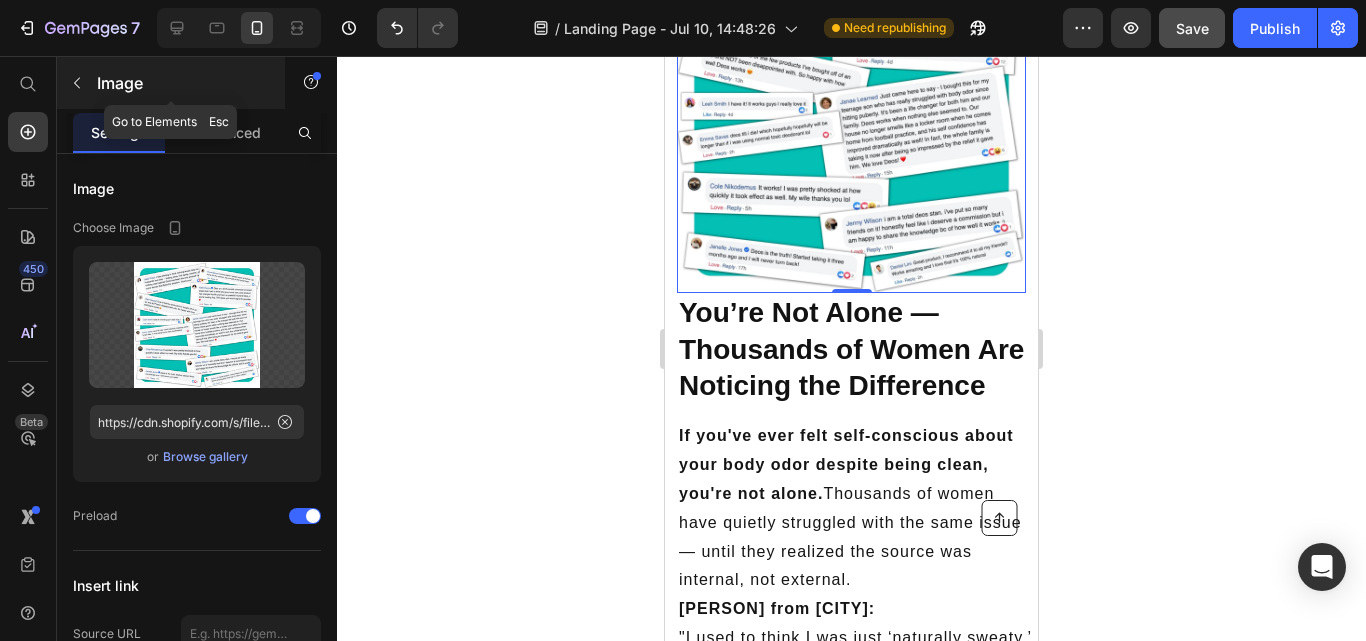 click 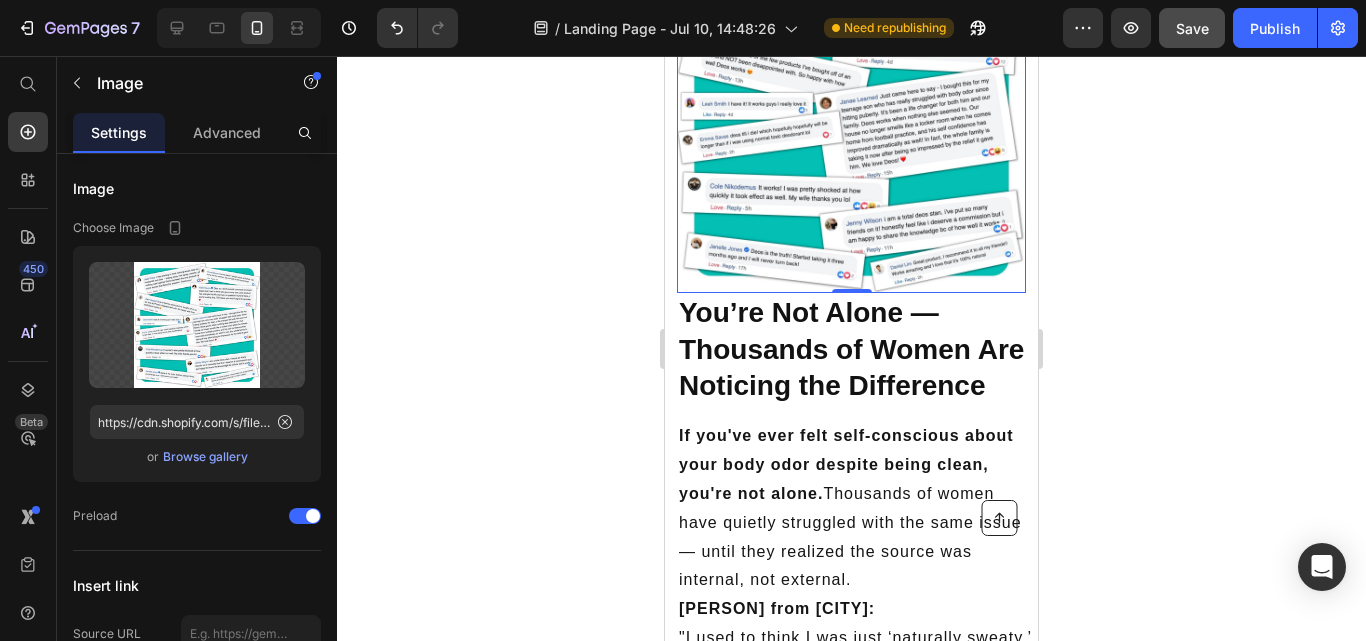 click at bounding box center (851, 118) 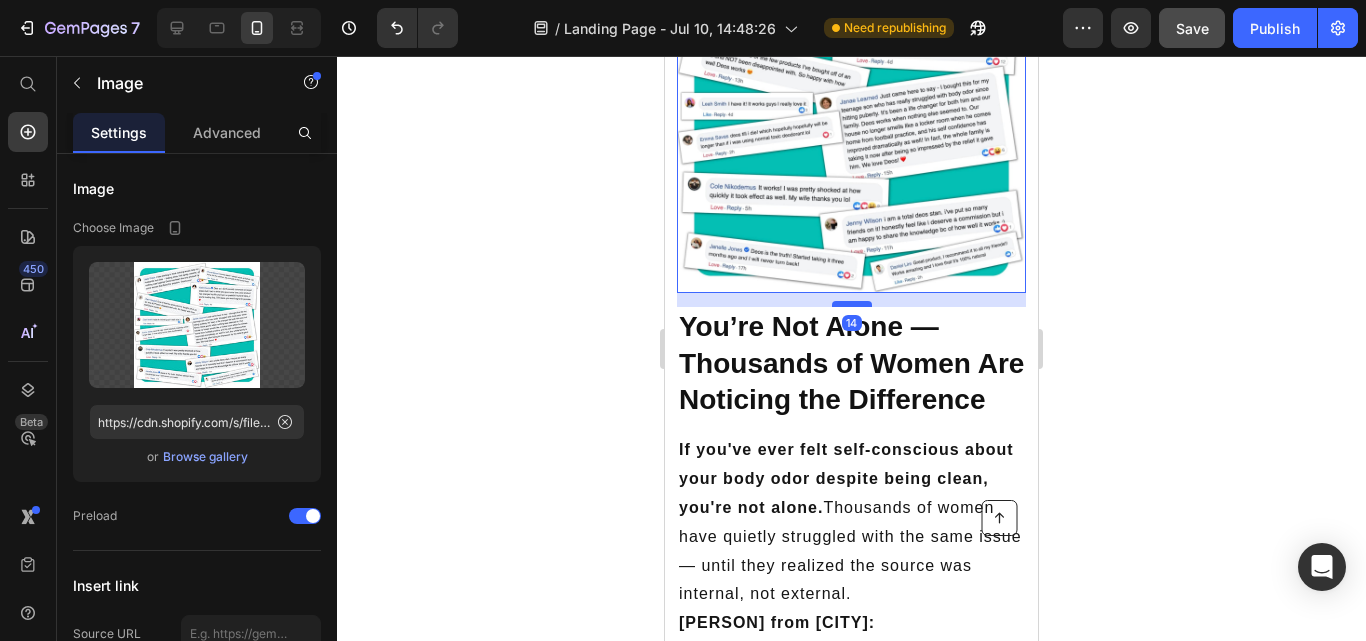drag, startPoint x: 850, startPoint y: 284, endPoint x: 852, endPoint y: 296, distance: 12.165525 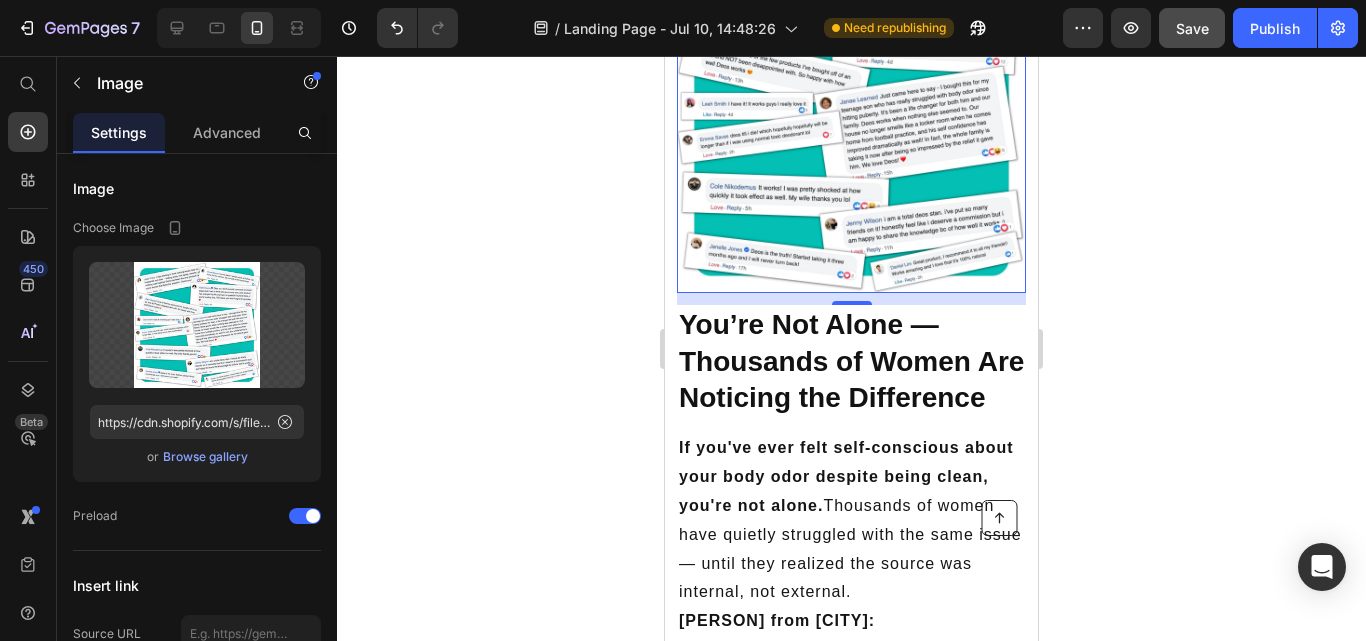 click 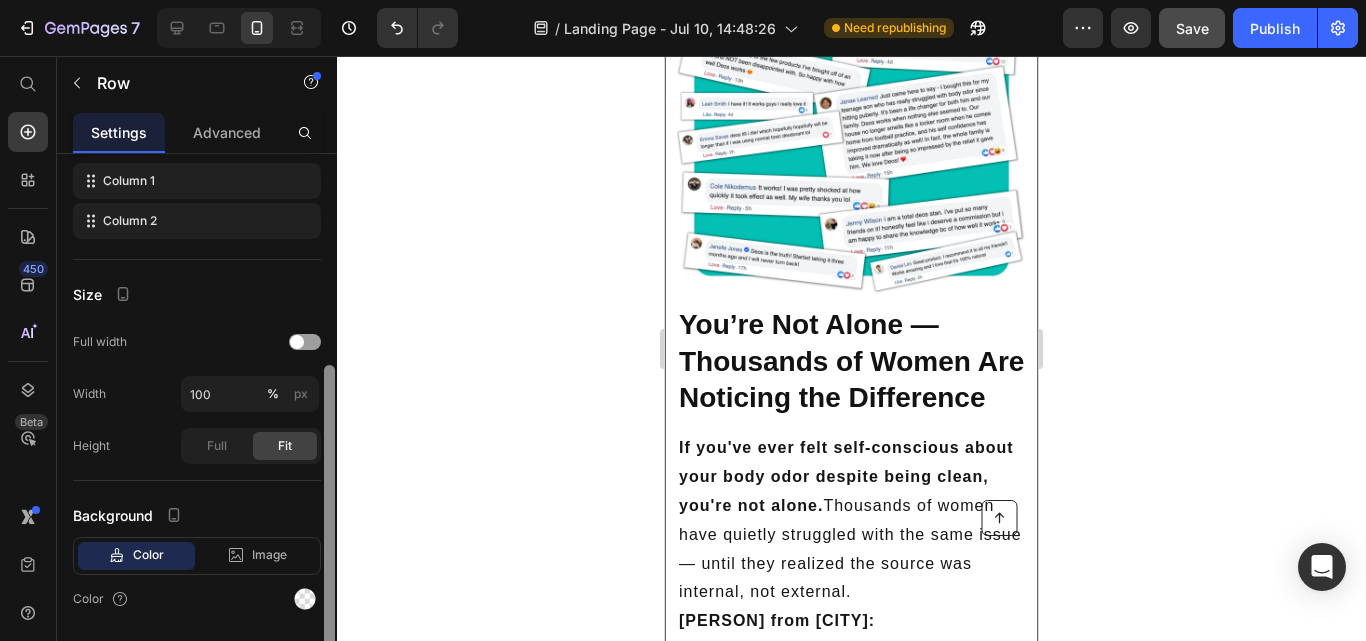 scroll, scrollTop: 331, scrollLeft: 0, axis: vertical 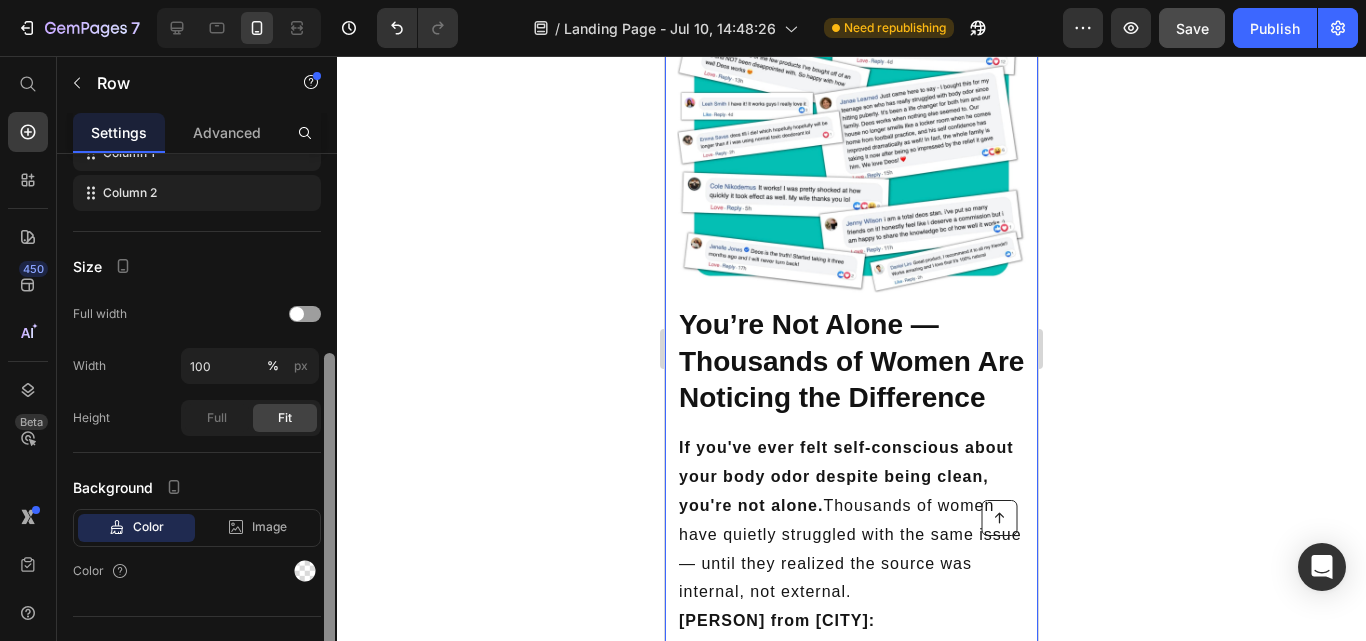 drag, startPoint x: 330, startPoint y: 359, endPoint x: 358, endPoint y: 558, distance: 200.96019 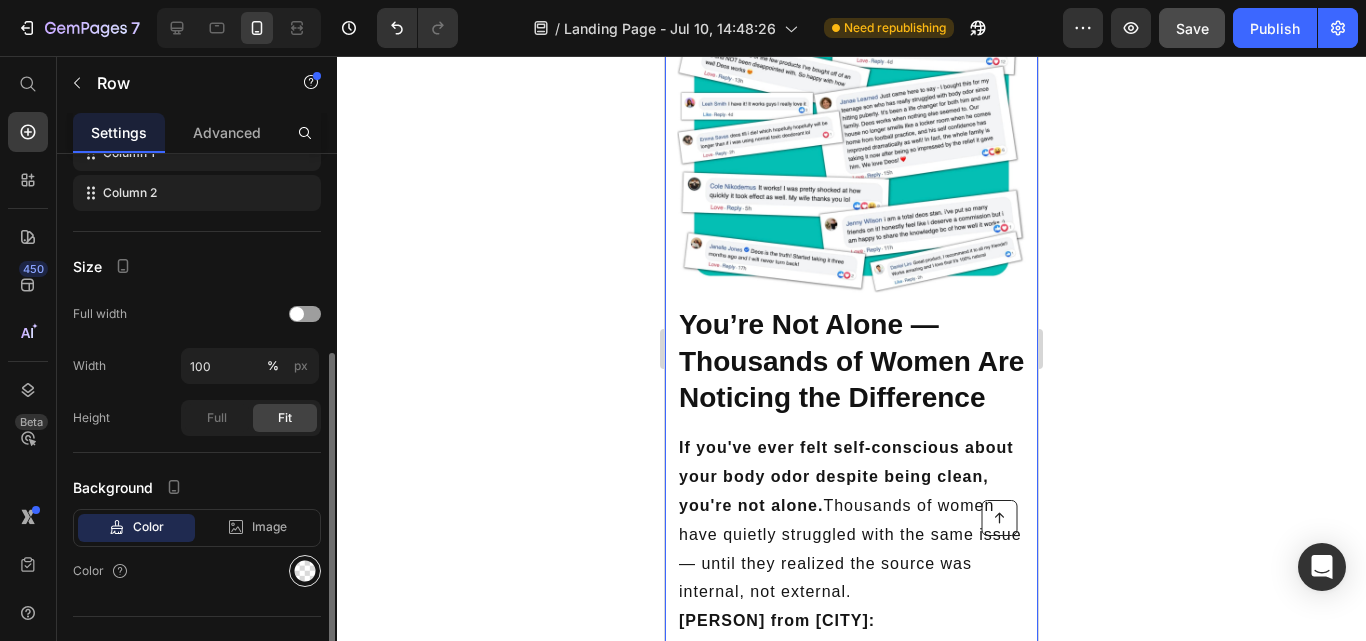 click at bounding box center [305, 571] 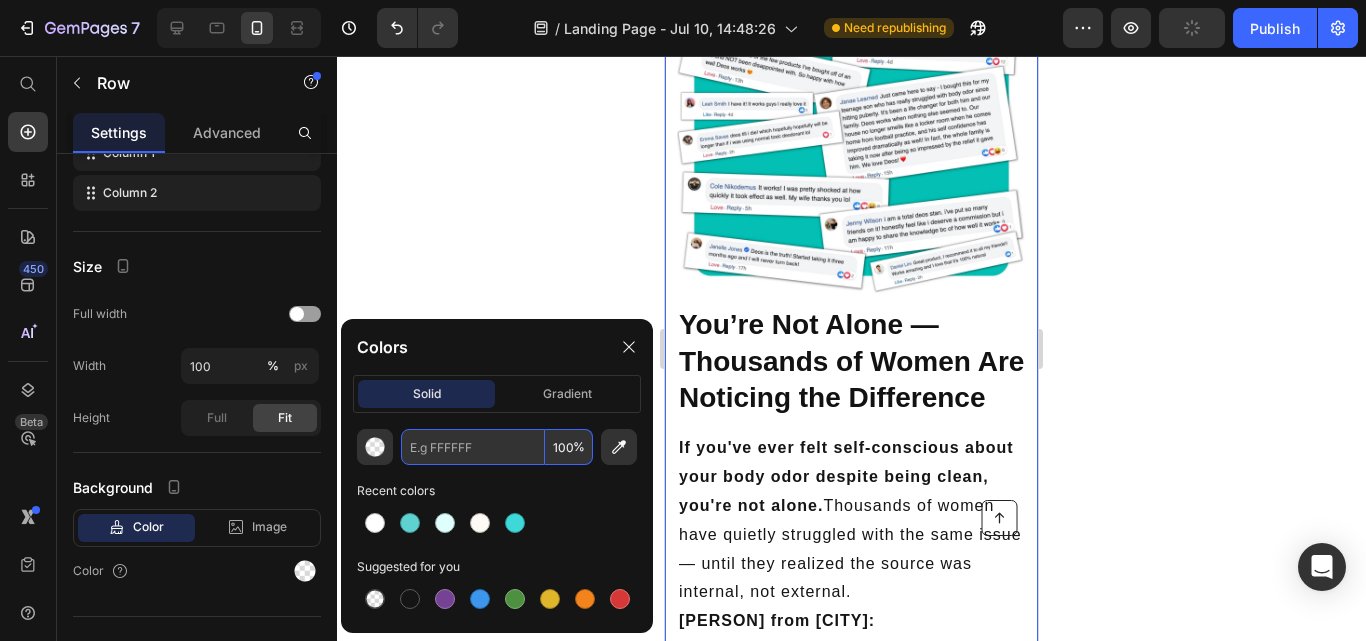 click at bounding box center (473, 447) 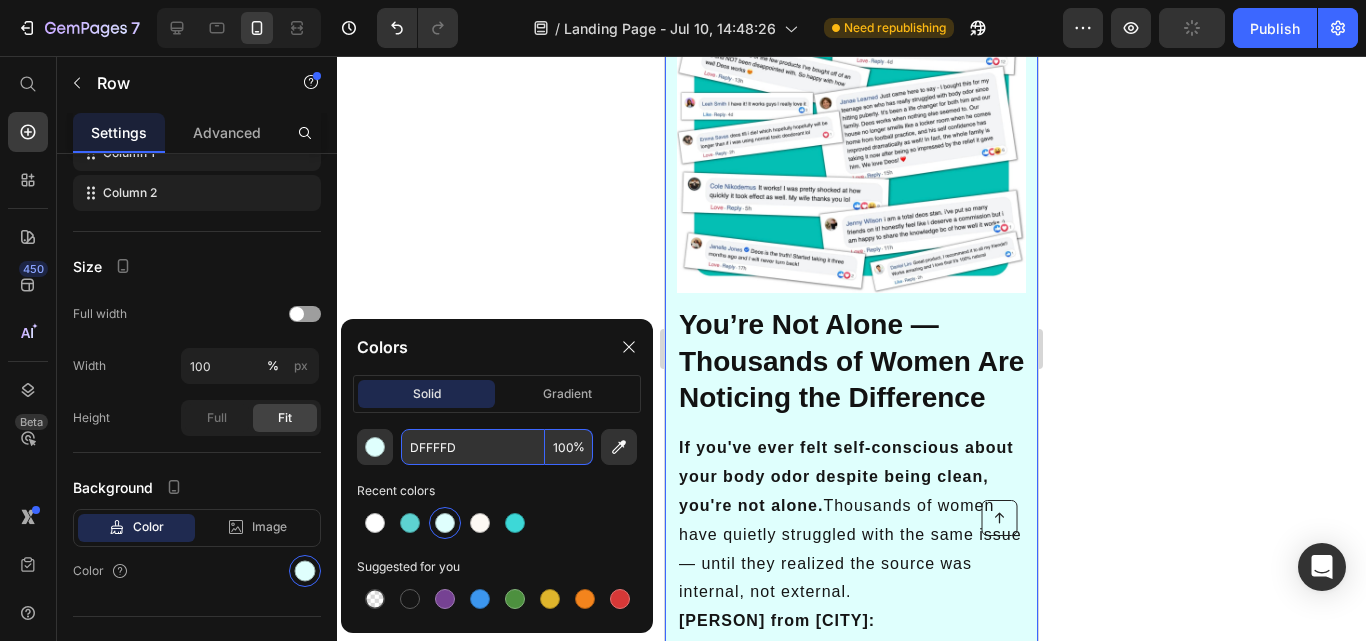 type on "DFFFFD" 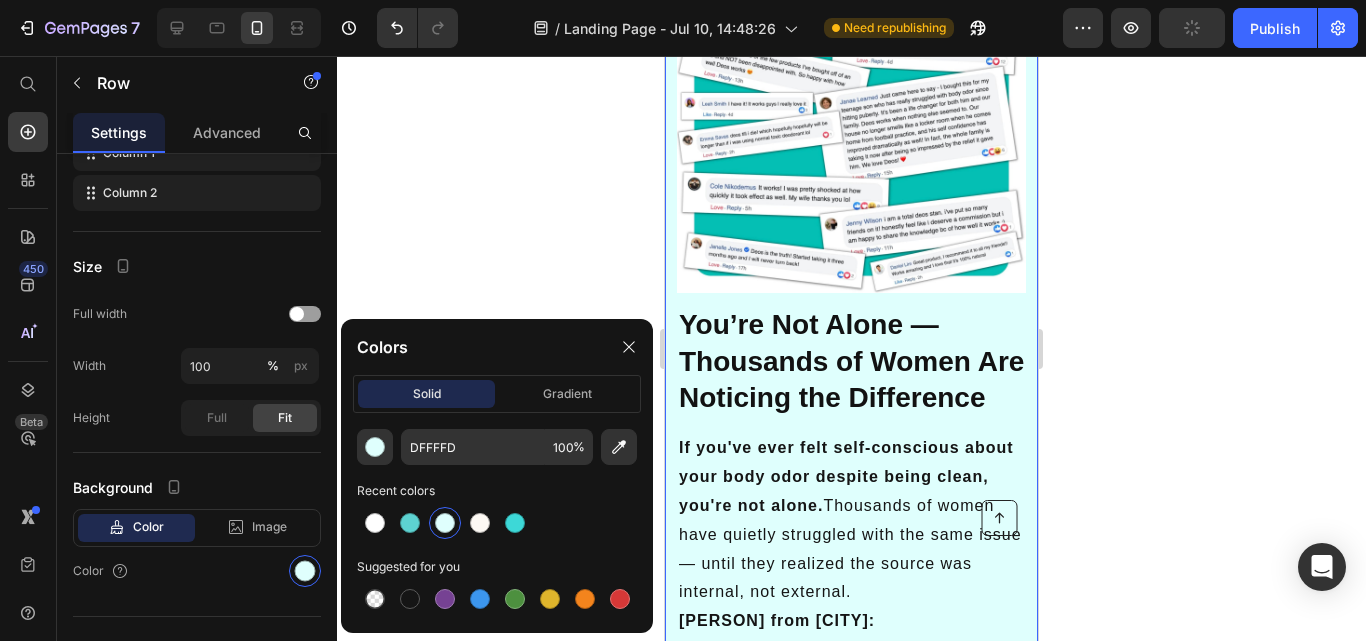 click on "DFFFFD 100 % Recent colors Suggested for you" 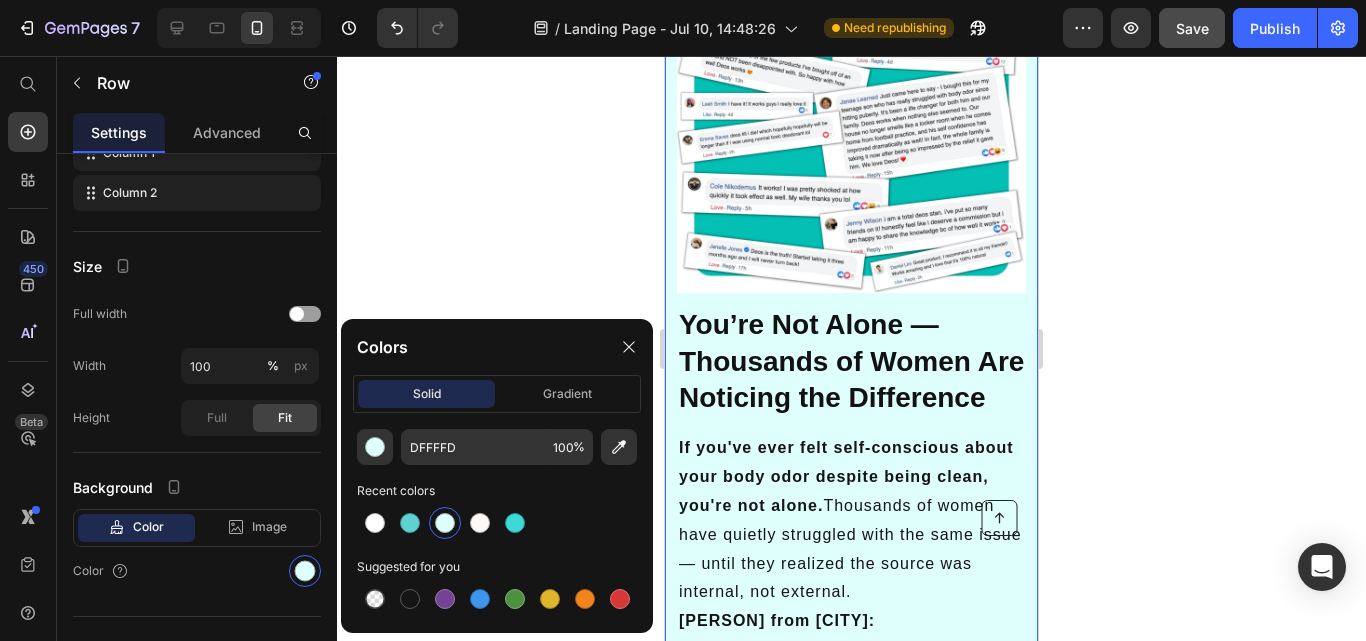 click 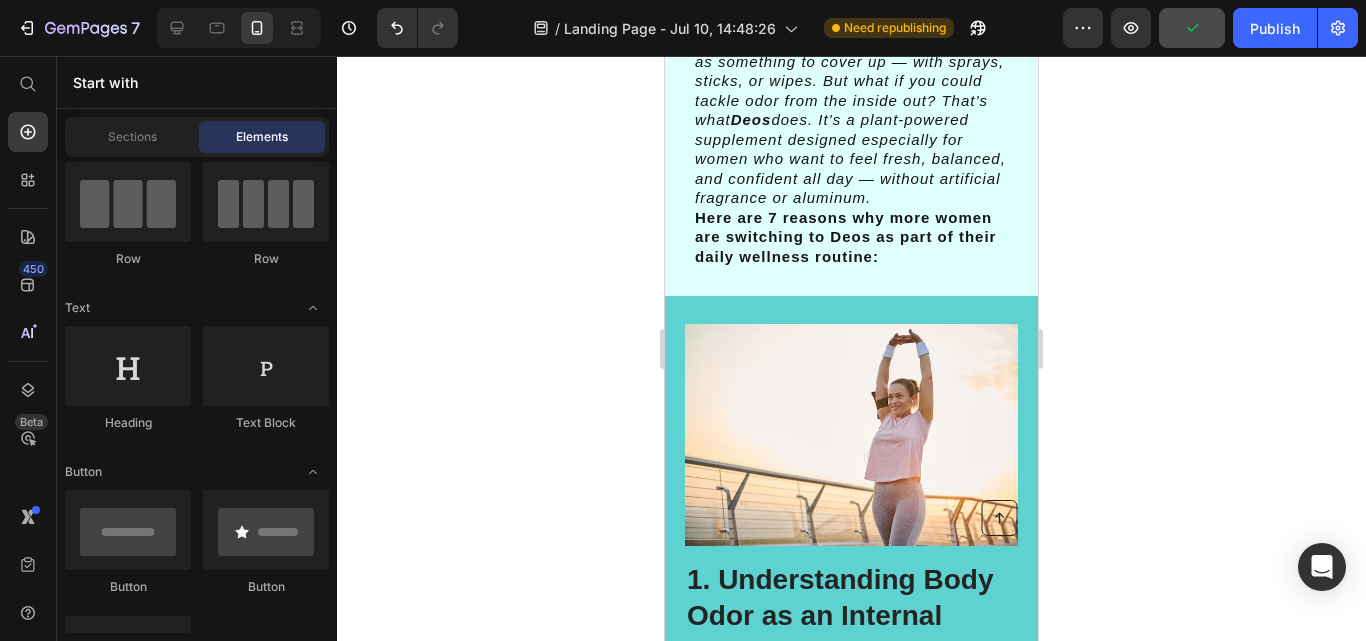 scroll, scrollTop: 531, scrollLeft: 0, axis: vertical 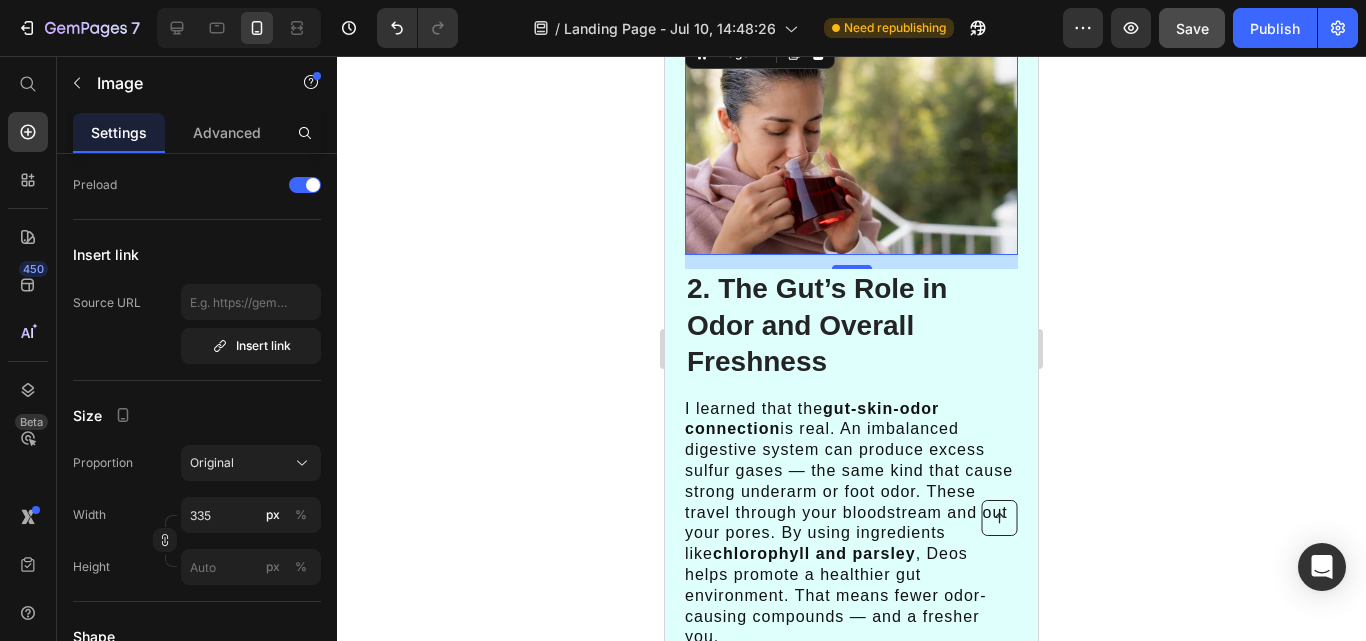 click at bounding box center (851, 144) 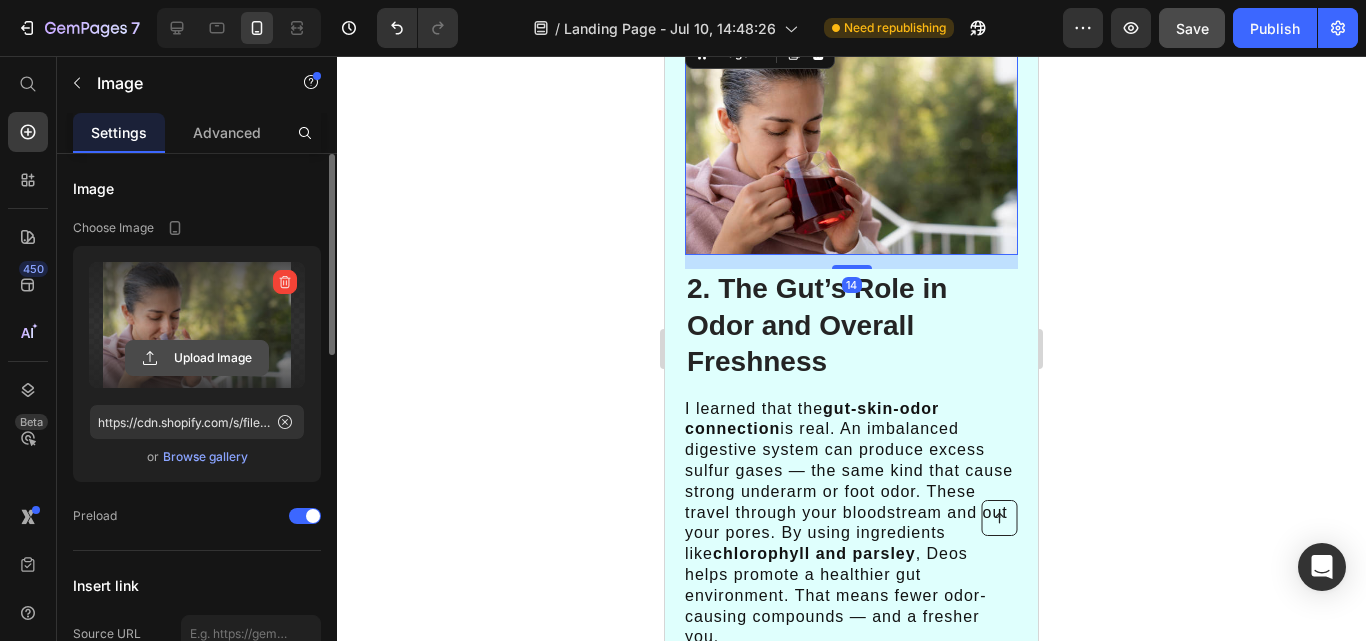 click 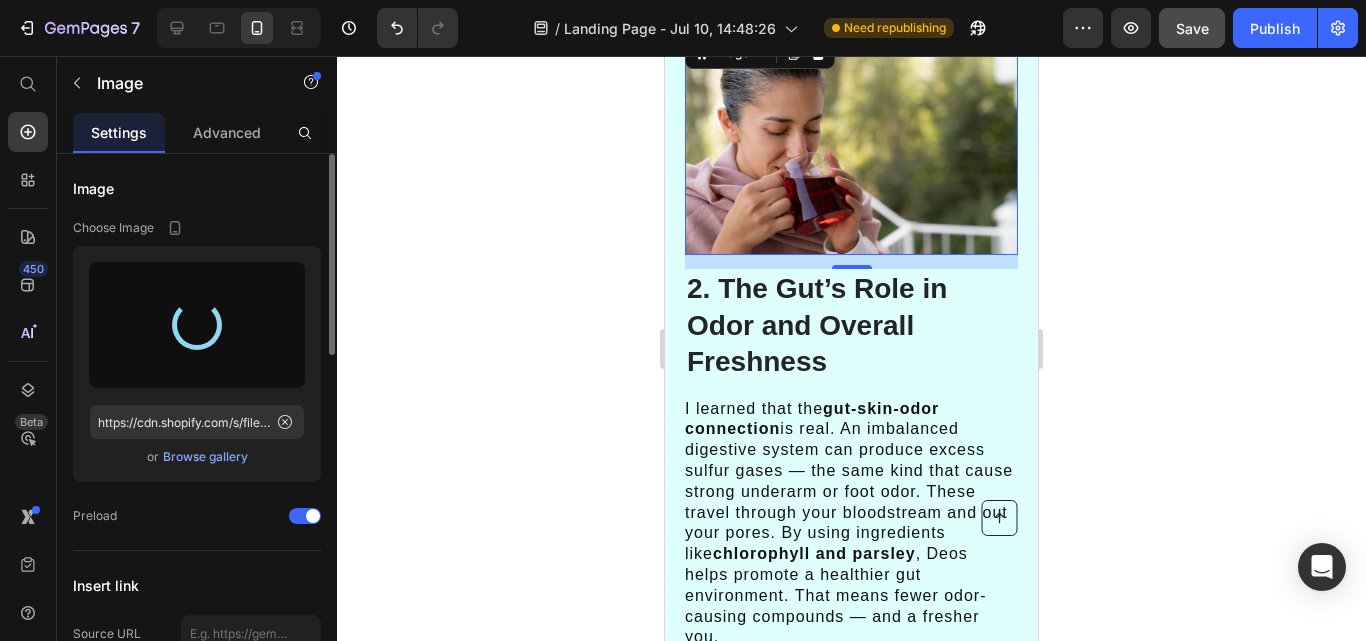 type on "https://cdn.shopify.com/s/files/1/0627/6946/3357/files/gempages_574806398798398308-8b8ac67b-a26e-4531-a0a6-67c6fa10f10b.jpg" 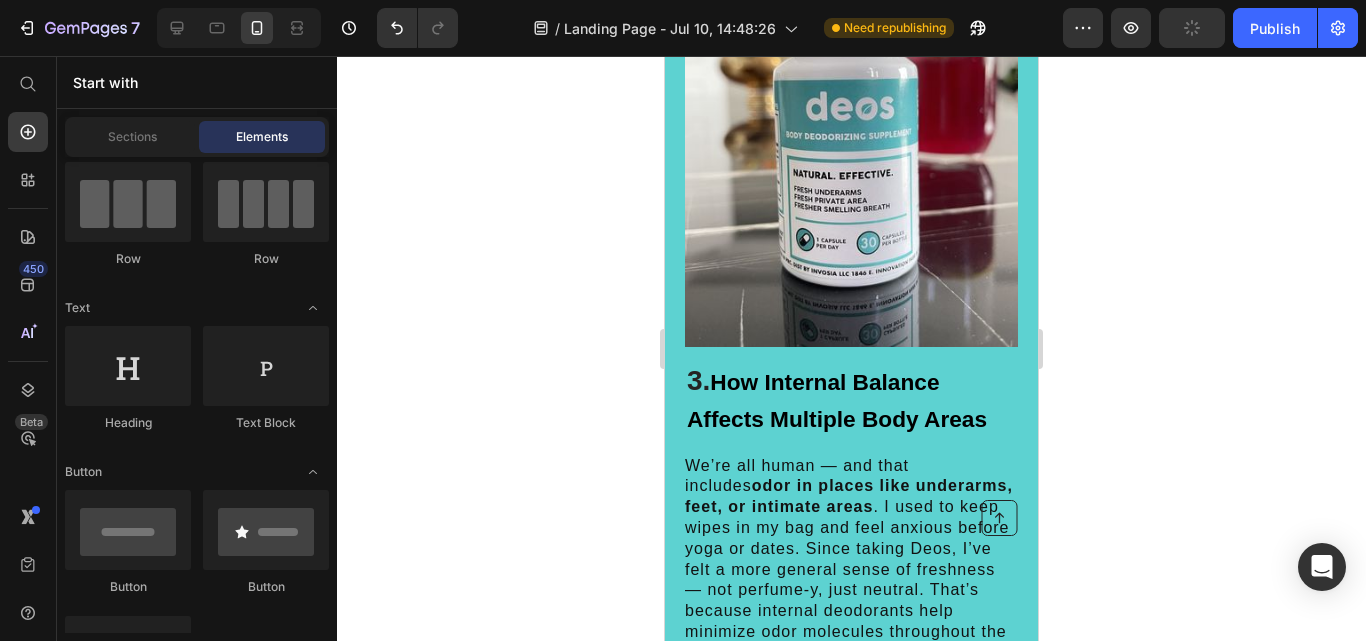 scroll, scrollTop: 2420, scrollLeft: 0, axis: vertical 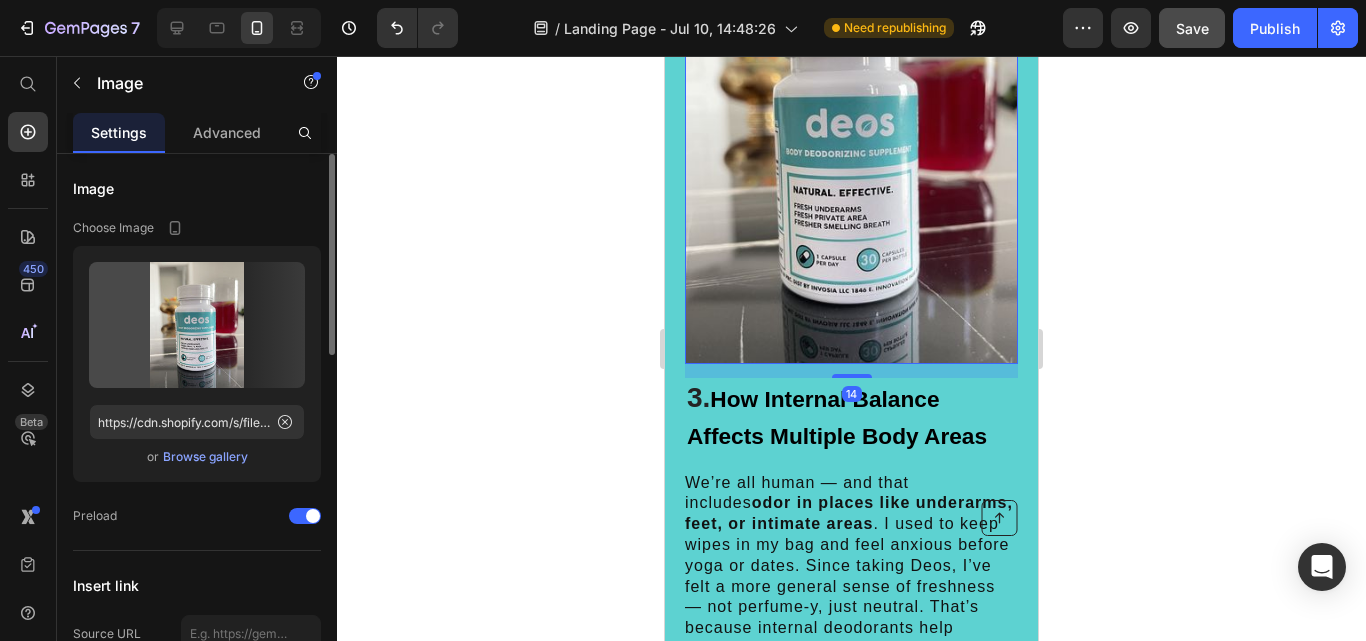 click at bounding box center [851, 142] 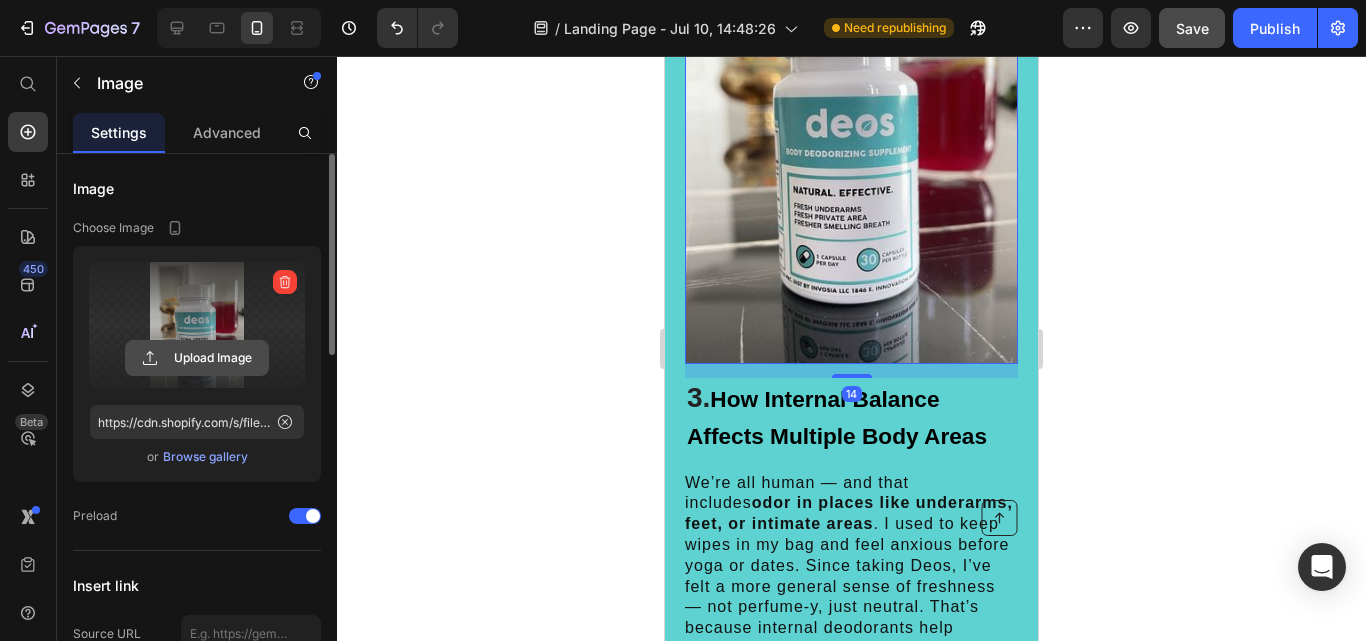 click 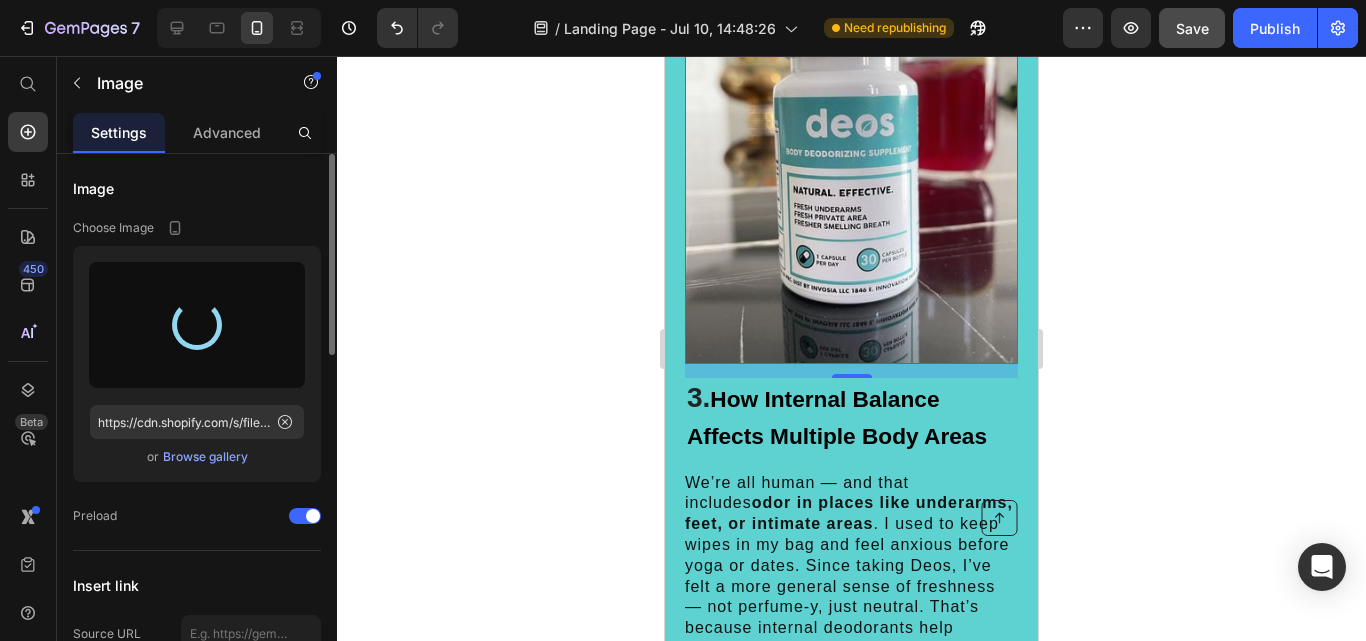 type on "https://cdn.shopify.com/s/files/1/0627/6946/3357/files/gempages_574806398798398308-8d32f8a9-2219-4458-927d-c534fba2f57c.jpg" 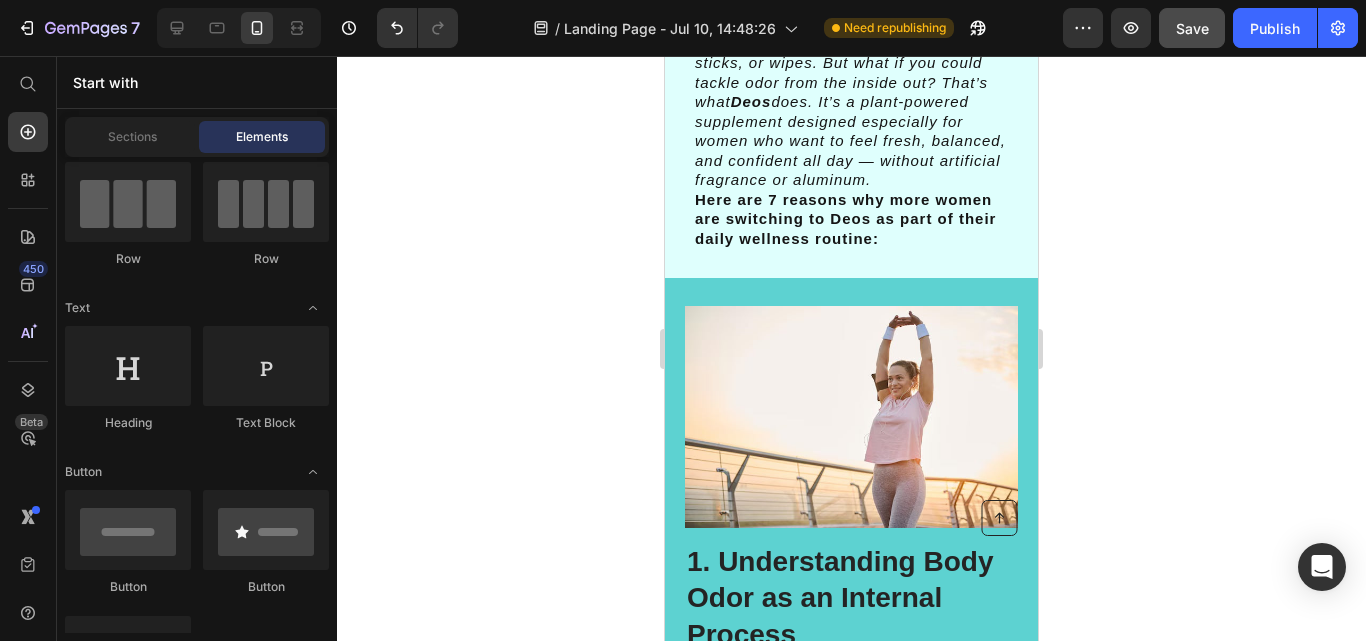 scroll, scrollTop: 70, scrollLeft: 0, axis: vertical 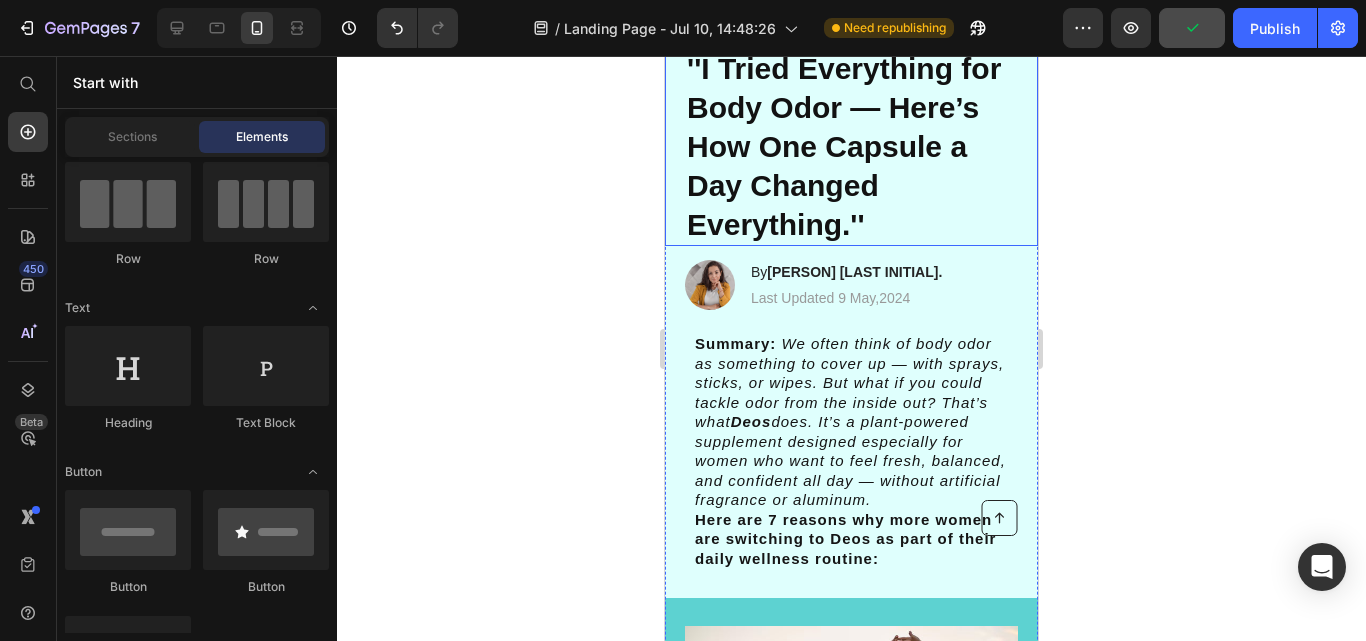 click on "''I Tried Everything for Body Odor — Here’s How One Capsule a Day Changed Everything.''" at bounding box center [851, 146] 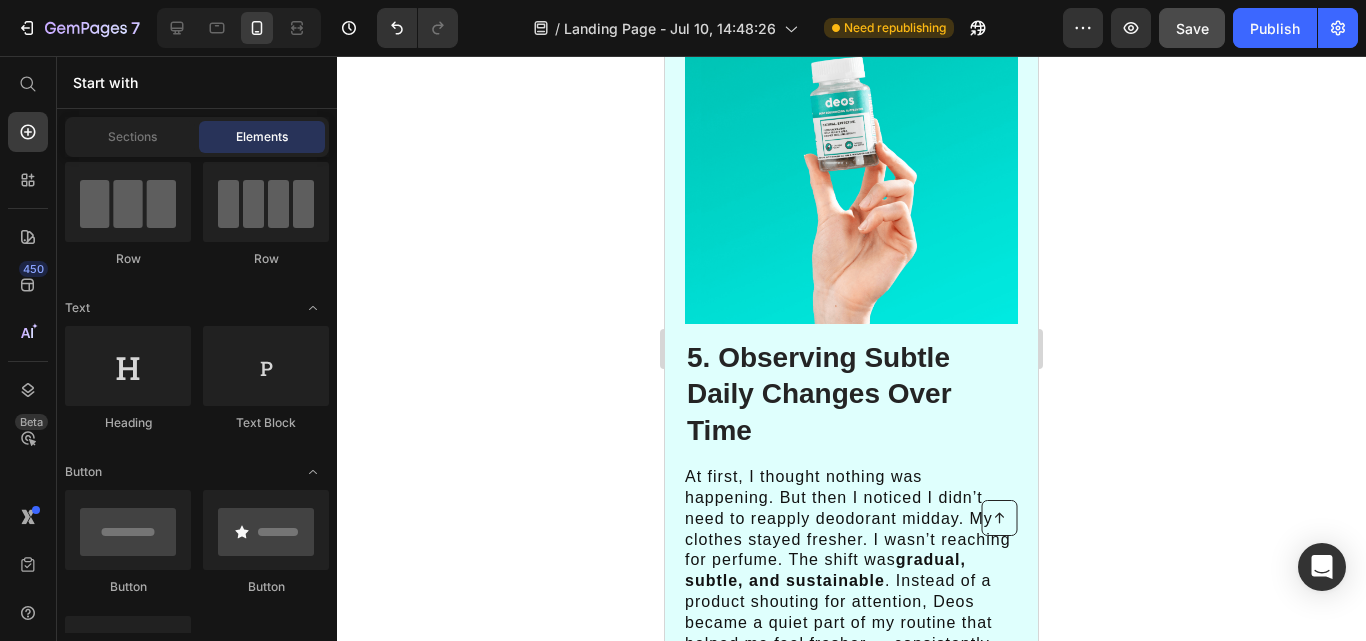 scroll, scrollTop: 4339, scrollLeft: 0, axis: vertical 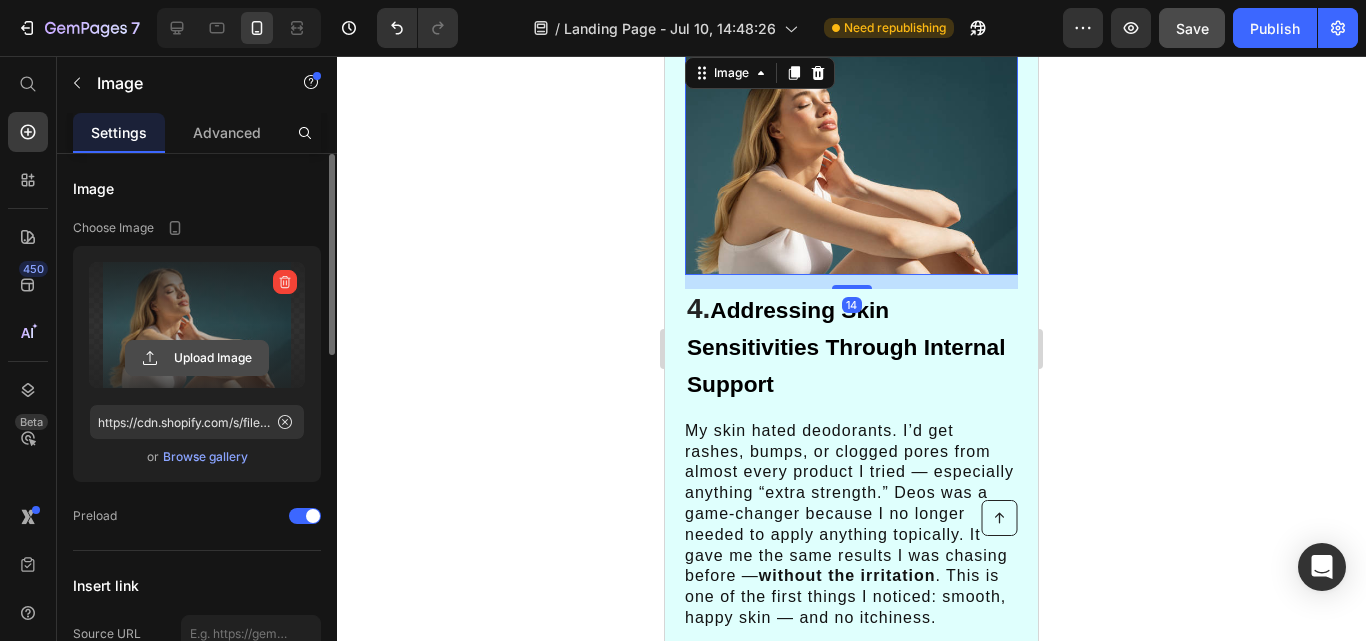 click 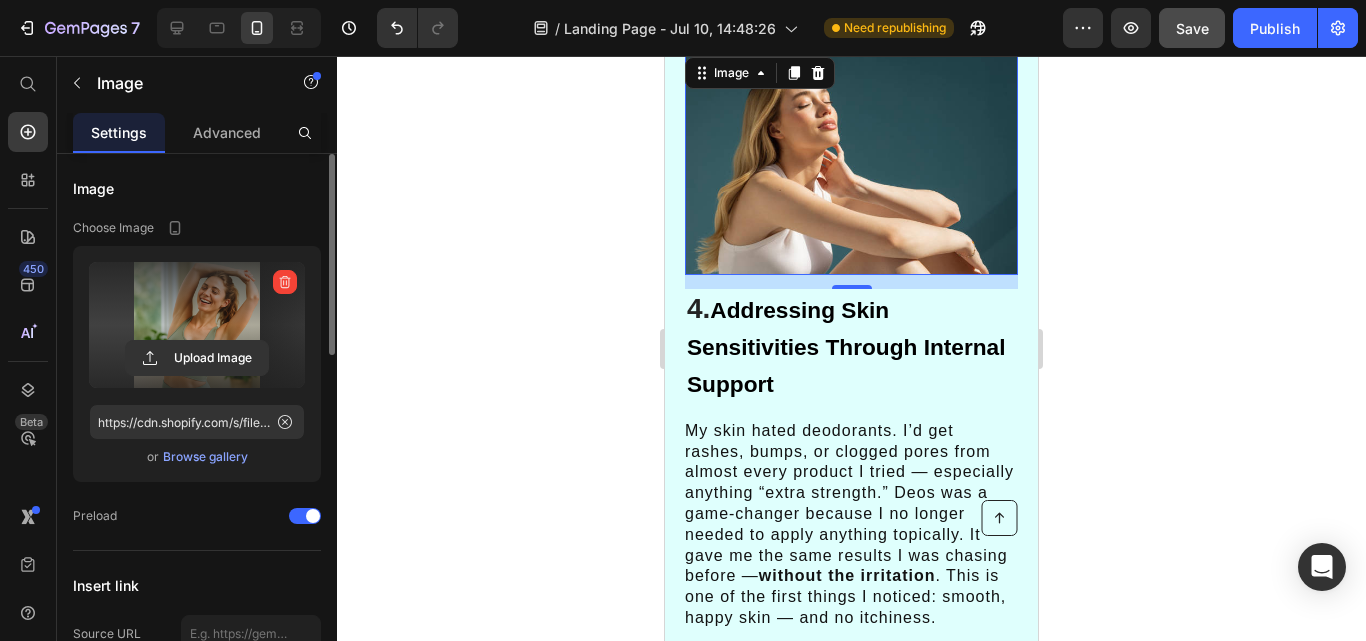 type on "https://cdn.shopify.com/s/files/1/0627/6946/3357/files/gempages_574806398798398308-5cf67608-9ea7-4871-a7f3-c1fcb4a9936b.png" 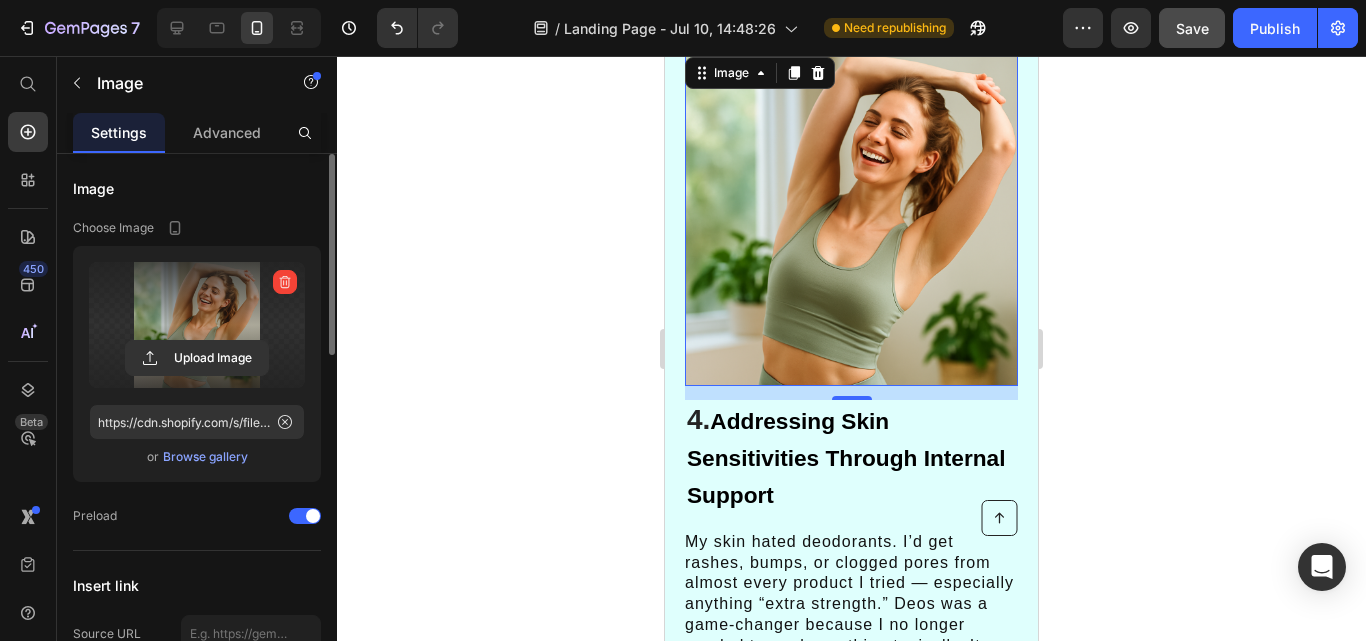 click 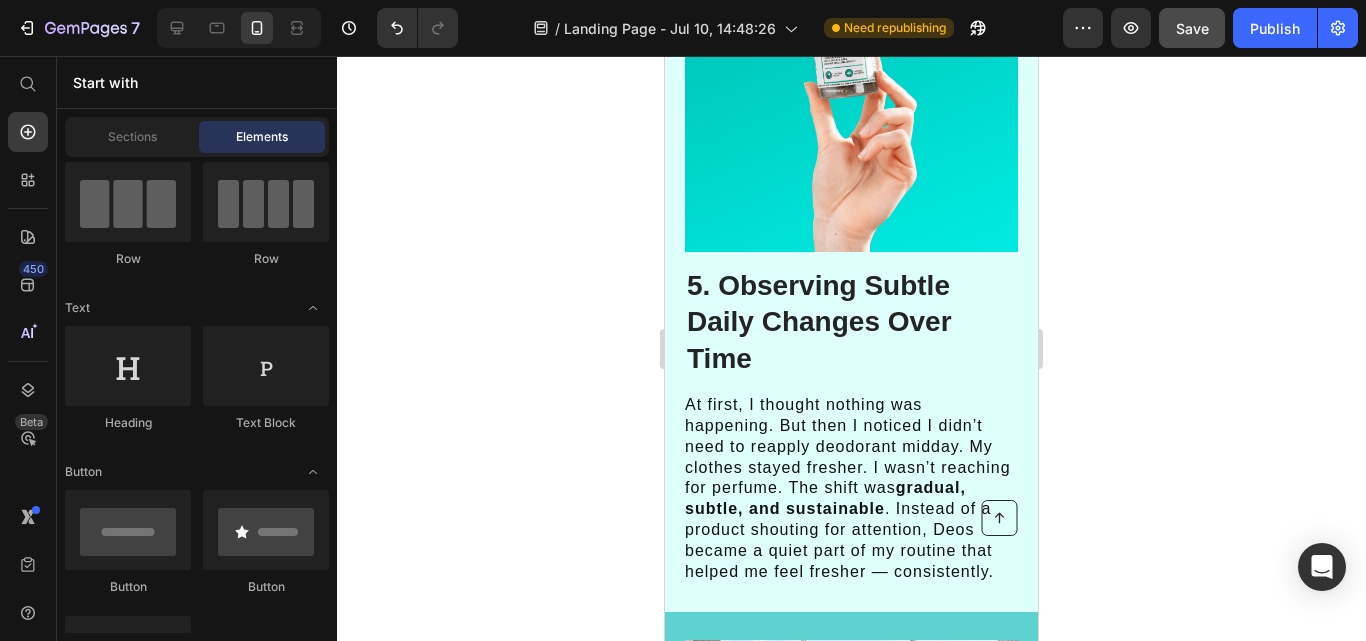 scroll, scrollTop: 4597, scrollLeft: 0, axis: vertical 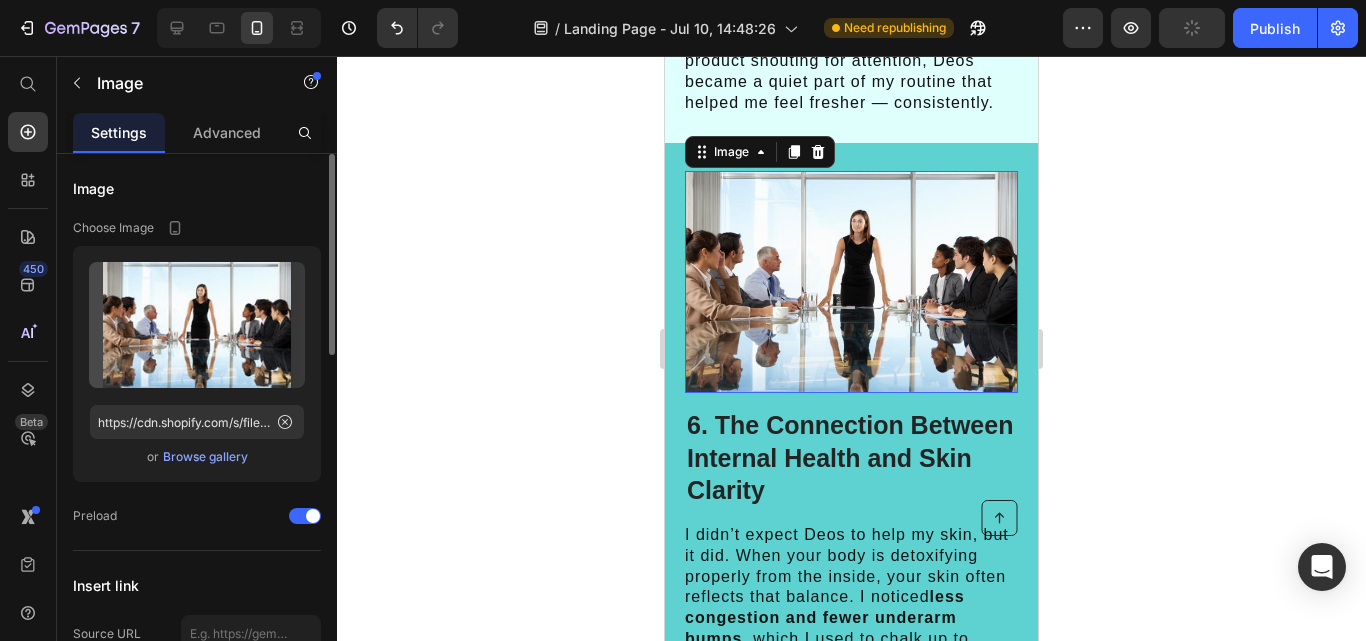 click at bounding box center (851, 282) 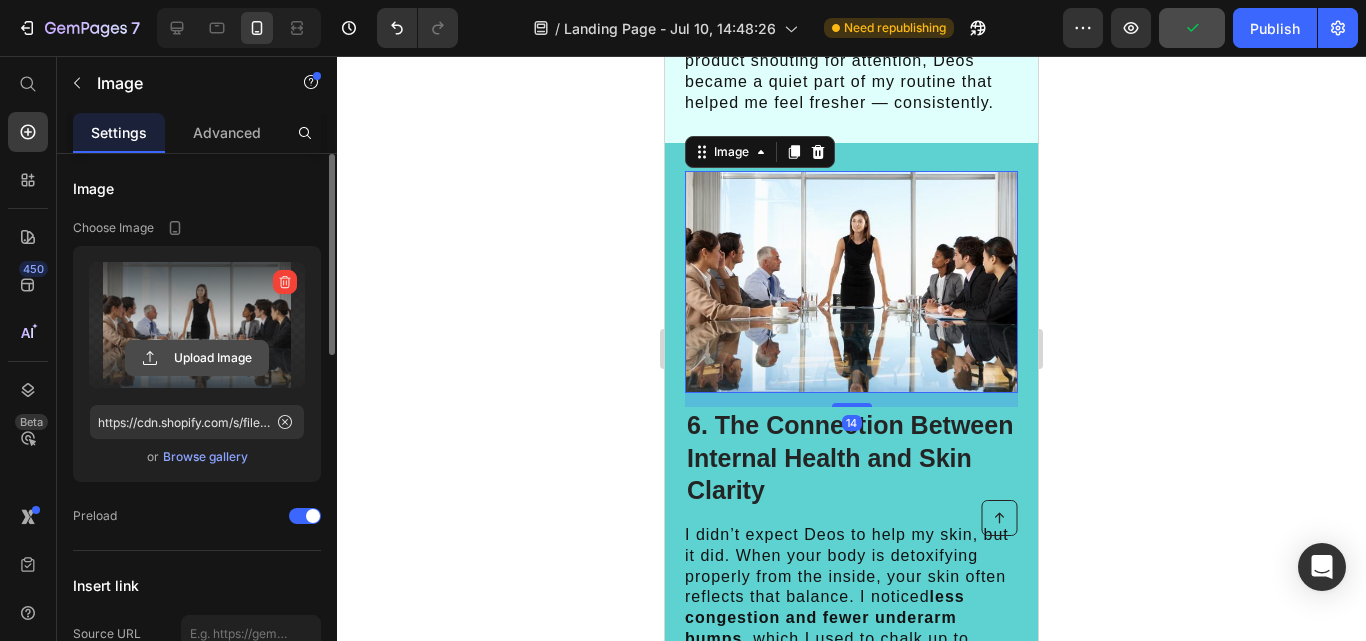 click 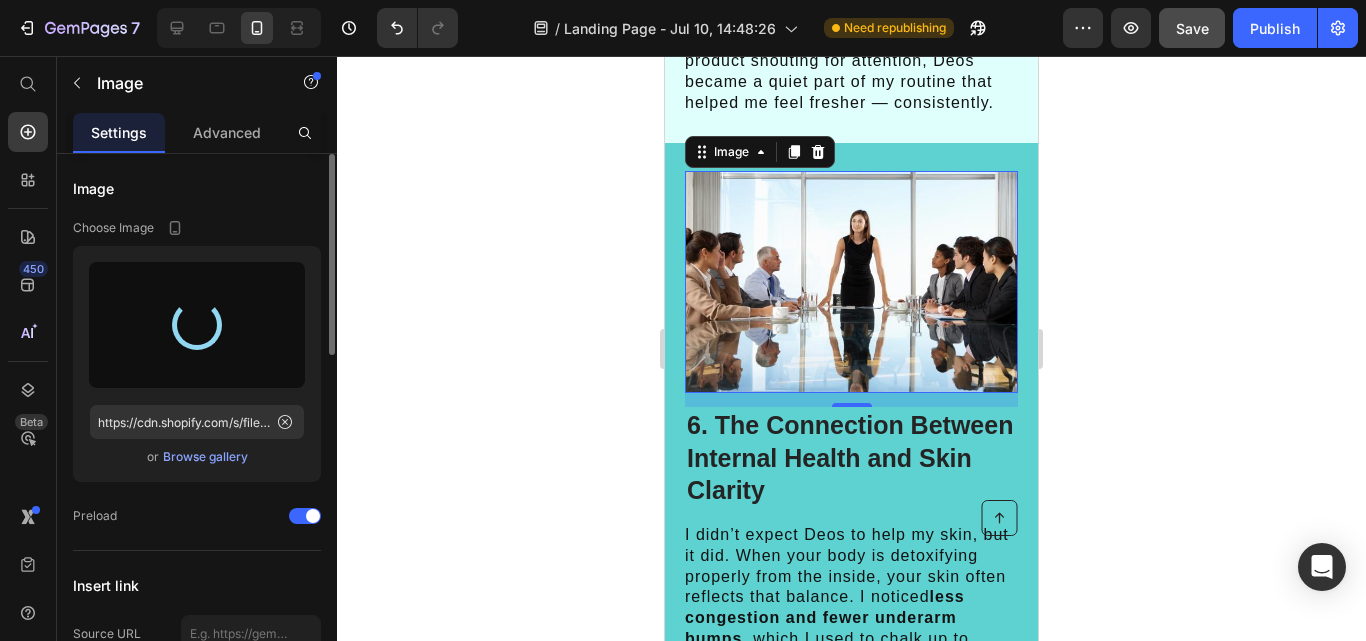 type on "https://cdn.shopify.com/s/files/1/0627/6946/3357/files/gempages_574806398798398308-1abadcf3-56e4-4b2f-b588-498dbbebc3e0.jpg" 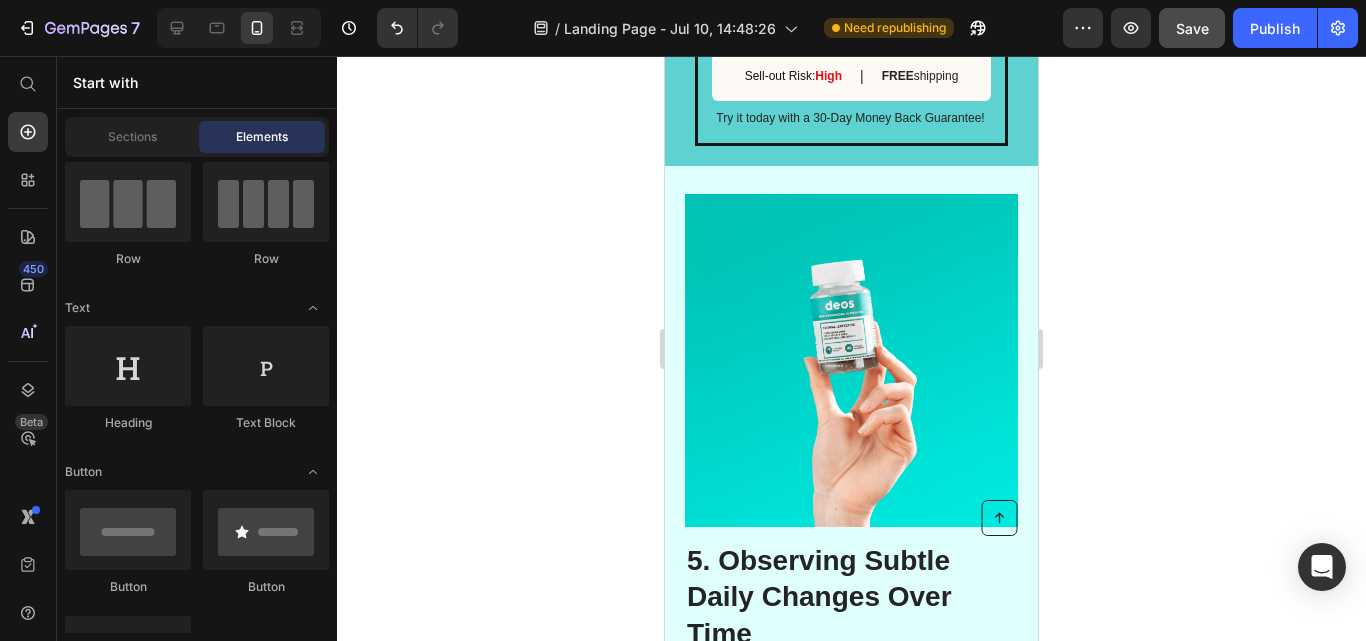 scroll, scrollTop: 4274, scrollLeft: 0, axis: vertical 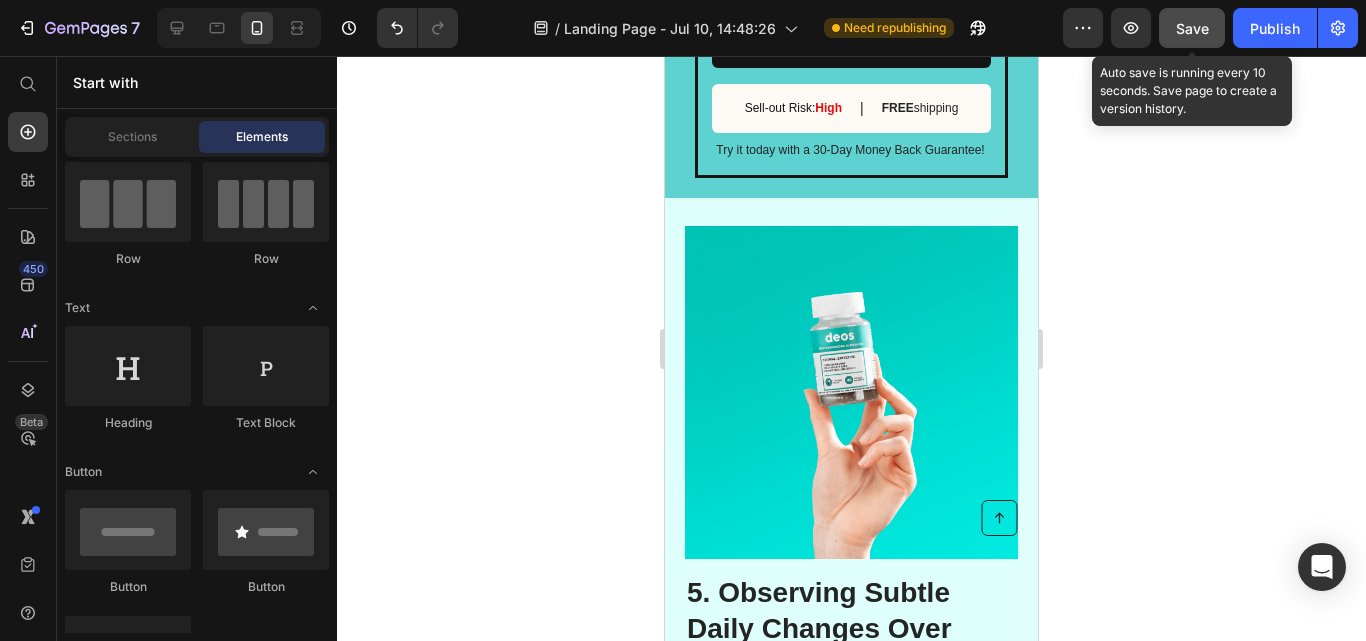 click on "Save" 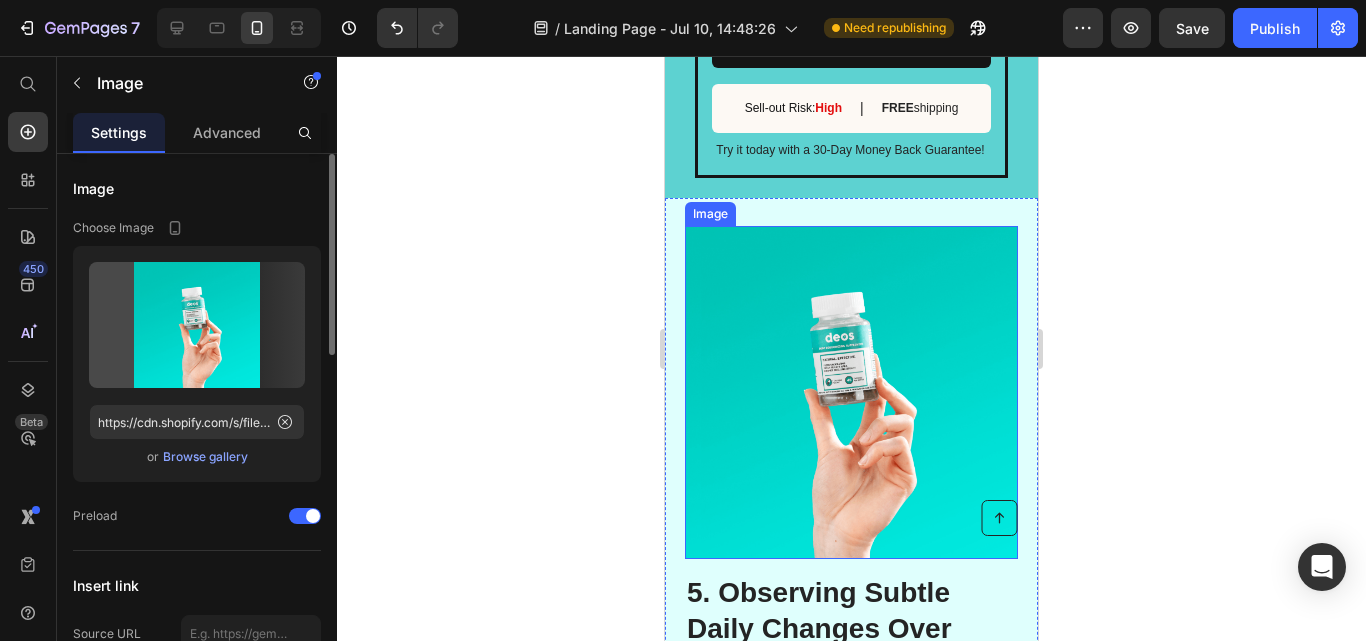 click at bounding box center (851, 392) 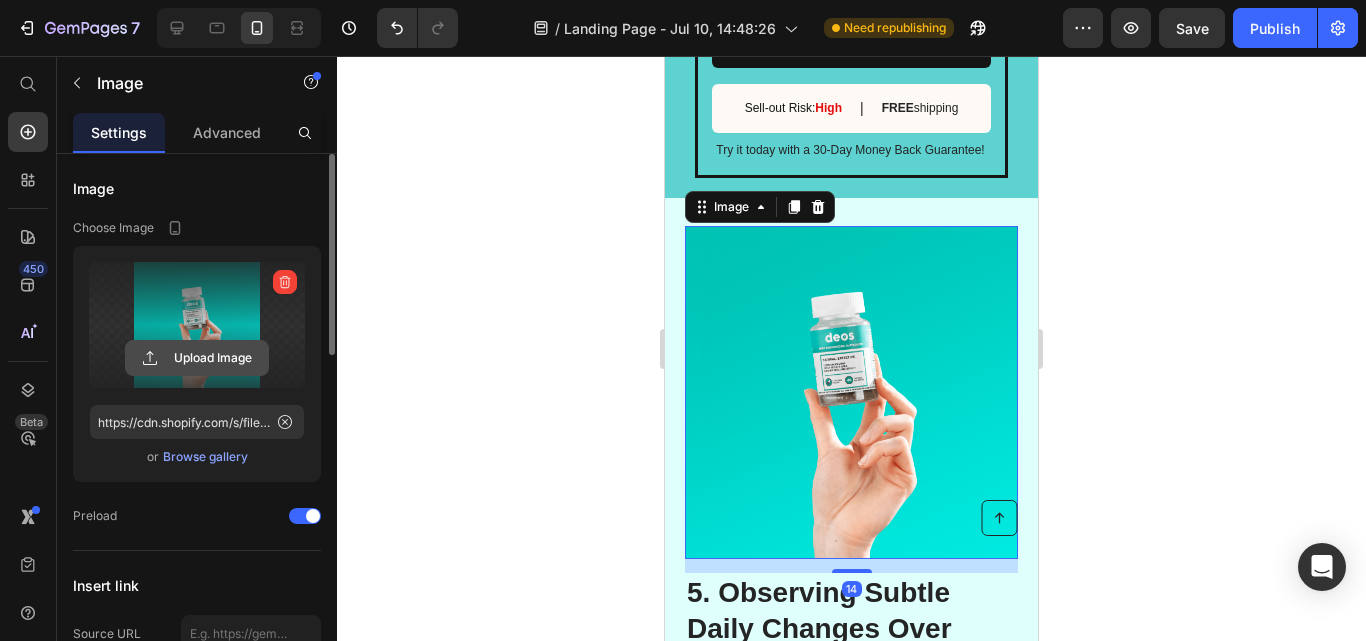 click 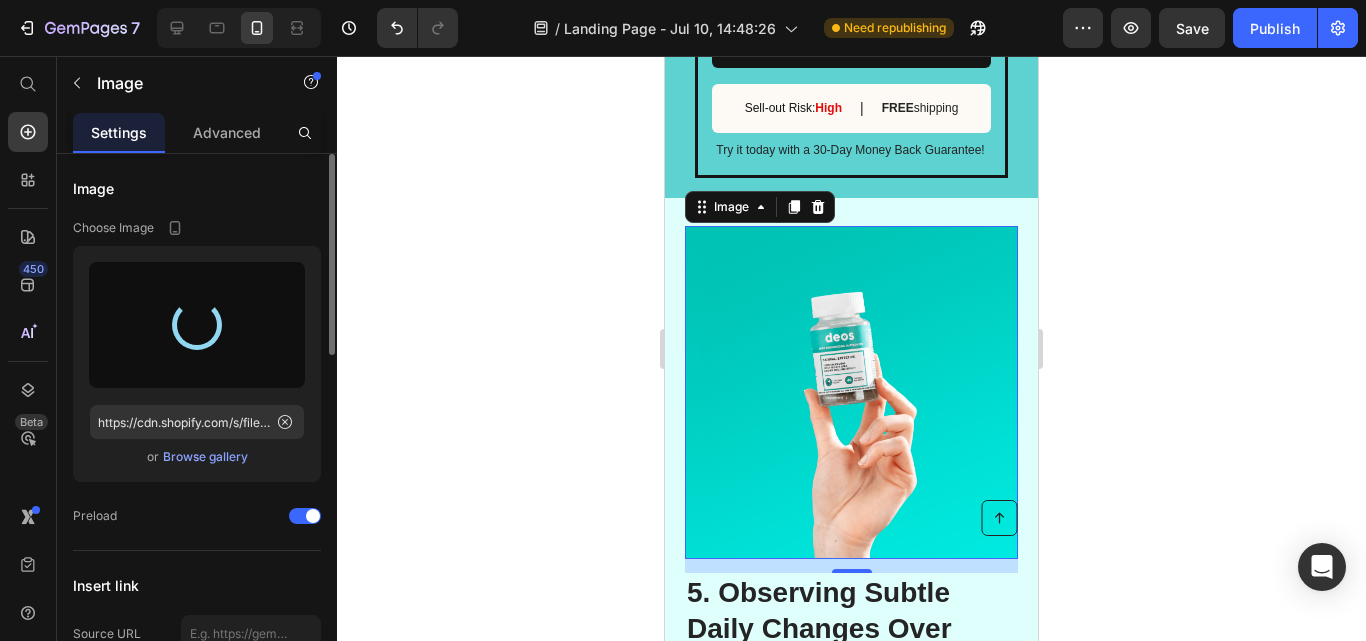 type on "https://cdn.shopify.com/s/files/1/0627/6946/3357/files/gempages_574806398798398308-20e3a7c7-37a1-4e57-9edb-e0a188e8fb84.png" 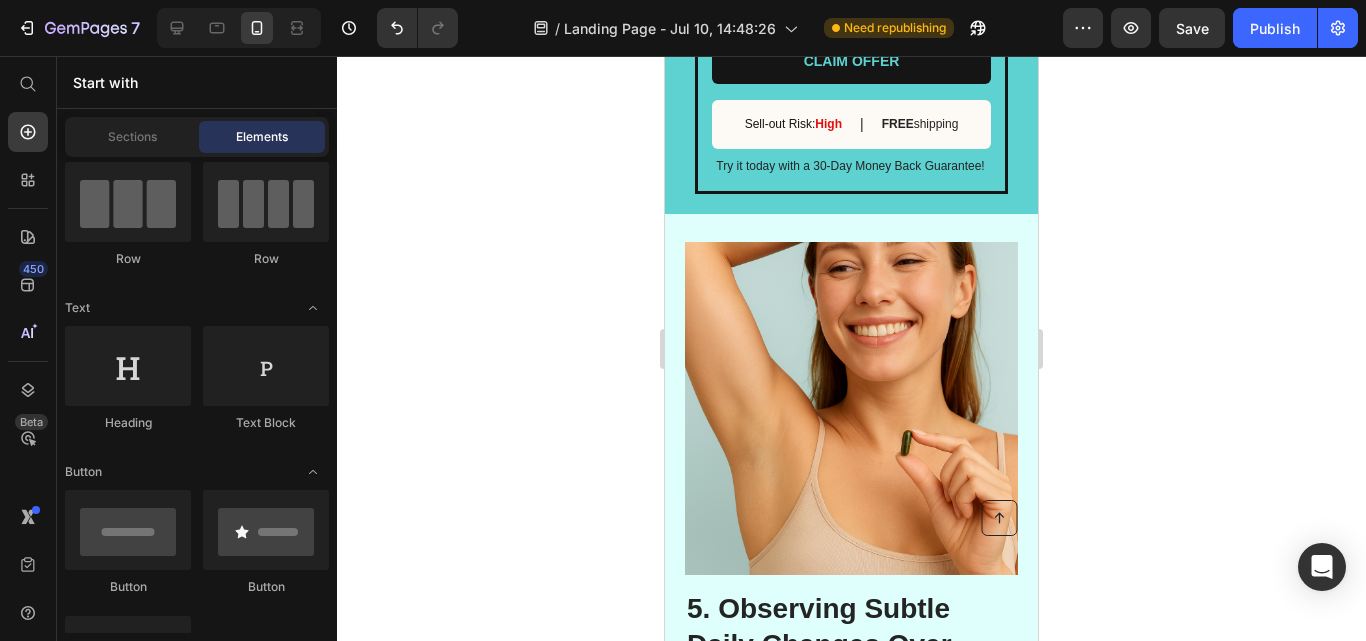 scroll, scrollTop: 4242, scrollLeft: 0, axis: vertical 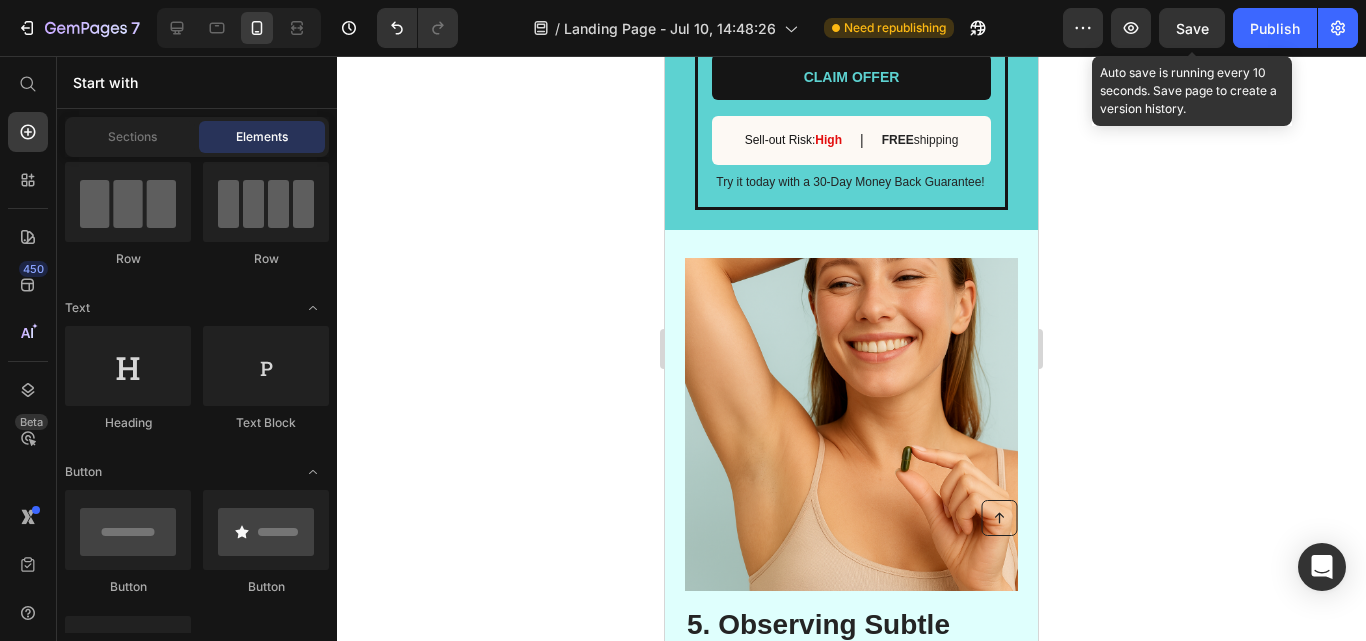 click on "Save" 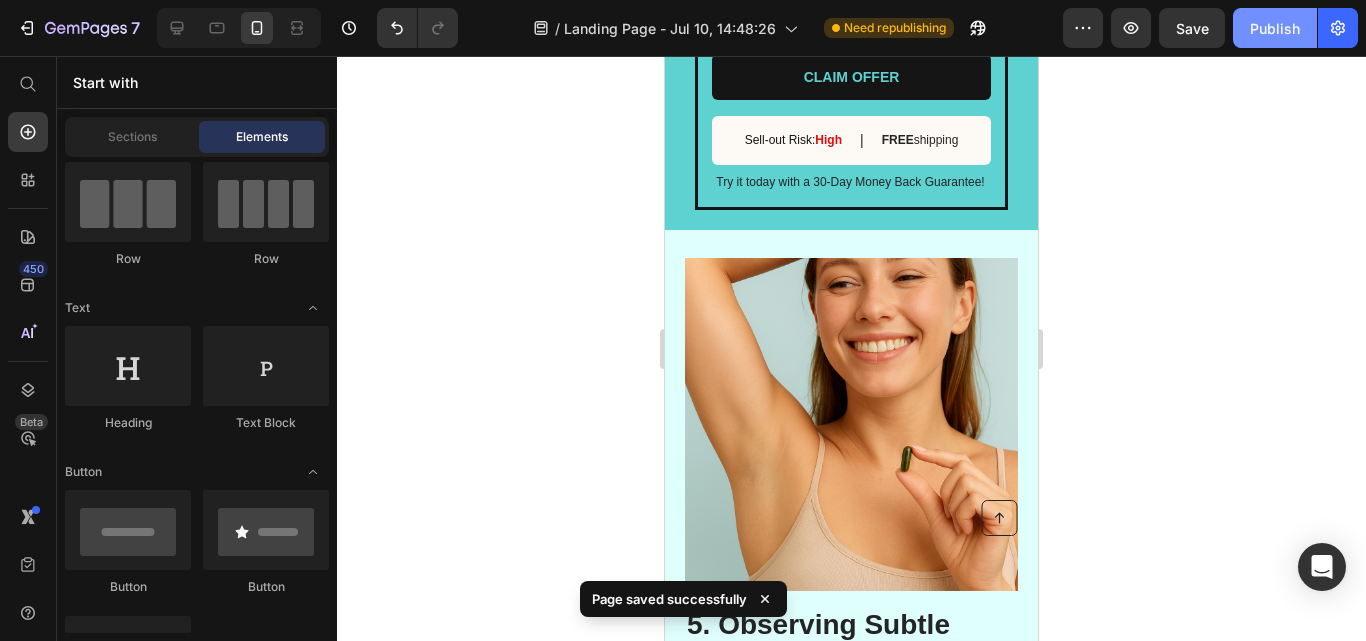 click on "Publish" at bounding box center [1275, 28] 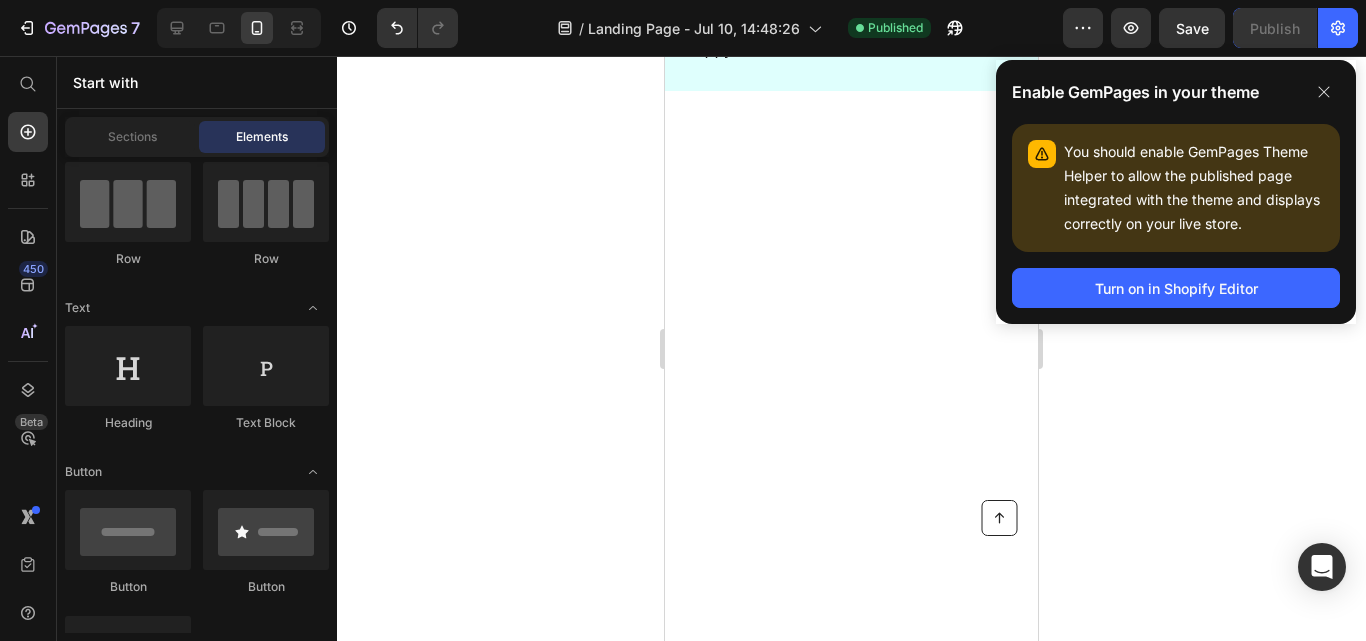 scroll, scrollTop: 1074, scrollLeft: 0, axis: vertical 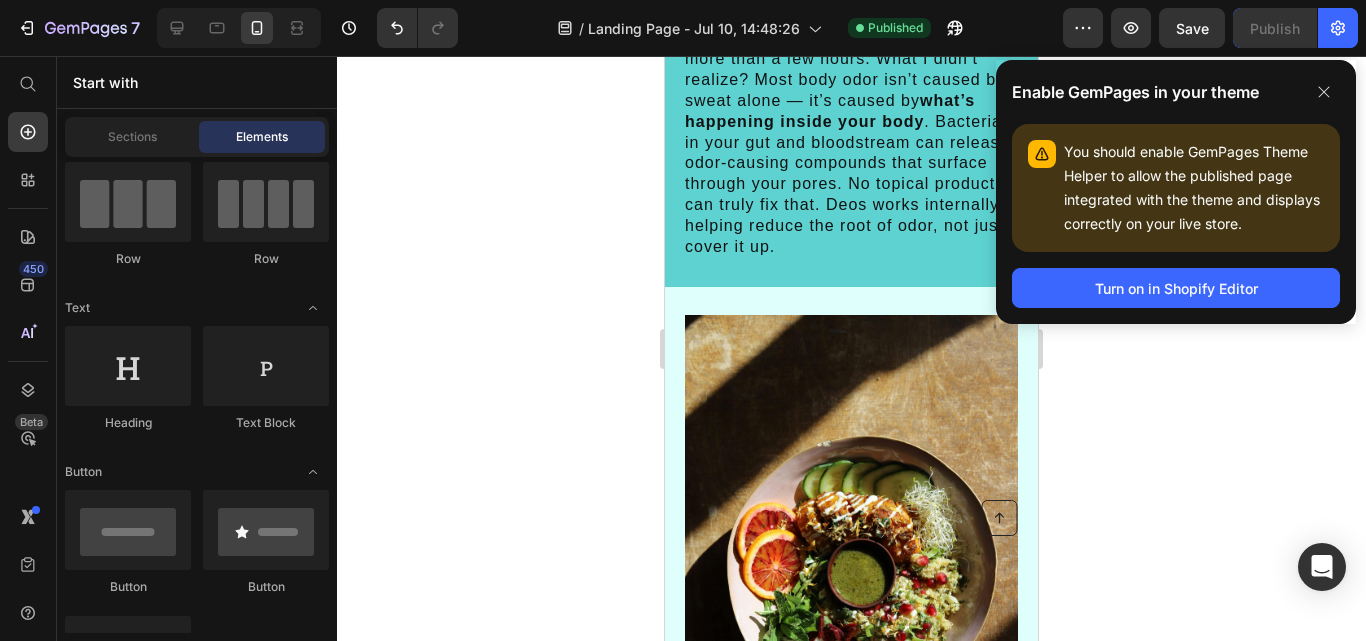 drag, startPoint x: 1032, startPoint y: 357, endPoint x: 1705, endPoint y: 138, distance: 707.73584 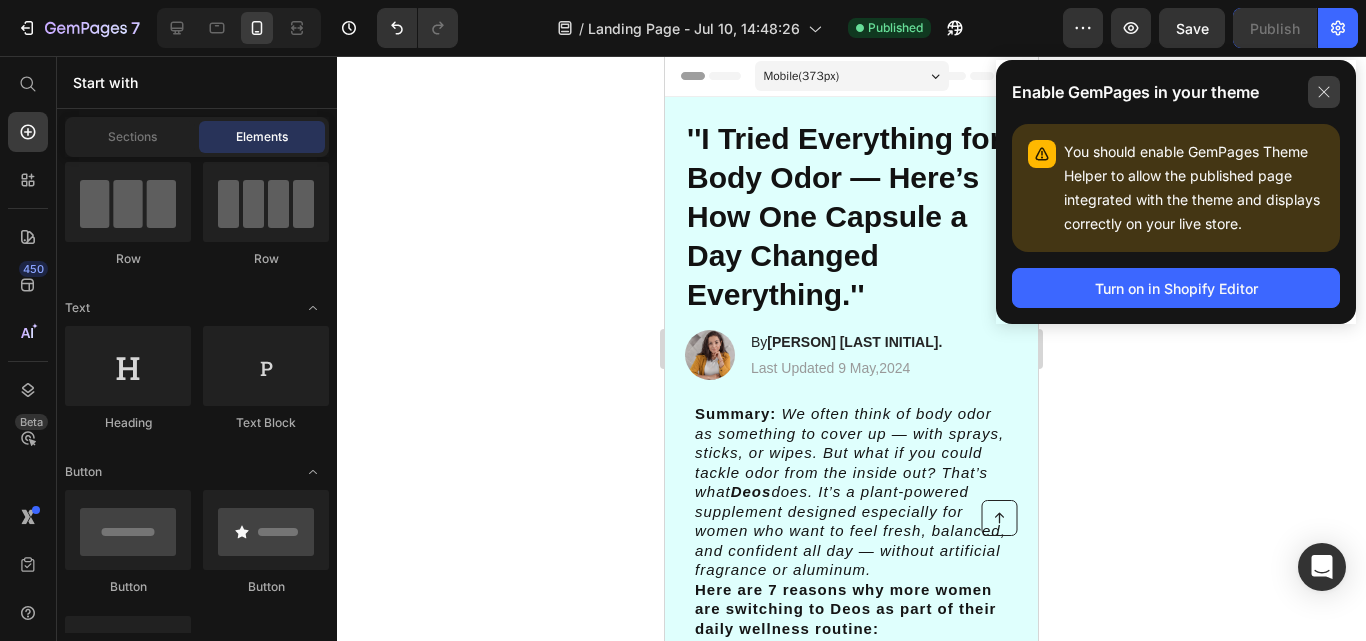 click 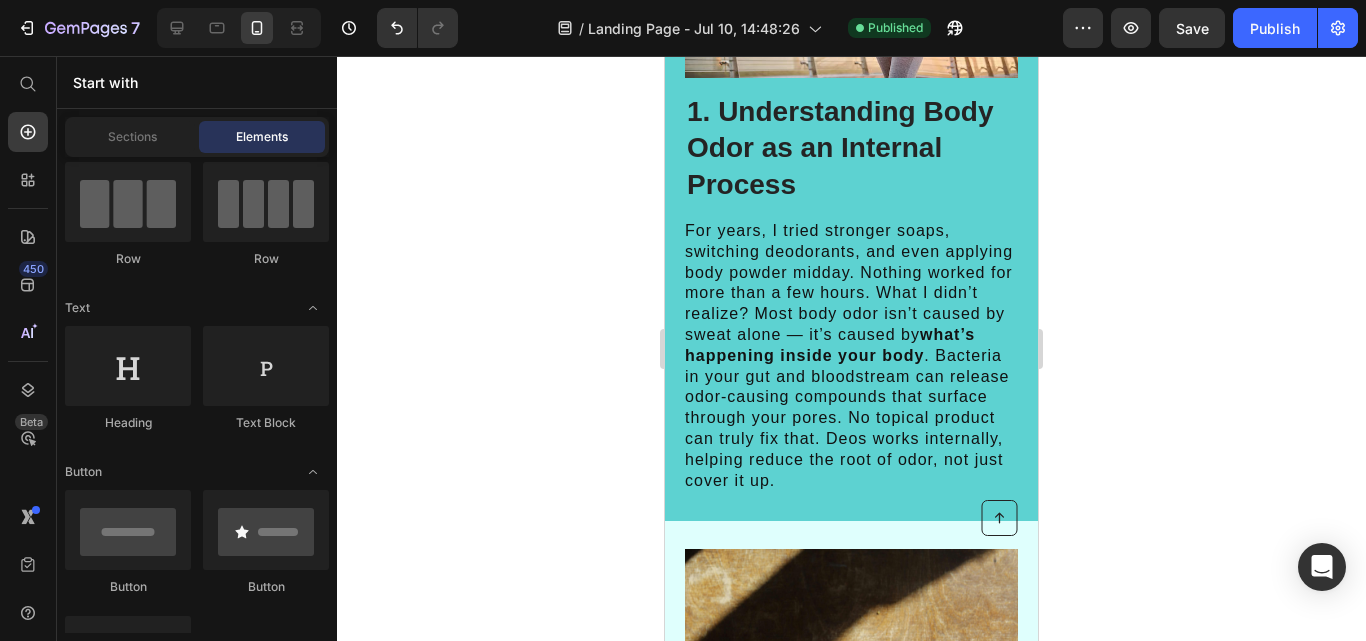 scroll, scrollTop: 824, scrollLeft: 0, axis: vertical 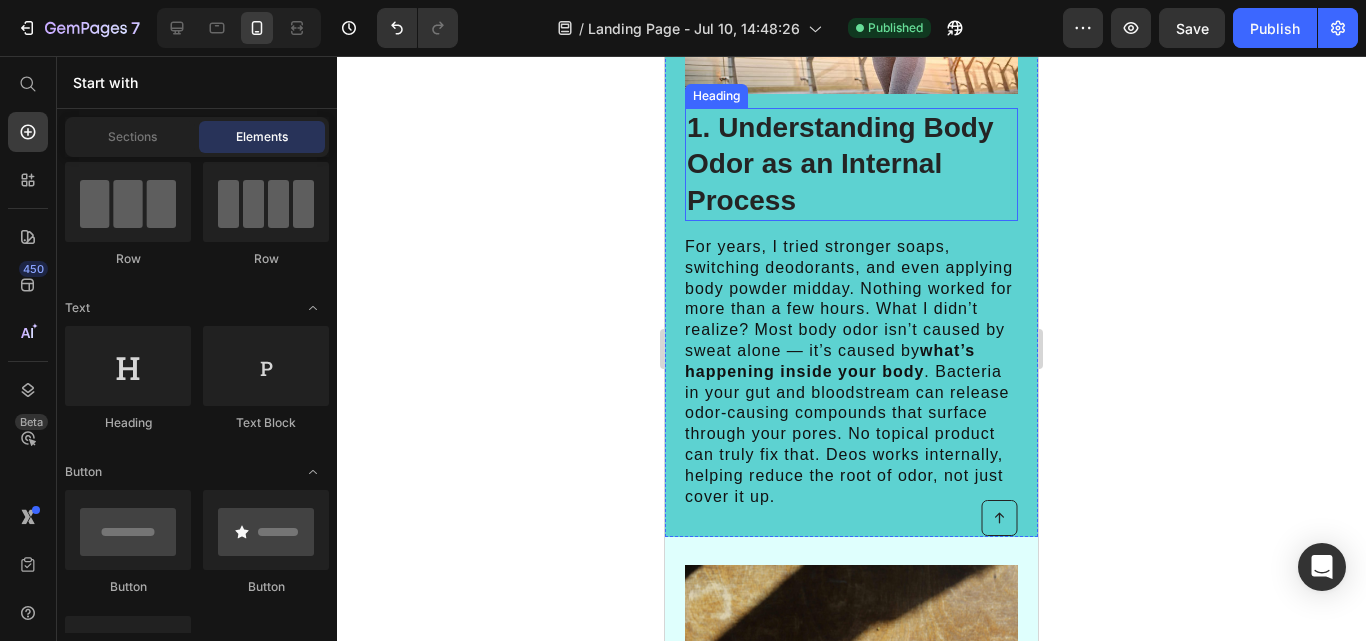 click on "1. Understanding Body Odor as an Internal Process" at bounding box center [851, 164] 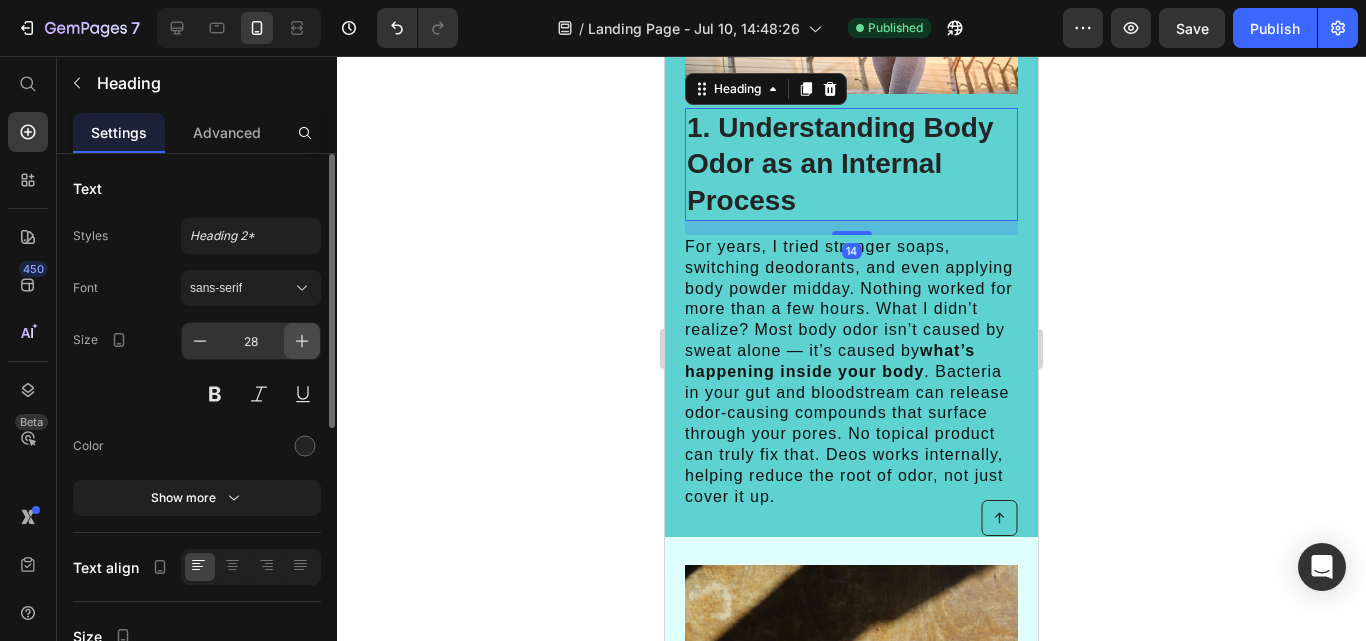 click at bounding box center (302, 341) 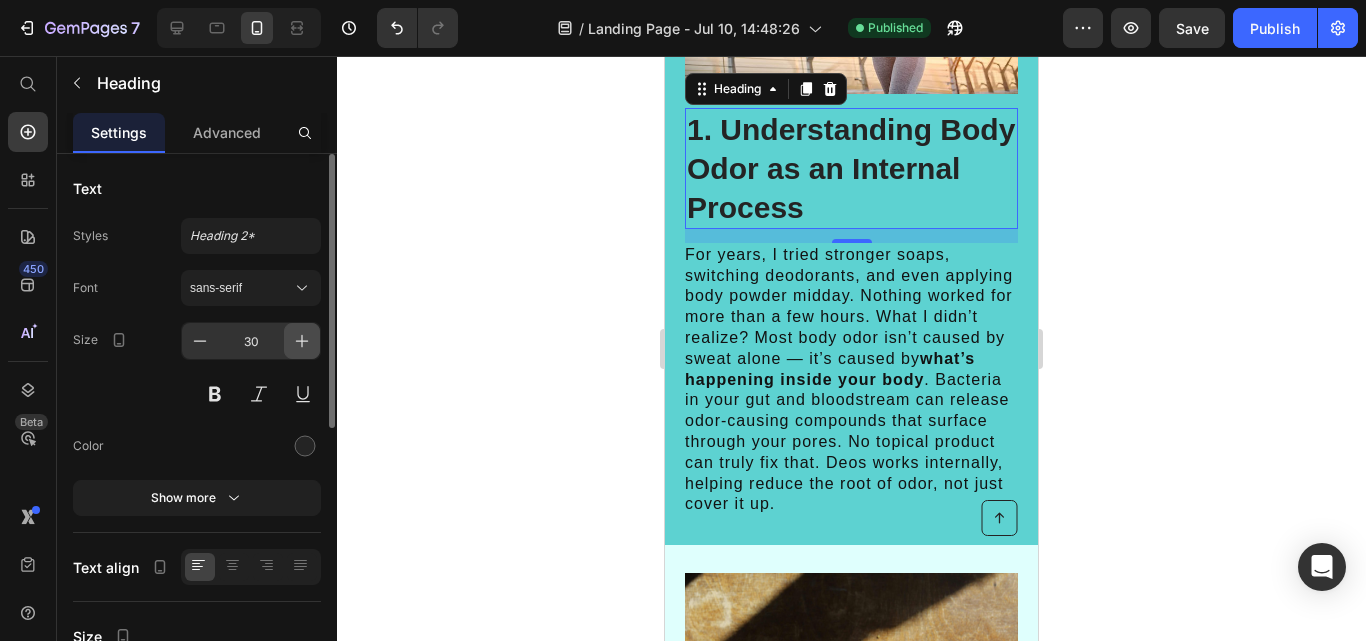 click at bounding box center (302, 341) 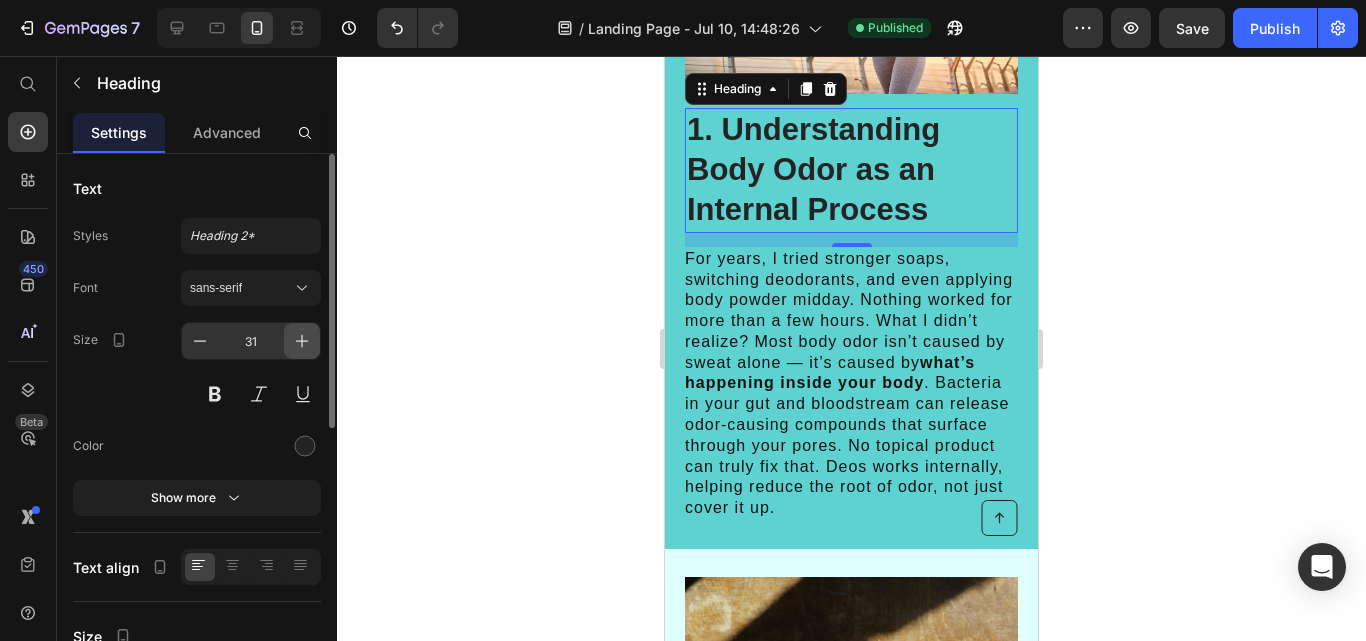 click at bounding box center (302, 341) 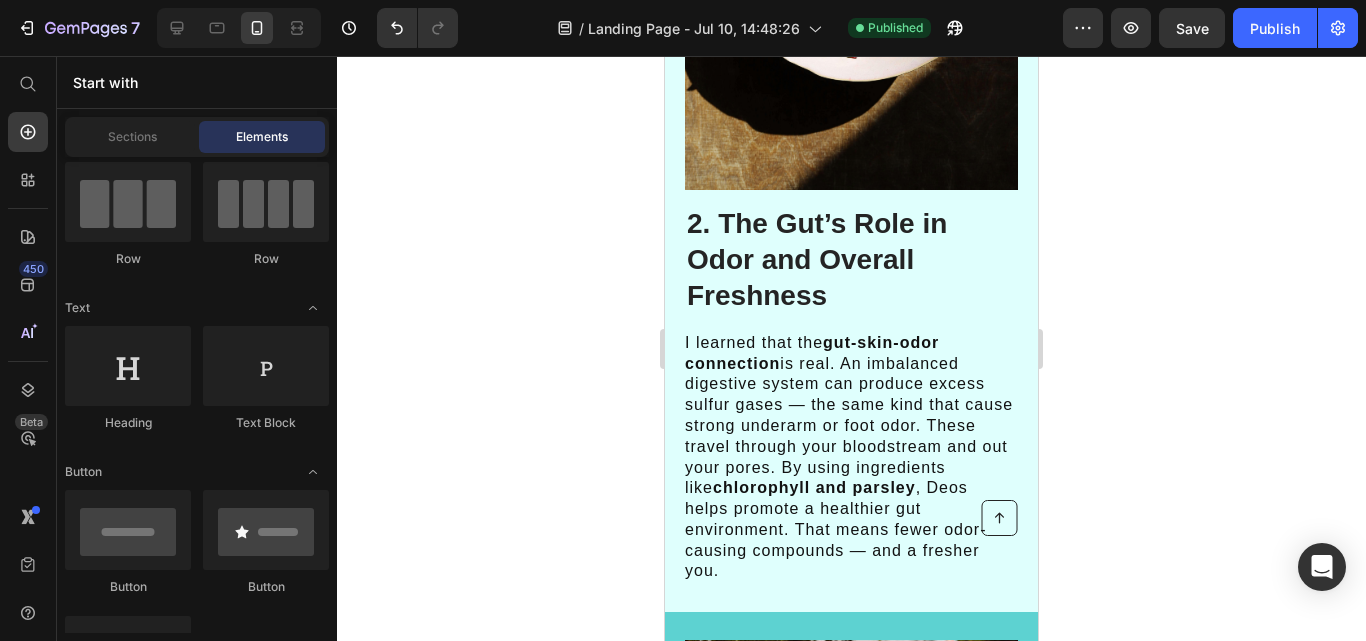 scroll, scrollTop: 1763, scrollLeft: 0, axis: vertical 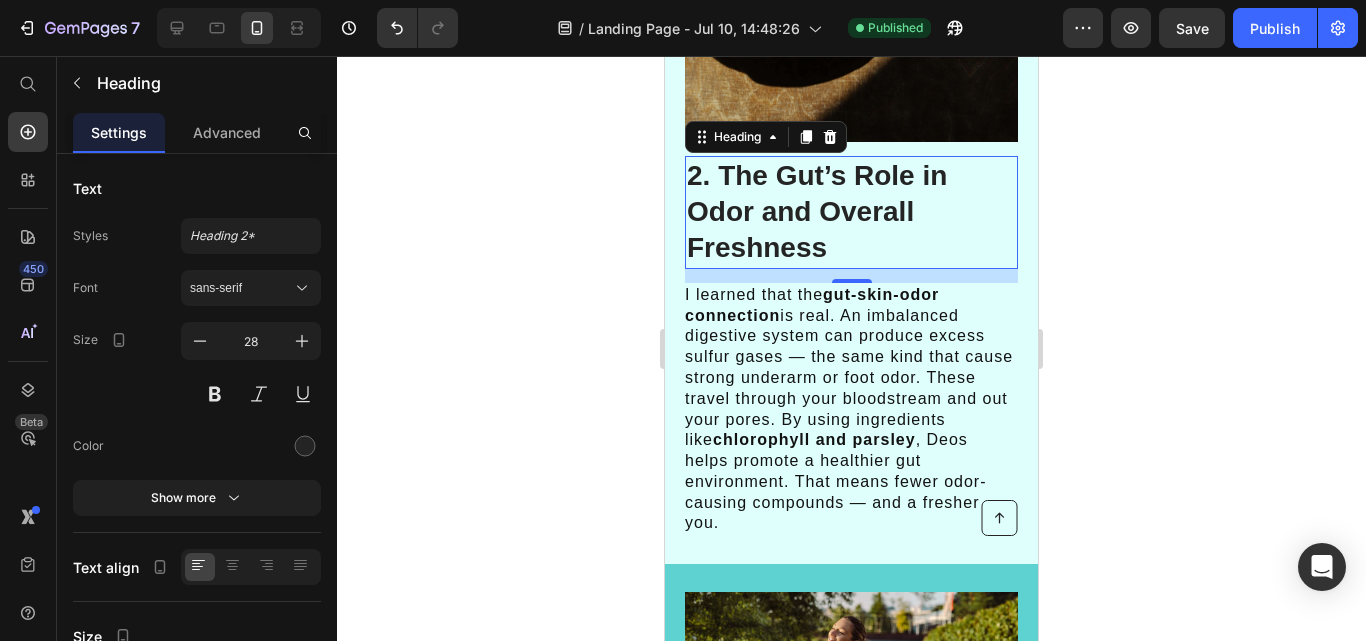 click on "2. The Gut’s Role in Odor and Overall Freshness" at bounding box center [851, 212] 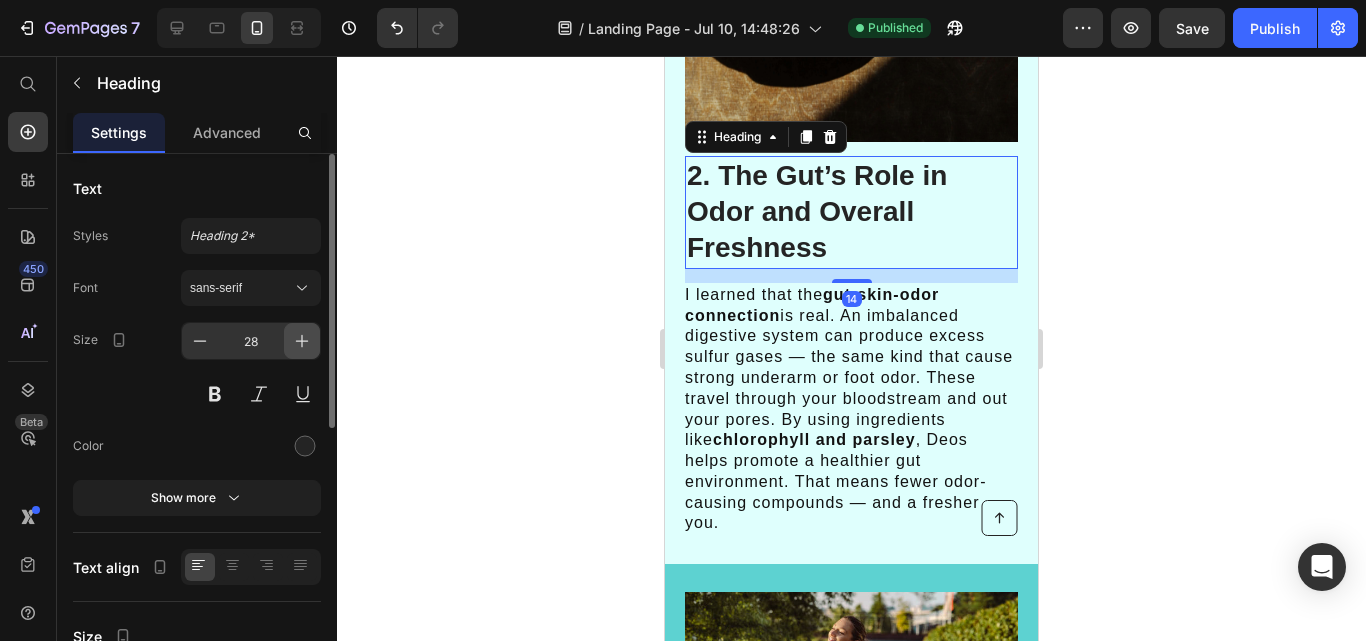 click 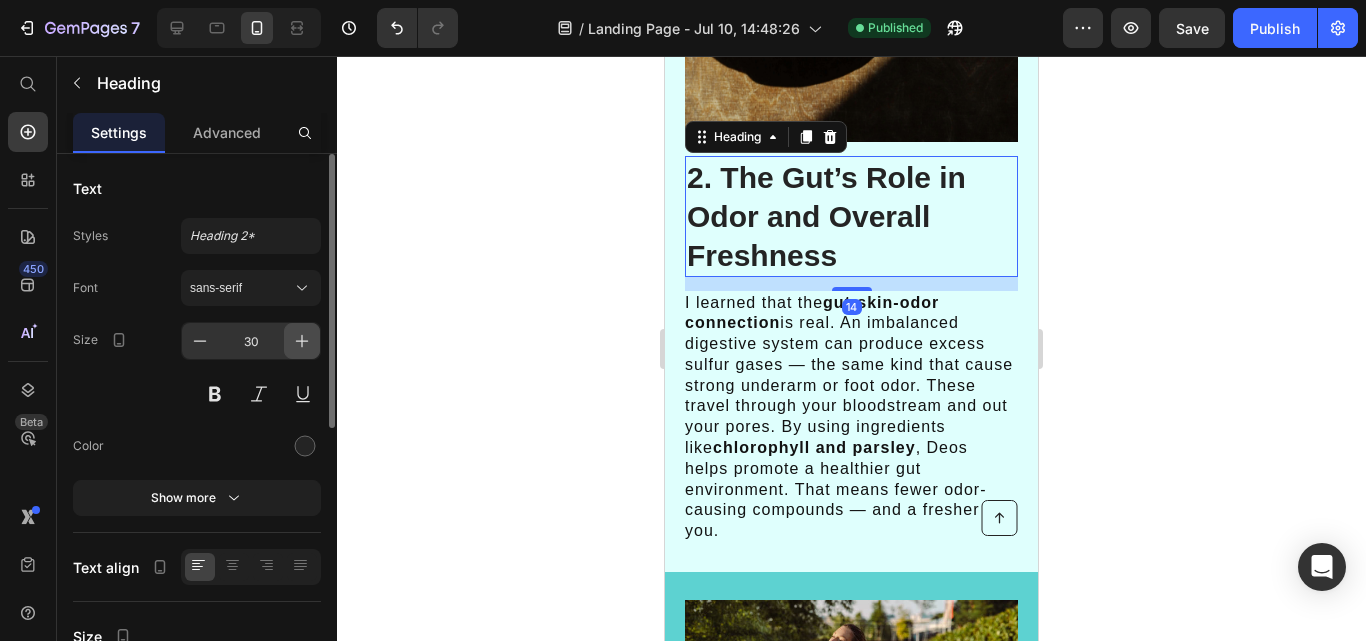 click 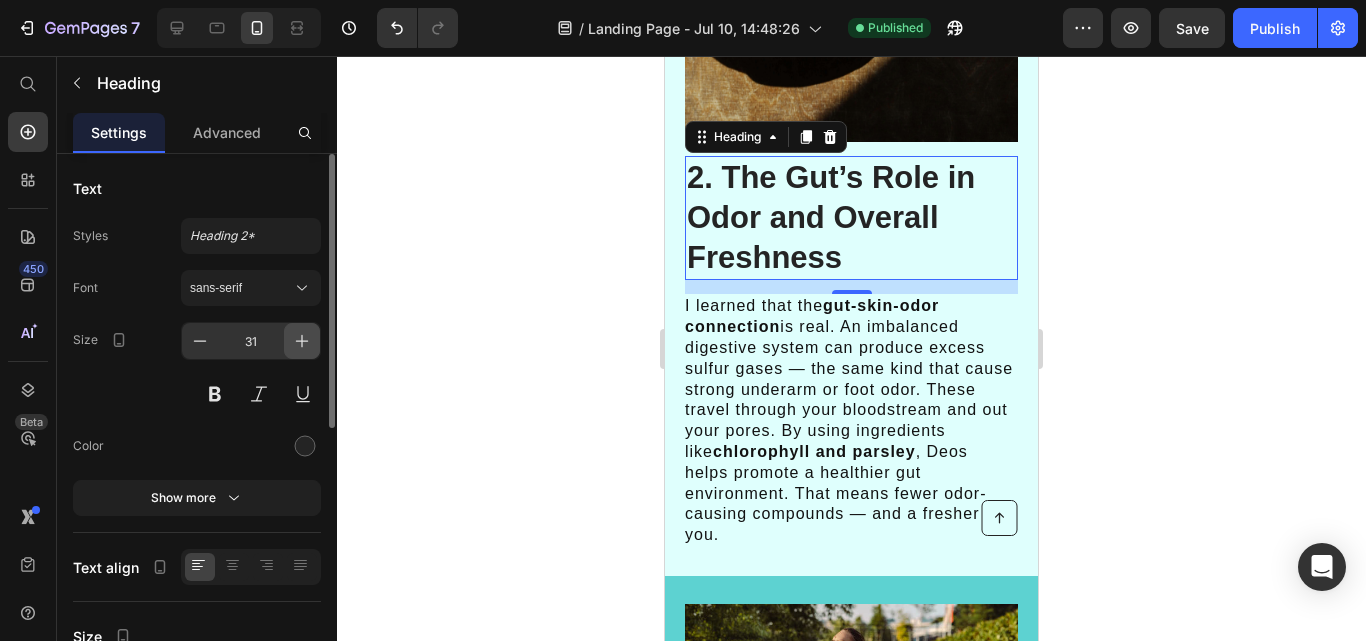 click 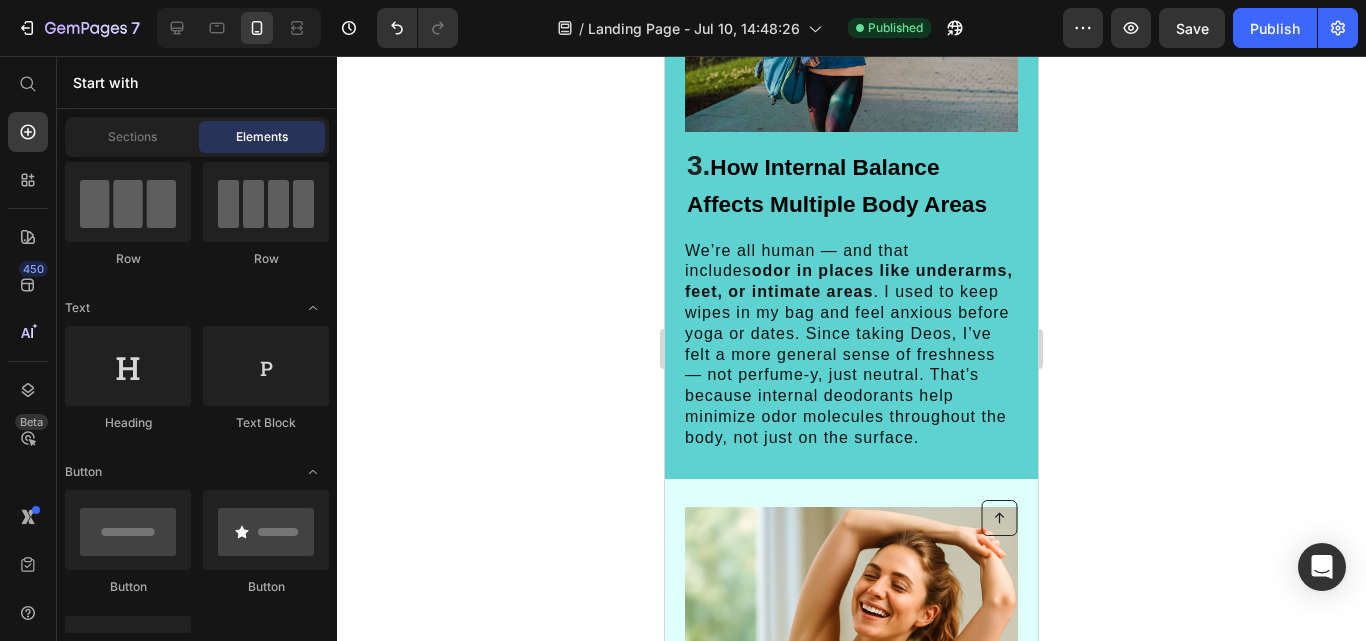 scroll, scrollTop: 2380, scrollLeft: 0, axis: vertical 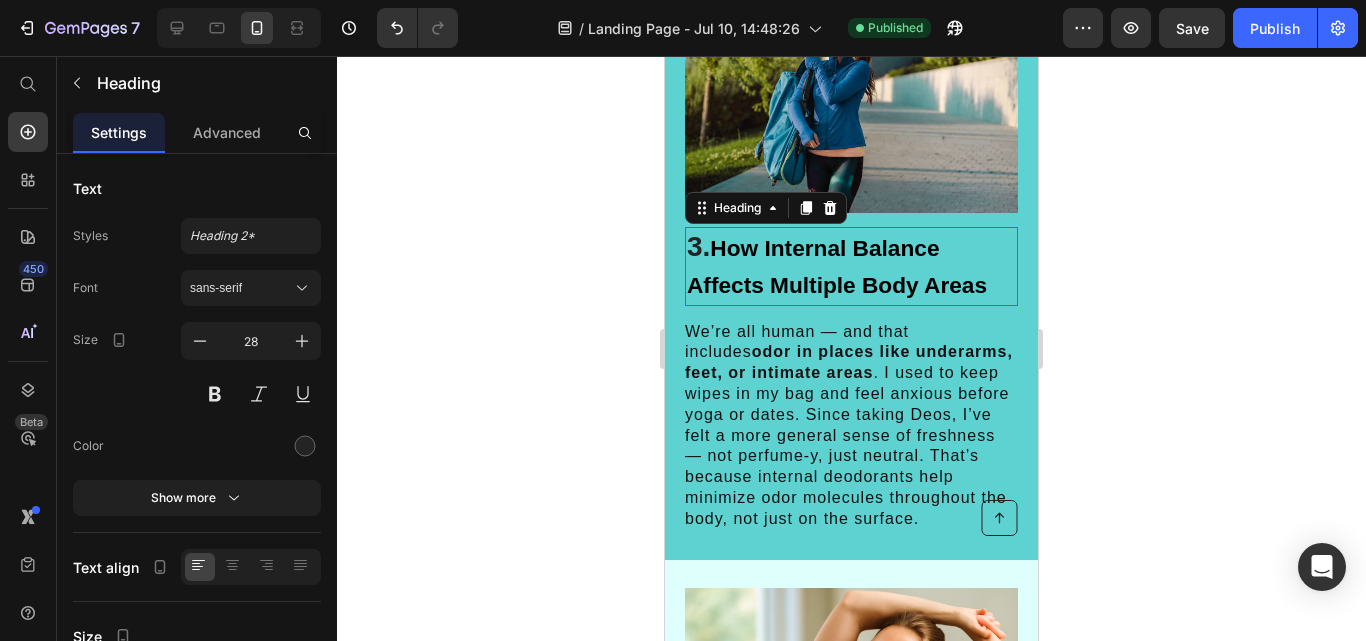 click on "How Internal Balance Affects Multiple Body Areas" at bounding box center (837, 266) 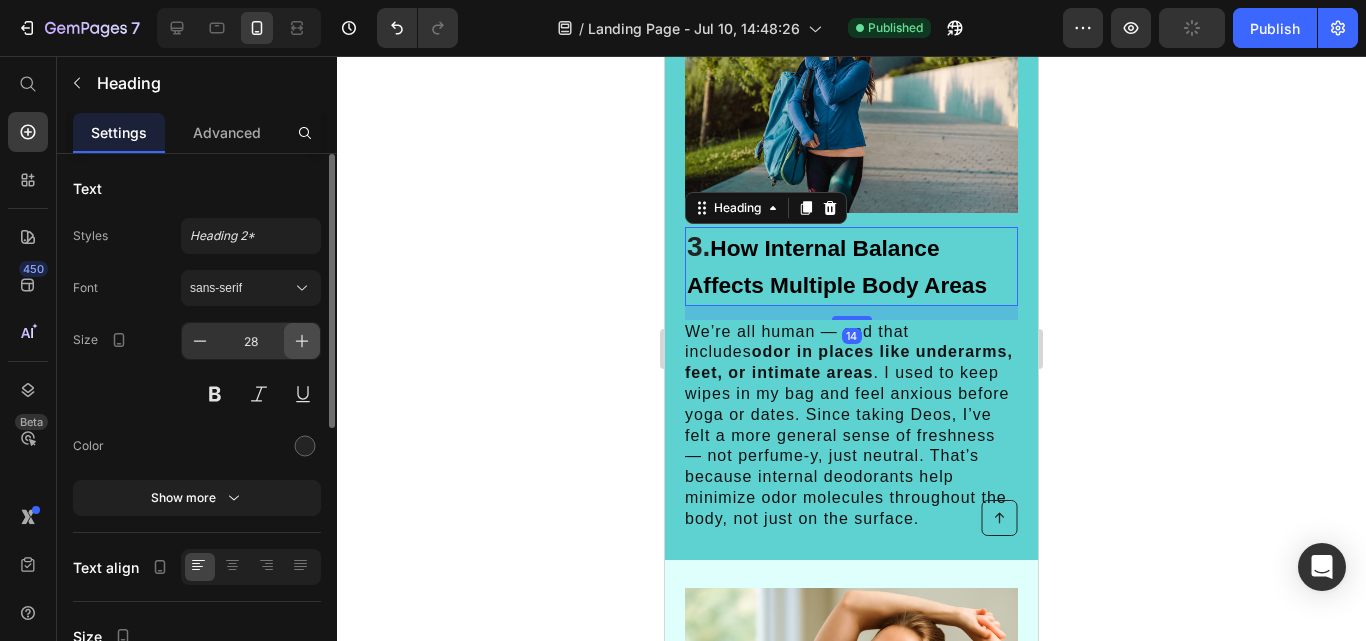 click 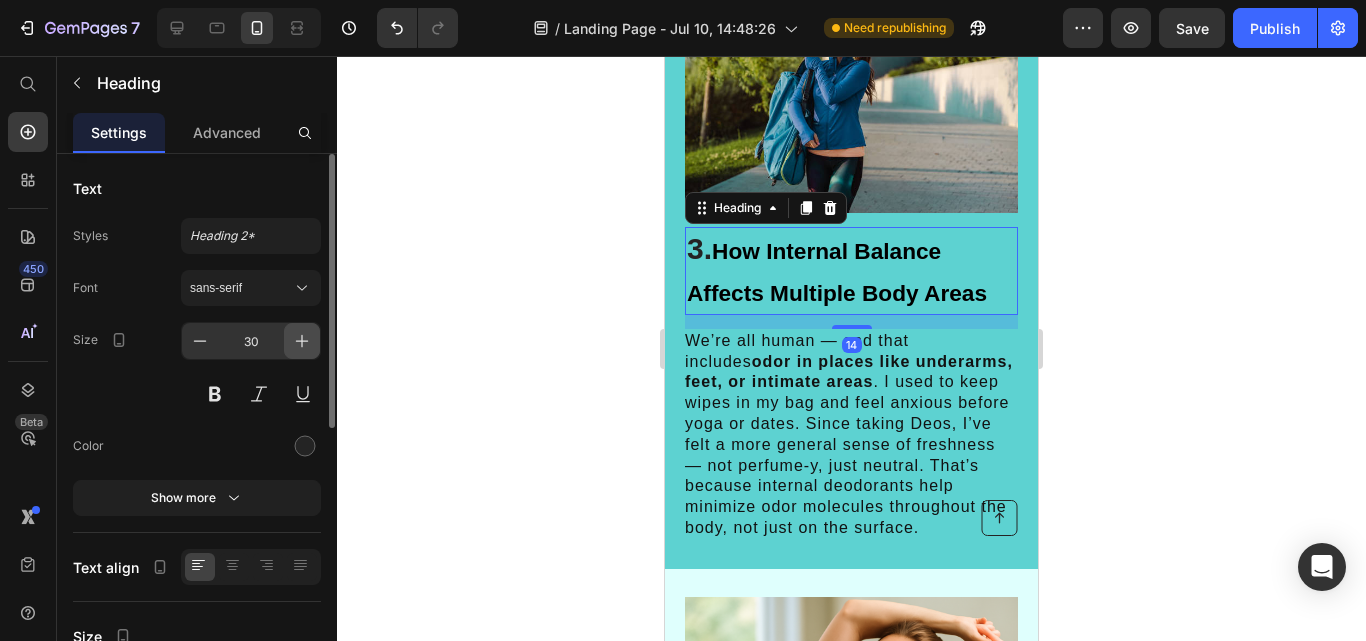 click 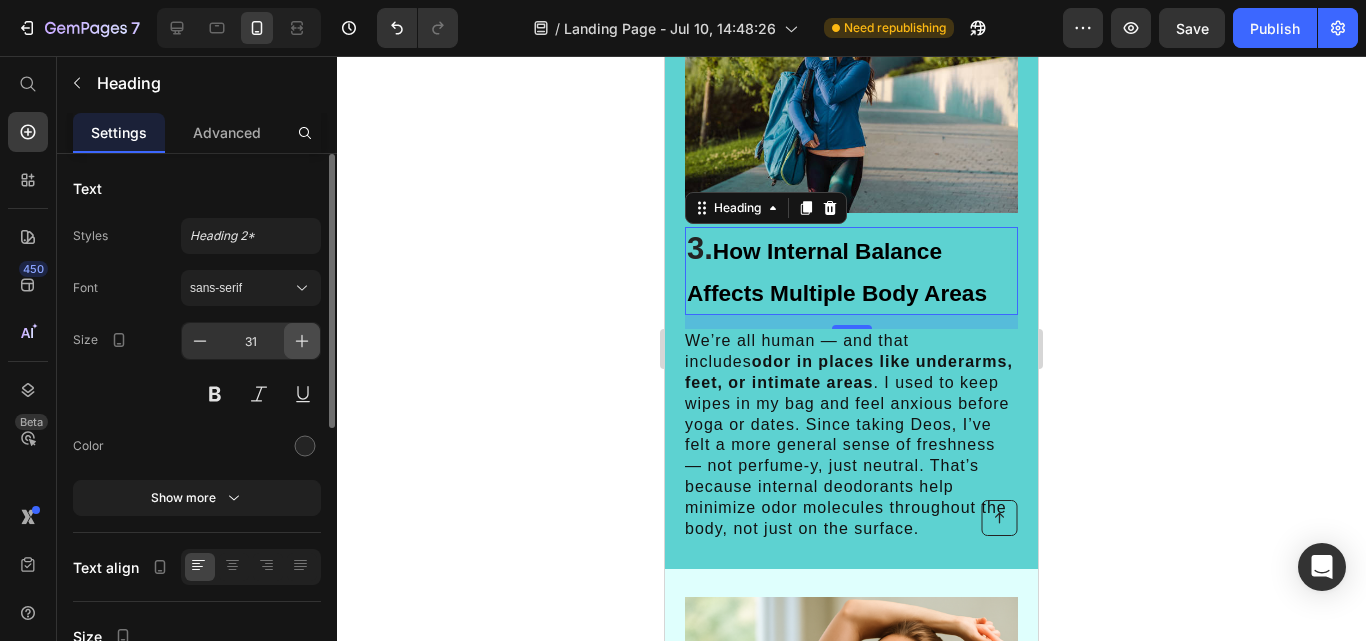 click 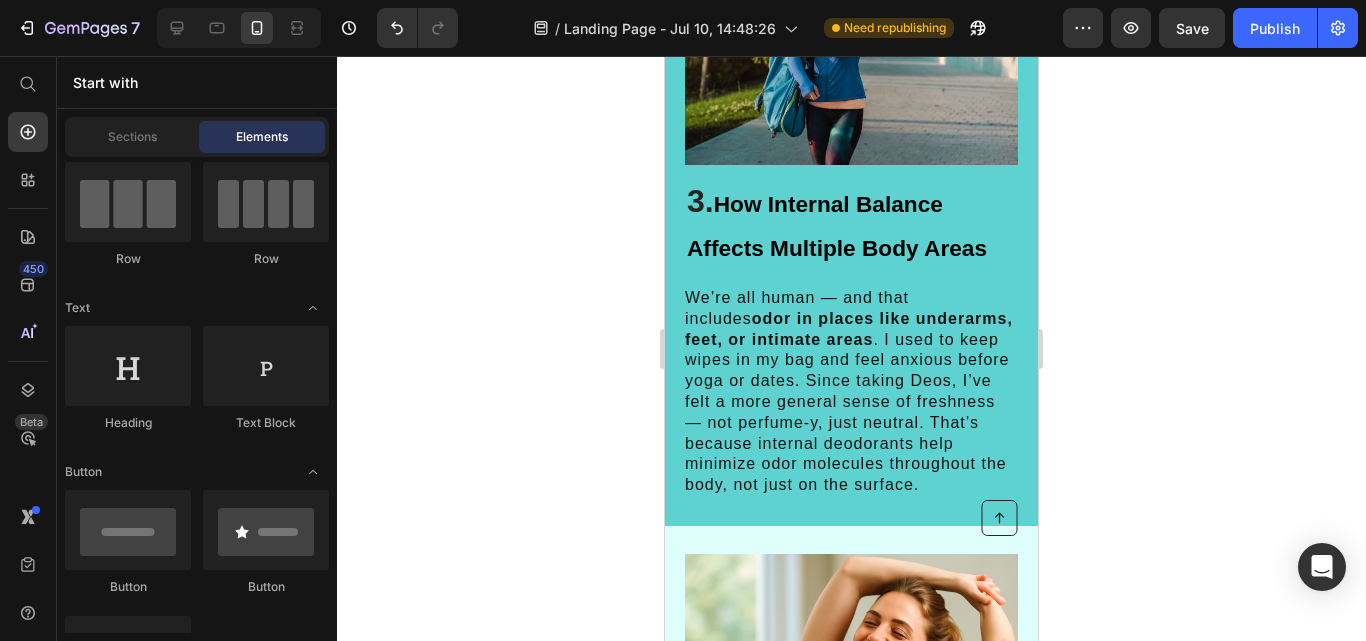 scroll, scrollTop: 2412, scrollLeft: 0, axis: vertical 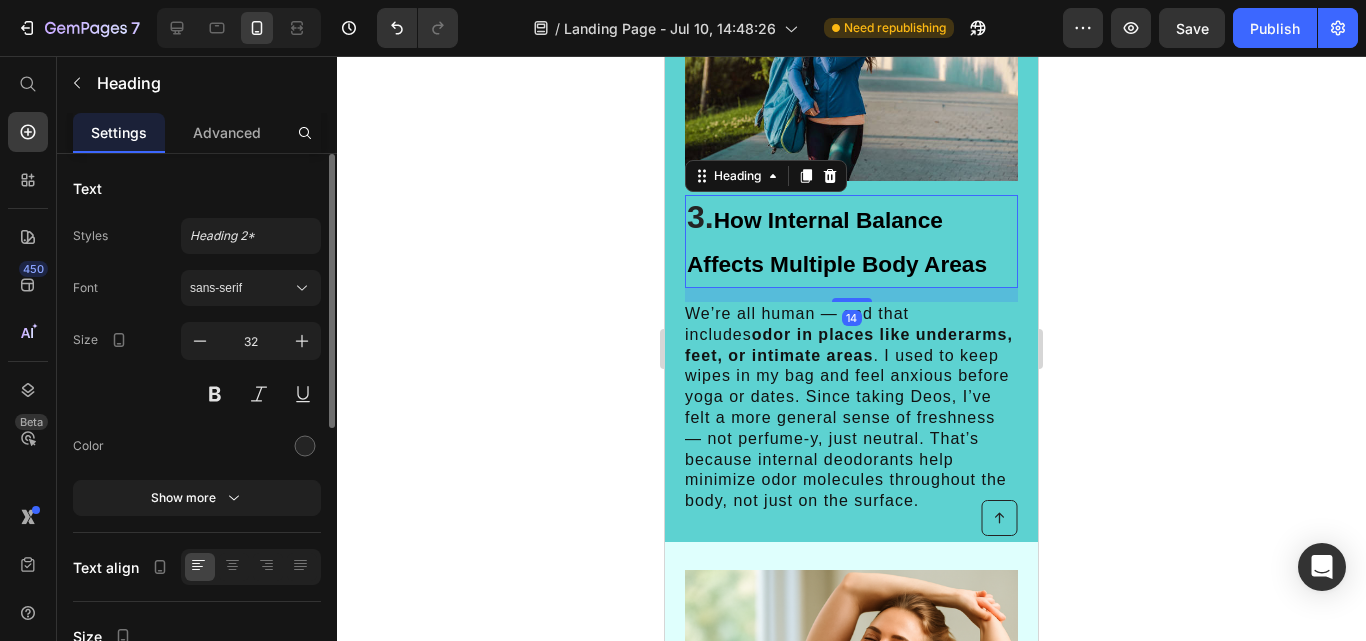 click on "3. How Internal Balance Affects Multiple Body Areas" at bounding box center (851, 241) 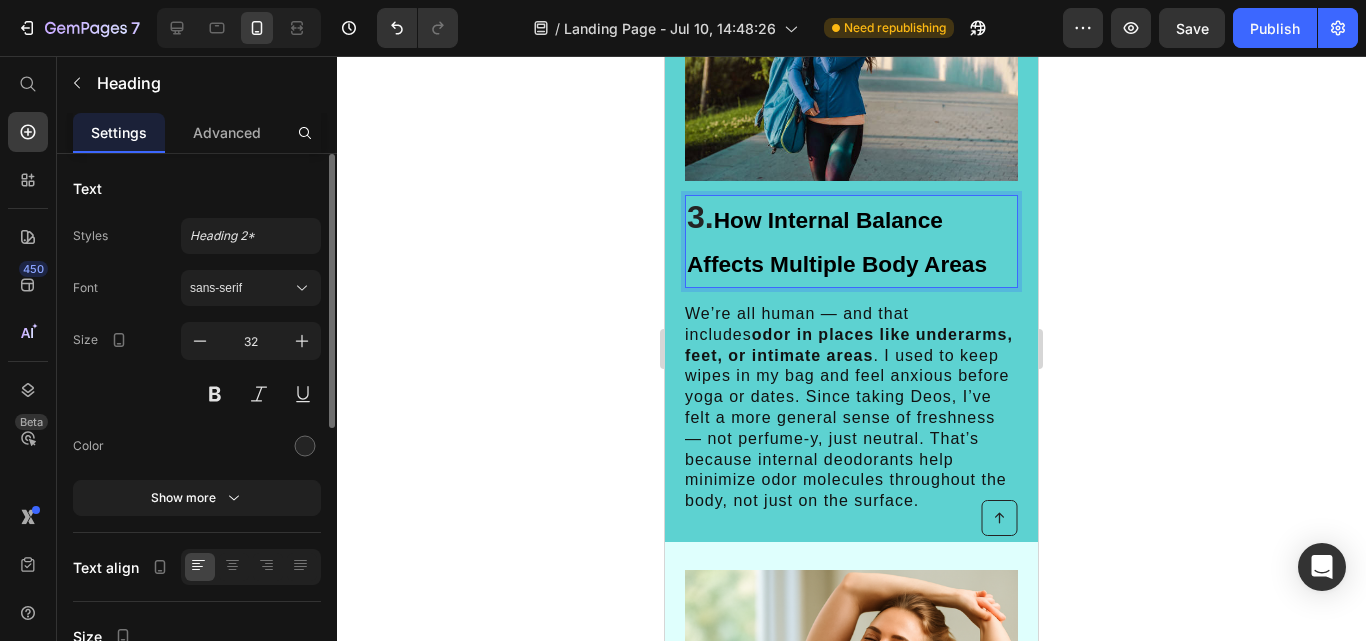 click on "3. How Internal Balance Affects Multiple Body Areas" at bounding box center (851, 241) 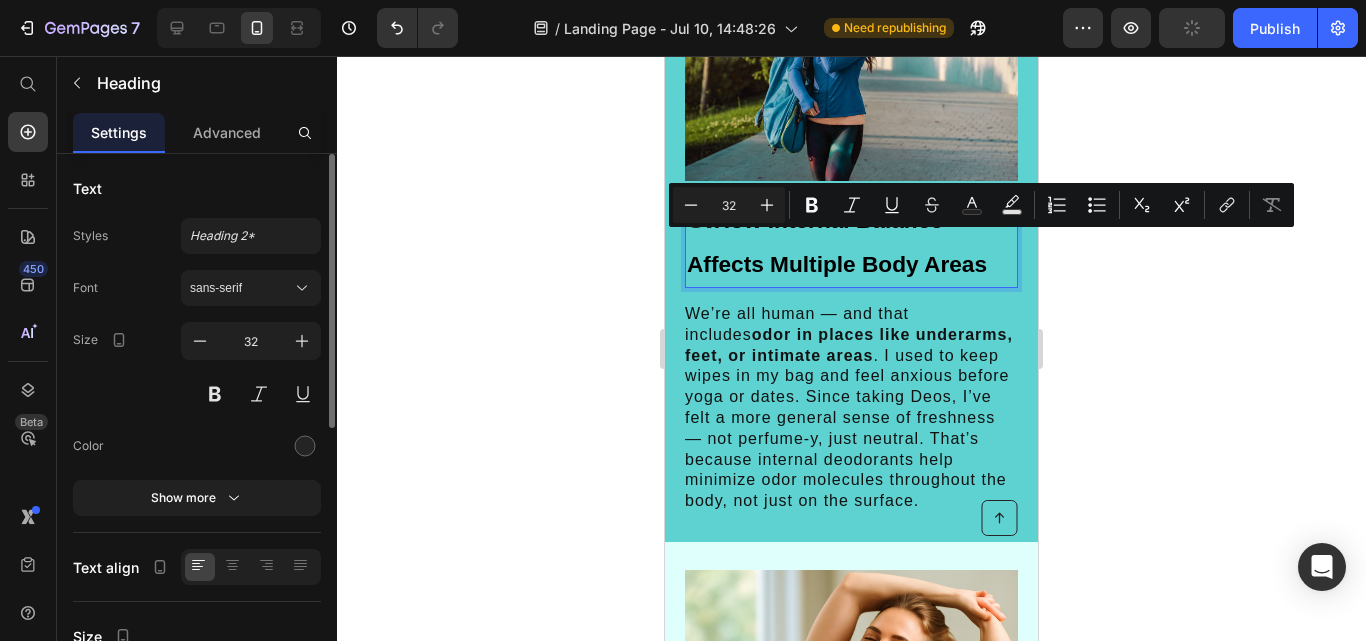 click on "How Internal Balance Affects Multiple Body Areas" at bounding box center (837, 242) 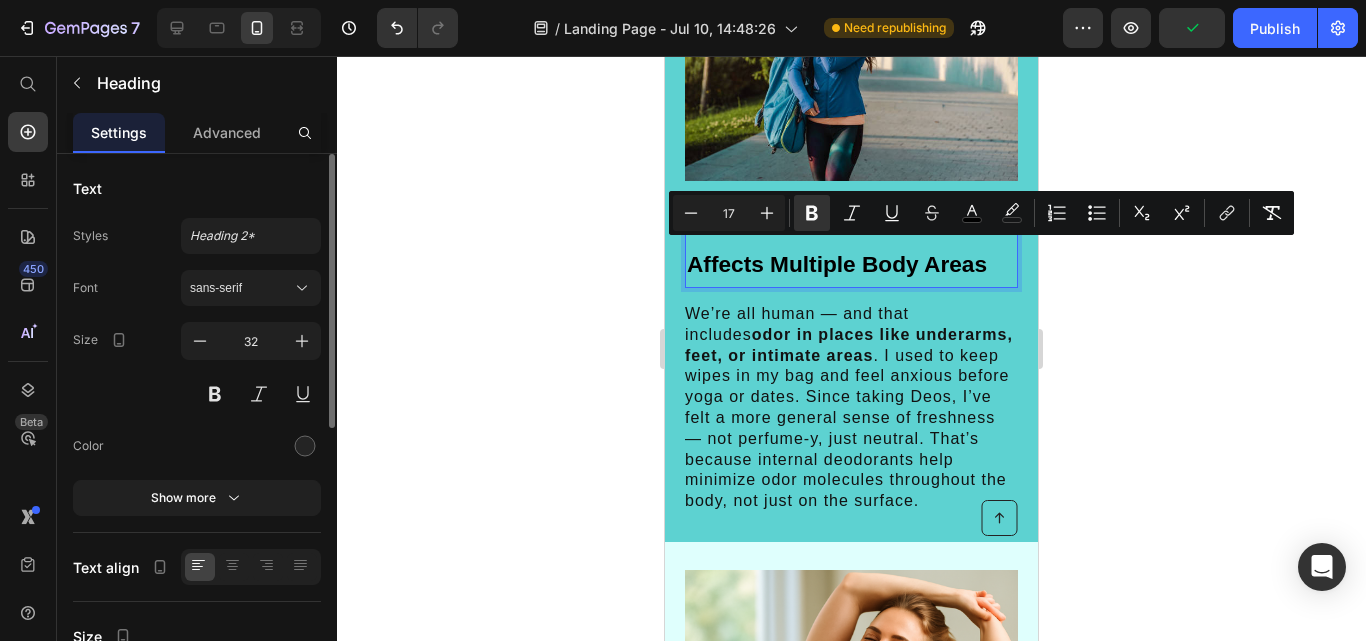 drag, startPoint x: 722, startPoint y: 252, endPoint x: 991, endPoint y: 312, distance: 275.61023 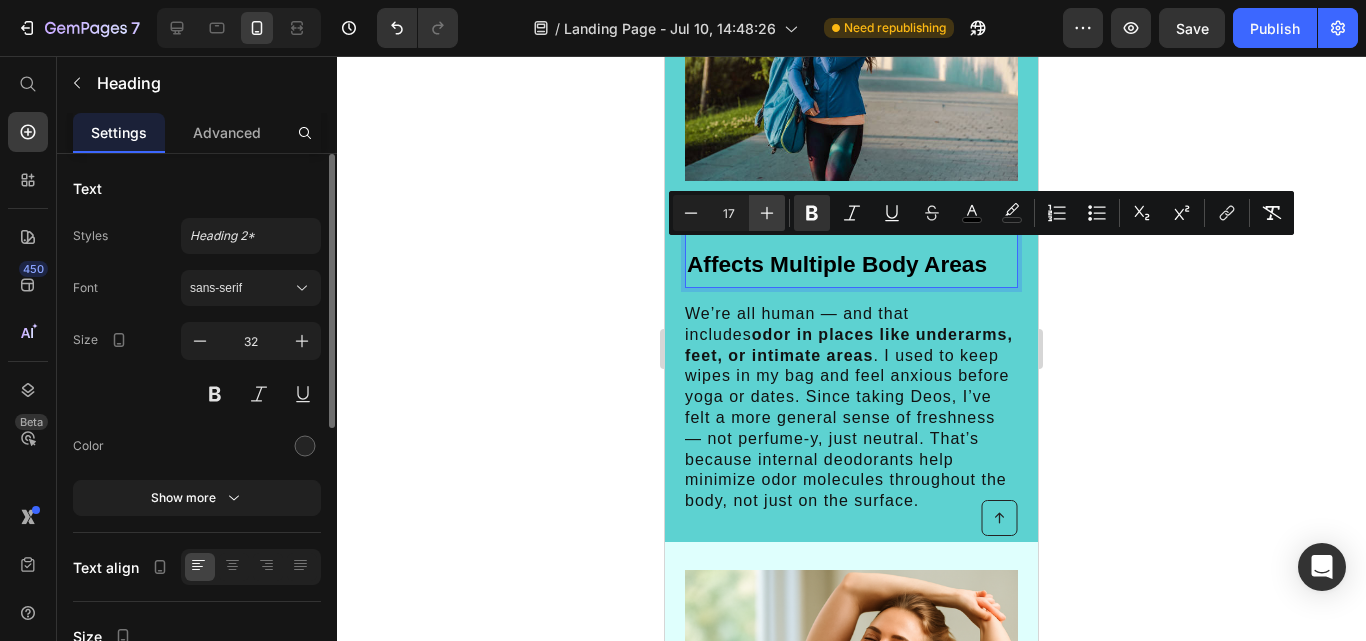 click on "Plus" at bounding box center [767, 213] 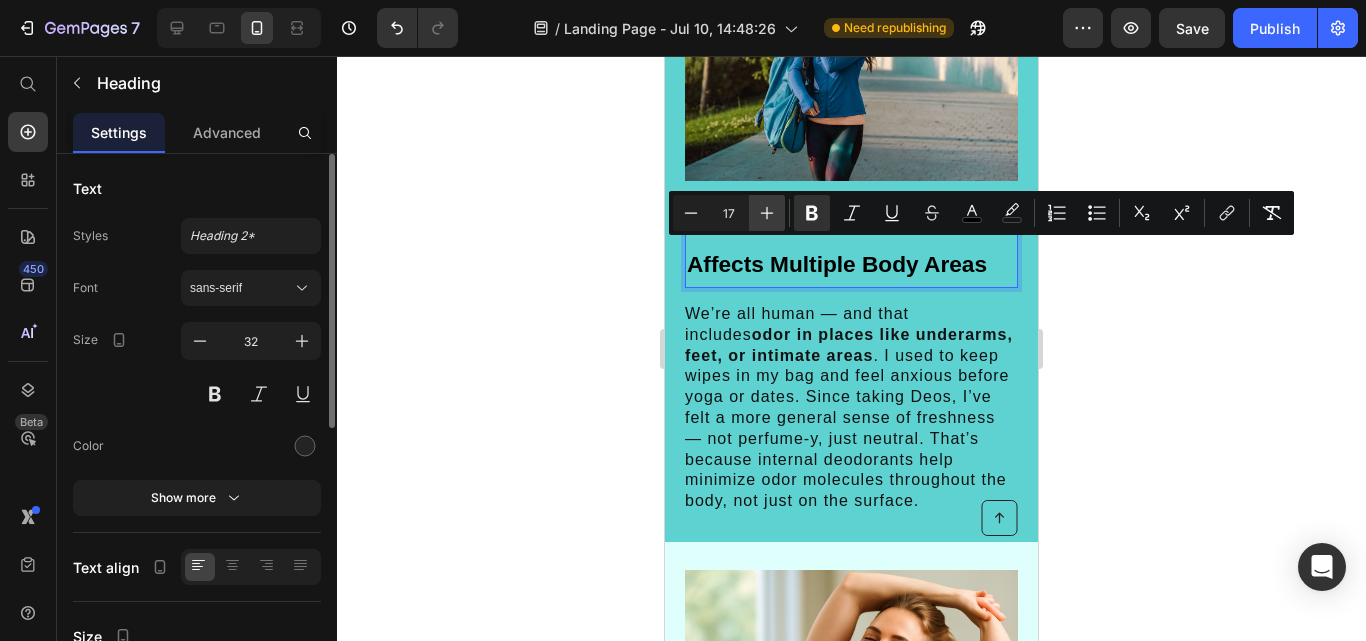 click on "Plus" at bounding box center (767, 213) 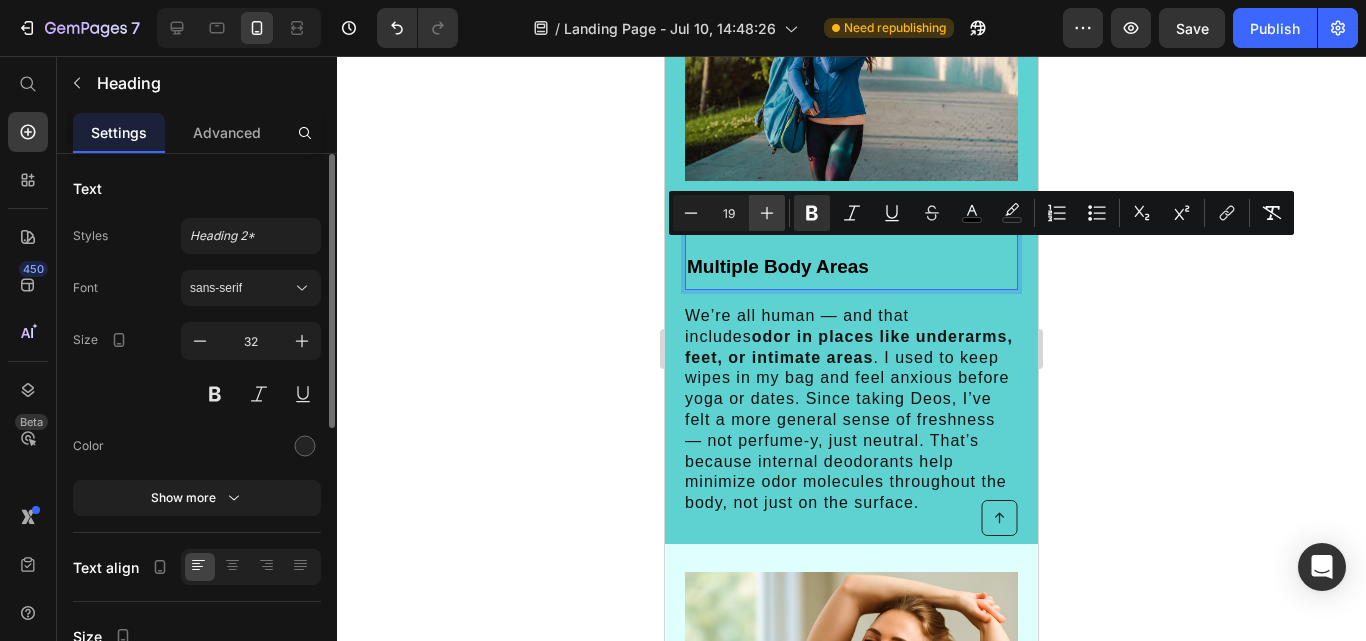 click on "Plus" at bounding box center [767, 213] 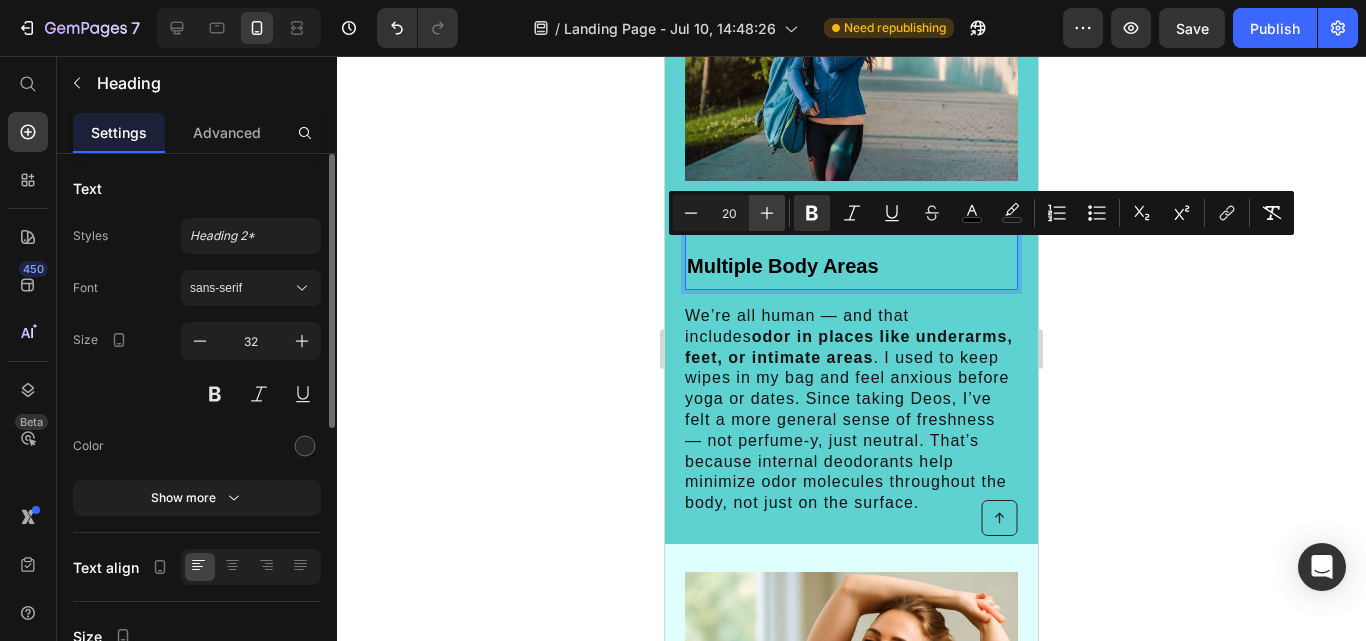 click on "Plus" at bounding box center (767, 213) 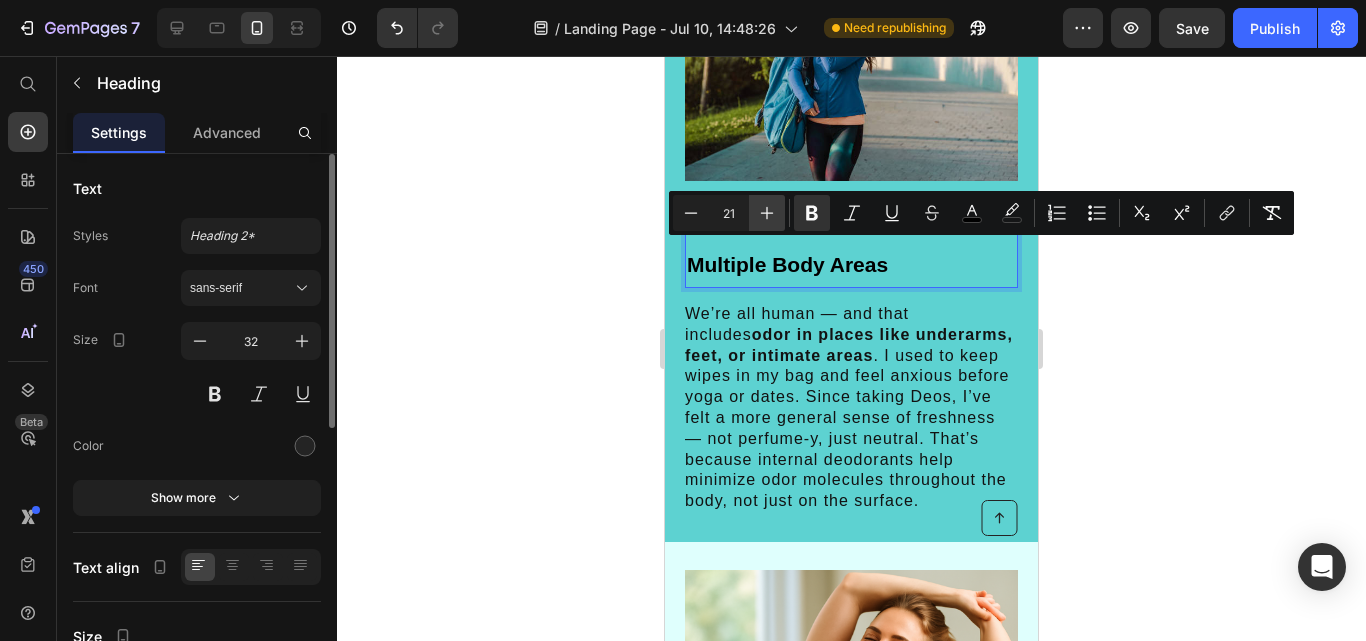 click on "Plus" at bounding box center [767, 213] 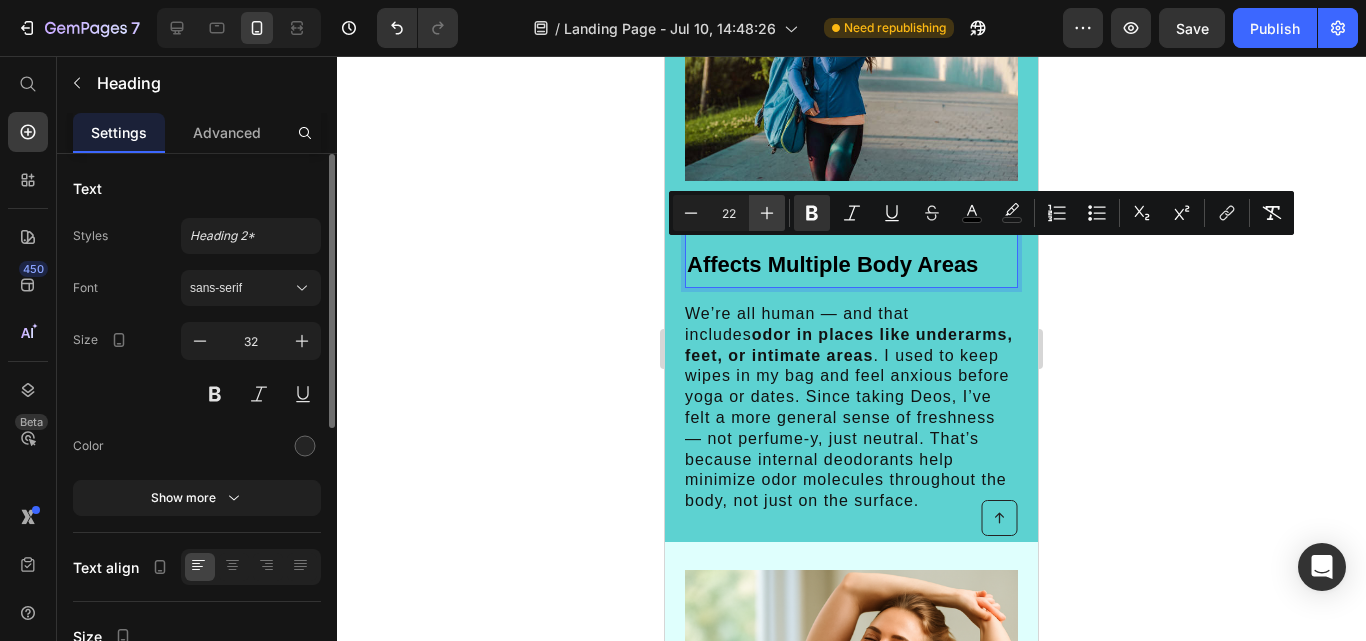 click on "Plus" at bounding box center (767, 213) 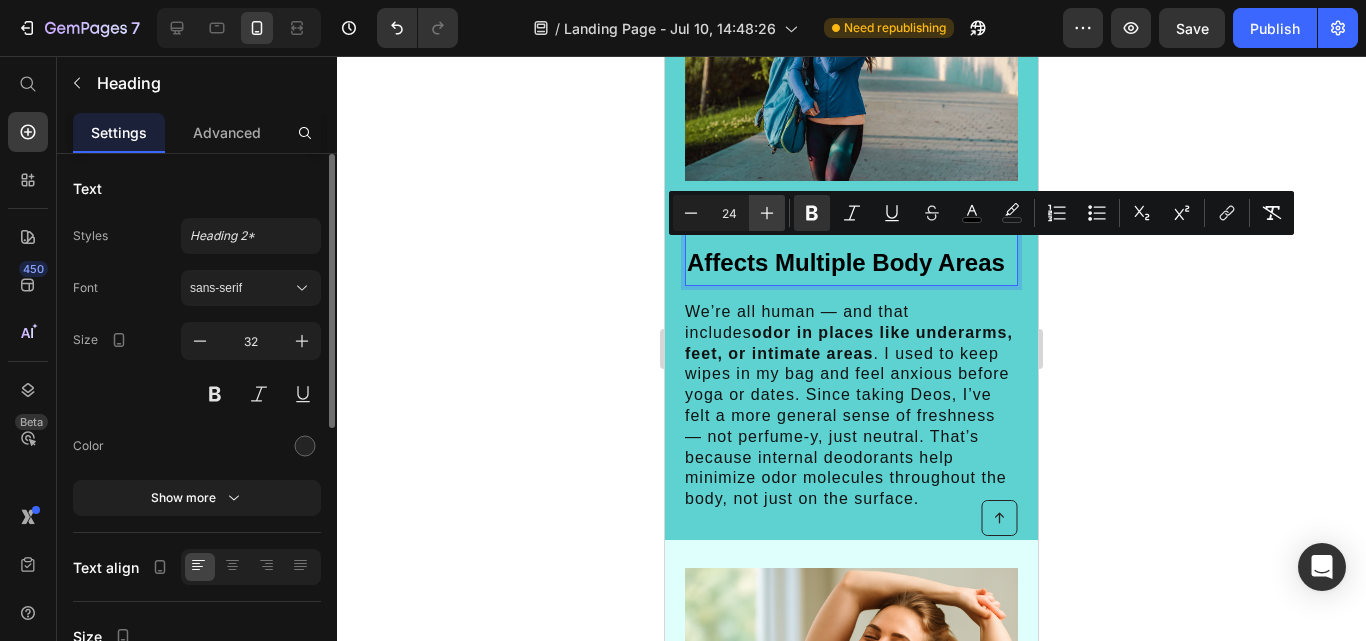 click on "Plus" at bounding box center [767, 213] 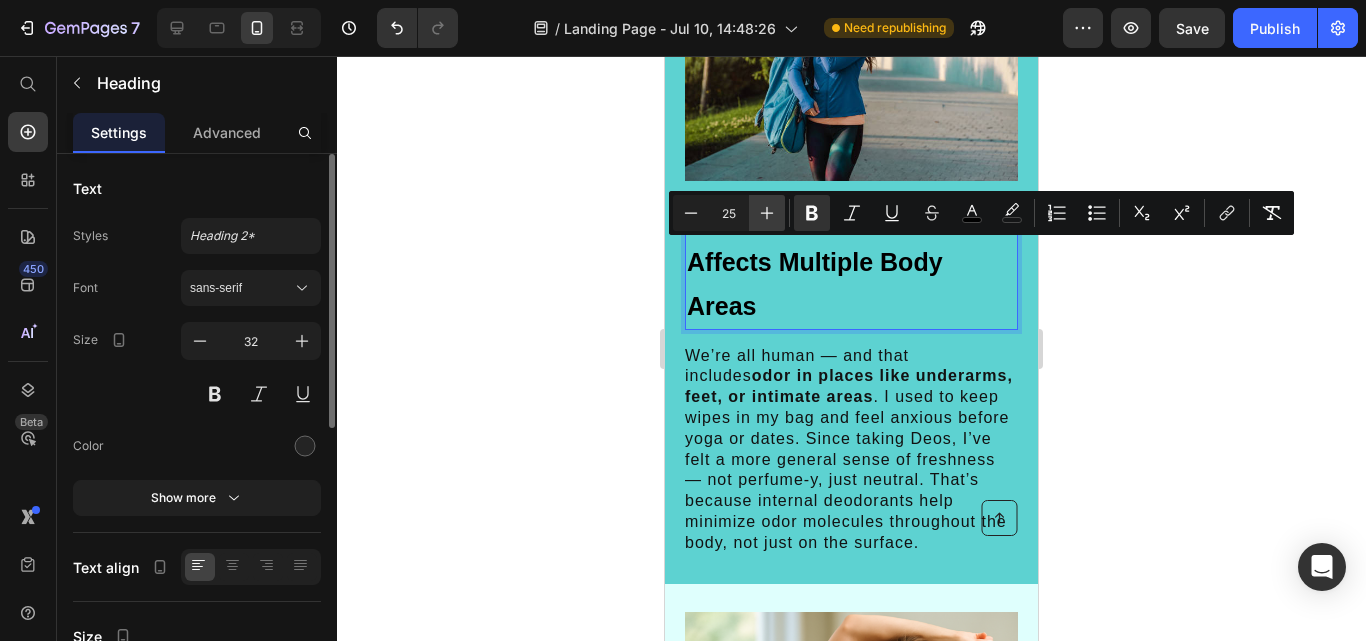 click on "Plus" at bounding box center [767, 213] 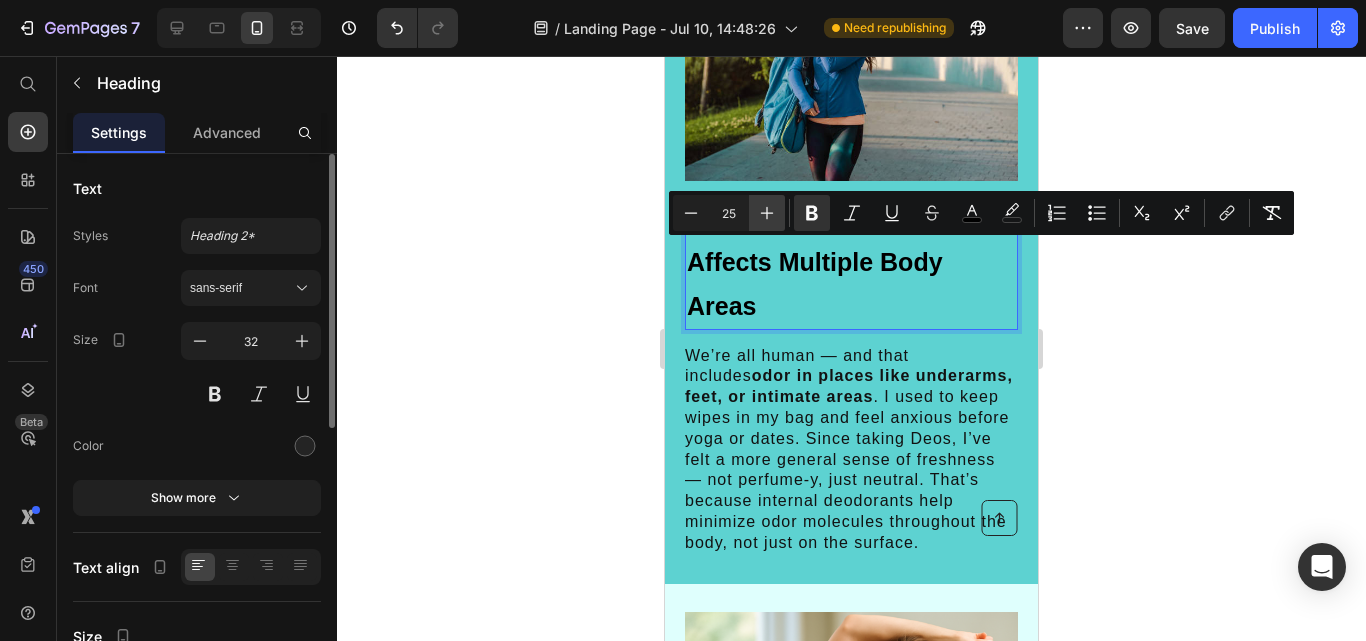 type on "26" 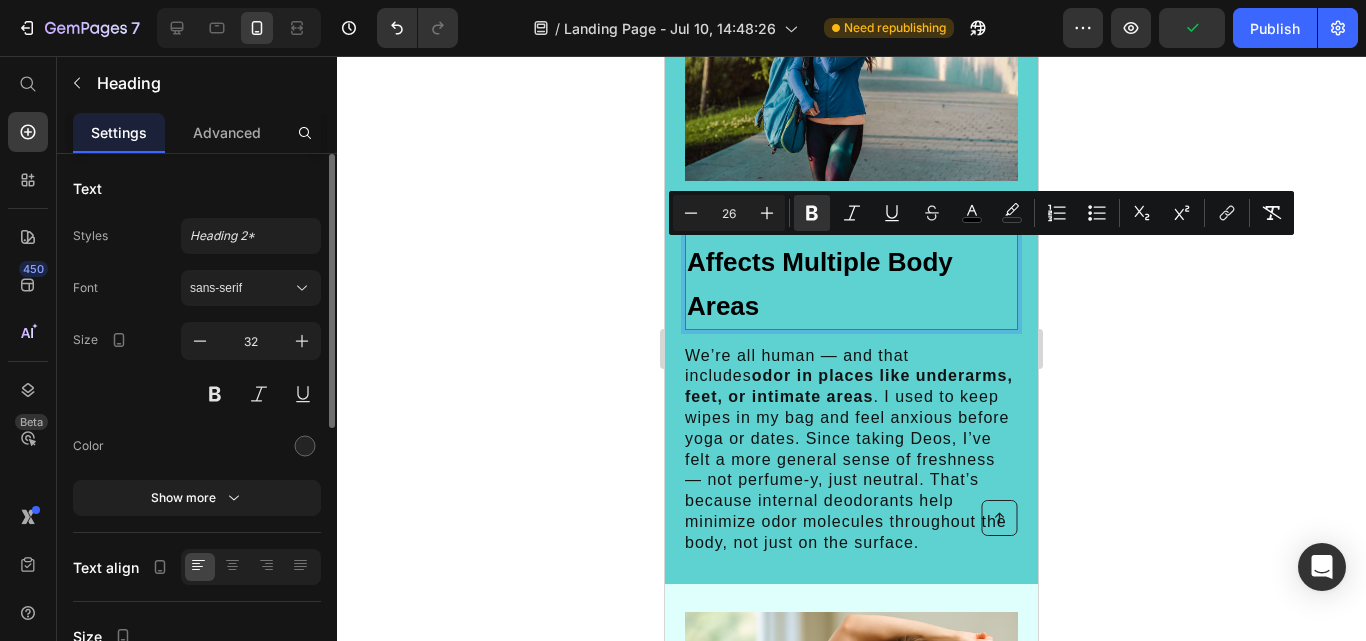 click 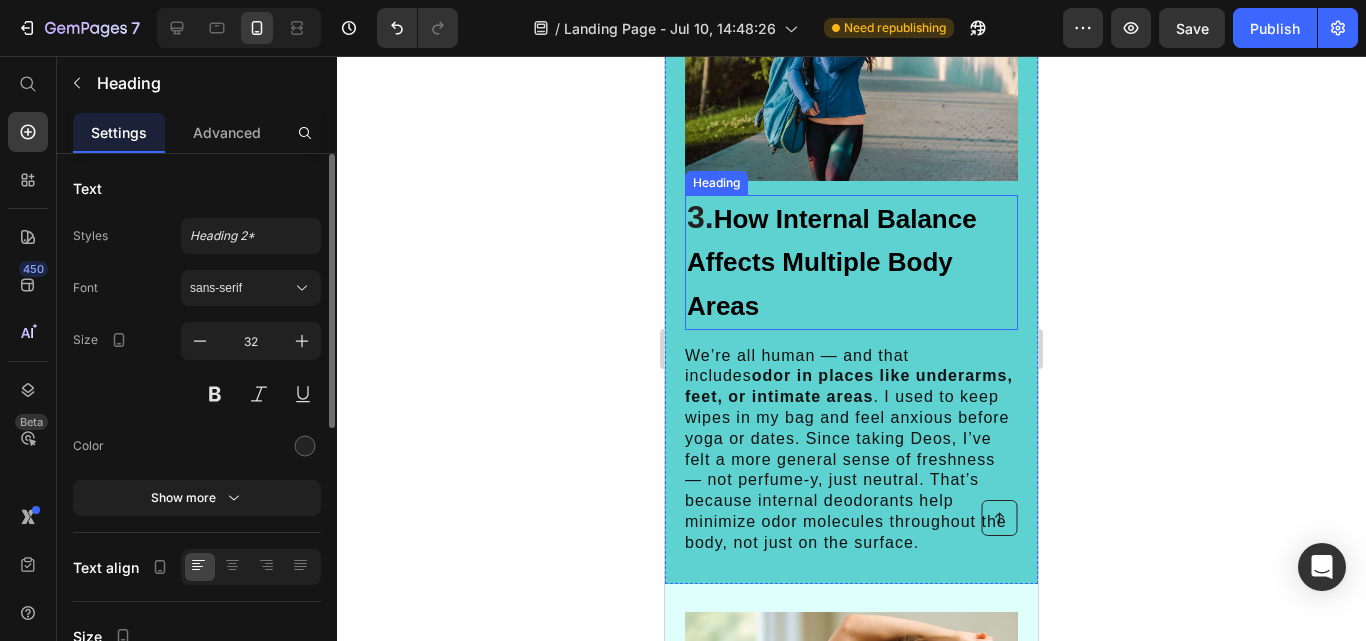 click on "3. How Internal Balance Affects Multiple Body Areas" at bounding box center [851, 262] 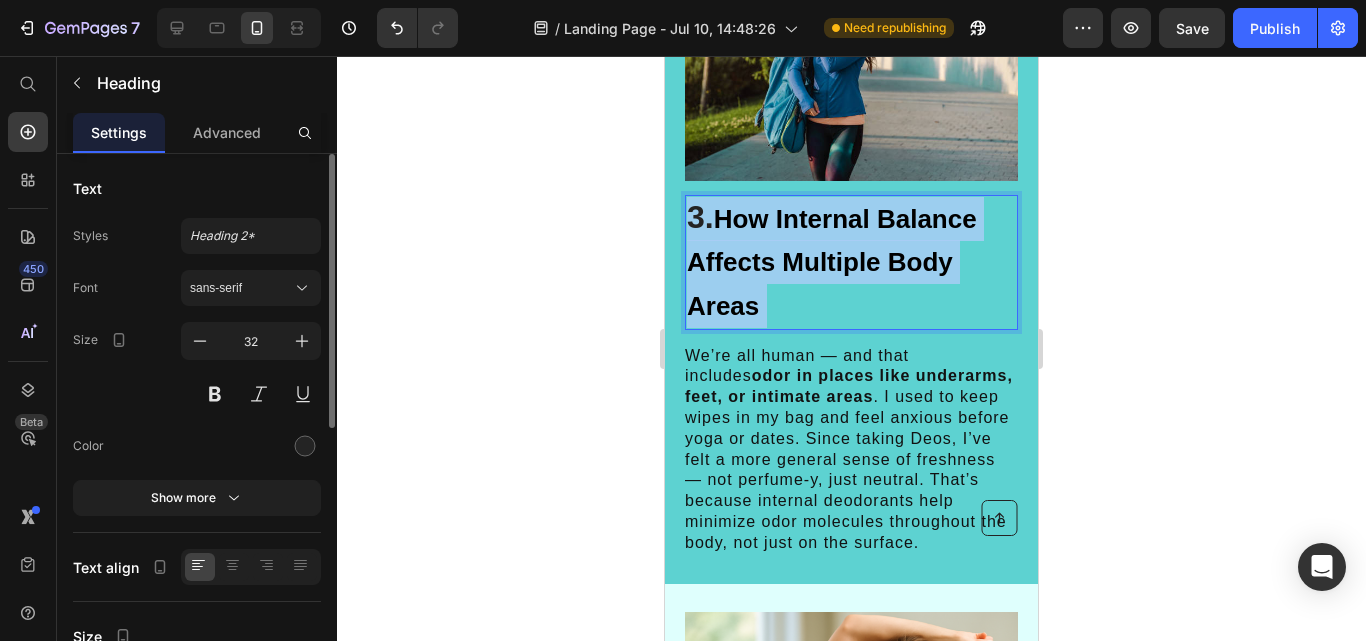 drag, startPoint x: 760, startPoint y: 337, endPoint x: 691, endPoint y: 279, distance: 90.13878 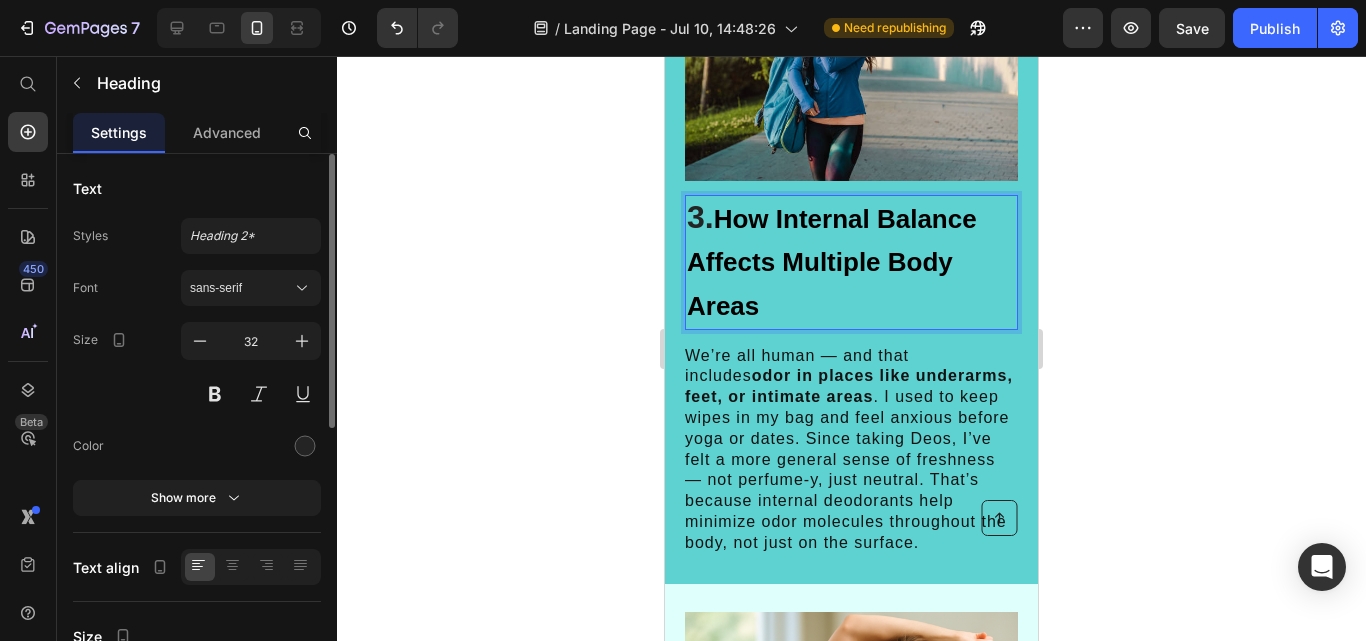 click on "How Internal Balance Affects Multiple Body Areas" at bounding box center [832, 262] 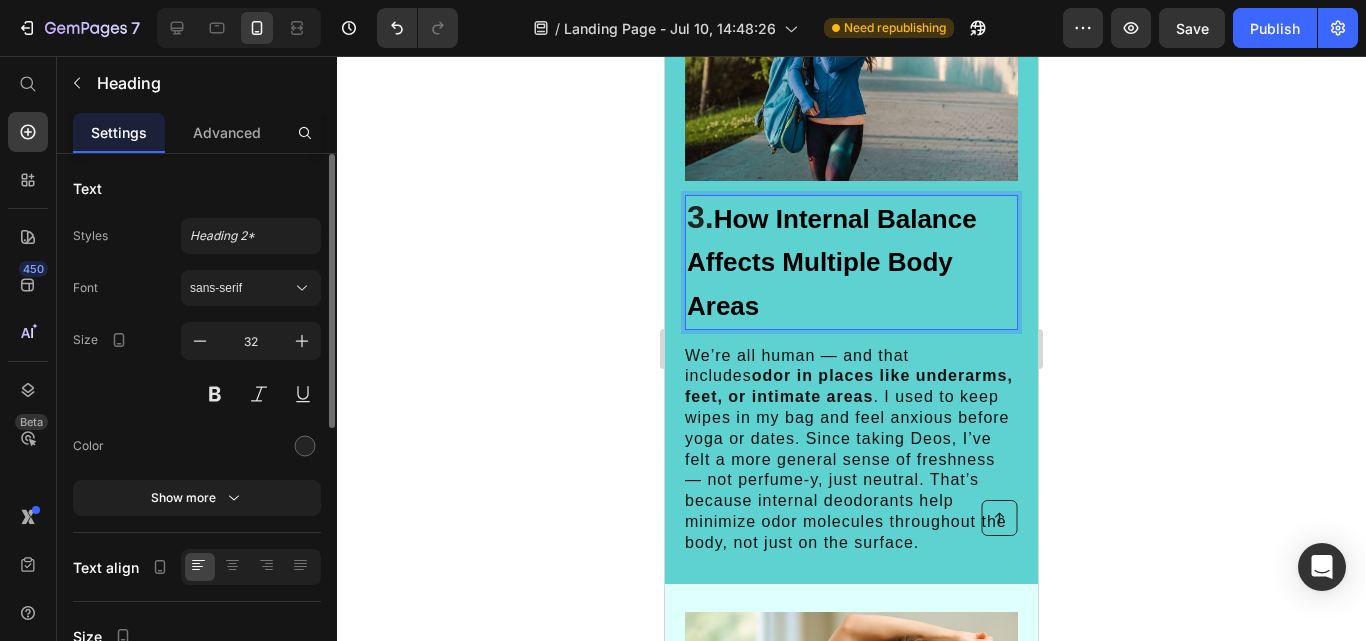 click on "3. How Internal Balance Affects Multiple Body Areas" at bounding box center (851, 262) 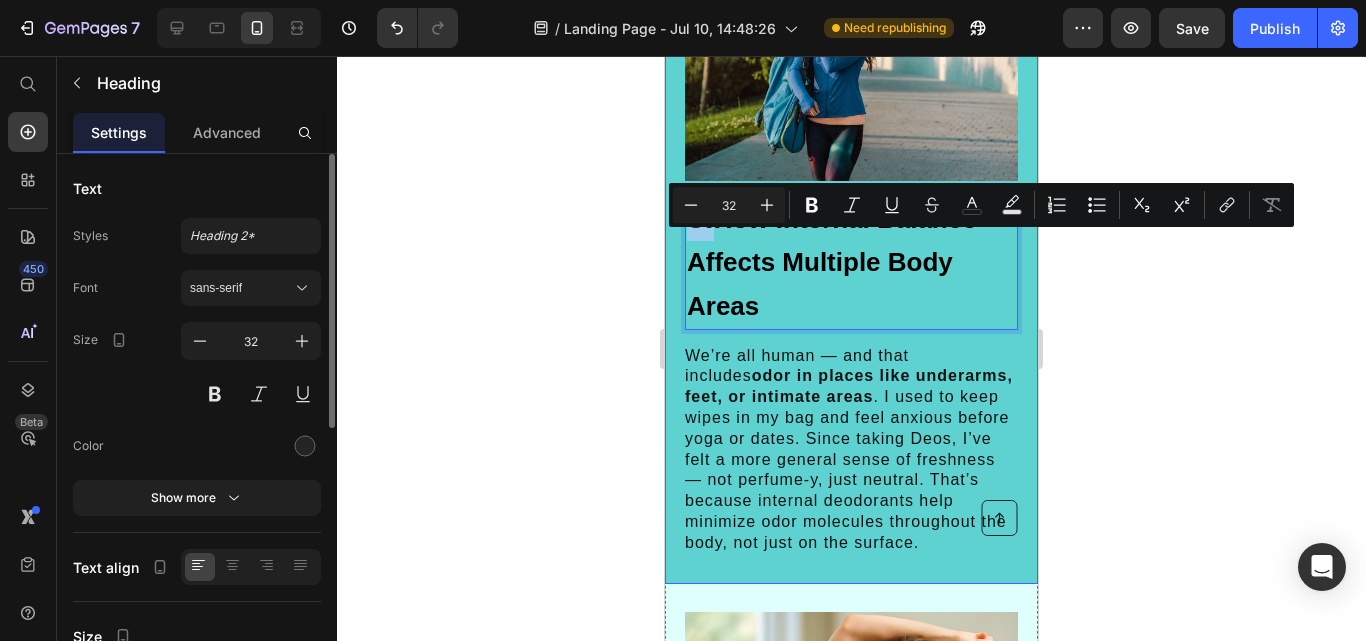 drag, startPoint x: 717, startPoint y: 263, endPoint x: 682, endPoint y: 255, distance: 35.902645 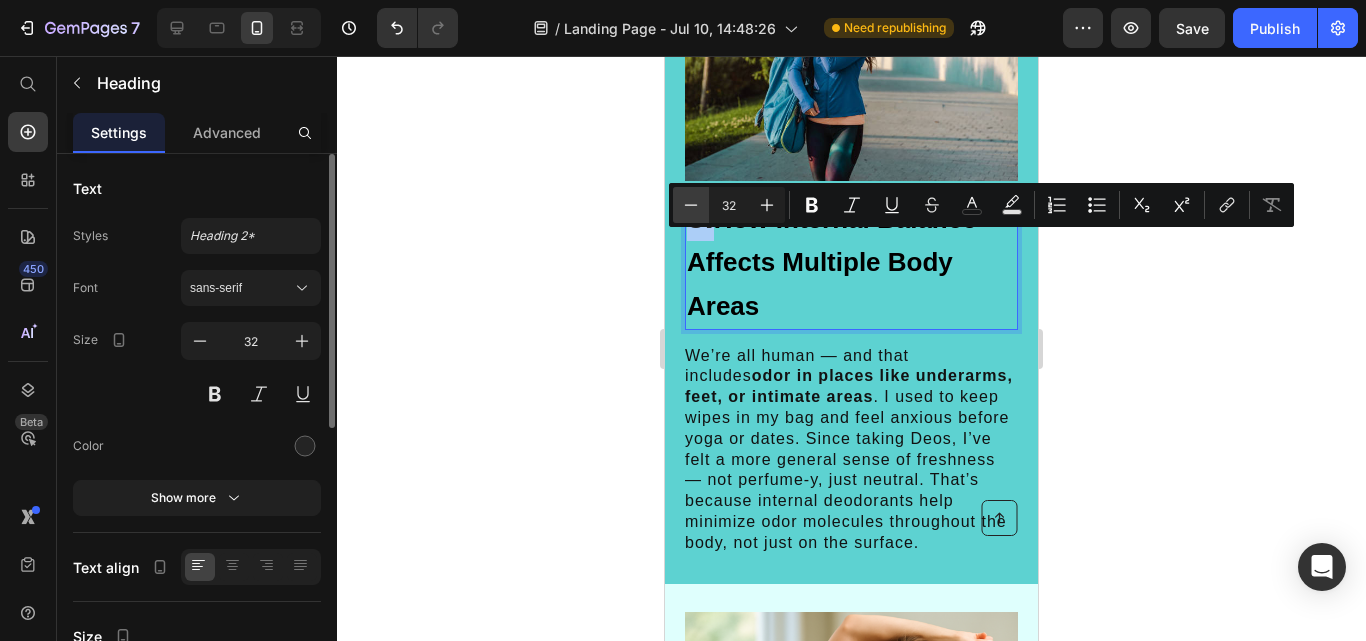 click 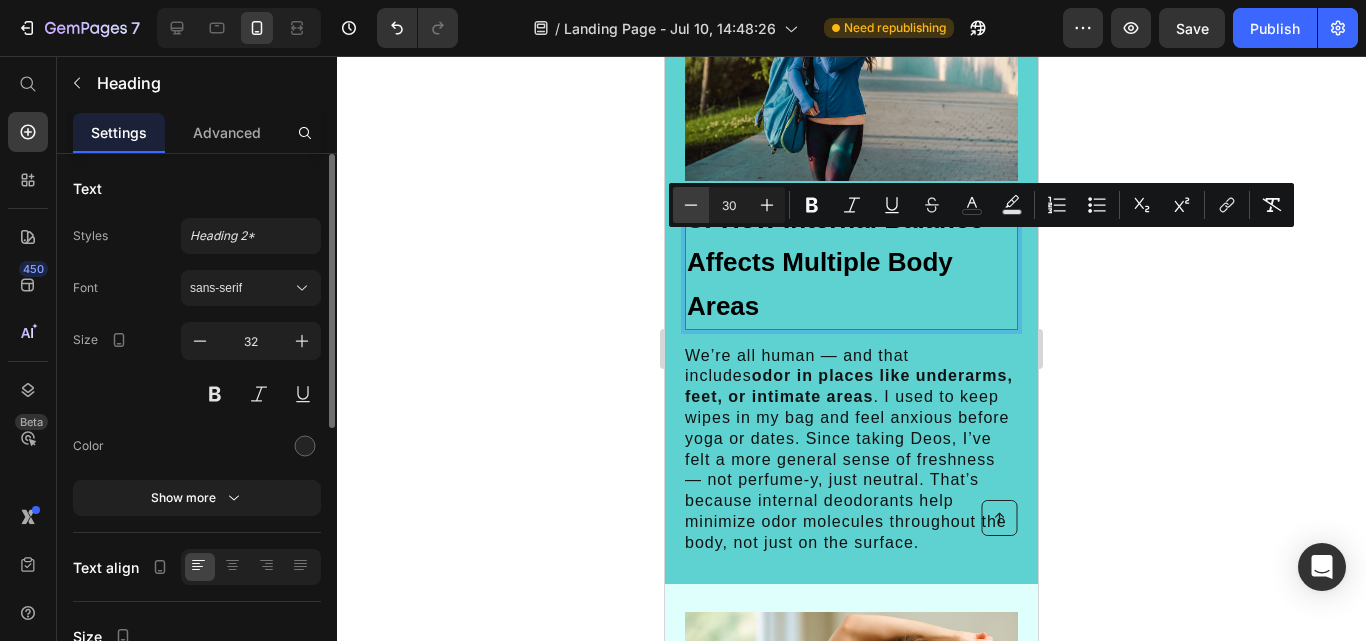 click 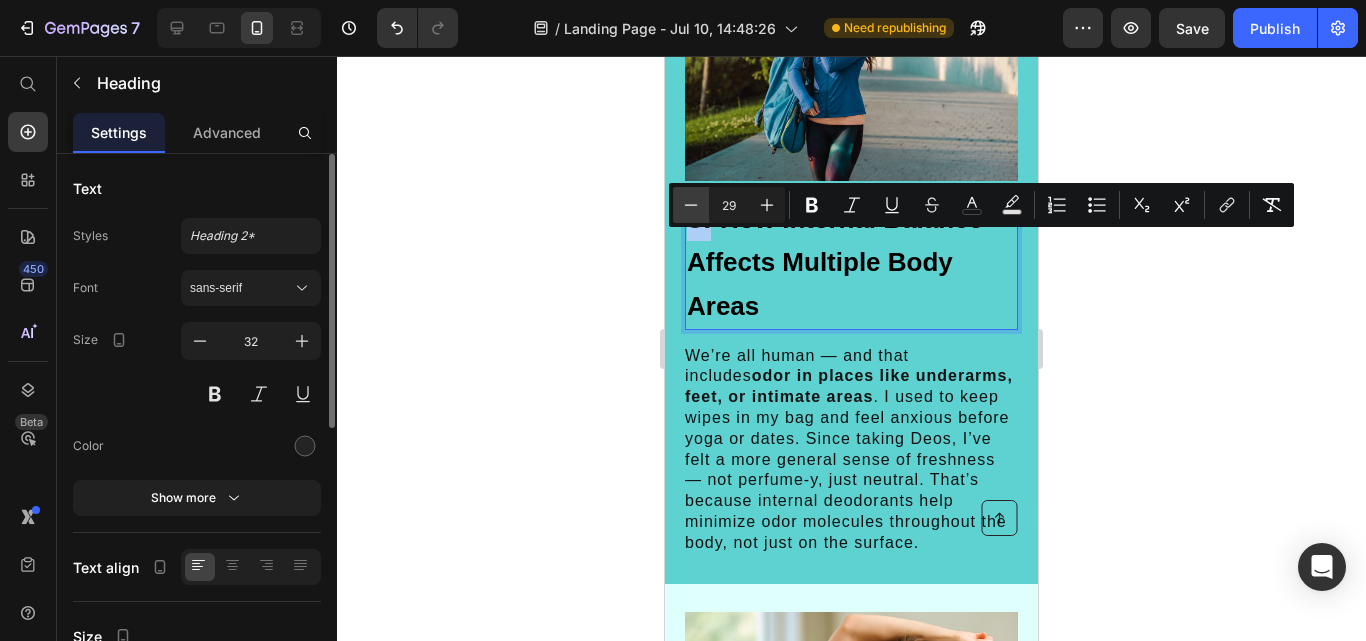 click 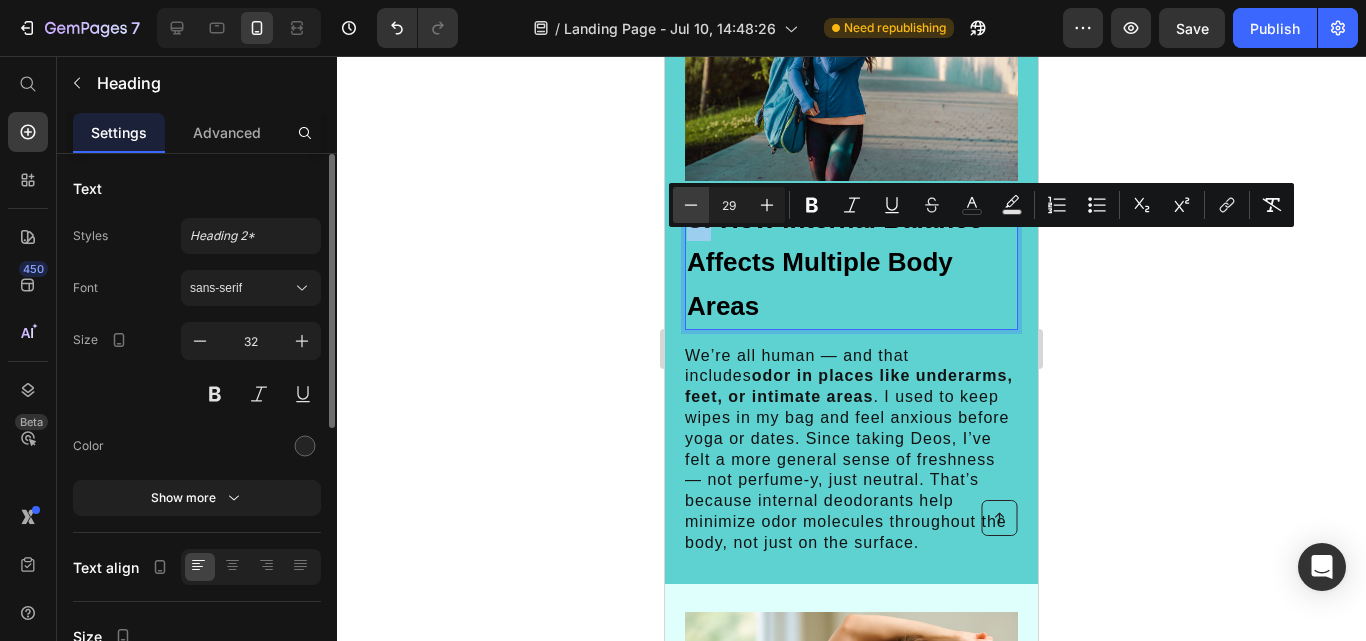 type on "28" 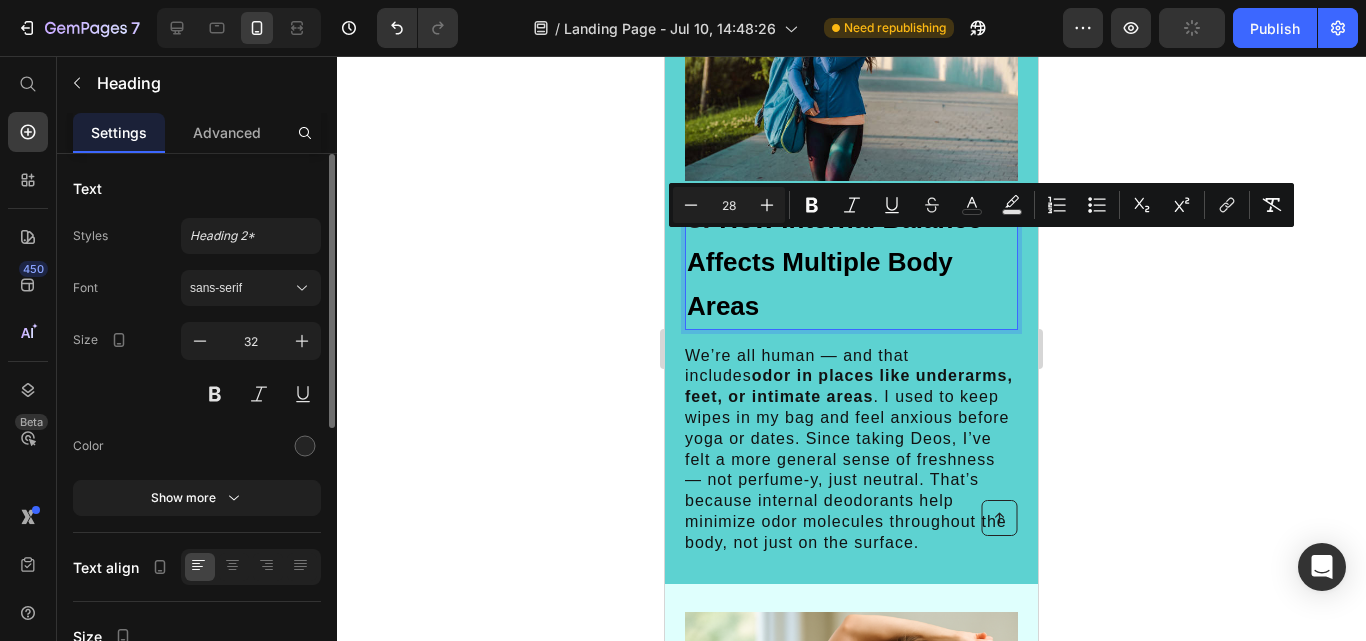 click 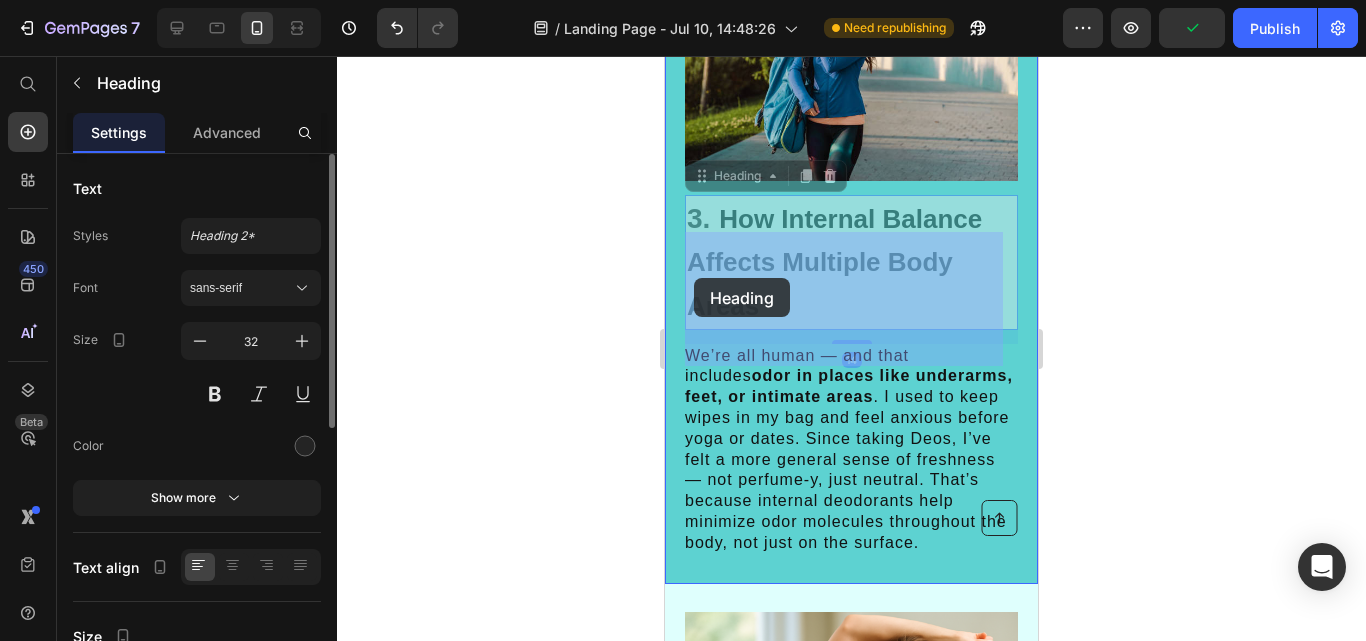drag, startPoint x: 762, startPoint y: 341, endPoint x: 694, endPoint y: 278, distance: 92.69843 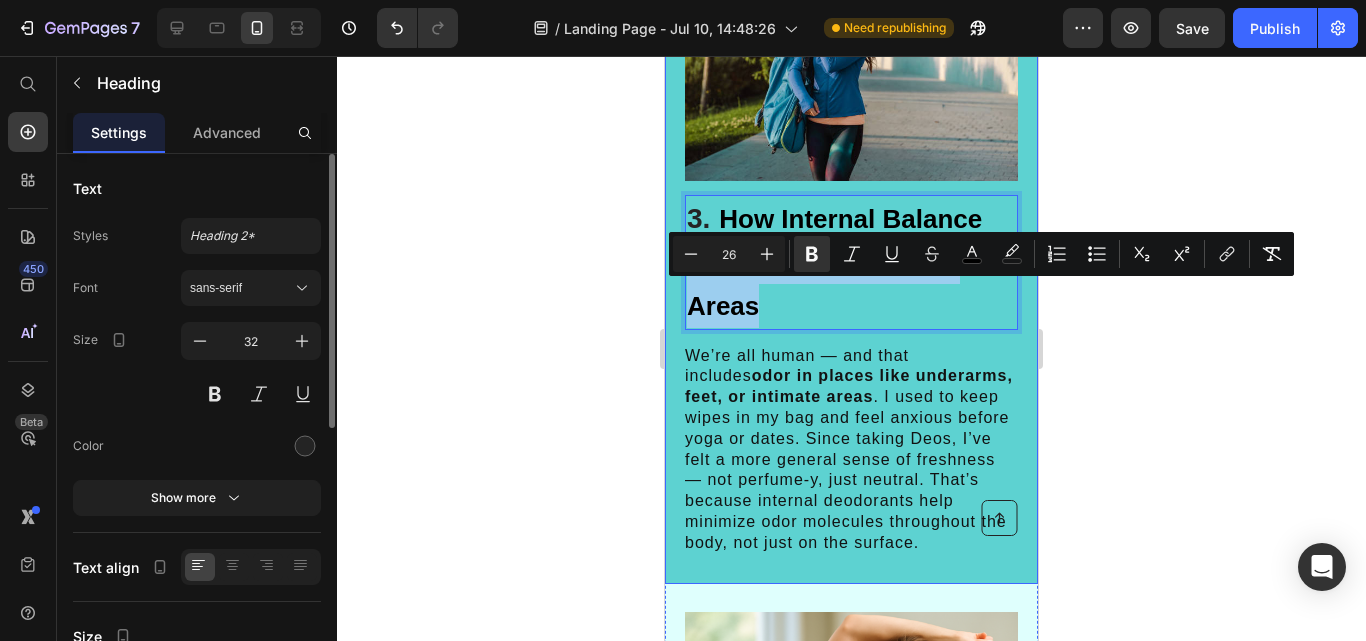 type on "28" 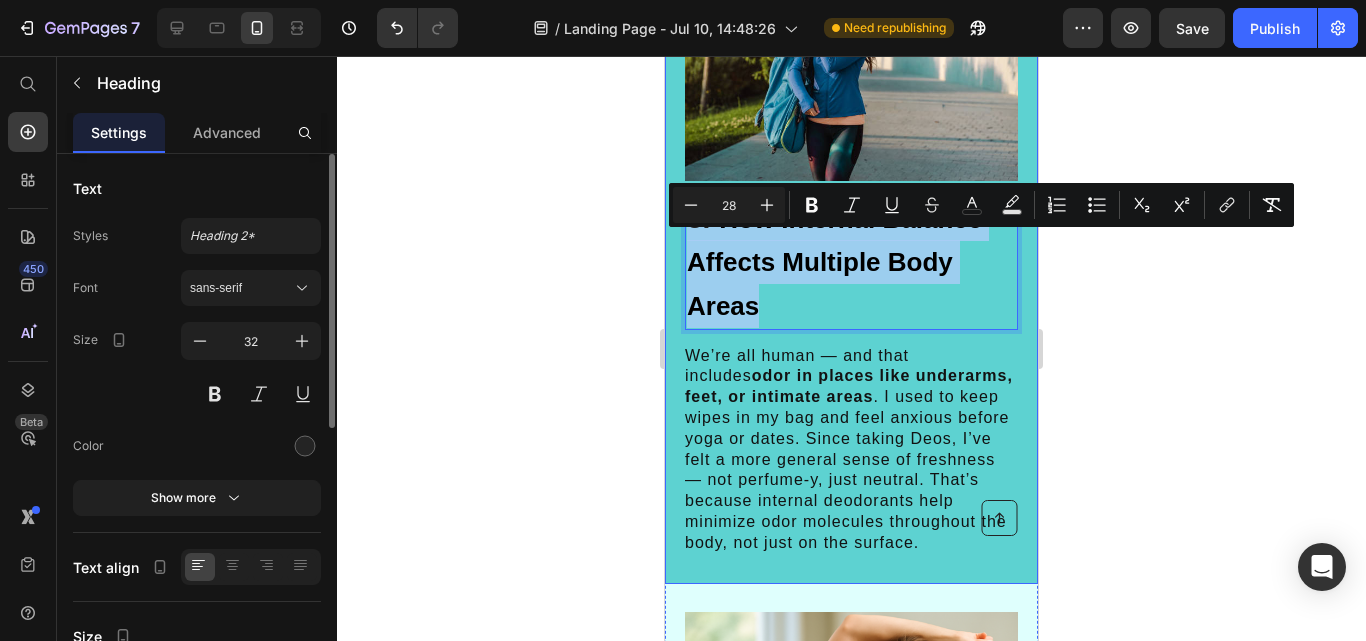 drag, startPoint x: 783, startPoint y: 341, endPoint x: 683, endPoint y: 258, distance: 129.95769 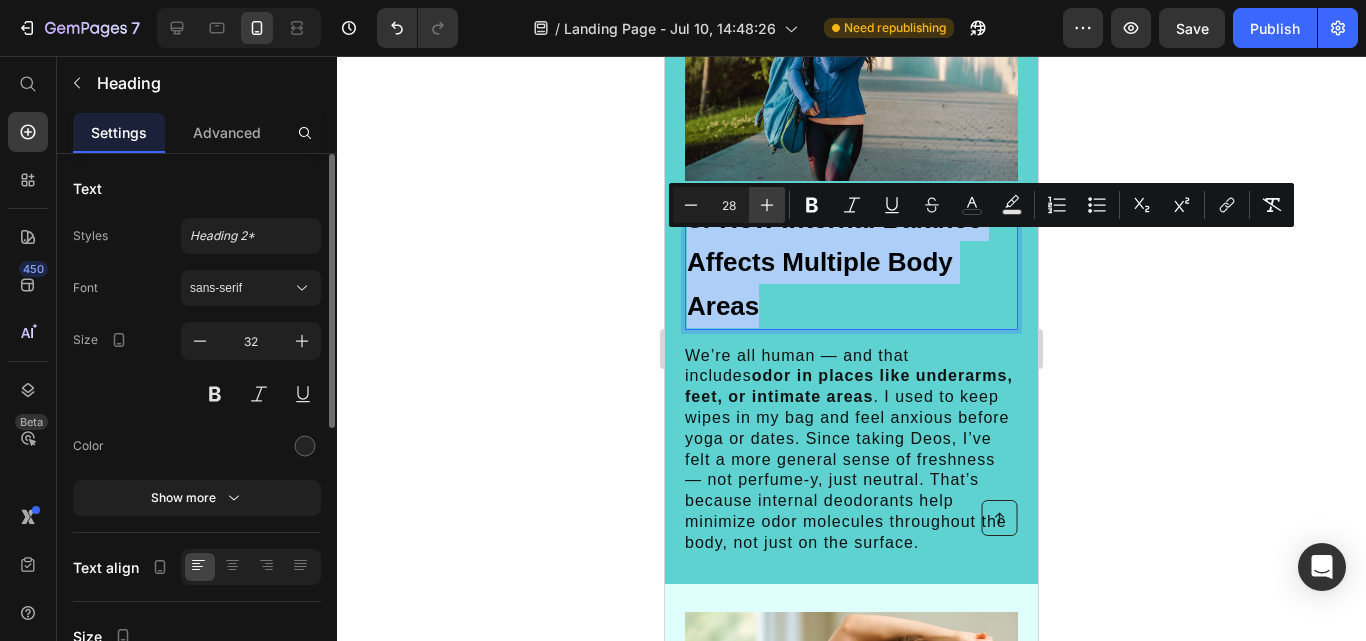 click on "Plus" at bounding box center [767, 205] 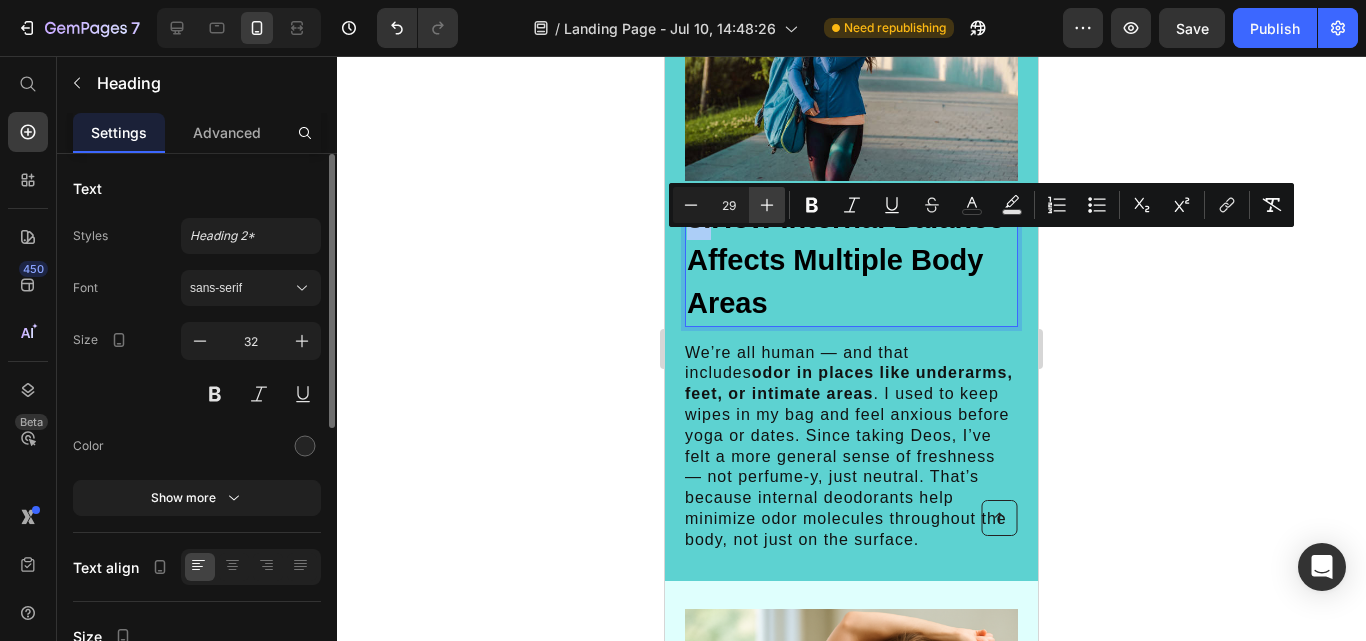 click on "Plus" at bounding box center [767, 205] 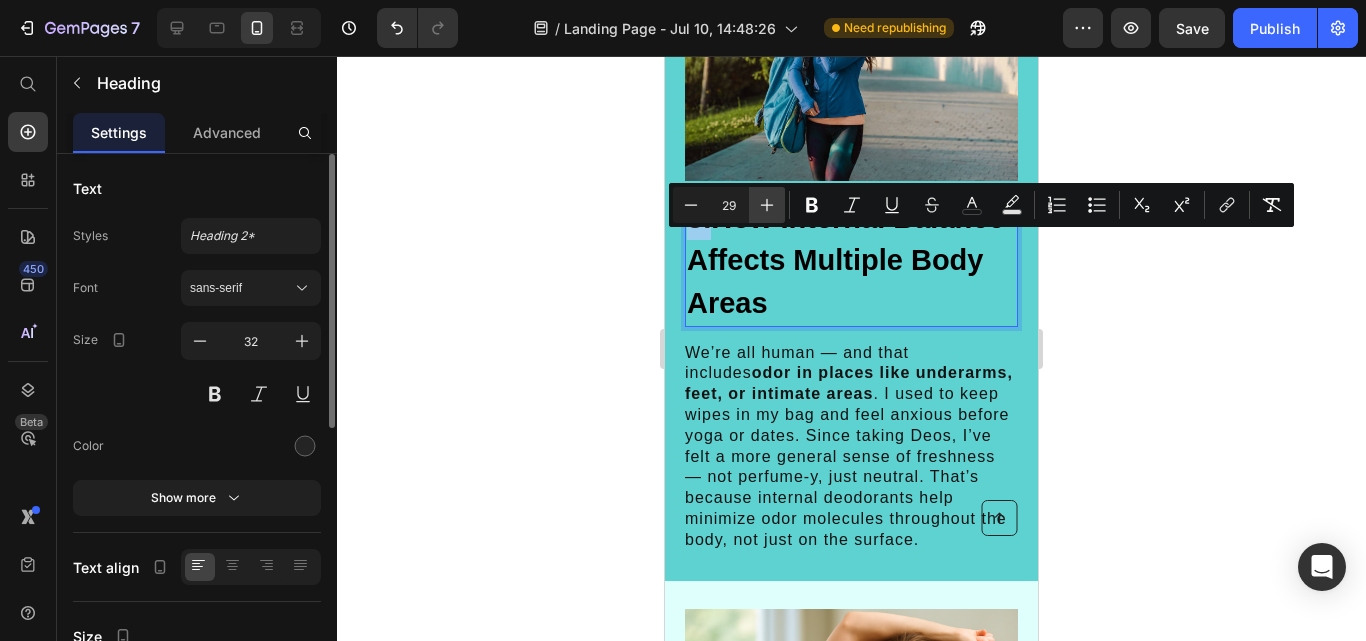 type on "30" 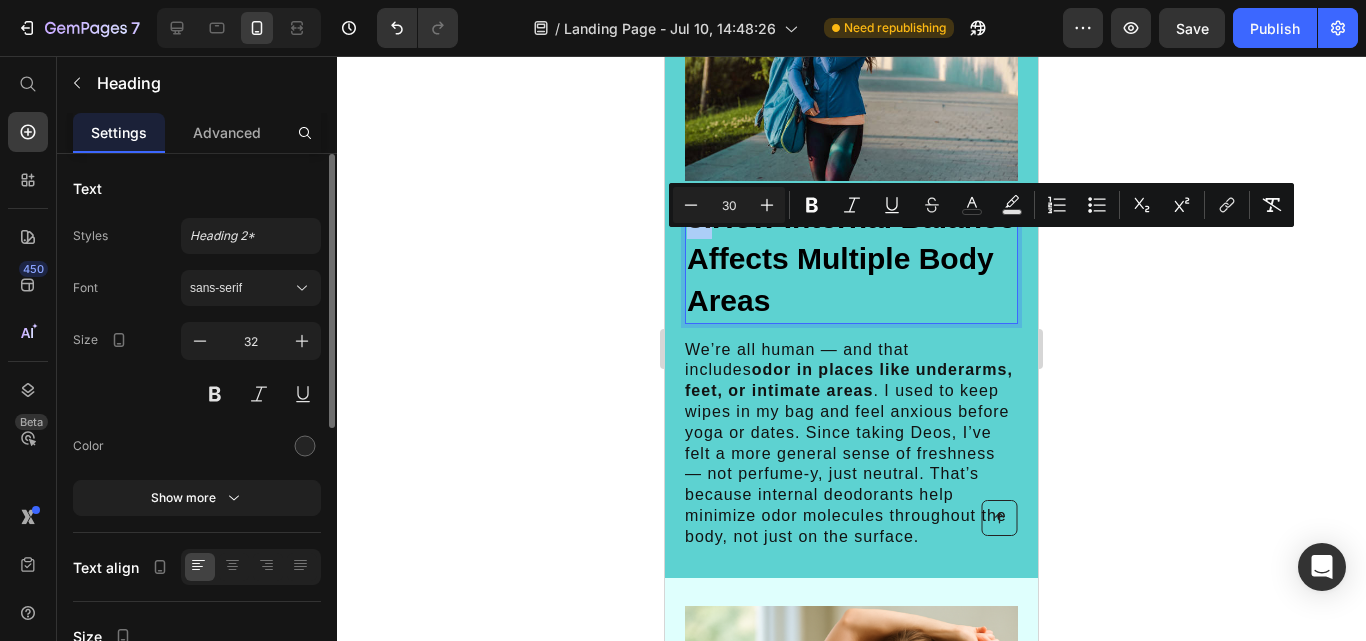click 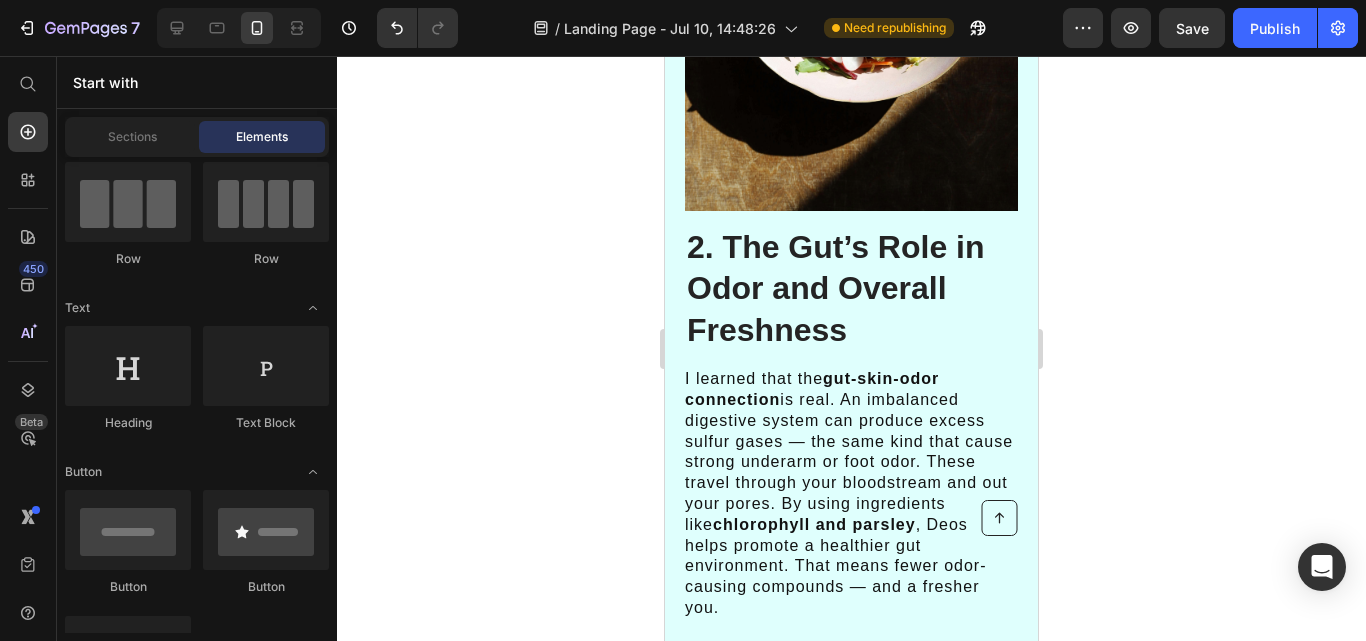 scroll, scrollTop: 1678, scrollLeft: 0, axis: vertical 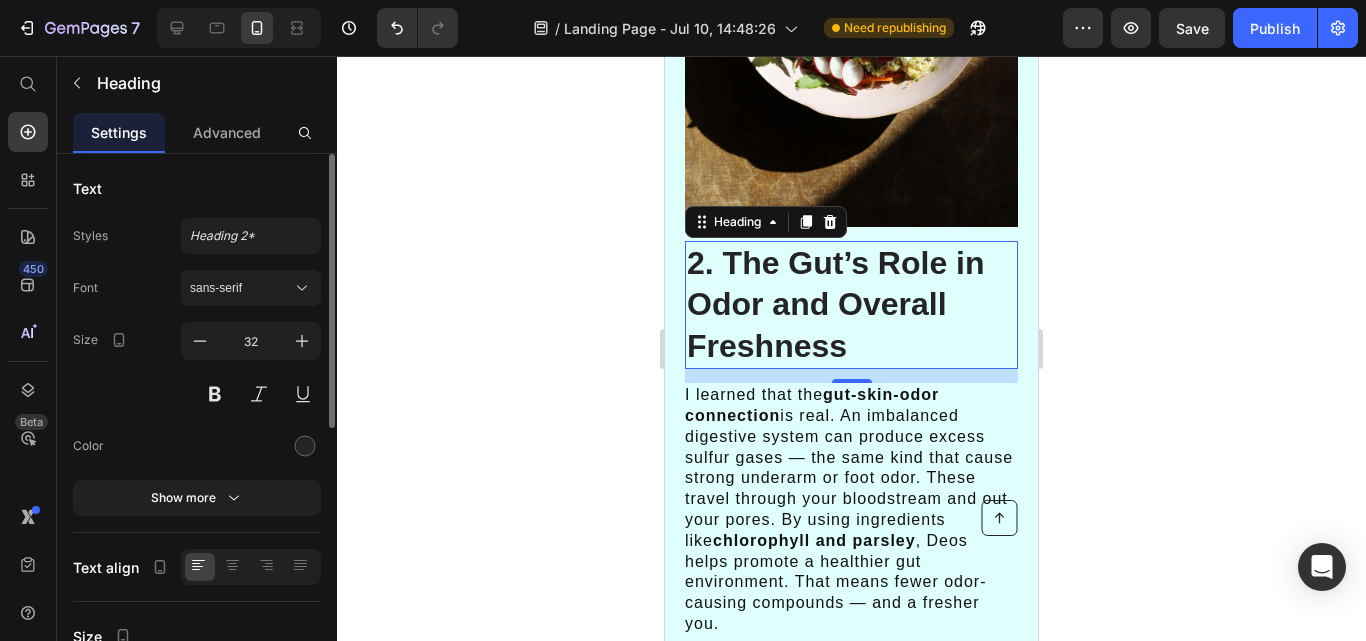 click on "2. The Gut’s Role in Odor and Overall Freshness" at bounding box center (851, 305) 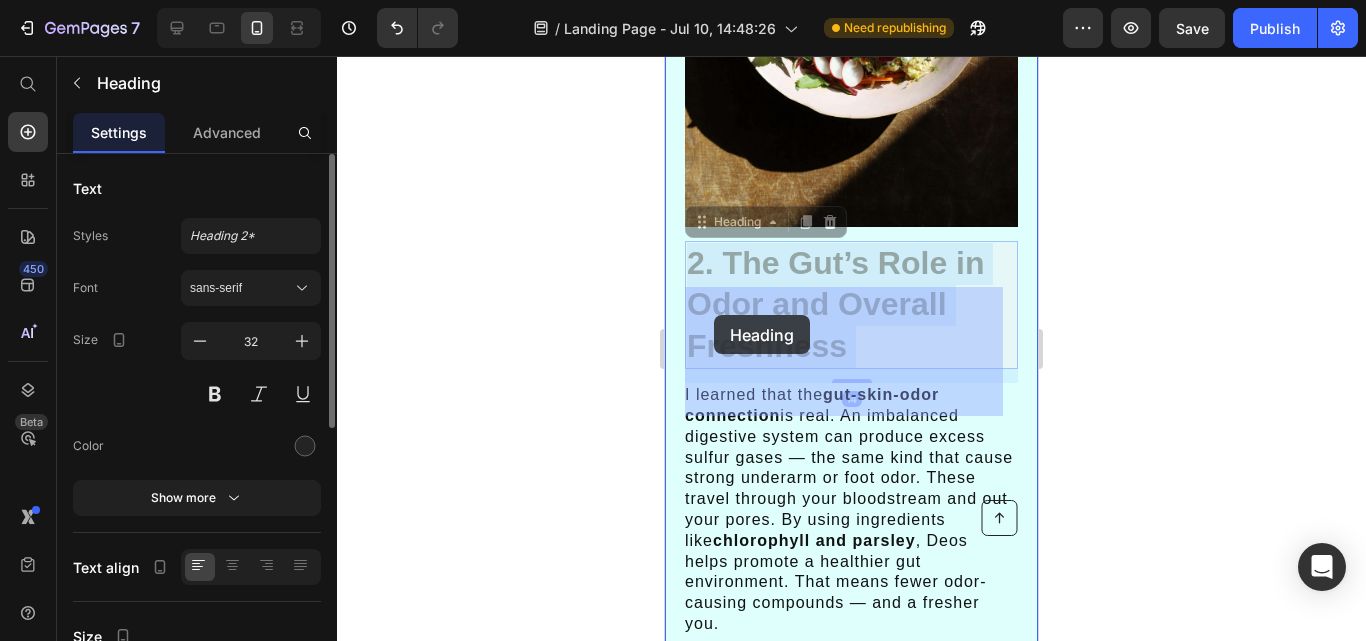 drag, startPoint x: 877, startPoint y: 387, endPoint x: 725, endPoint y: 323, distance: 164.92422 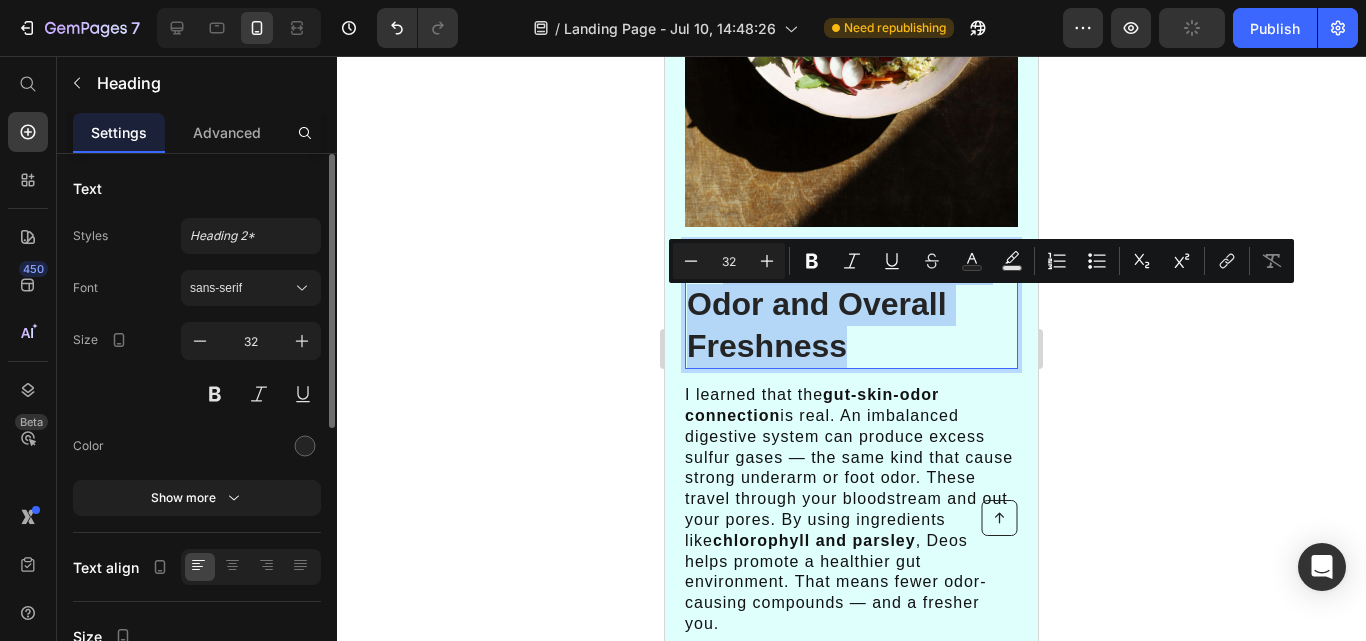 drag, startPoint x: 850, startPoint y: 391, endPoint x: 725, endPoint y: 314, distance: 146.8128 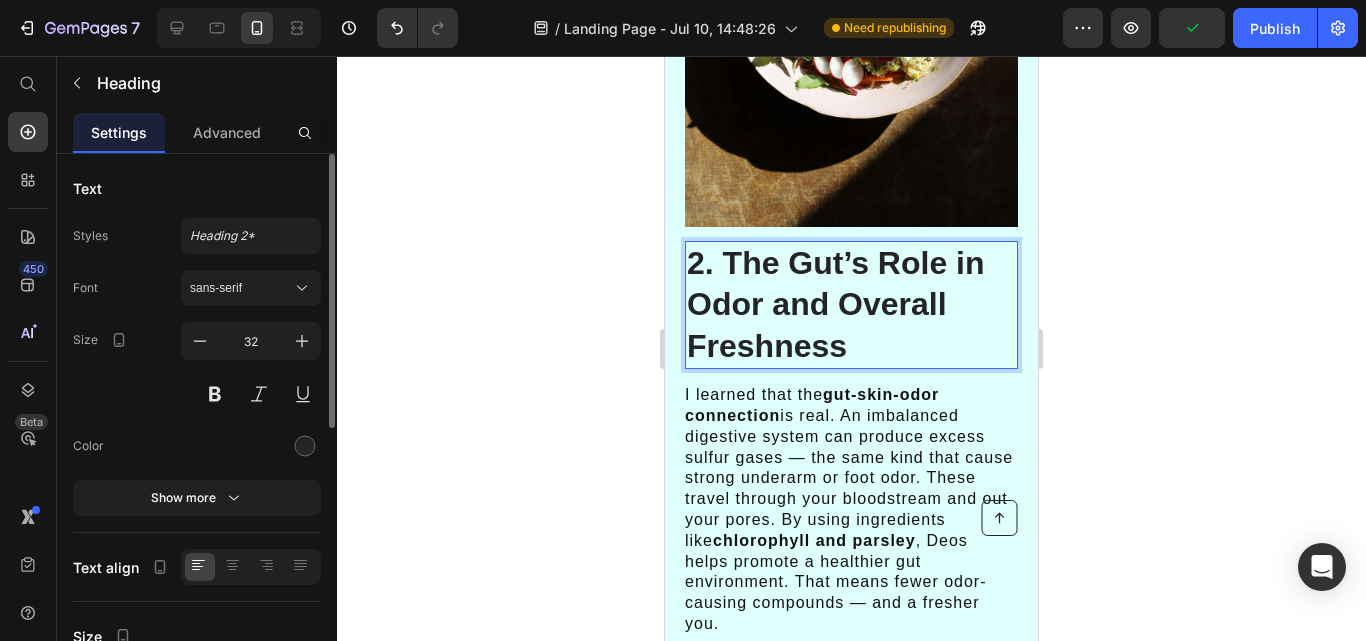 click on "2. The Gut’s Role in Odor and Overall Freshness" at bounding box center (851, 305) 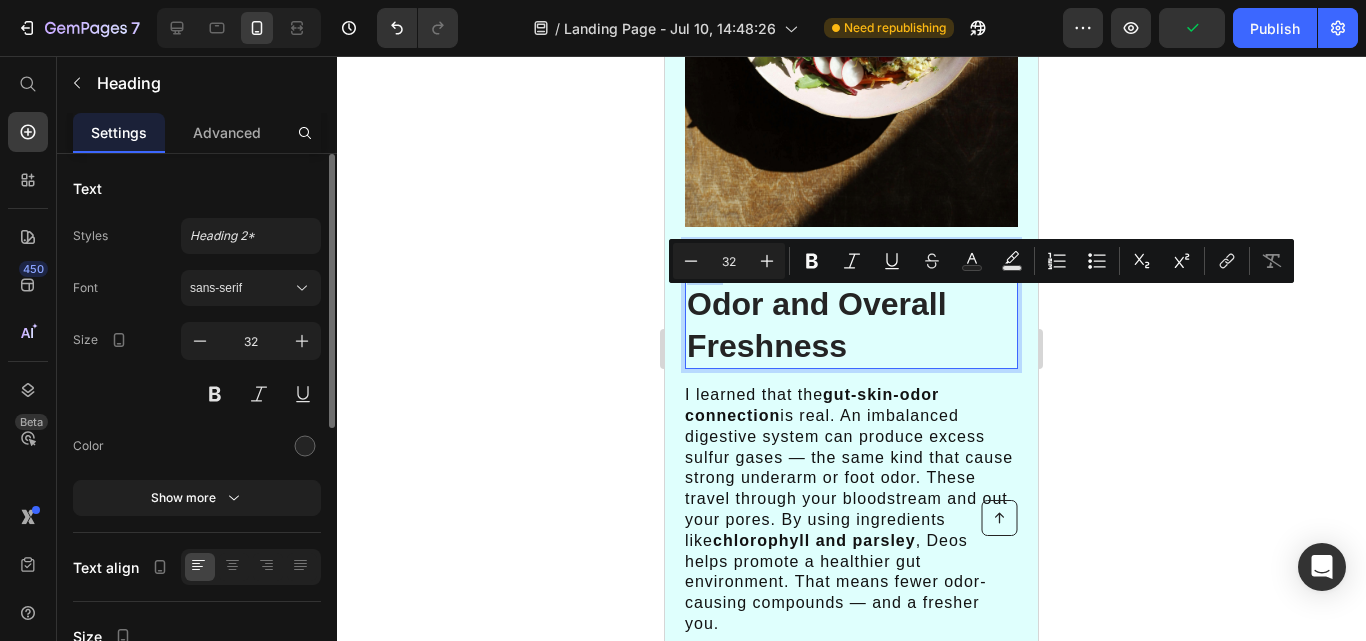 drag, startPoint x: 713, startPoint y: 311, endPoint x: 694, endPoint y: 310, distance: 19.026299 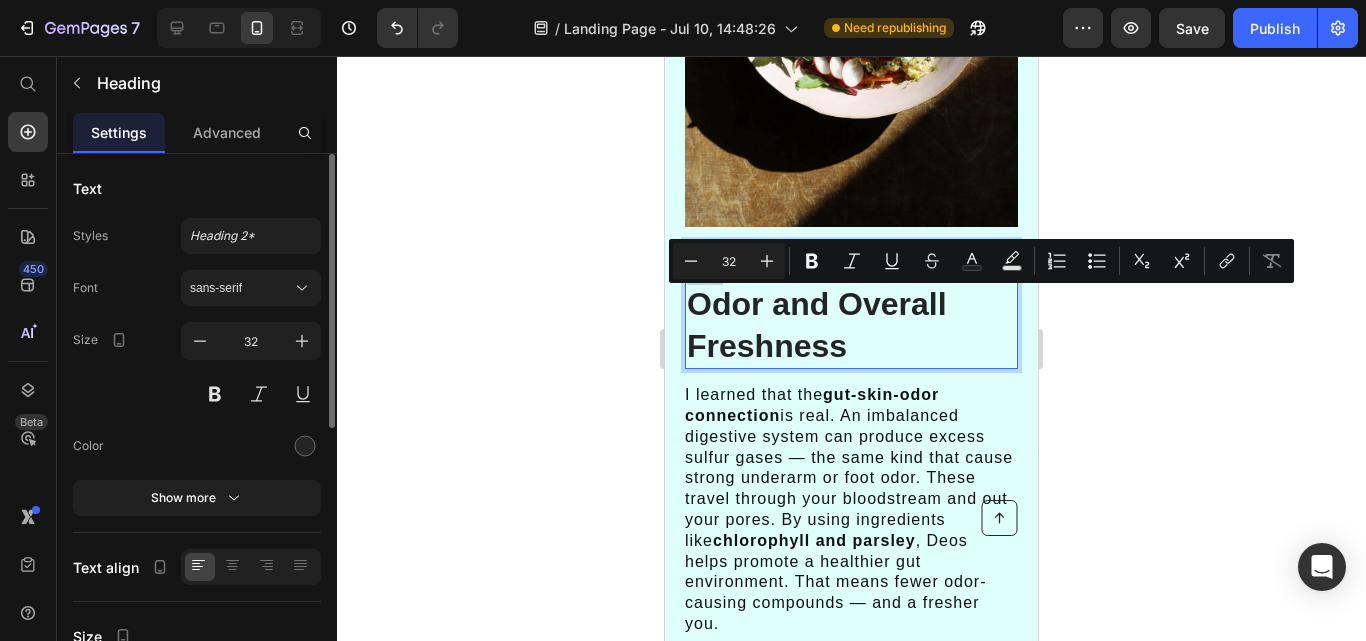 click on "2. The Gut’s Role in Odor and Overall Freshness" at bounding box center [851, 305] 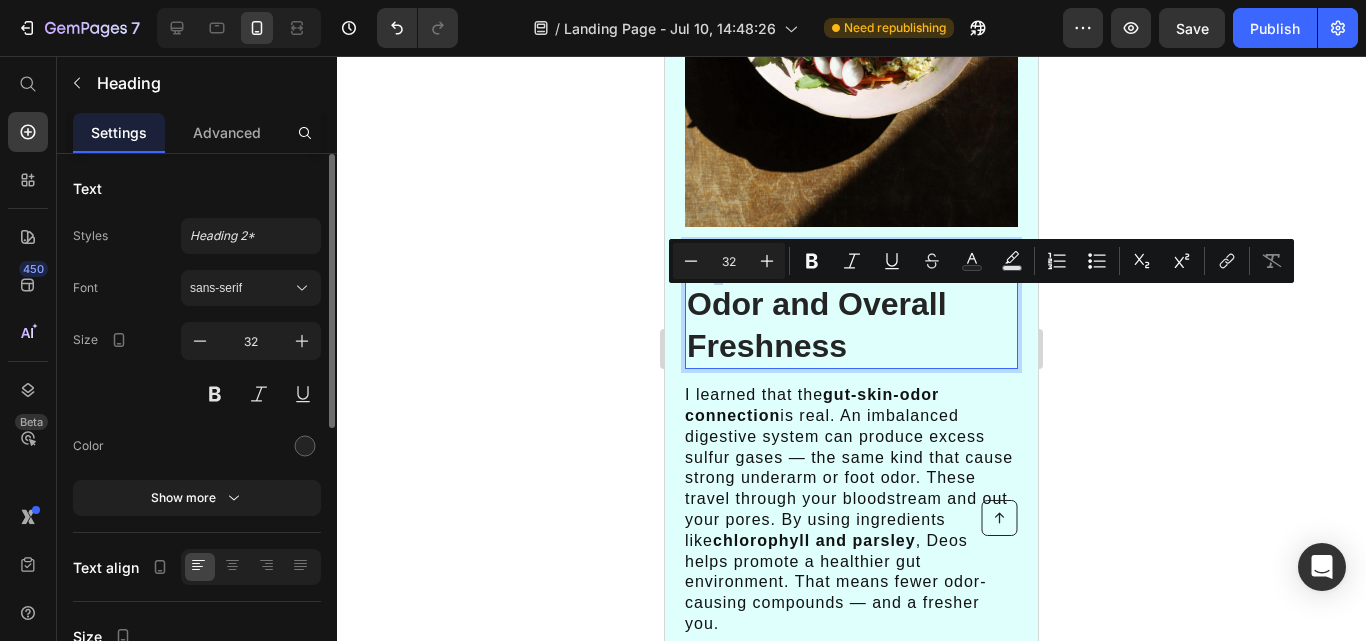 click on "2. The Gut’s Role in Odor and Overall Freshness" at bounding box center (851, 305) 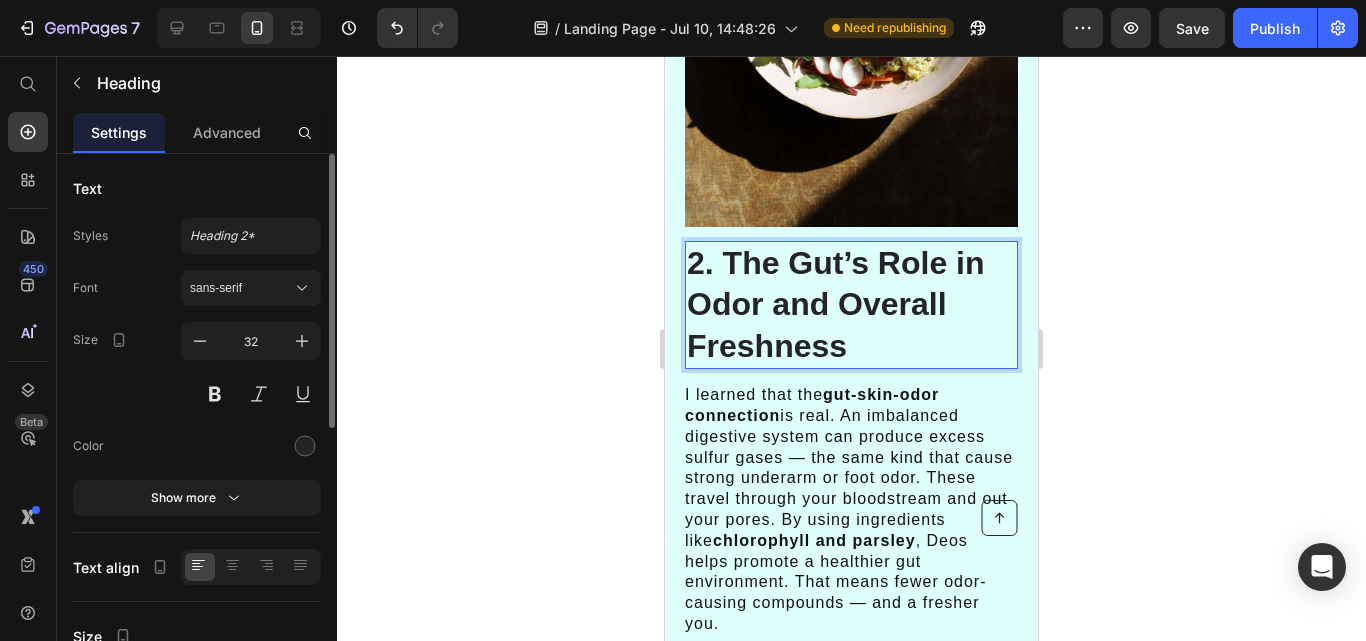click on "2. The Gut’s Role in Odor and Overall Freshness" at bounding box center (851, 305) 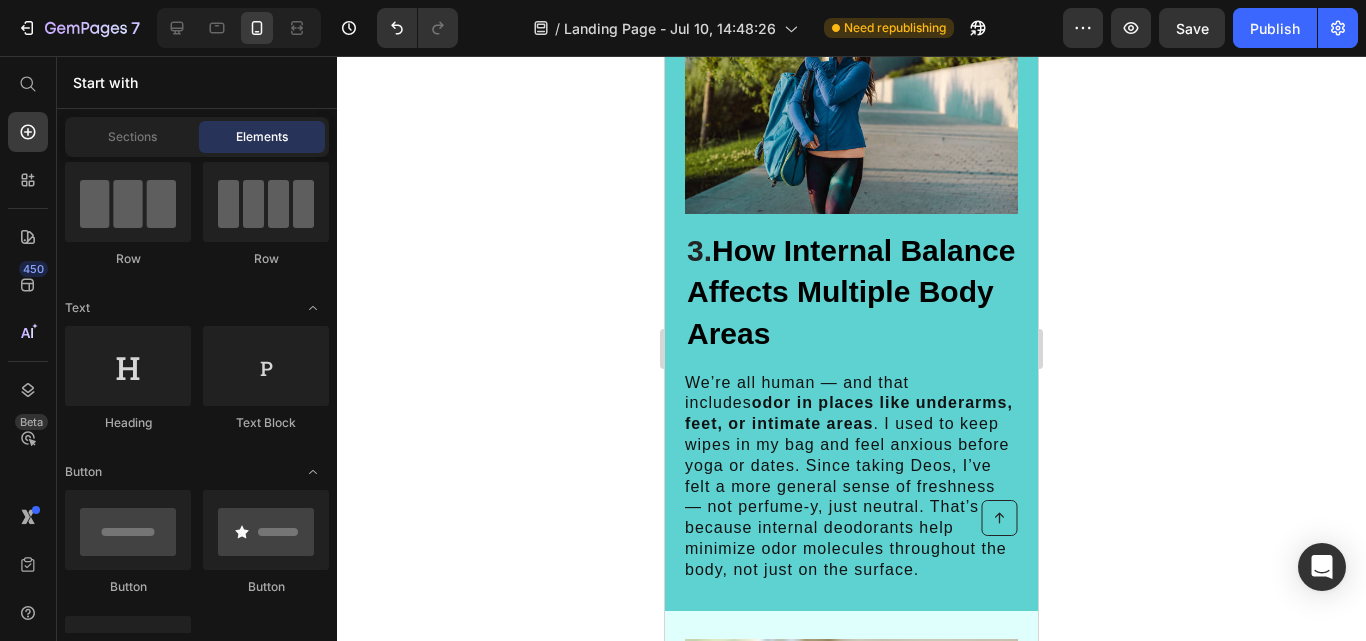 scroll, scrollTop: 2347, scrollLeft: 0, axis: vertical 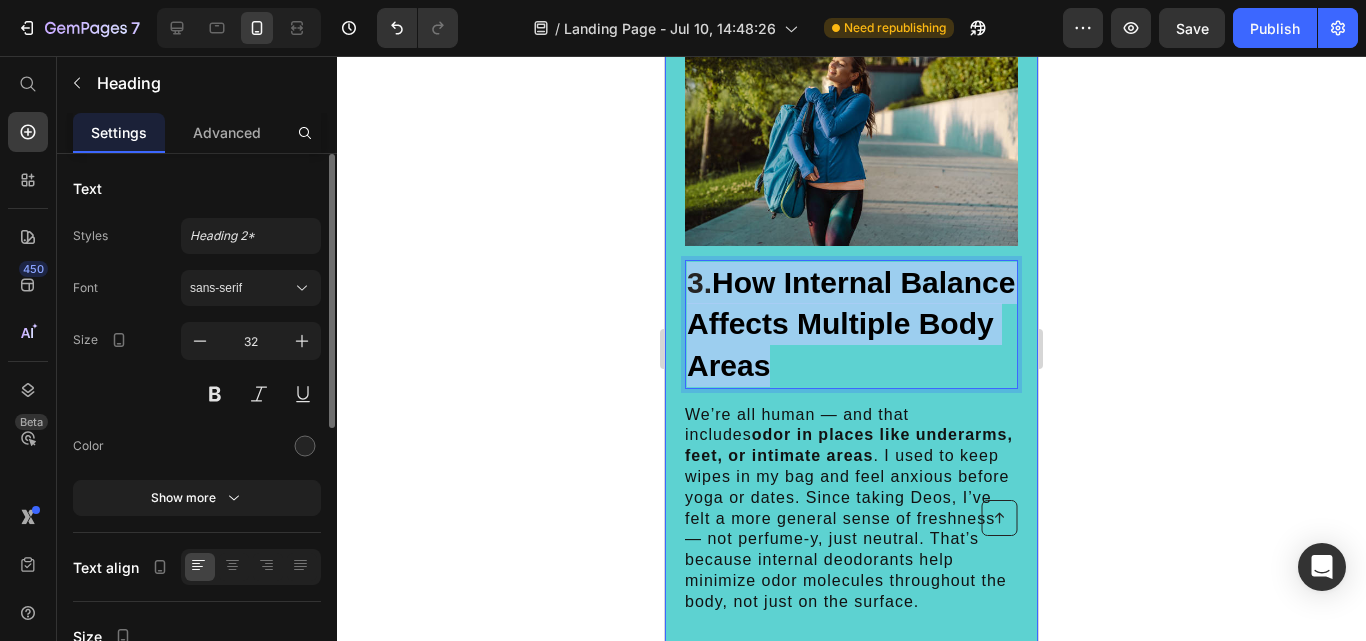 drag, startPoint x: 982, startPoint y: 411, endPoint x: 683, endPoint y: 327, distance: 310.5753 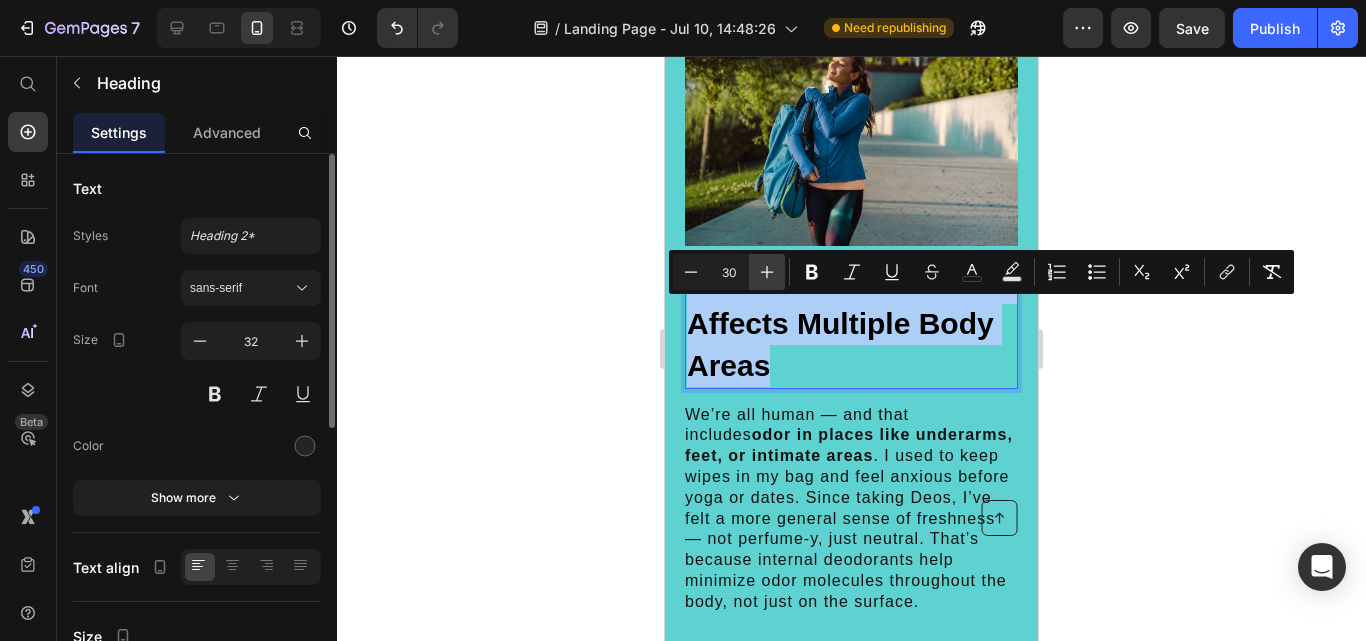 click on "Plus" at bounding box center (767, 272) 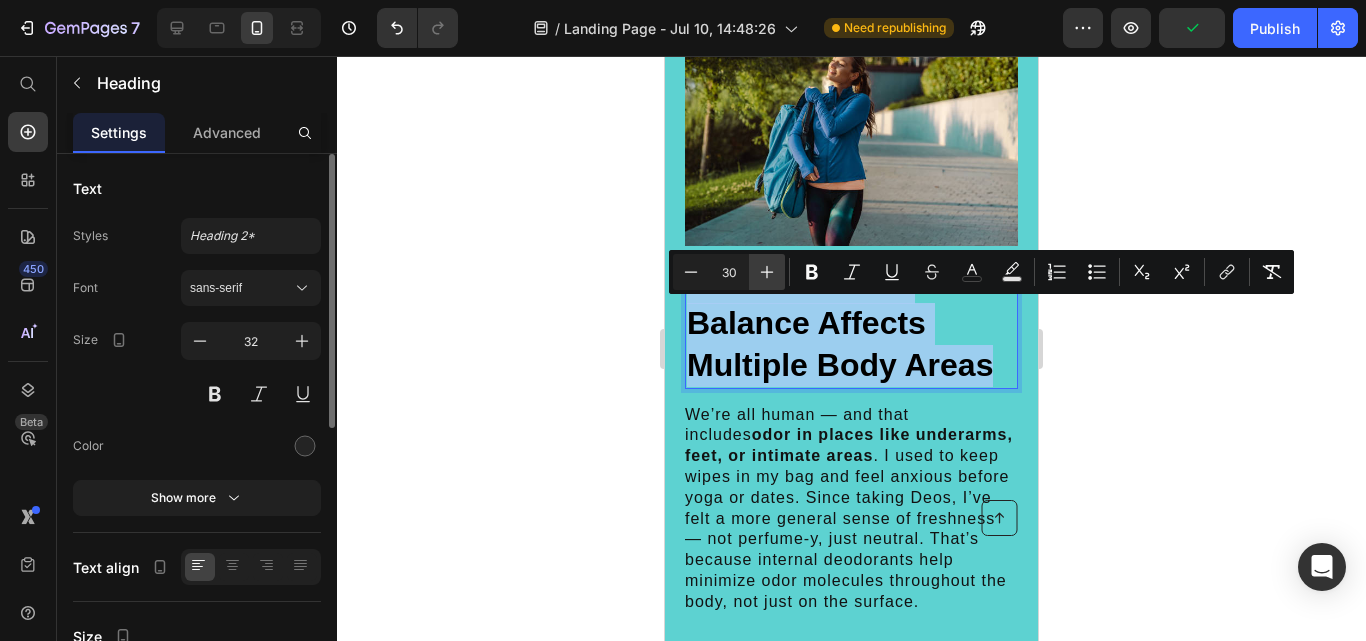 type on "32" 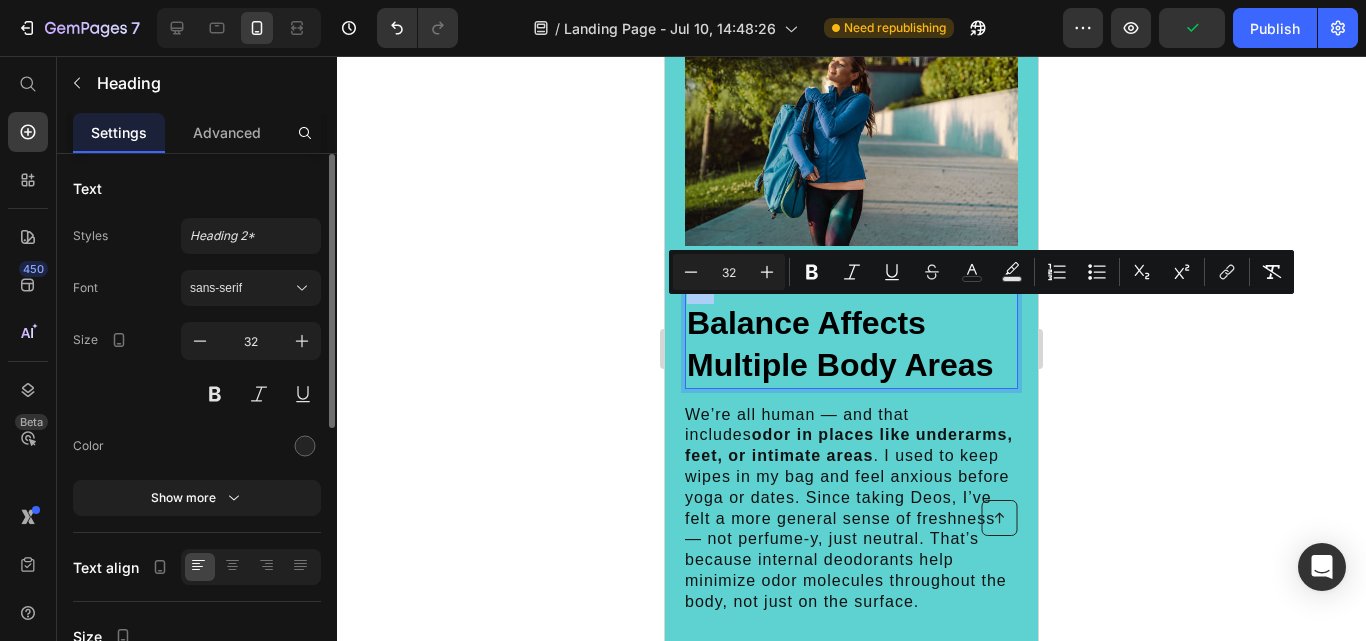 click 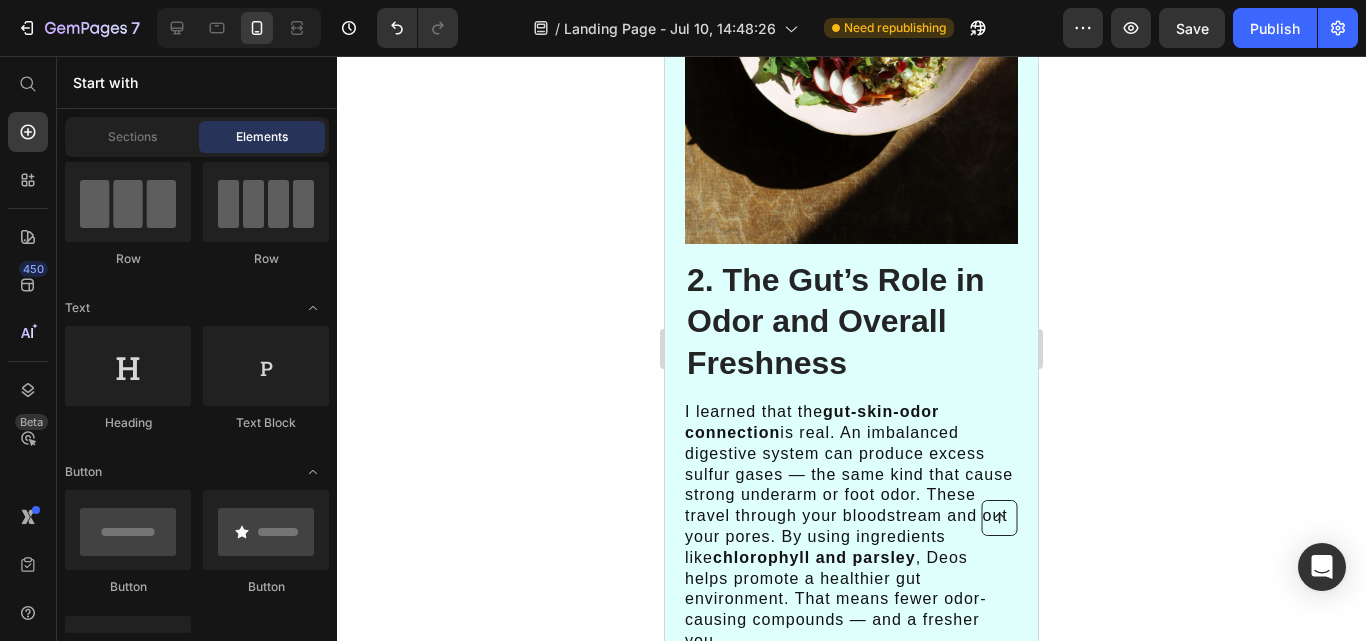 scroll, scrollTop: 1531, scrollLeft: 0, axis: vertical 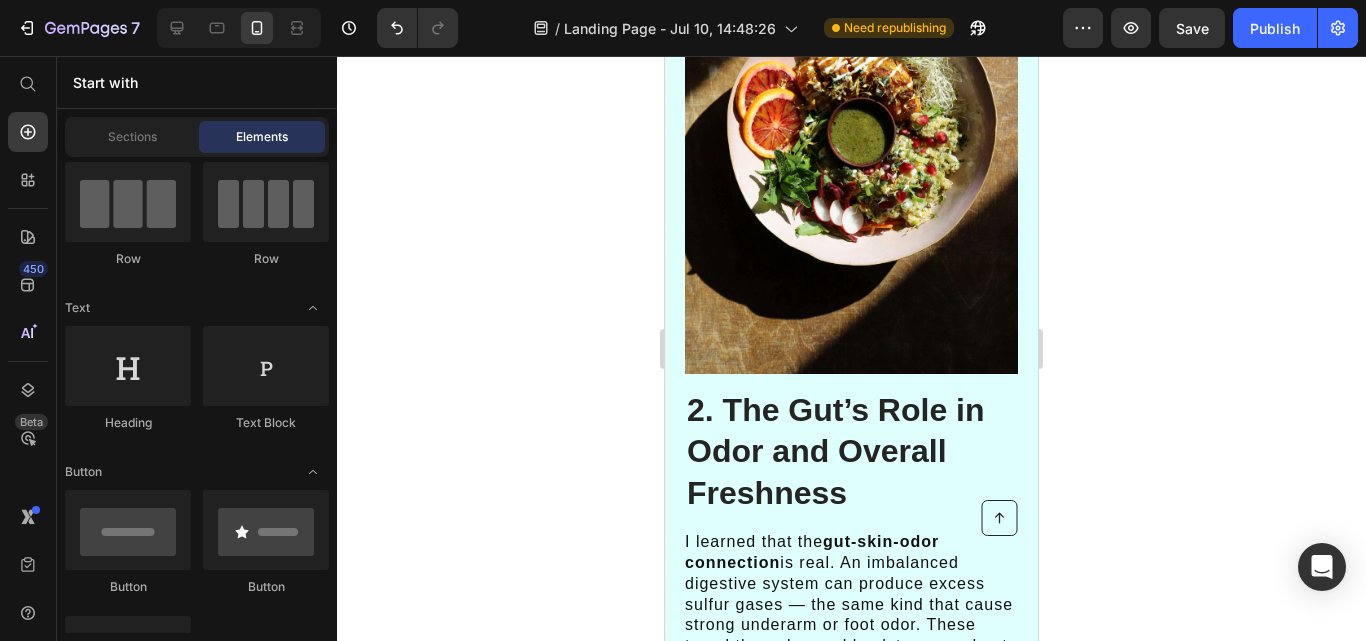 click on "2. The Gut’s Role in Odor and Overall Freshness Heading I learned that the gut-skin-odor connection is real. An imbalanced digestive system can produce excess sulfur gases — the same kind that cause strong underarm or foot odor. These travel through your bloodstream and out your pores. By using ingredients like chlorophyll and parsley, Deos helps promote a healthier gut environment. That means fewer odor-causing compounds — and a fresher you. Text Block Image Row" at bounding box center (851, 329) 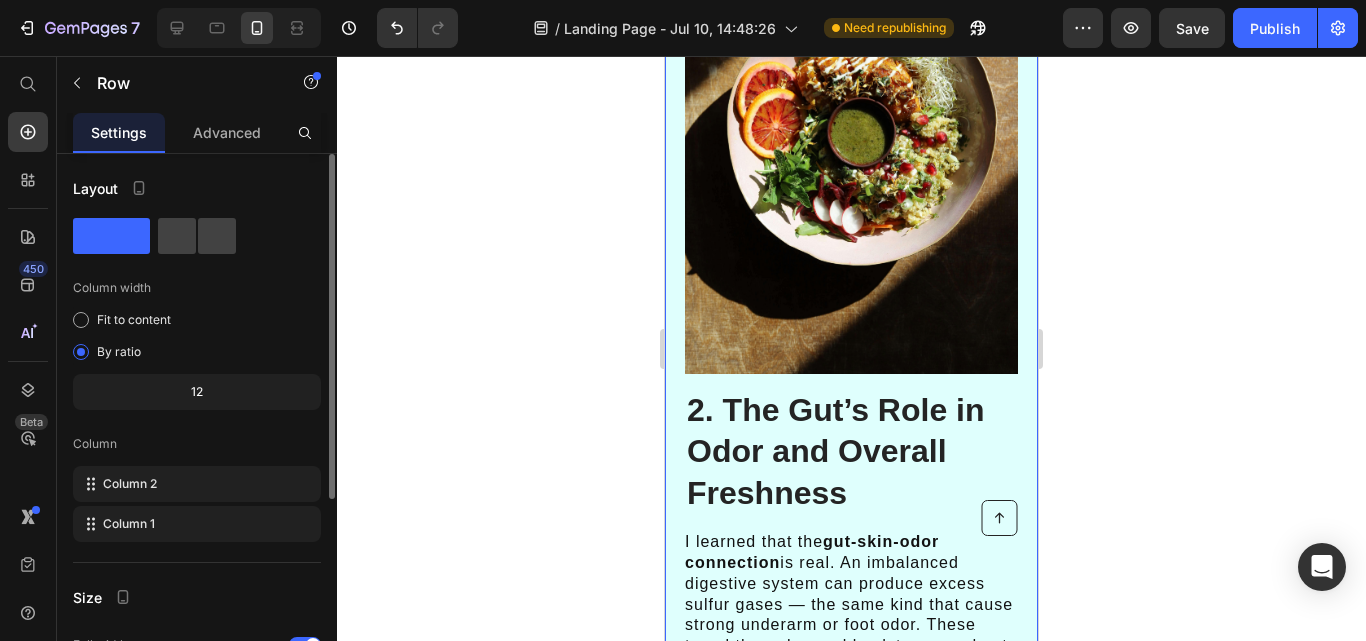 click on "2. The Gut’s Role in Odor and Overall Freshness Heading I learned that the gut-skin-odor connection is real. An imbalanced digestive system can produce excess sulfur gases — the same kind that cause strong underarm or foot odor. These travel through your bloodstream and out your pores. By using ingredients like chlorophyll and parsley, Deos helps promote a healthier gut environment. That means fewer odor-causing compounds — and a fresher you. Text Block Image Row 0" at bounding box center [851, 329] 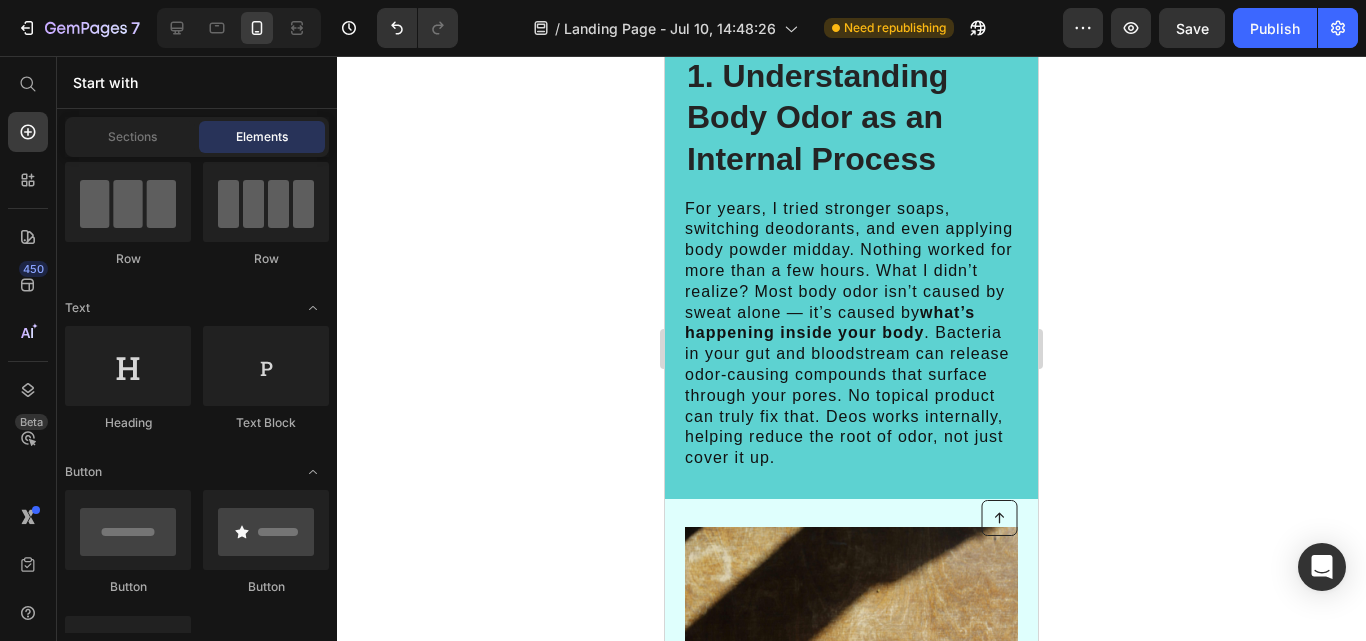 scroll, scrollTop: 862, scrollLeft: 0, axis: vertical 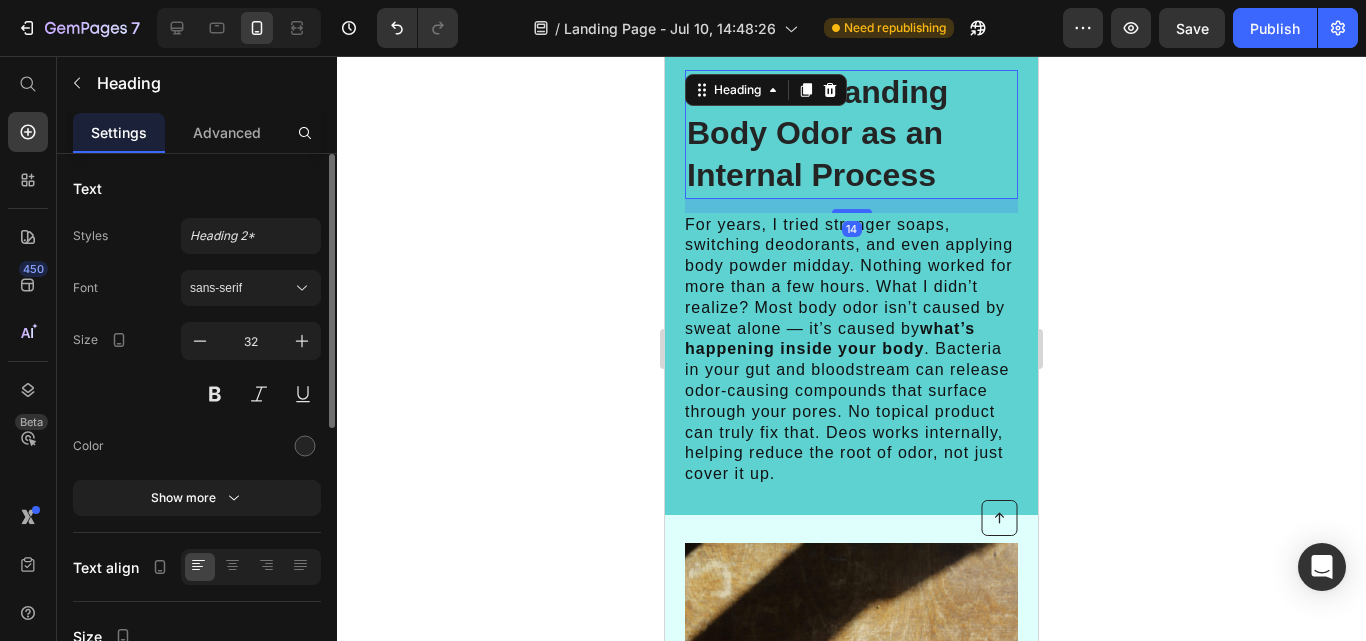 click on "1. Understanding Body Odor as an Internal Process" at bounding box center (851, 134) 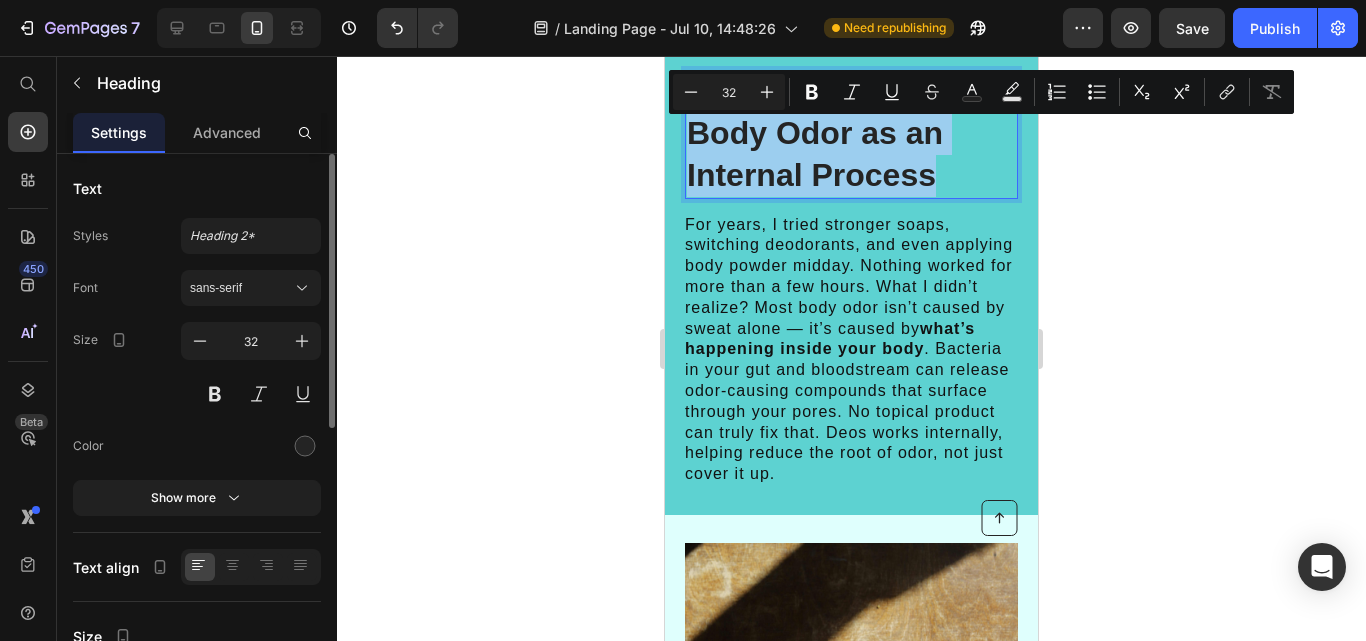 drag, startPoint x: 968, startPoint y: 230, endPoint x: 711, endPoint y: 134, distance: 274.34467 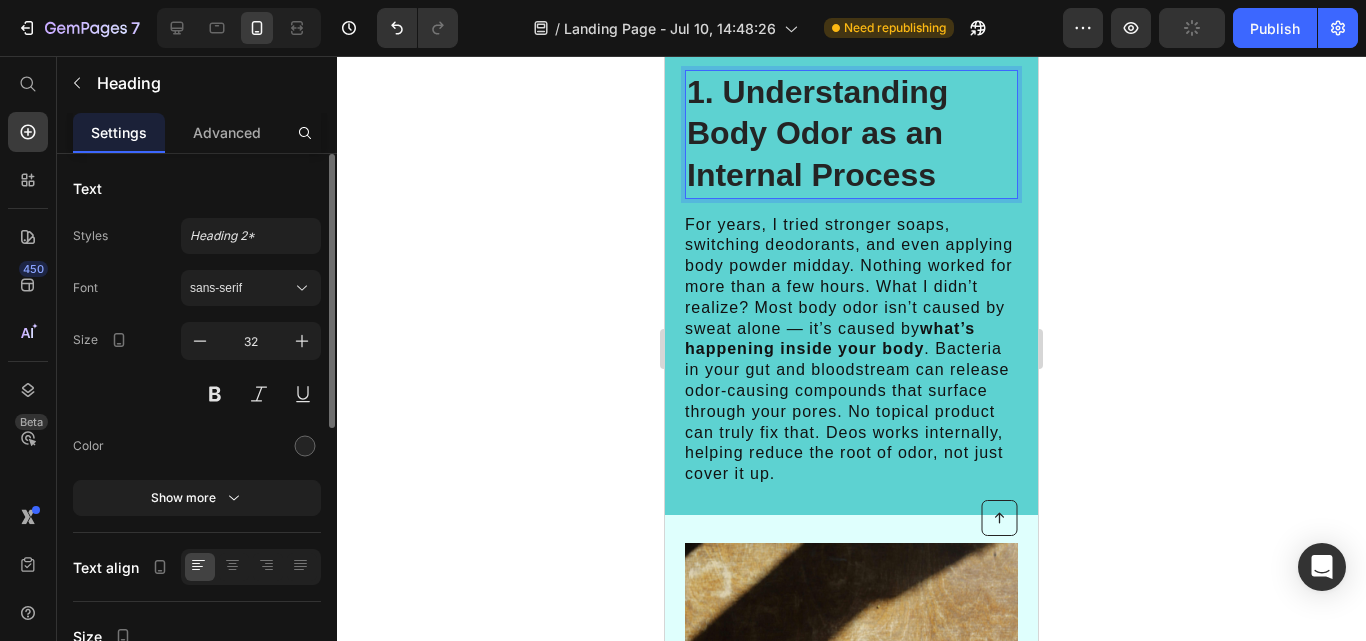 click on "1. Understanding Body Odor as an Internal Process" at bounding box center [851, 134] 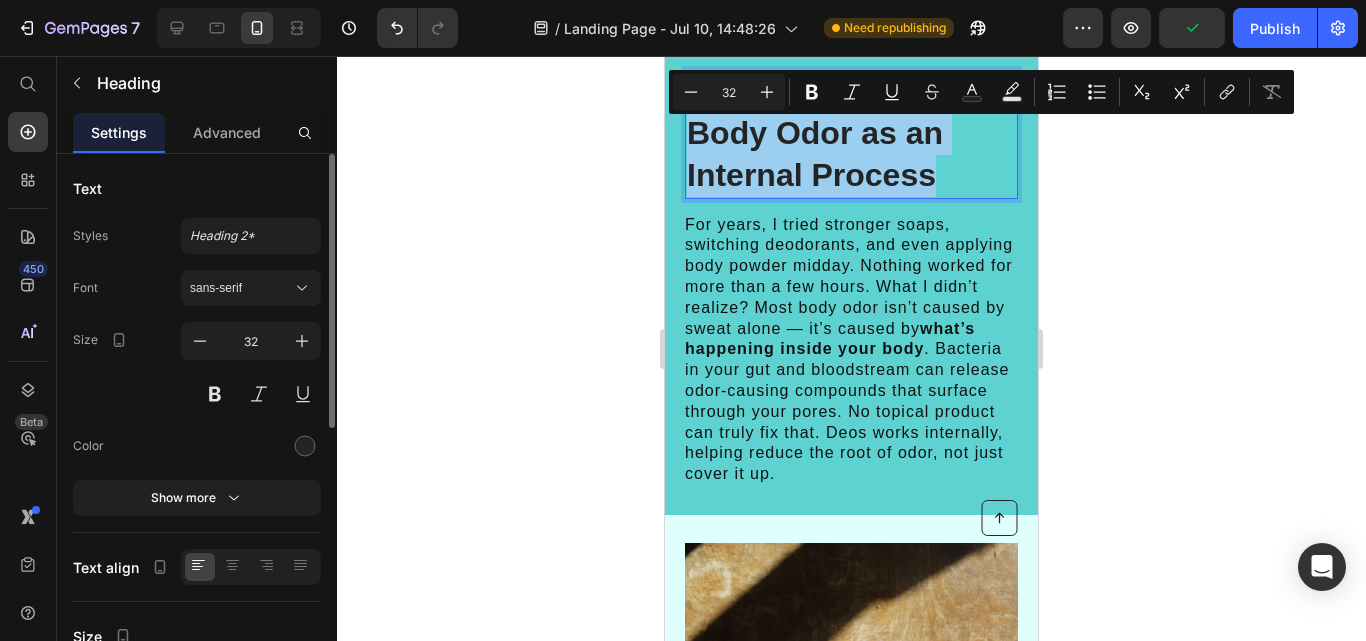 drag, startPoint x: 691, startPoint y: 142, endPoint x: 947, endPoint y: 228, distance: 270.05927 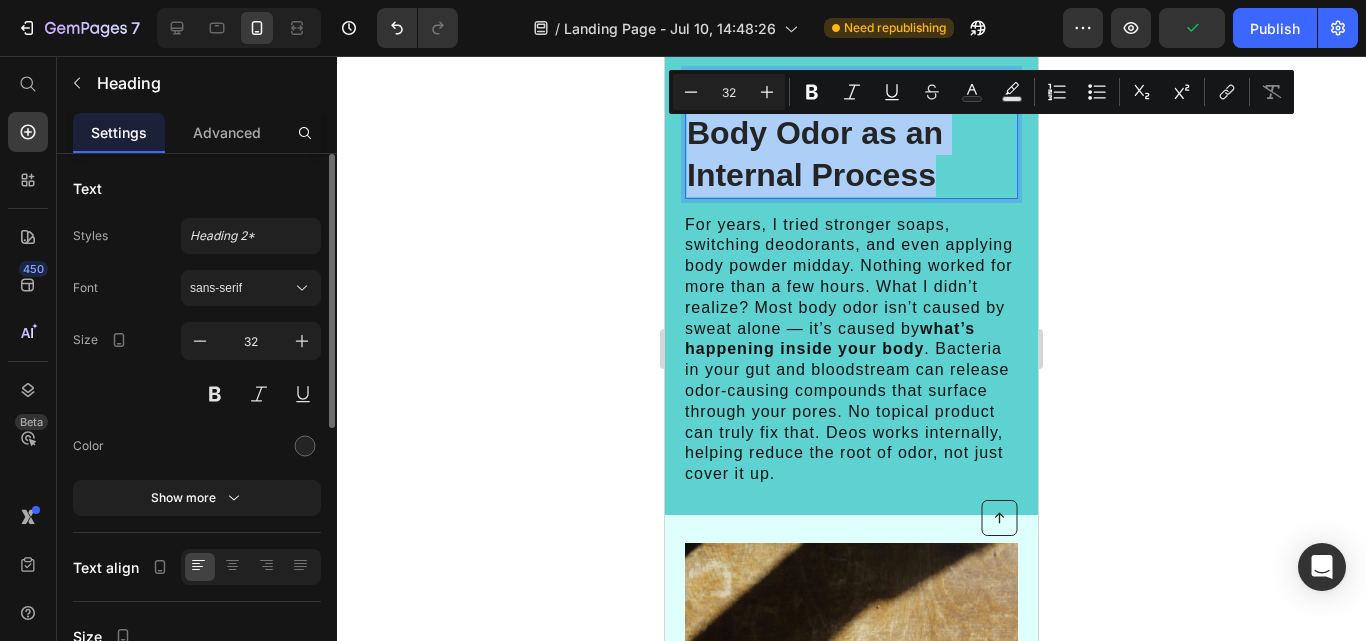 click 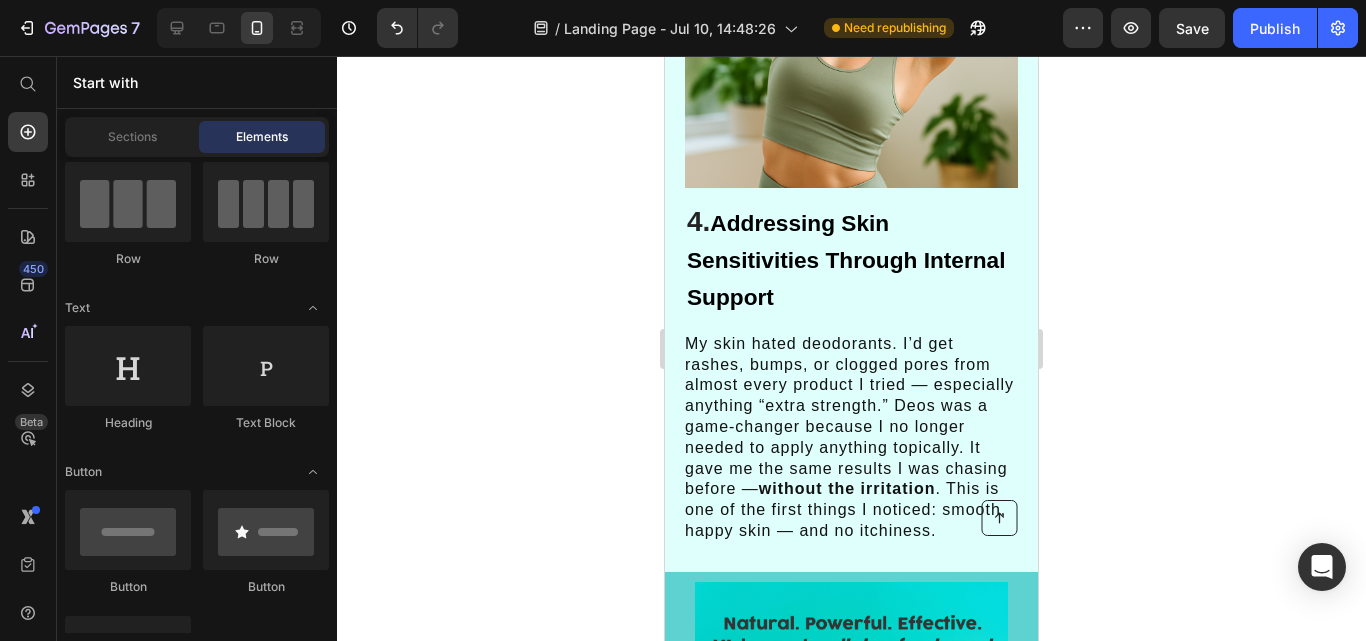 scroll, scrollTop: 3146, scrollLeft: 0, axis: vertical 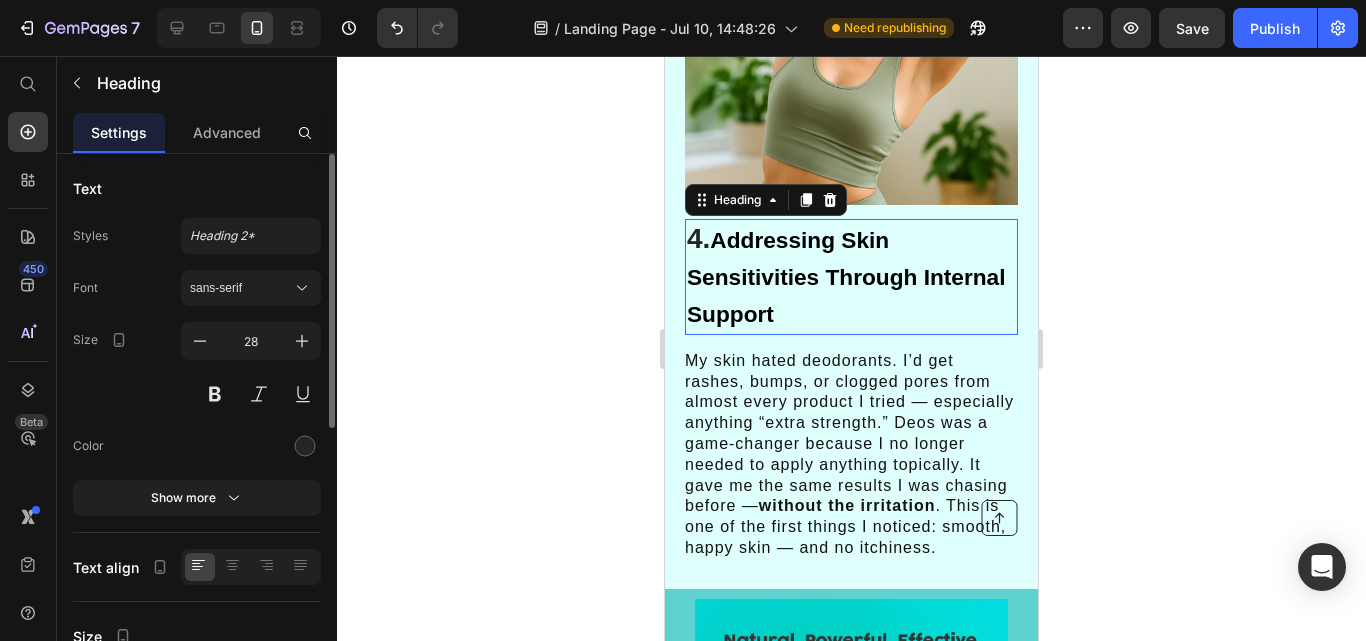 click on "Addressing Skin Sensitivities Through Internal Support" at bounding box center (846, 277) 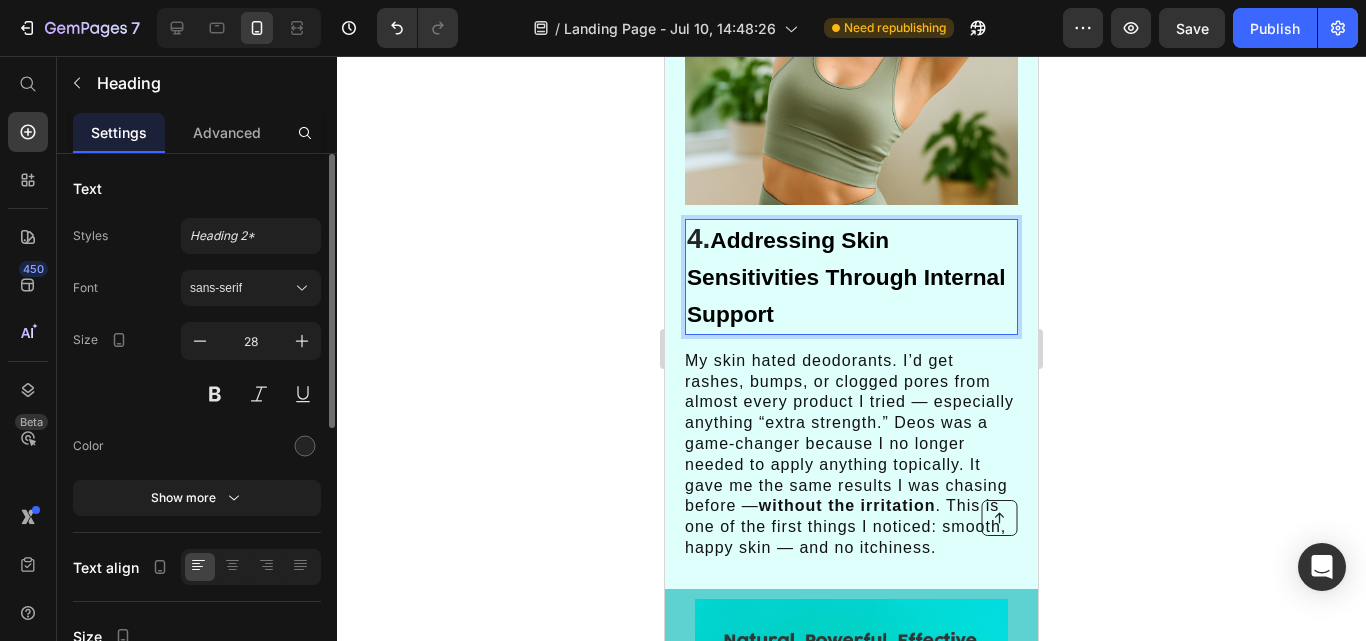 click on "Addressing Skin Sensitivities Through Internal Support" at bounding box center [846, 277] 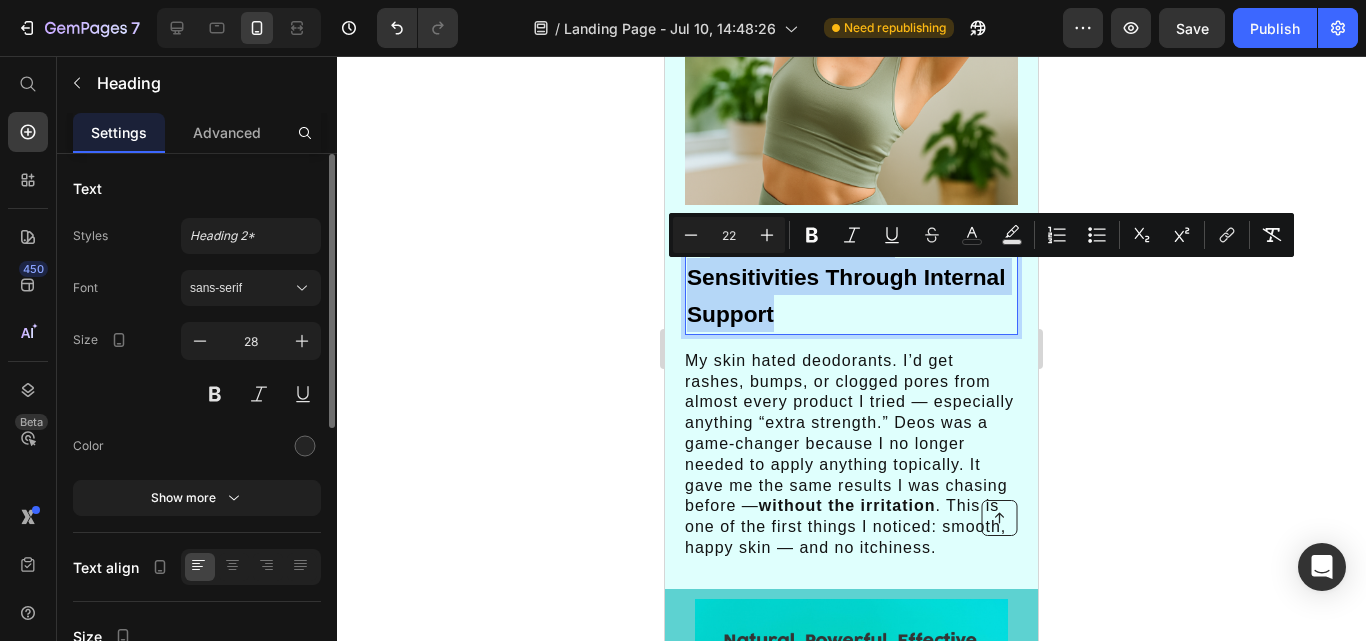 drag, startPoint x: 894, startPoint y: 352, endPoint x: 712, endPoint y: 289, distance: 192.59543 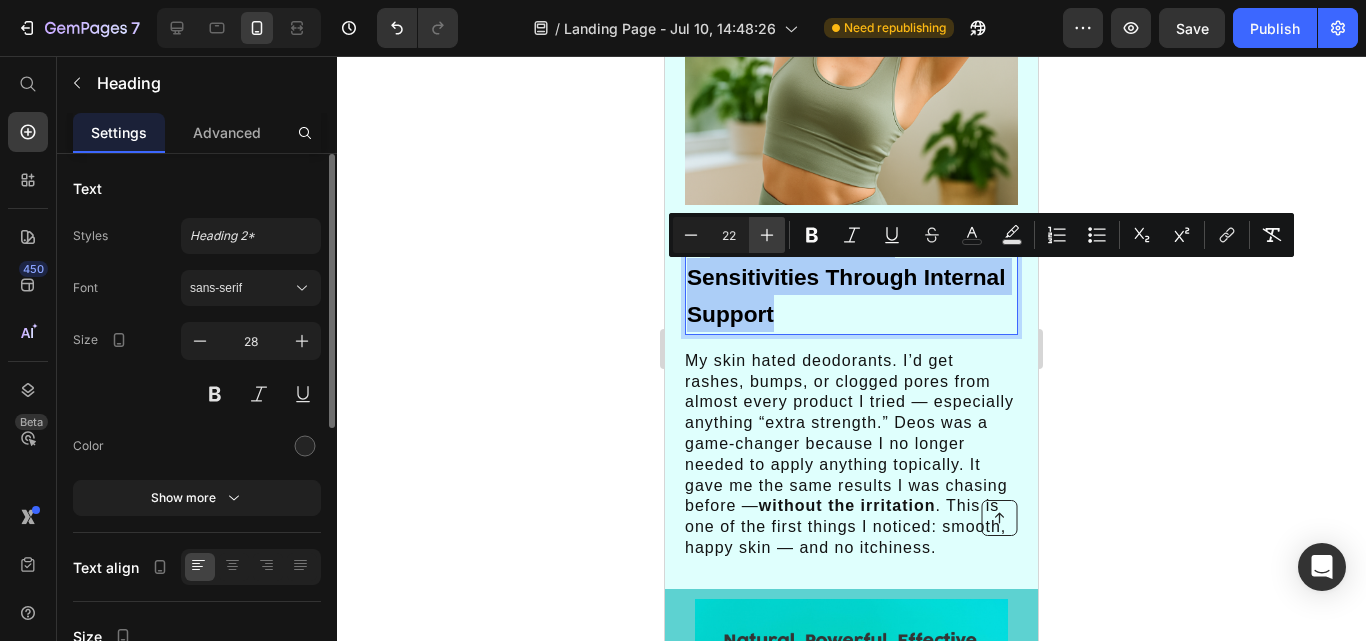 click 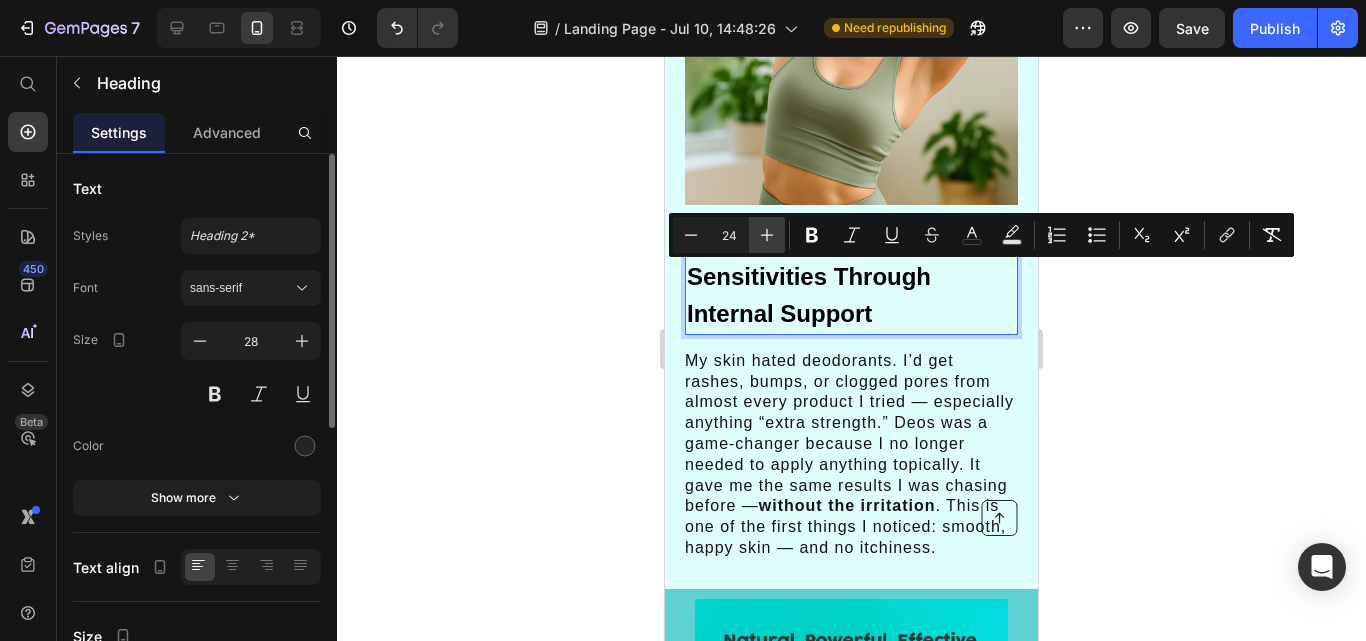 click 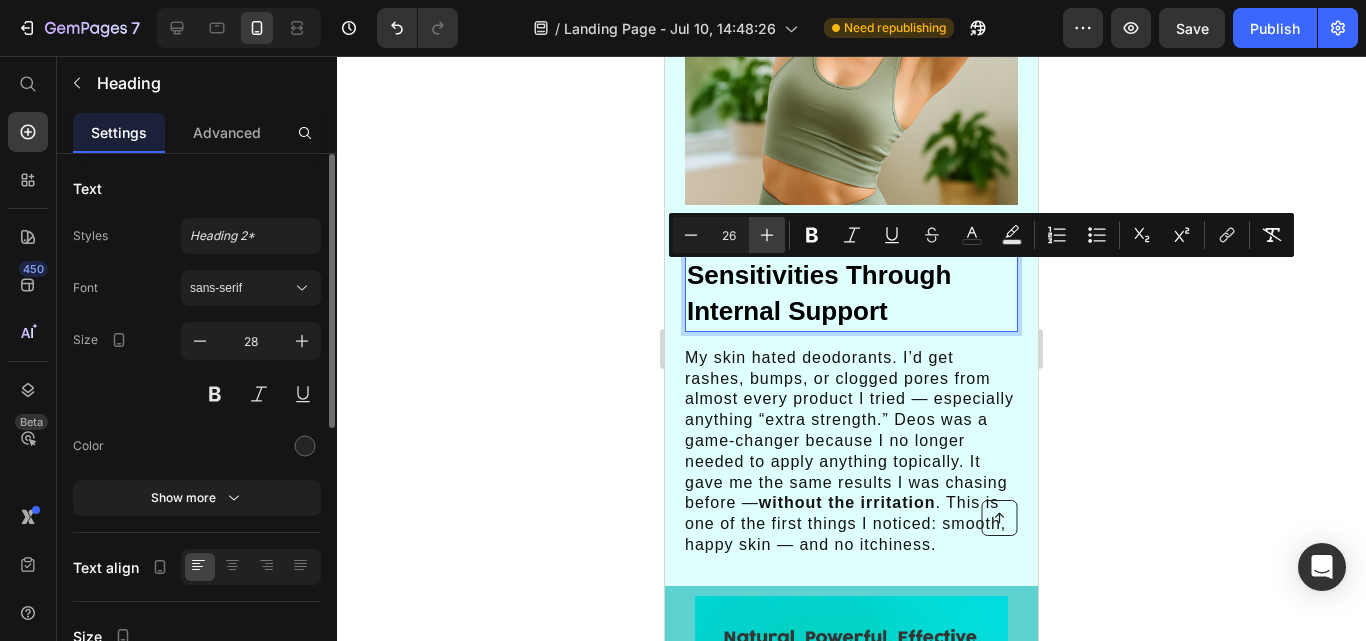 click 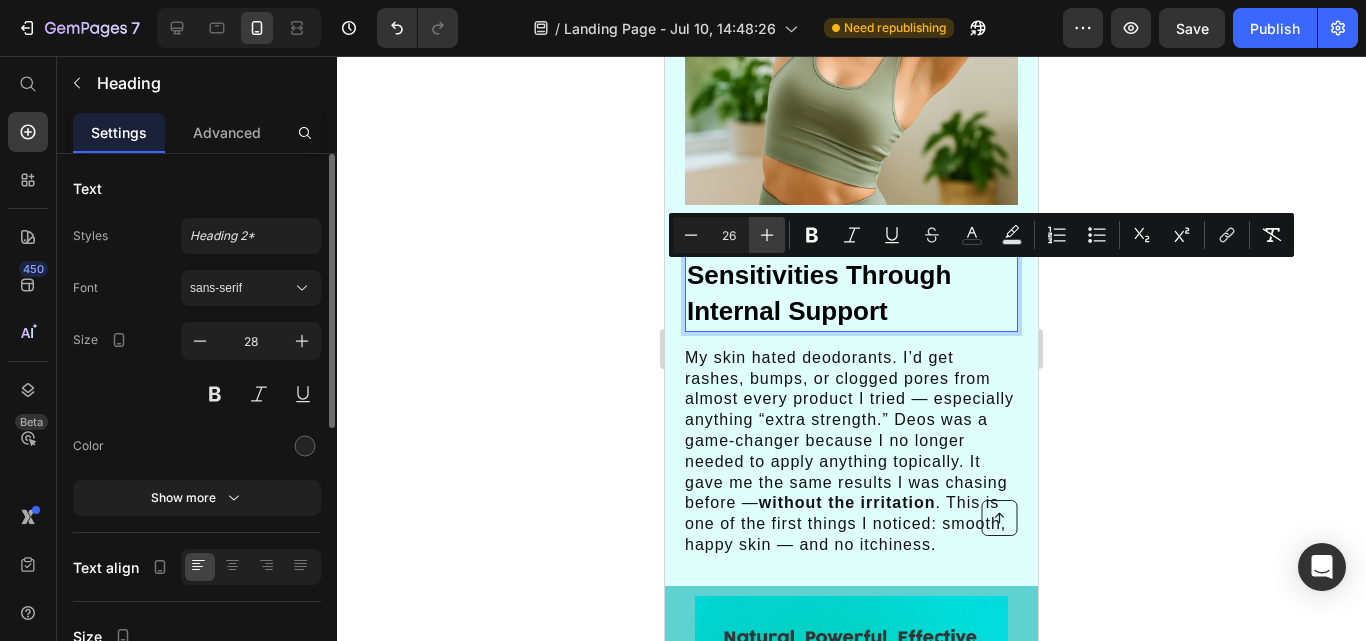 click 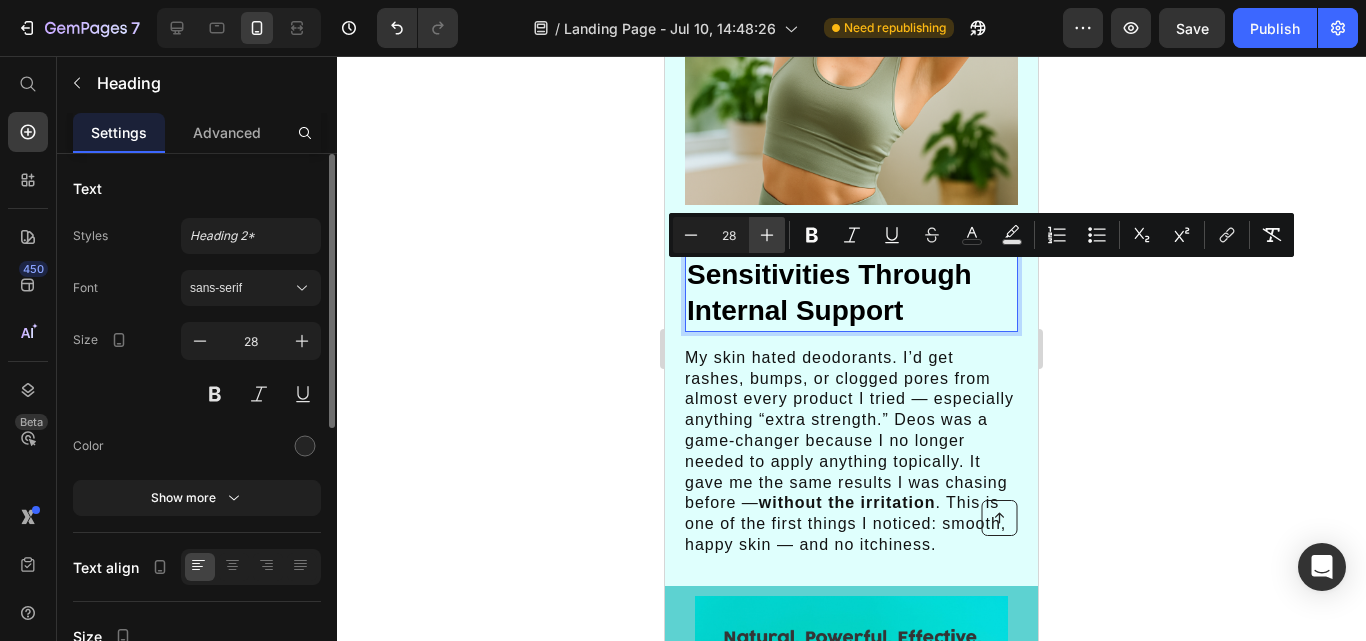 click 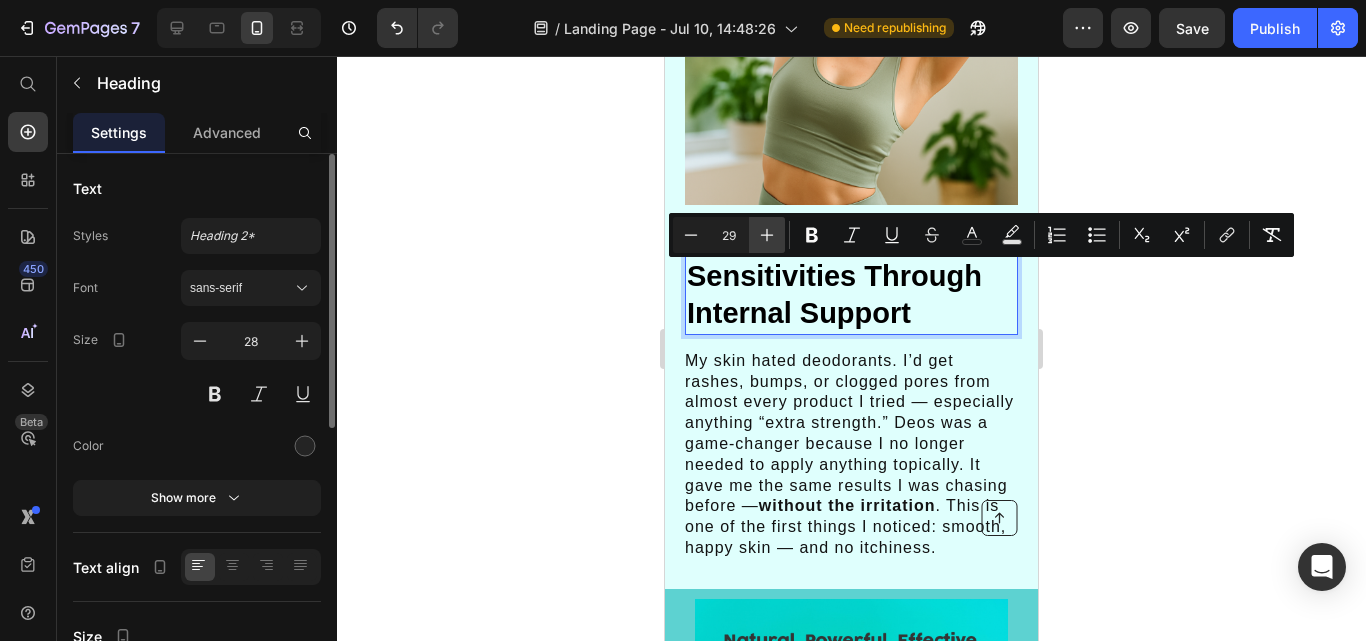 click 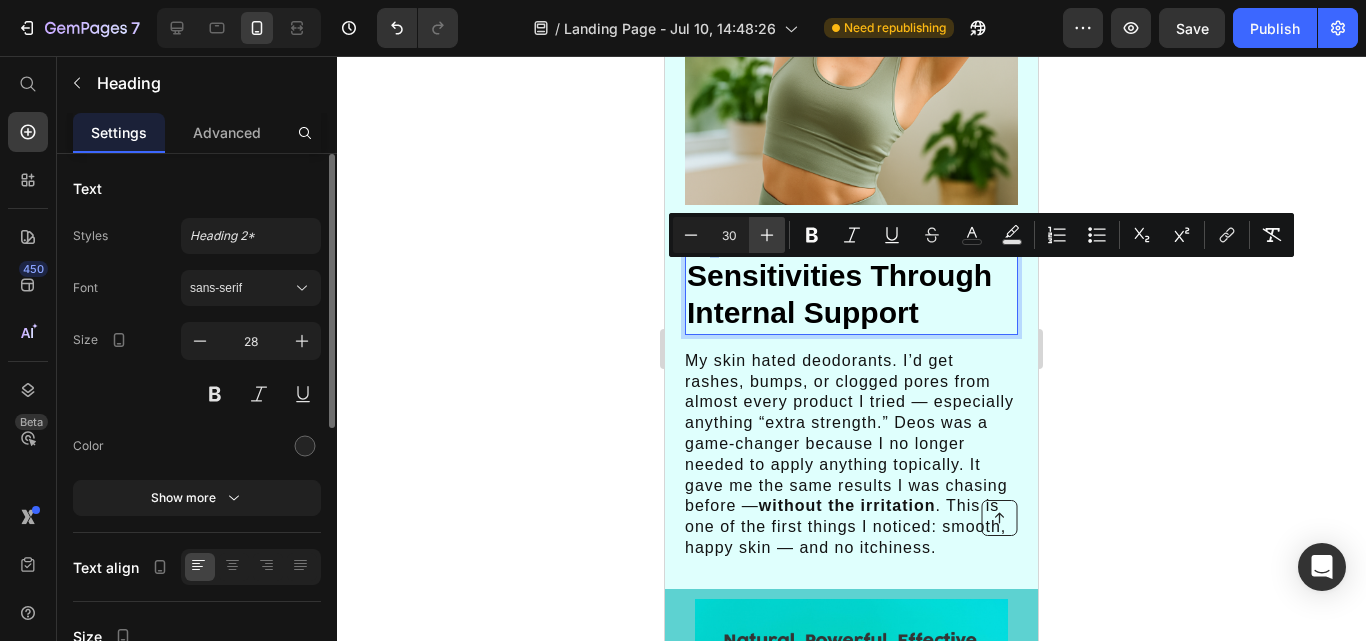 click 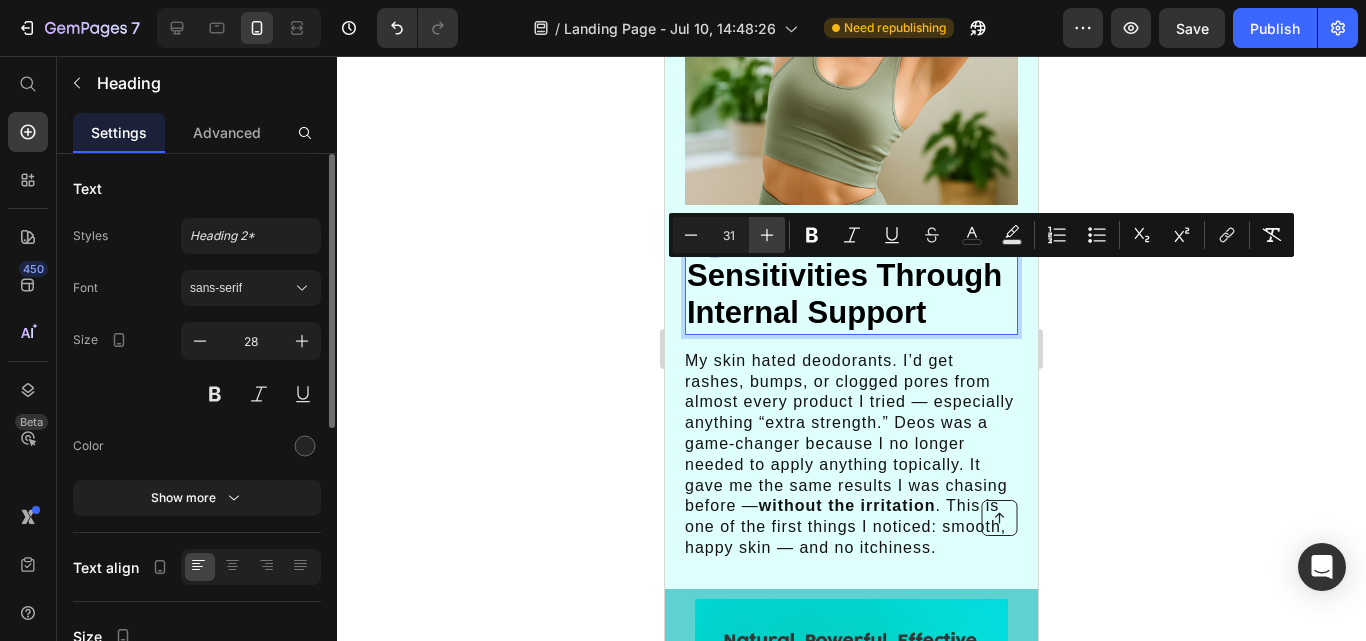 click 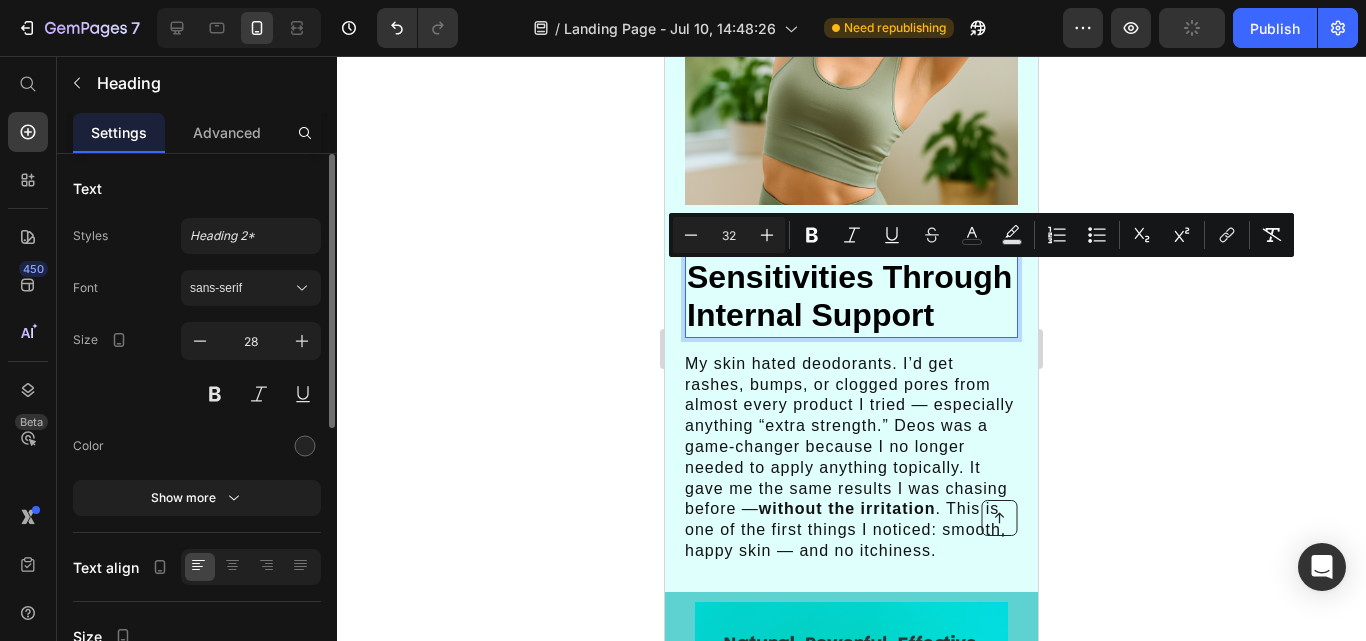 click on "4. Addressing Skin Sensitivities Through Internal Support" at bounding box center [851, 278] 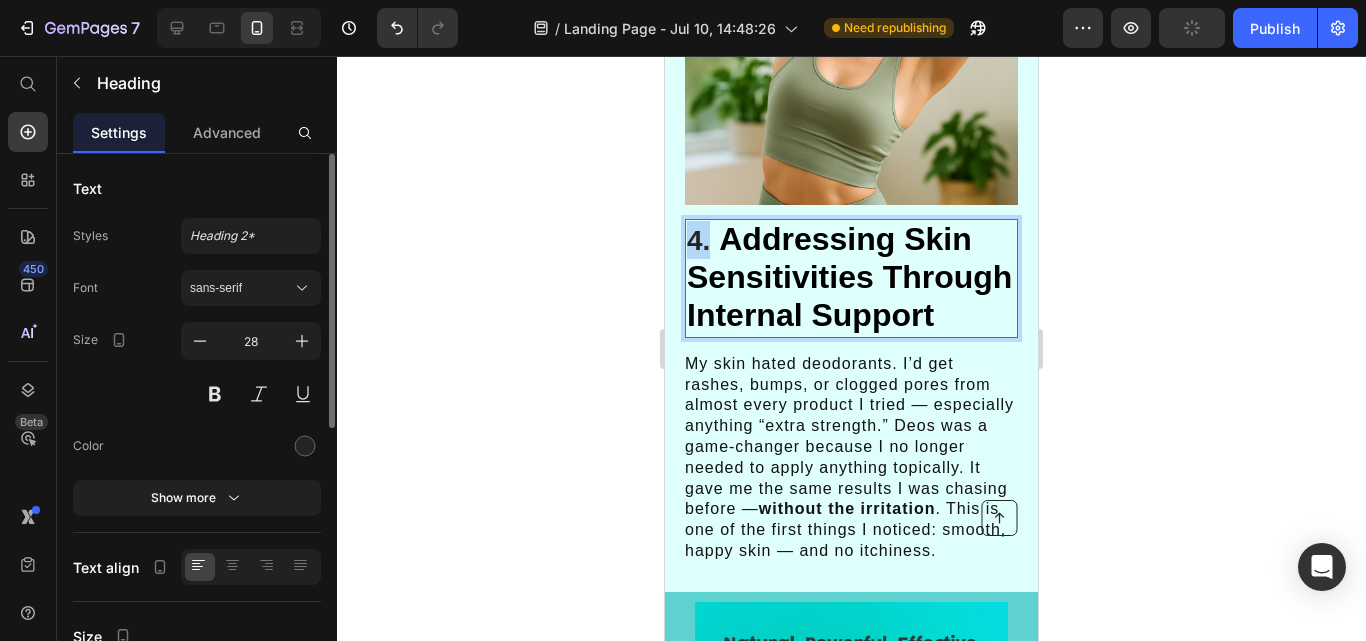 drag, startPoint x: 709, startPoint y: 284, endPoint x: 685, endPoint y: 284, distance: 24 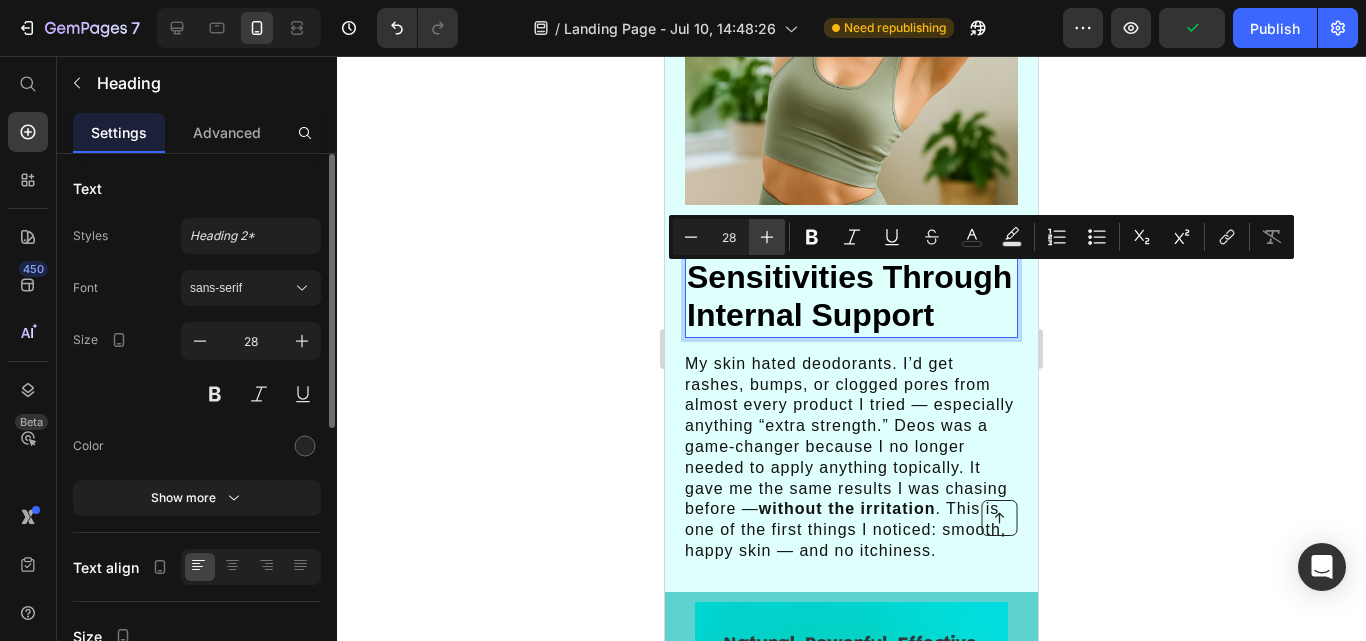 click 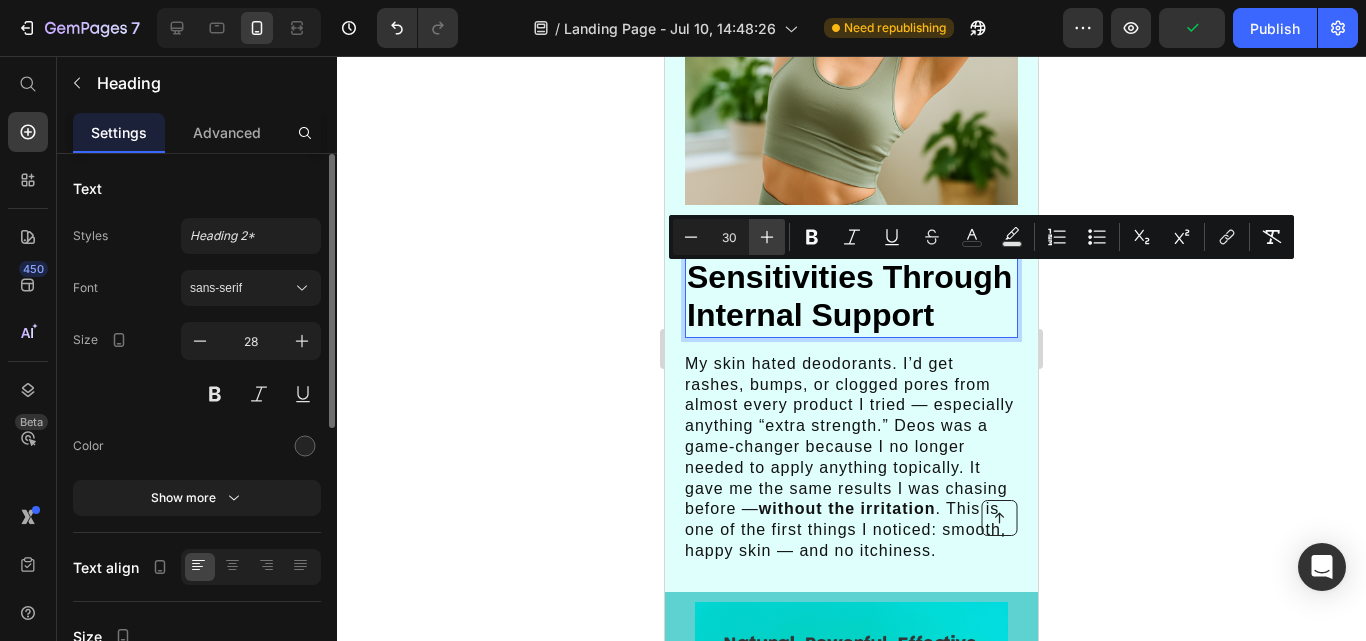 click 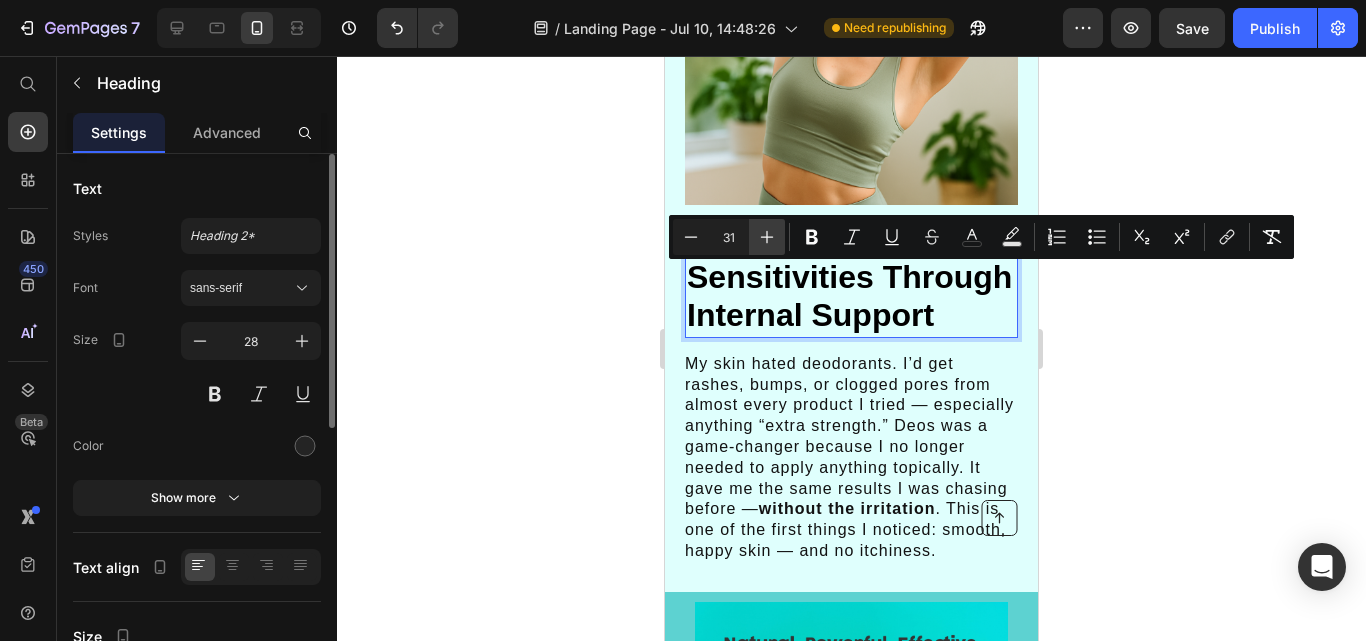 click 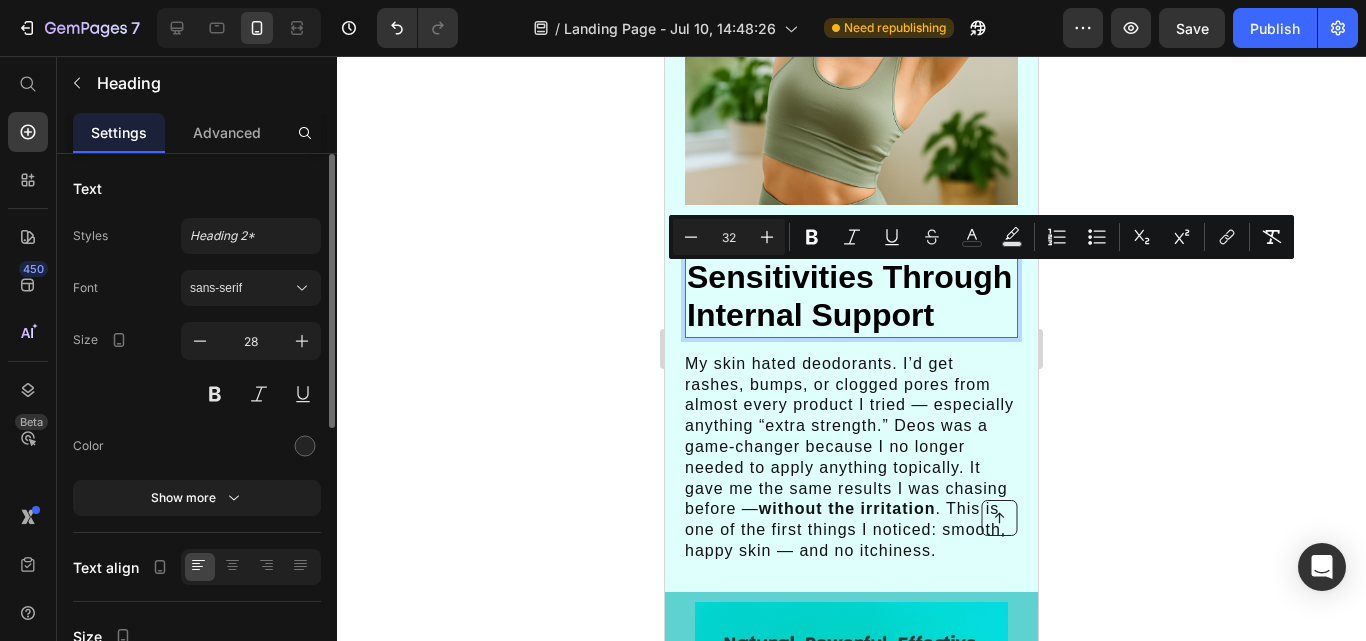 click 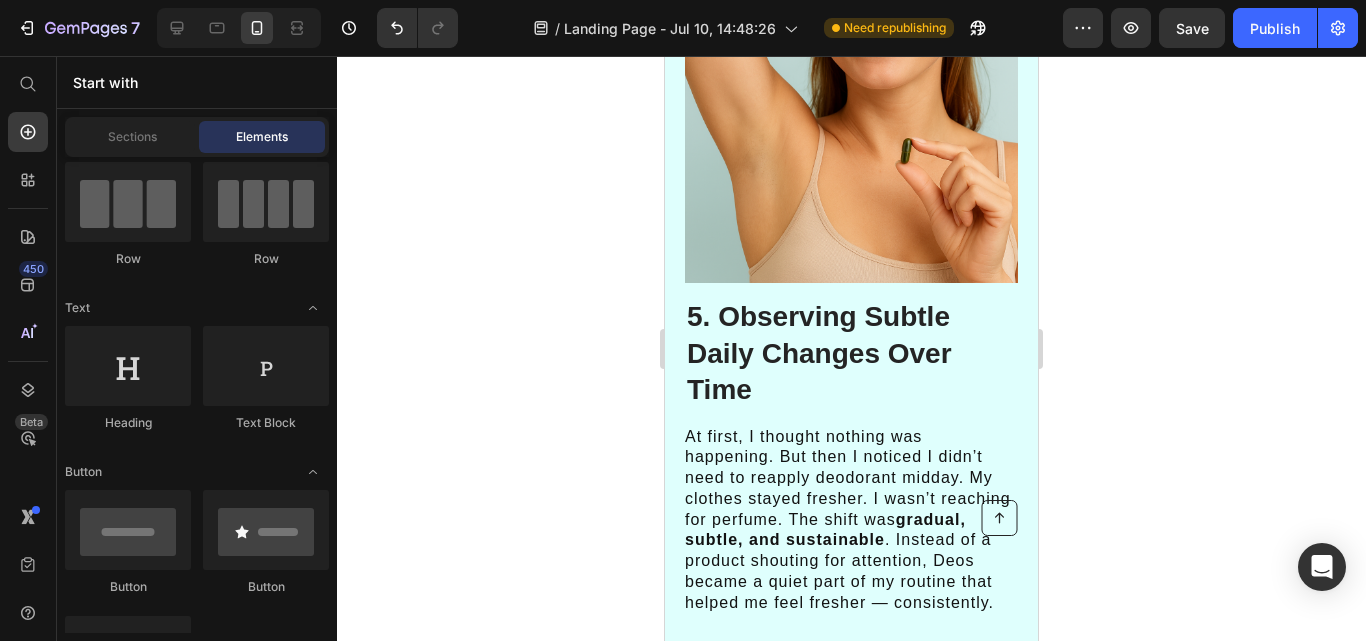 scroll, scrollTop: 4754, scrollLeft: 0, axis: vertical 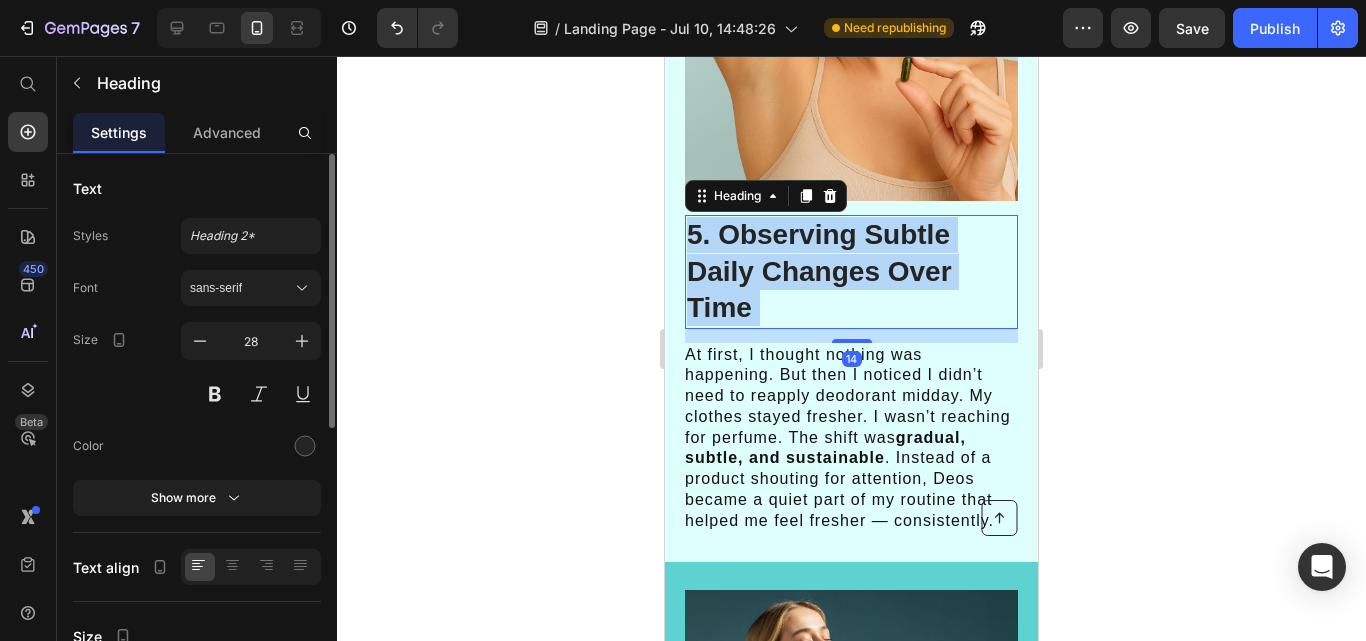 drag, startPoint x: 761, startPoint y: 298, endPoint x: 721, endPoint y: 241, distance: 69.63476 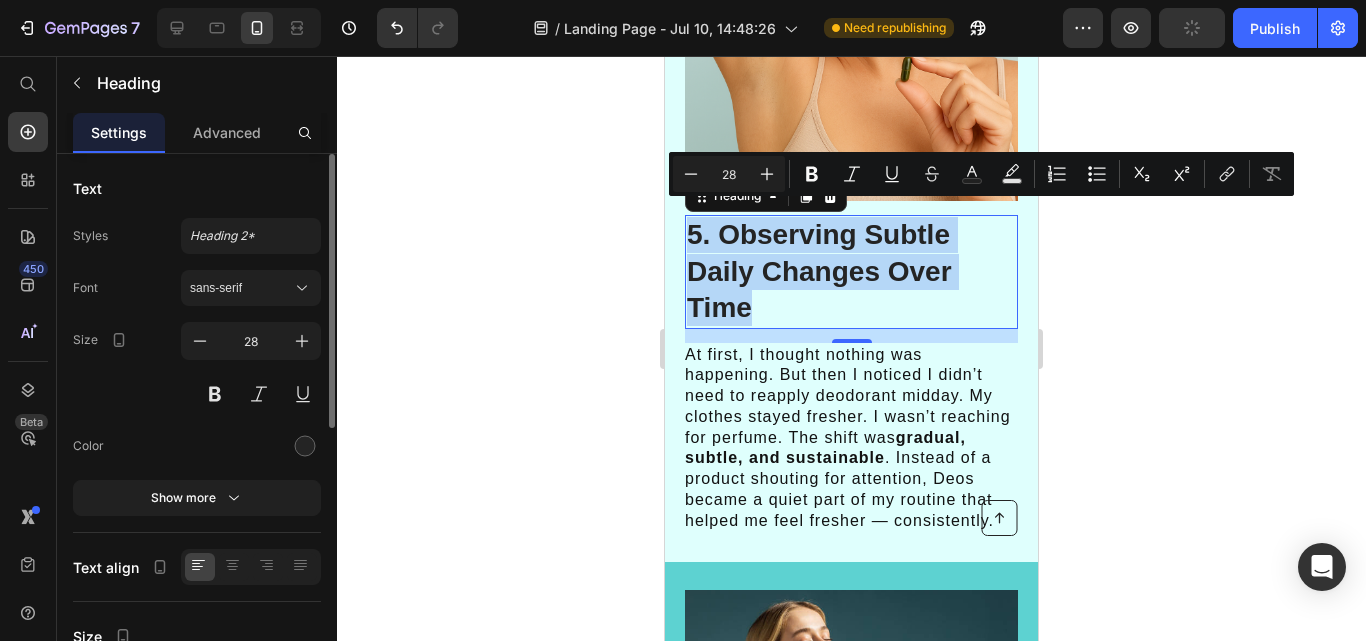 drag, startPoint x: 752, startPoint y: 292, endPoint x: 689, endPoint y: 224, distance: 92.69843 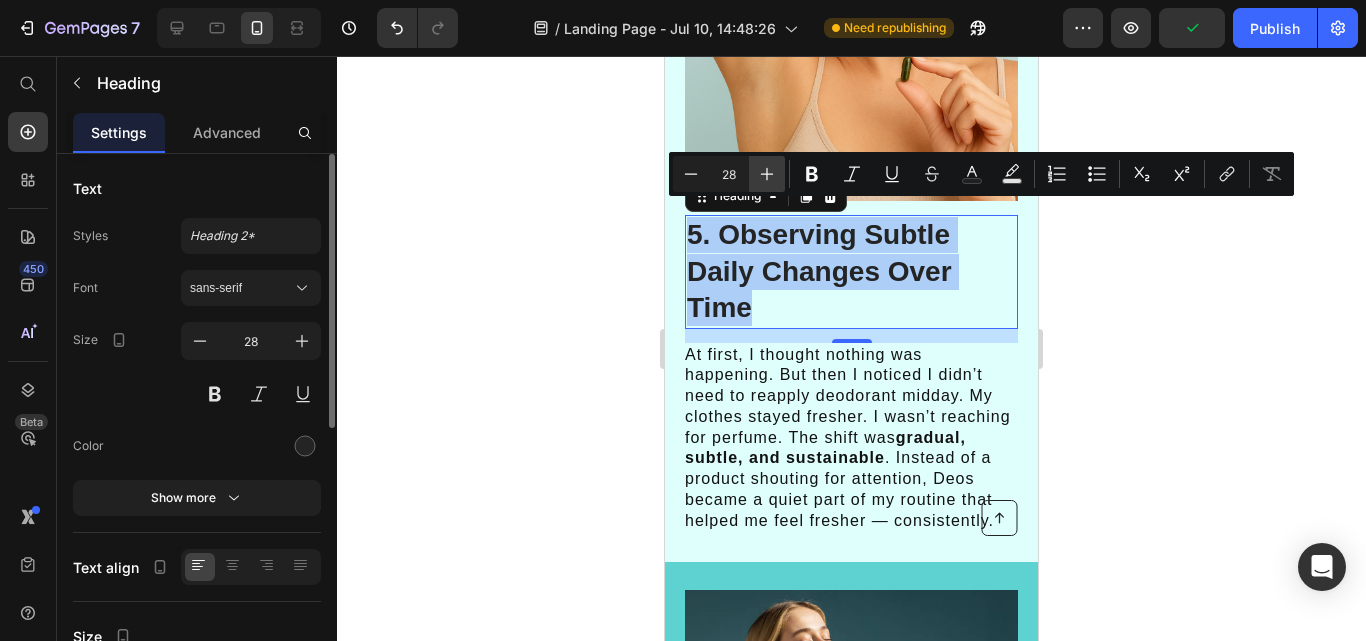click on "Plus" at bounding box center [767, 174] 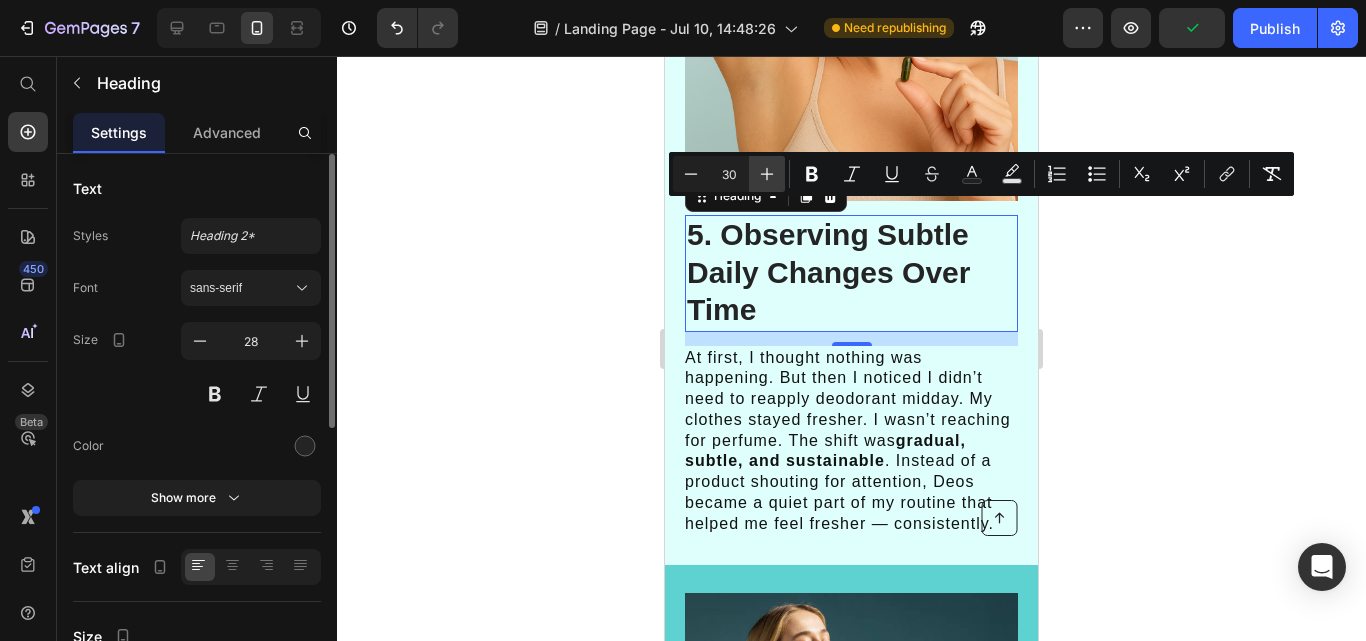 click on "Plus" at bounding box center (767, 174) 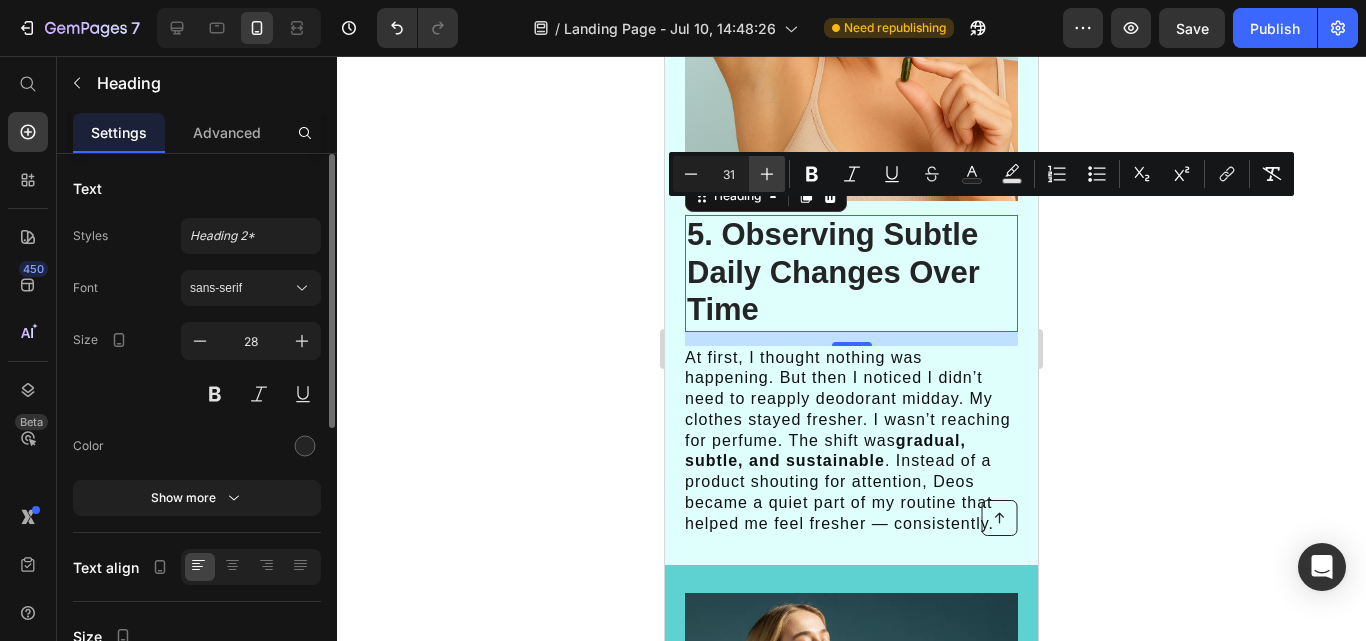 click on "Plus" at bounding box center [767, 174] 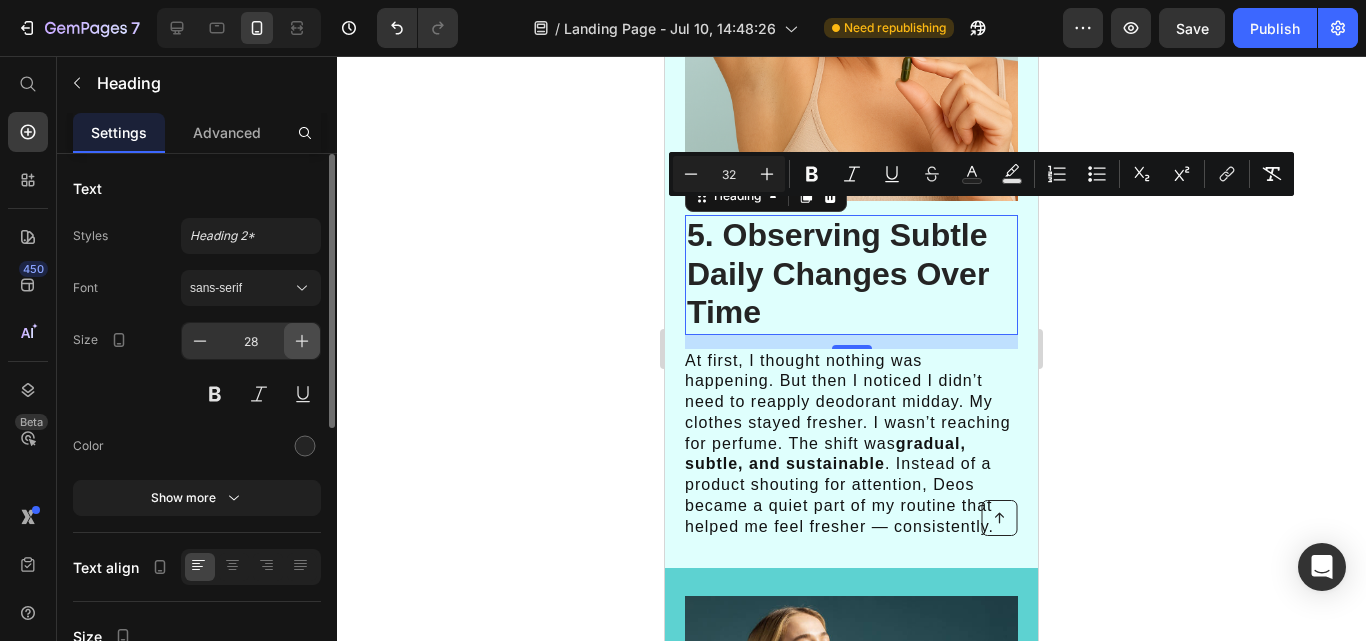 click at bounding box center (302, 341) 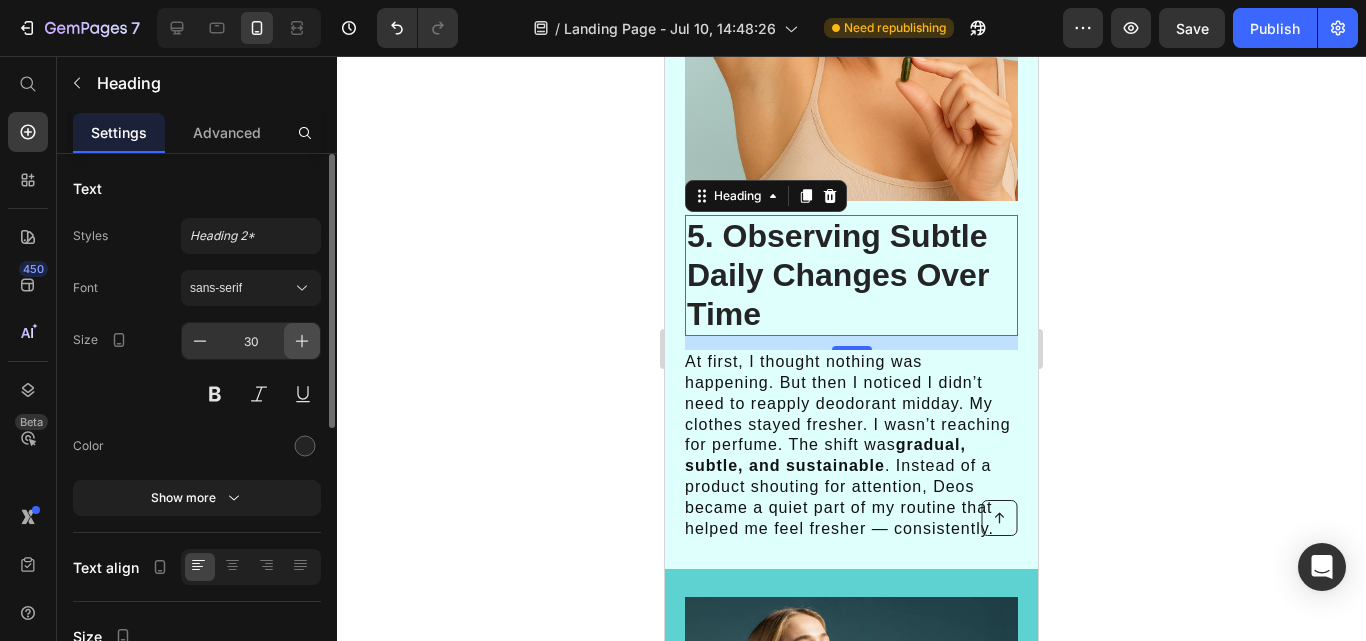 click at bounding box center (302, 341) 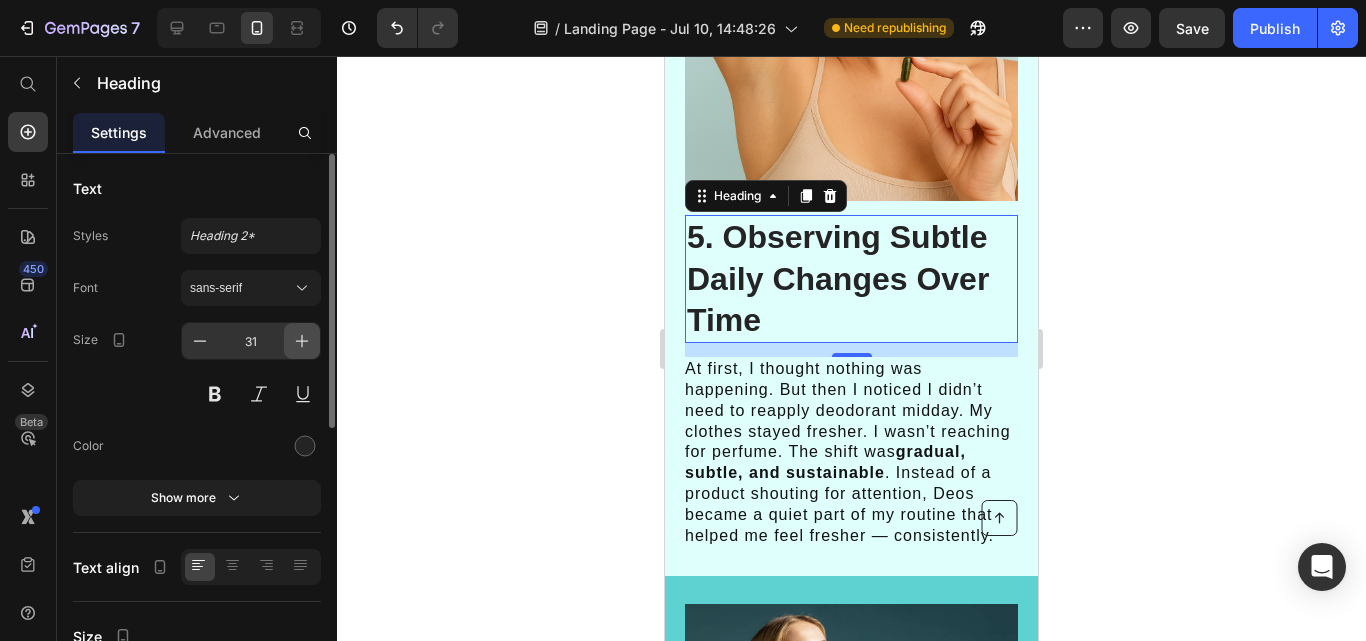 click at bounding box center (302, 341) 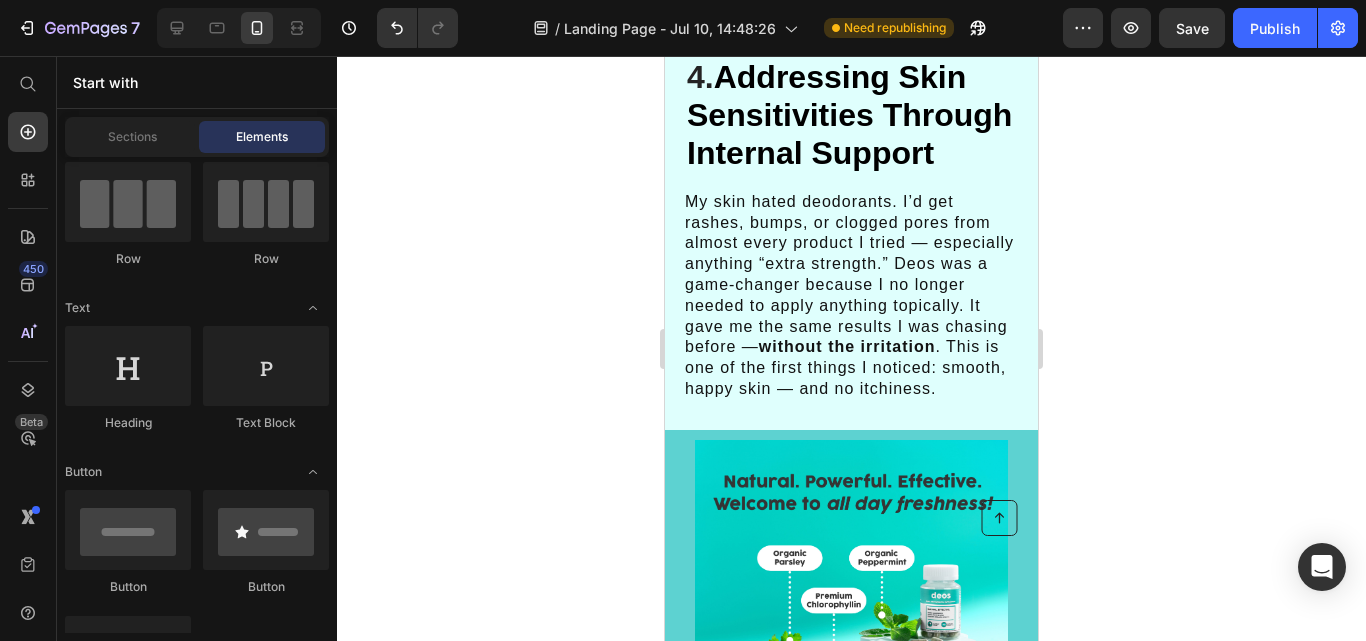 scroll, scrollTop: 3291, scrollLeft: 0, axis: vertical 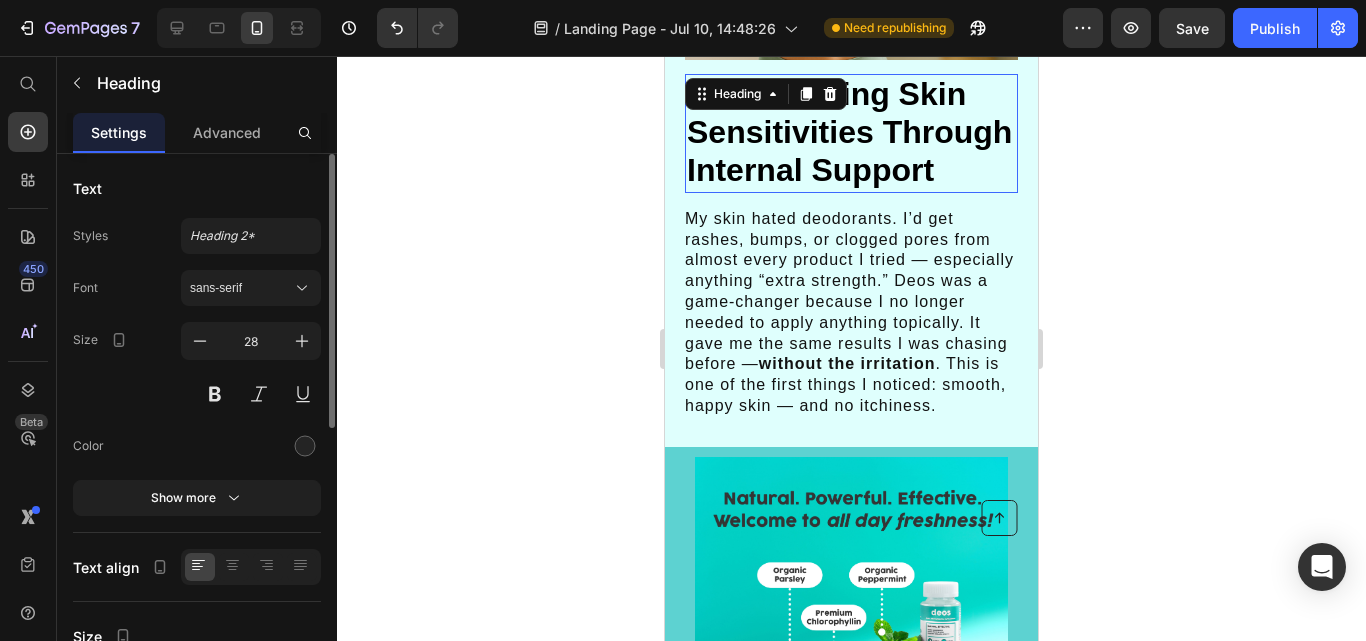 click on "Addressing Skin Sensitivities Through Internal Support" at bounding box center (849, 132) 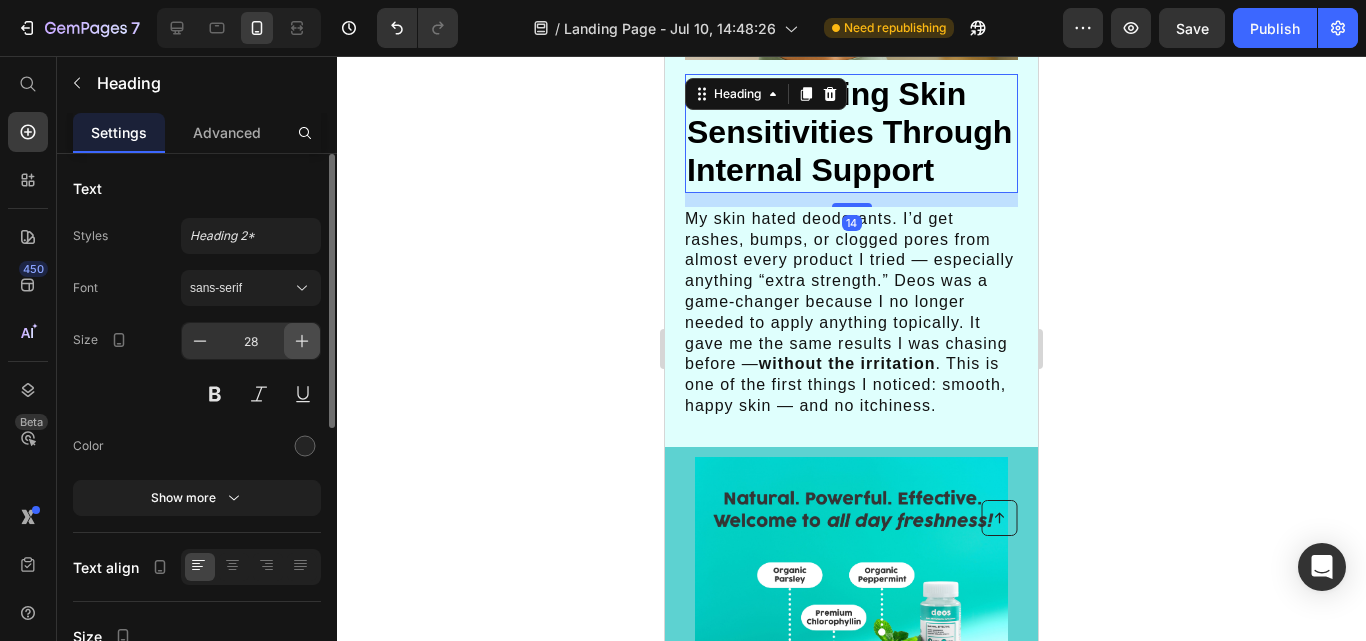 click 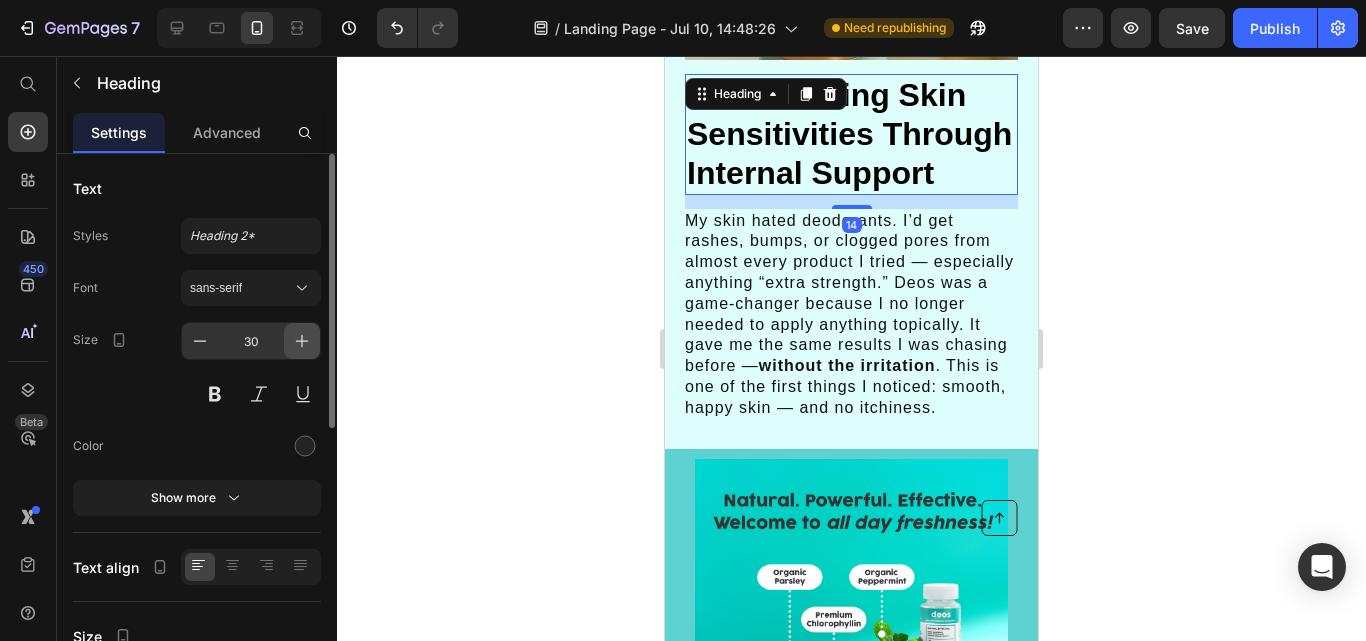 click 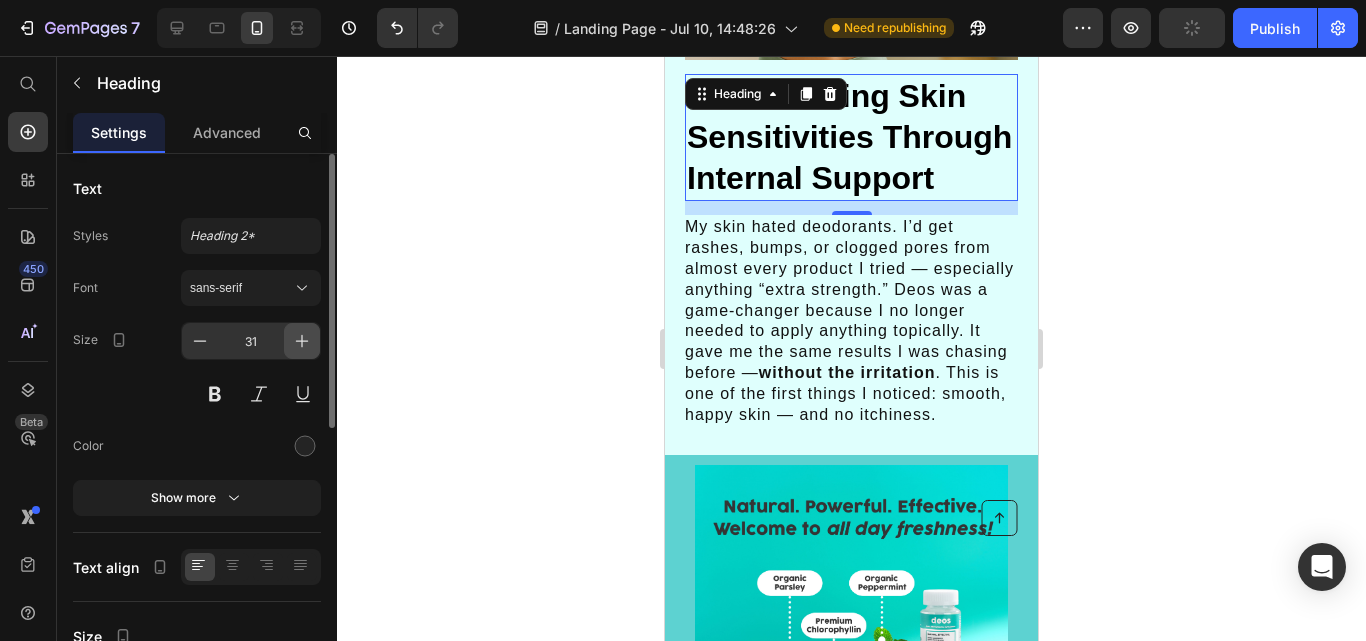 click 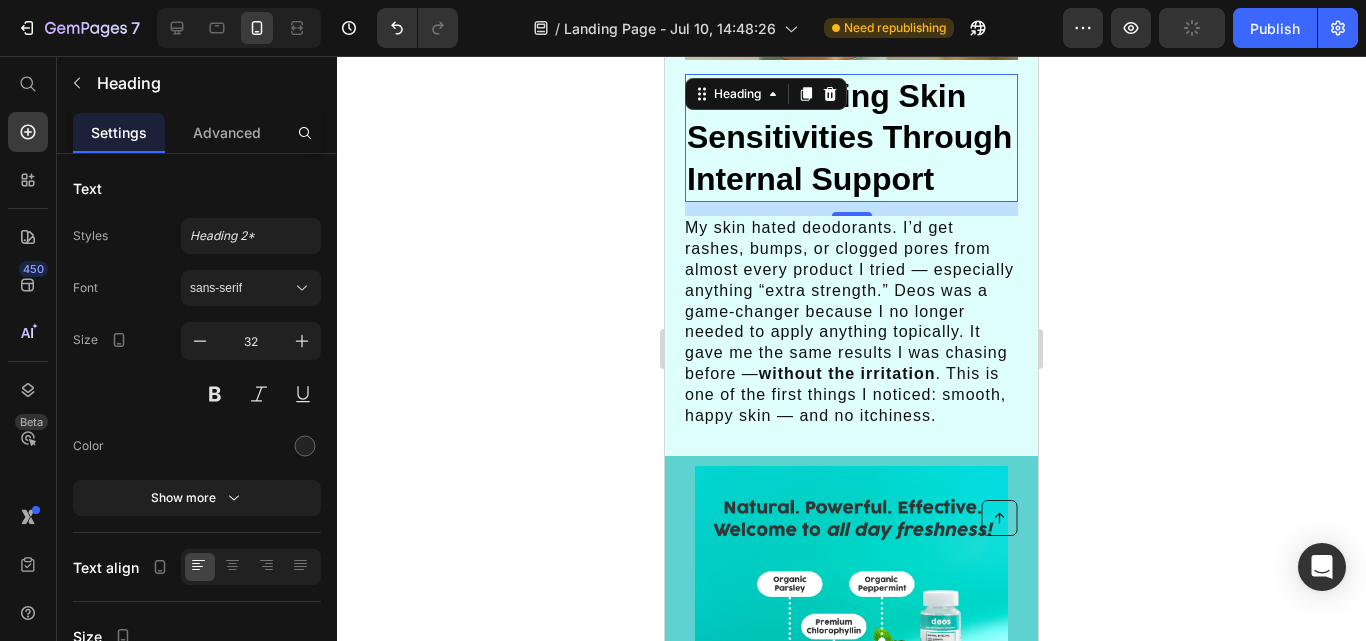 click 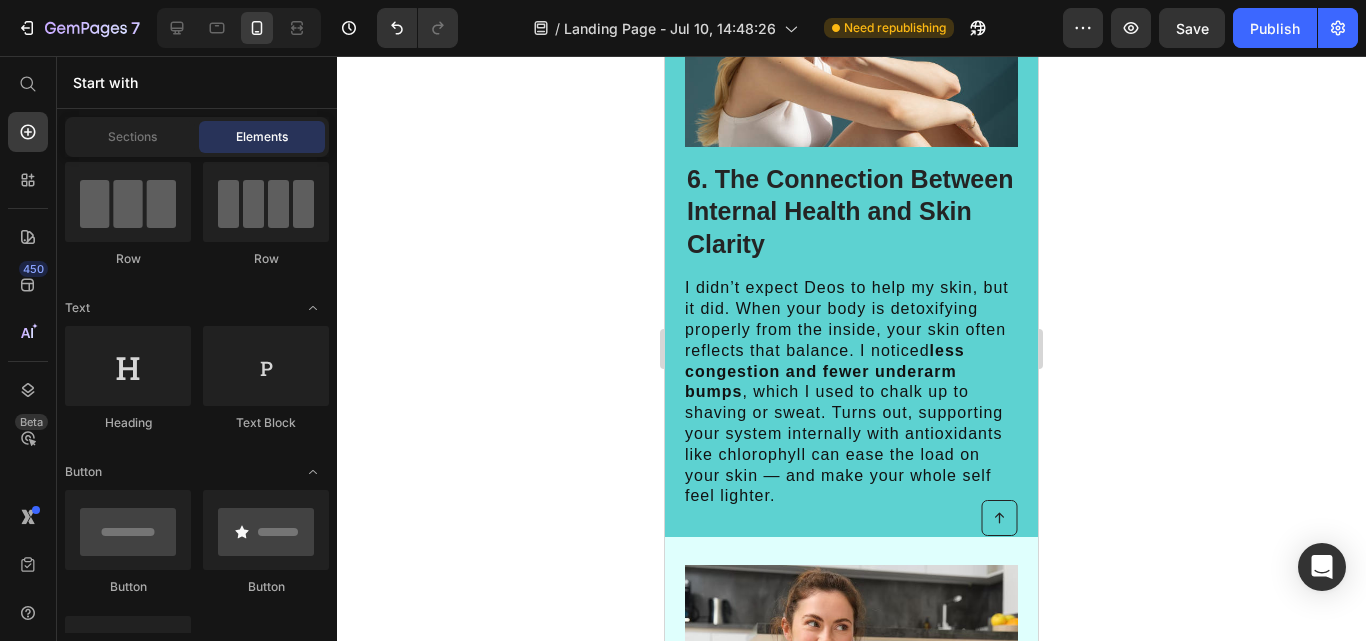 scroll, scrollTop: 5365, scrollLeft: 0, axis: vertical 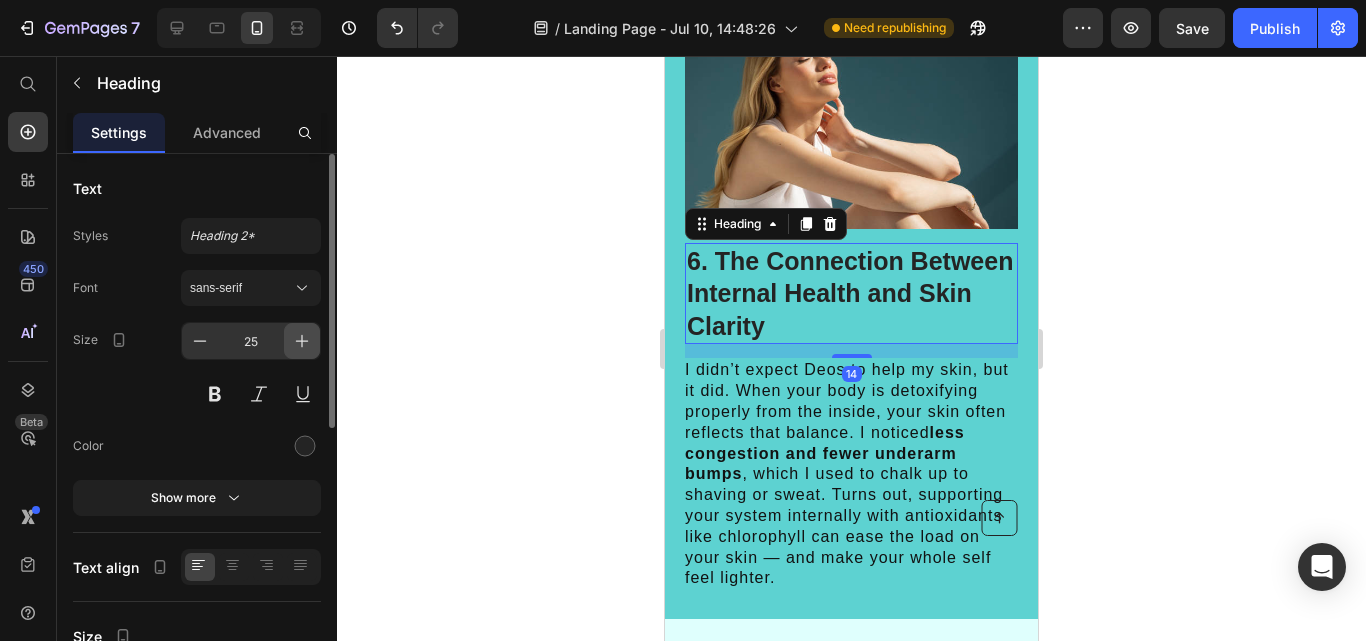 click 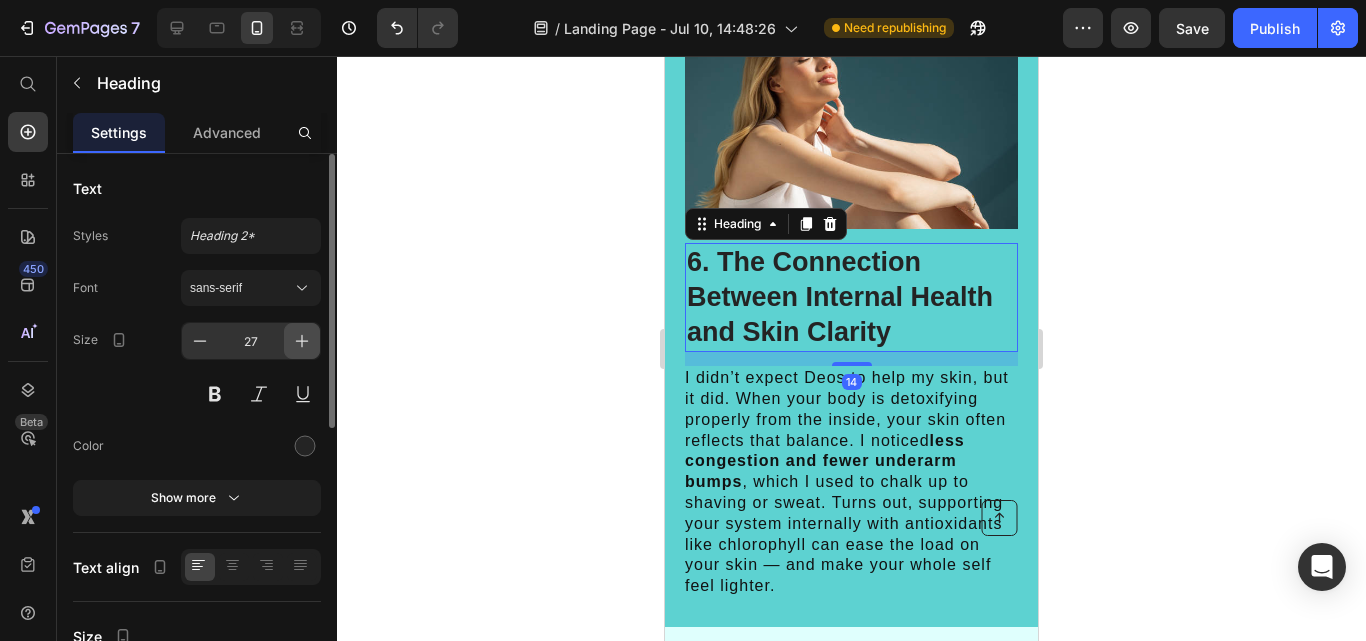 click 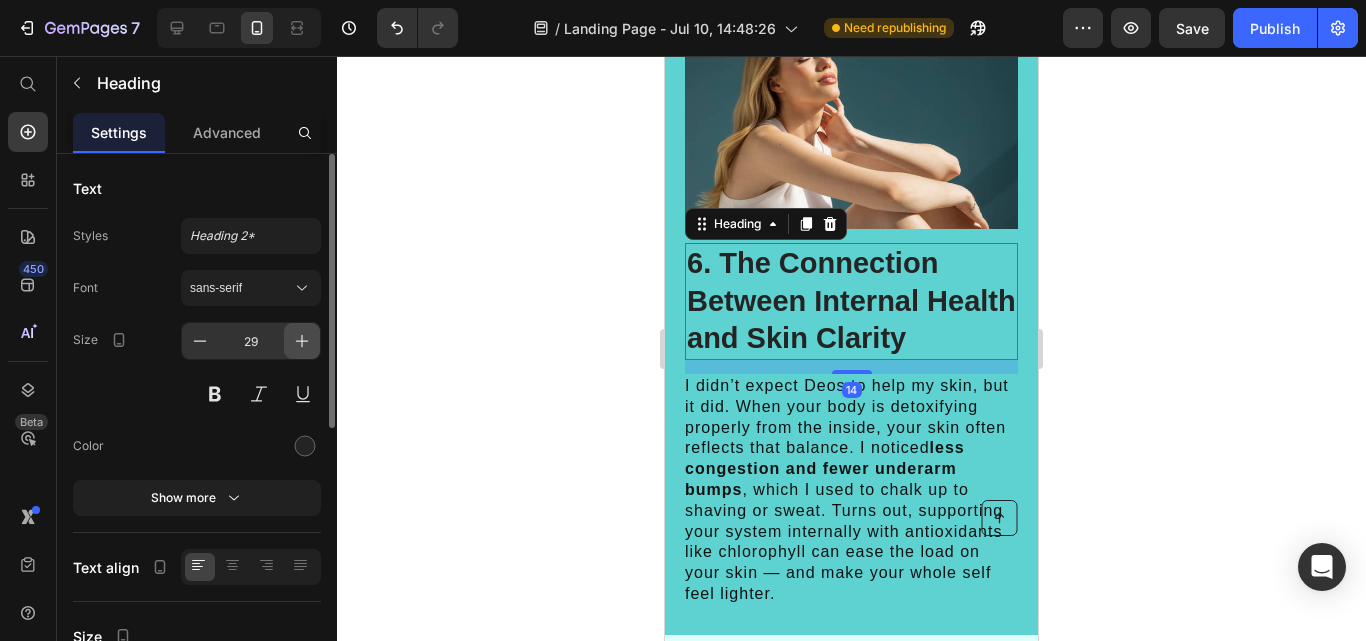 click 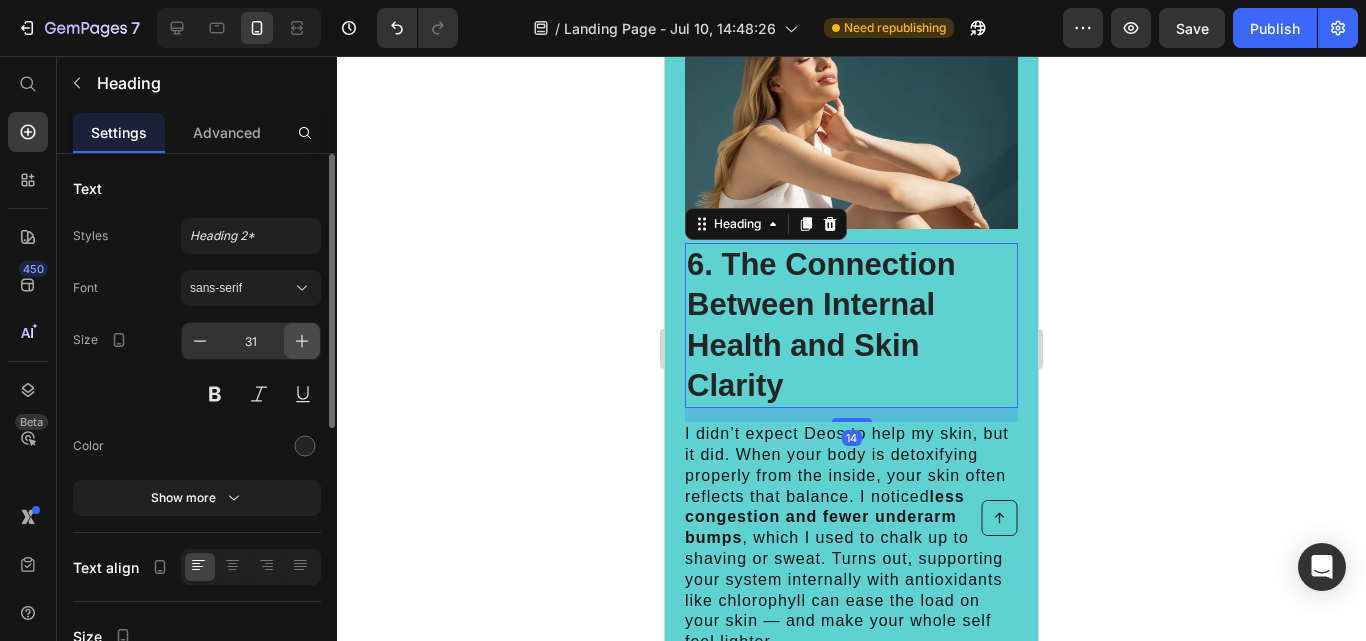 click 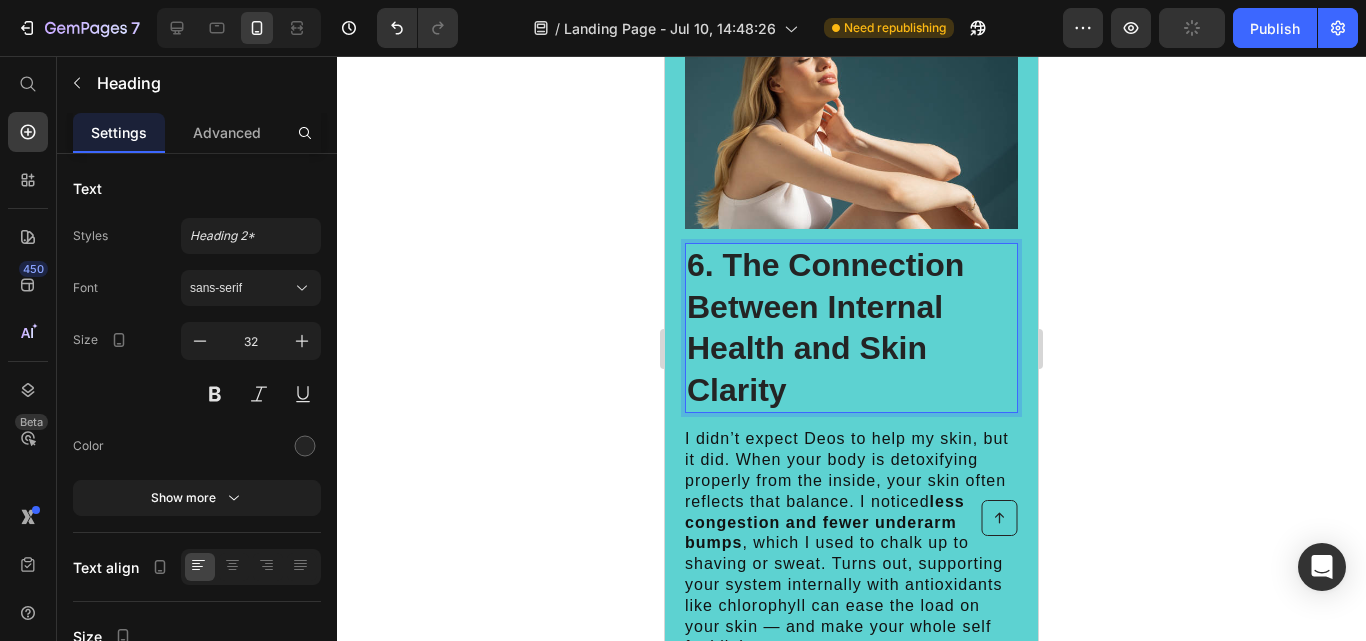 click on "6. The Connection Between Internal Health and Skin Clarity" at bounding box center (851, 328) 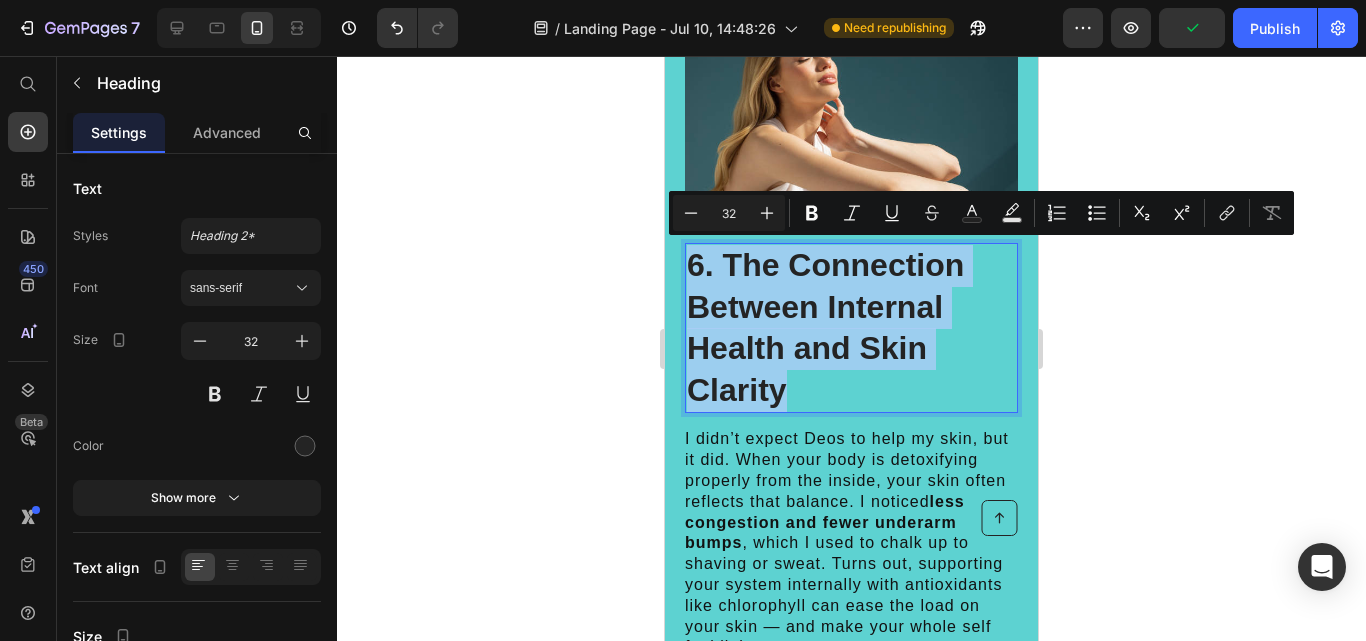 drag, startPoint x: 804, startPoint y: 385, endPoint x: 689, endPoint y: 264, distance: 166.93112 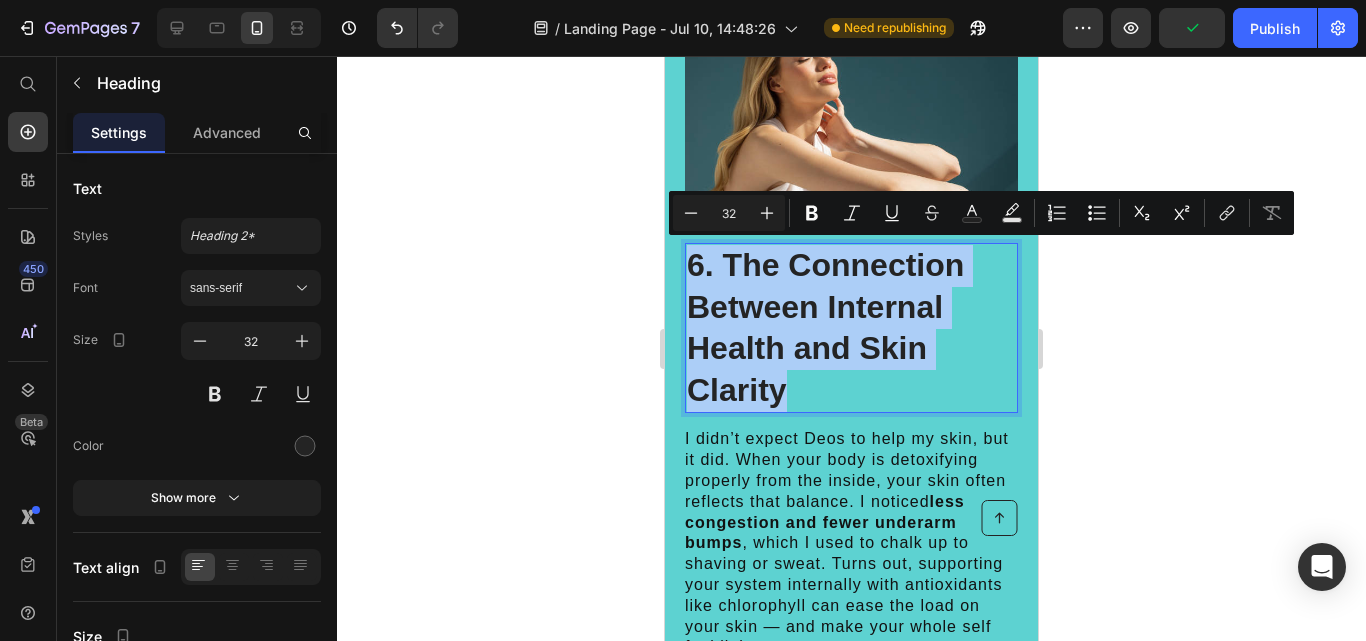 click 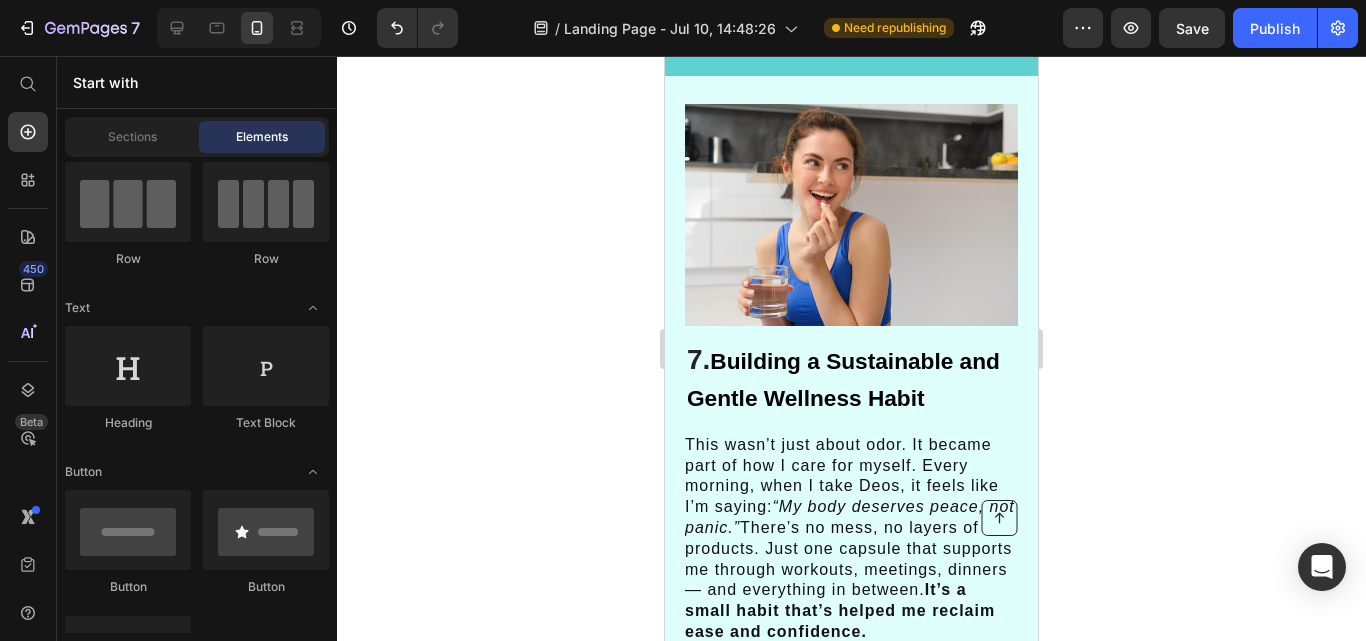 scroll, scrollTop: 6010, scrollLeft: 0, axis: vertical 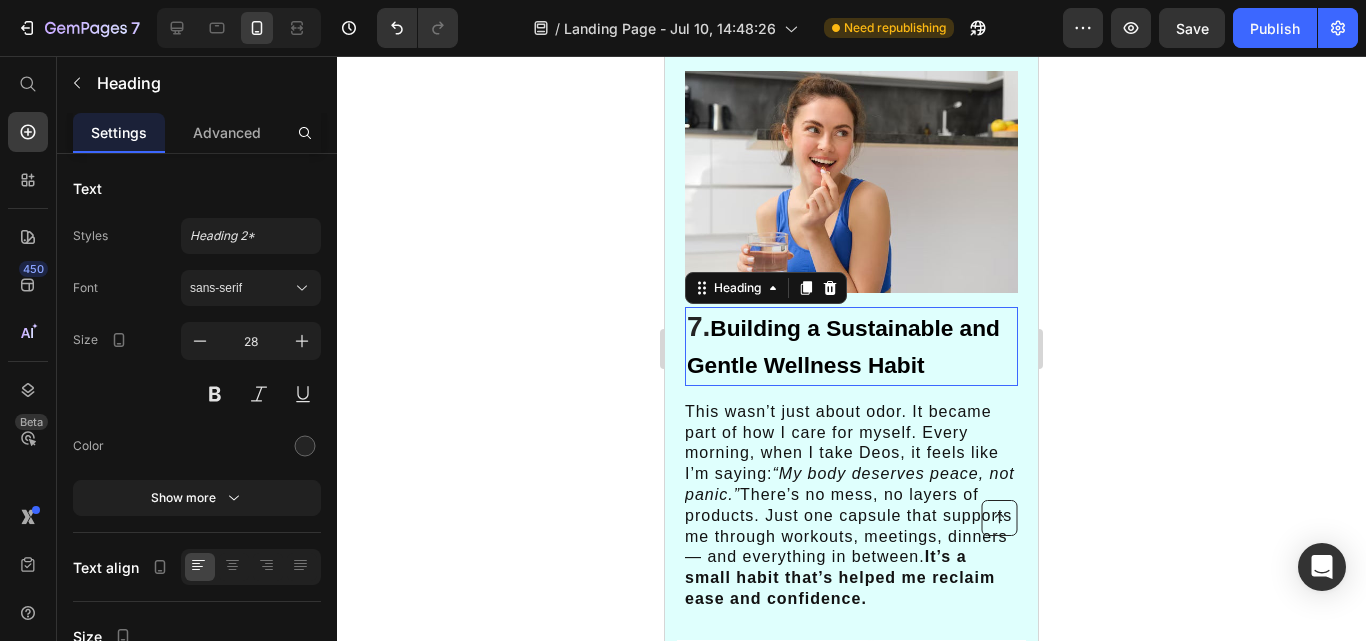 click on "Building a Sustainable and Gentle Wellness Habit" at bounding box center [843, 346] 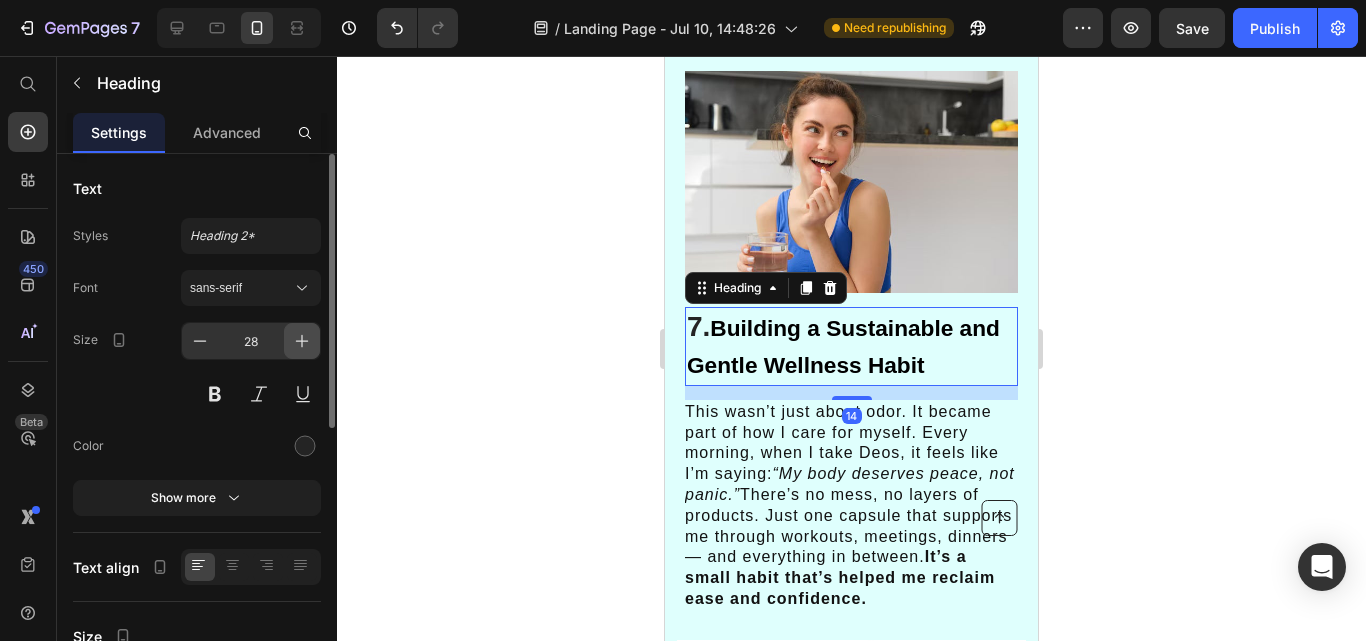 click at bounding box center (302, 341) 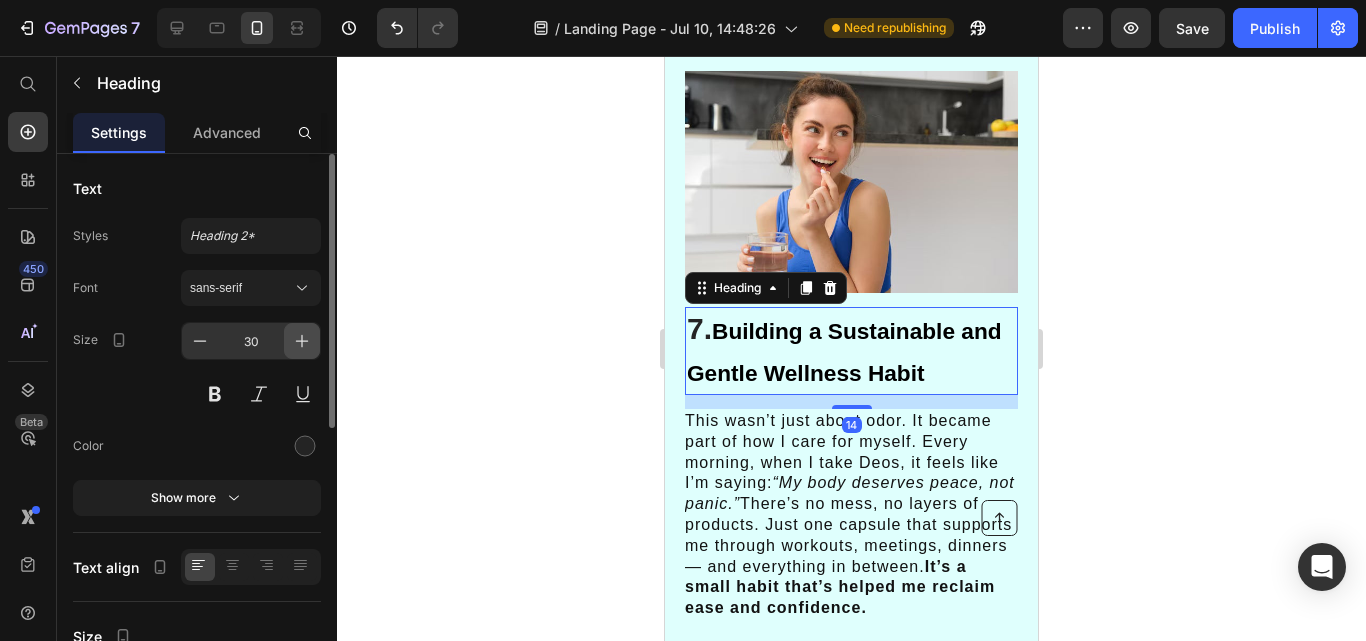 click at bounding box center [302, 341] 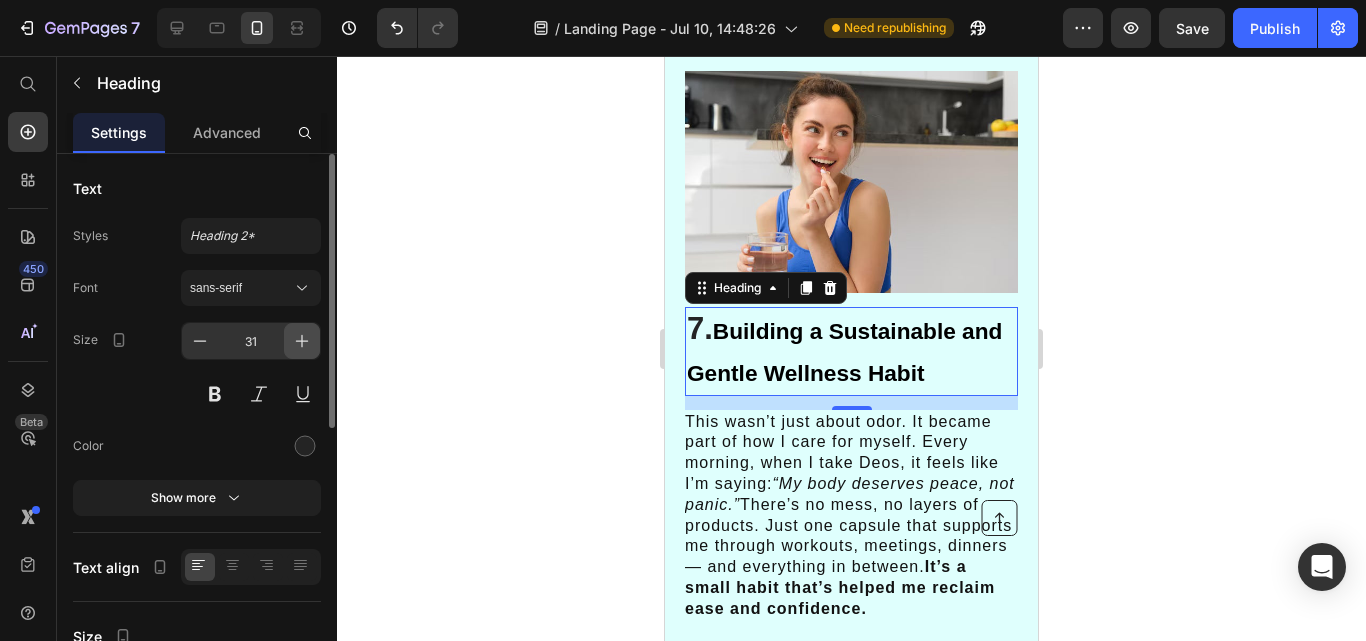 click at bounding box center [302, 341] 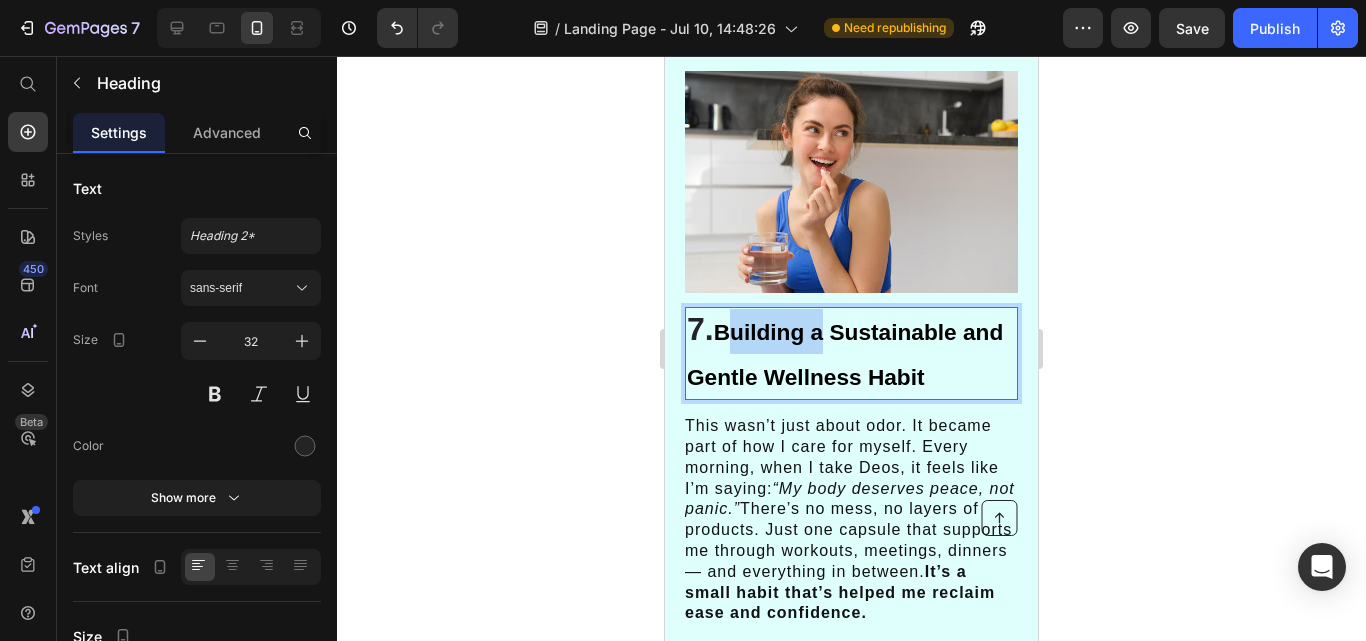 click on "Building a Sustainable and Gentle Wellness Habit" at bounding box center [845, 354] 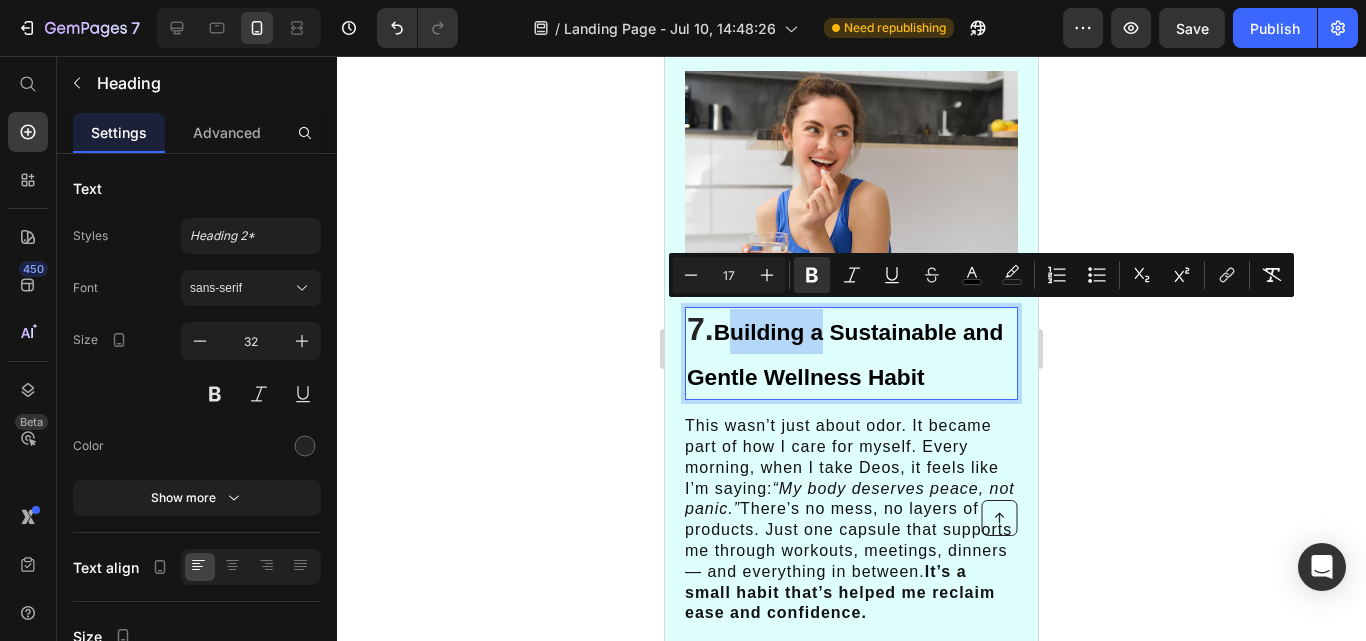 click on "Building a Sustainable and Gentle Wellness Habit" at bounding box center (845, 354) 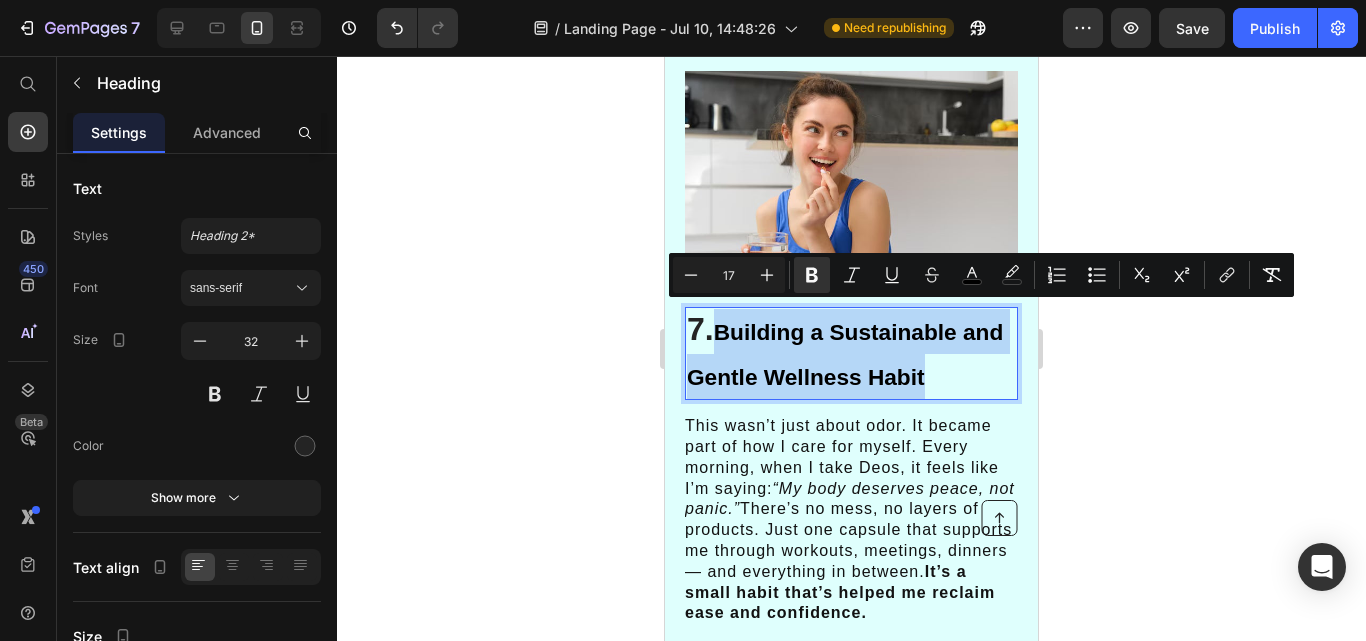 drag, startPoint x: 974, startPoint y: 360, endPoint x: 720, endPoint y: 318, distance: 257.44904 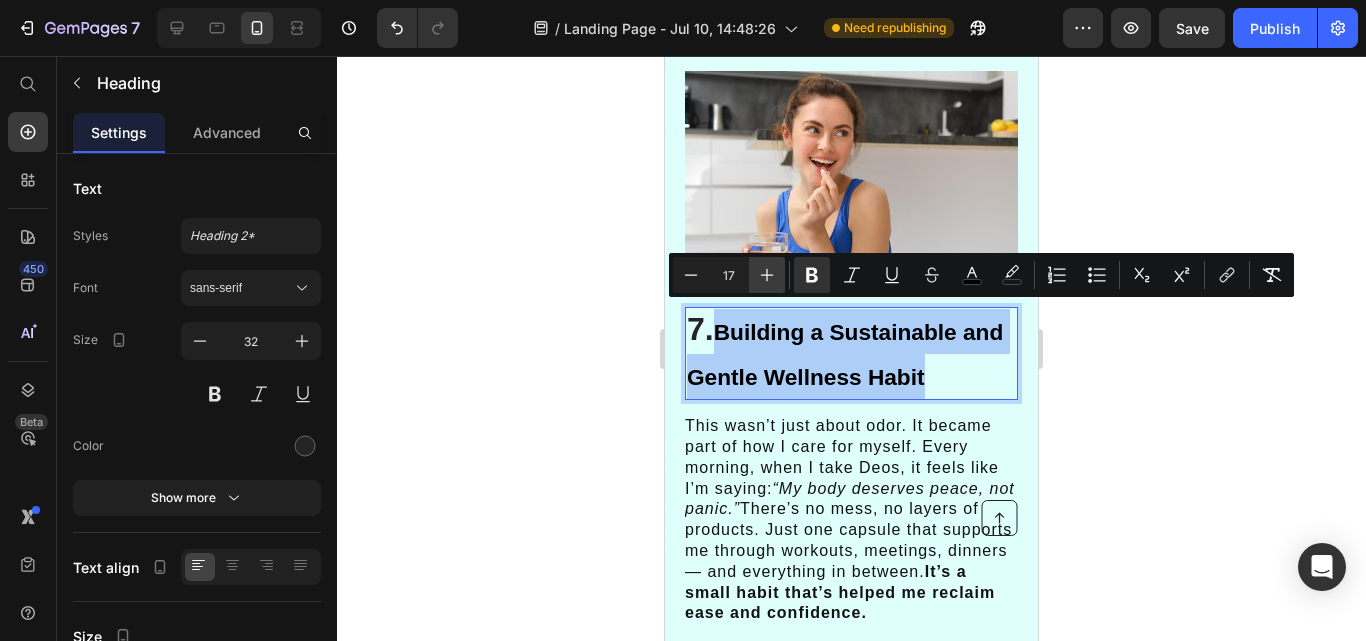 click 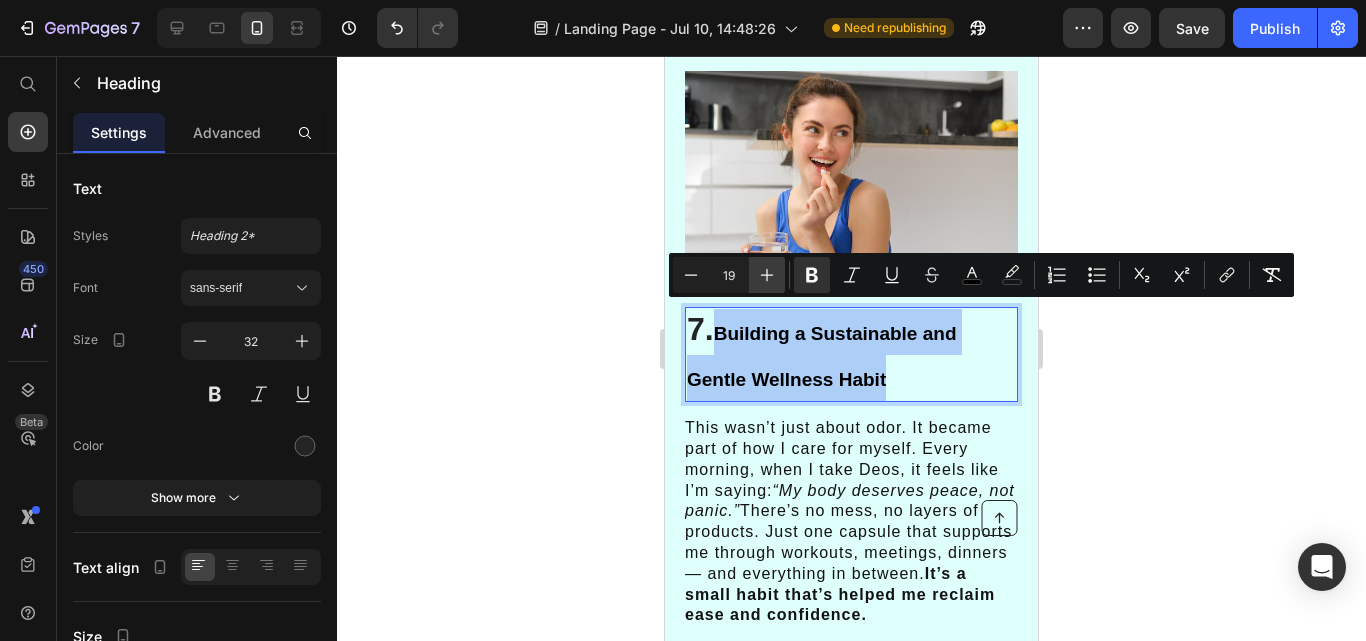 click 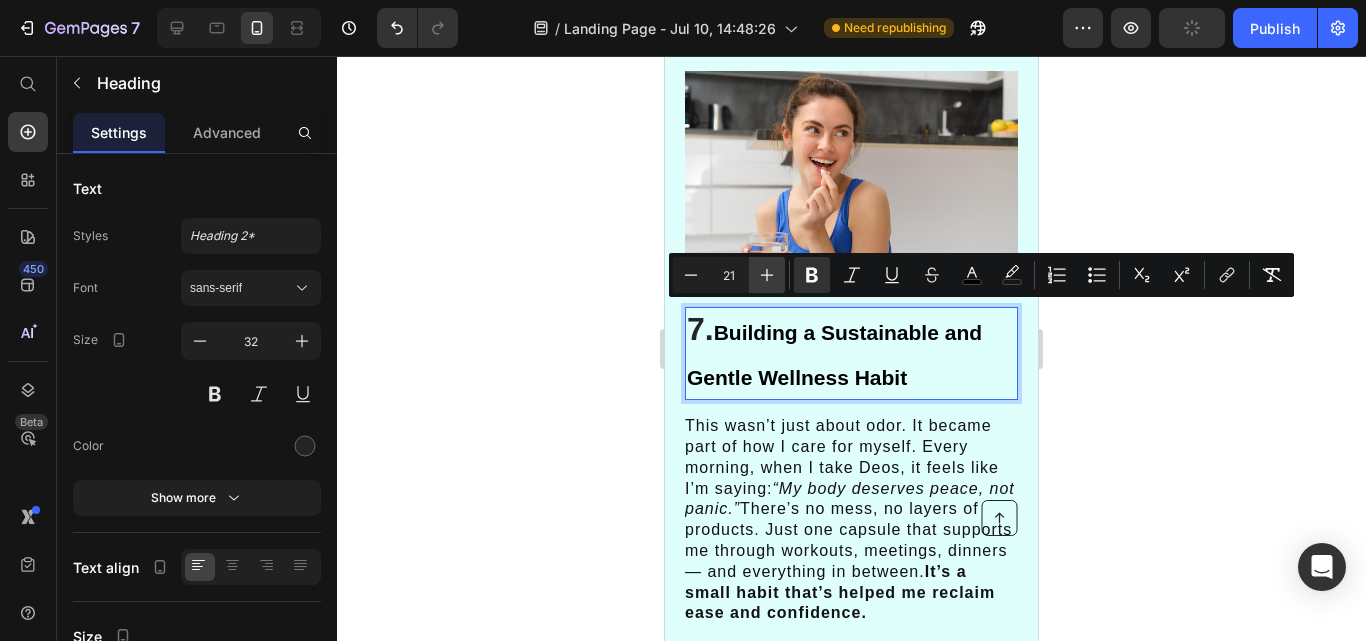 click 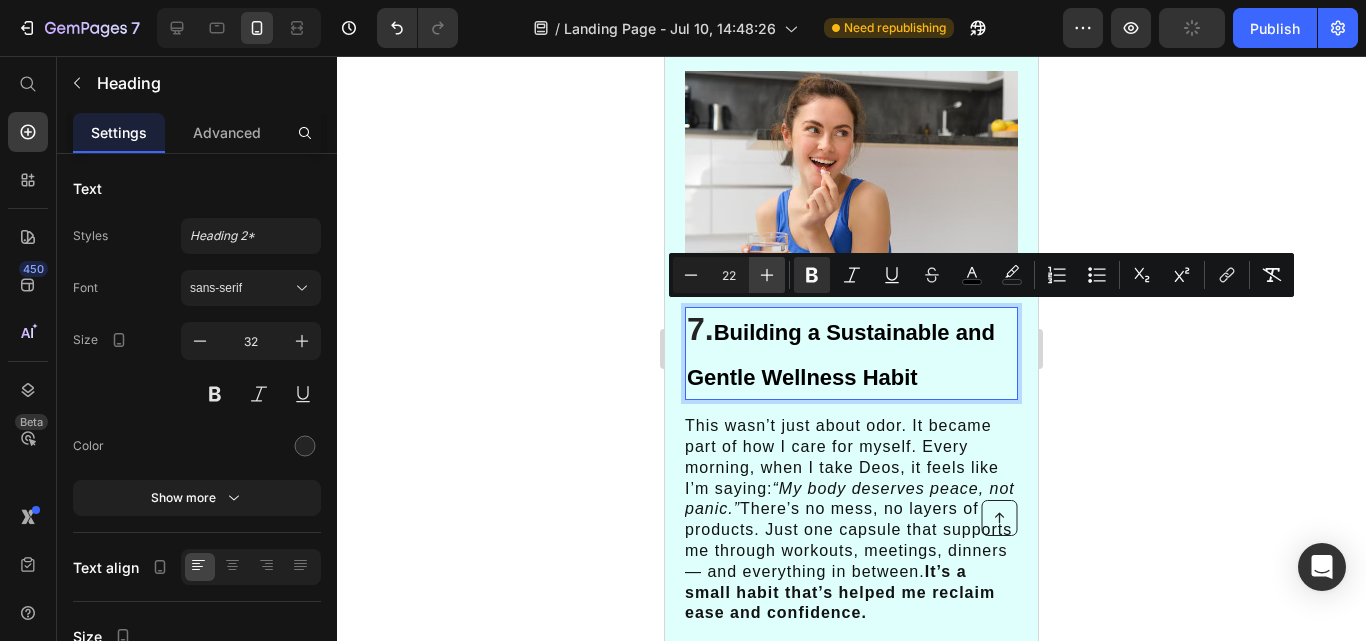 click 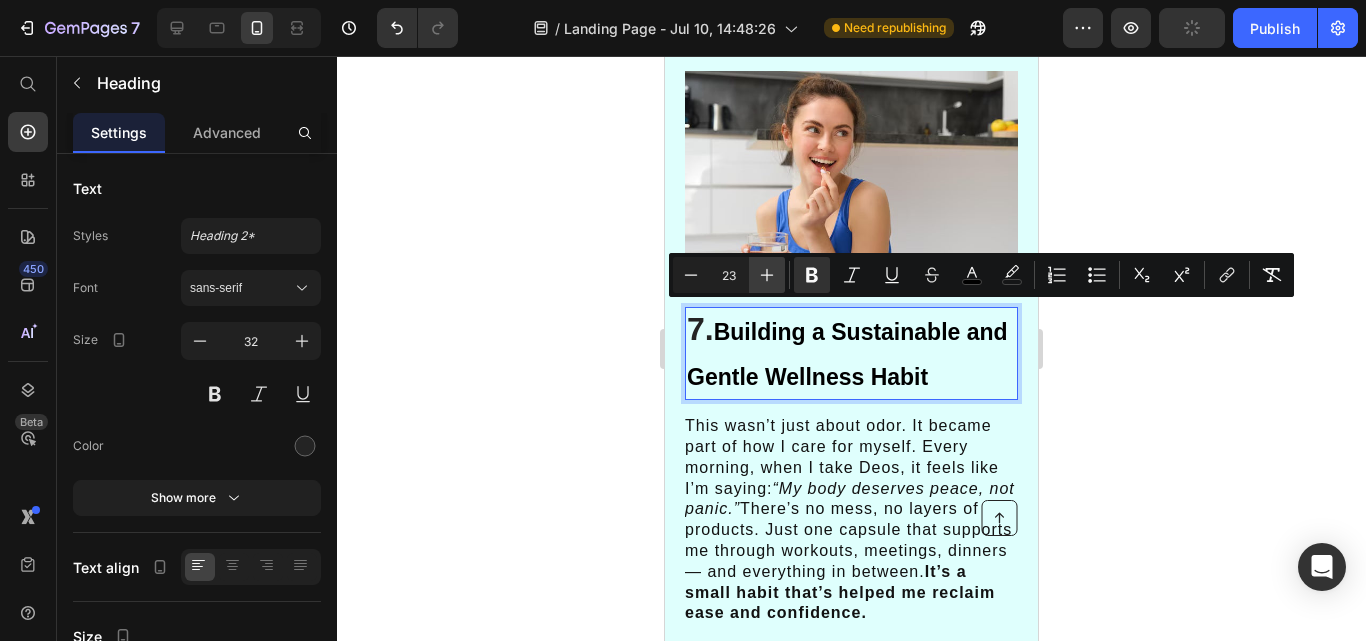 click 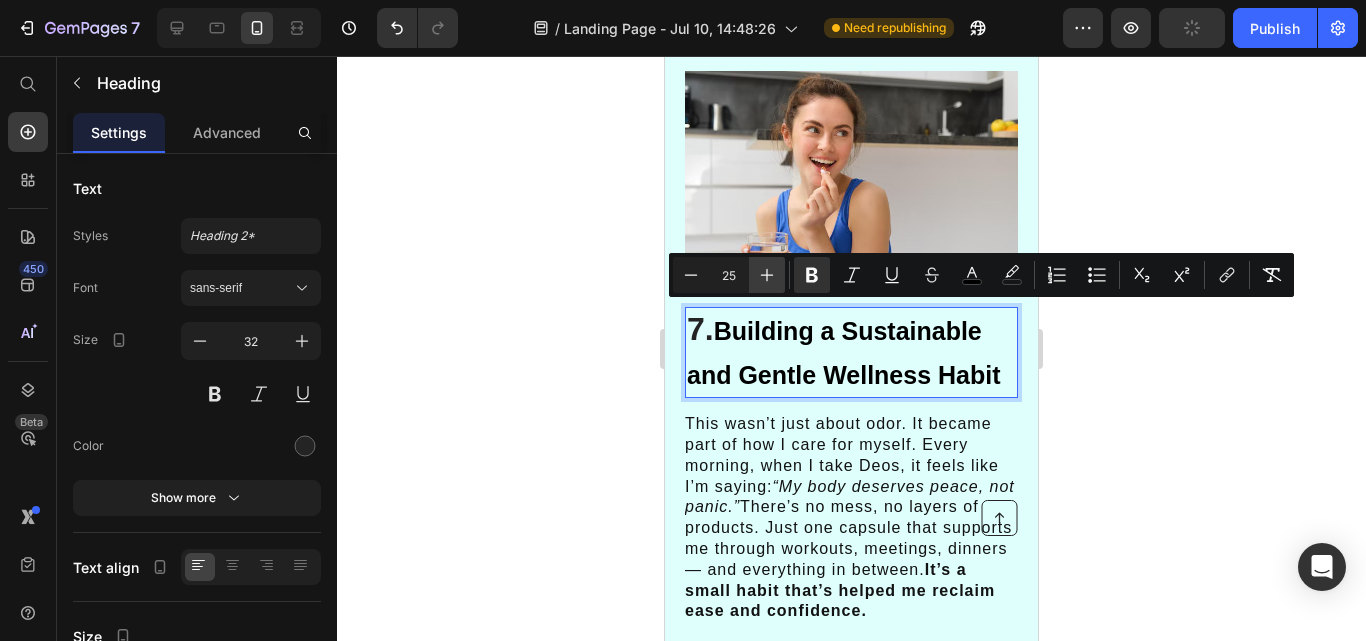 click 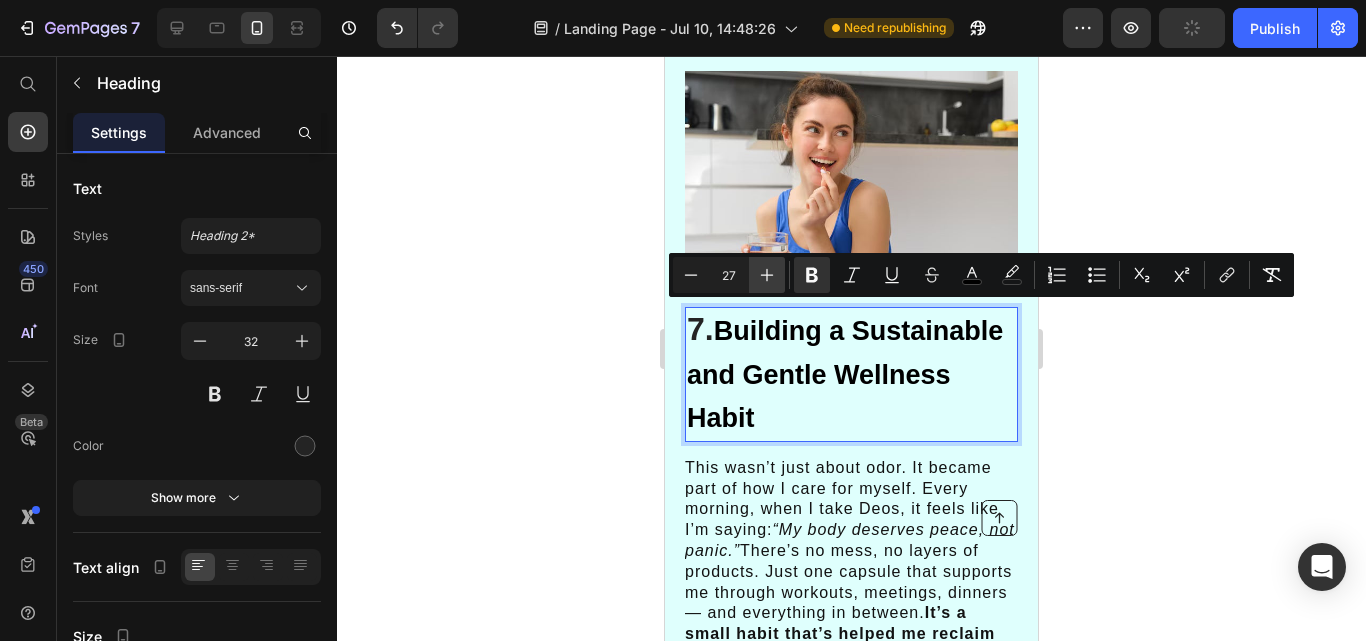click 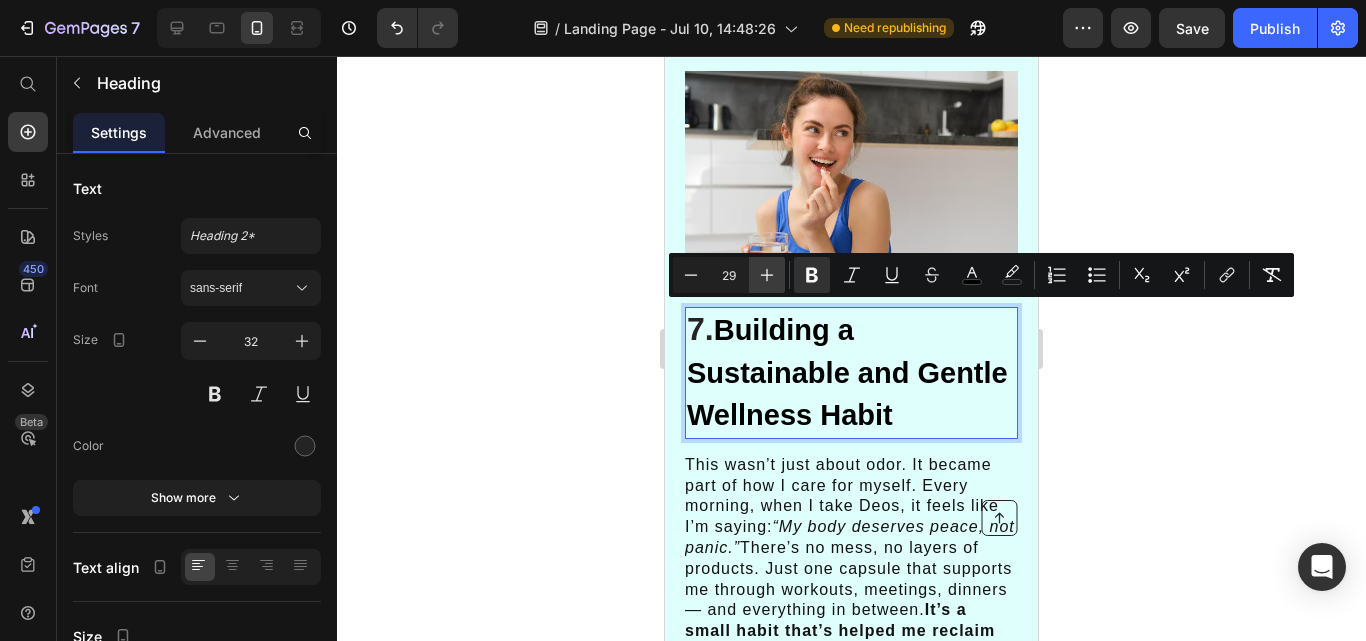 click 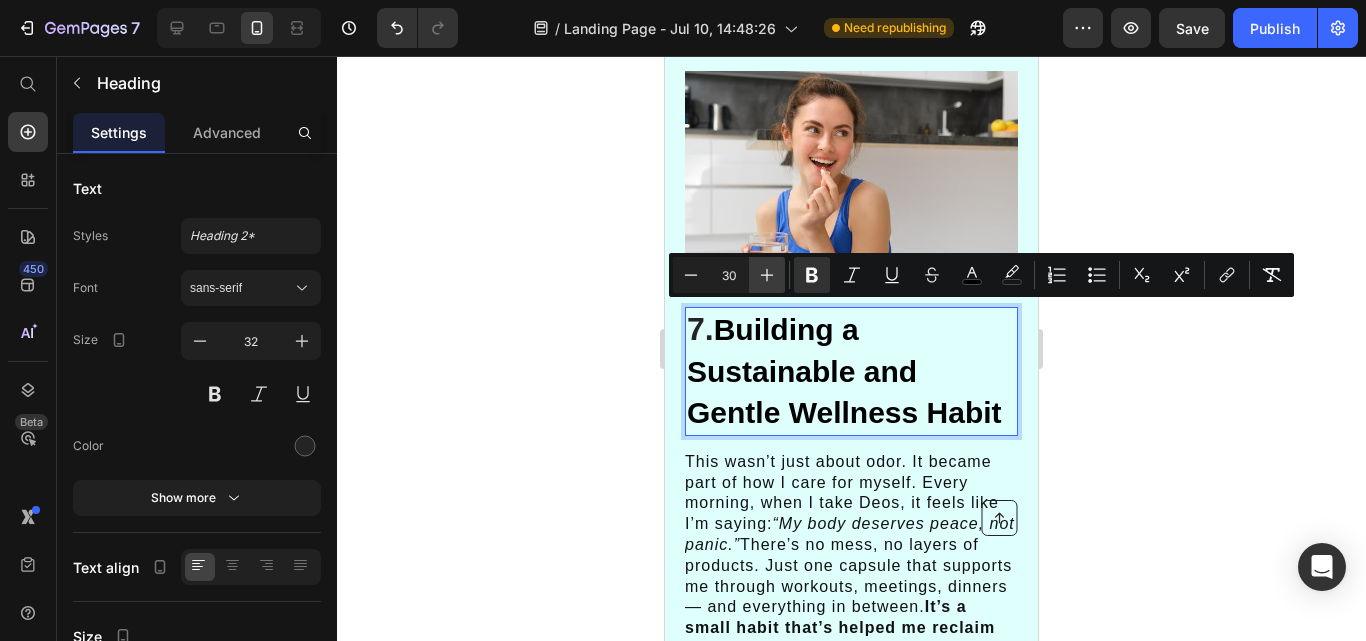 click 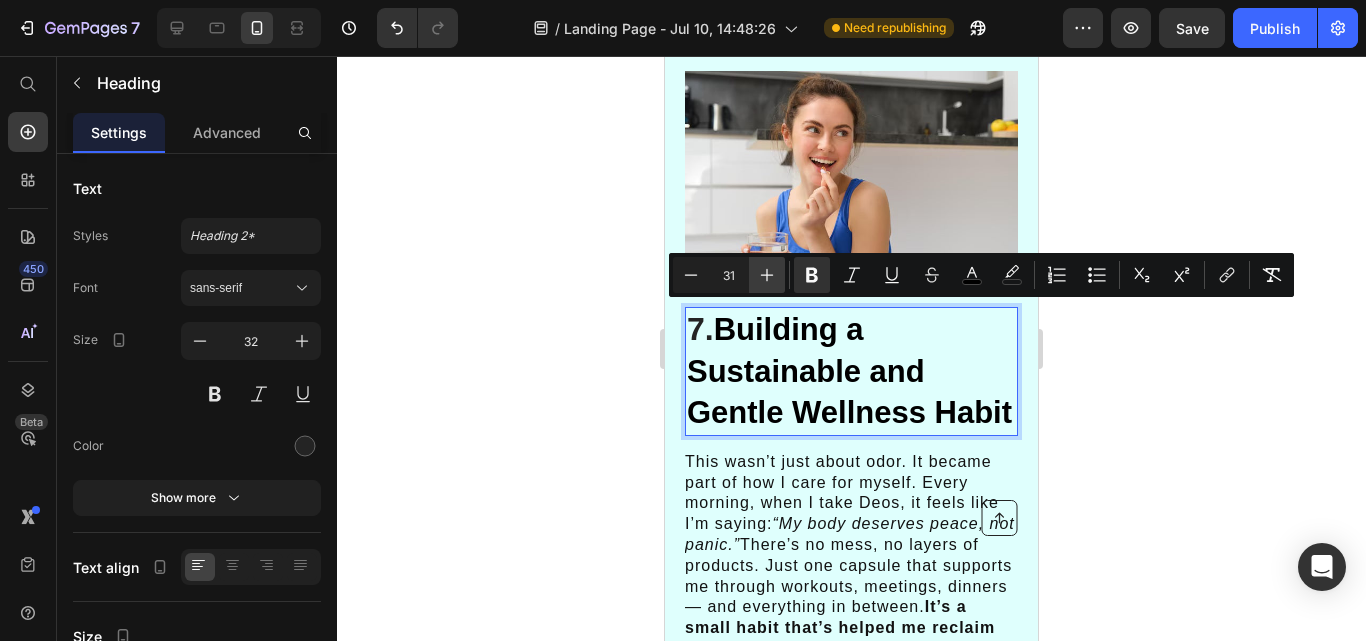 click 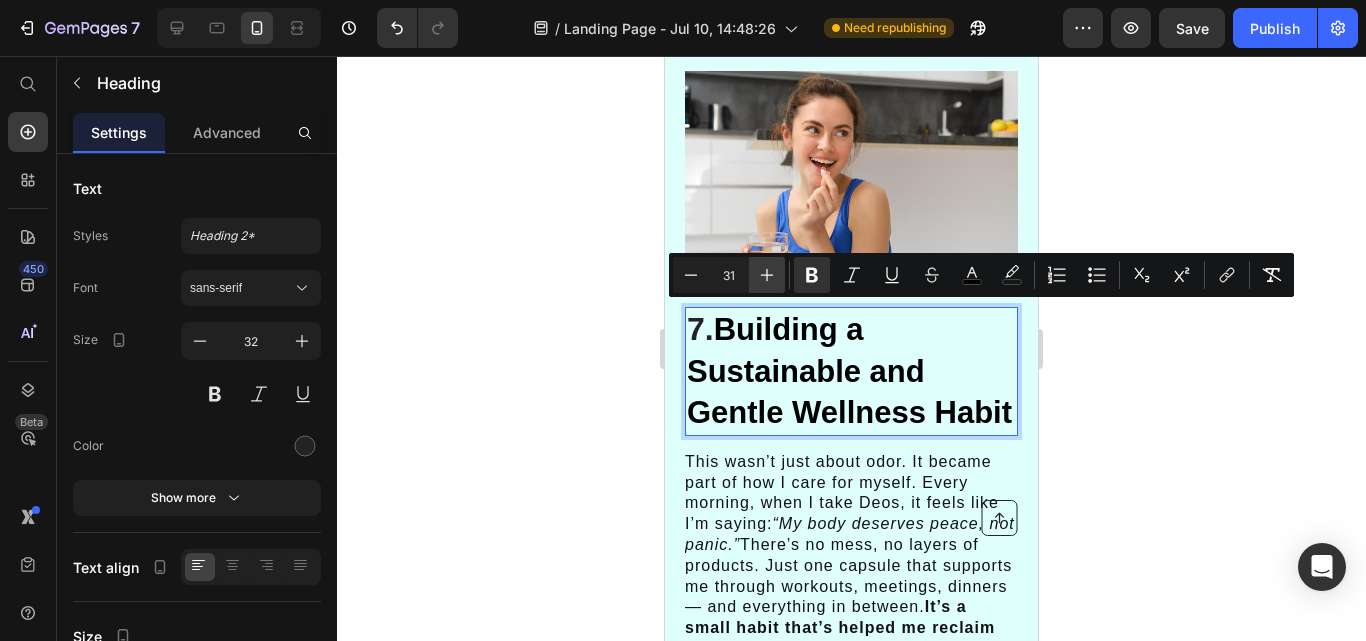 type on "32" 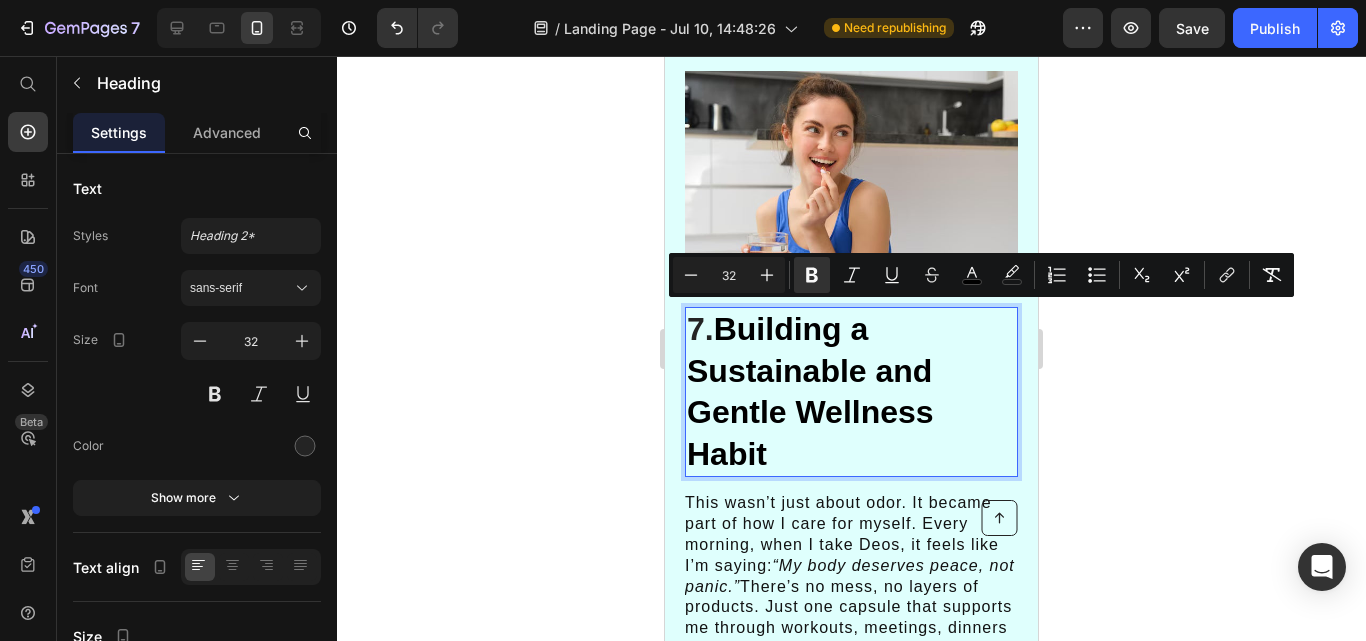 click on "7. Building a Sustainable and Gentle Wellness Habit" at bounding box center [851, 392] 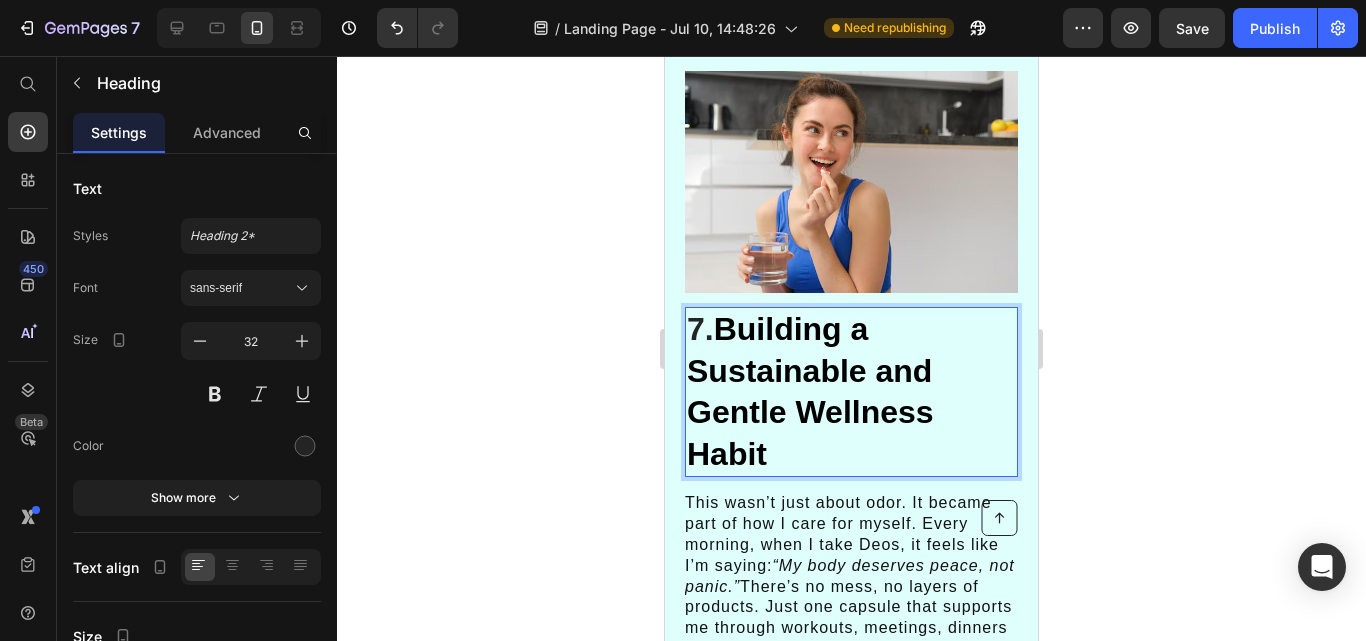 drag, startPoint x: 720, startPoint y: 317, endPoint x: 686, endPoint y: 318, distance: 34.0147 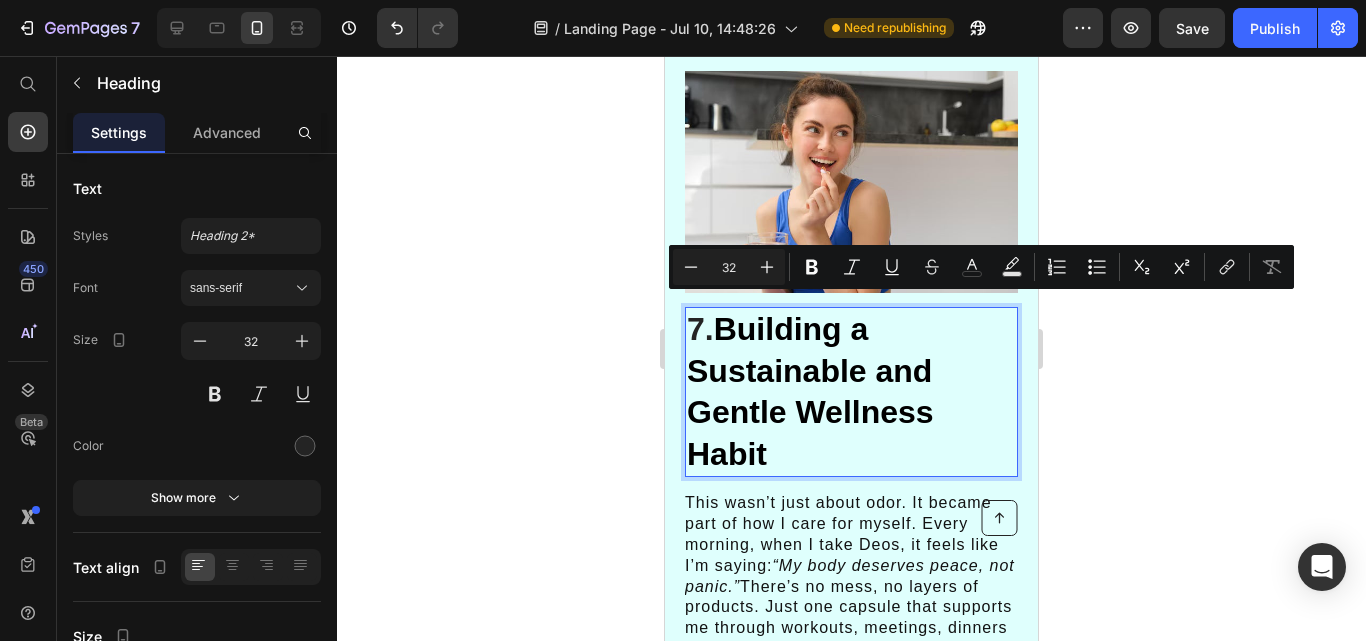 click 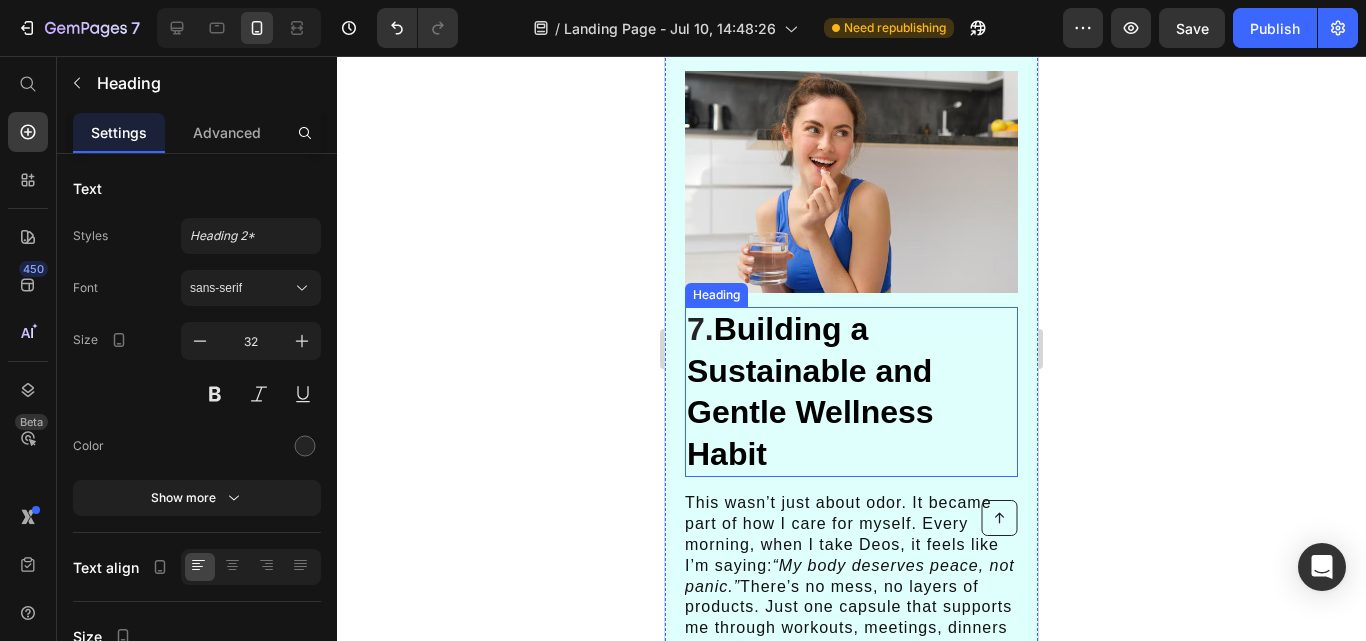 click on "7. Building a Sustainable and Gentle Wellness Habit" at bounding box center (851, 392) 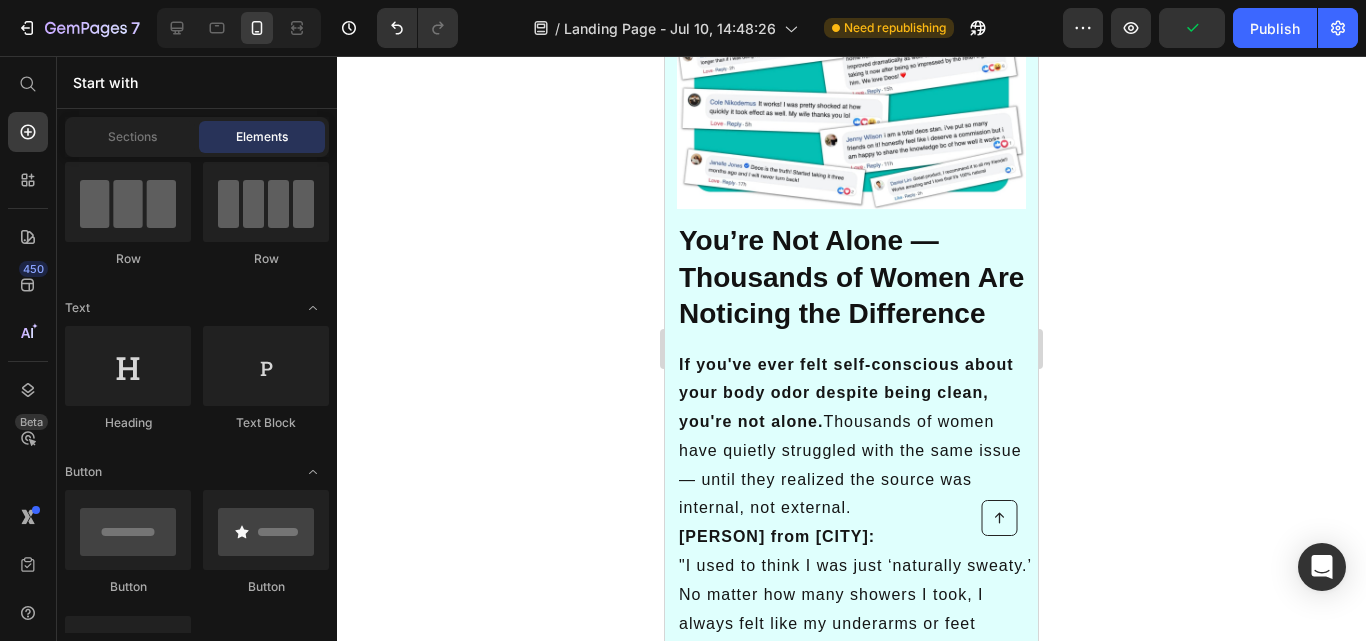 scroll, scrollTop: 6830, scrollLeft: 0, axis: vertical 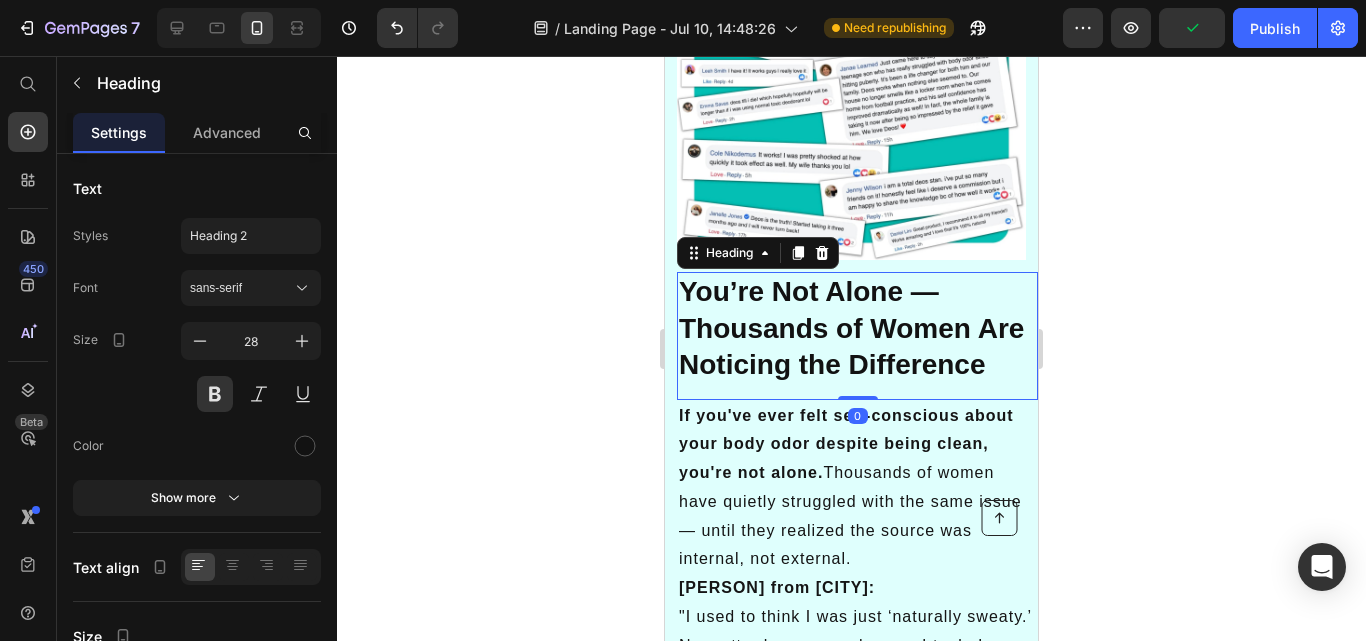 click on "You’re Not Alone — Thousands of Women Are Noticing the Difference" at bounding box center [857, 328] 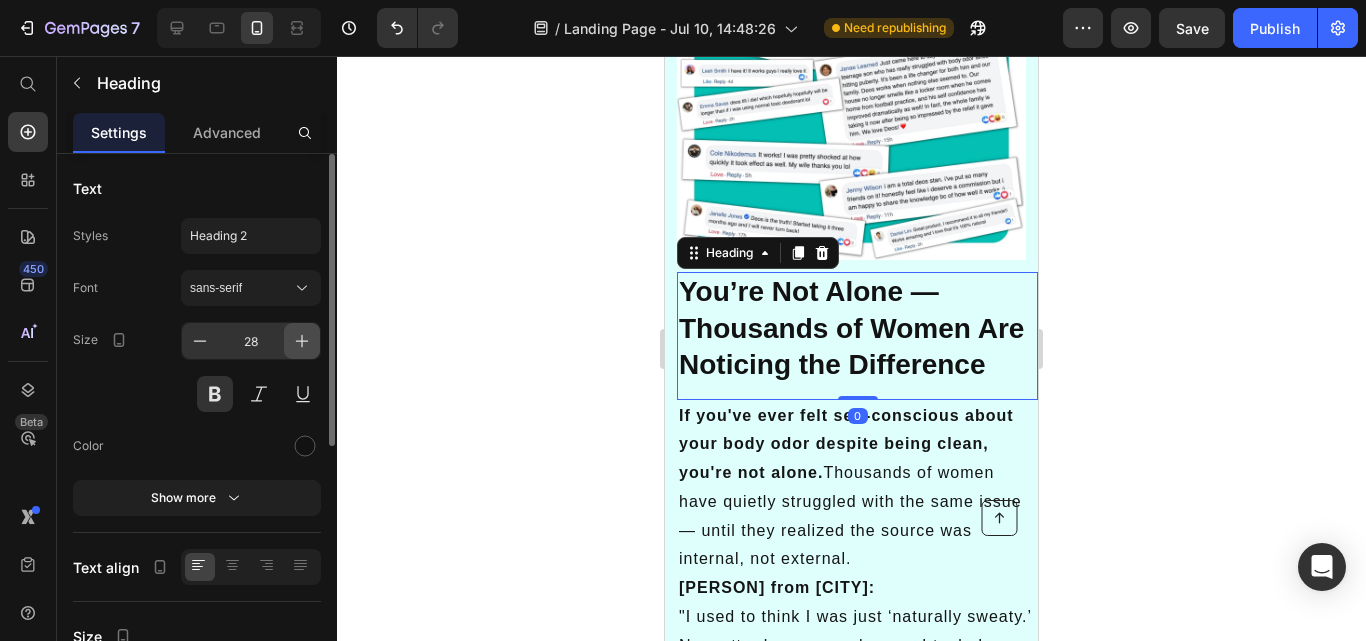 click at bounding box center (302, 341) 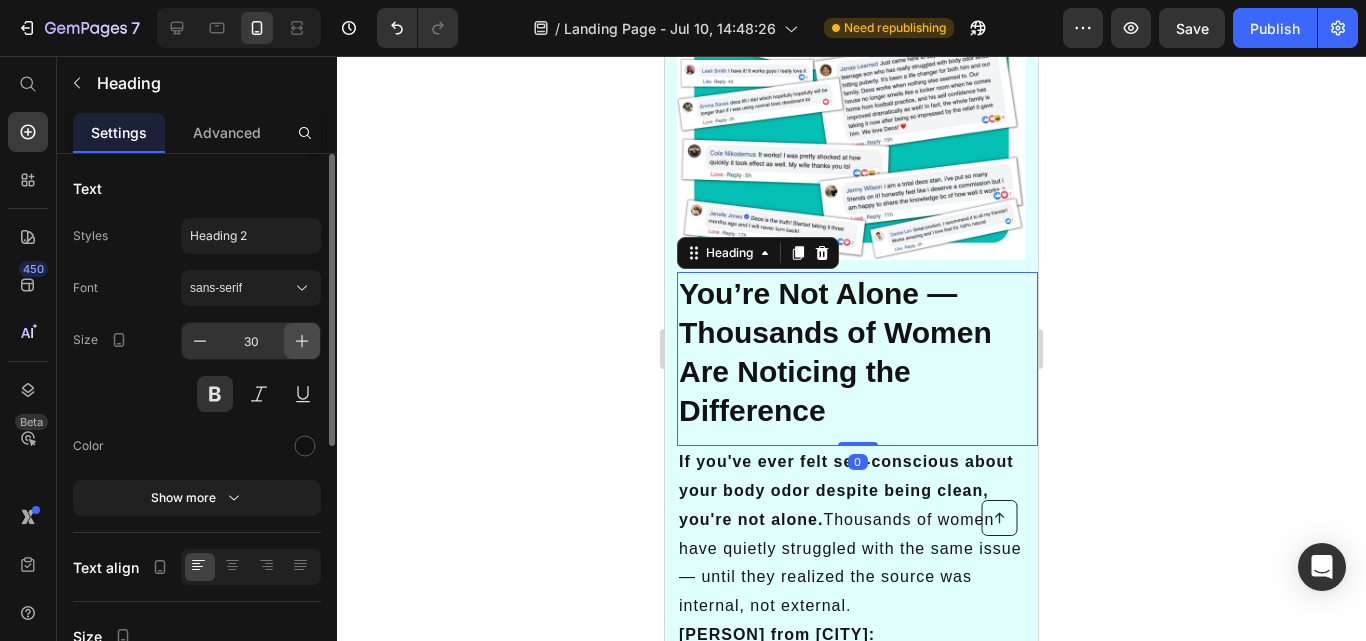 click at bounding box center [302, 341] 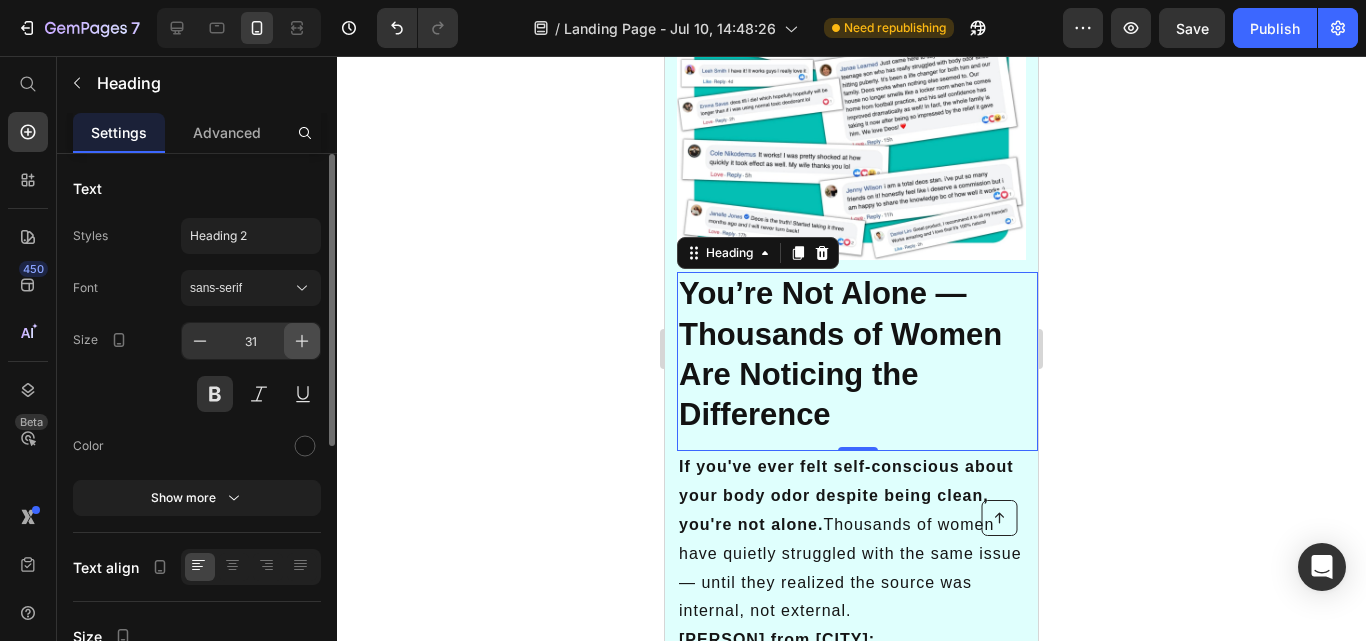 click at bounding box center [302, 341] 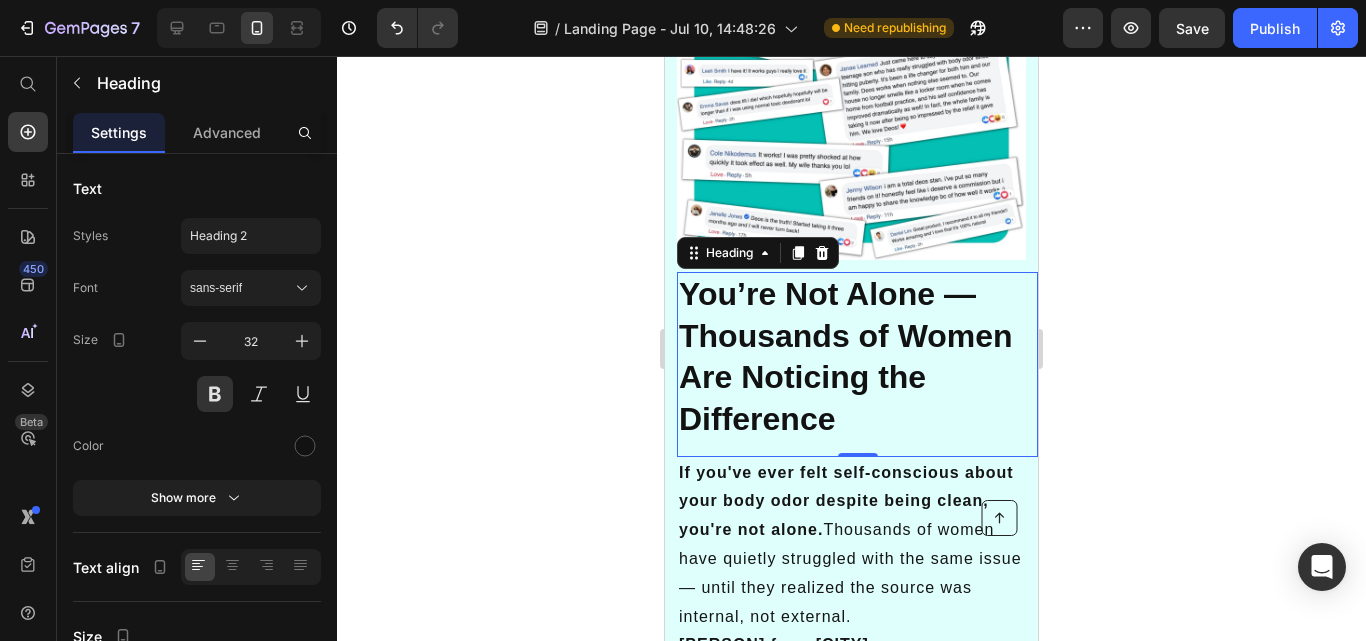 click 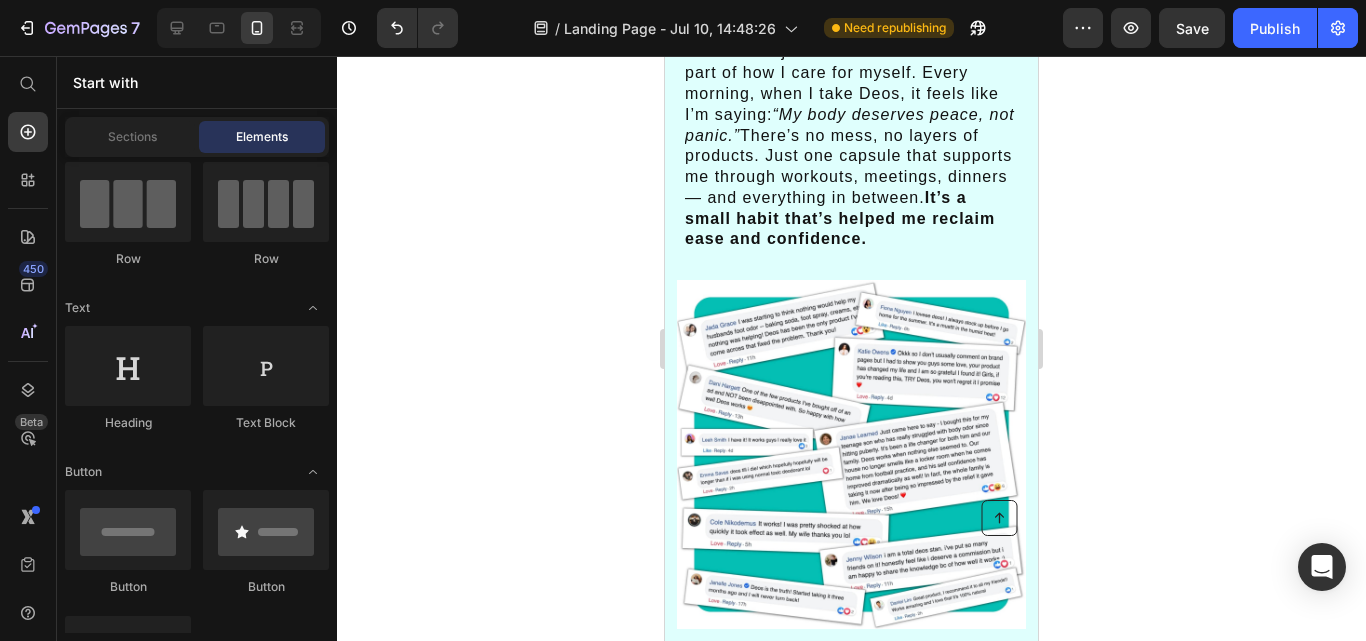 scroll, scrollTop: 6411, scrollLeft: 0, axis: vertical 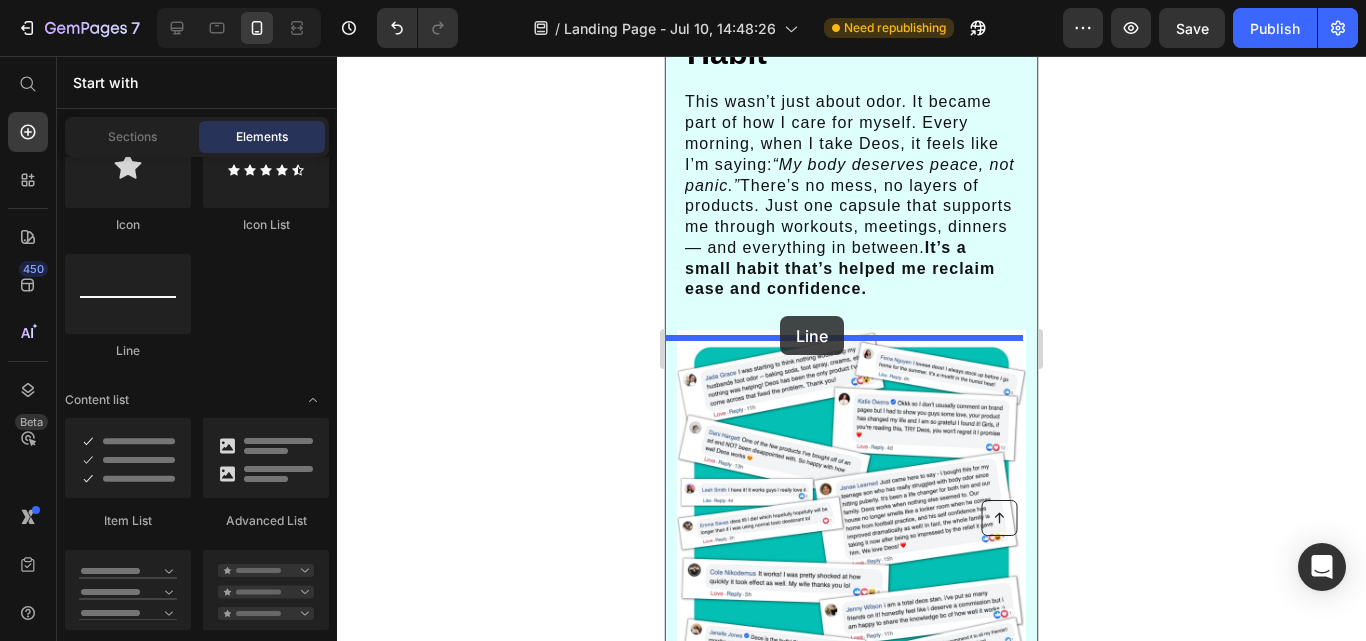 drag, startPoint x: 801, startPoint y: 353, endPoint x: 780, endPoint y: 316, distance: 42.544094 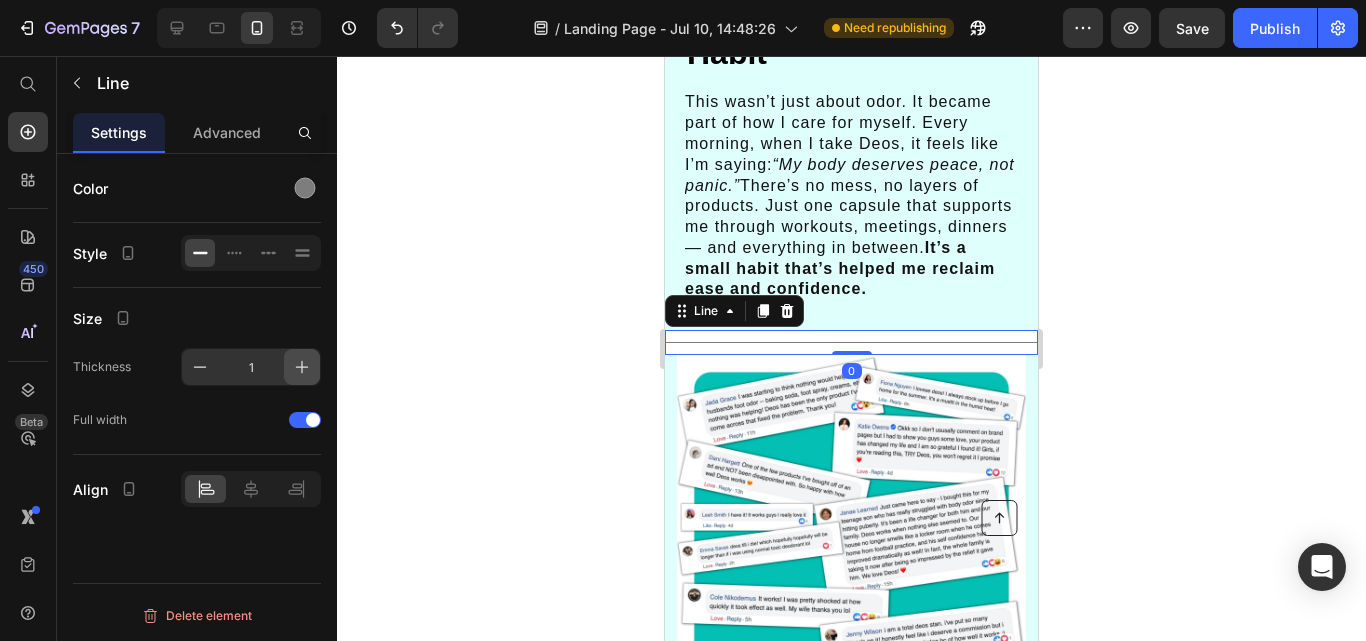 click 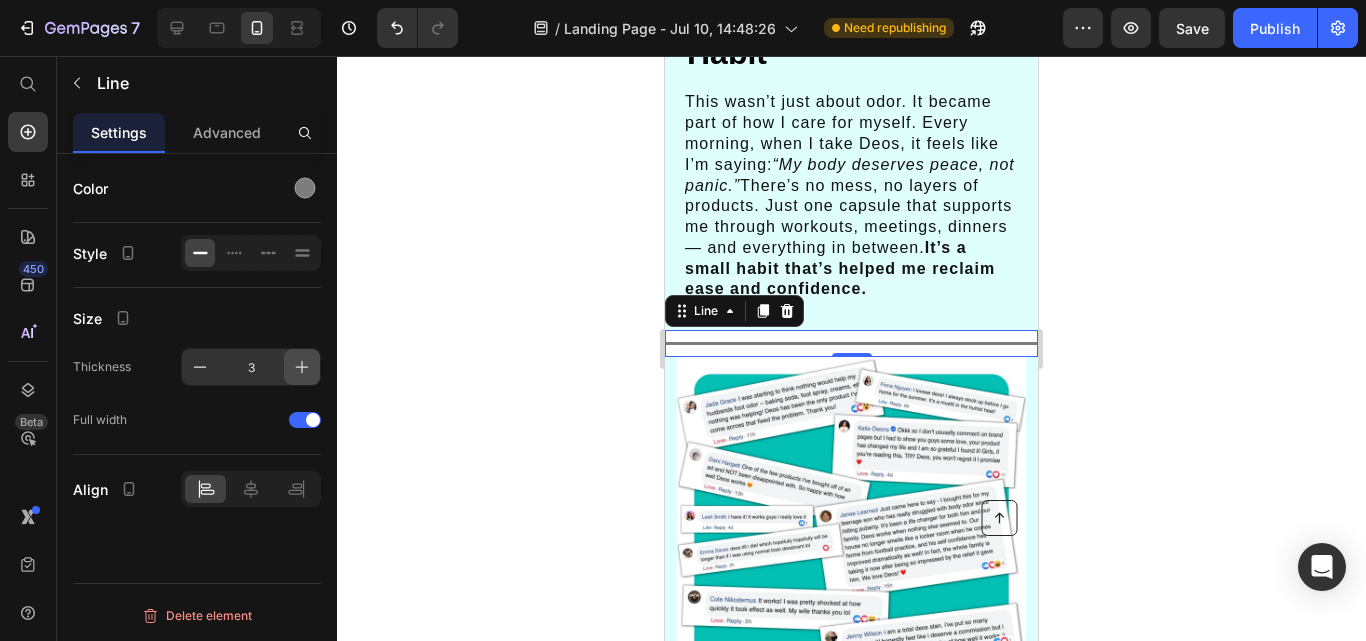 click 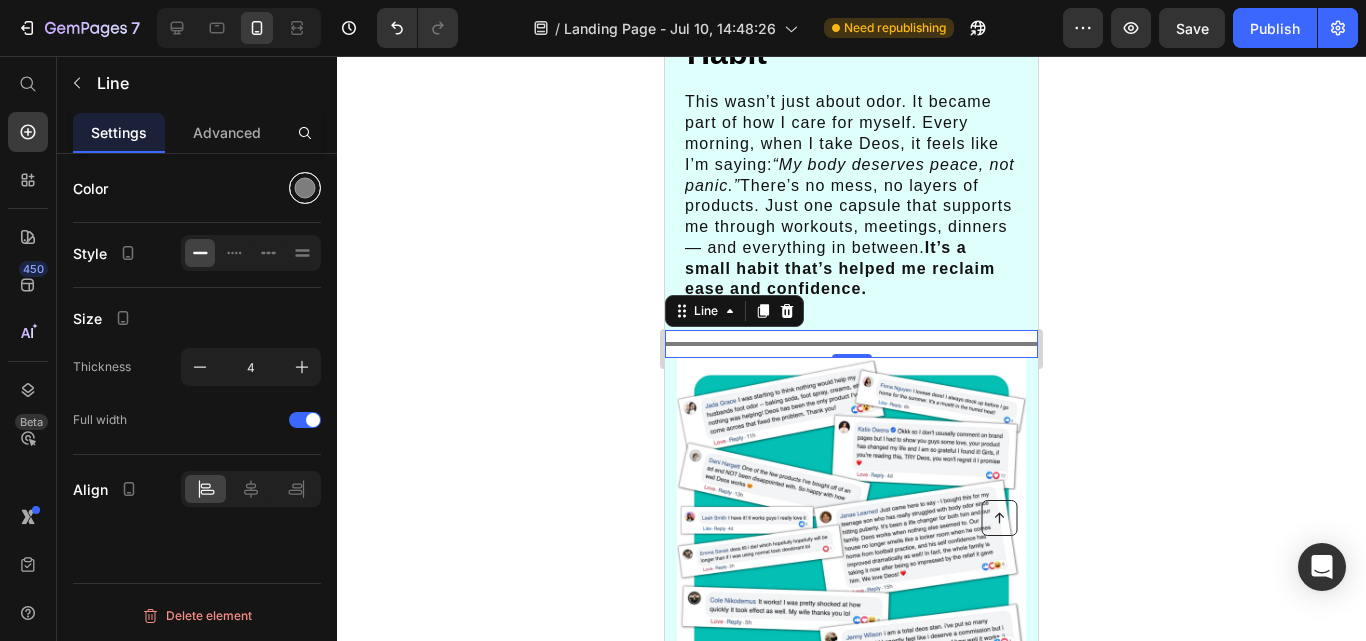 click at bounding box center [305, 188] 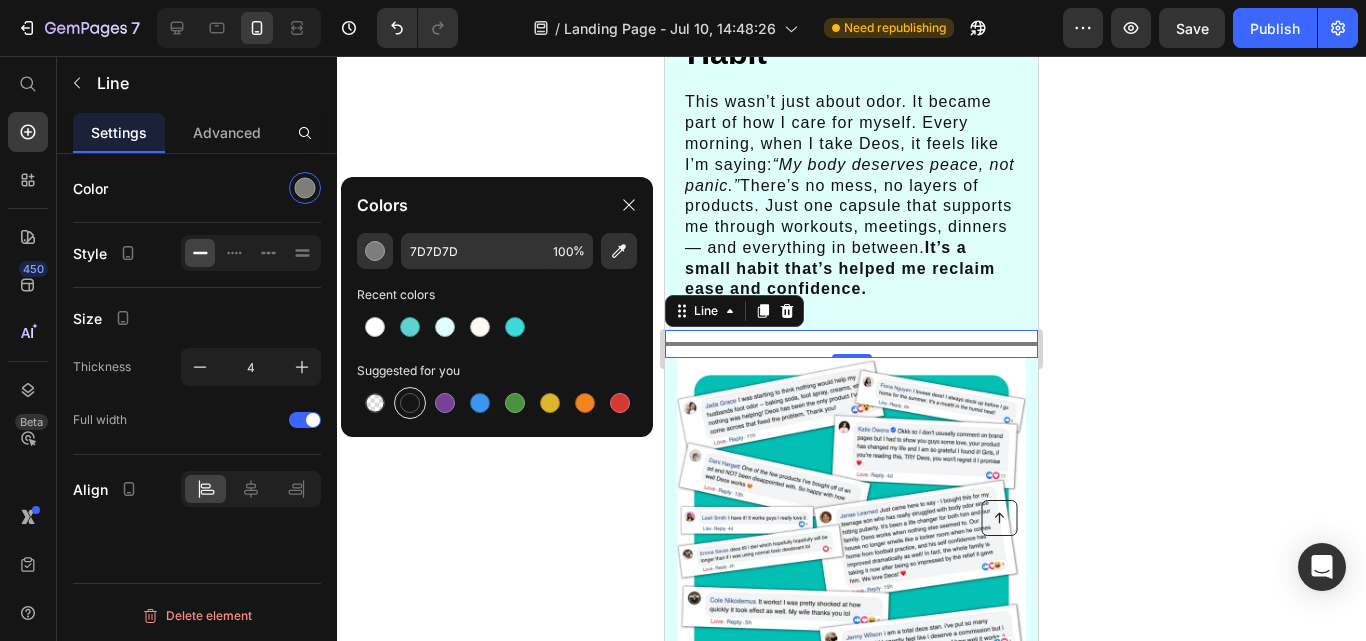 click at bounding box center (410, 403) 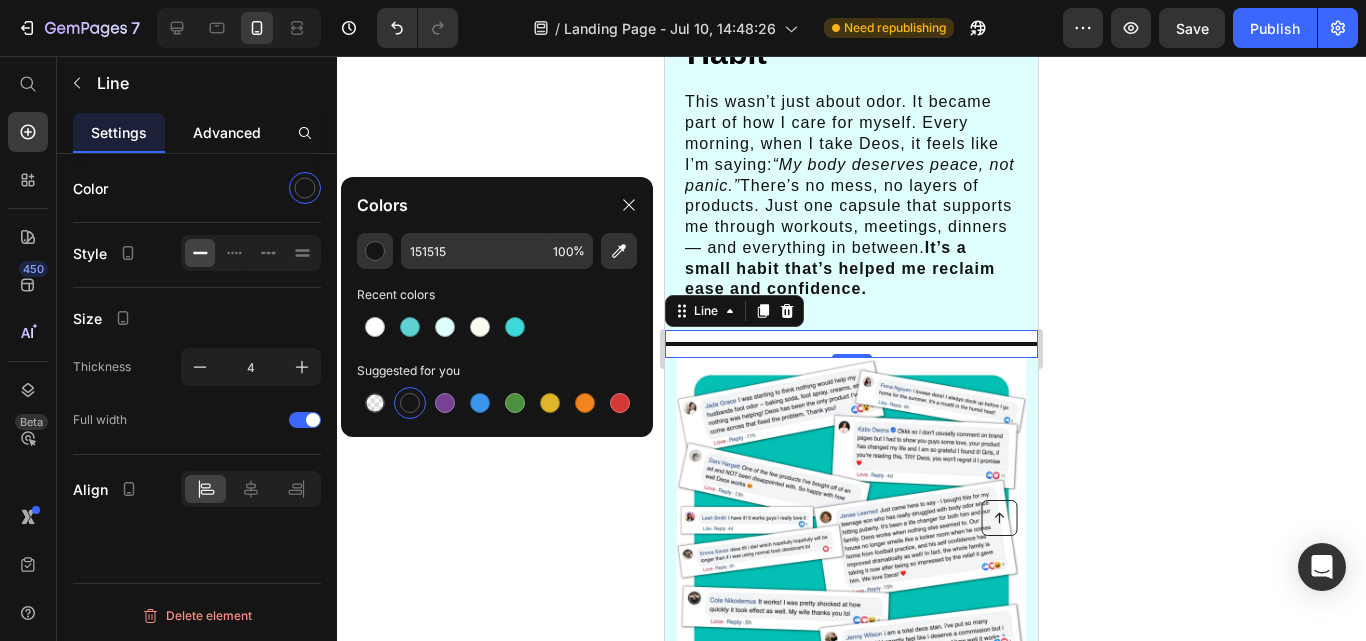 click on "Advanced" at bounding box center (227, 132) 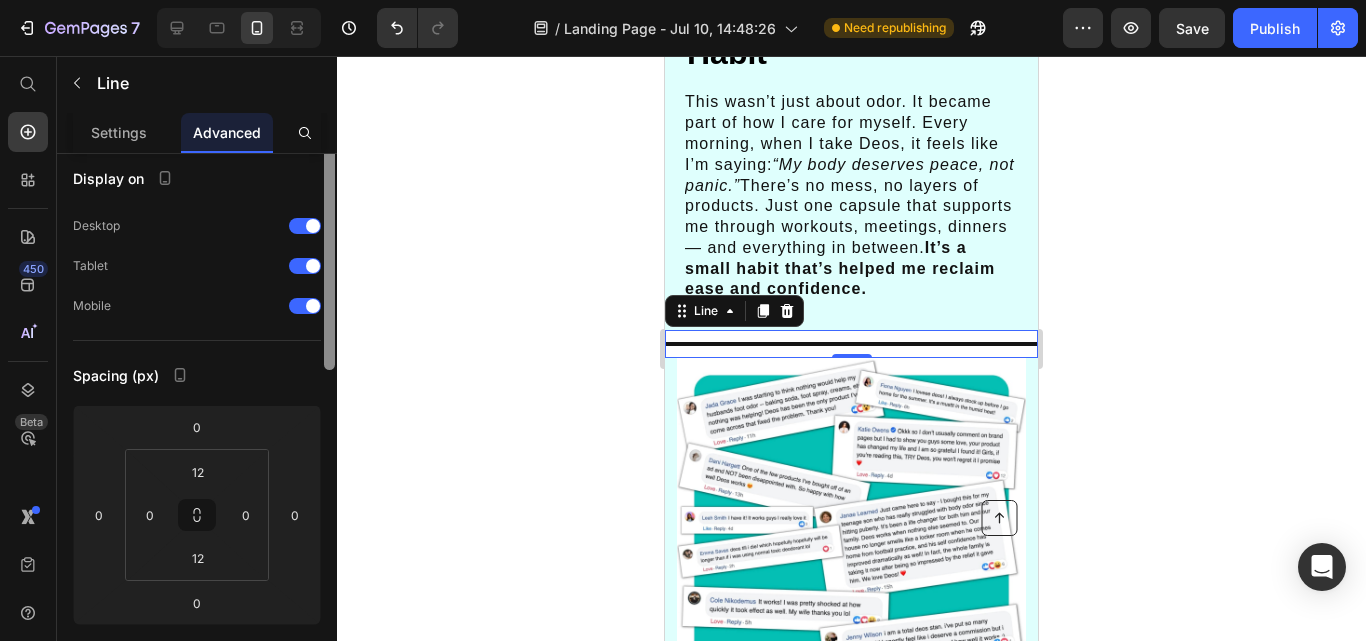 scroll, scrollTop: 0, scrollLeft: 0, axis: both 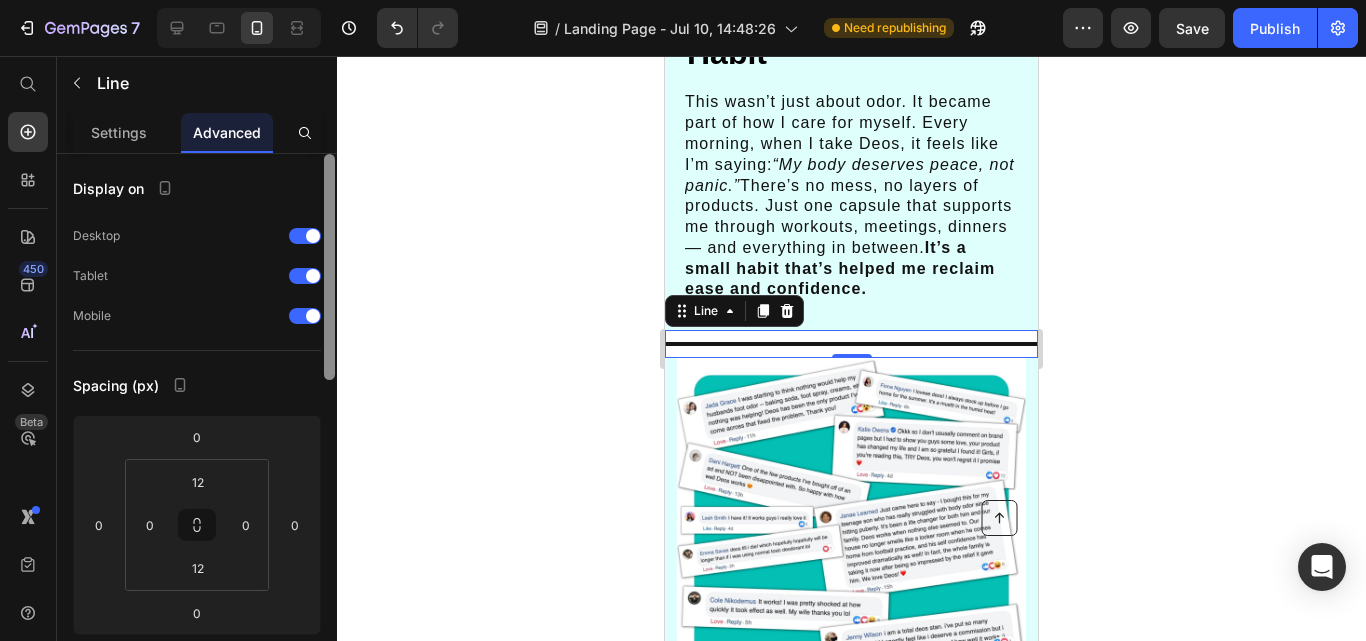 drag, startPoint x: 326, startPoint y: 327, endPoint x: 333, endPoint y: 266, distance: 61.400326 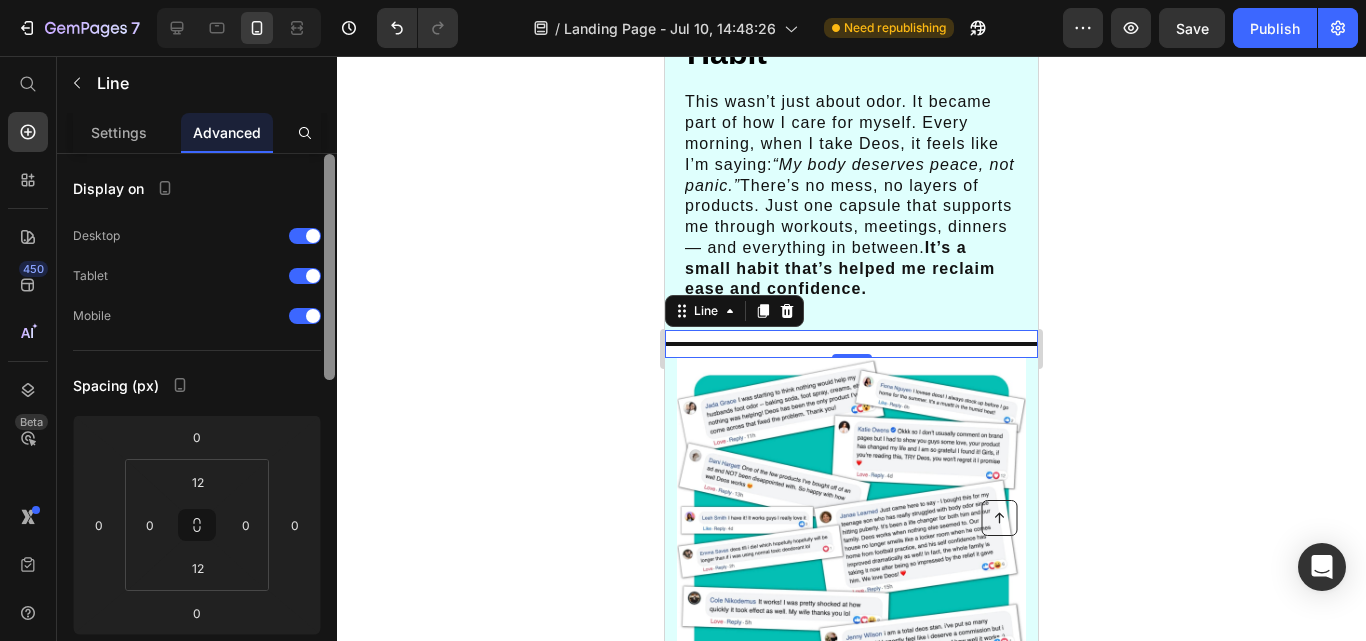 click at bounding box center (329, 267) 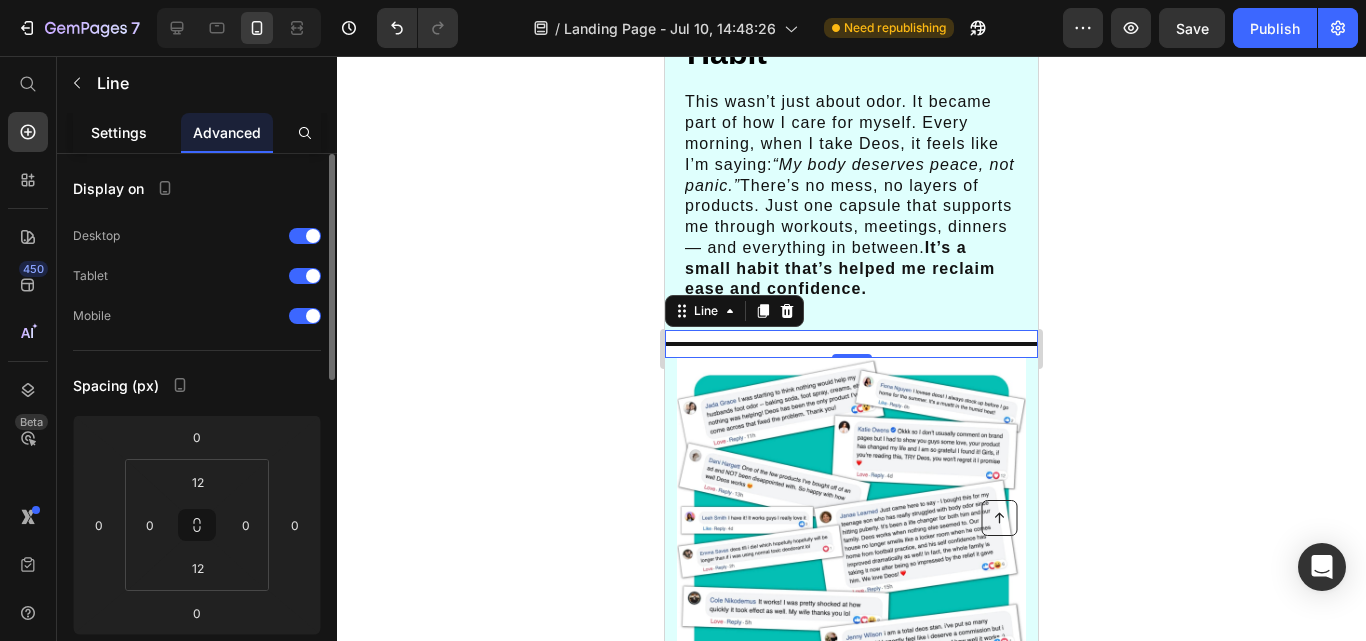 click on "Settings" at bounding box center [119, 132] 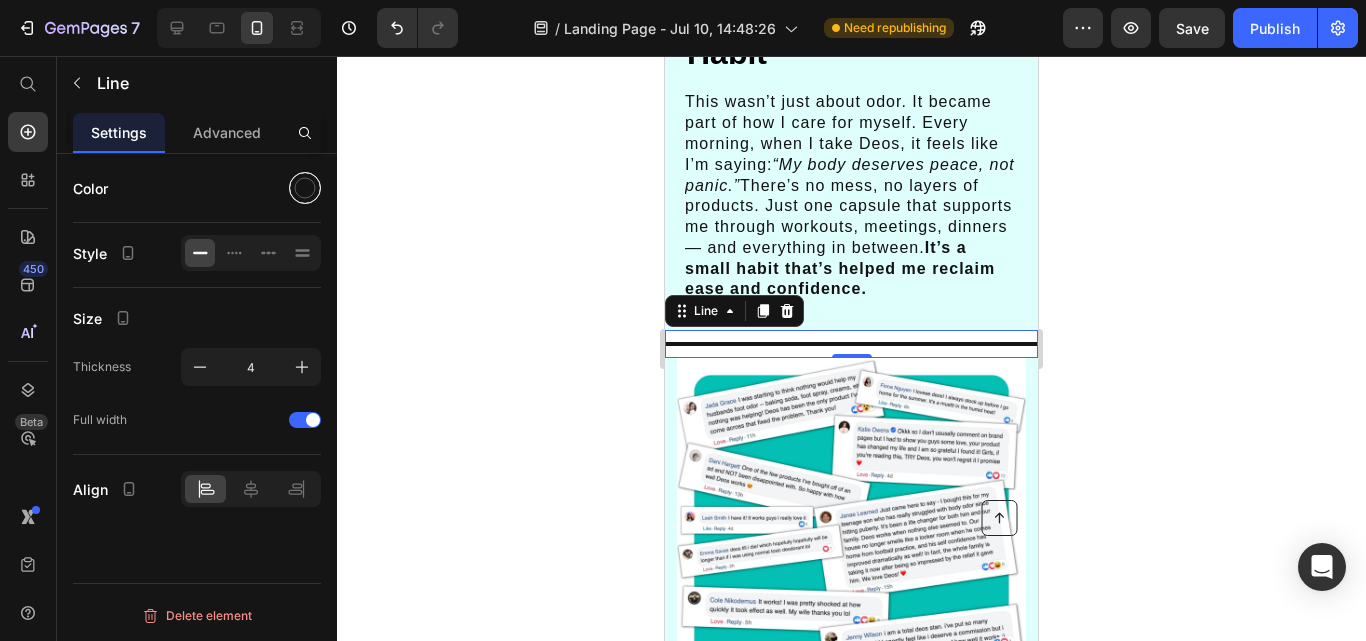 click at bounding box center (305, 188) 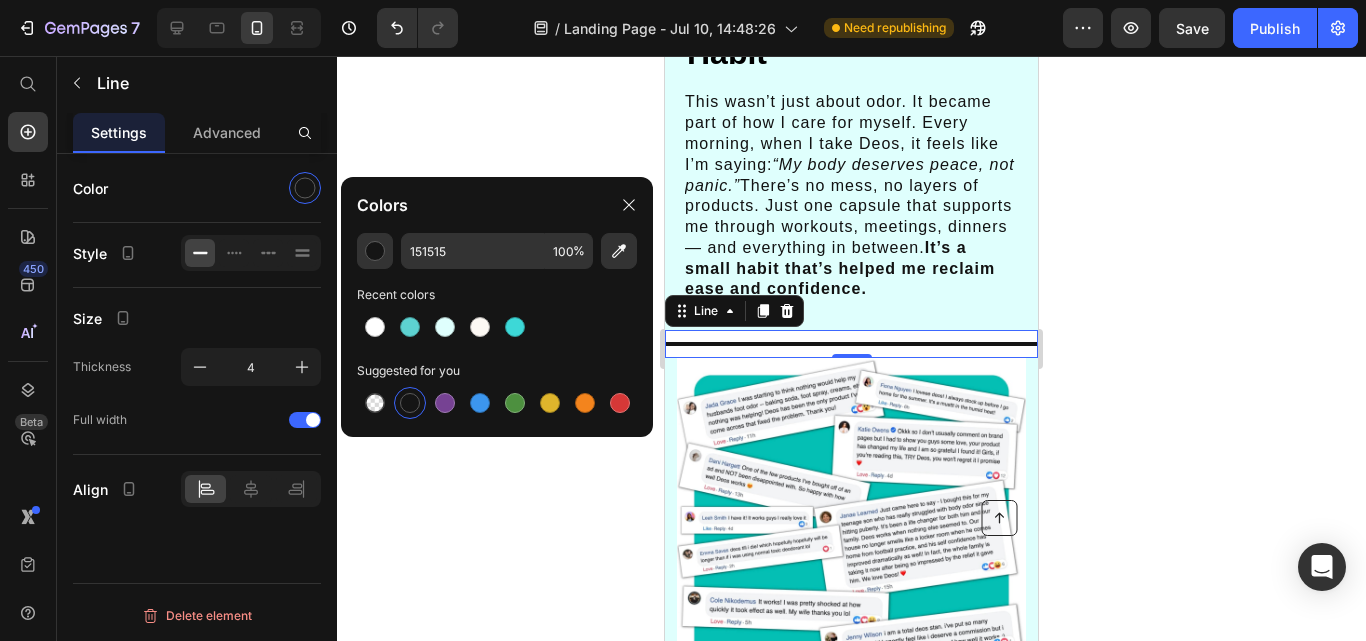 click on "Color" 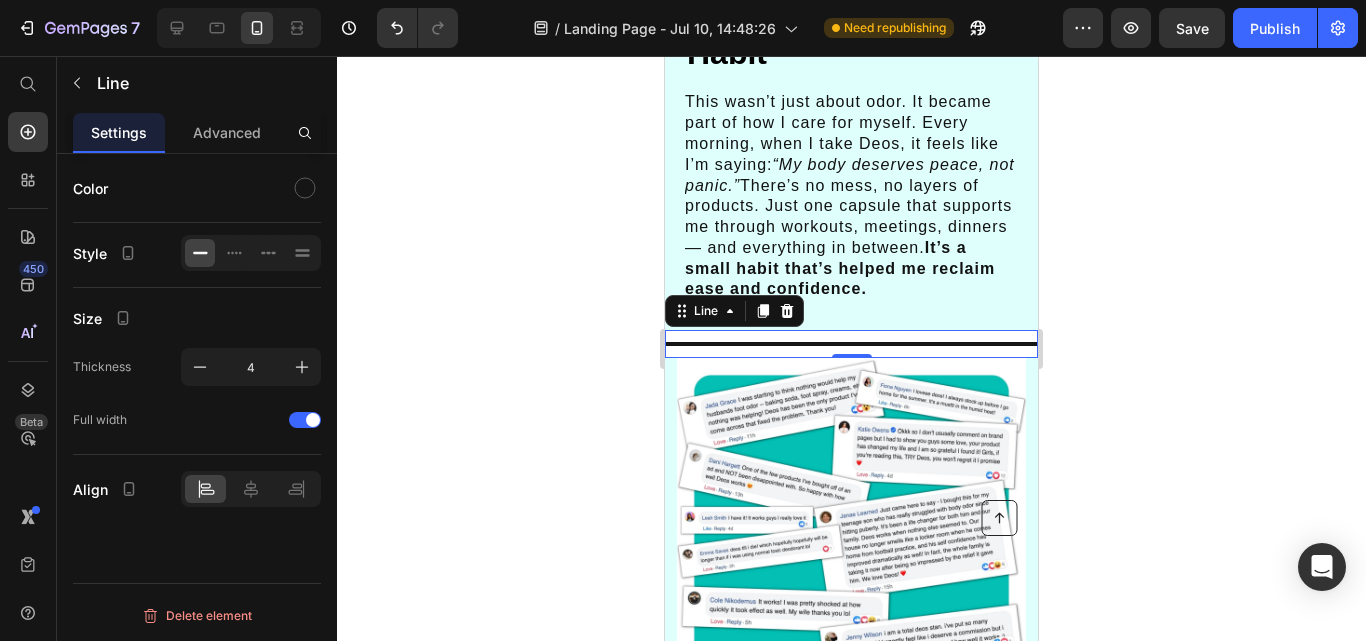 click on "Color" 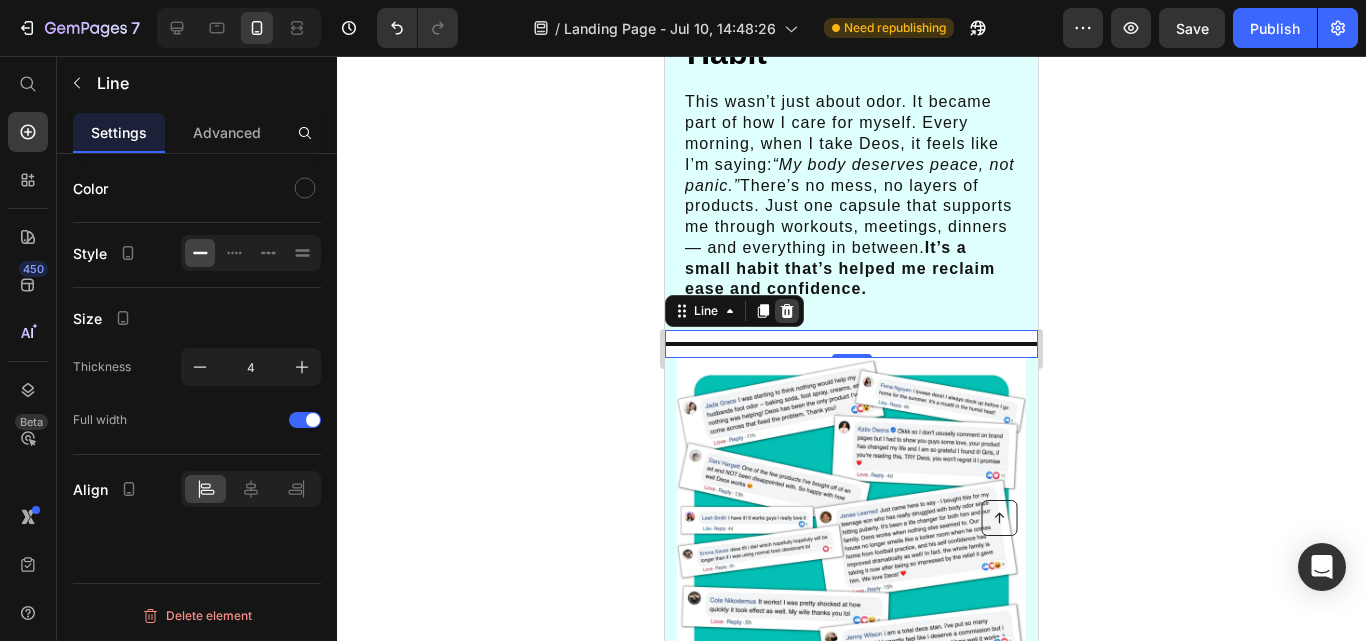 click 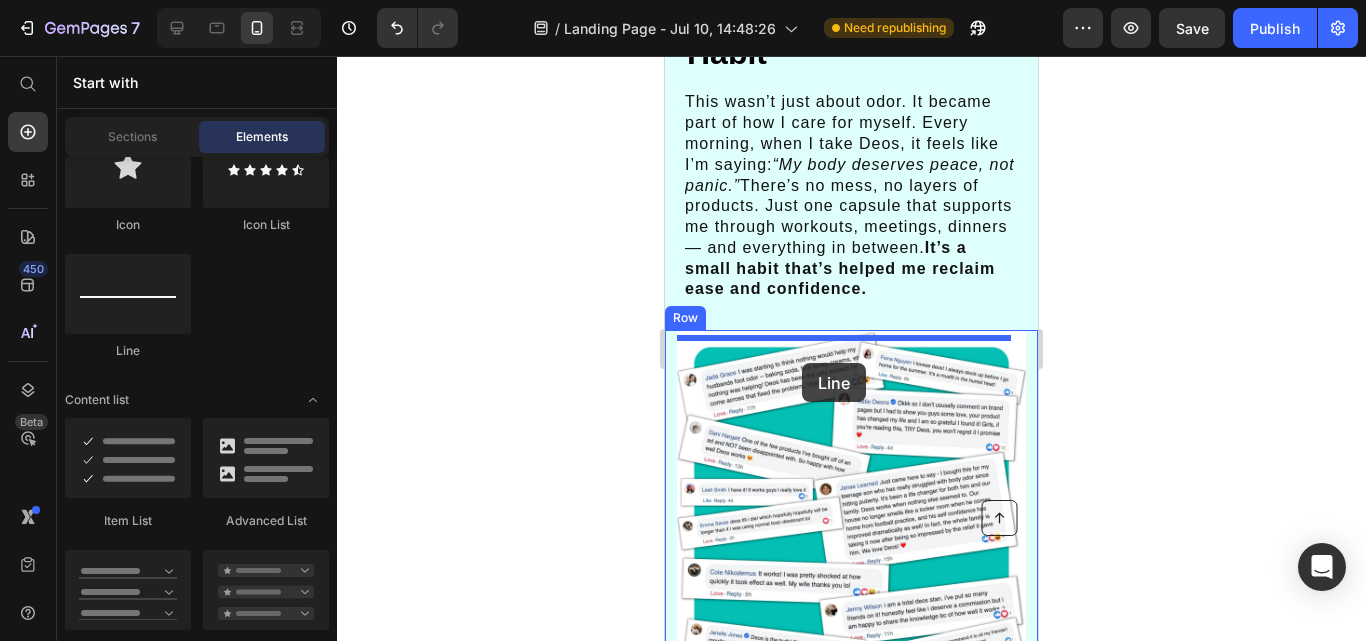 drag, startPoint x: 780, startPoint y: 366, endPoint x: 802, endPoint y: 363, distance: 22.203604 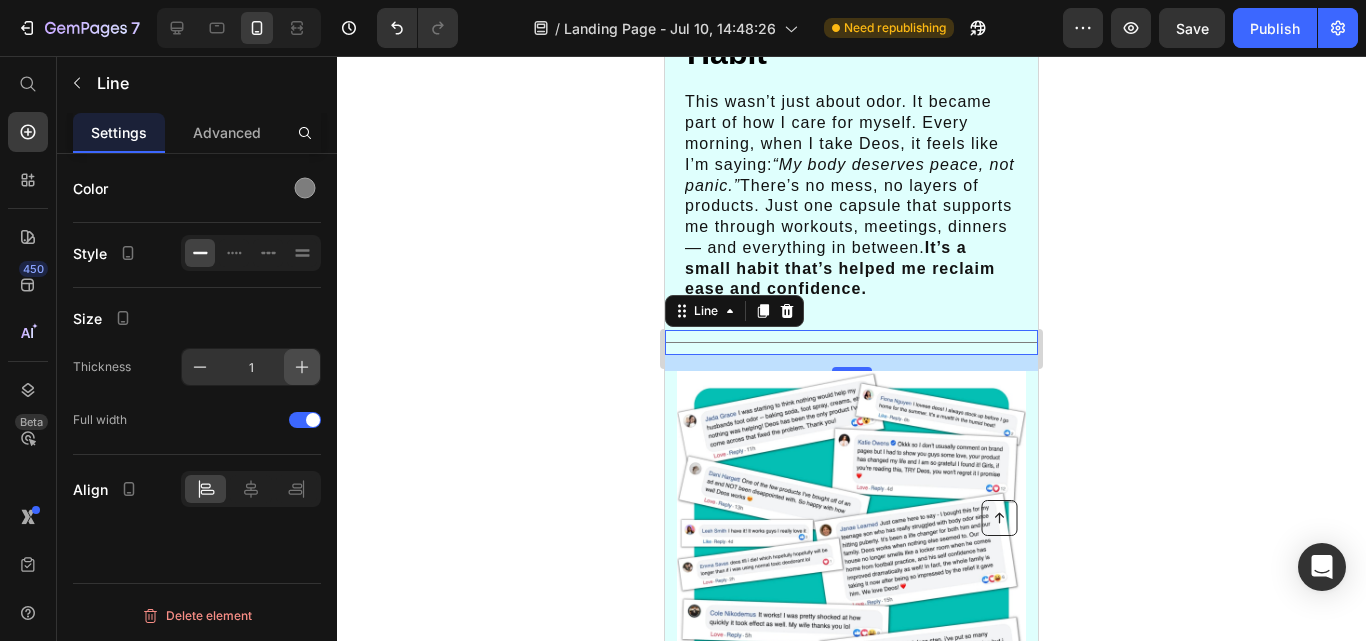 click 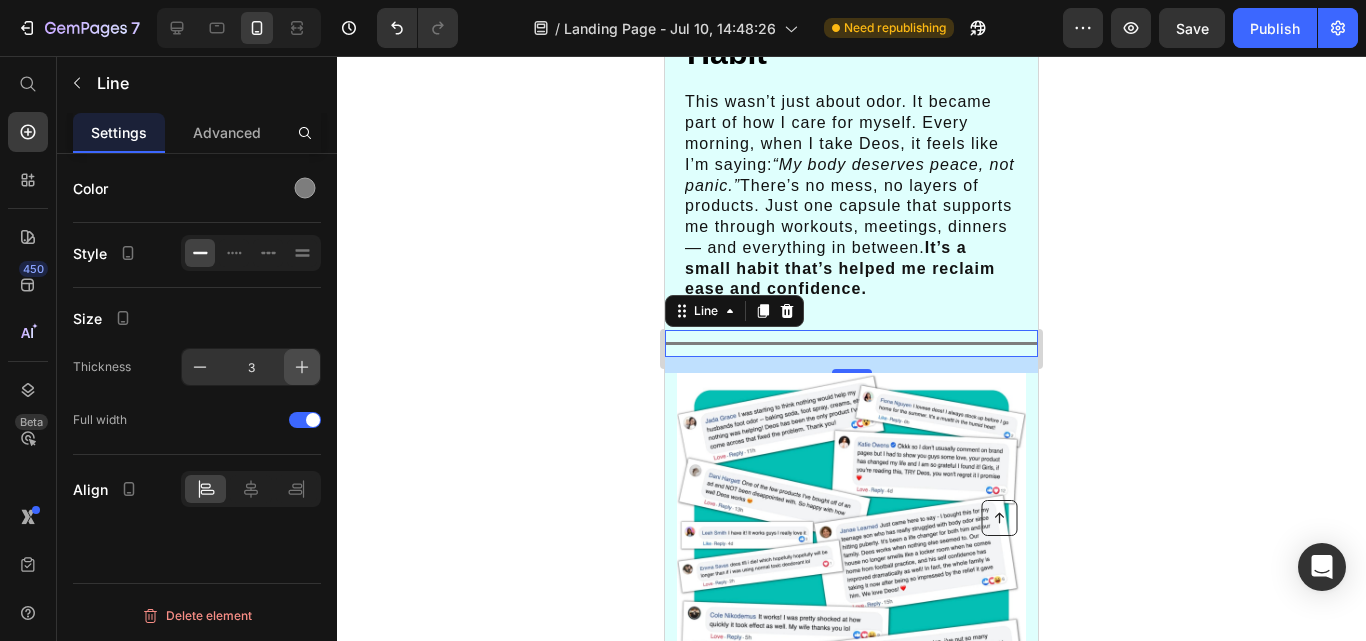 click 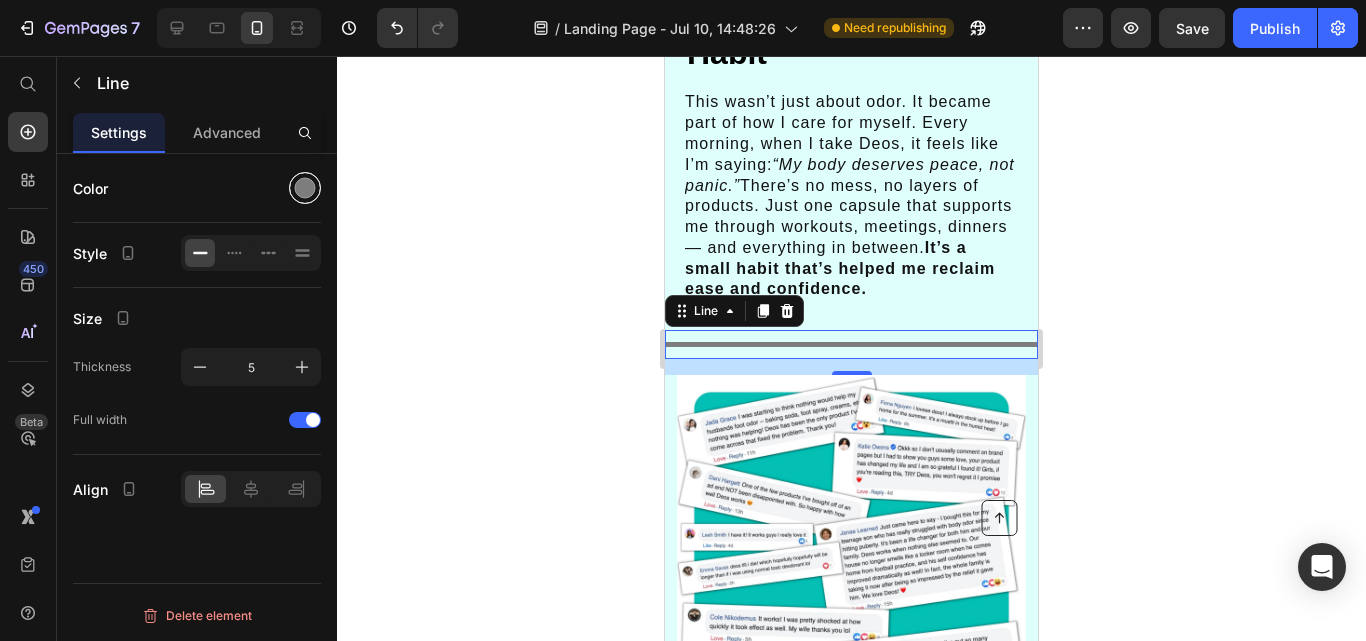 click at bounding box center (305, 188) 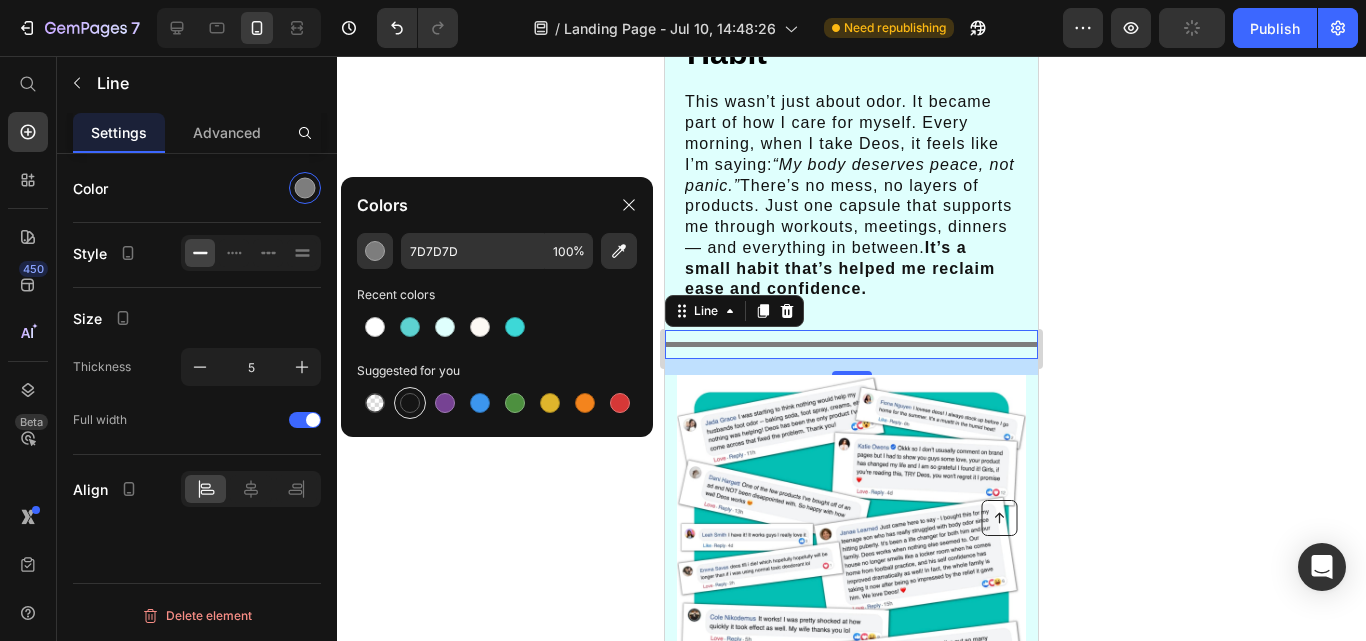 click at bounding box center (410, 403) 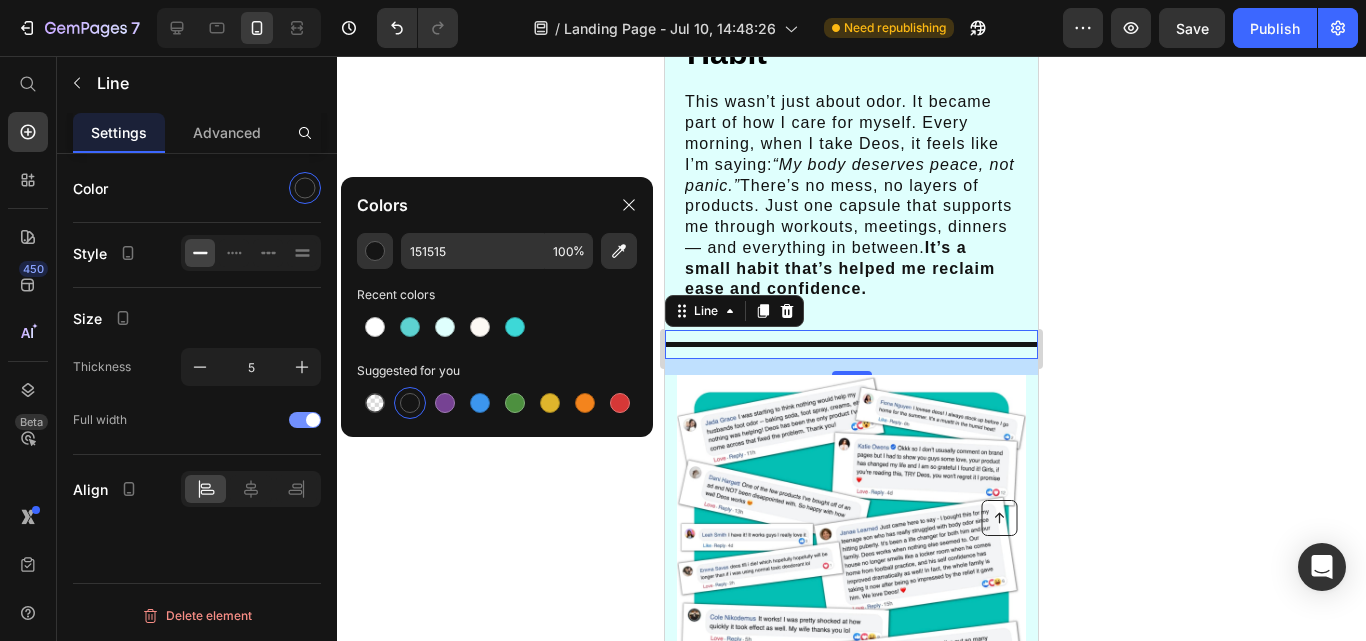 click at bounding box center [313, 420] 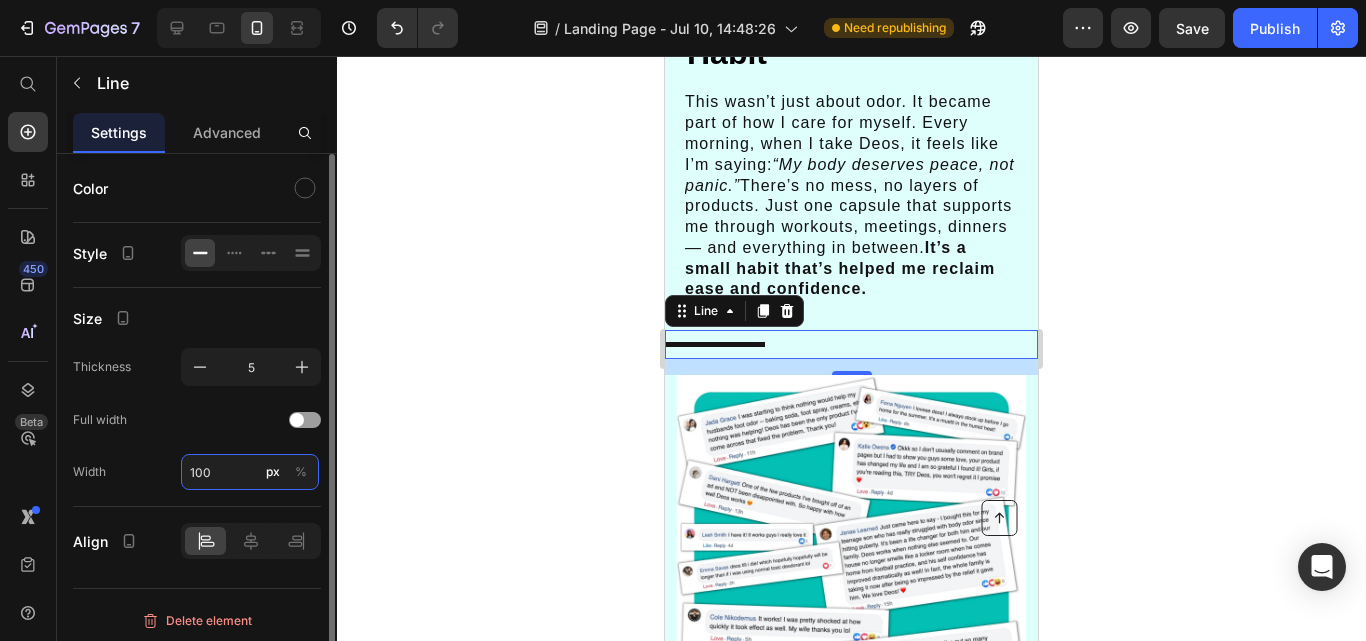 click on "100" at bounding box center [250, 472] 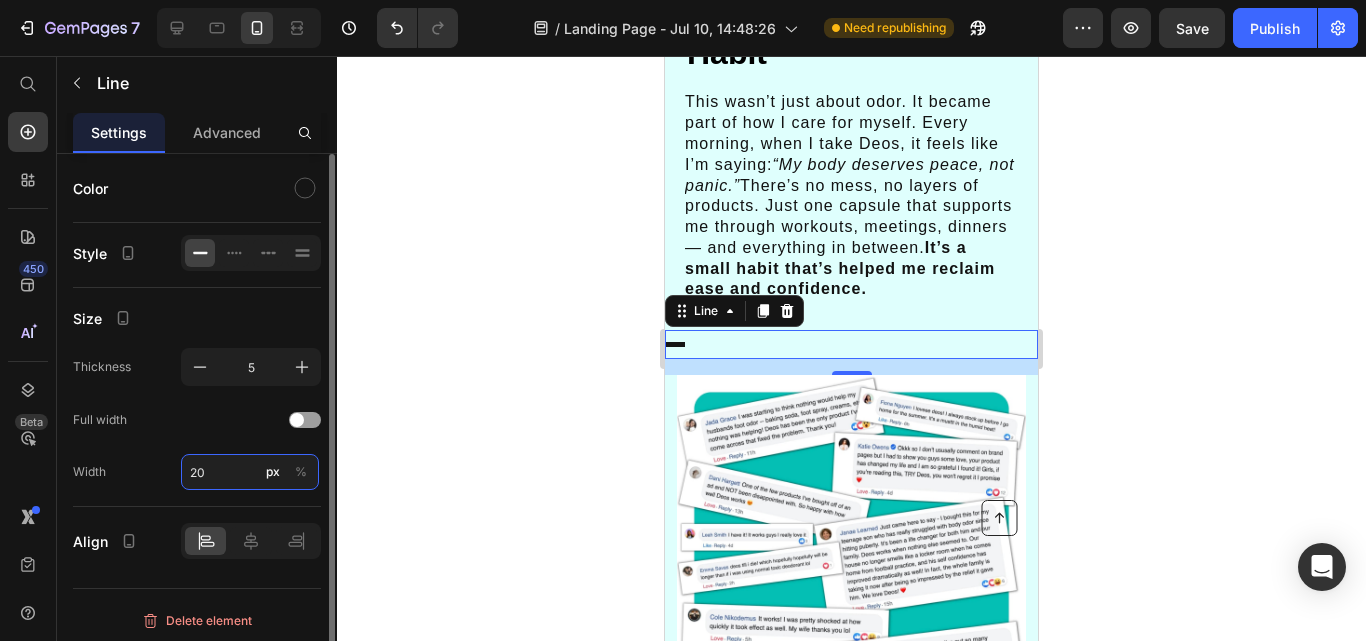 type on "2" 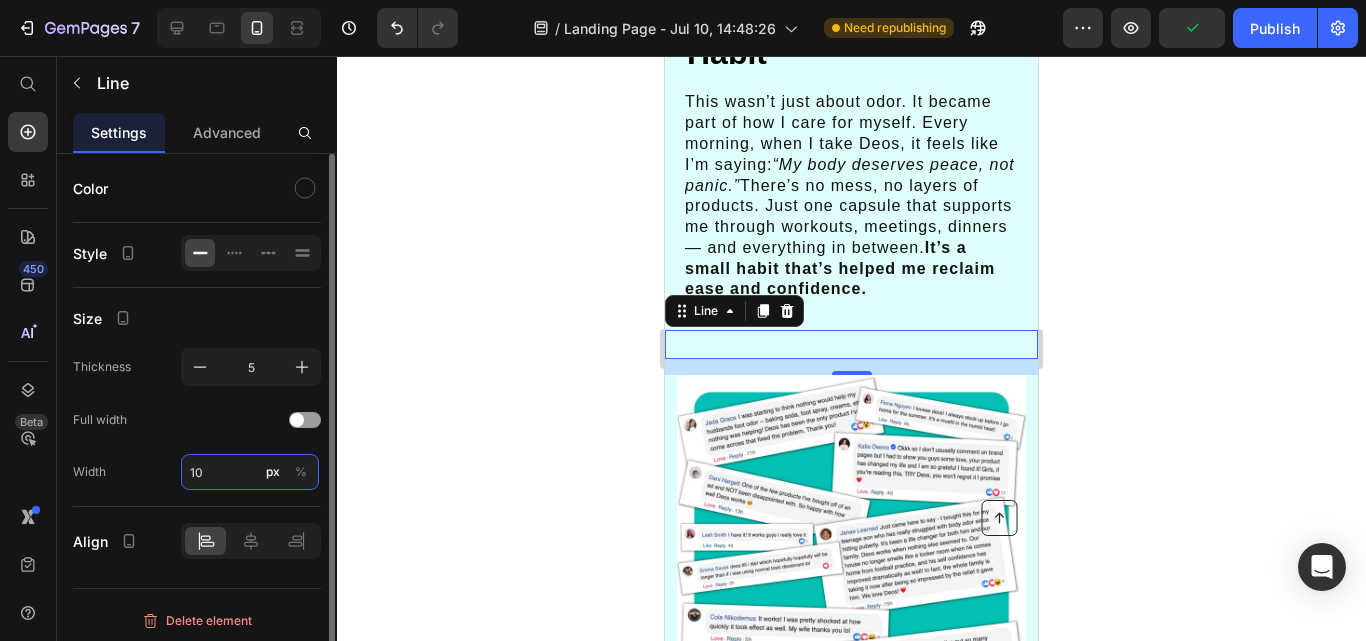 type on "1" 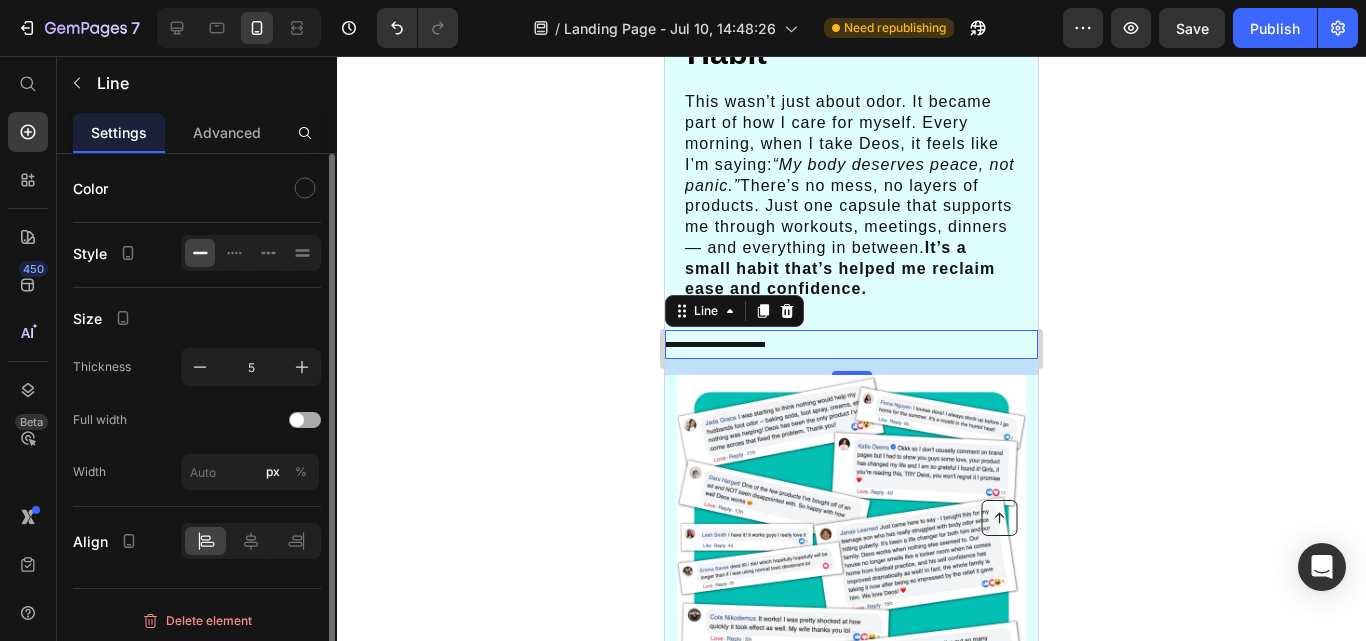 type on "100" 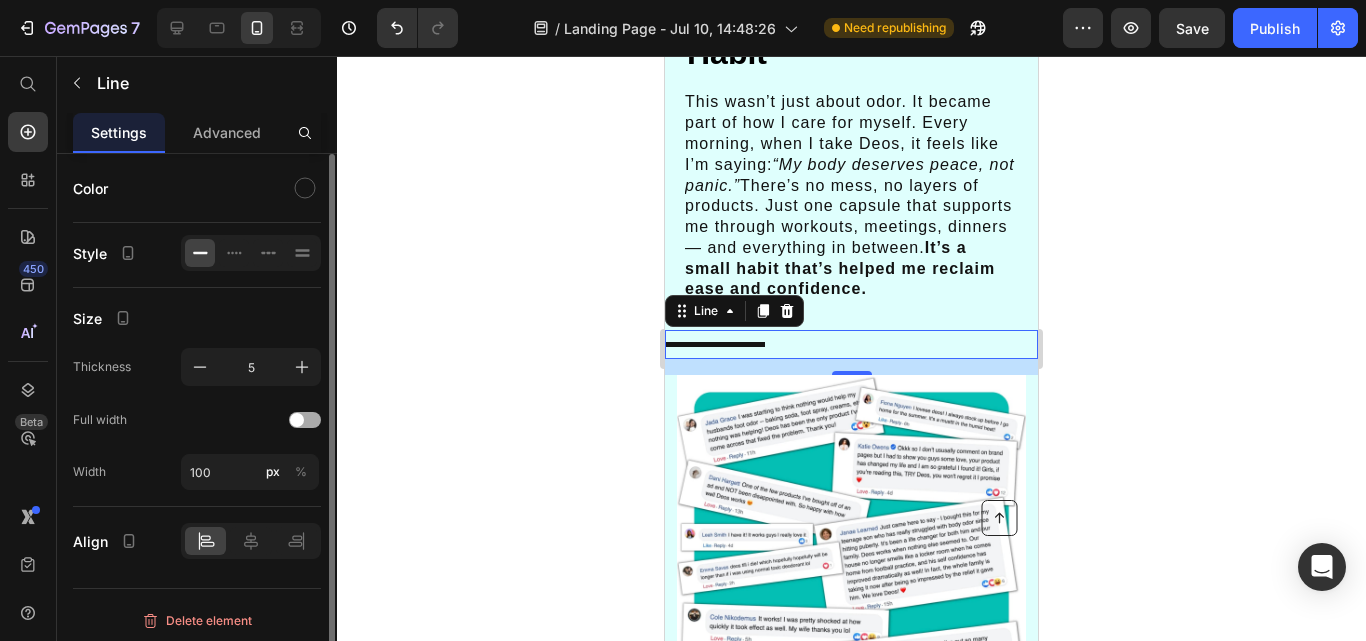 drag, startPoint x: 297, startPoint y: 408, endPoint x: 300, endPoint y: 418, distance: 10.440307 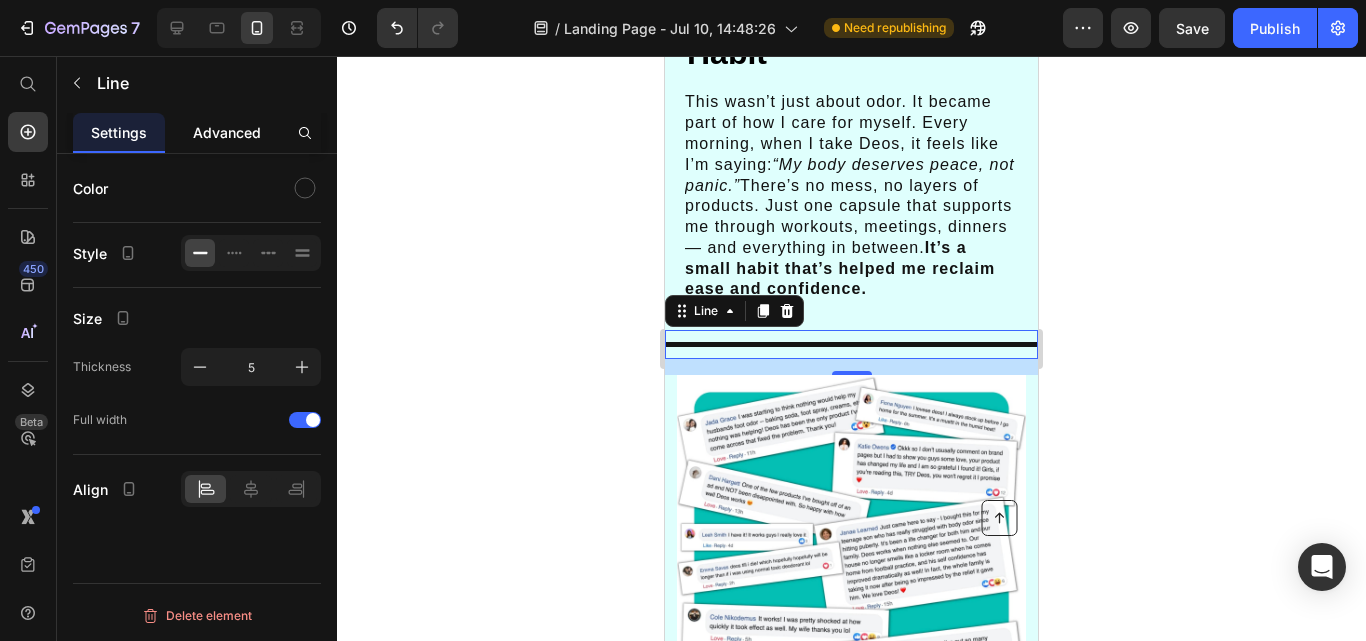 click on "Advanced" at bounding box center (227, 132) 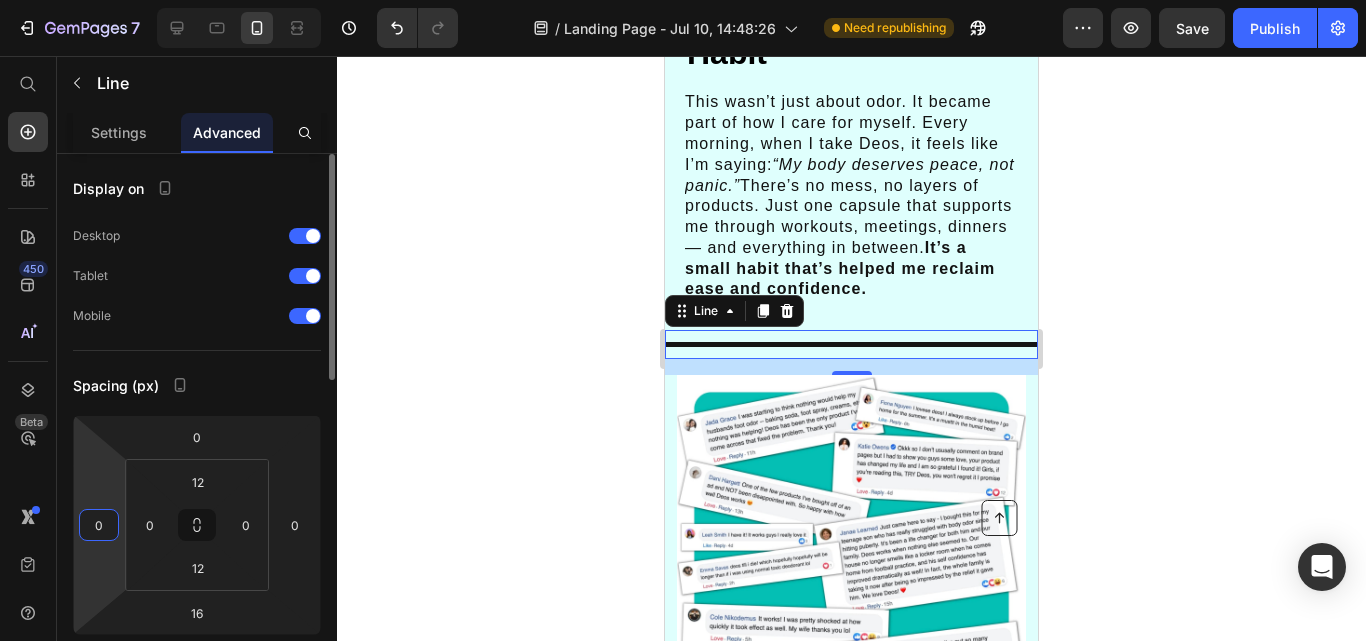 click on "0" at bounding box center [99, 525] 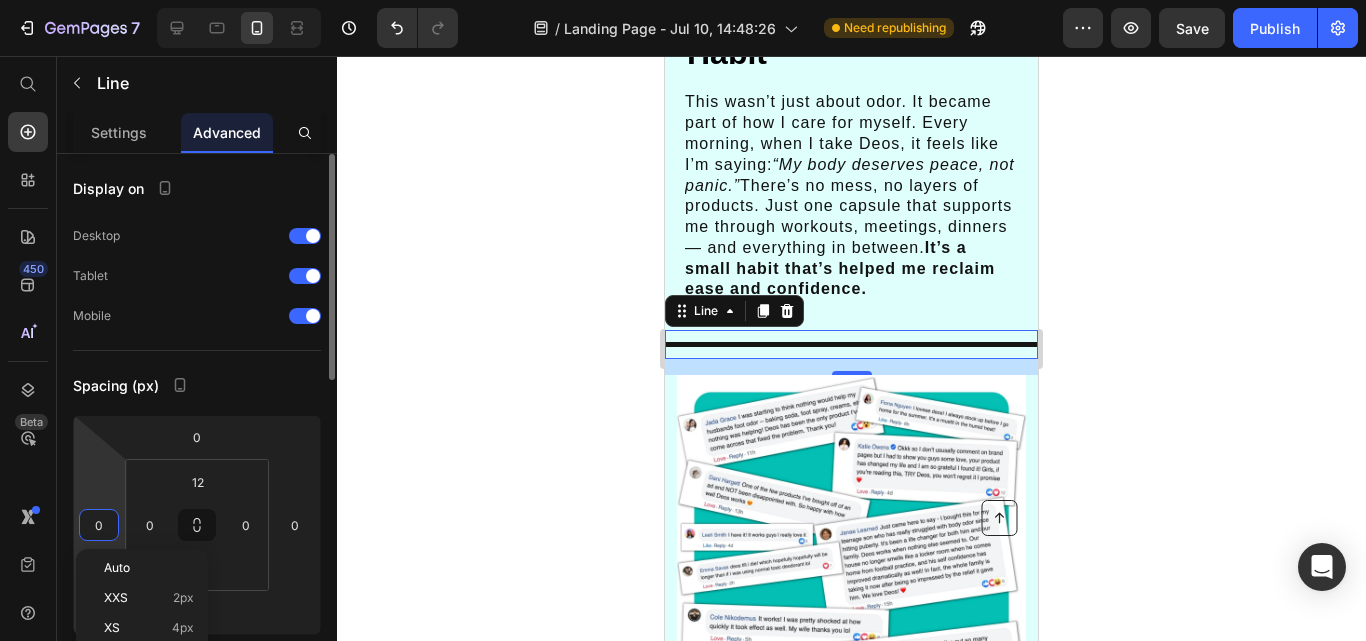 type on "2" 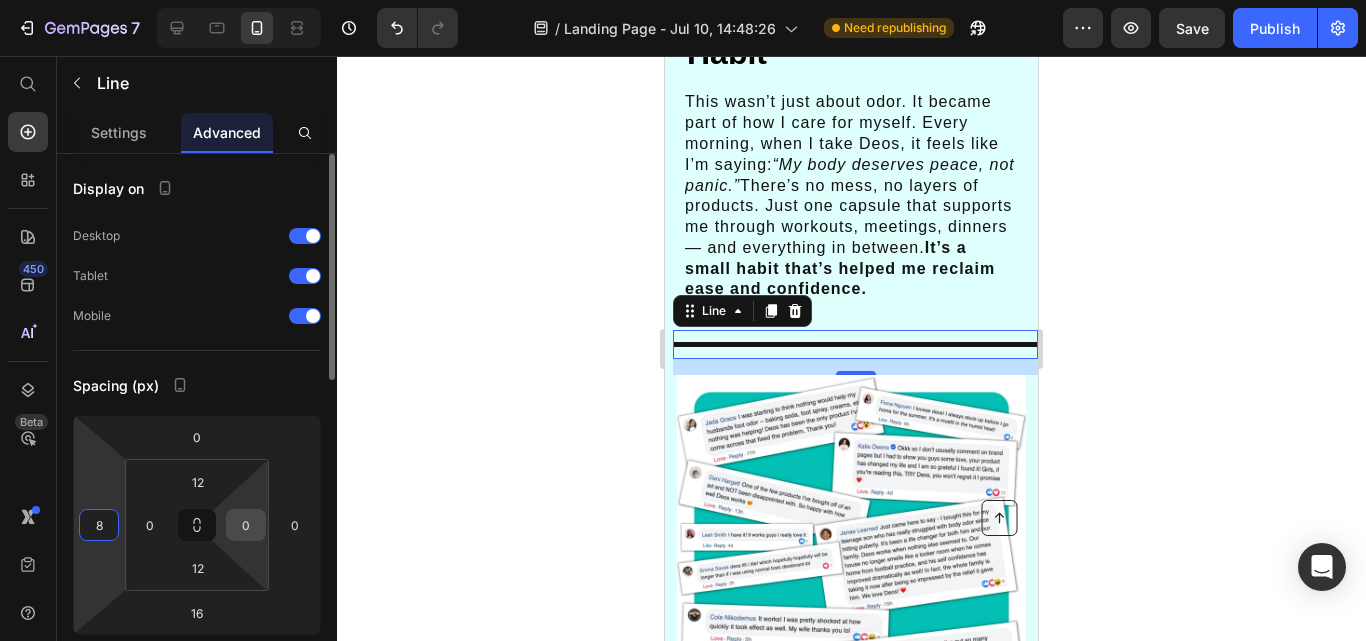 type on "8" 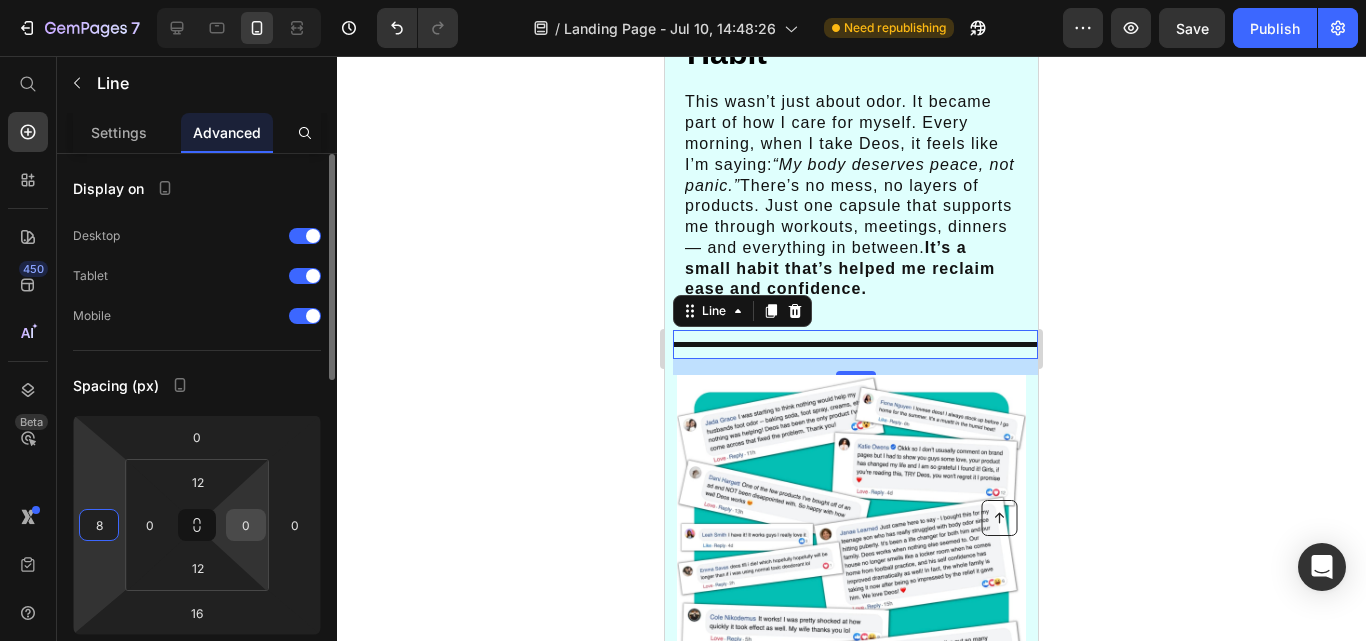 click on "0" at bounding box center (246, 525) 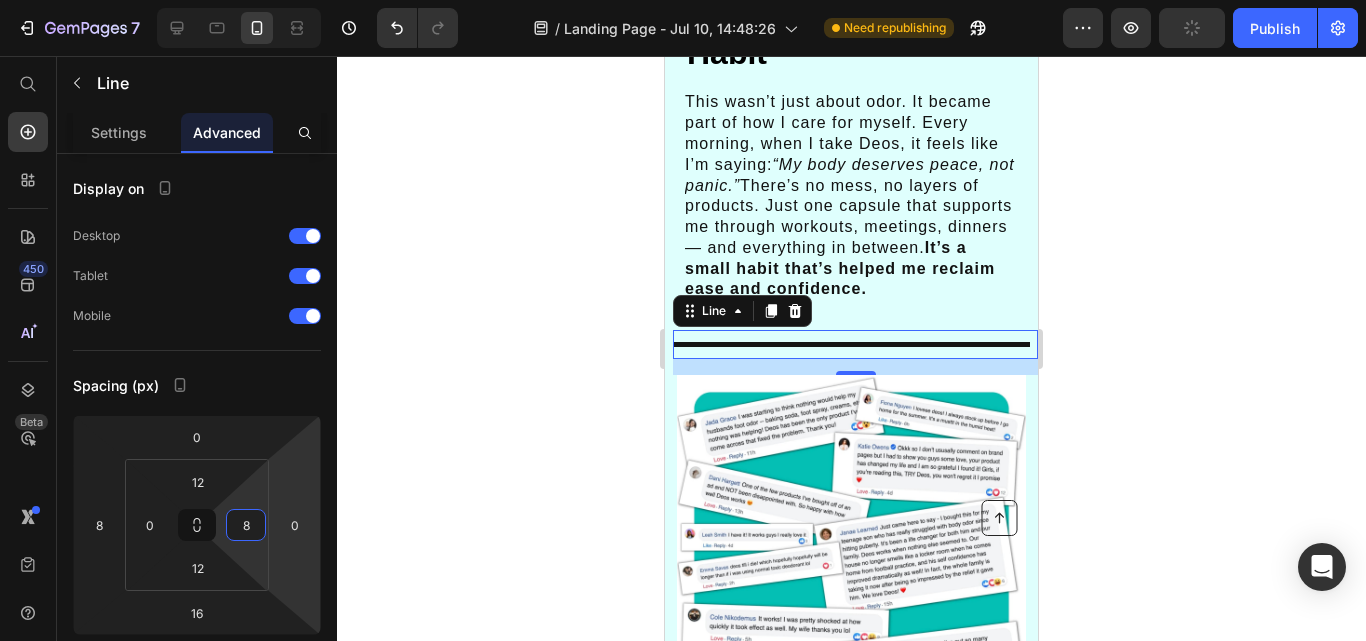type on "8" 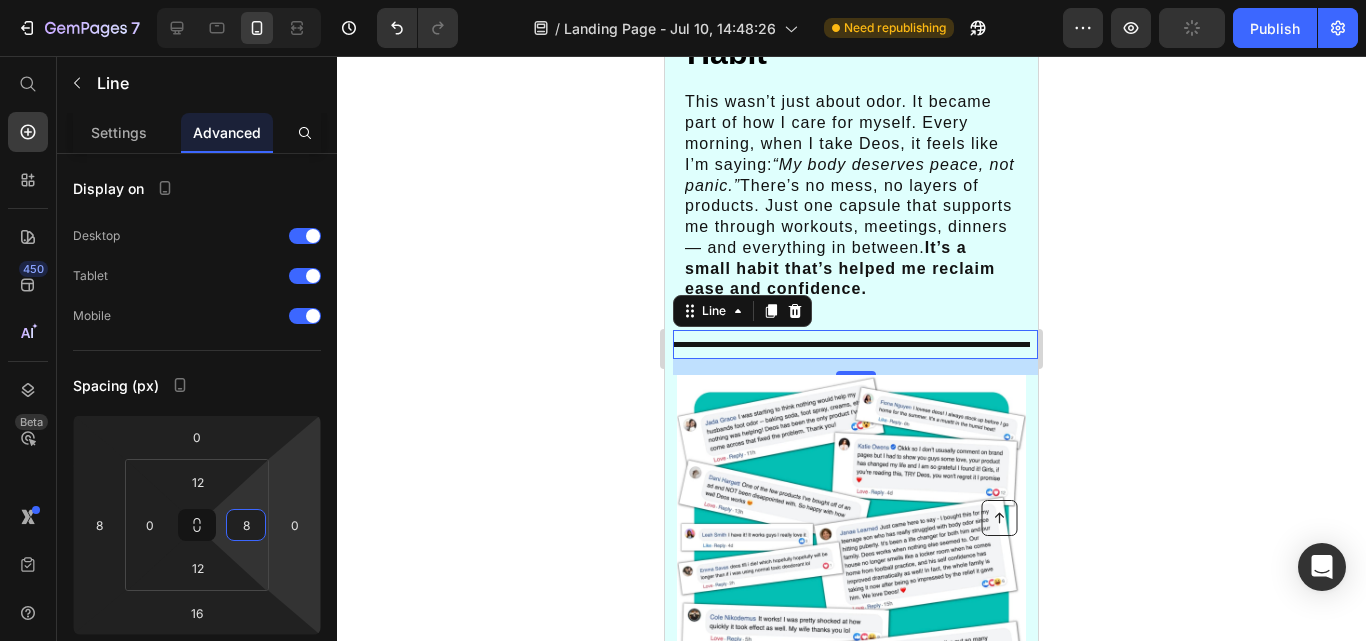 click 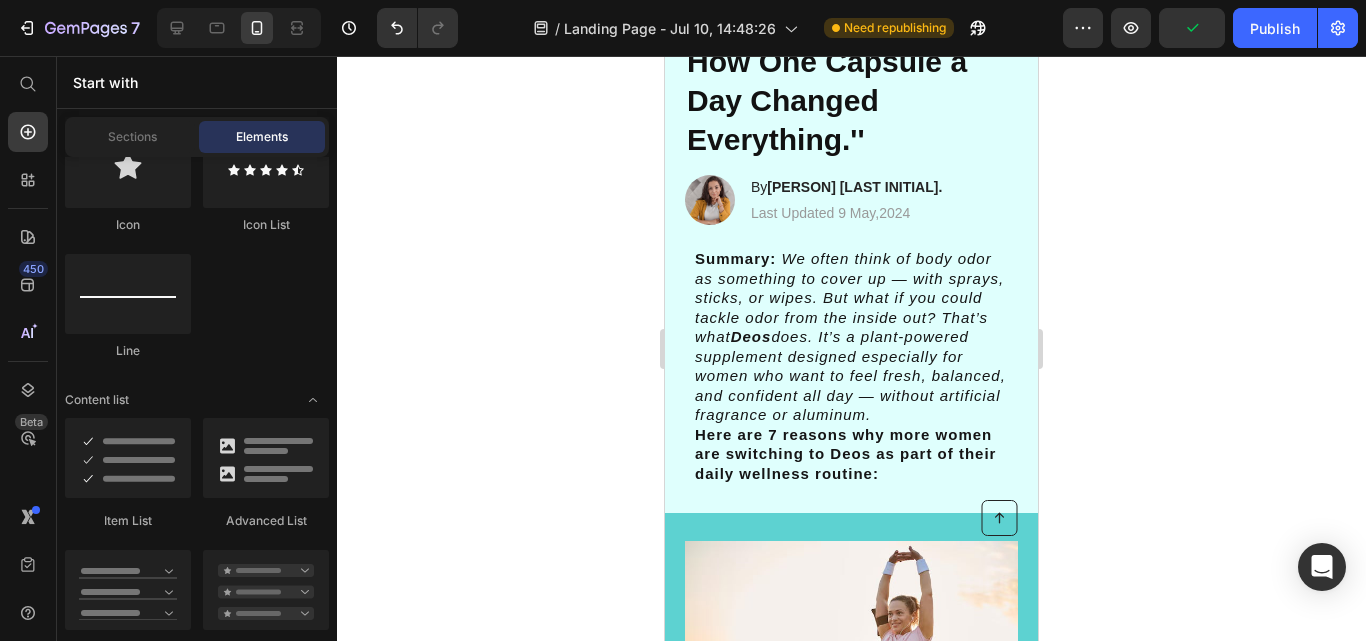 scroll, scrollTop: 0, scrollLeft: 0, axis: both 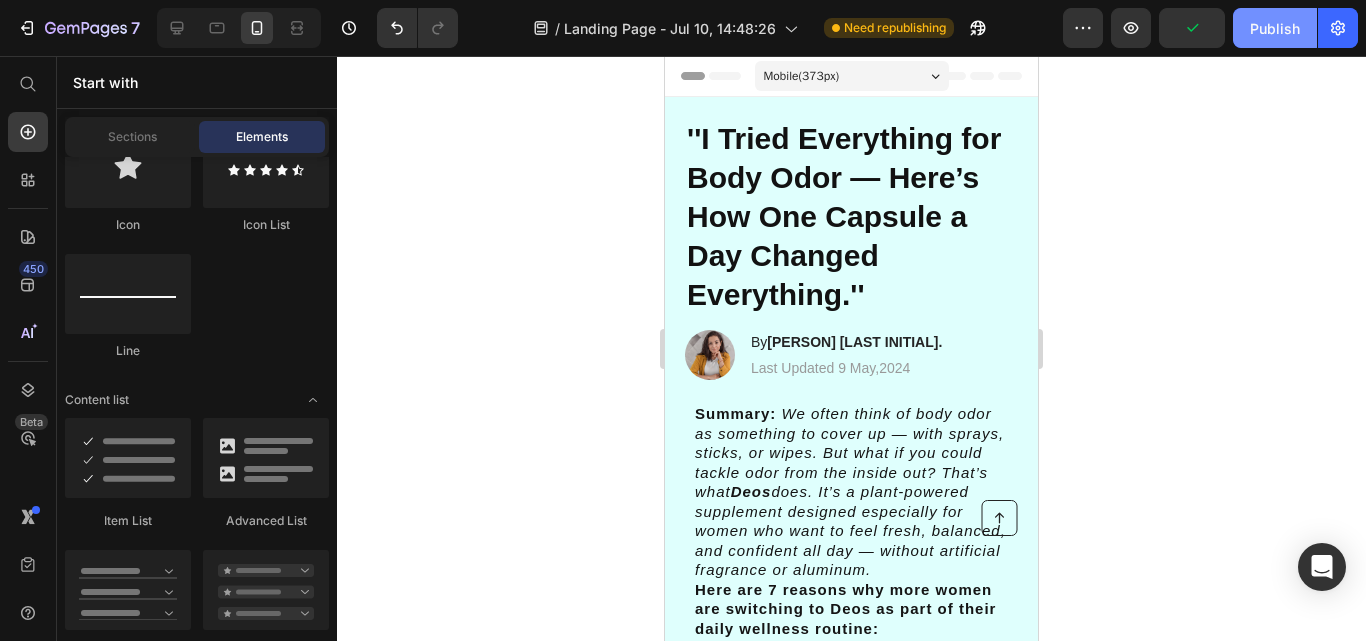 click on "Publish" at bounding box center [1275, 28] 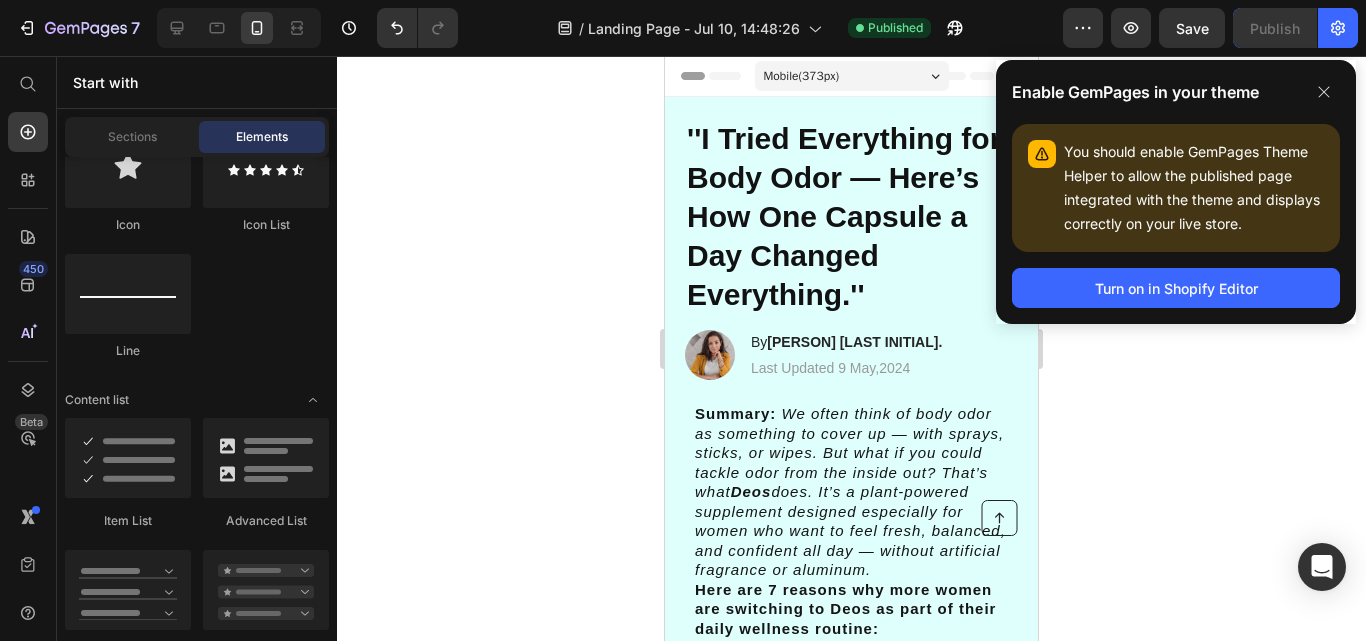 click 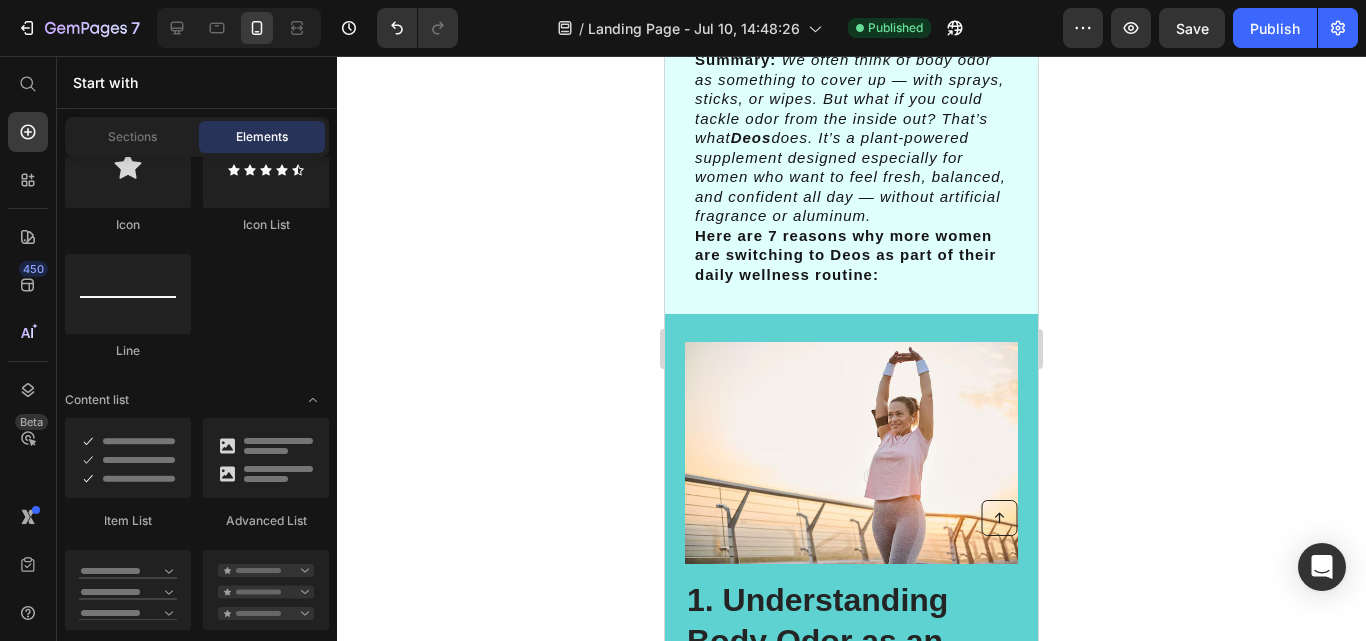 scroll, scrollTop: 337, scrollLeft: 0, axis: vertical 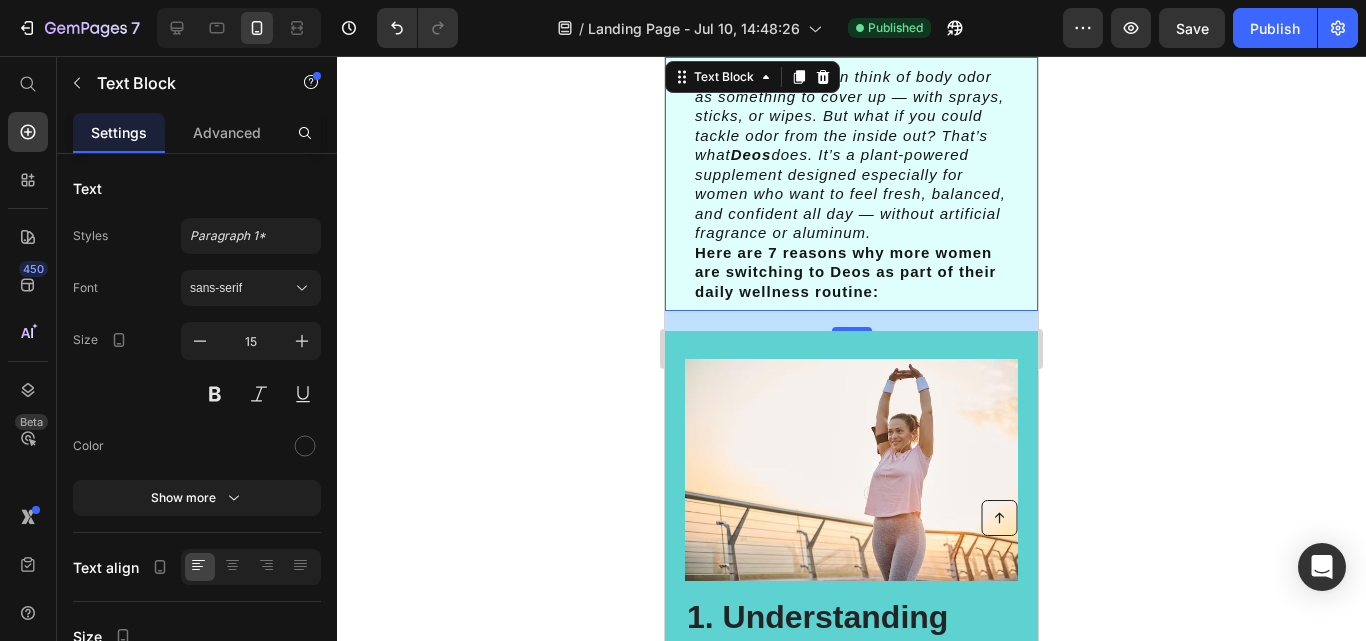 click on "Deos" at bounding box center (751, 154) 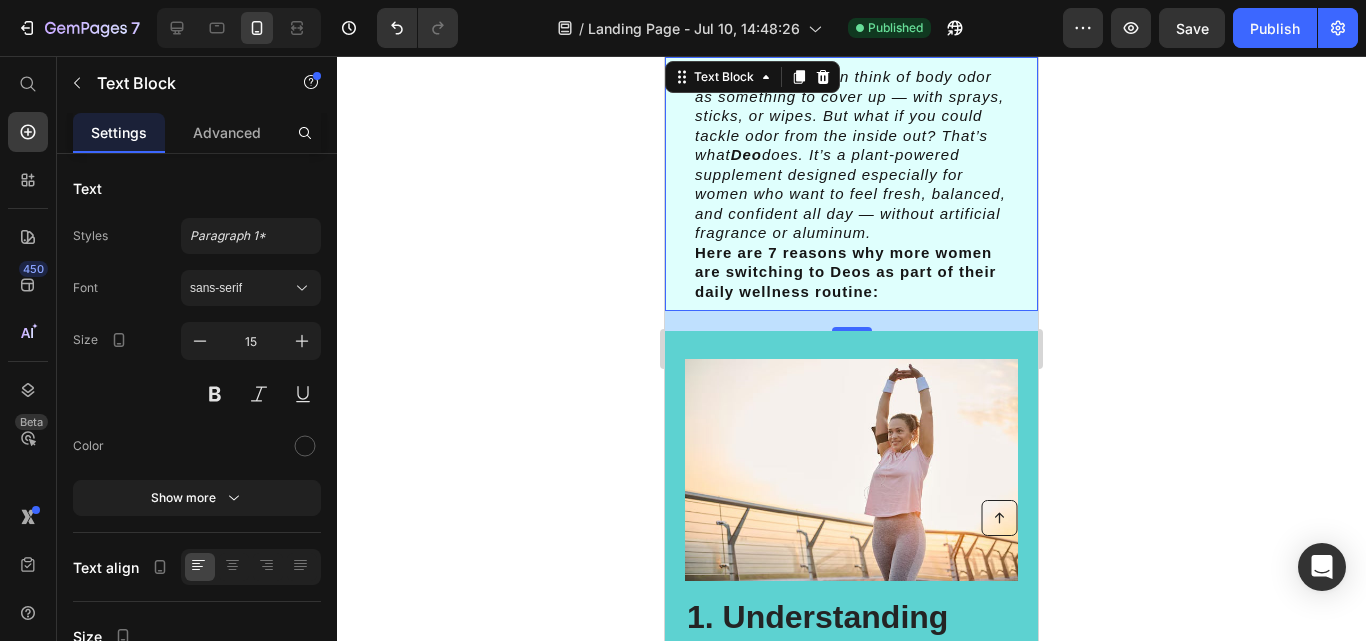 click 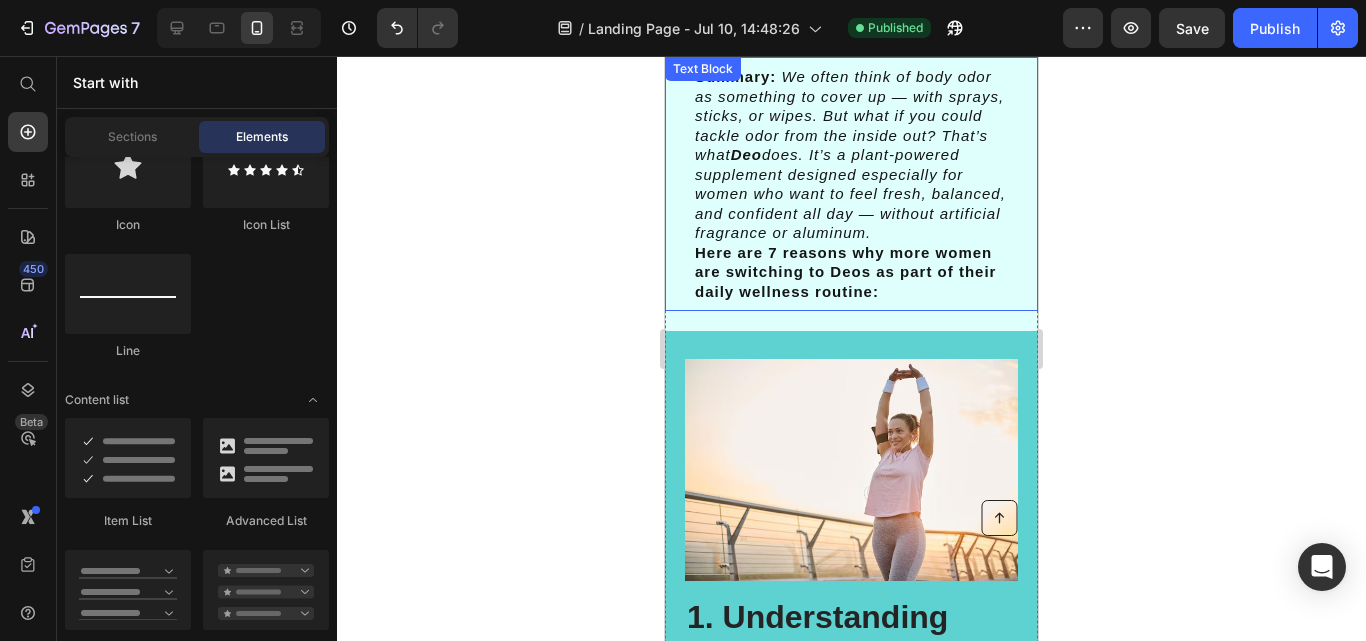 click on "Here are 7 reasons why more women are switching to Deos as part of their daily wellness routine:" at bounding box center (845, 272) 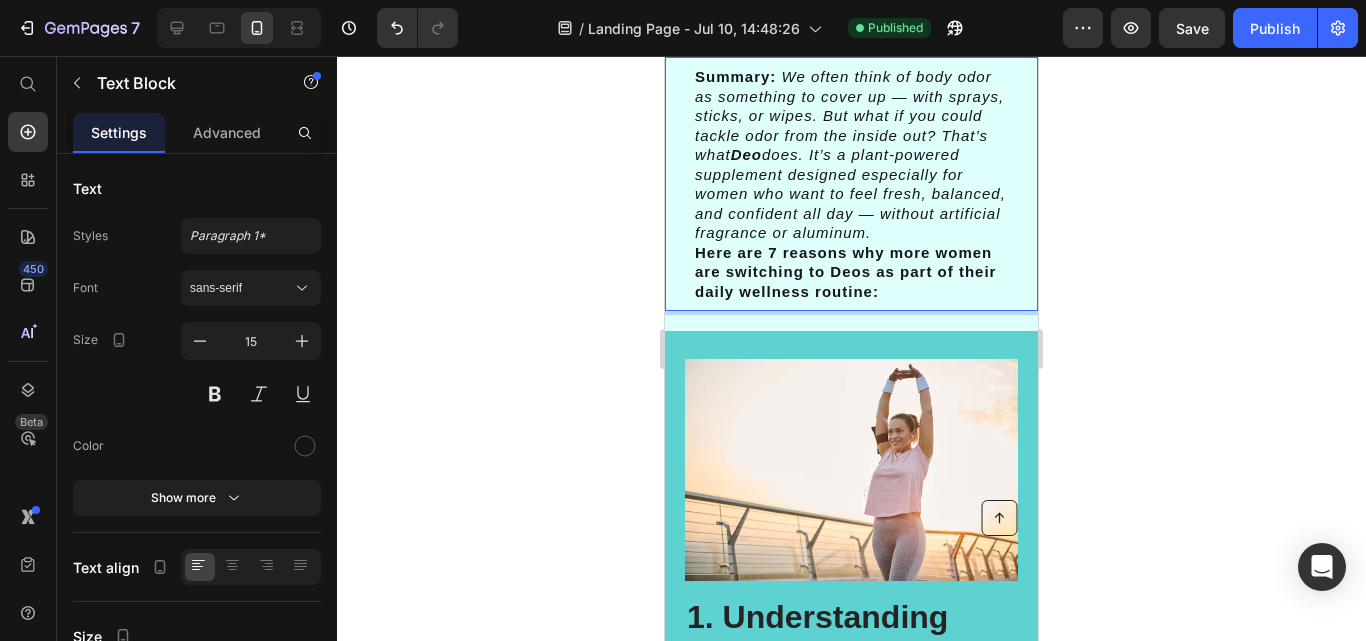 click on "Here are 7 reasons why more women are switching to Deos as part of their daily wellness routine:" at bounding box center [845, 272] 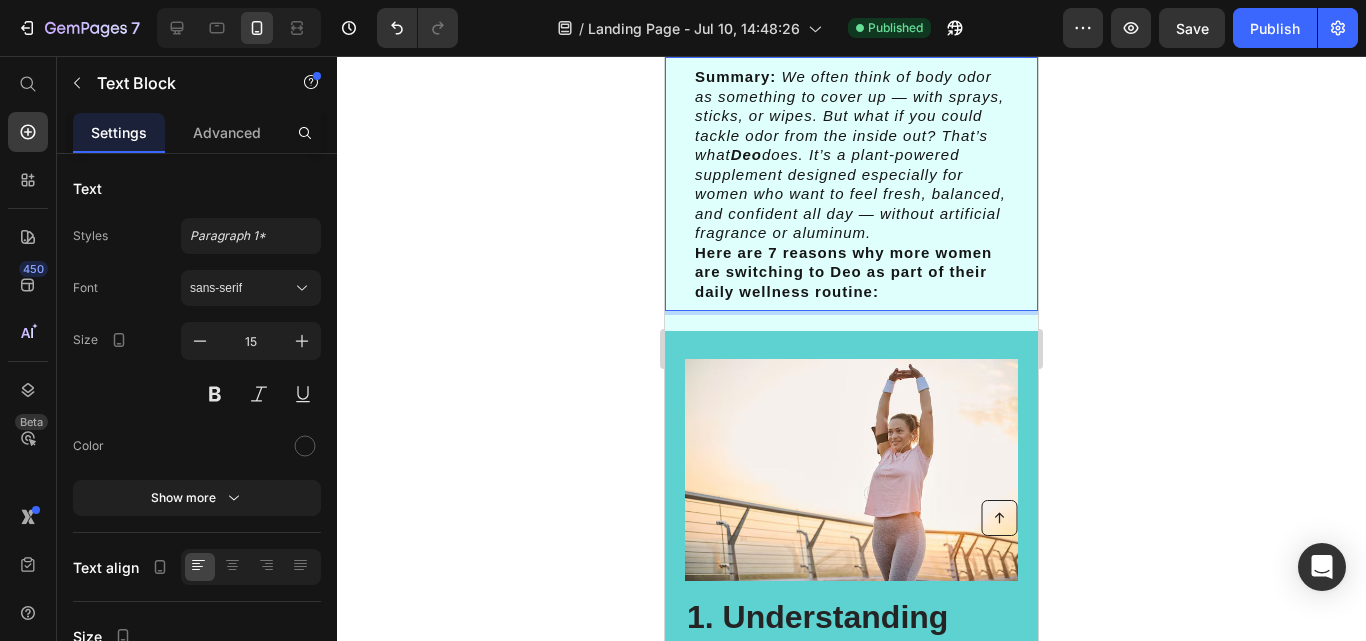click 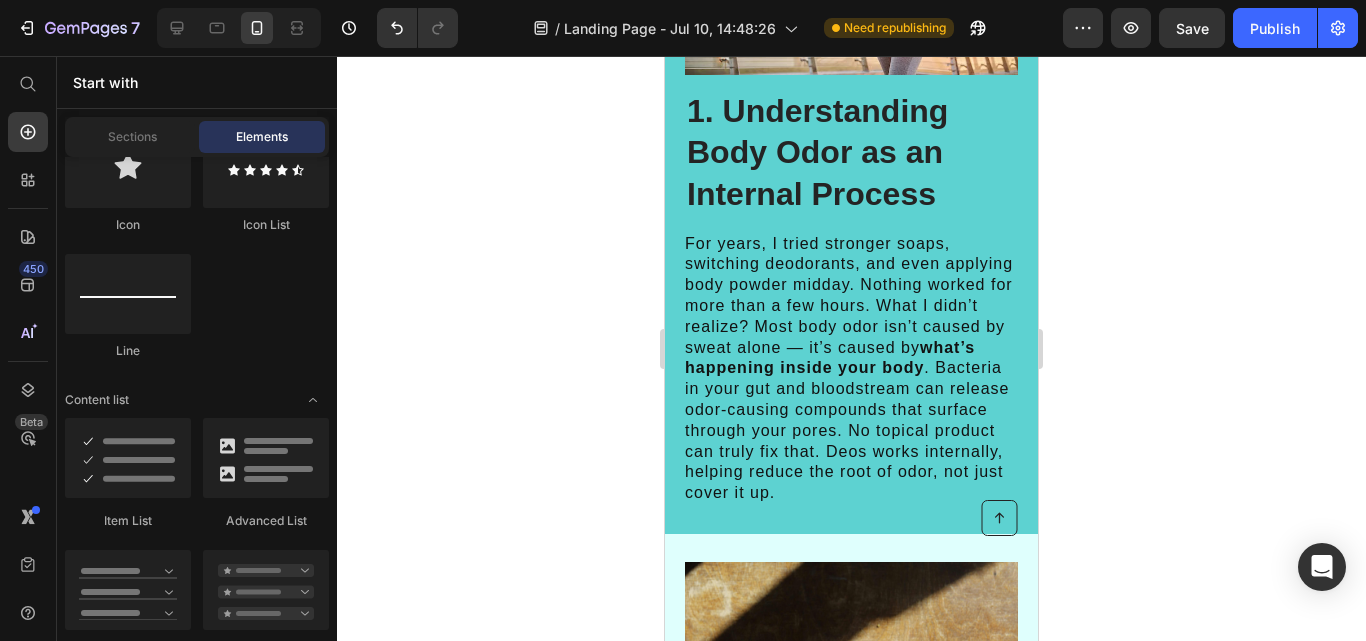 scroll, scrollTop: 1180, scrollLeft: 0, axis: vertical 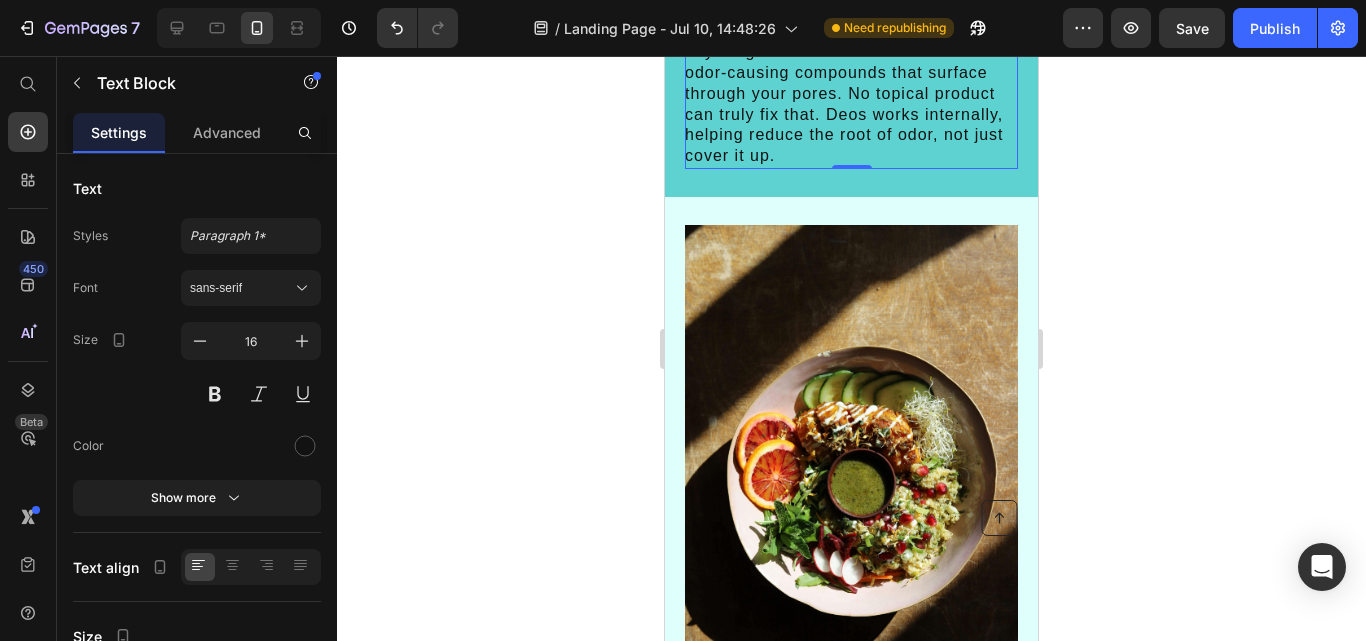 click on "For years, I tried stronger soaps, switching deodorants, and even applying body powder midday. Nothing worked for more than a few hours. What I didn’t realize? Most body odor isn’t caused by sweat alone — it’s caused by what’s happening inside your body. Bacteria in your gut and bloodstream can release odor-causing compounds that surface through your pores. No topical product can truly fix that. Deos works internally, helping reduce the root of odor, not just cover it up." at bounding box center [850, 32] 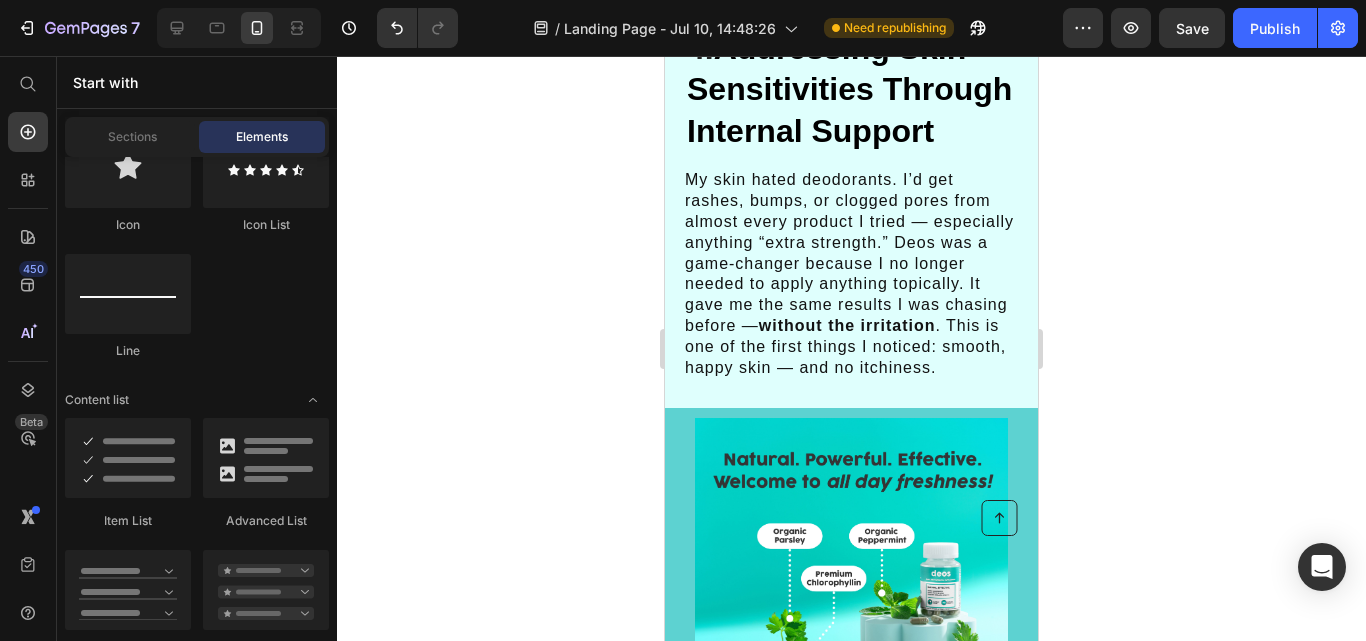 scroll, scrollTop: 3288, scrollLeft: 0, axis: vertical 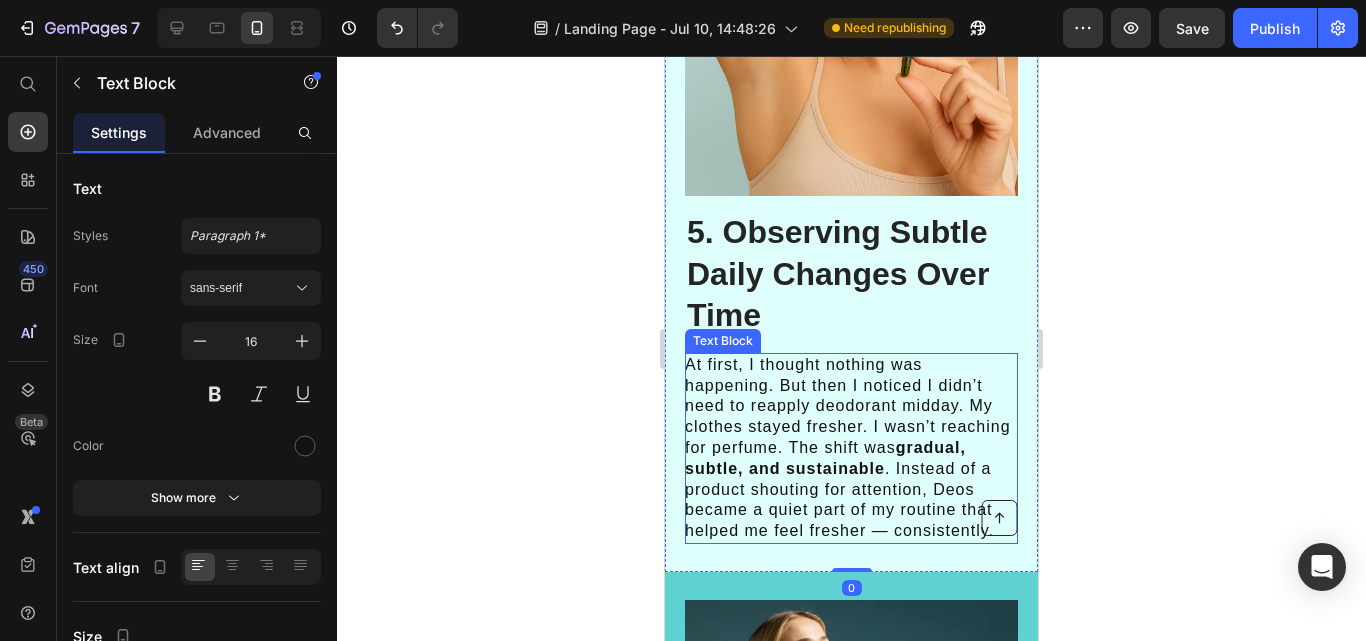 click on "At first, I thought nothing was happening. But then I noticed I didn’t need to reapply deodorant midday. My clothes stayed fresher. I wasn’t reaching for perfume. The shift was  gradual, subtle, and sustainable . Instead of a product shouting for attention, Deos became a quiet part of my routine that helped me feel fresher — consistently." at bounding box center (850, 448) 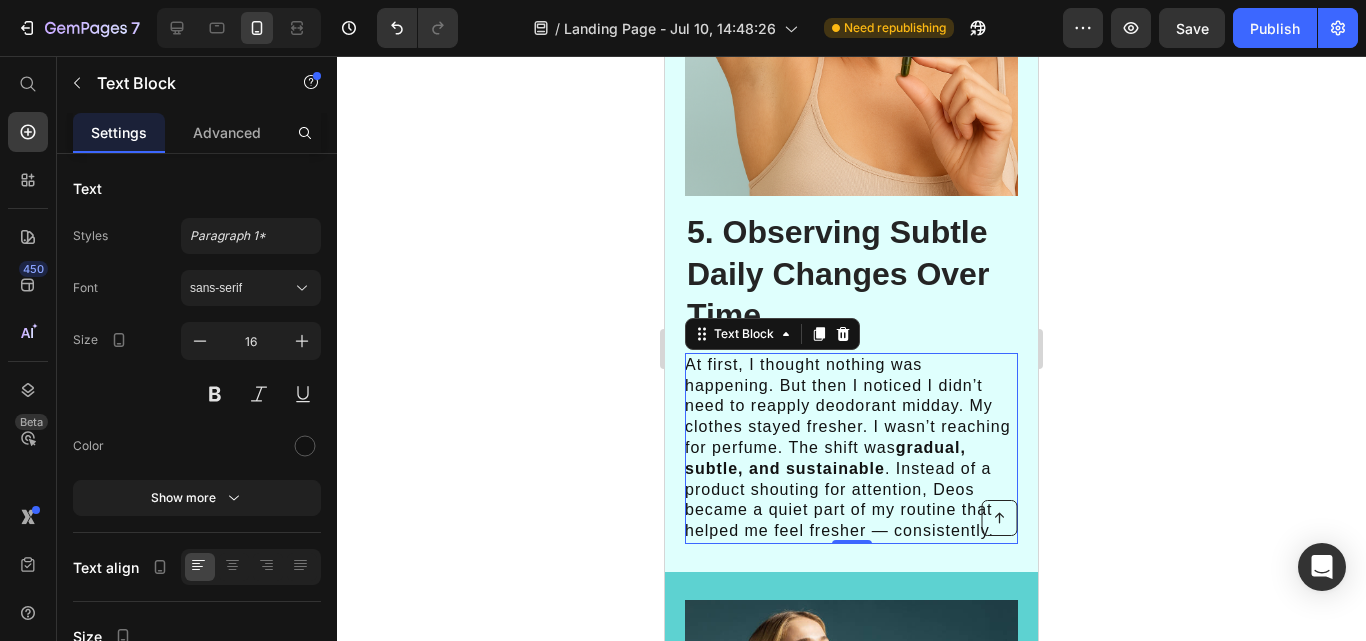 click on "At first, I thought nothing was happening. But then I noticed I didn’t need to reapply deodorant midday. My clothes stayed fresher. I wasn’t reaching for perfume. The shift was  gradual, subtle, and sustainable . Instead of a product shouting for attention, Deos became a quiet part of my routine that helped me feel fresher — consistently." at bounding box center [850, 448] 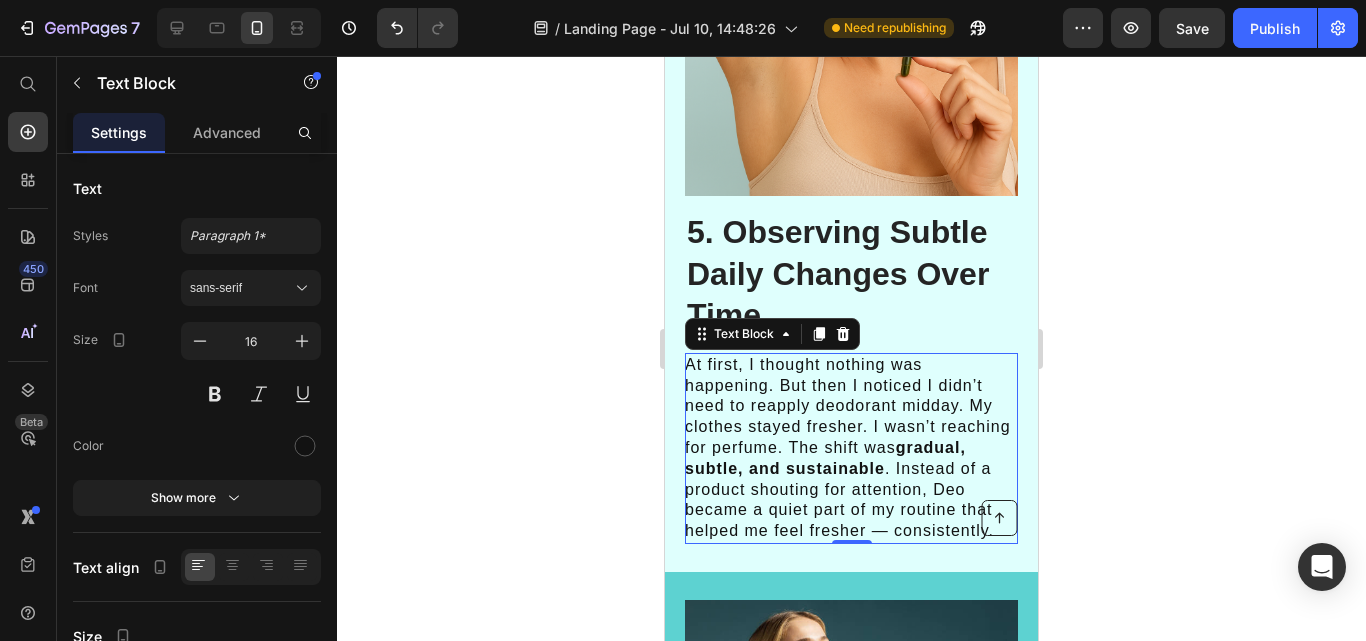 click 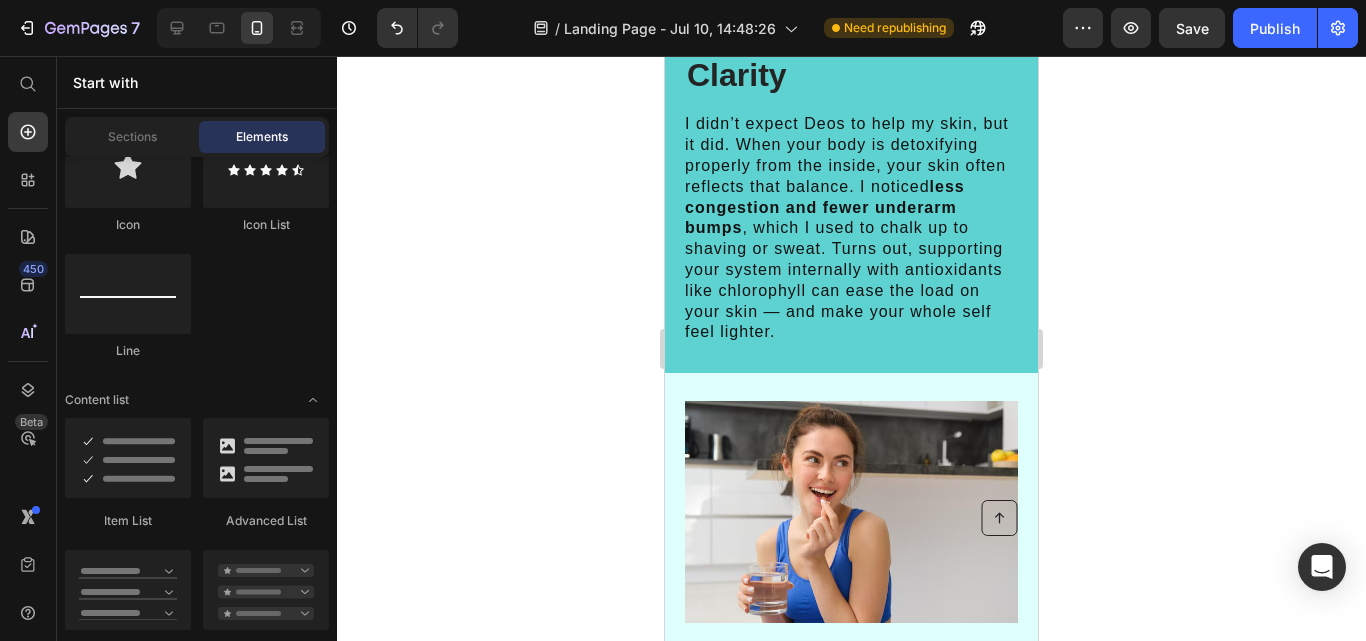 scroll, scrollTop: 5646, scrollLeft: 0, axis: vertical 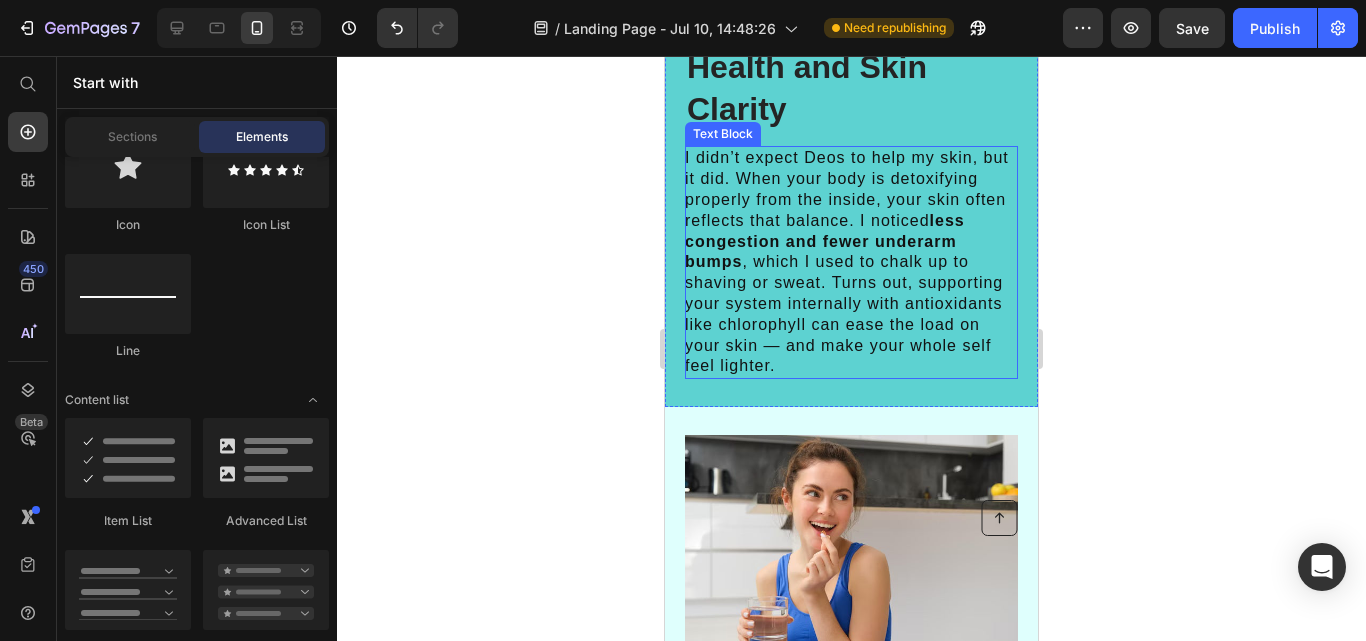 click on "I didn’t expect Deos to help my skin, but it did. When your body is detoxifying properly from the inside, your skin often reflects that balance. I noticed less congestion and fewer underarm bumps, which I used to chalk up to shaving or sweat. Turns out, supporting your system internally with antioxidants like chlorophyll can ease the load on your skin — and make your whole self feel lighter." at bounding box center [850, 262] 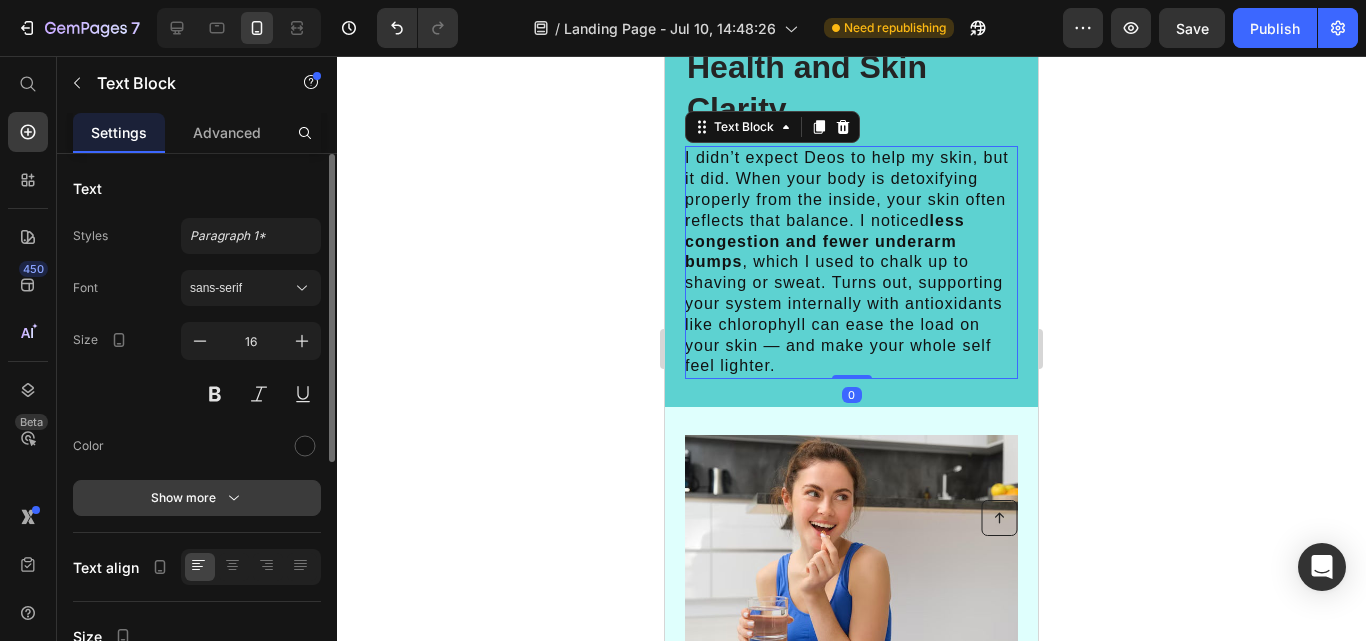 click 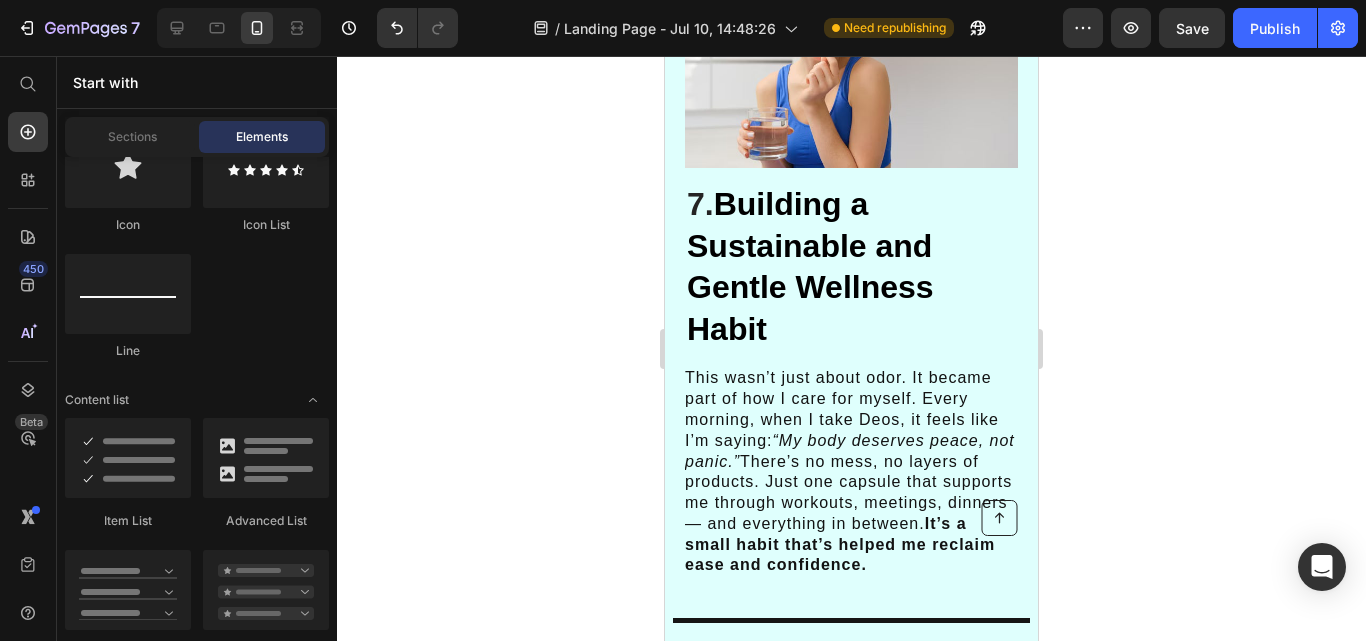 scroll, scrollTop: 6101, scrollLeft: 0, axis: vertical 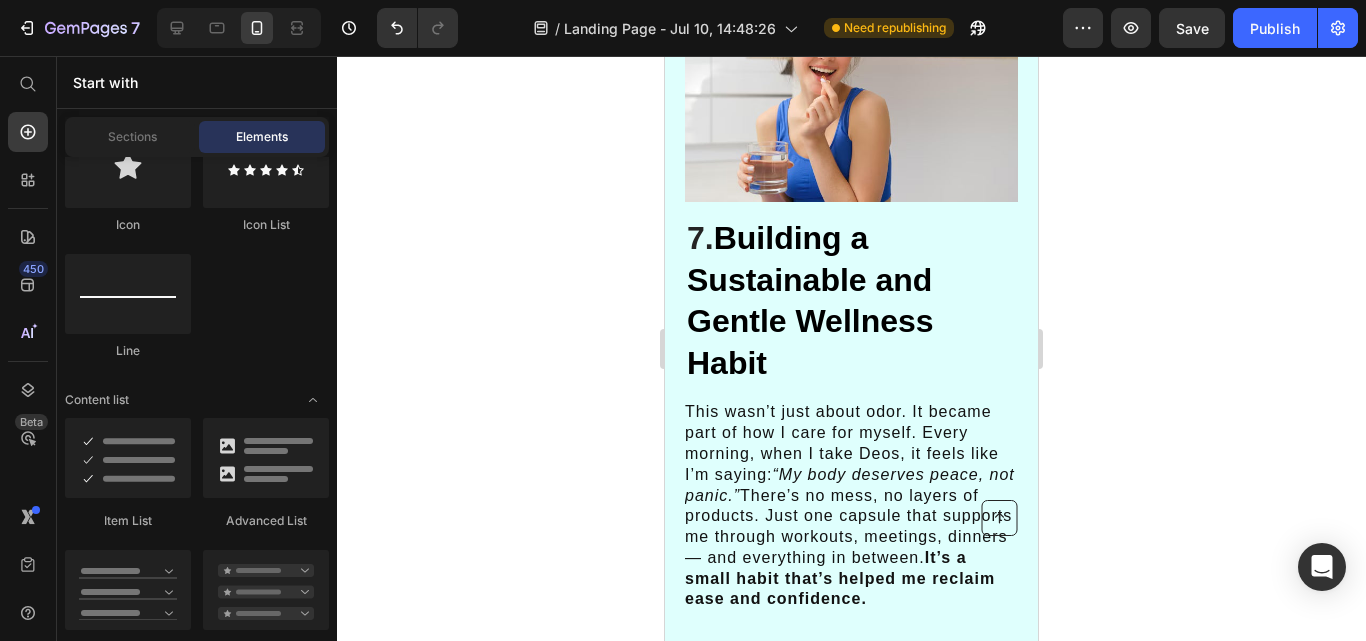 drag, startPoint x: 1032, startPoint y: 434, endPoint x: 1703, endPoint y: 517, distance: 676.1139 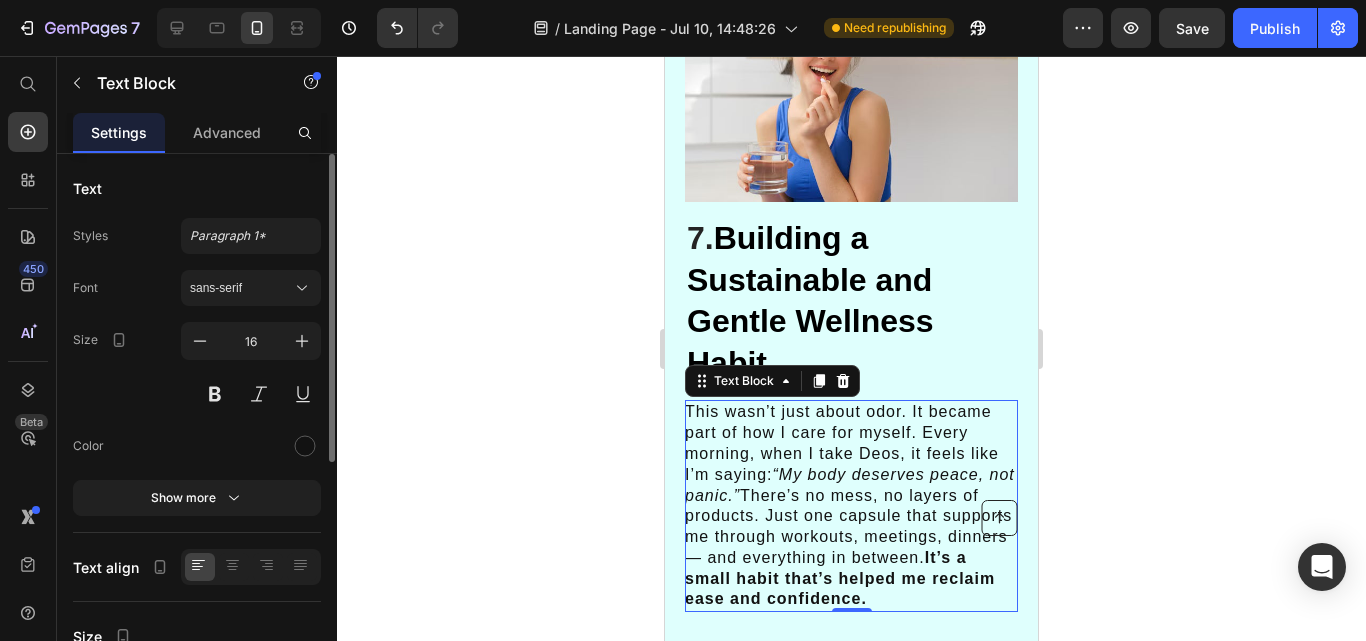click on "This wasn’t just about odor. It became part of how I care for myself. Every morning, when I take Deos, it feels like I’m saying: “My body deserves peace, not panic.” There’s no mess, no layers of products. Just one capsule that supports me through workouts, meetings, dinners — and everything in between. It’s a small habit that’s helped me reclaim ease and confidence." at bounding box center [850, 506] 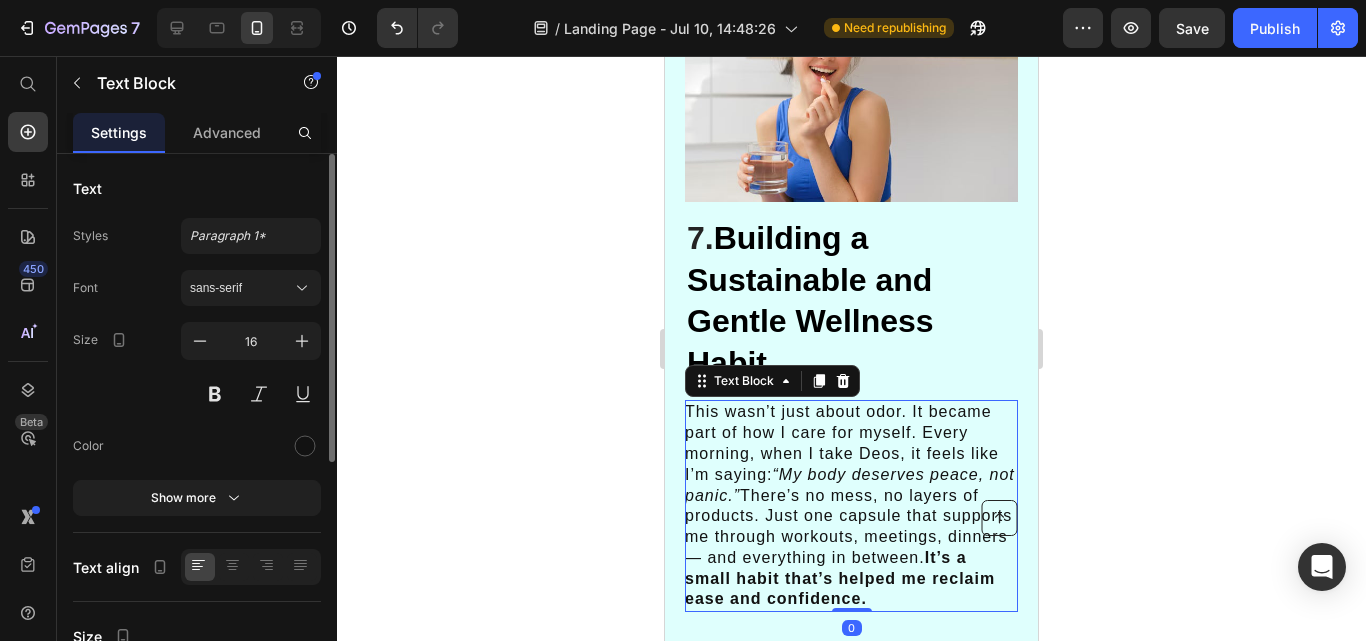 click on "This wasn’t just about odor. It became part of how I care for myself. Every morning, when I take Deos, it feels like I’m saying: “My body deserves peace, not panic.” There’s no mess, no layers of products. Just one capsule that supports me through workouts, meetings, dinners — and everything in between. It’s a small habit that’s helped me reclaim ease and confidence." at bounding box center (850, 506) 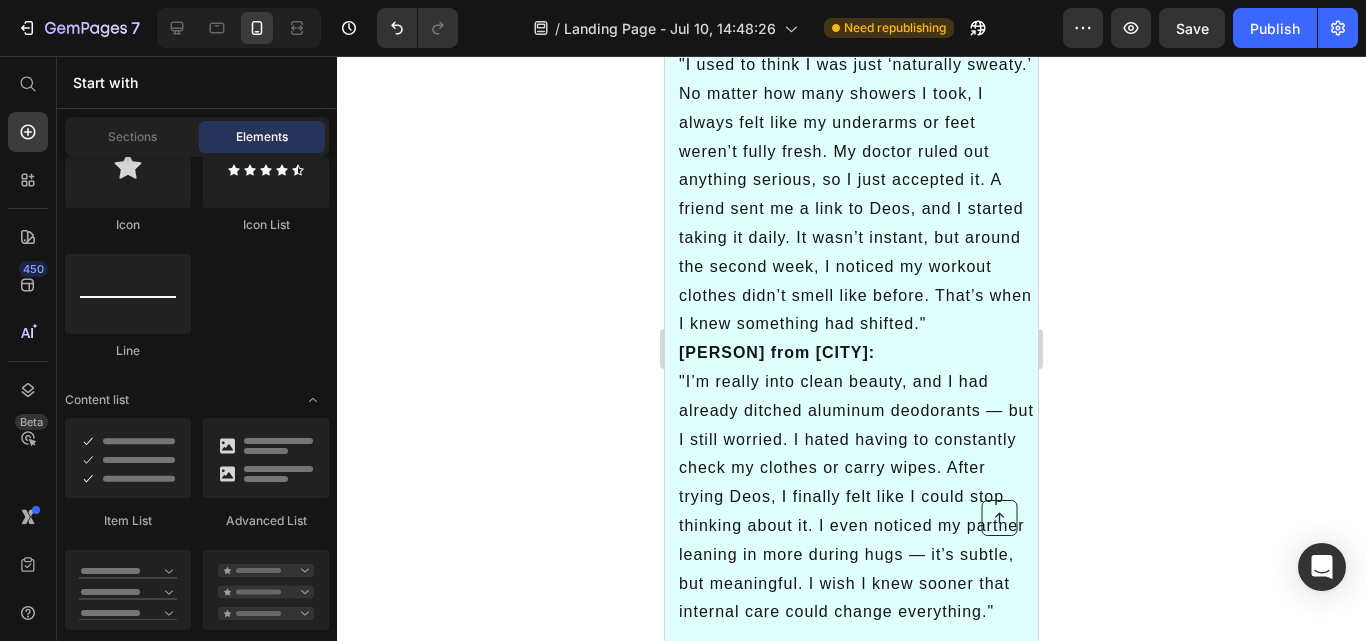 scroll, scrollTop: 7467, scrollLeft: 0, axis: vertical 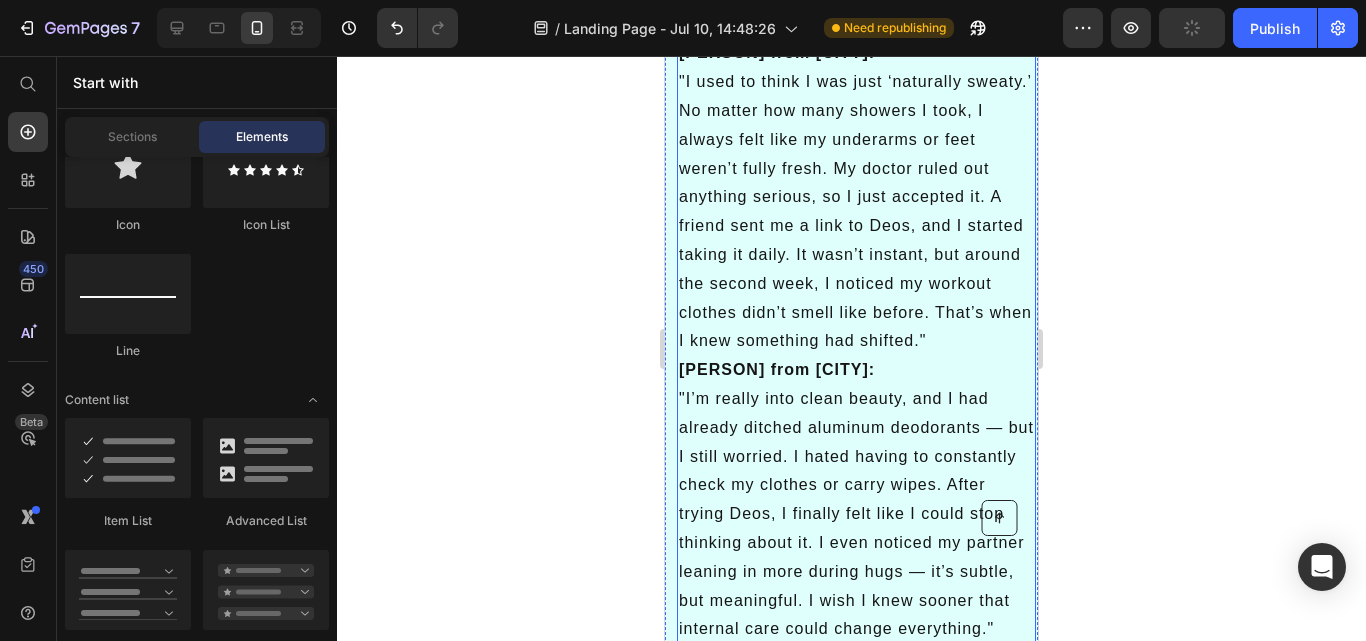 click on "[PERSON] from [CITY]: "I used to think I was just ‘naturally sweaty.’ No matter how many showers I took, I always felt like my underarms or feet weren’t fully fresh. My doctor ruled out anything serious, so I just accepted it. A friend sent me a link to Deos, and I started taking it daily. It wasn’t instant, but around the second week, I noticed my workout clothes didn’t smell like before. That’s when I knew something had shifted."" at bounding box center (856, 197) 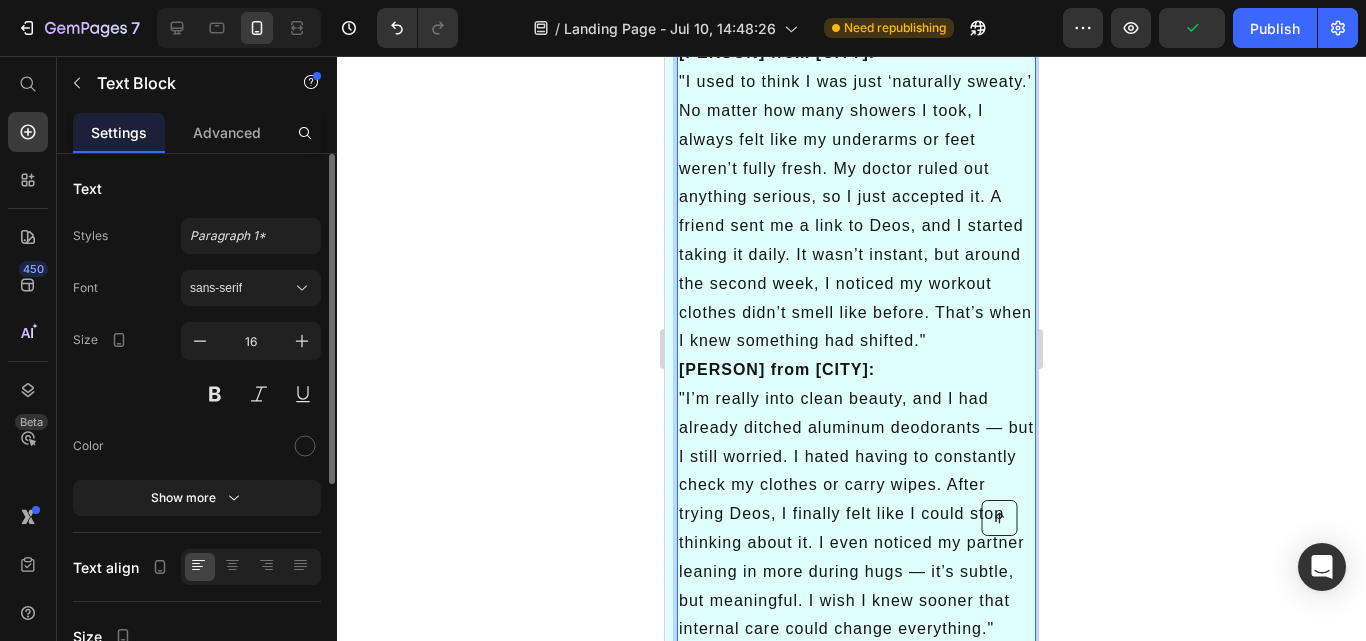 click on "[PERSON] from [CITY]: "I used to think I was just ‘naturally sweaty.’ No matter how many showers I took, I always felt like my underarms or feet weren’t fully fresh. My doctor ruled out anything serious, so I just accepted it. A friend sent me a link to Deos, and I started taking it daily. It wasn’t instant, but around the second week, I noticed my workout clothes didn’t smell like before. That’s when I knew something had shifted."" at bounding box center [856, 197] 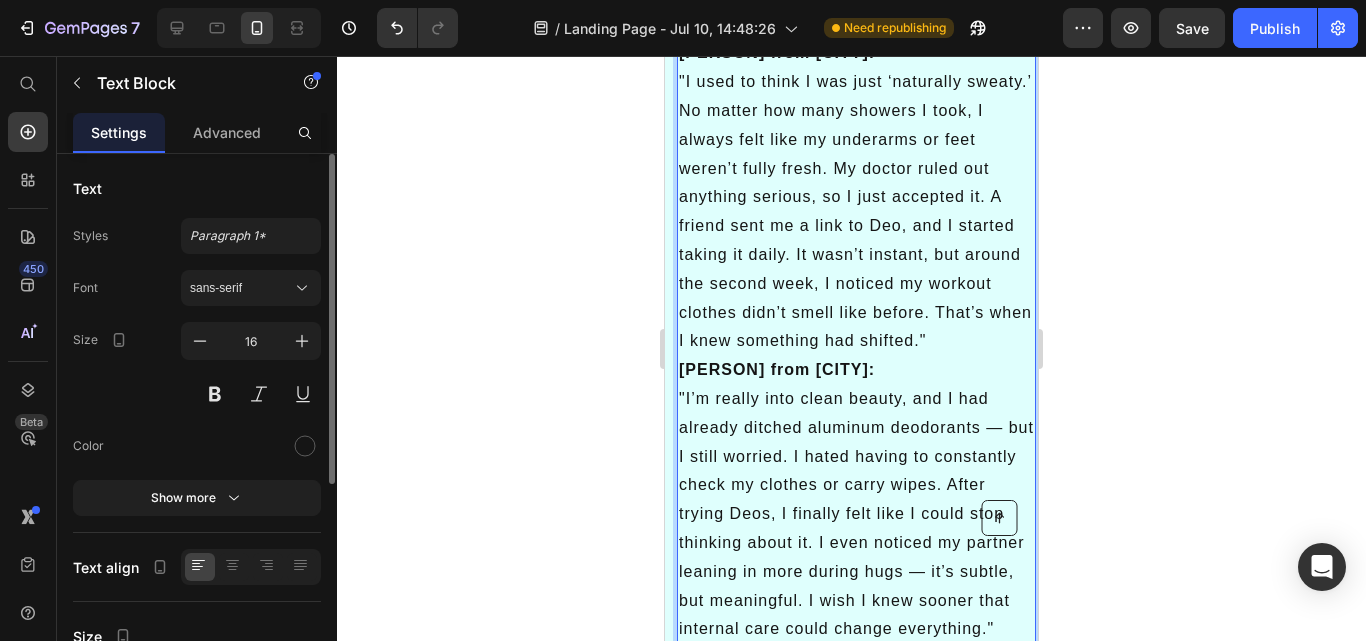 click on "[PERSON] from [CITY]: "I’m really into clean beauty, and I had already ditched aluminum deodorants — but I still worried. I hated having to constantly check my clothes or carry wipes. After trying Deos, I finally felt like I could stop thinking about it. I even noticed my partner leaning in more during hugs — it’s subtle, but meaningful. I wish I knew sooner that internal care could change everything."" at bounding box center [856, 500] 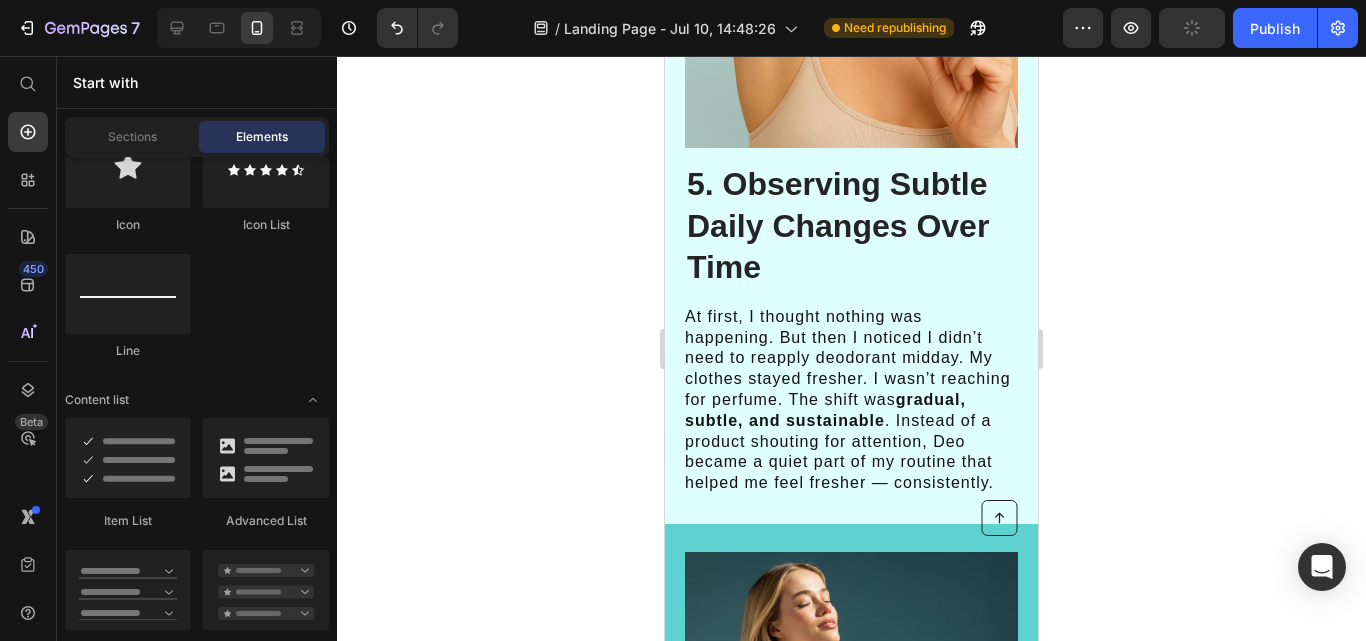 scroll, scrollTop: 4803, scrollLeft: 0, axis: vertical 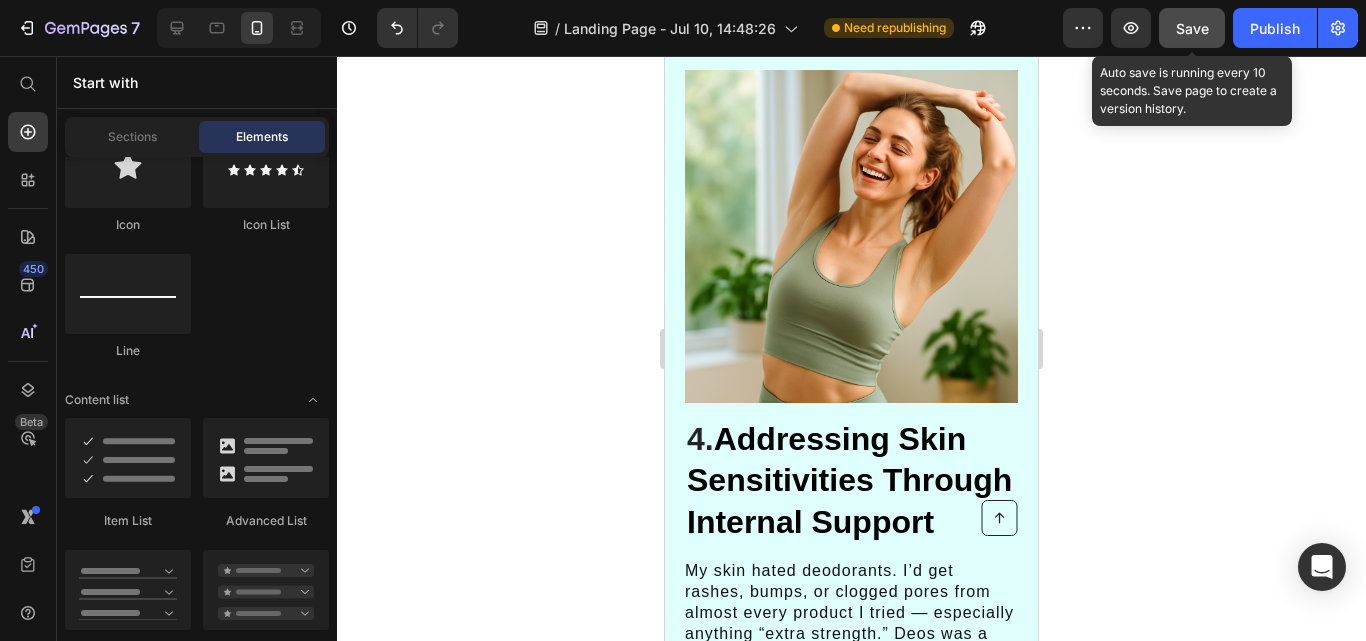click on "Save" 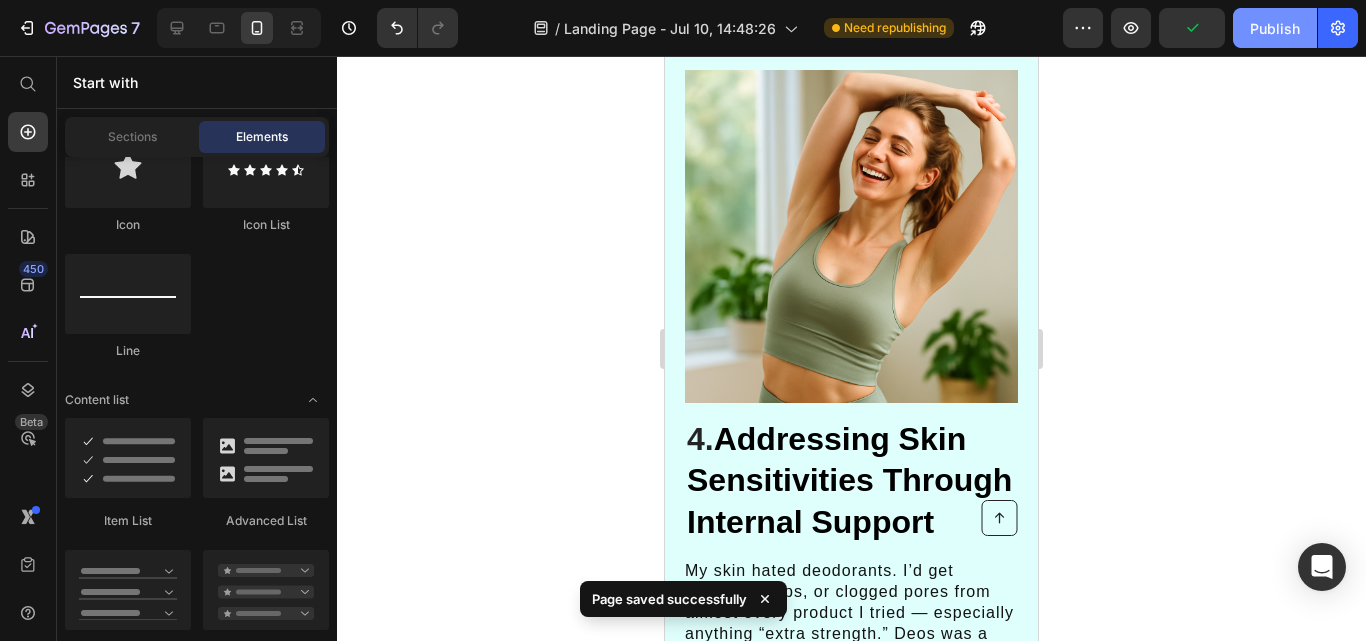 click on "Publish" at bounding box center [1275, 28] 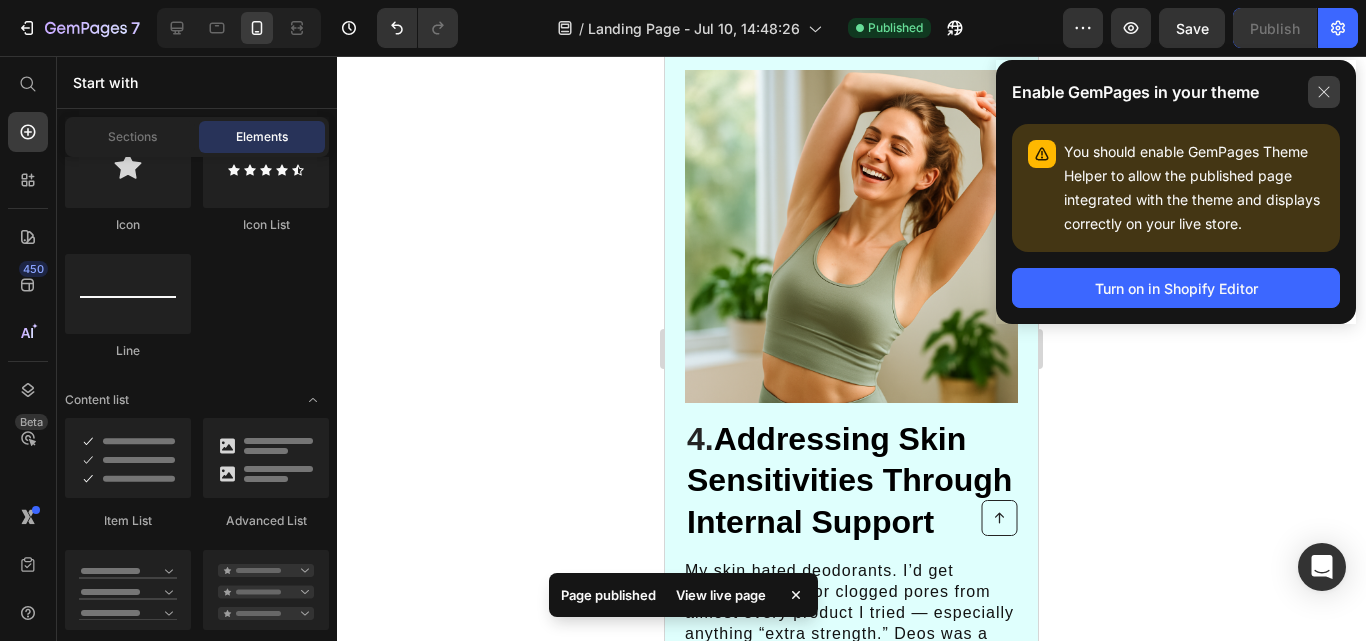 click 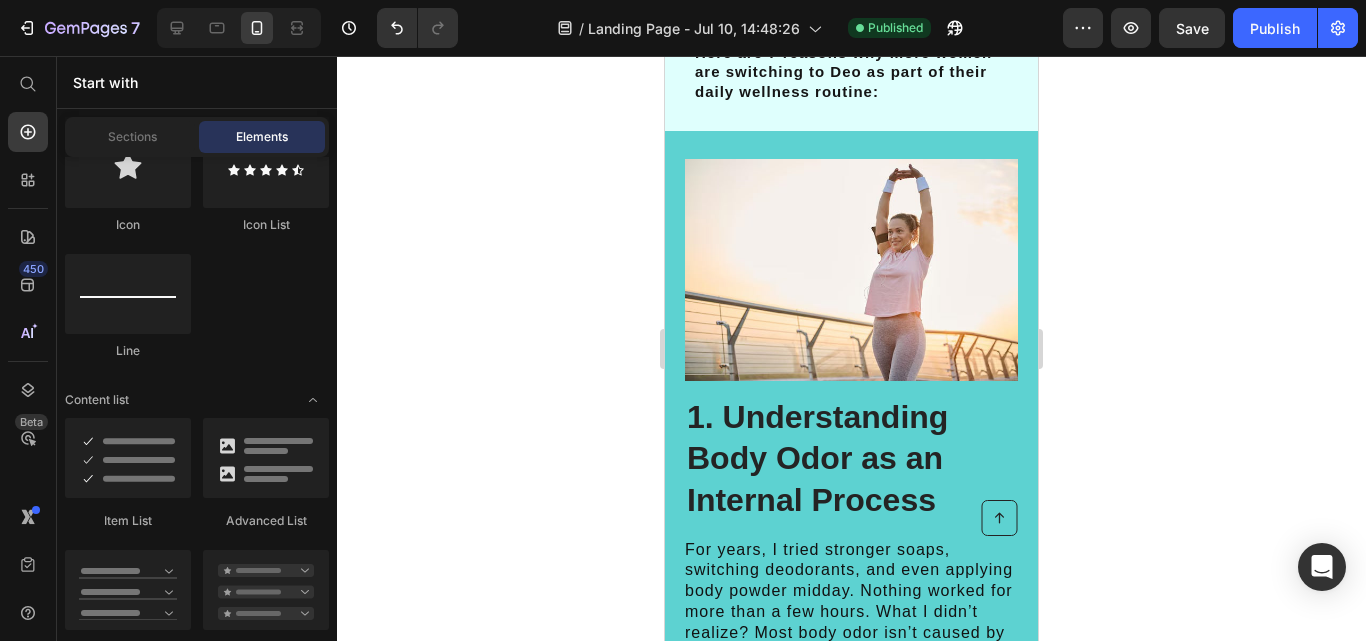 scroll, scrollTop: 0, scrollLeft: 0, axis: both 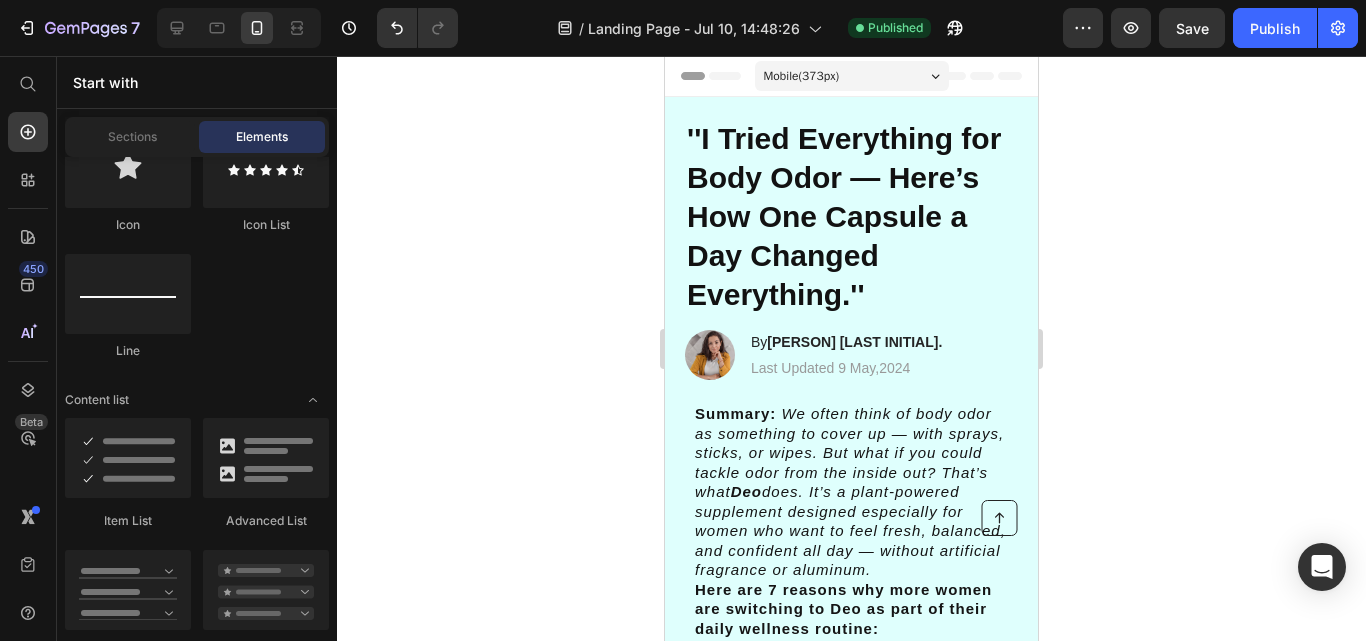 drag, startPoint x: 1027, startPoint y: 83, endPoint x: 1710, endPoint y: 78, distance: 683.0183 